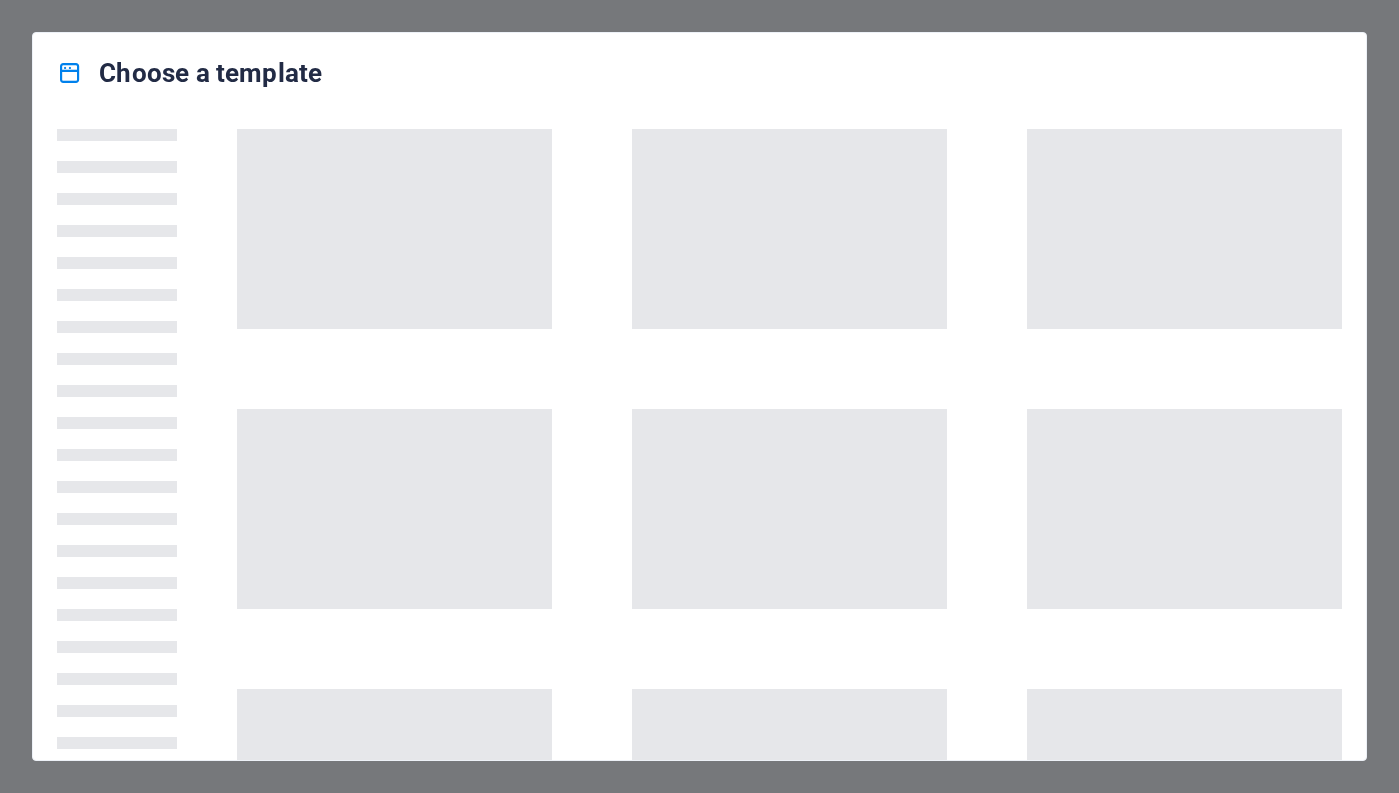 scroll, scrollTop: 0, scrollLeft: 0, axis: both 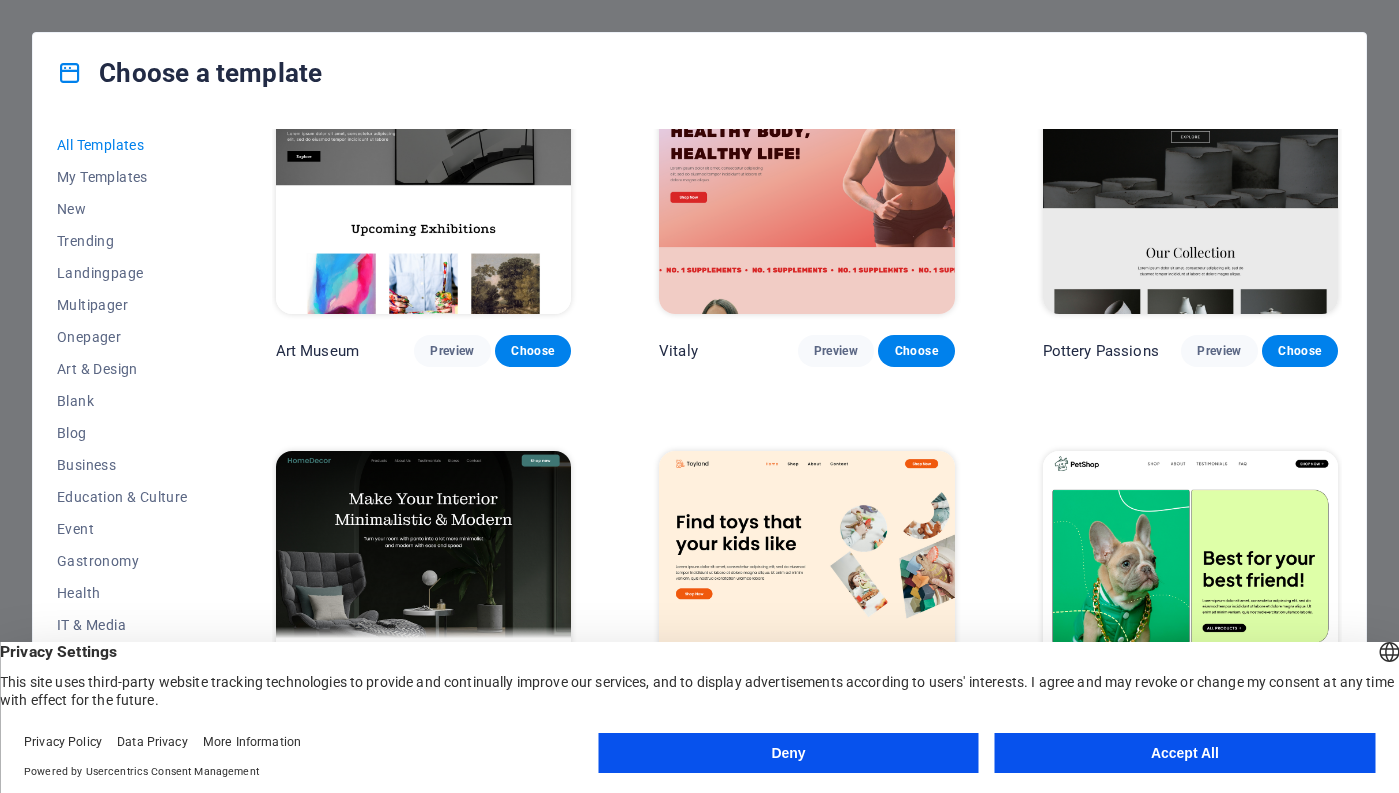 click on "Accept All" at bounding box center (1185, 753) 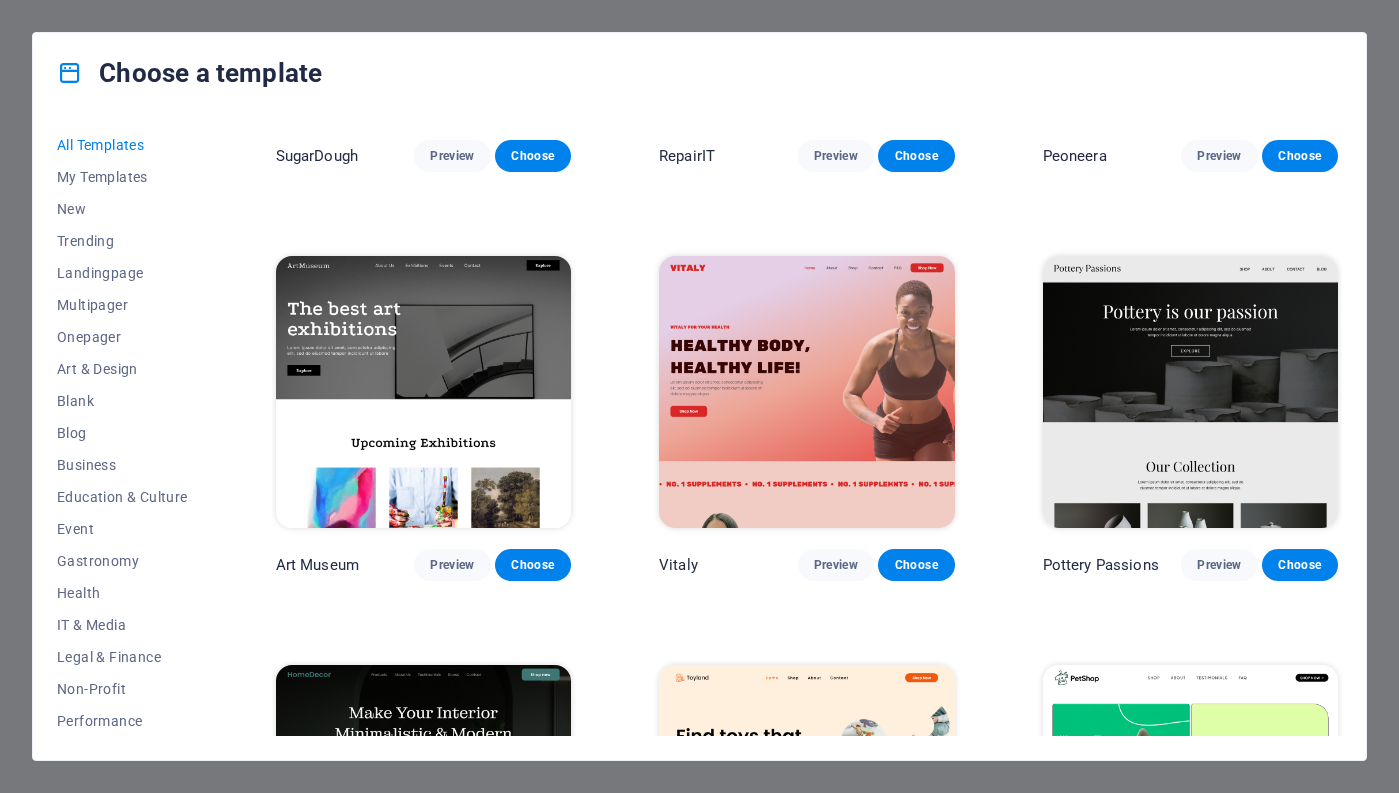 scroll, scrollTop: 0, scrollLeft: 0, axis: both 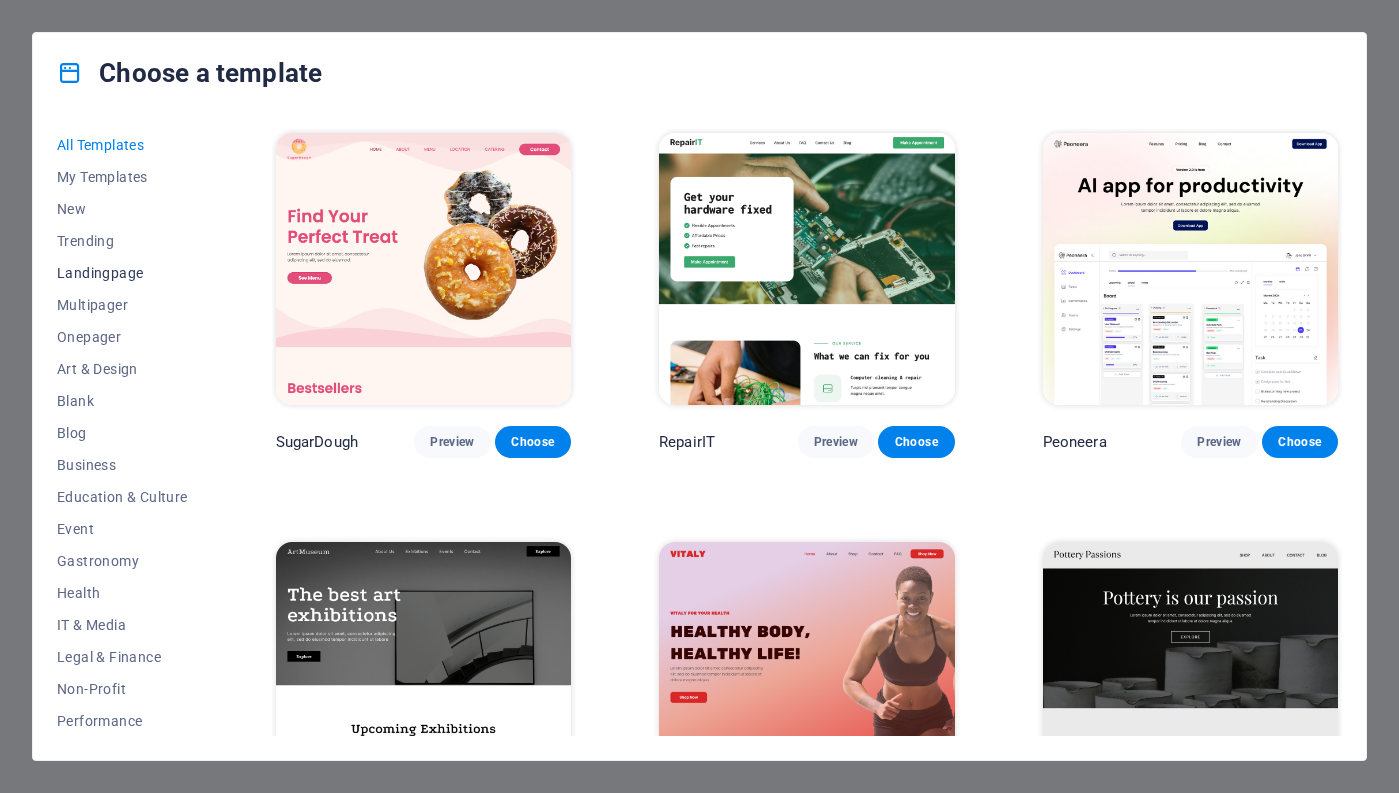 click on "Landingpage" at bounding box center (122, 273) 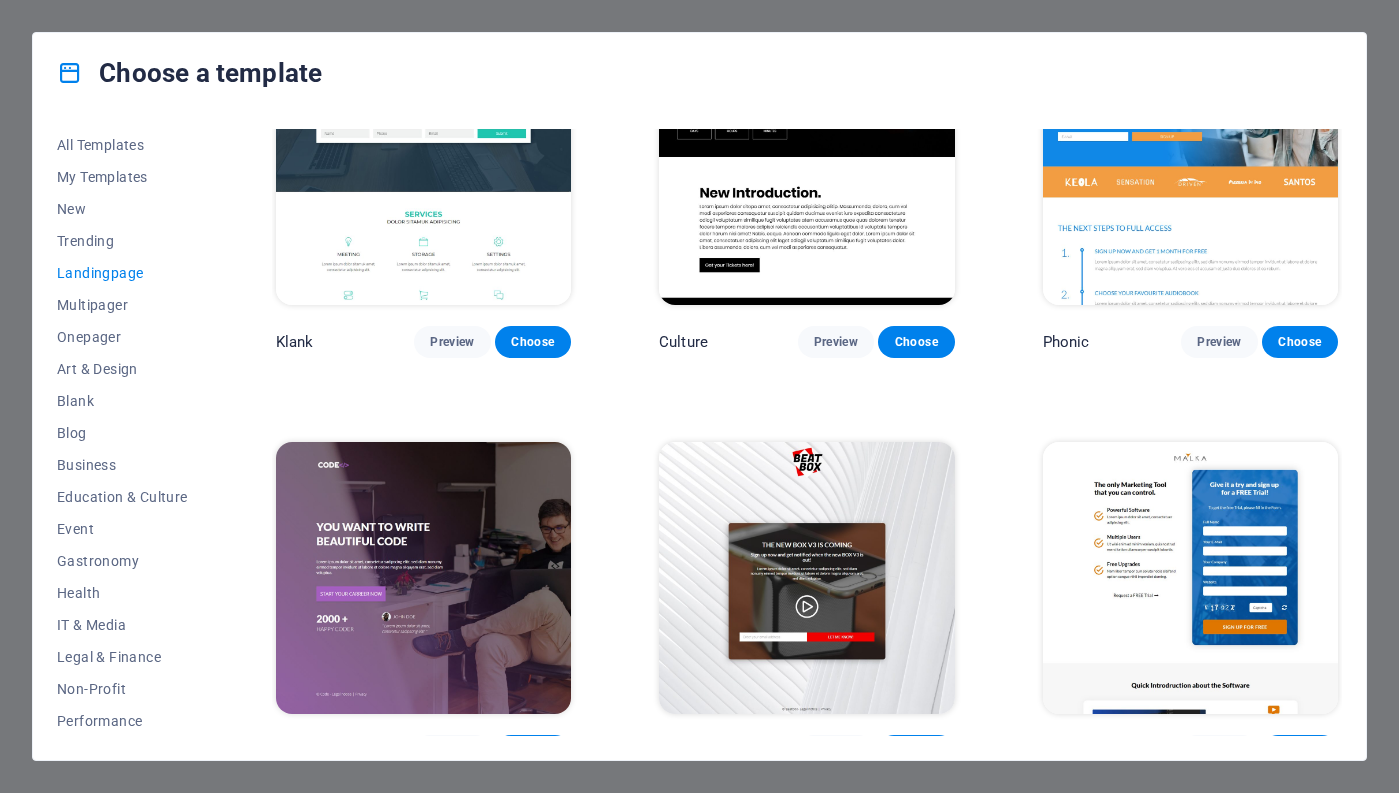 scroll, scrollTop: 0, scrollLeft: 0, axis: both 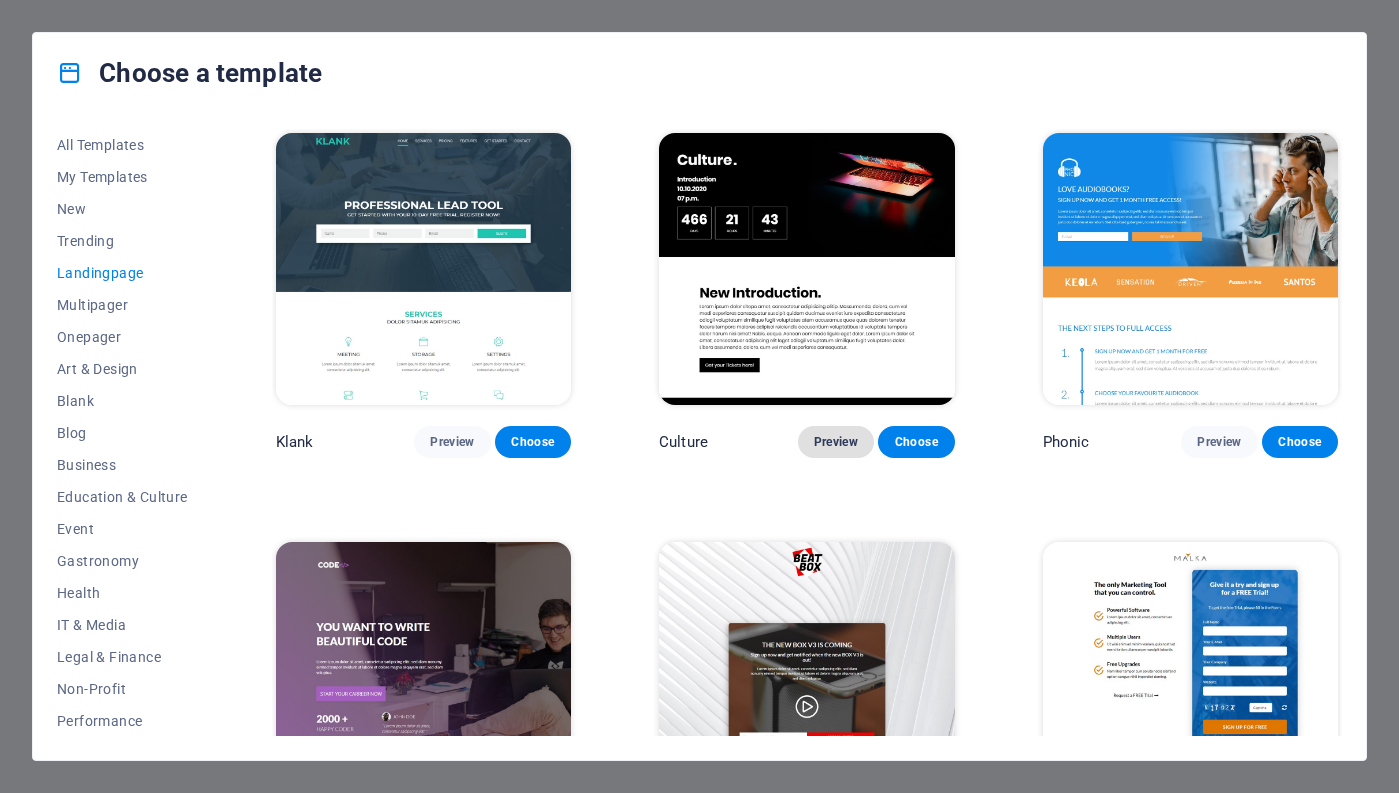 click on "Preview" at bounding box center [836, 442] 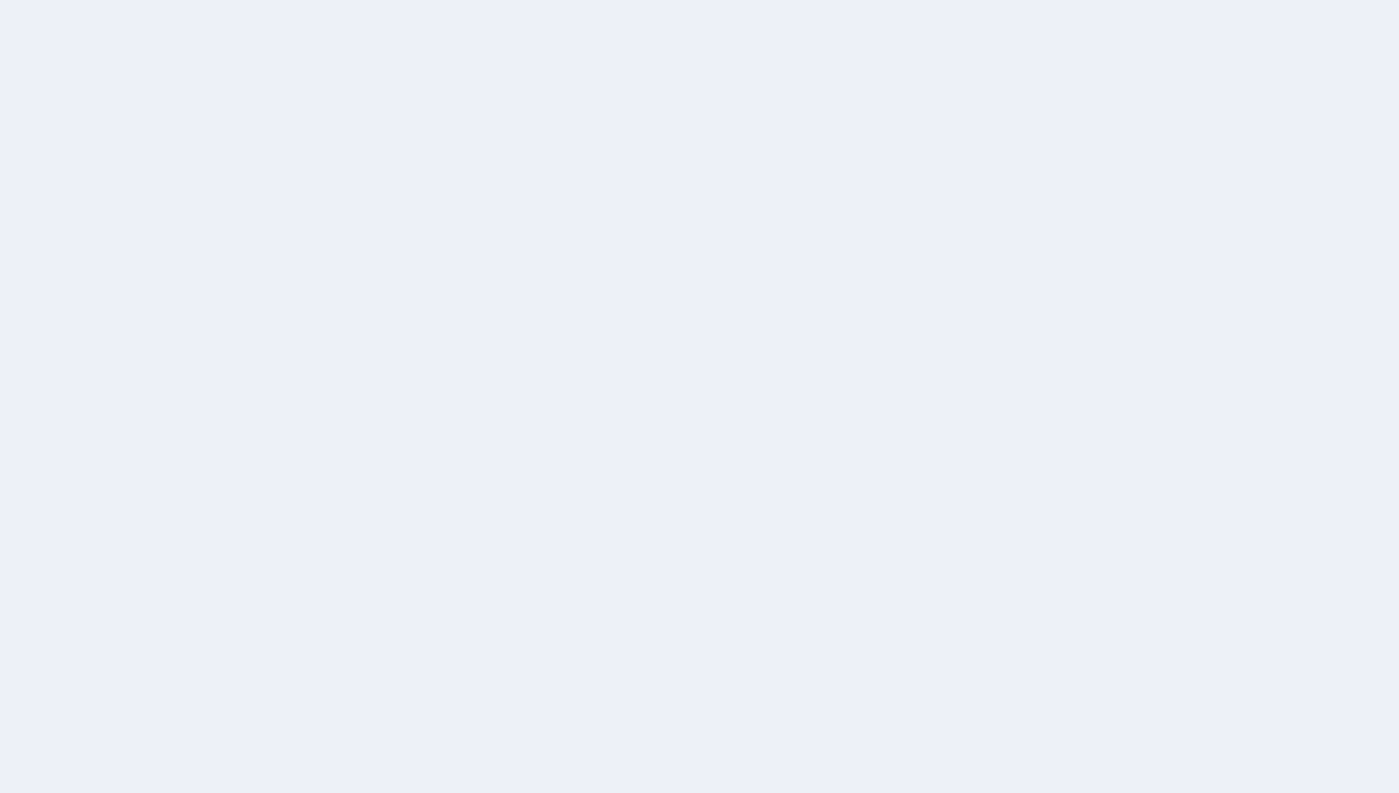 scroll, scrollTop: 0, scrollLeft: 0, axis: both 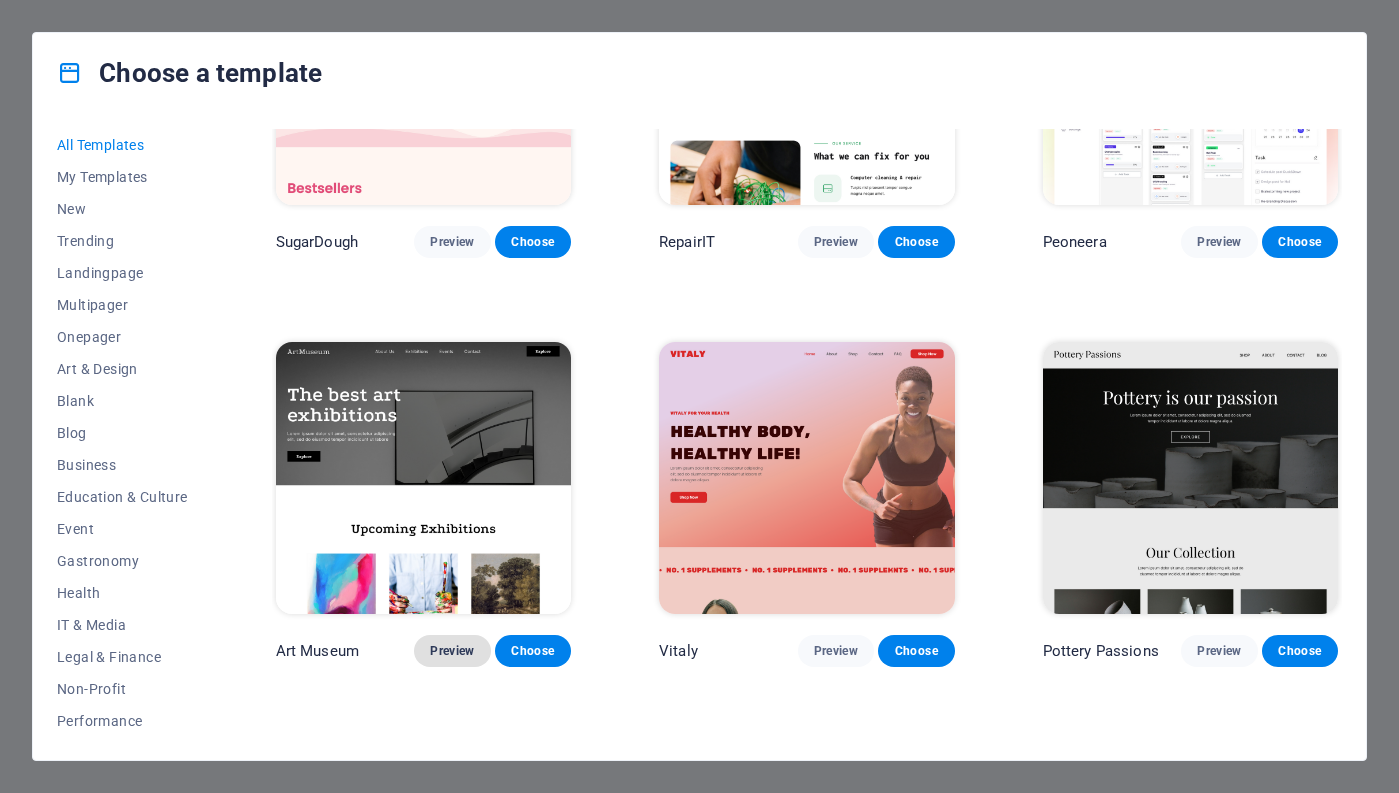 click on "Preview" at bounding box center [452, 651] 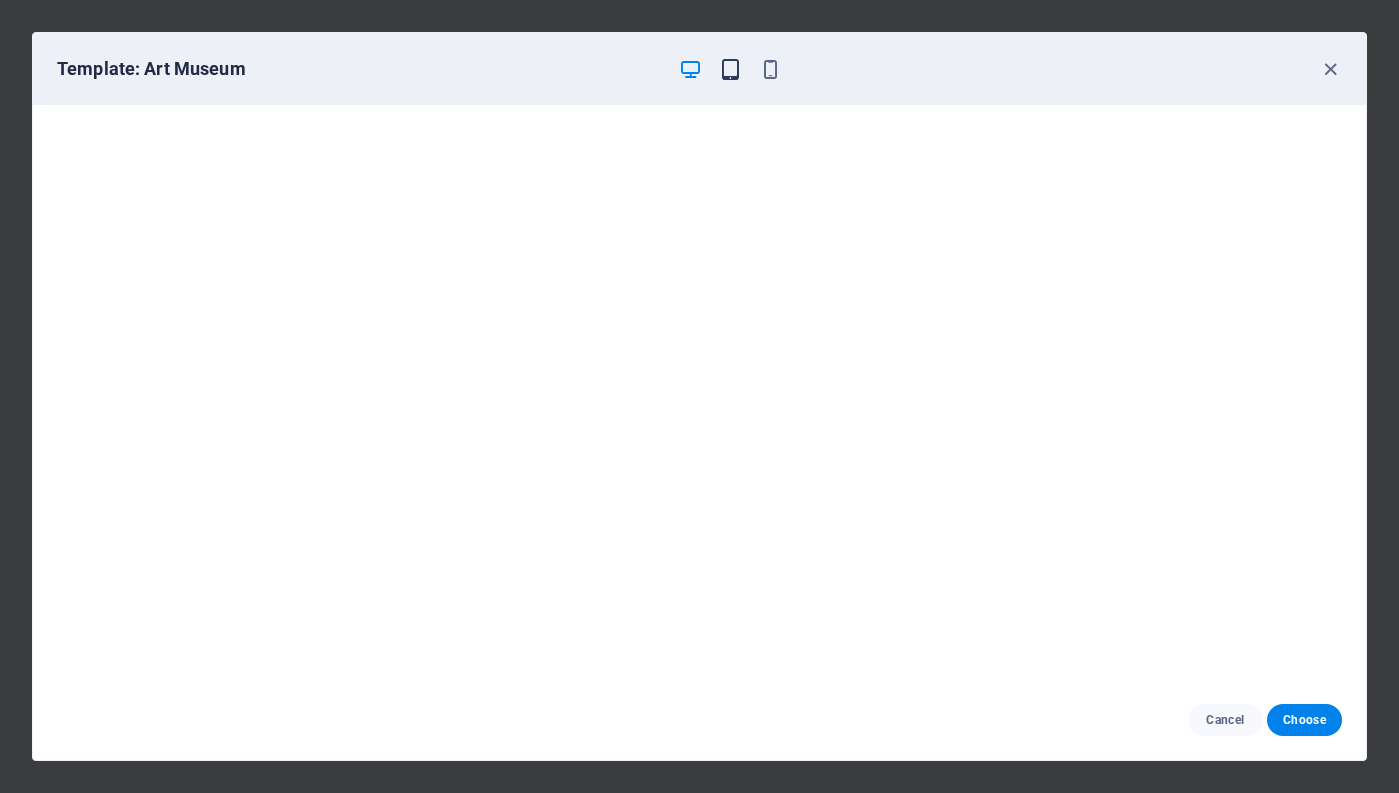 click at bounding box center (730, 69) 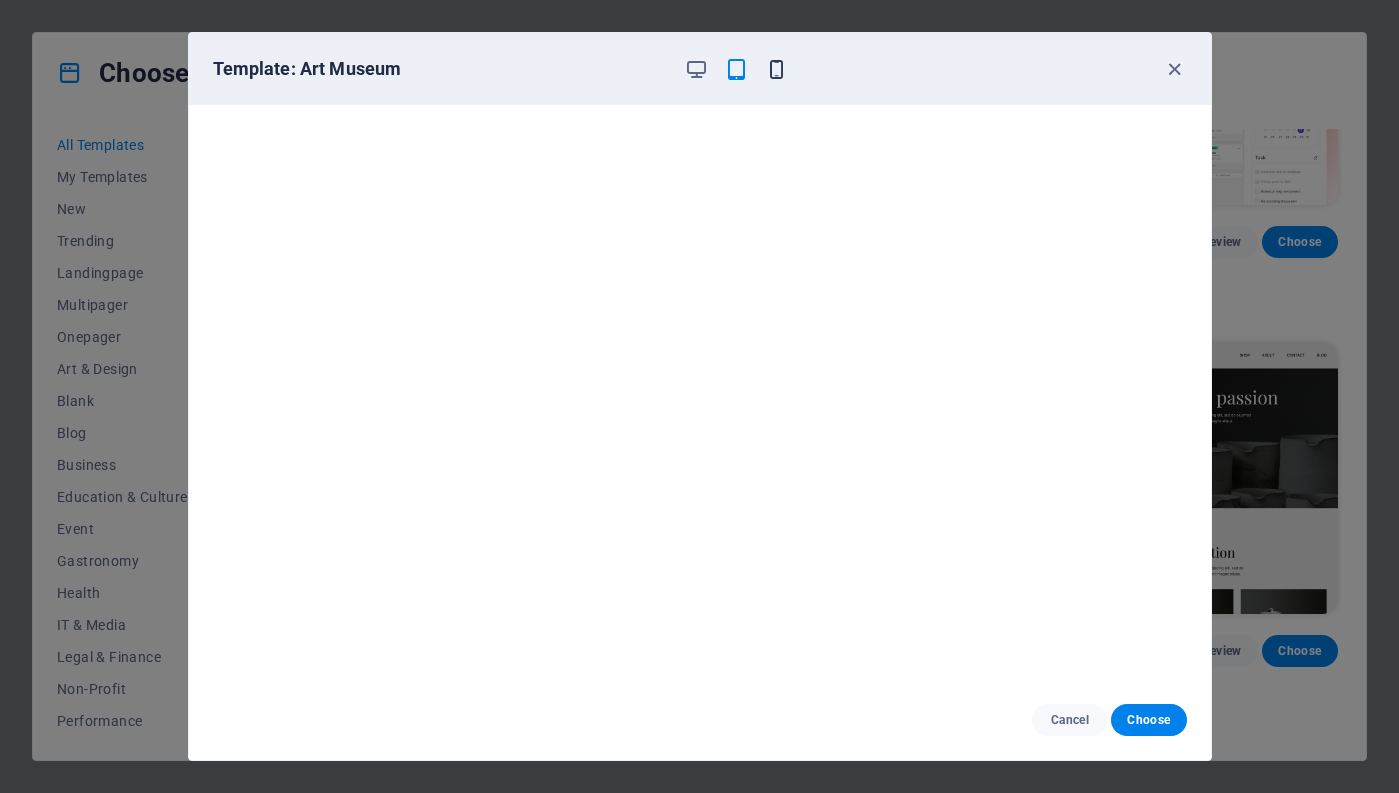 click at bounding box center (776, 69) 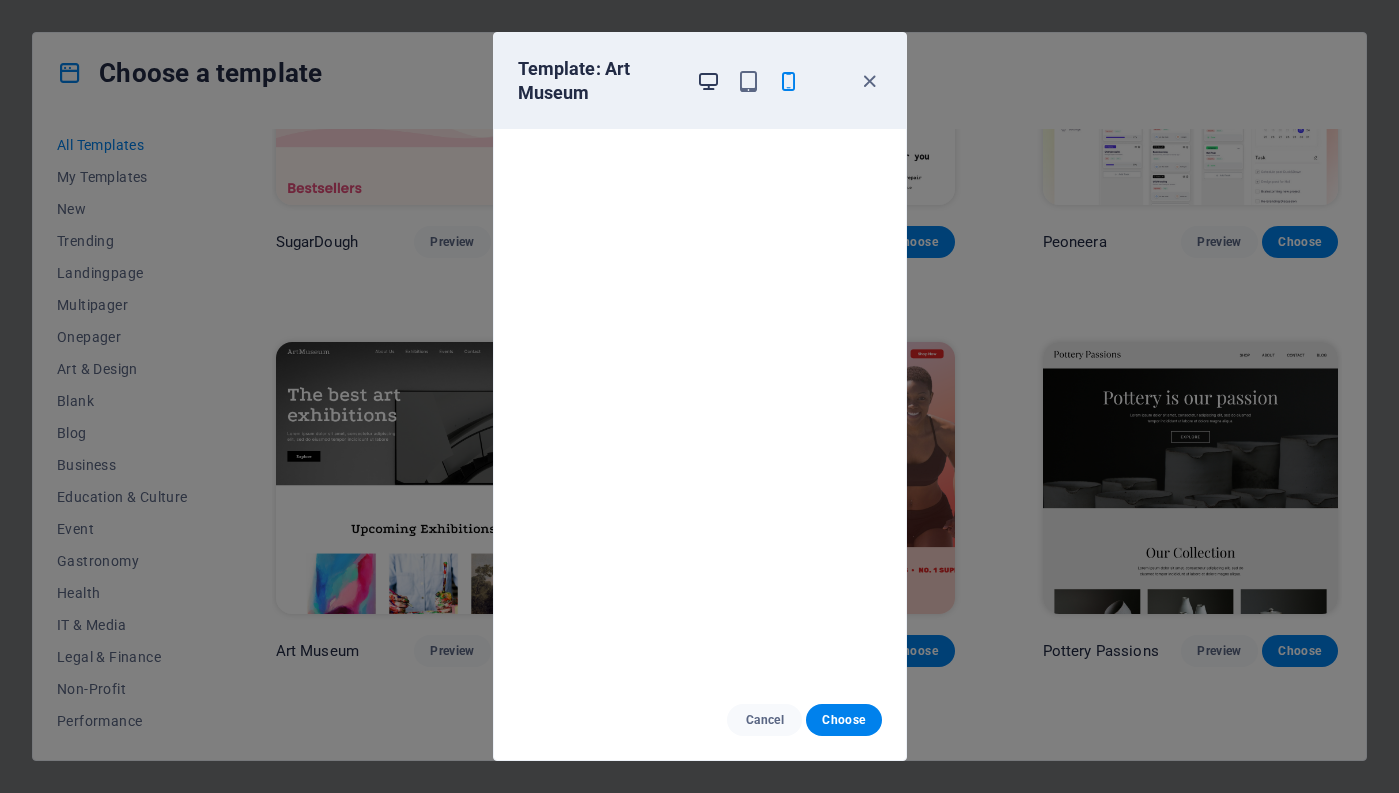 click at bounding box center (708, 81) 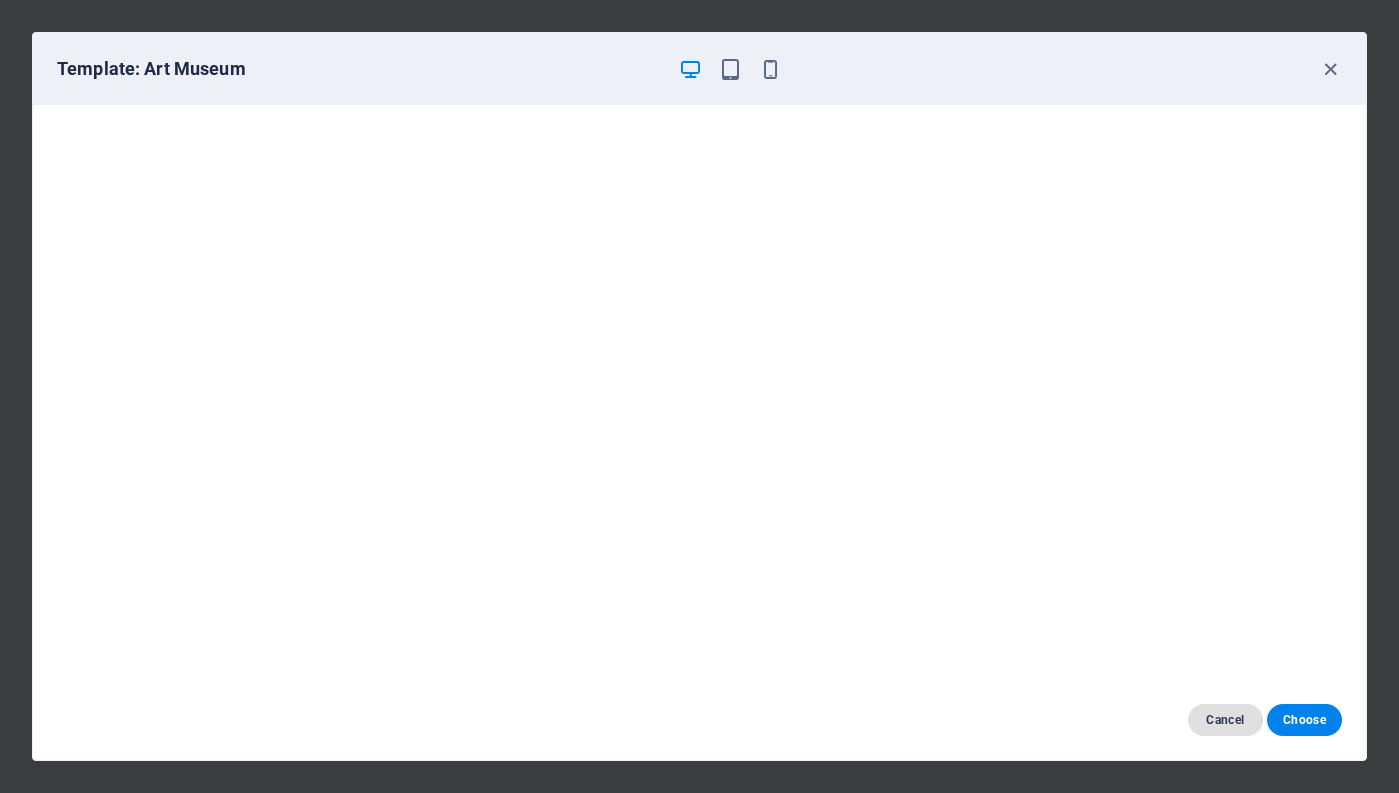 click on "Cancel" at bounding box center (1225, 720) 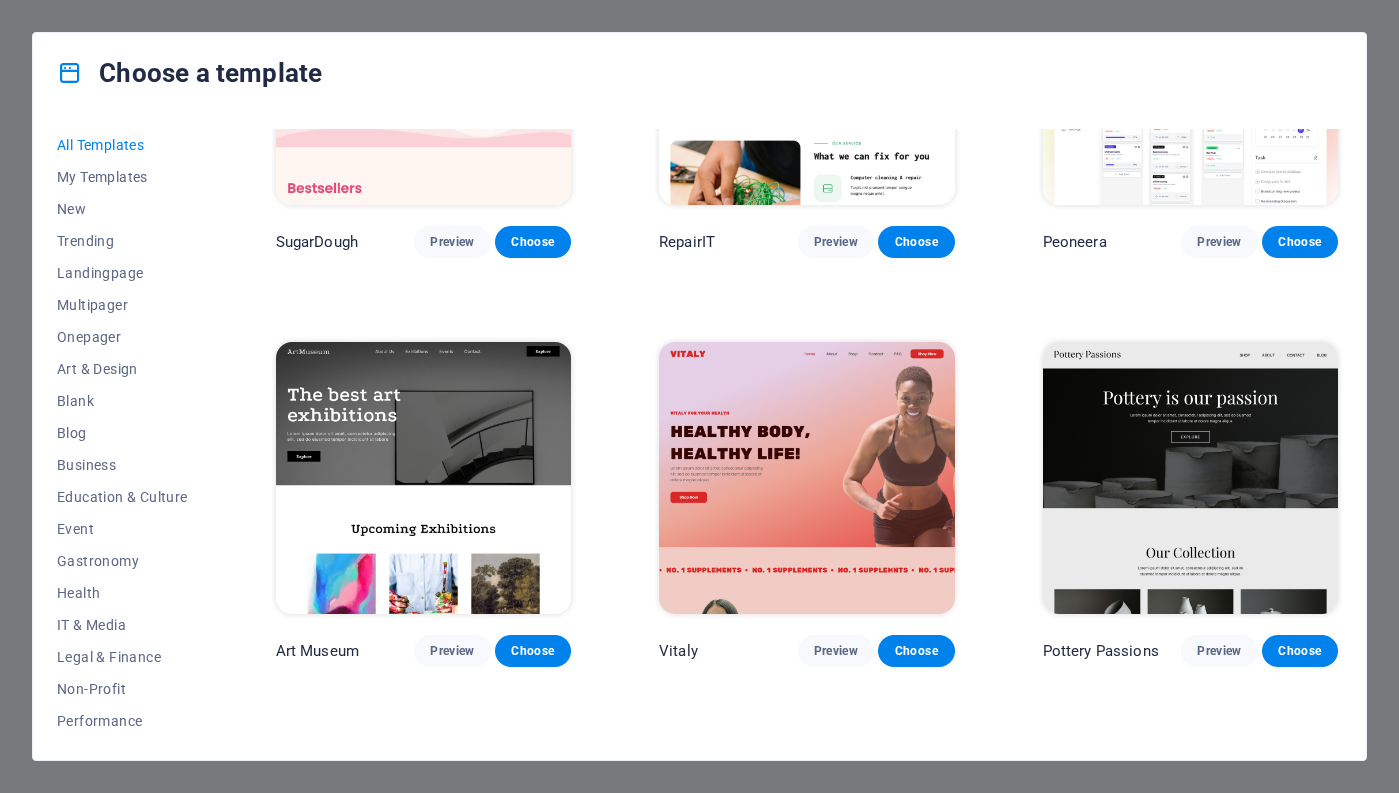 scroll, scrollTop: 400, scrollLeft: 0, axis: vertical 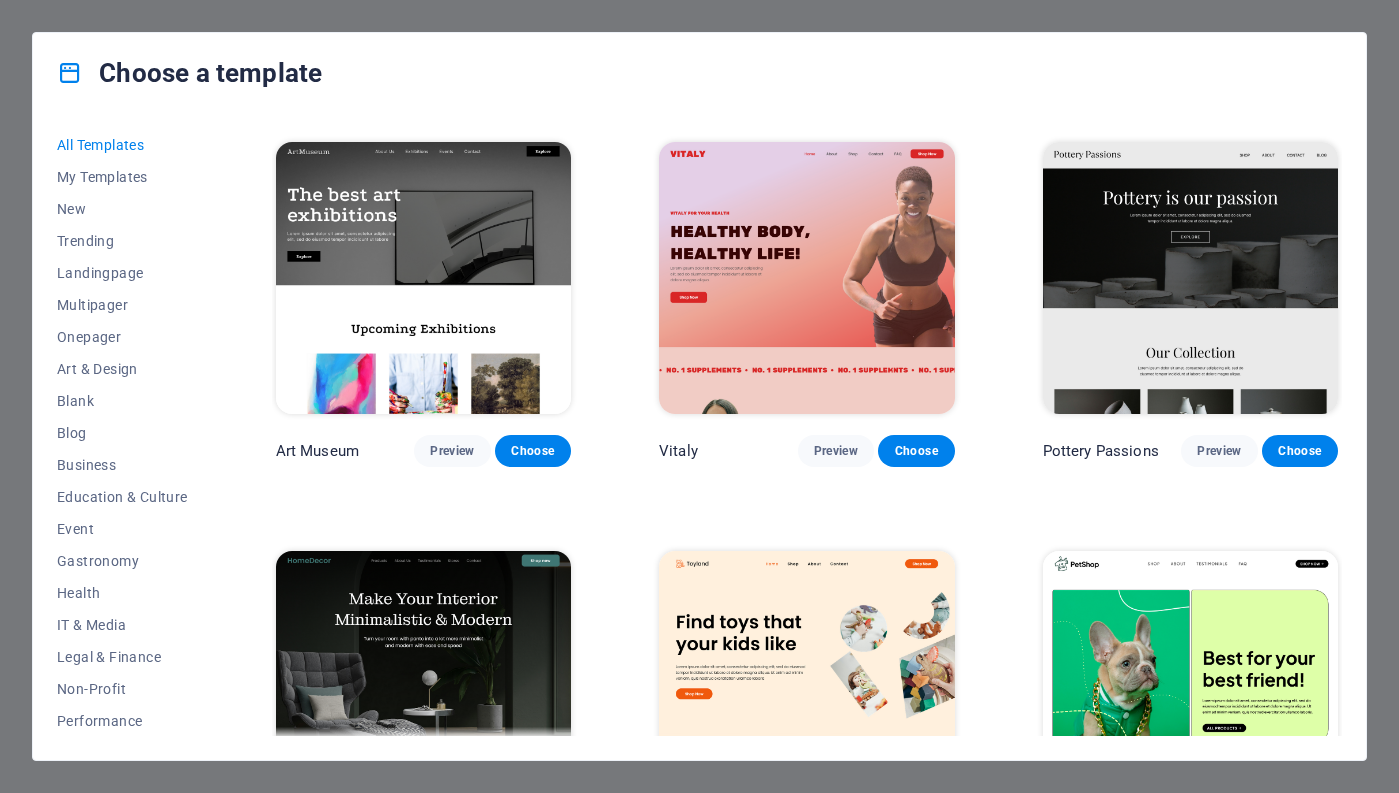 click at bounding box center [806, 278] 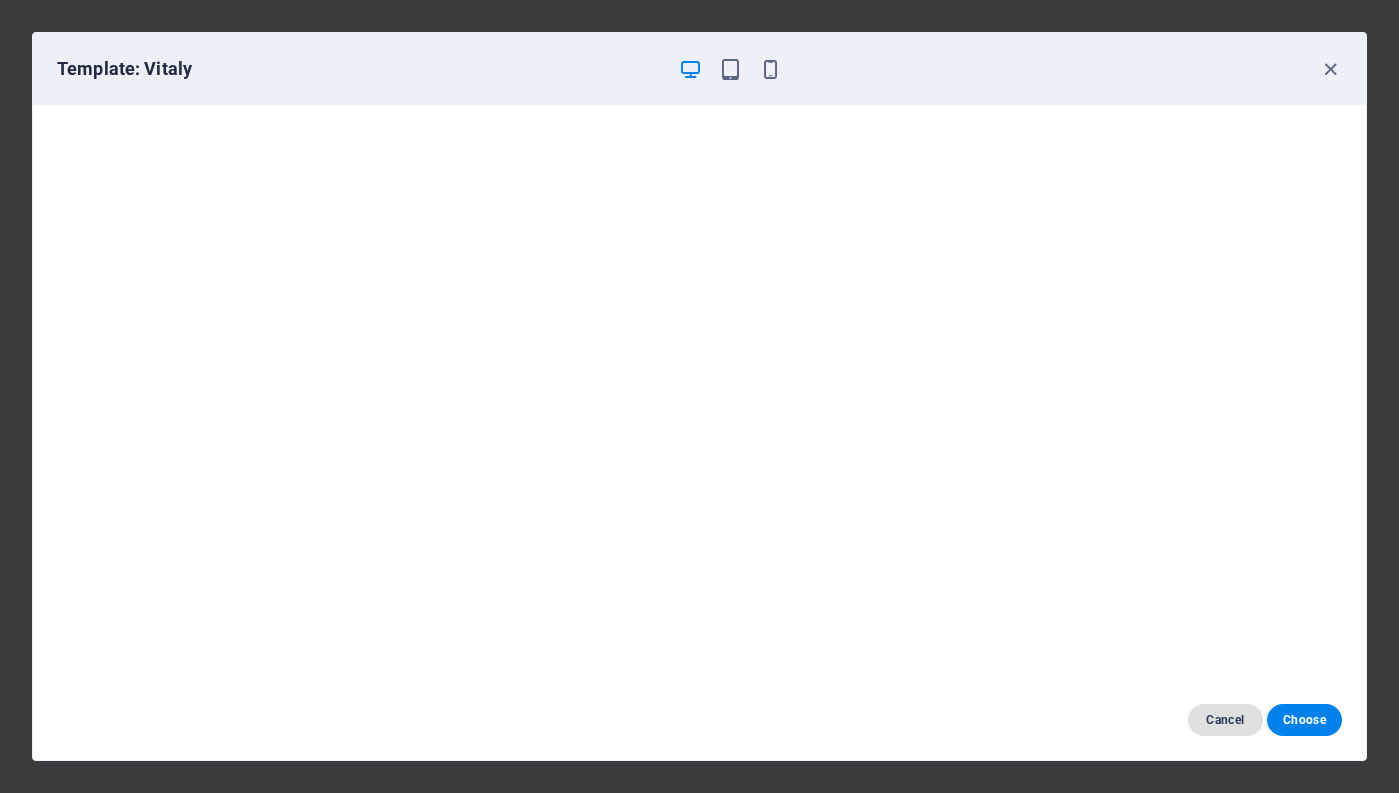 click on "Cancel" at bounding box center [1225, 720] 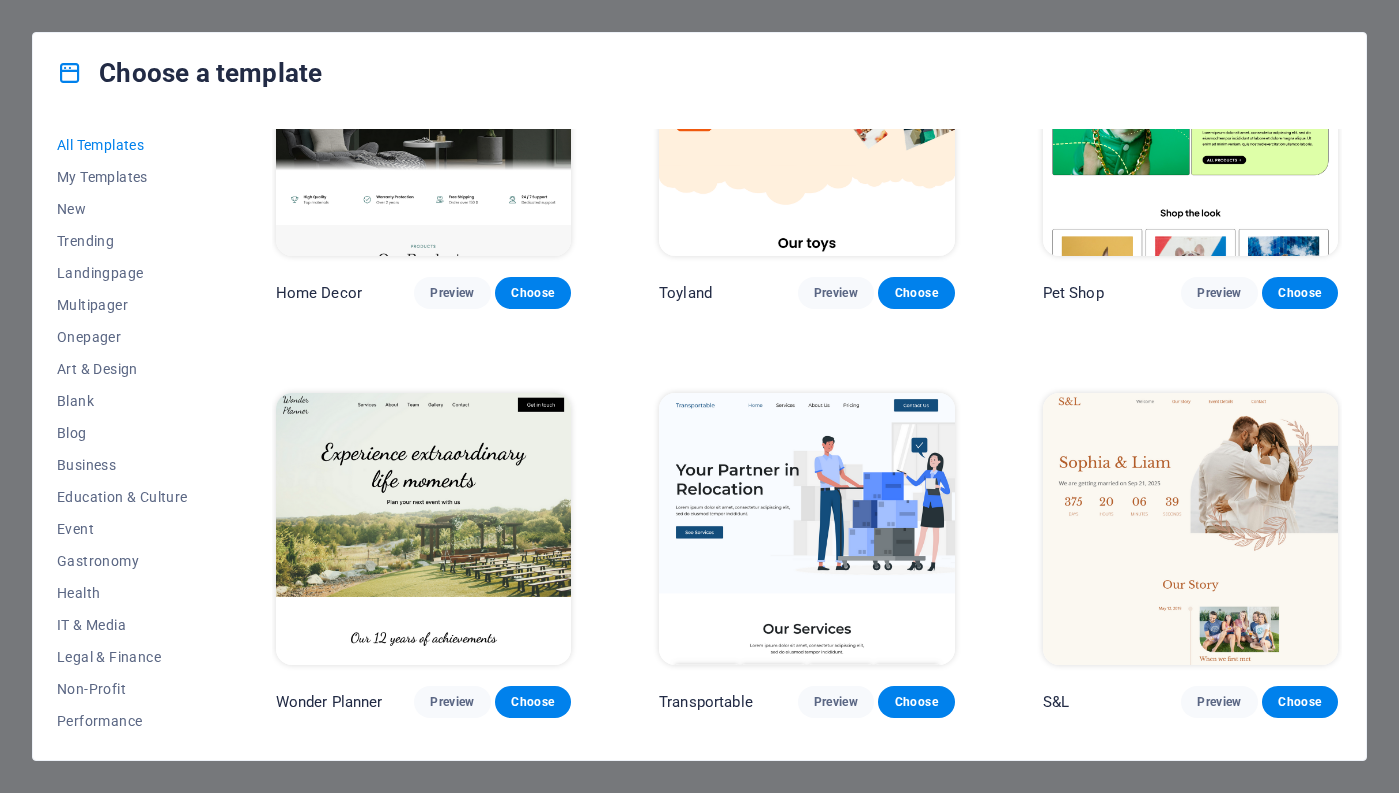 scroll, scrollTop: 1000, scrollLeft: 0, axis: vertical 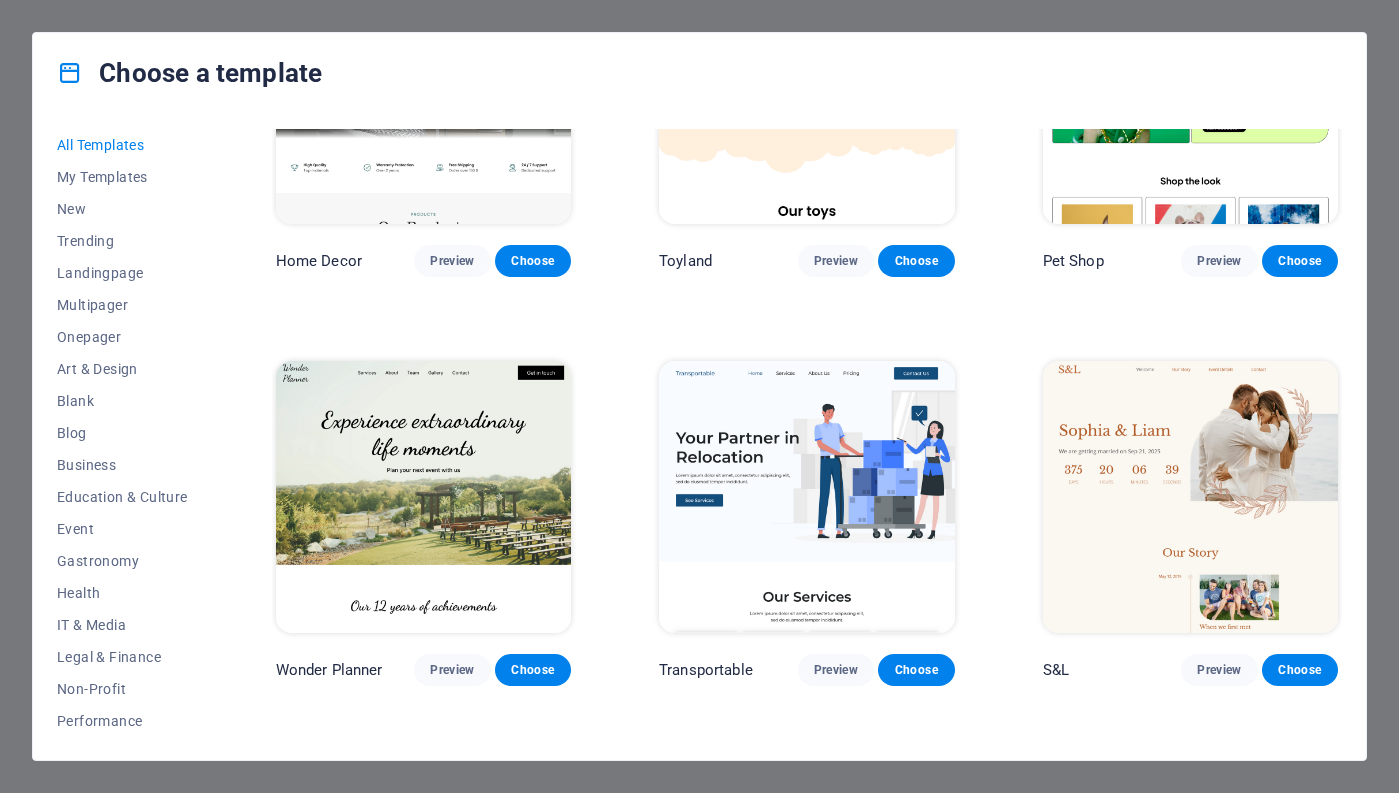 click at bounding box center (1190, 497) 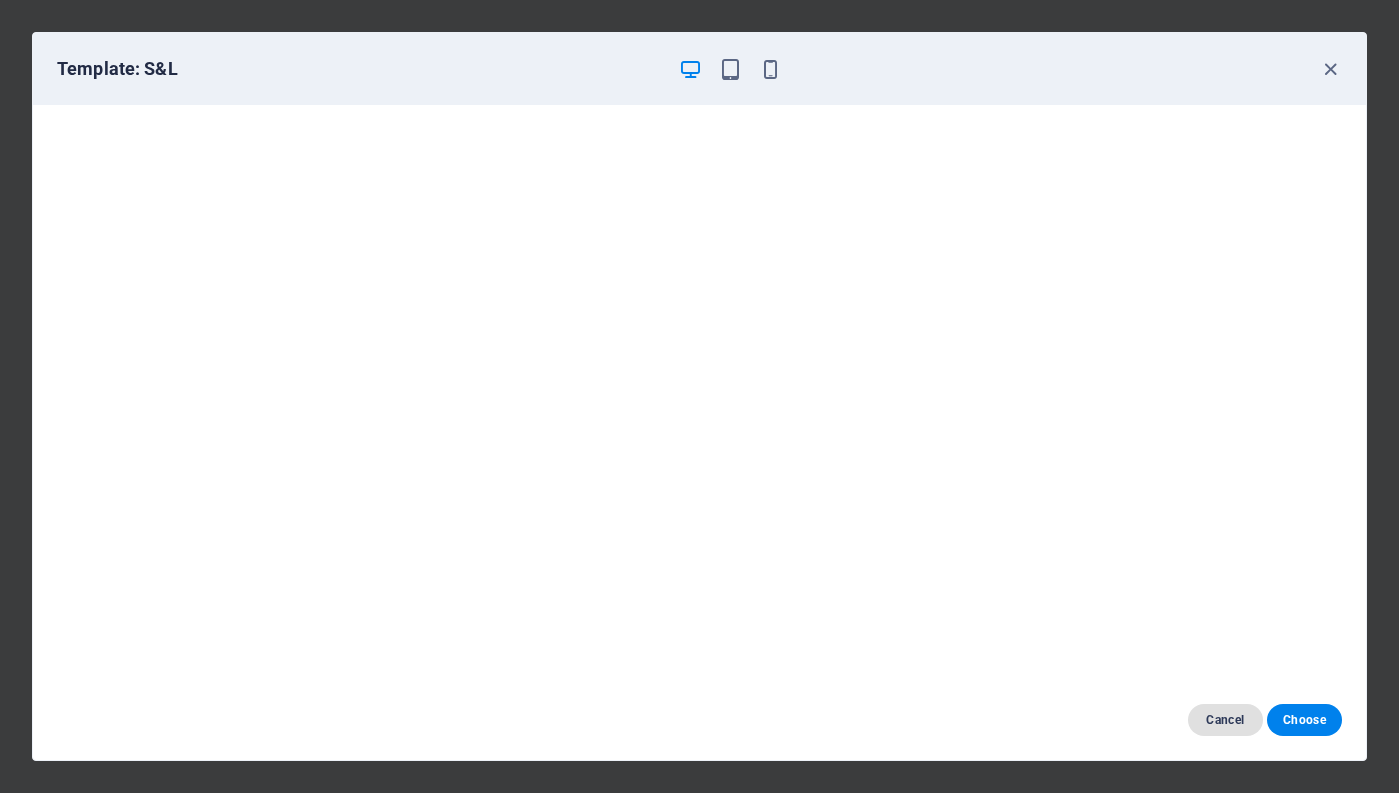 click on "Cancel" at bounding box center (1225, 720) 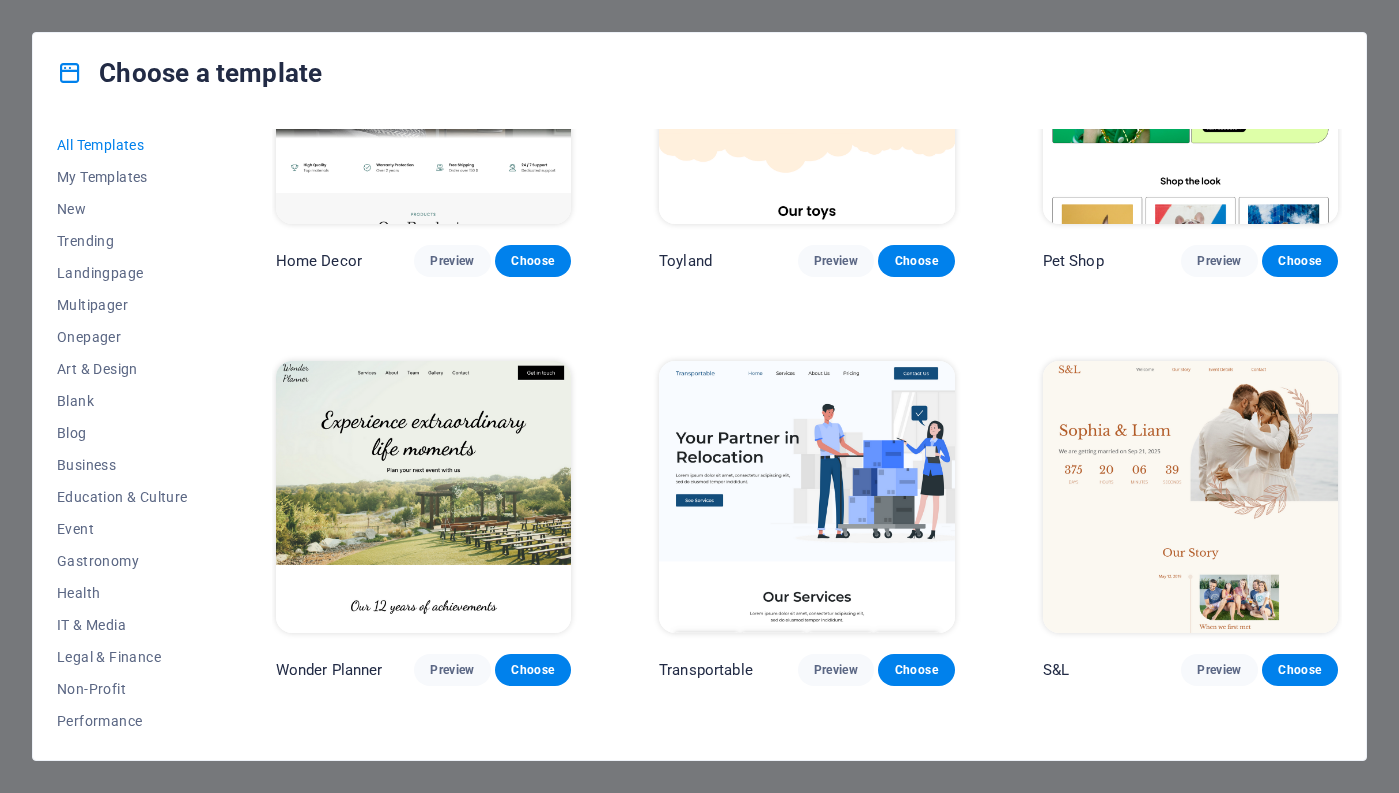 click at bounding box center [806, 497] 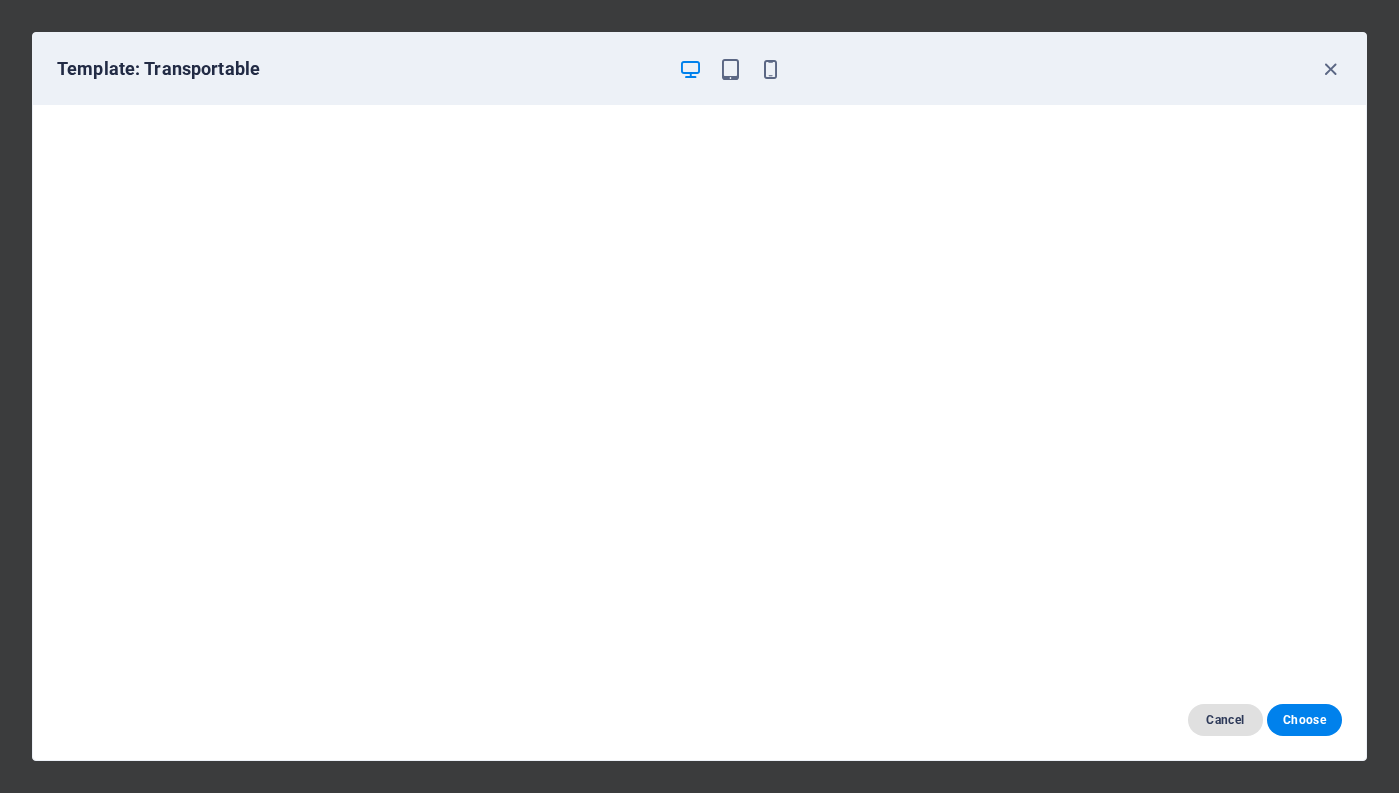 click on "Cancel" at bounding box center [1225, 720] 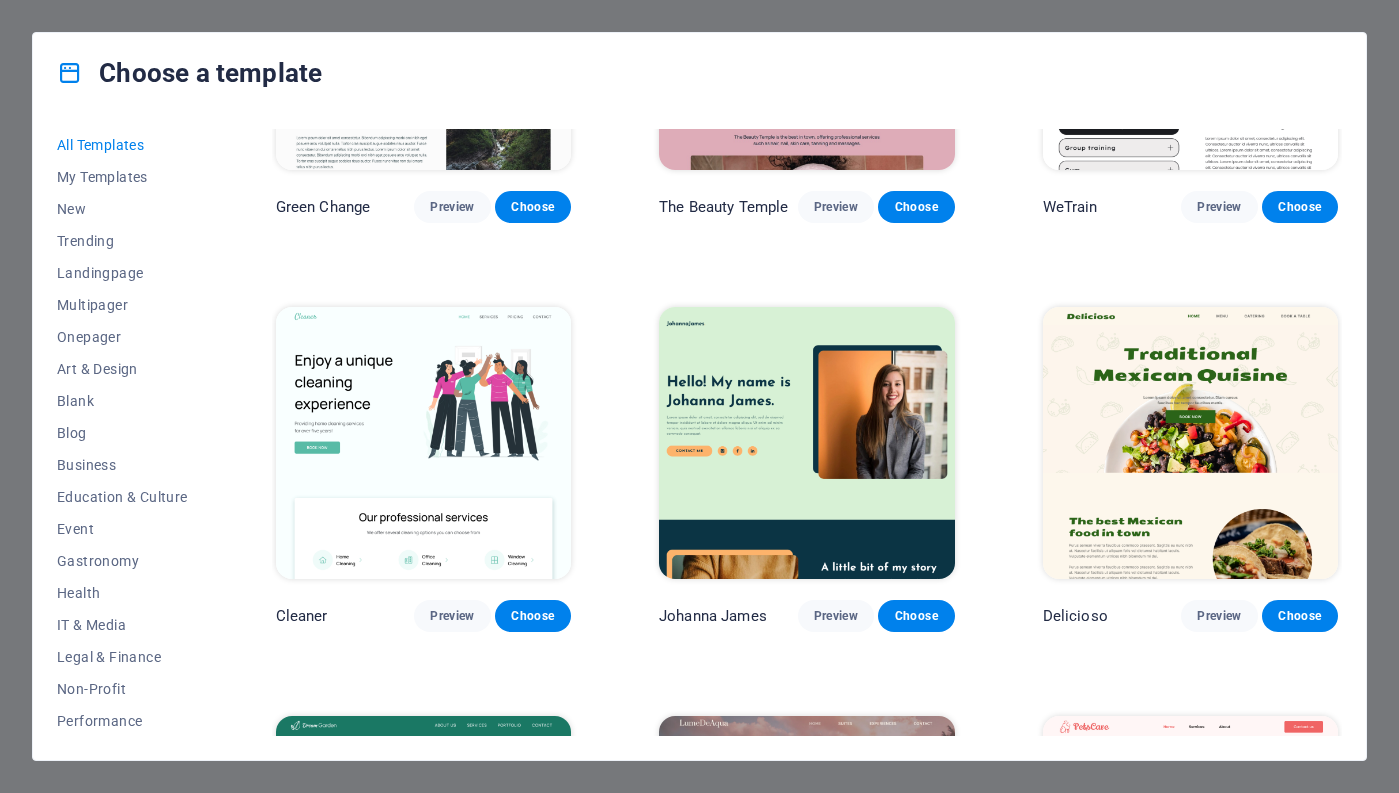 scroll, scrollTop: 2700, scrollLeft: 0, axis: vertical 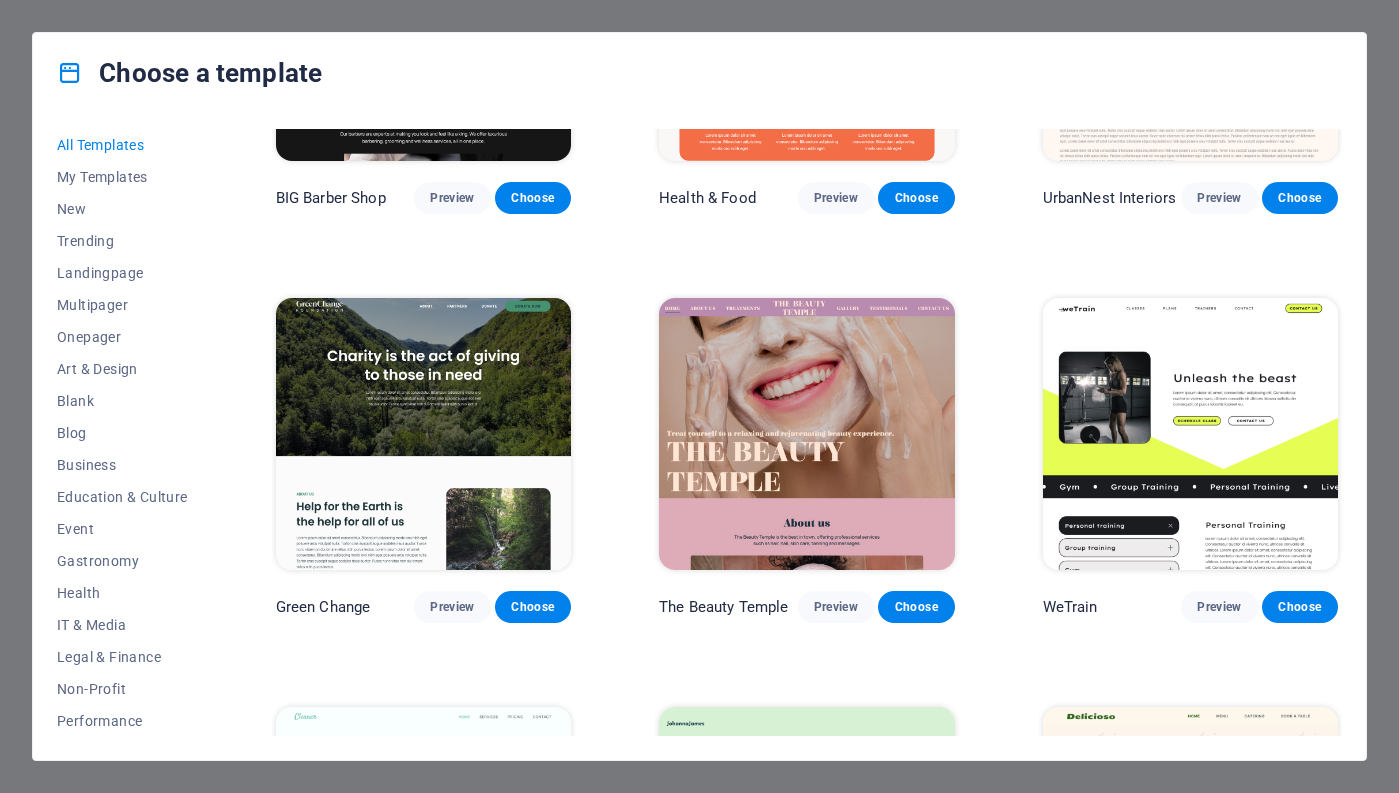 click at bounding box center [423, 434] 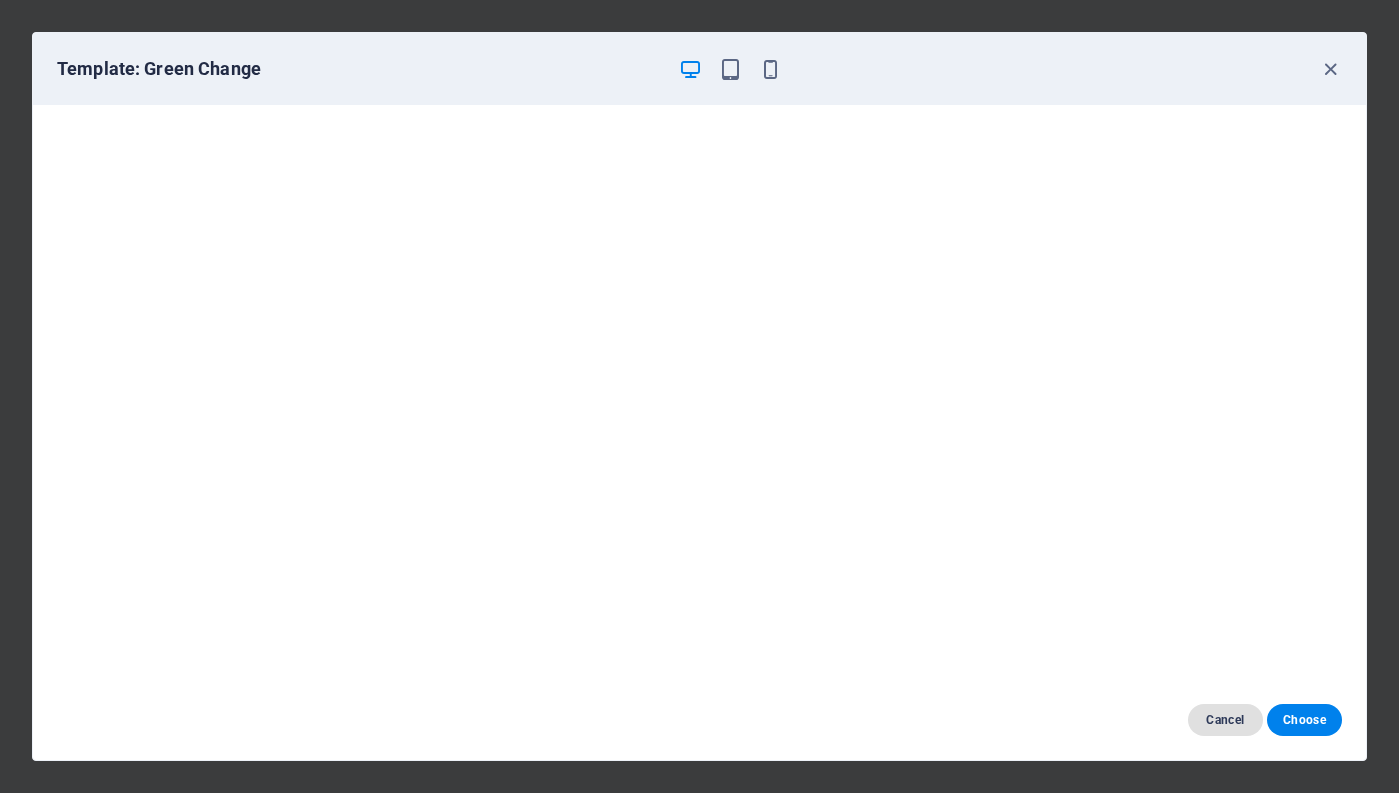 click on "Cancel" at bounding box center (1225, 720) 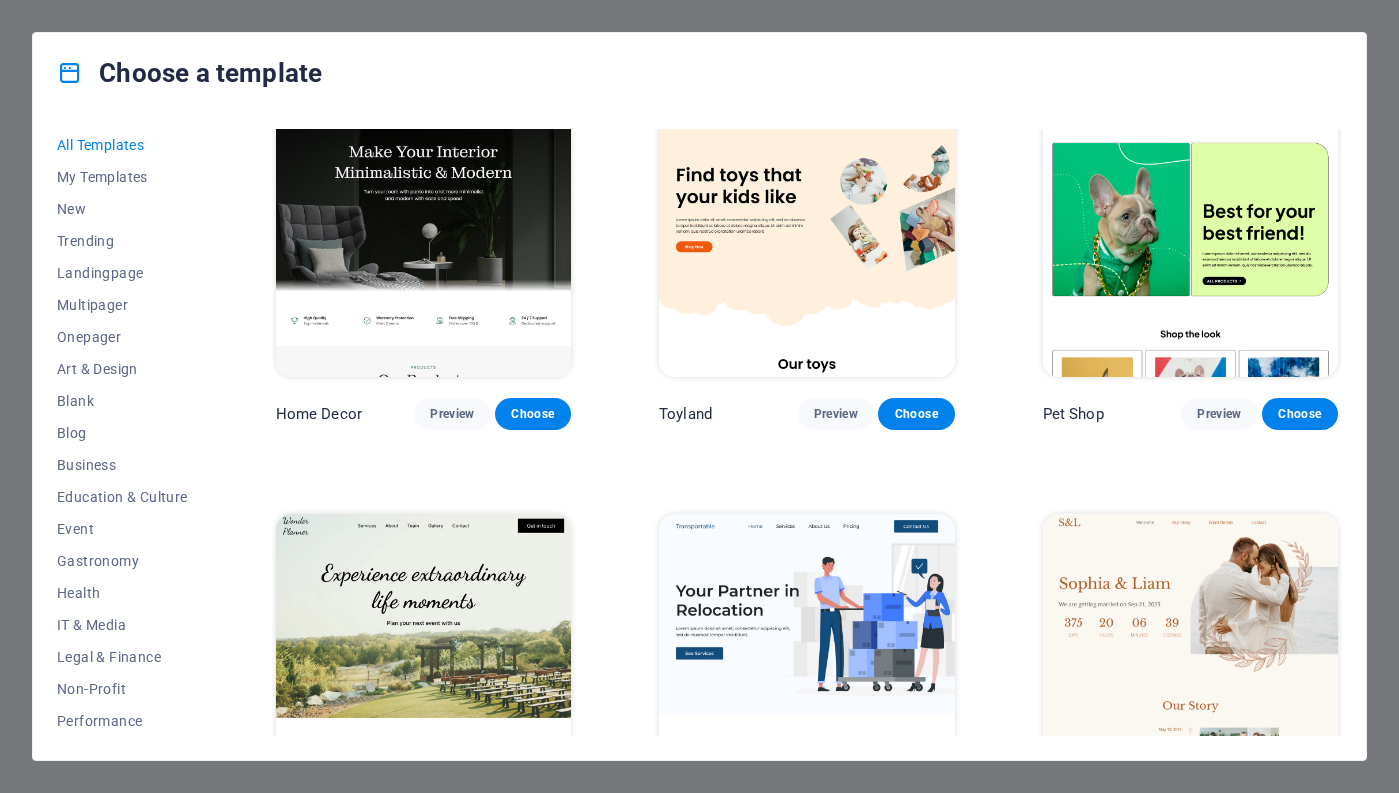 scroll, scrollTop: 700, scrollLeft: 0, axis: vertical 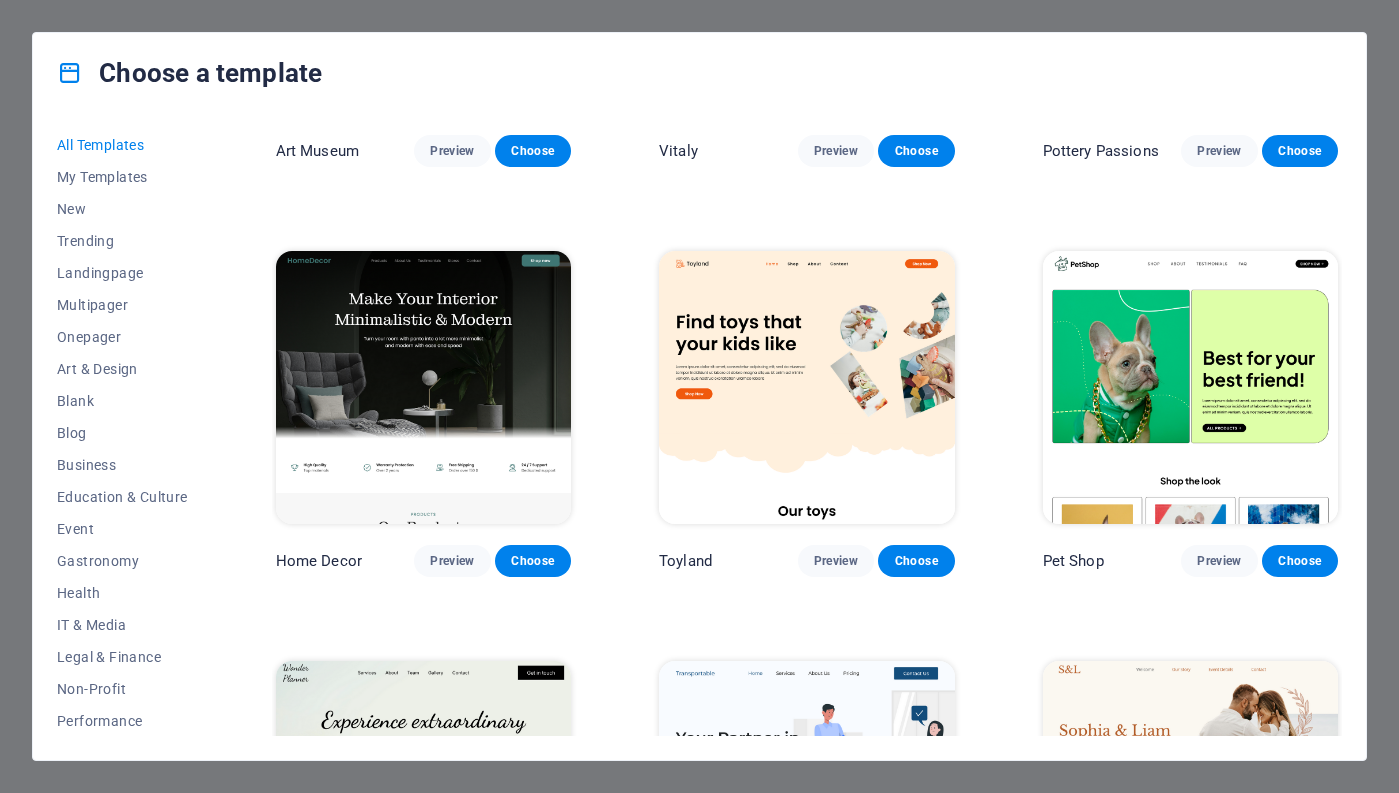 click at bounding box center [1190, 387] 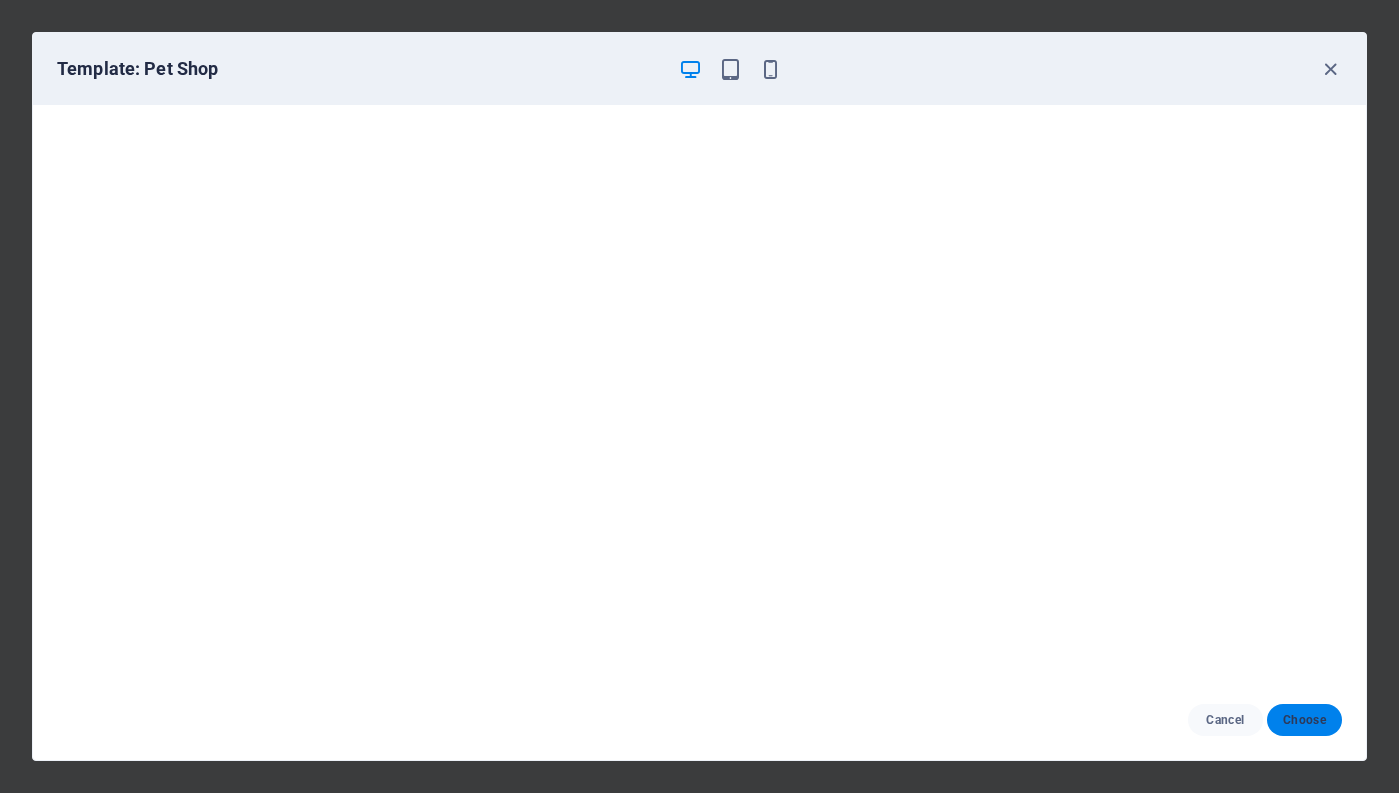 click on "Choose" at bounding box center [1304, 720] 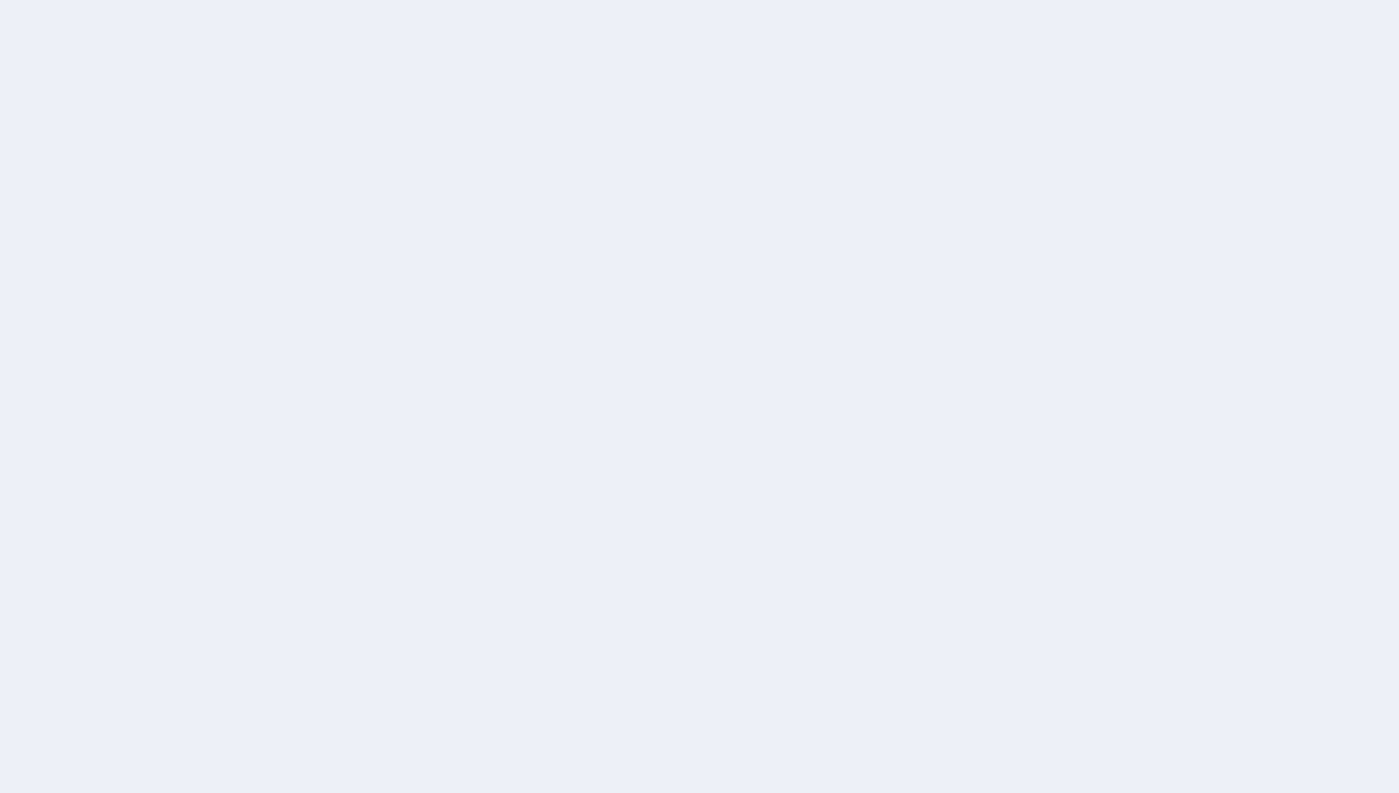 scroll, scrollTop: 0, scrollLeft: 0, axis: both 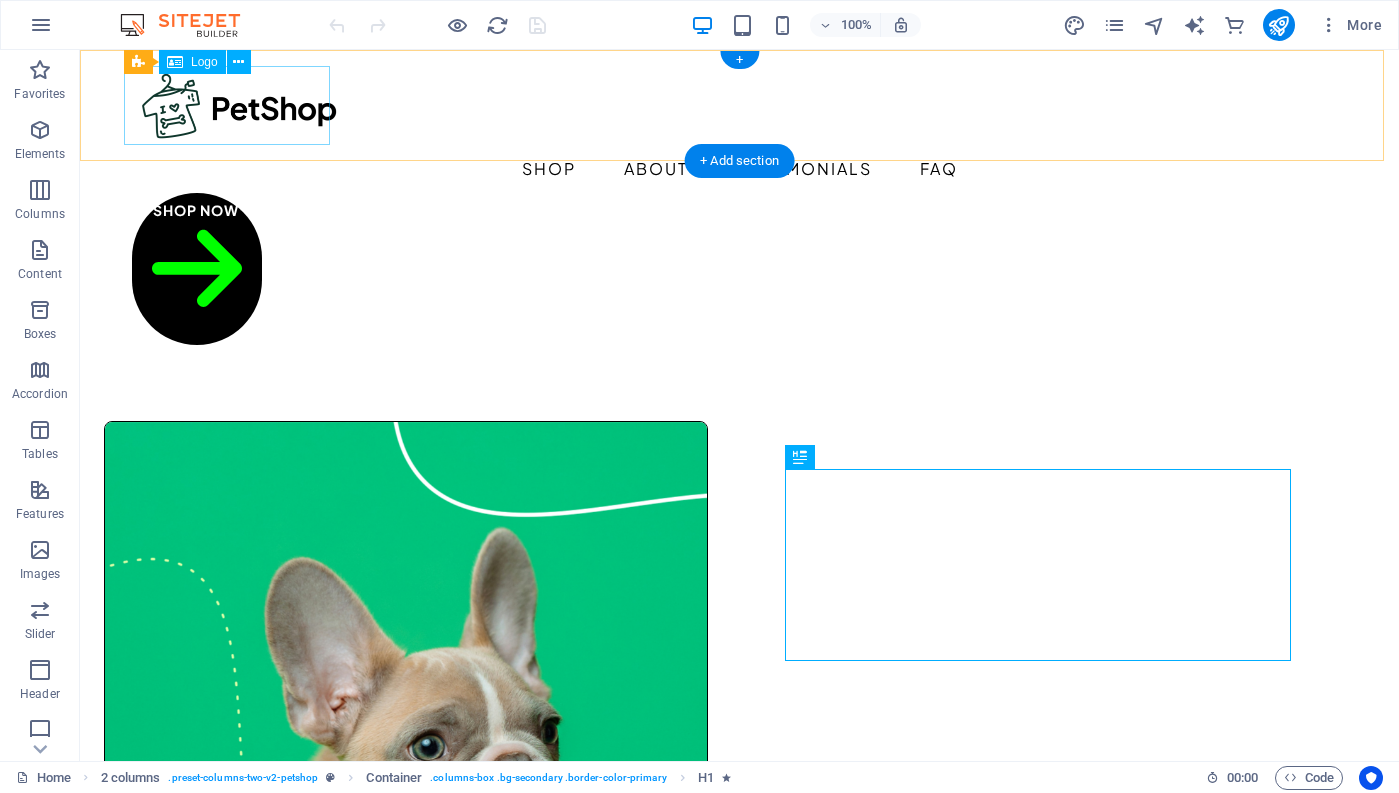 click at bounding box center (740, 105) 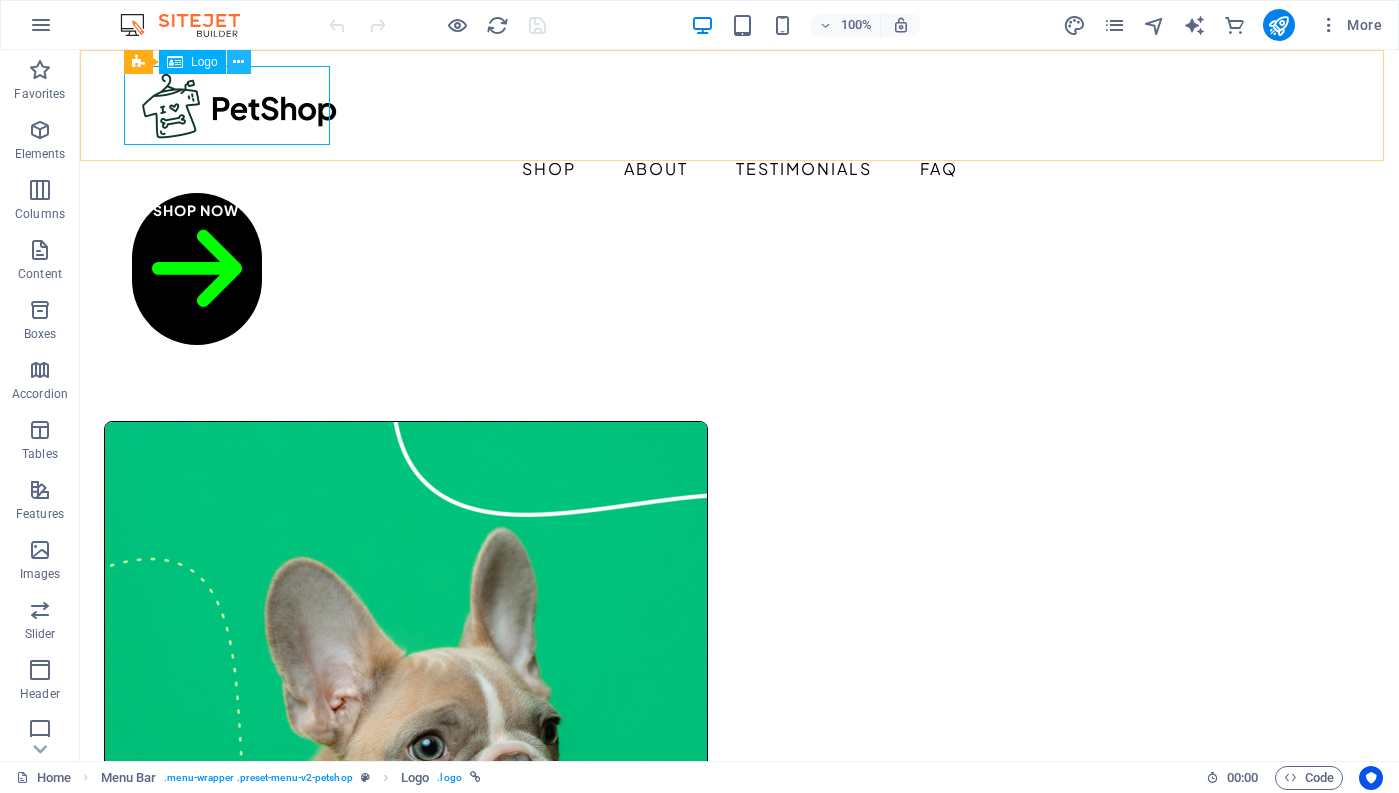 click at bounding box center (238, 62) 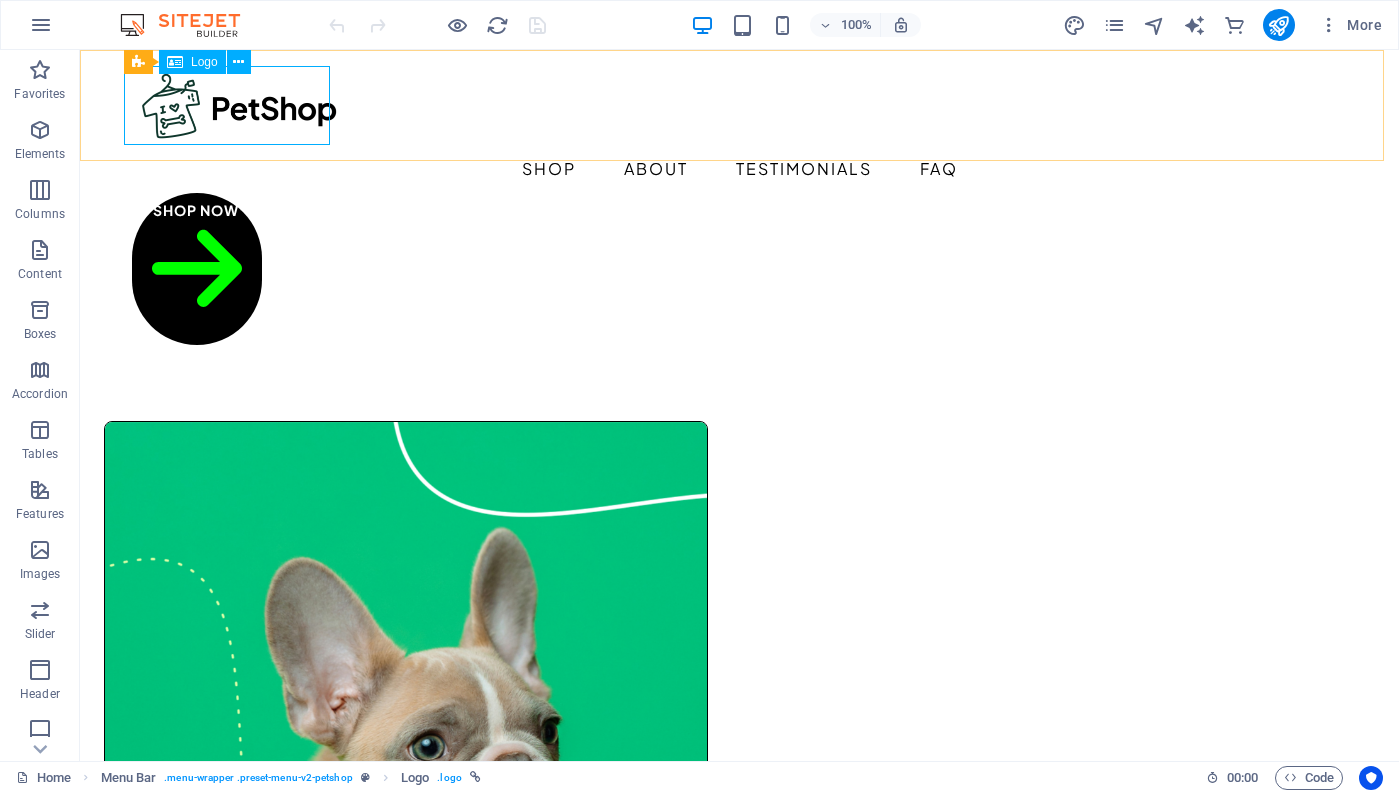 click on "Logo" at bounding box center [204, 62] 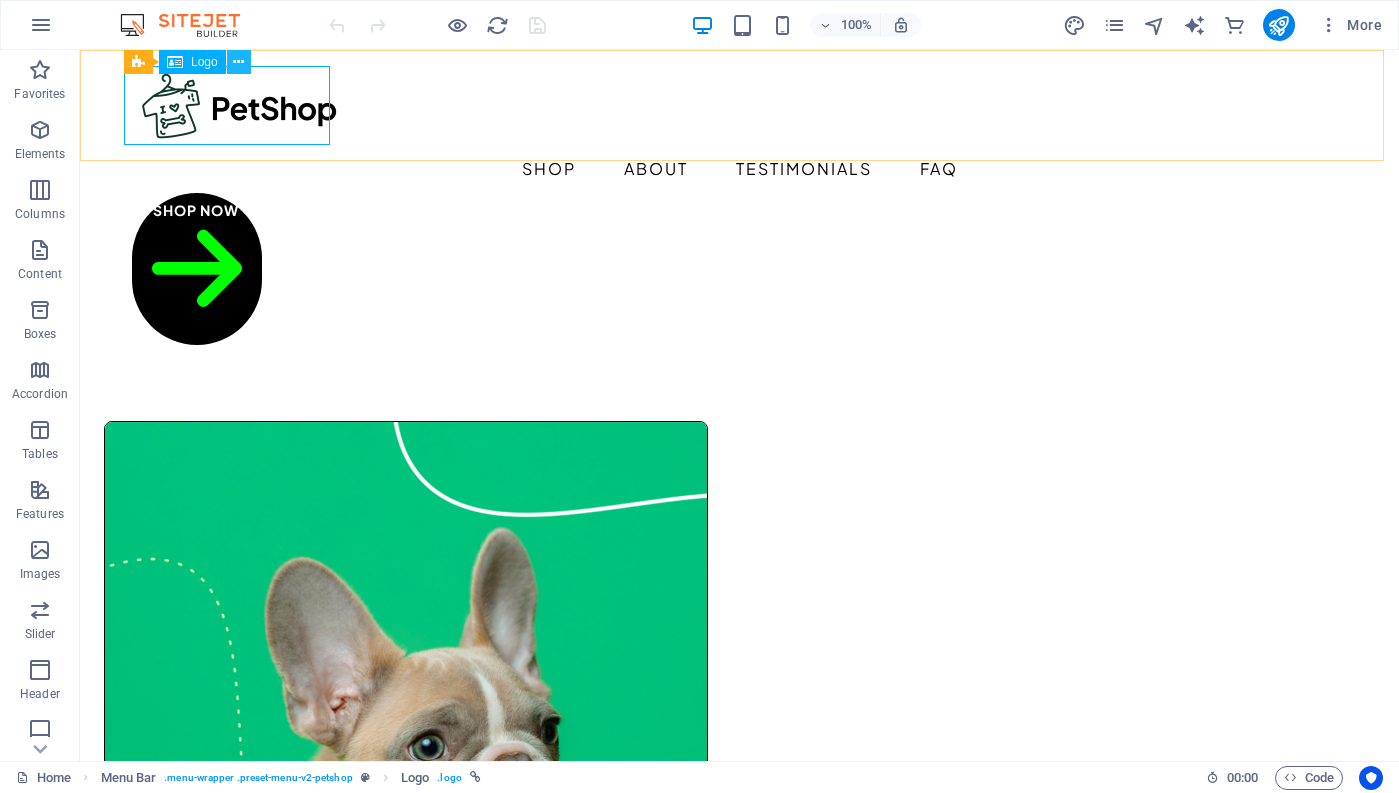 click at bounding box center (238, 62) 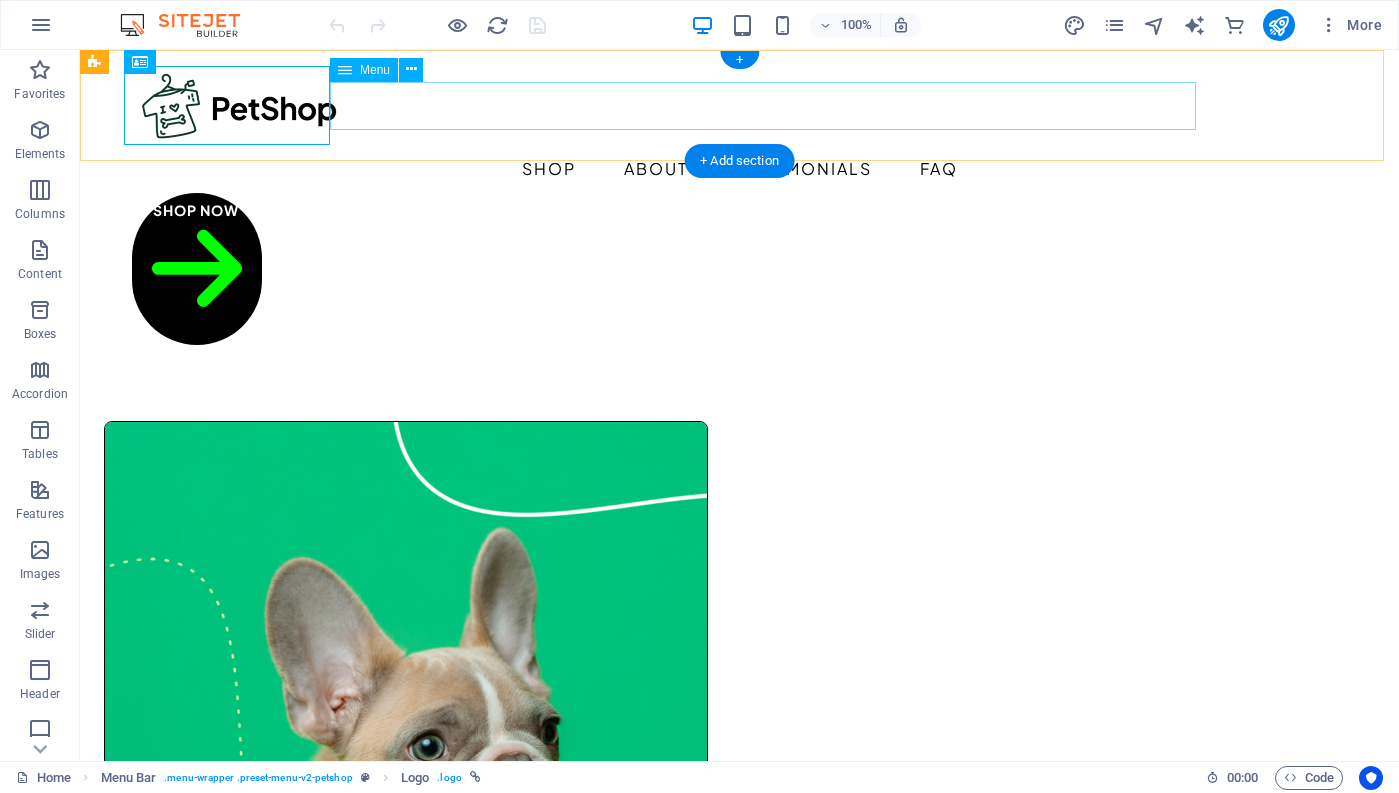 click on "Shop About Testimonials FAQ" at bounding box center [740, 169] 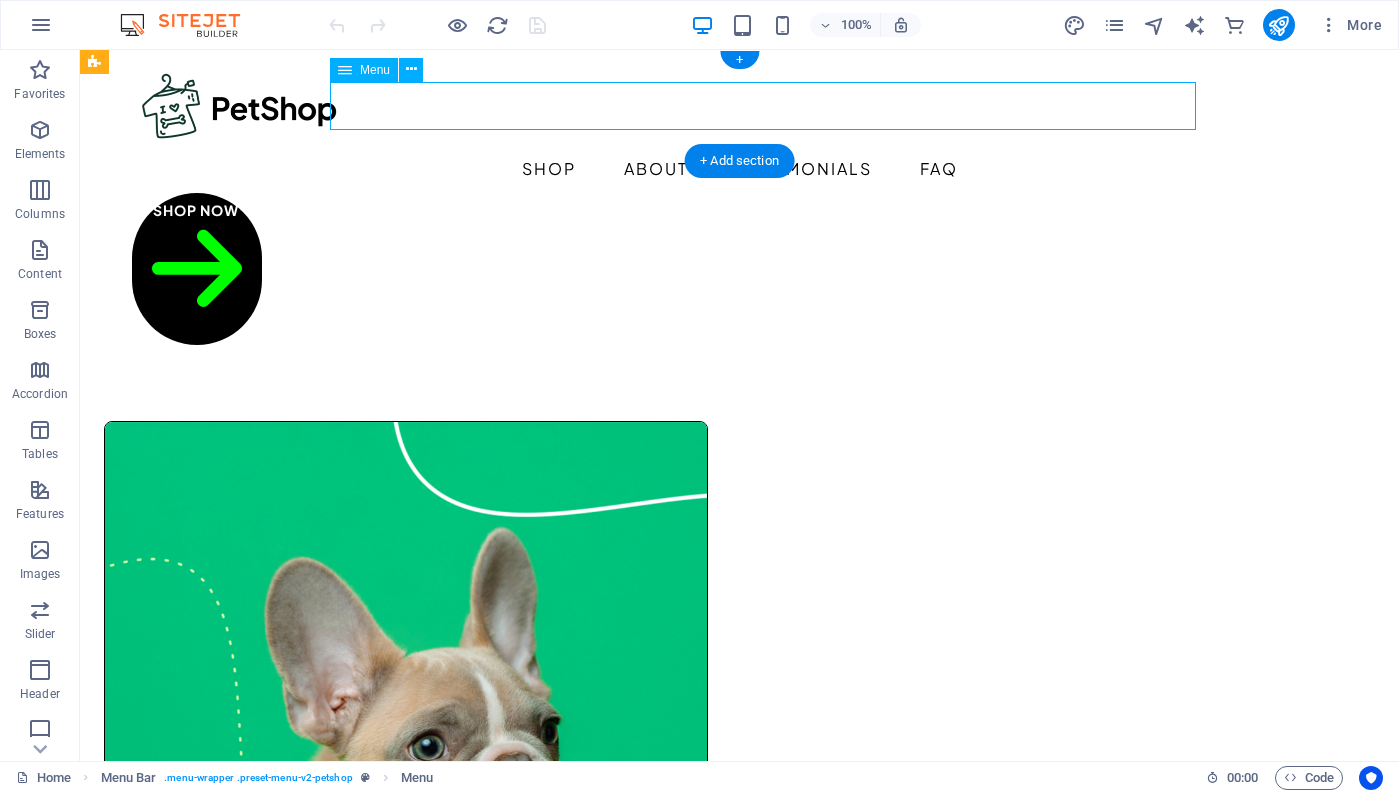 click on "Shop About Testimonials FAQ" at bounding box center (740, 169) 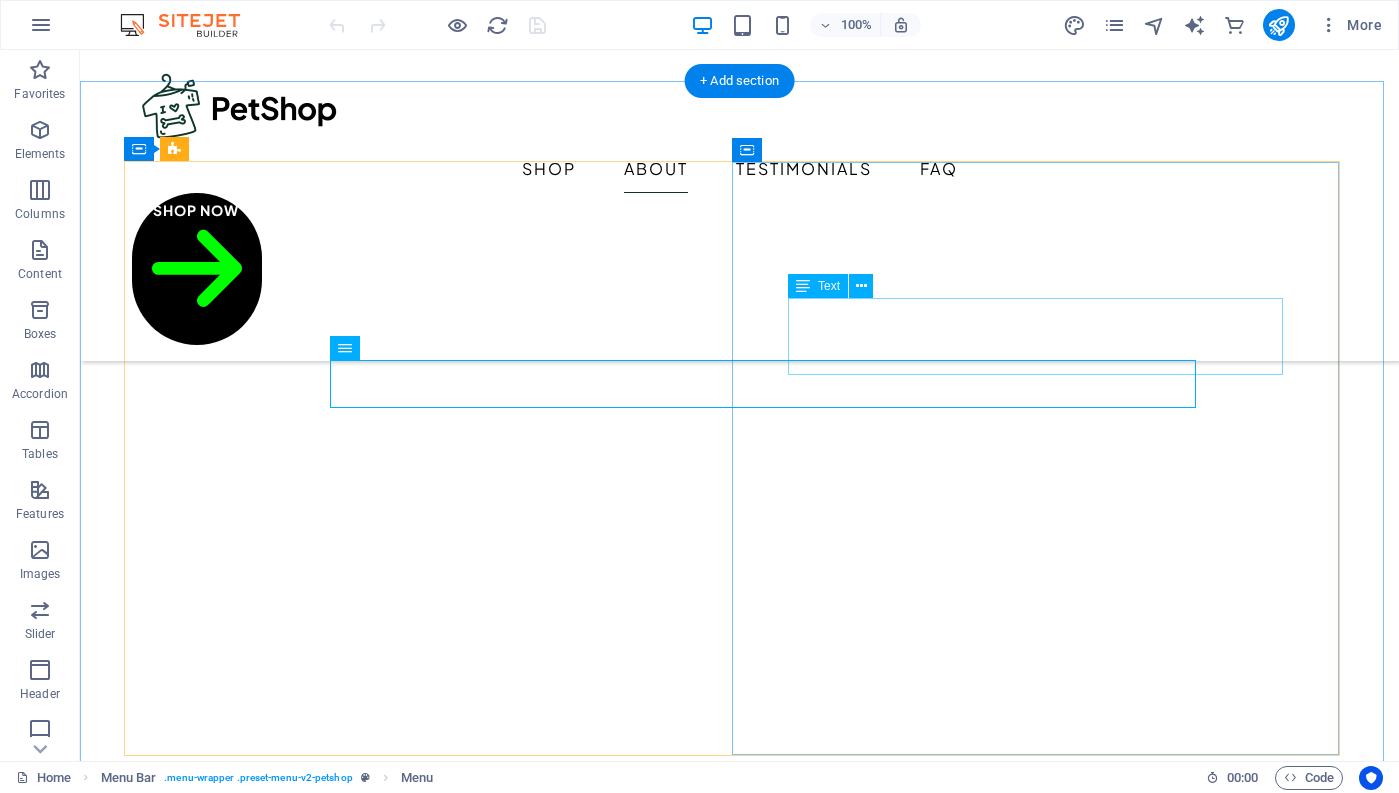 scroll, scrollTop: 1400, scrollLeft: 0, axis: vertical 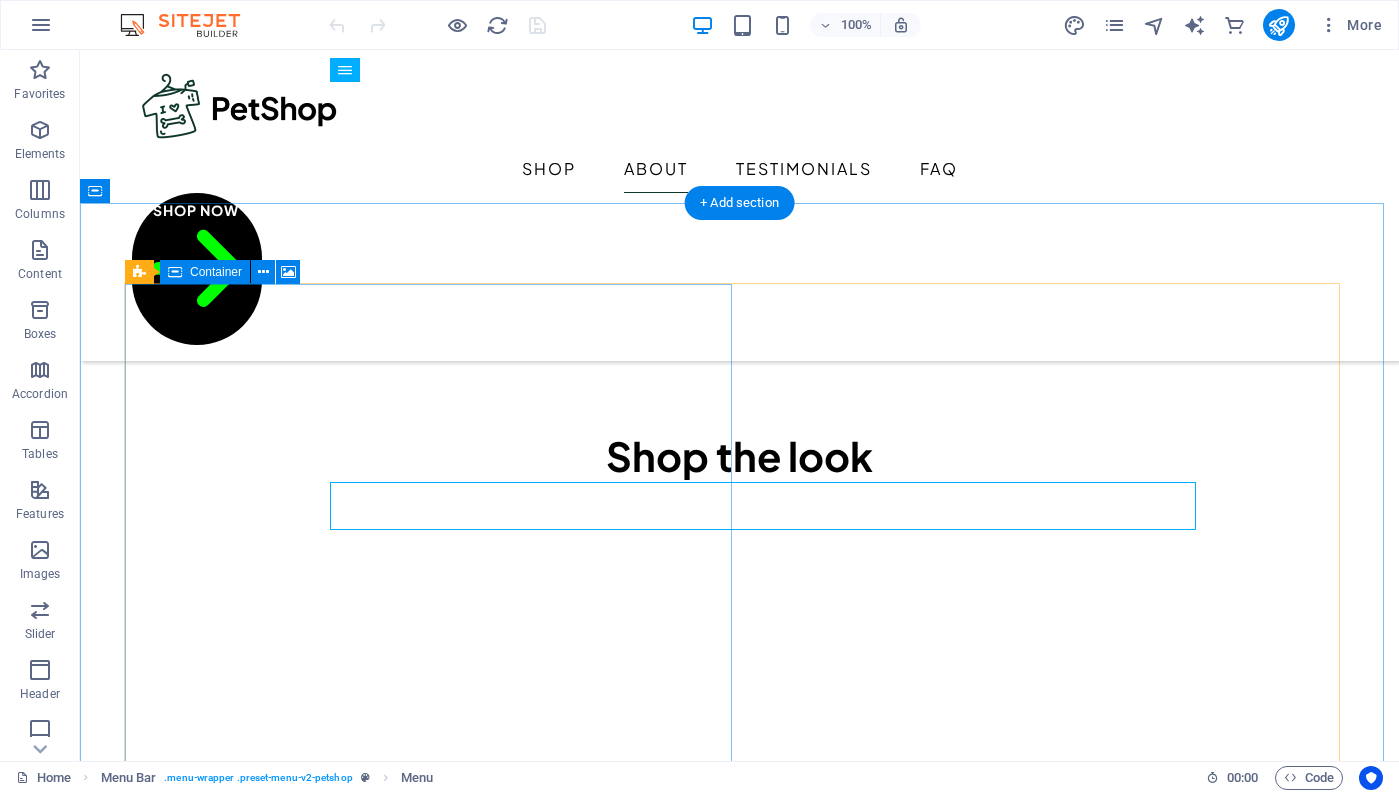 click on "Drop content here or  Add elements  Paste clipboard" at bounding box center [740, 2512] 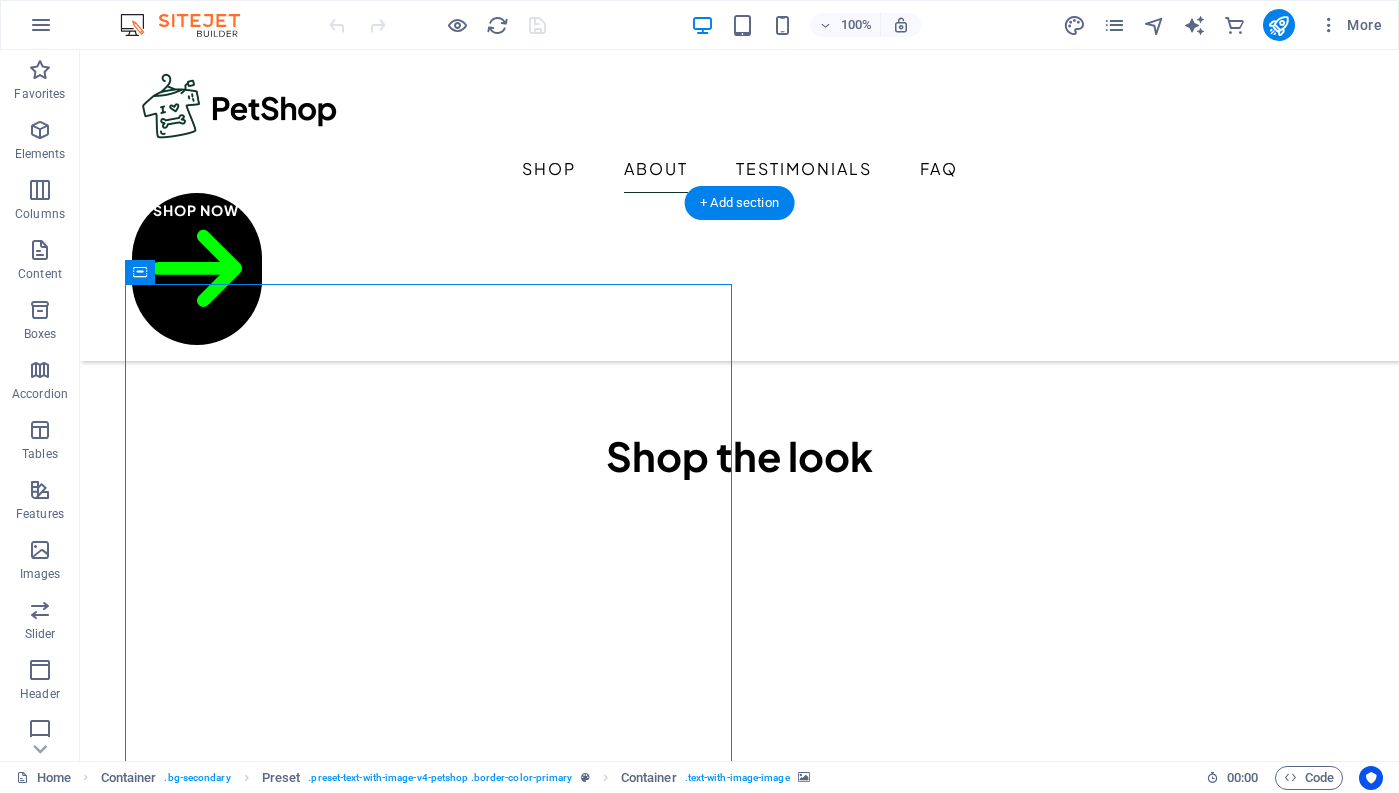 click at bounding box center (740, 2144) 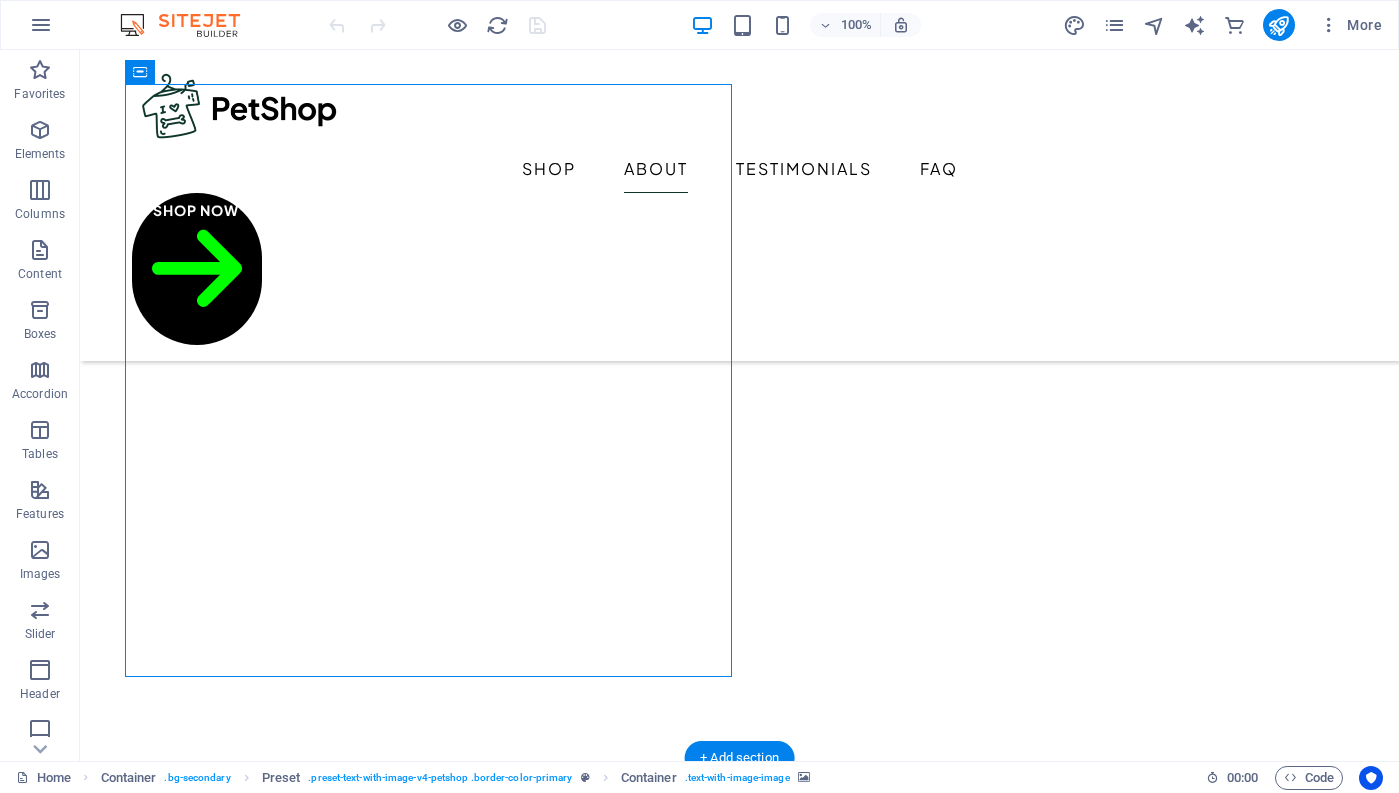 click at bounding box center (740, 1944) 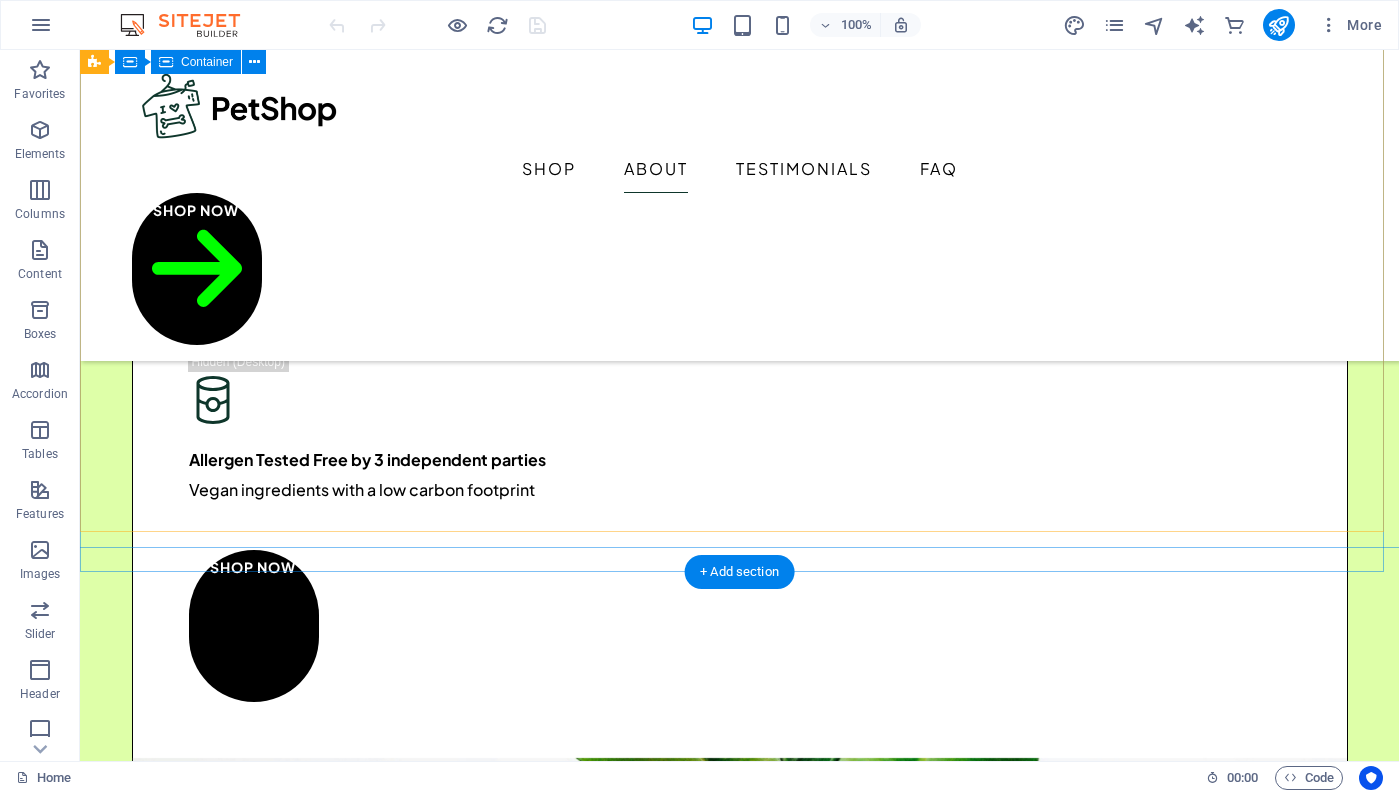 scroll, scrollTop: 2700, scrollLeft: 0, axis: vertical 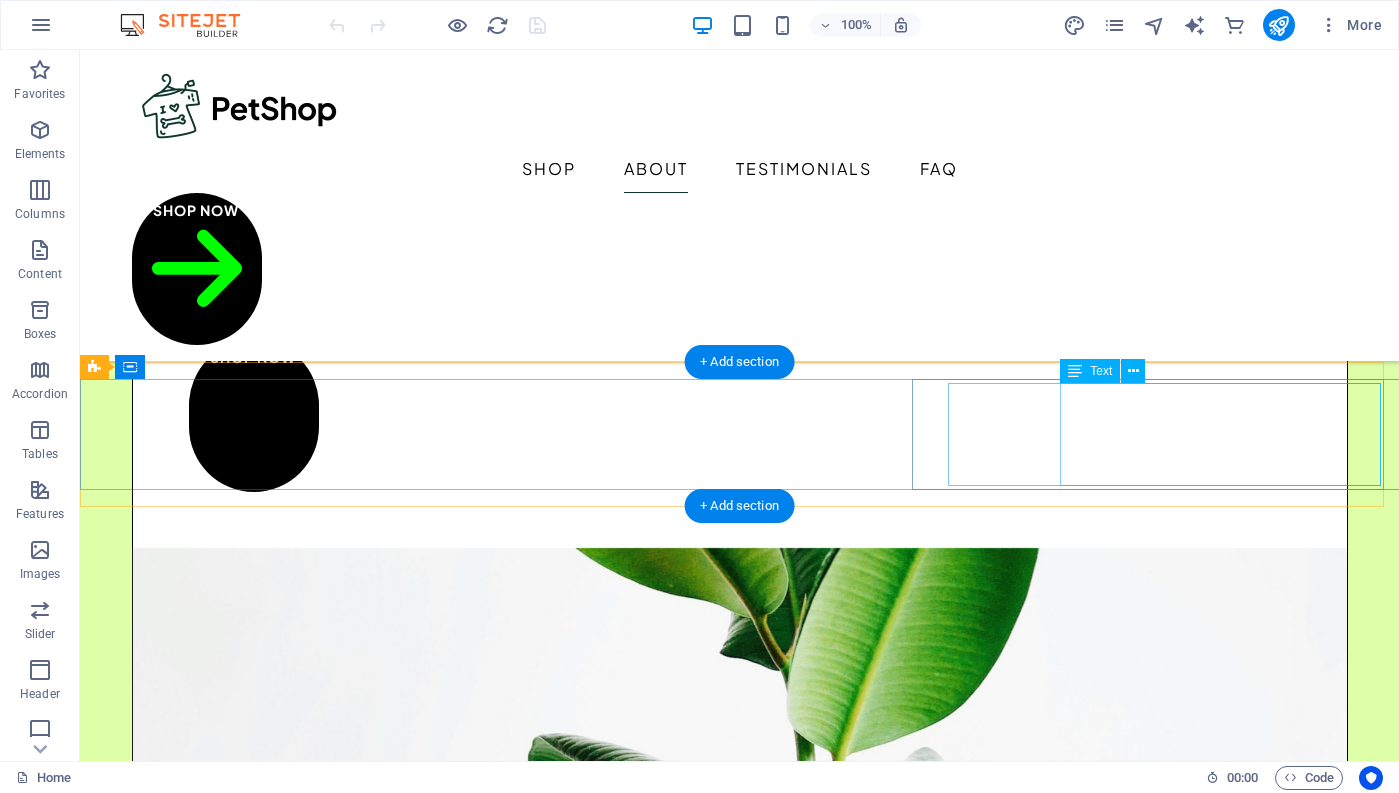 click on "Shop Now" at bounding box center (1401, 3652) 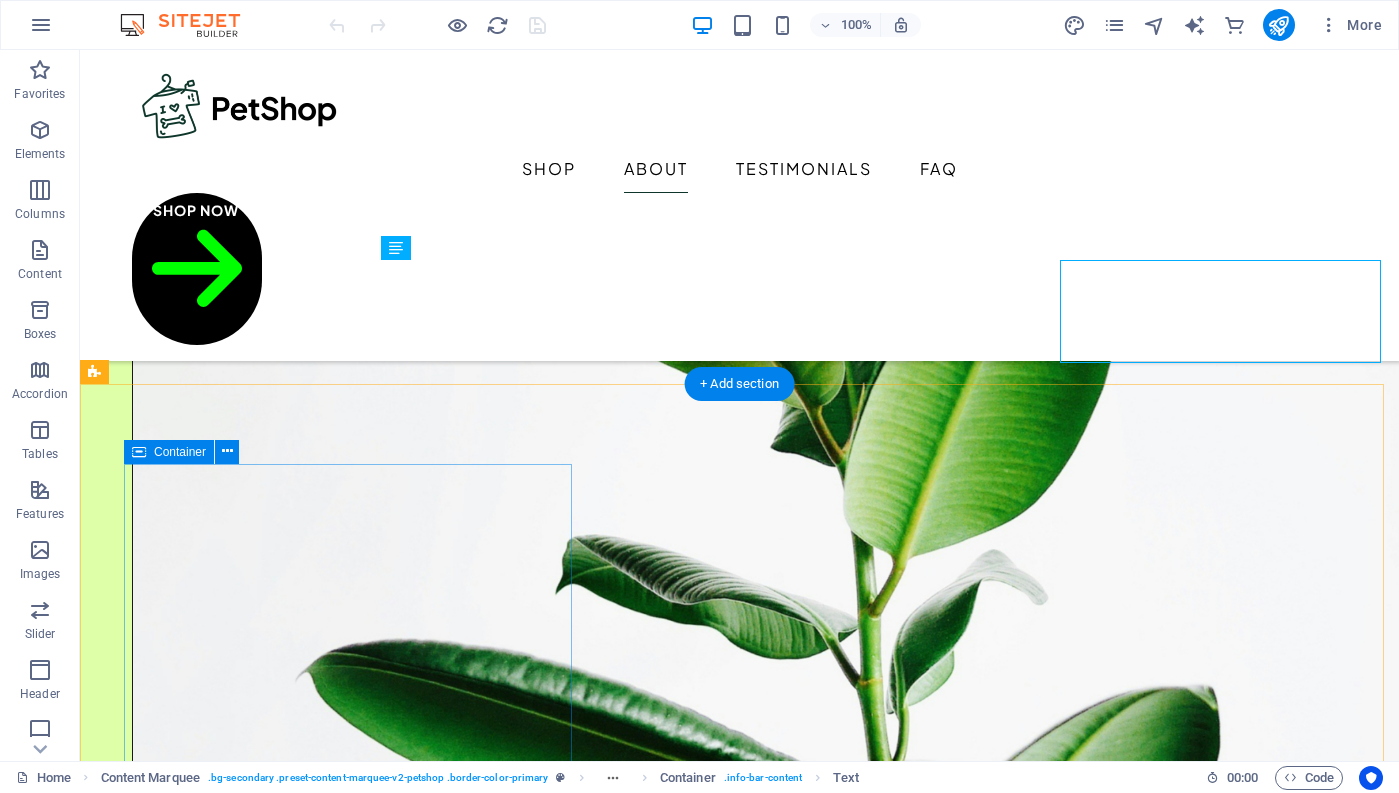 scroll, scrollTop: 3000, scrollLeft: 0, axis: vertical 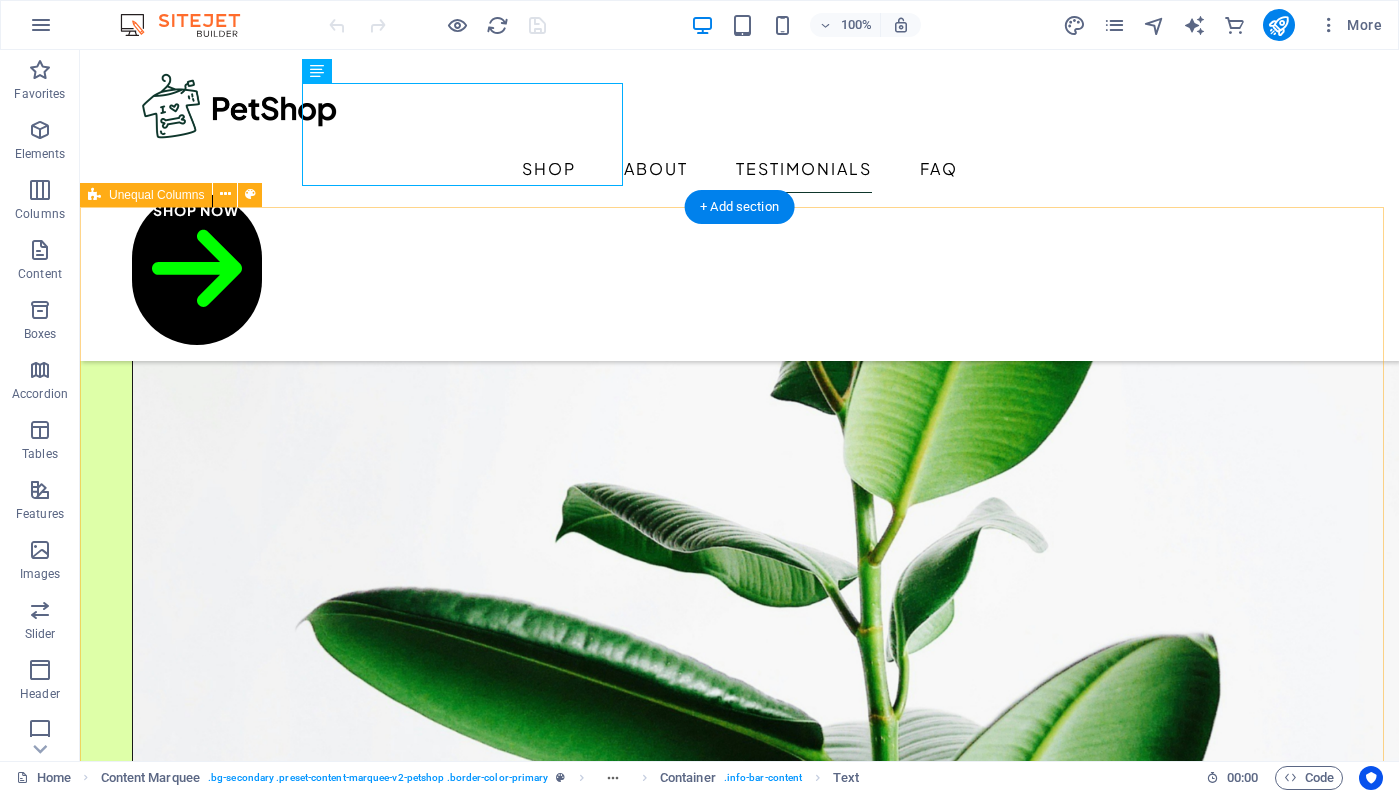 click on "TESTIMONIALS Happy Doggos Alicia @alicia_96 Lorem ipsum dolor sit amet, consectetur adipiscing elit, sed do eiusmod tempor incididunt ut labore et dolore magna aliqua. Ut enim ad minim veniam, quis nostrud. Verified Customer Jonathan @jonny_smith Lorem ipsum dolor sit amet, consectetur adipiscing elit, sed do eiusmod tempor incididunt ut labore et dolore magna aliqua. Ut enim ad minim veniam, quis nostrud. Verified Customer Michael @michael_bell Lorem ipsum dolor sit amet, consectetur adipiscing elit, sed do eiusmod tempor incididunt ut labore et dolore magna aliqua. Ut enim ad minim veniam, quis nostrud. Verified Customer Meggy @meggy_alice Lorem ipsum dolor sit amet, consectetur adipiscing elit, sed do eiusmod tempor incididunt ut labore et dolore magna aliqua. Ut enim ad minim veniam, quis nostrud. Verified Customer" at bounding box center (739, 4937) 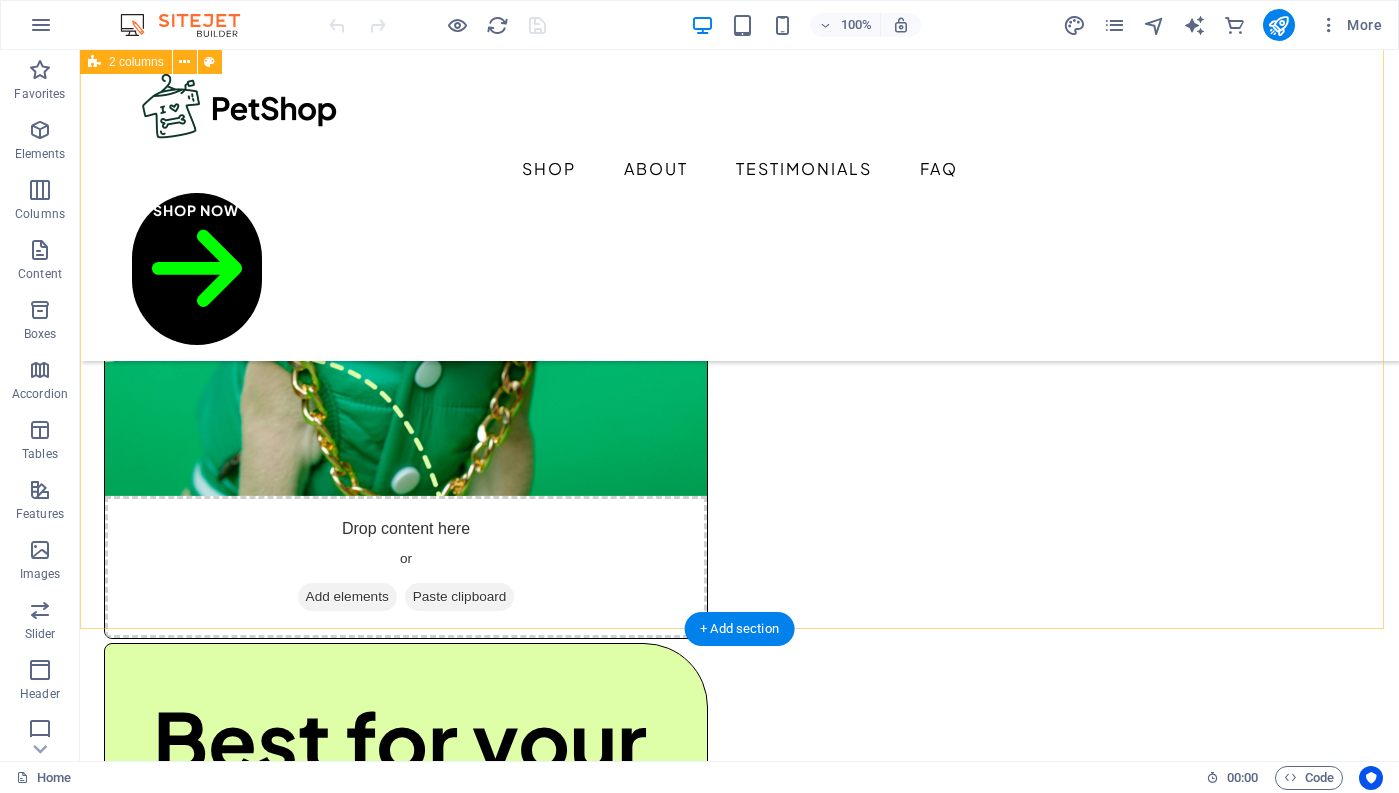 scroll, scrollTop: 0, scrollLeft: 0, axis: both 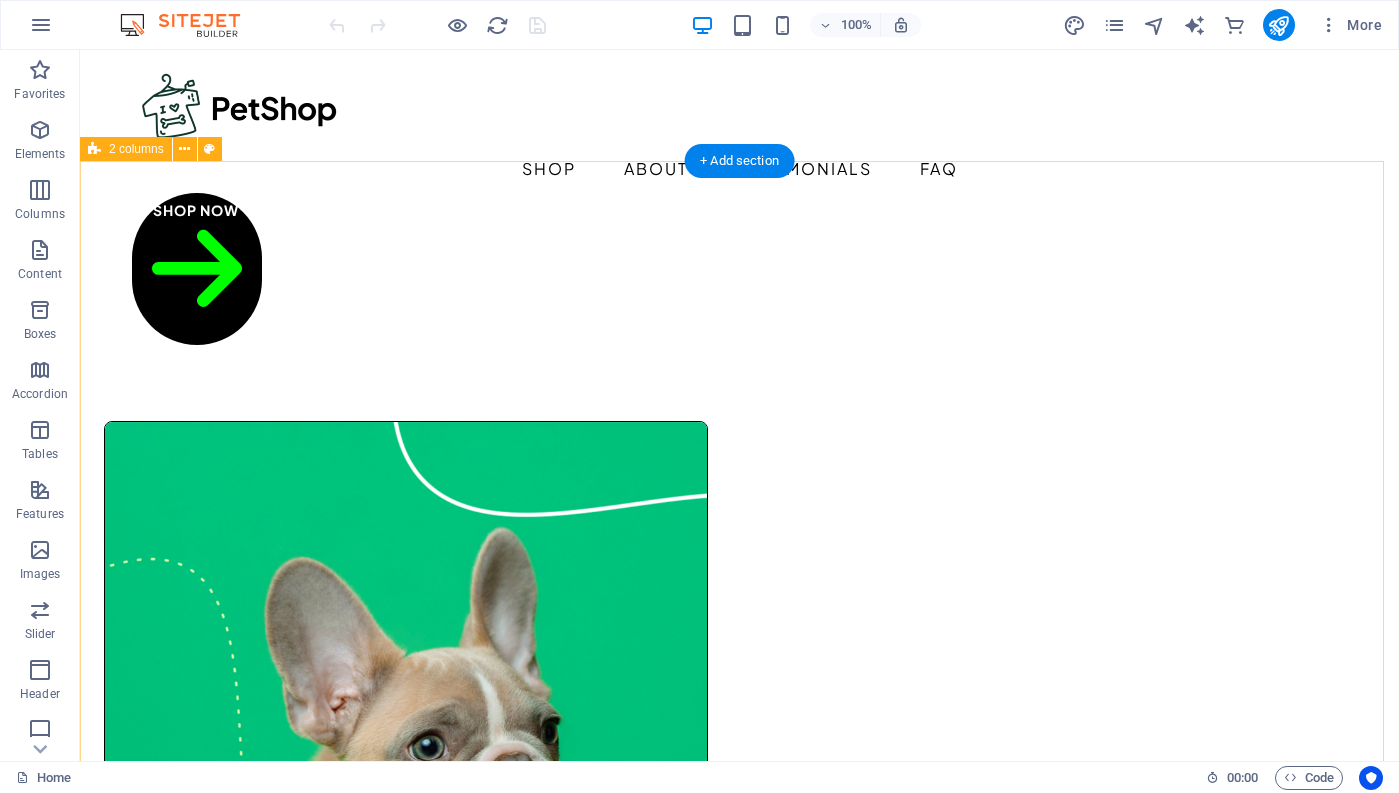 click on "Drop content here or  Add elements  Paste clipboard Best for your best friend! Lorem ipsum dolor sit amet, consectetur adipiscing elit, sed do eiusmod tempor incididunt ut labore et dolore magna aliqua. Ut enim ad minim veniam, quis nostrud exercitation ullamco laboris. All products" at bounding box center (739, 1156) 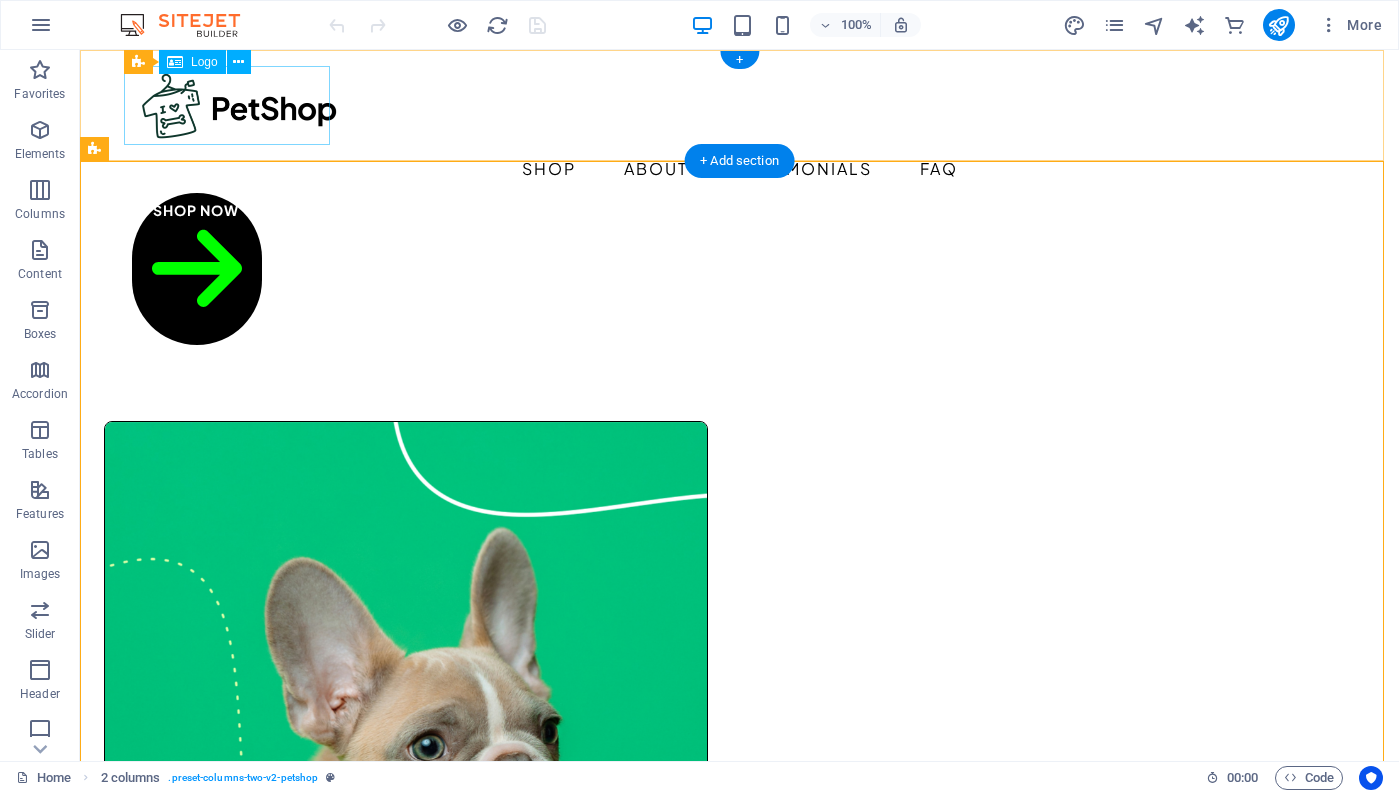 click at bounding box center (740, 105) 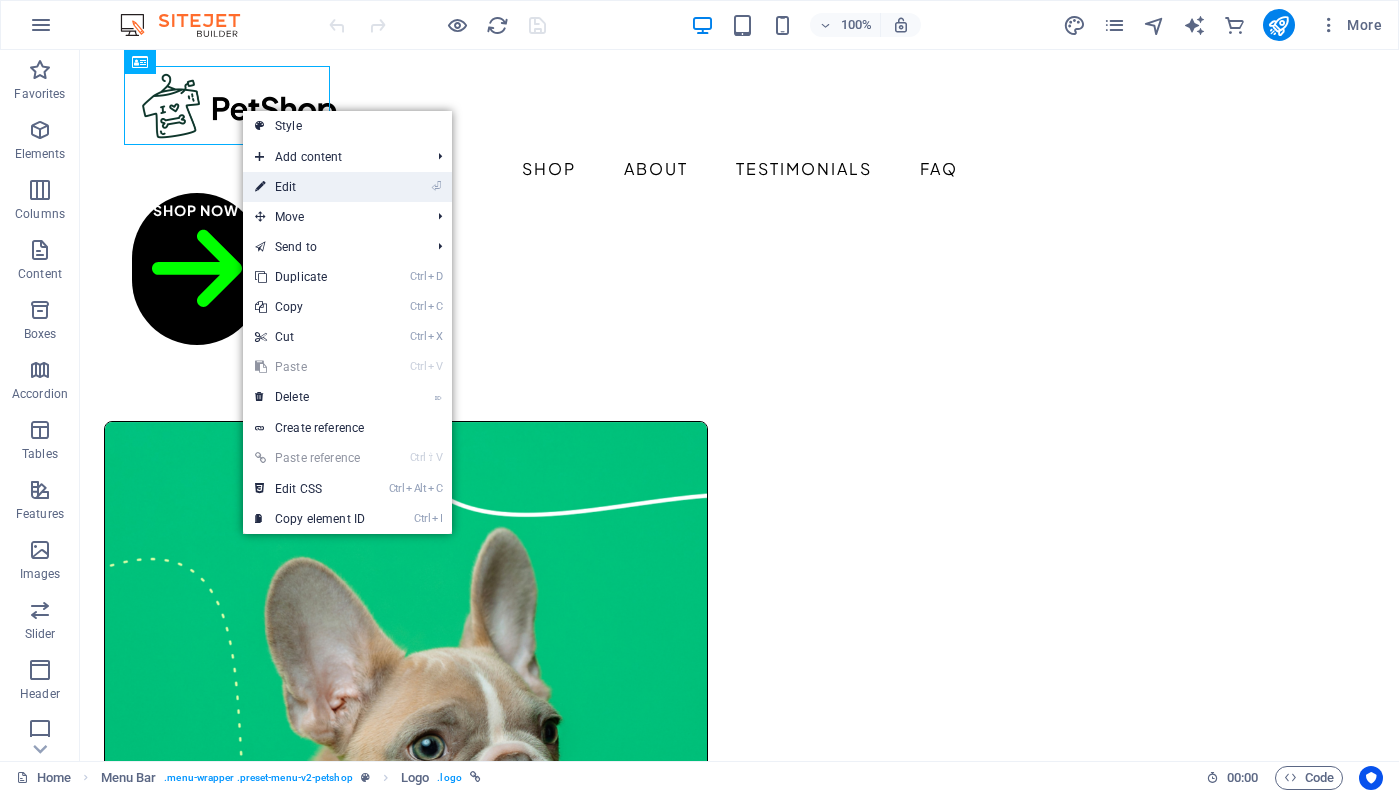 click on "⏎  Edit" at bounding box center [310, 187] 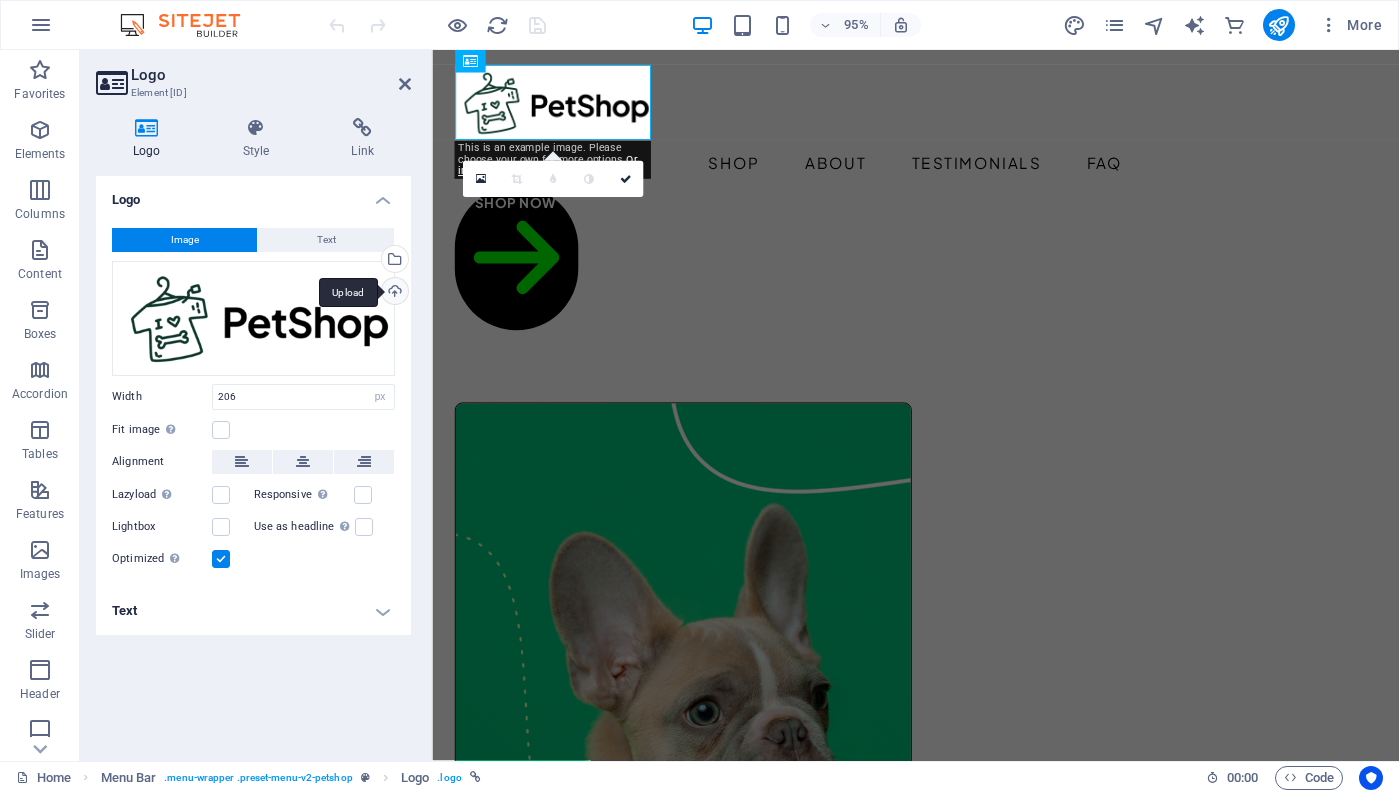 click on "Upload" at bounding box center [393, 293] 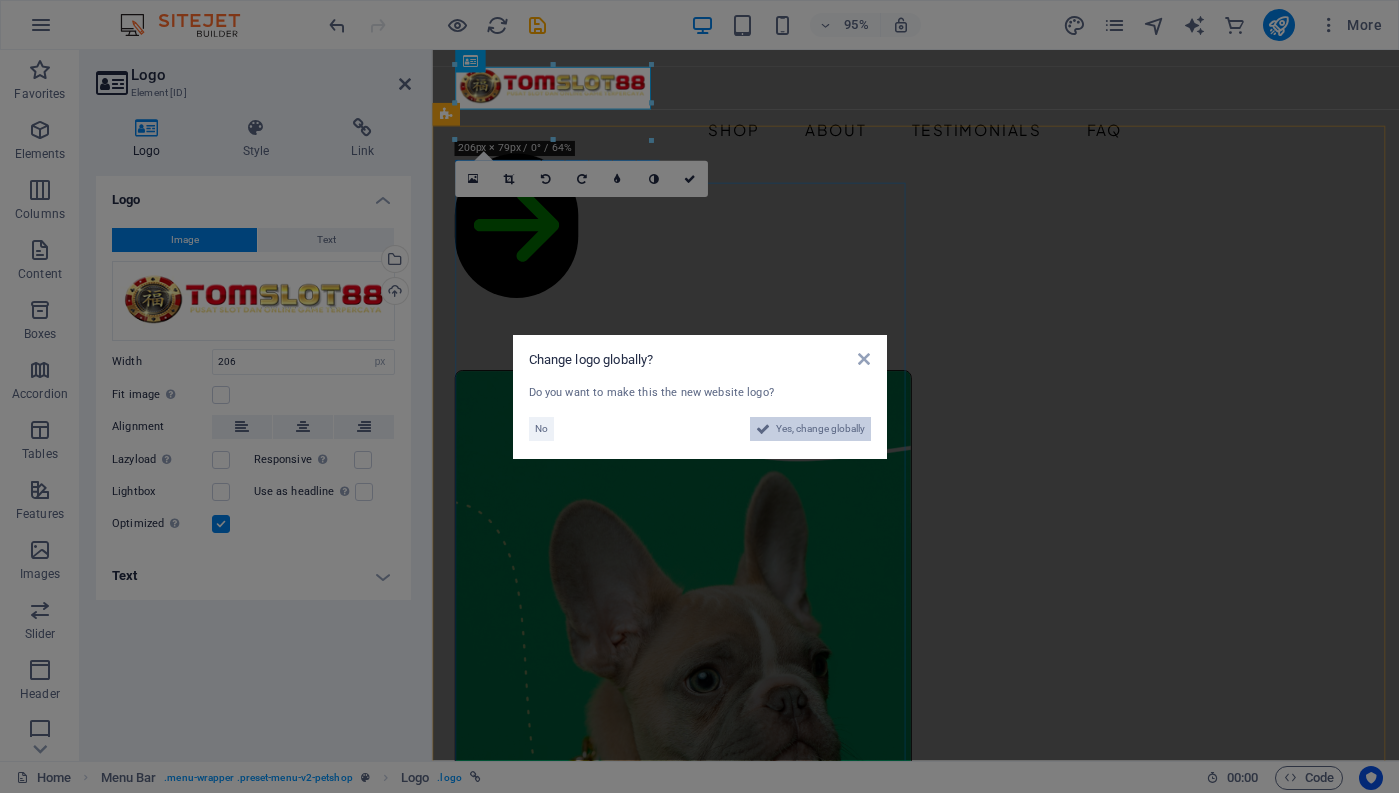 click on "Yes, change globally" at bounding box center [820, 429] 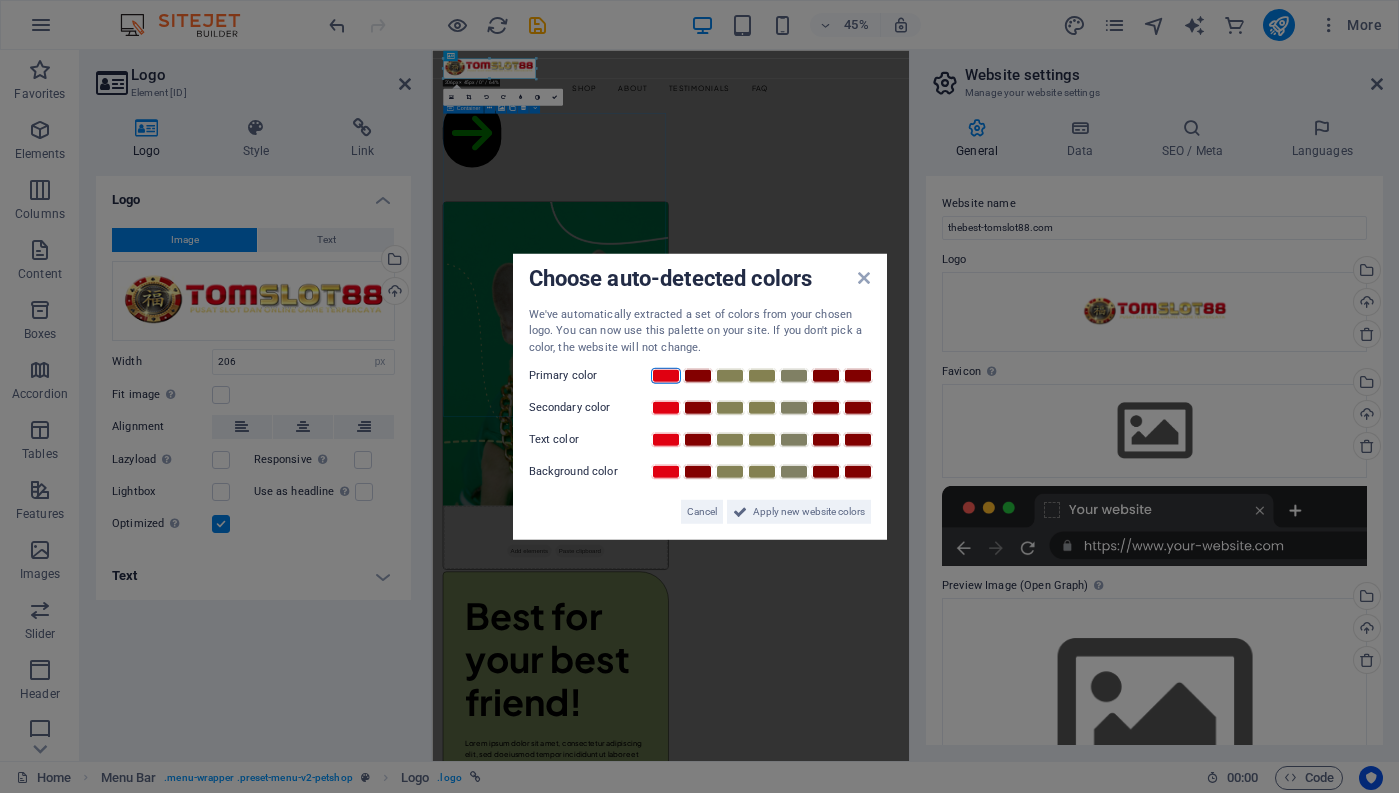 click at bounding box center (666, 376) 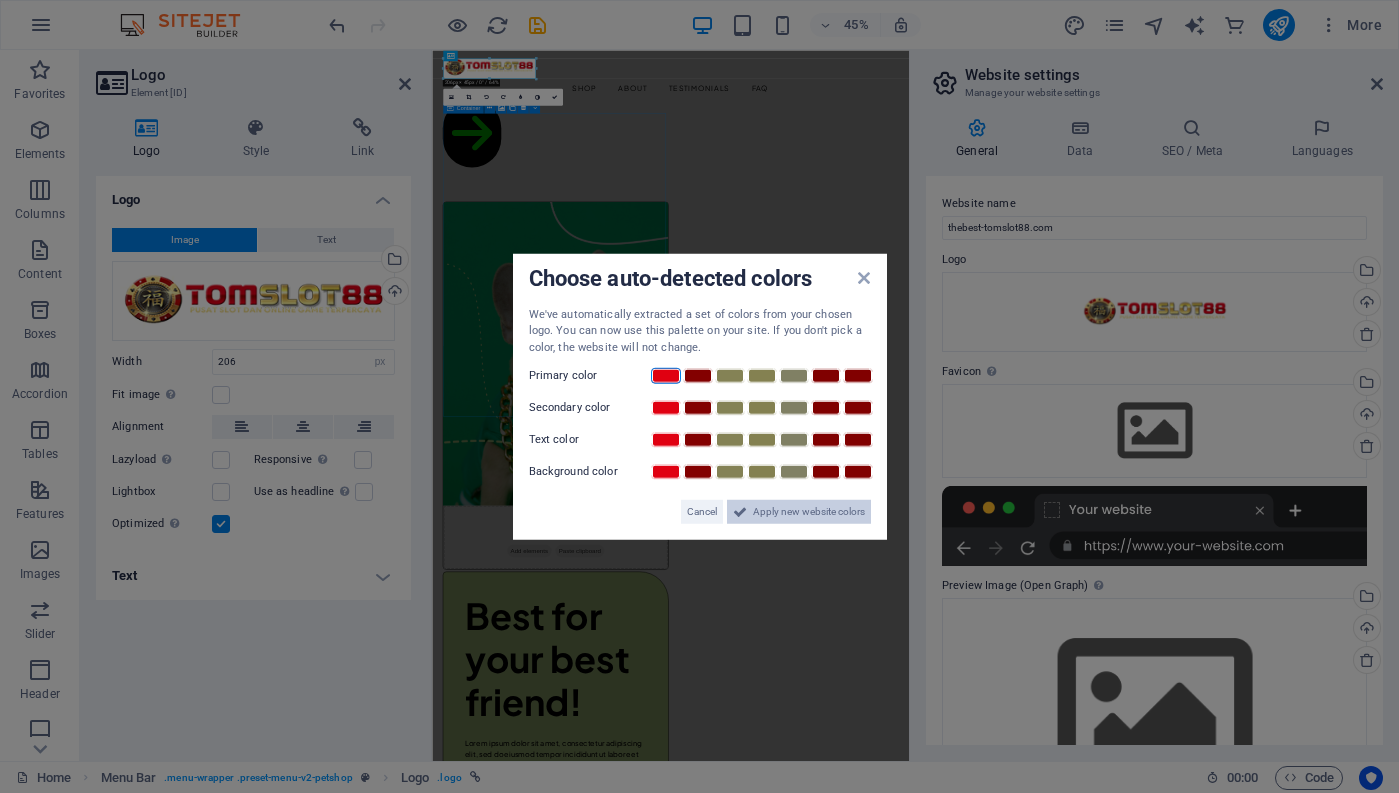 click on "Apply new website colors" at bounding box center (809, 512) 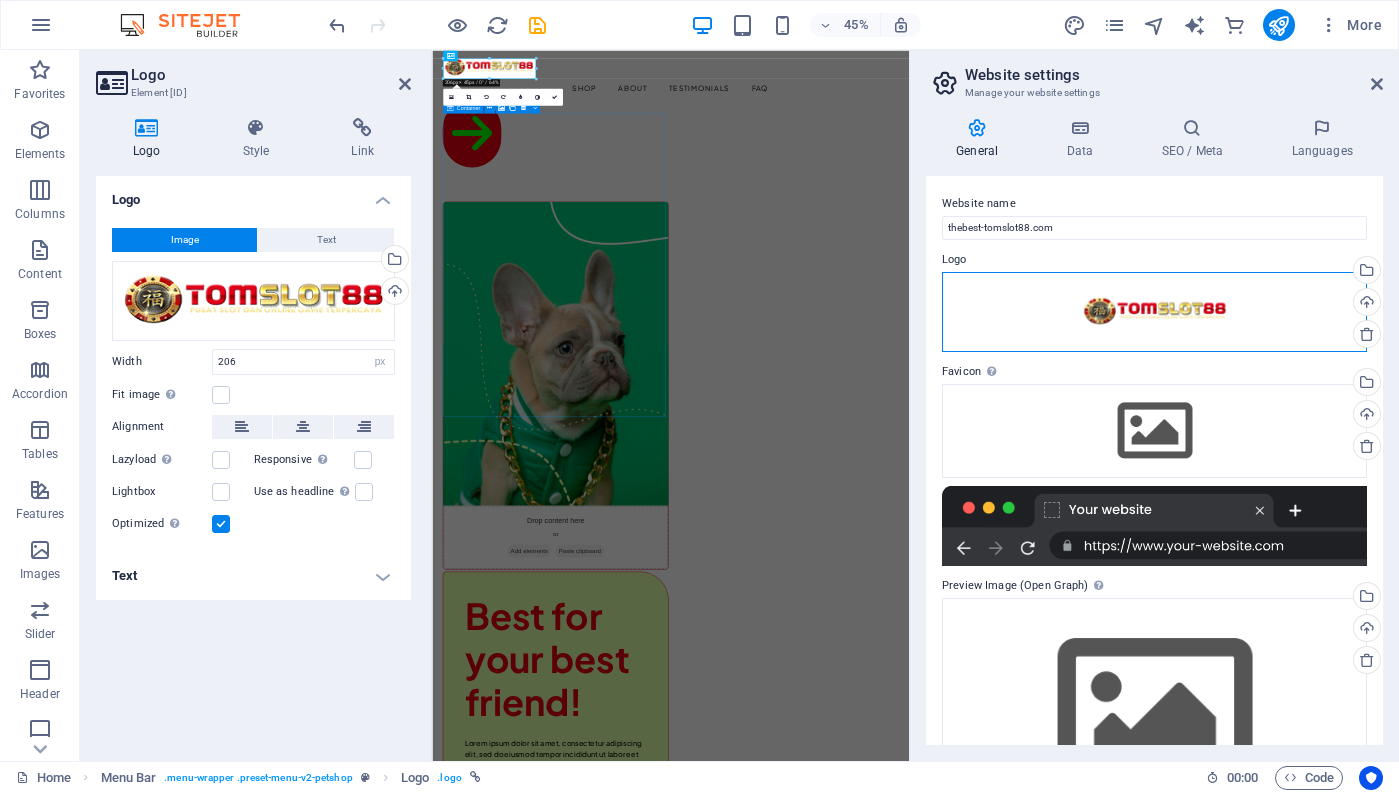 click on "Drag files here, click to choose files or select files from Files or our free stock photos & videos" at bounding box center (1154, 312) 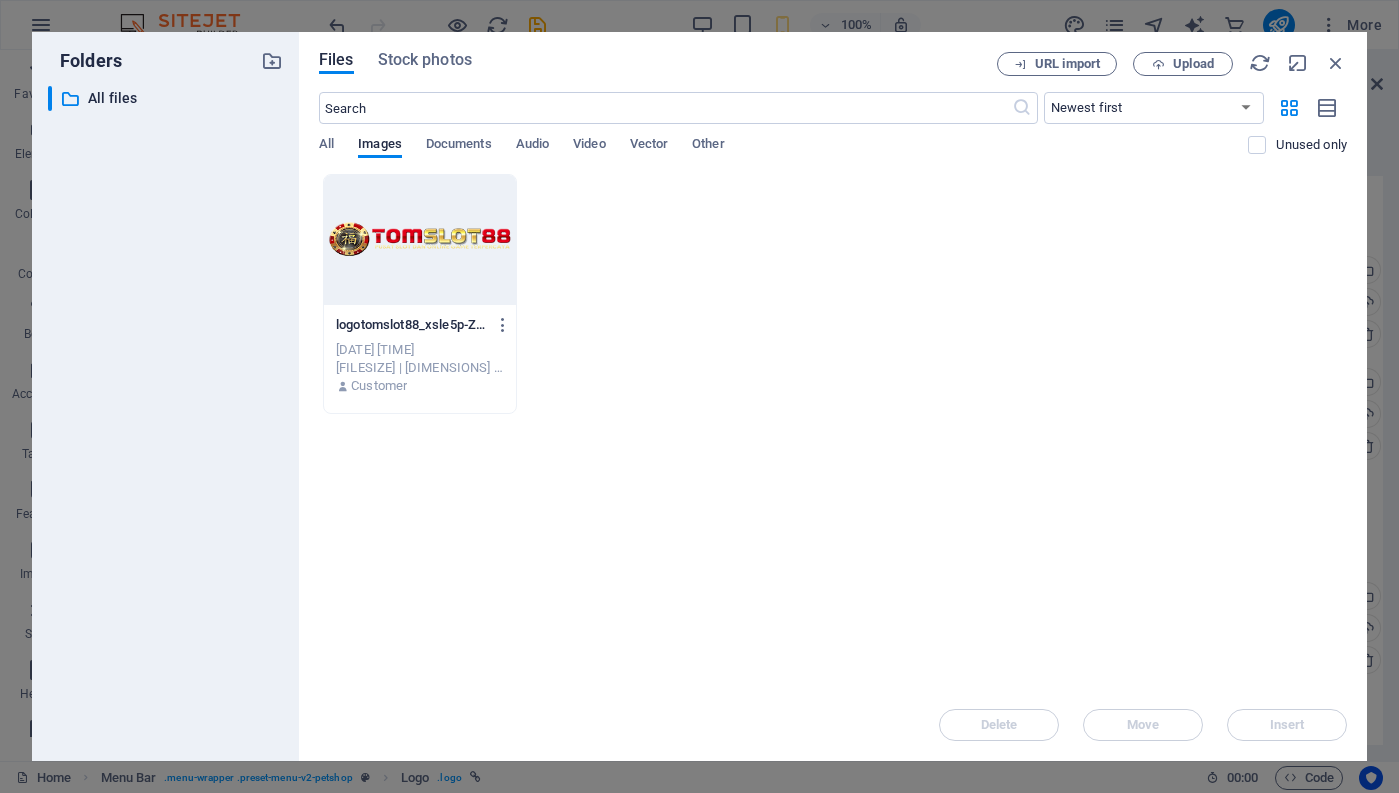 click on "logotomslot88_xsle5p-ZQczvtRoxuAZWCxOnzJGLw.png logotomslot88_xsle5p-ZQczvtRoxuAZWCxOnzJGLw.png Aug 3, 2025 11:24 AM 36.75 KB | 320x70 | image/png Customer" at bounding box center [833, 294] 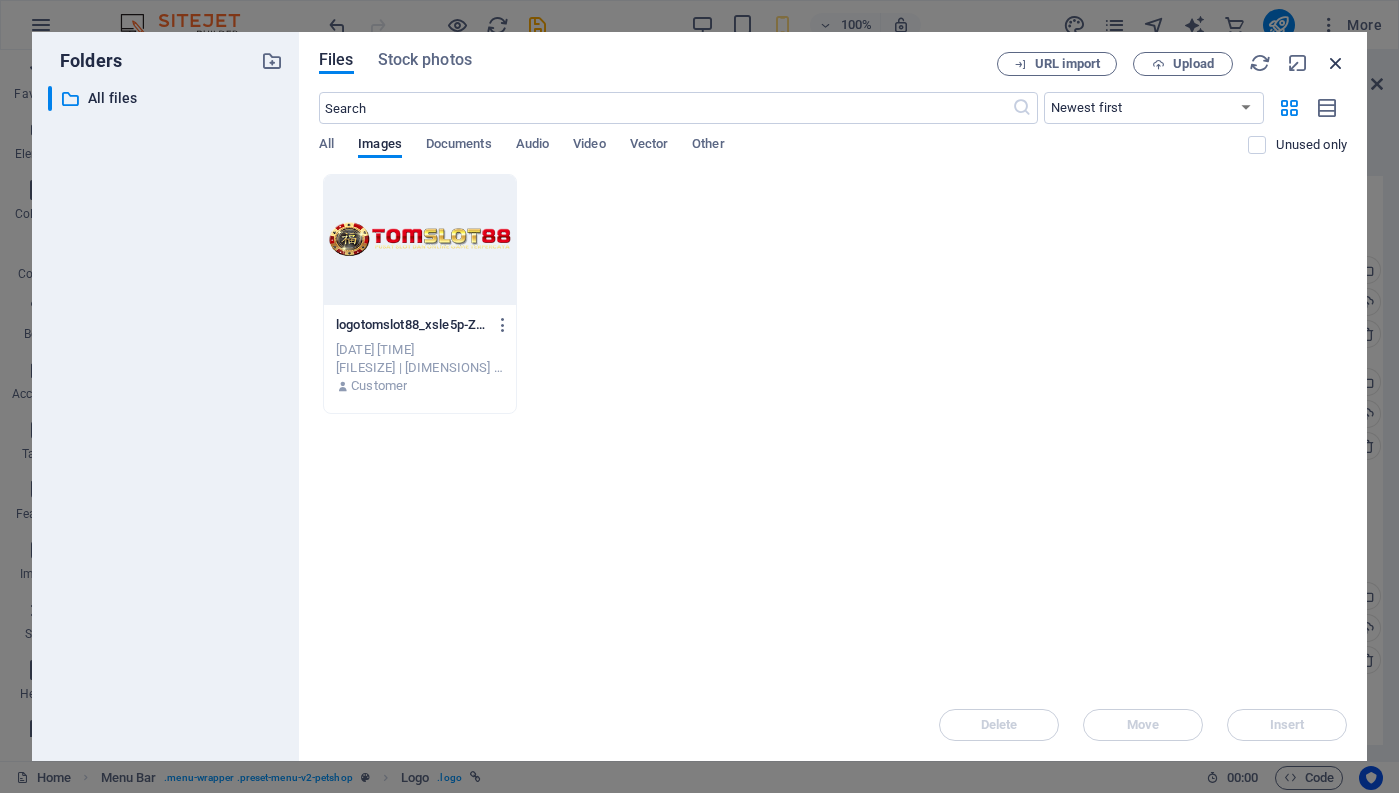 click at bounding box center [1336, 63] 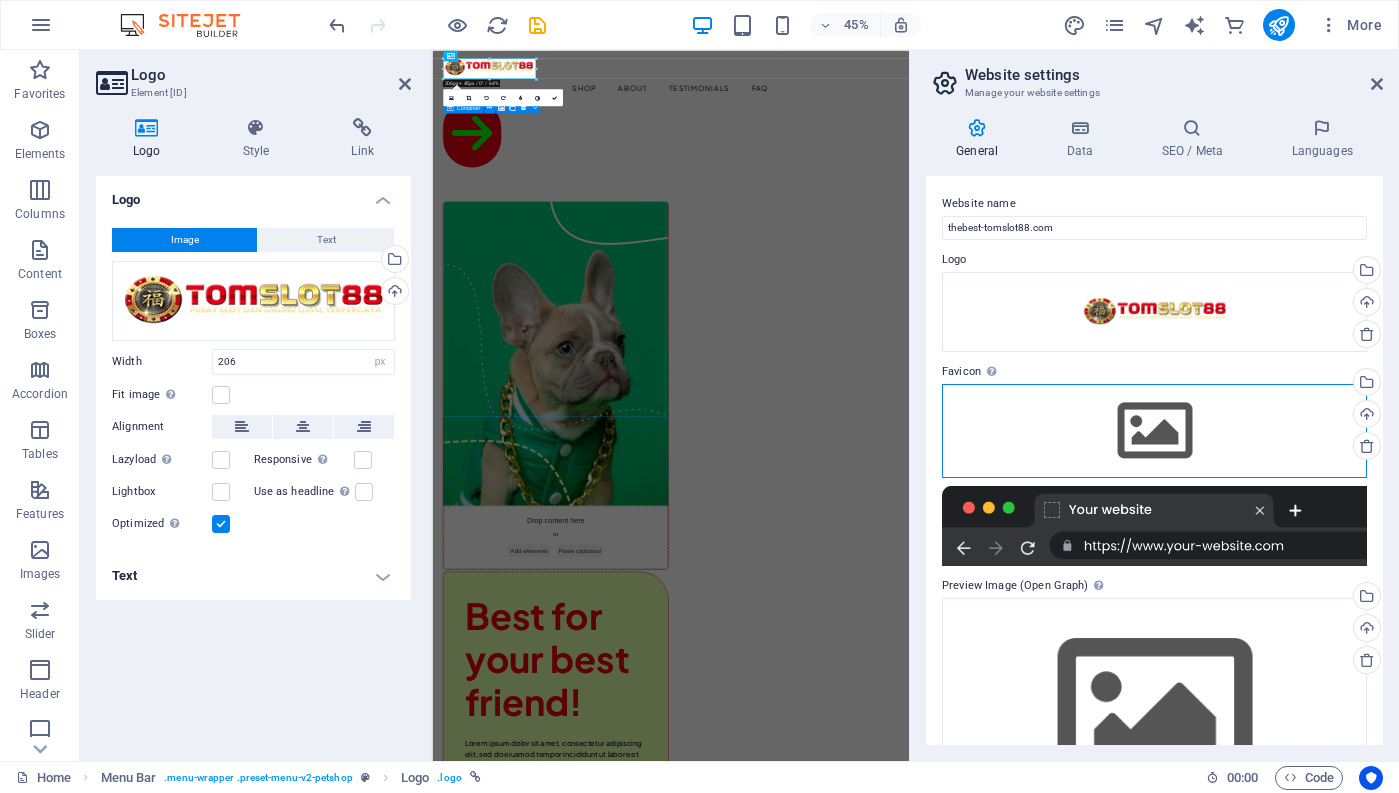 click on "Drag files here, click to choose files or select files from Files or our free stock photos & videos" at bounding box center (1154, 431) 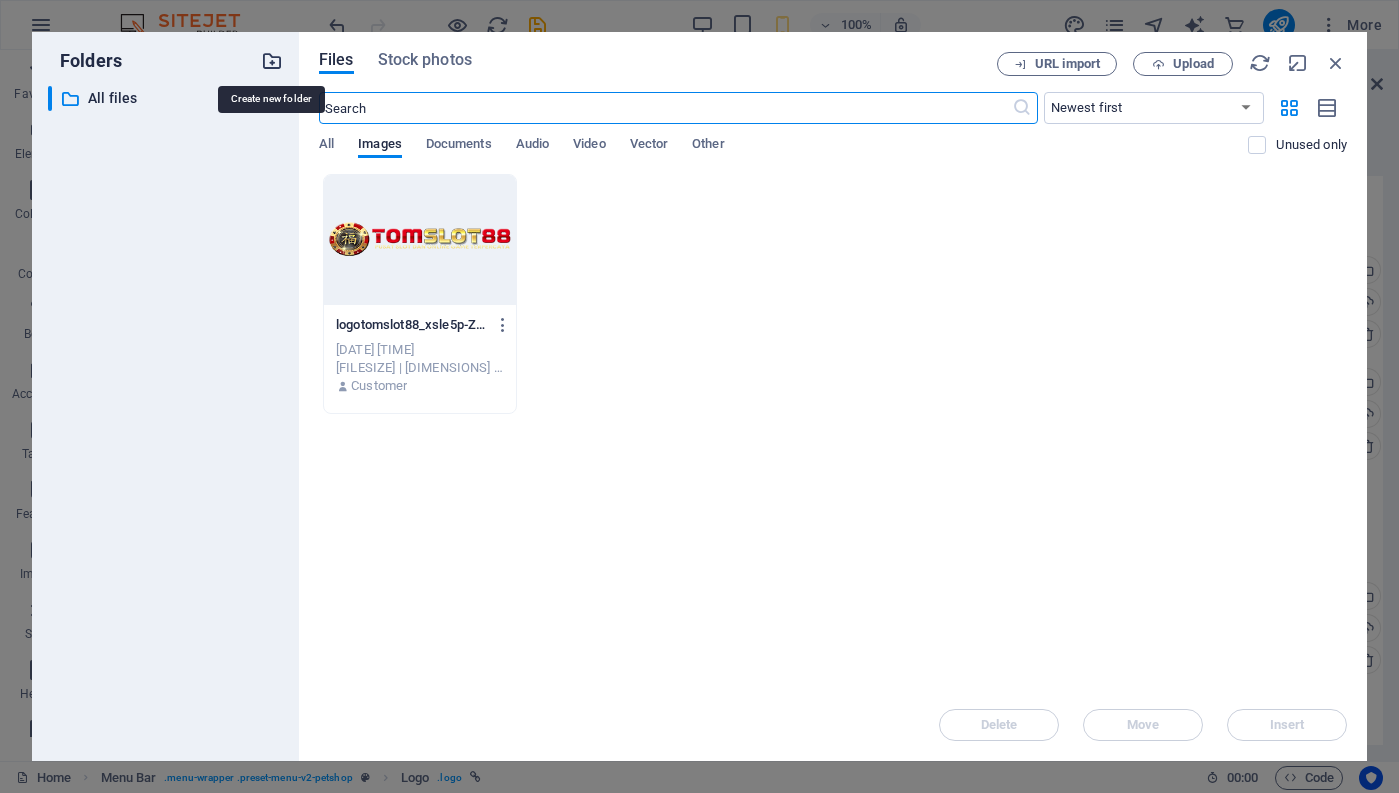 click at bounding box center [272, 61] 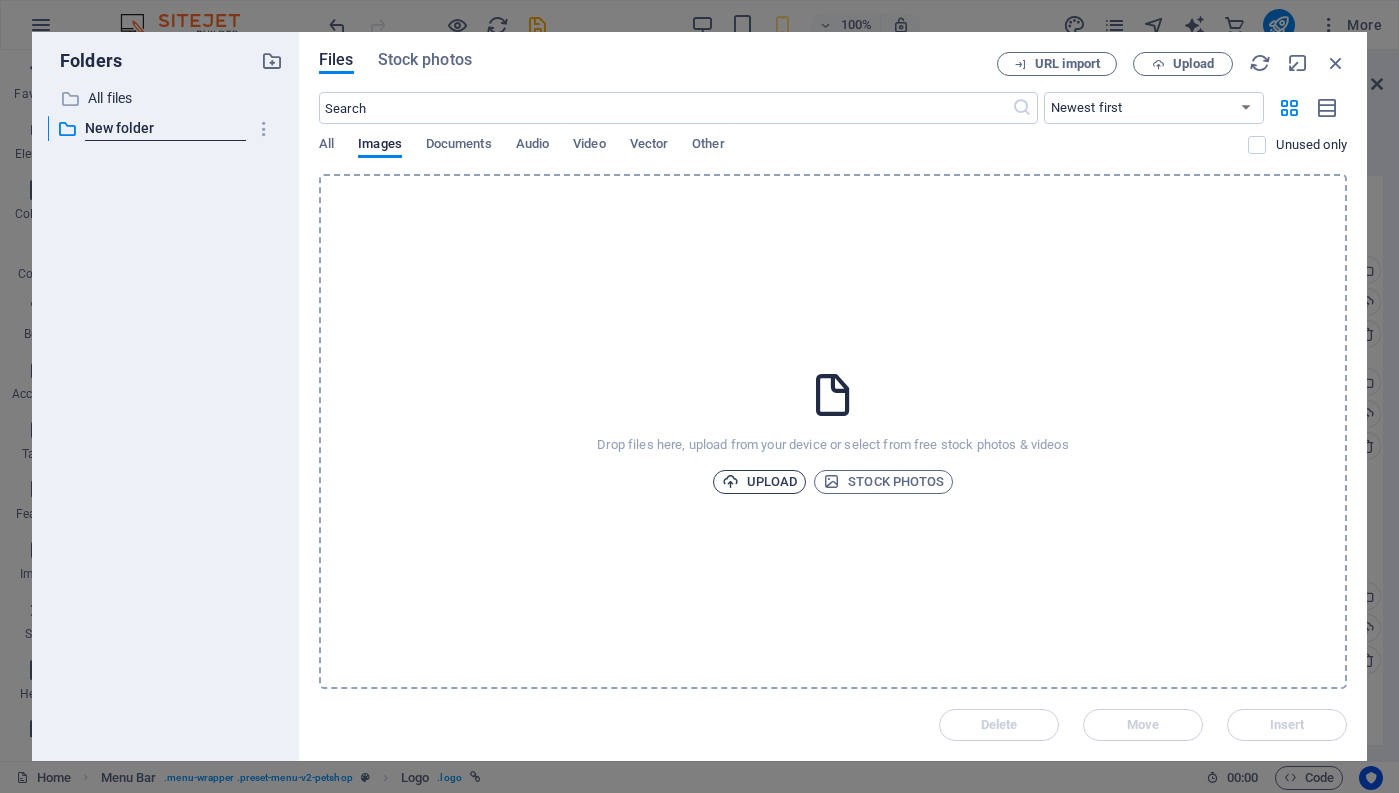 click on "Upload" at bounding box center [760, 482] 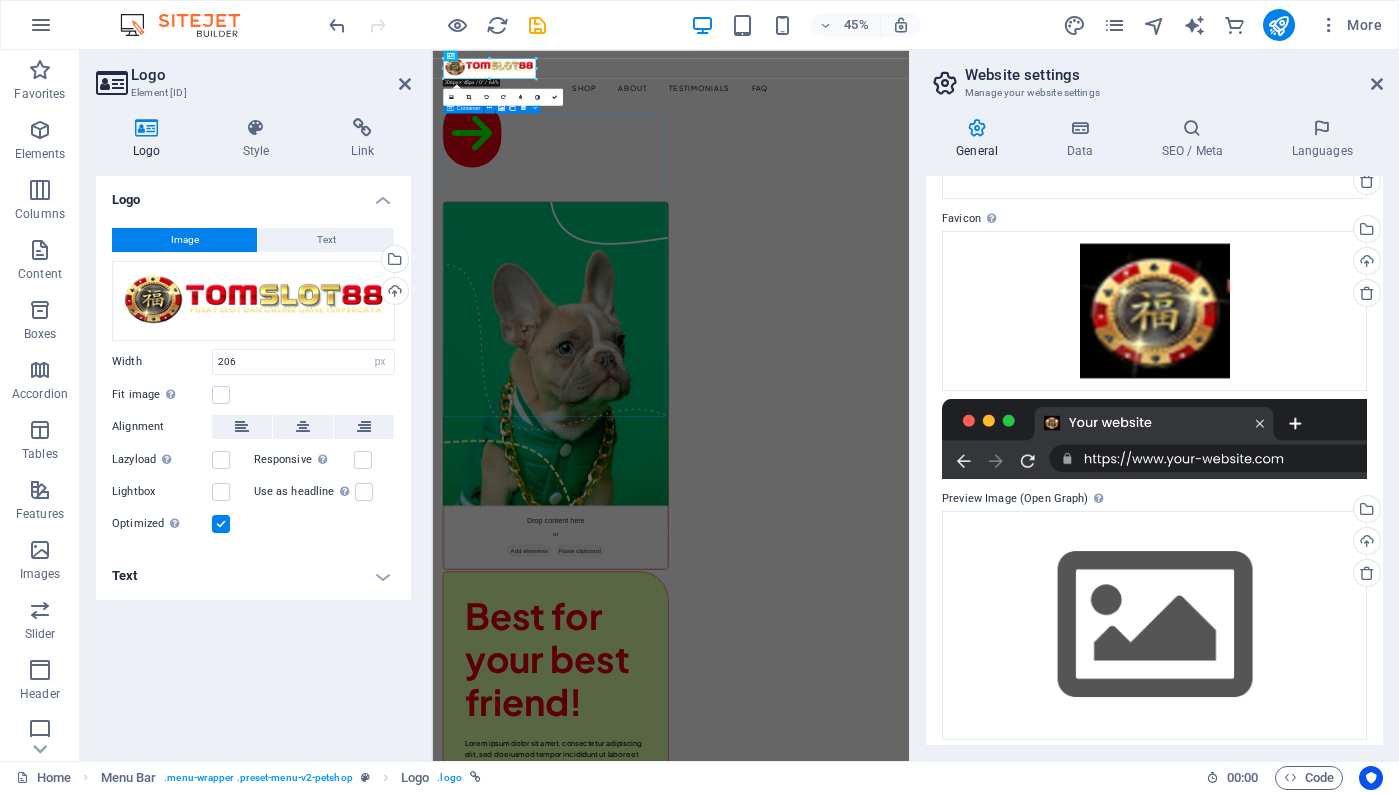 scroll, scrollTop: 164, scrollLeft: 0, axis: vertical 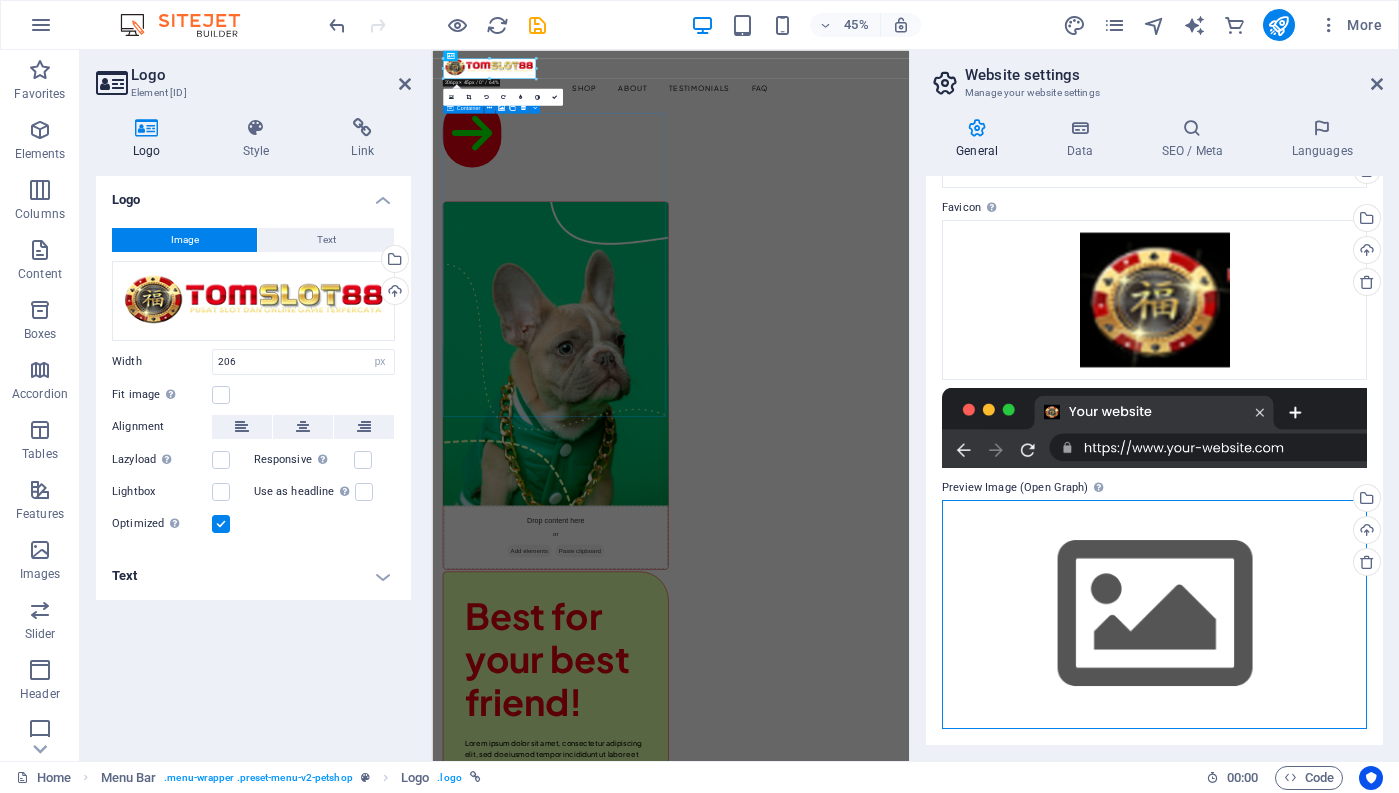 click on "Drag files here, click to choose files or select files from Files or our free stock photos & videos" at bounding box center (1154, 614) 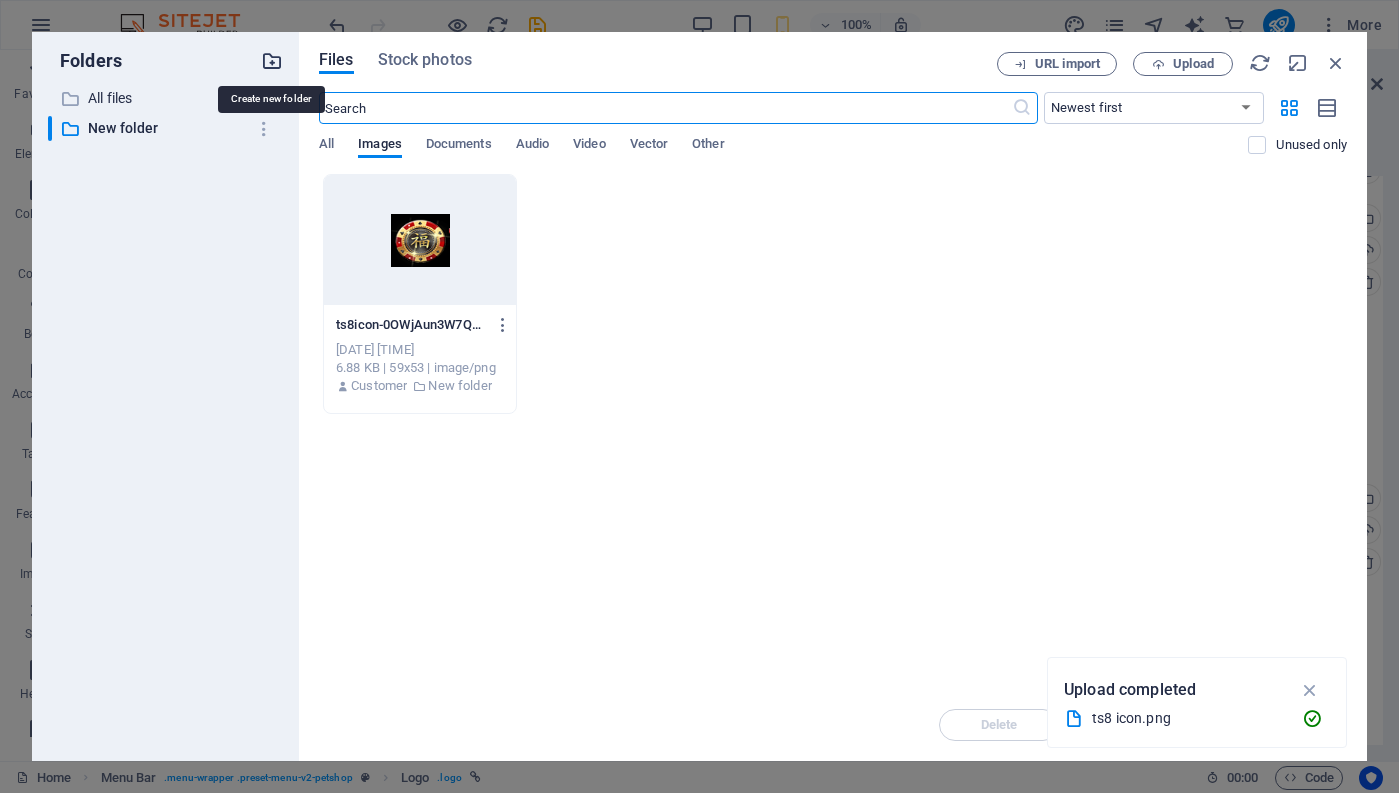 click at bounding box center [272, 61] 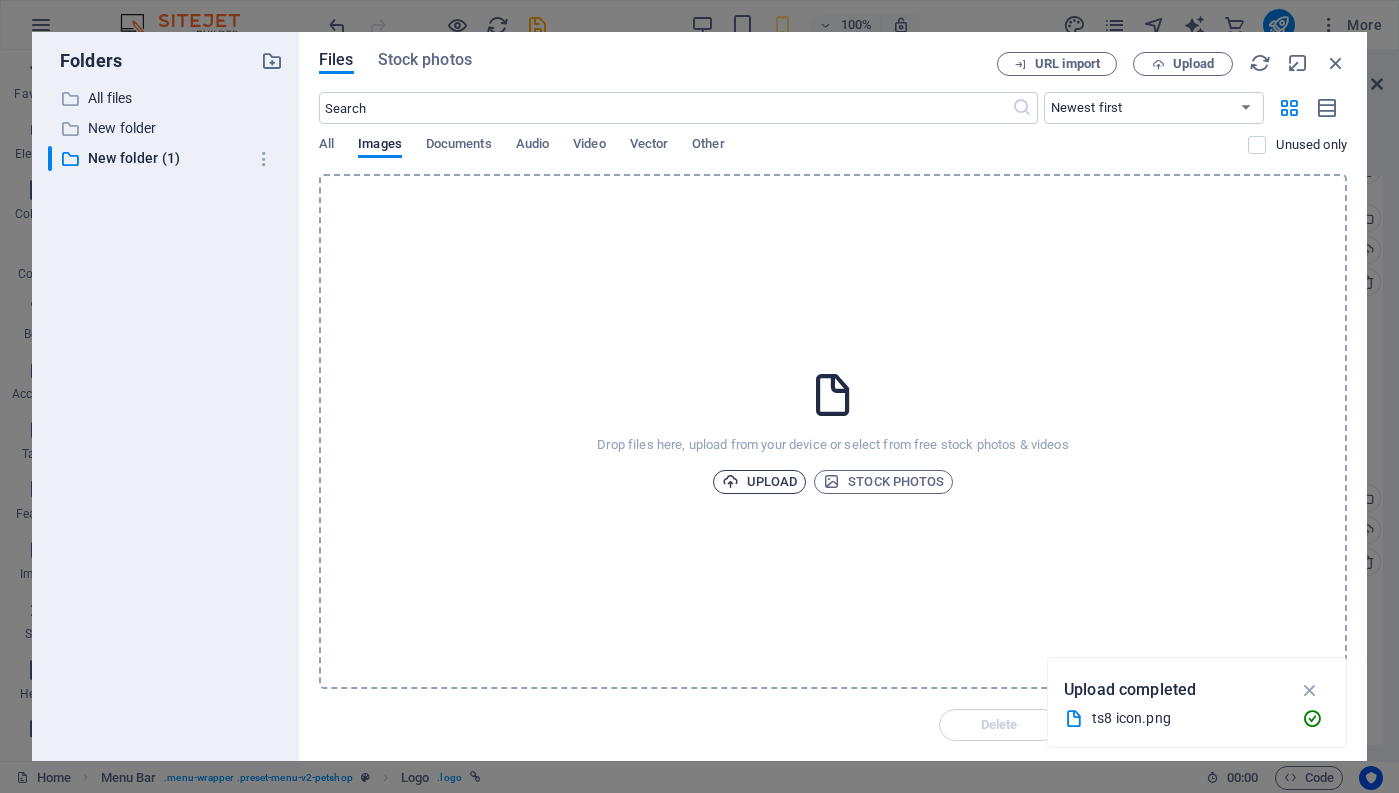 click on "Upload" at bounding box center (760, 482) 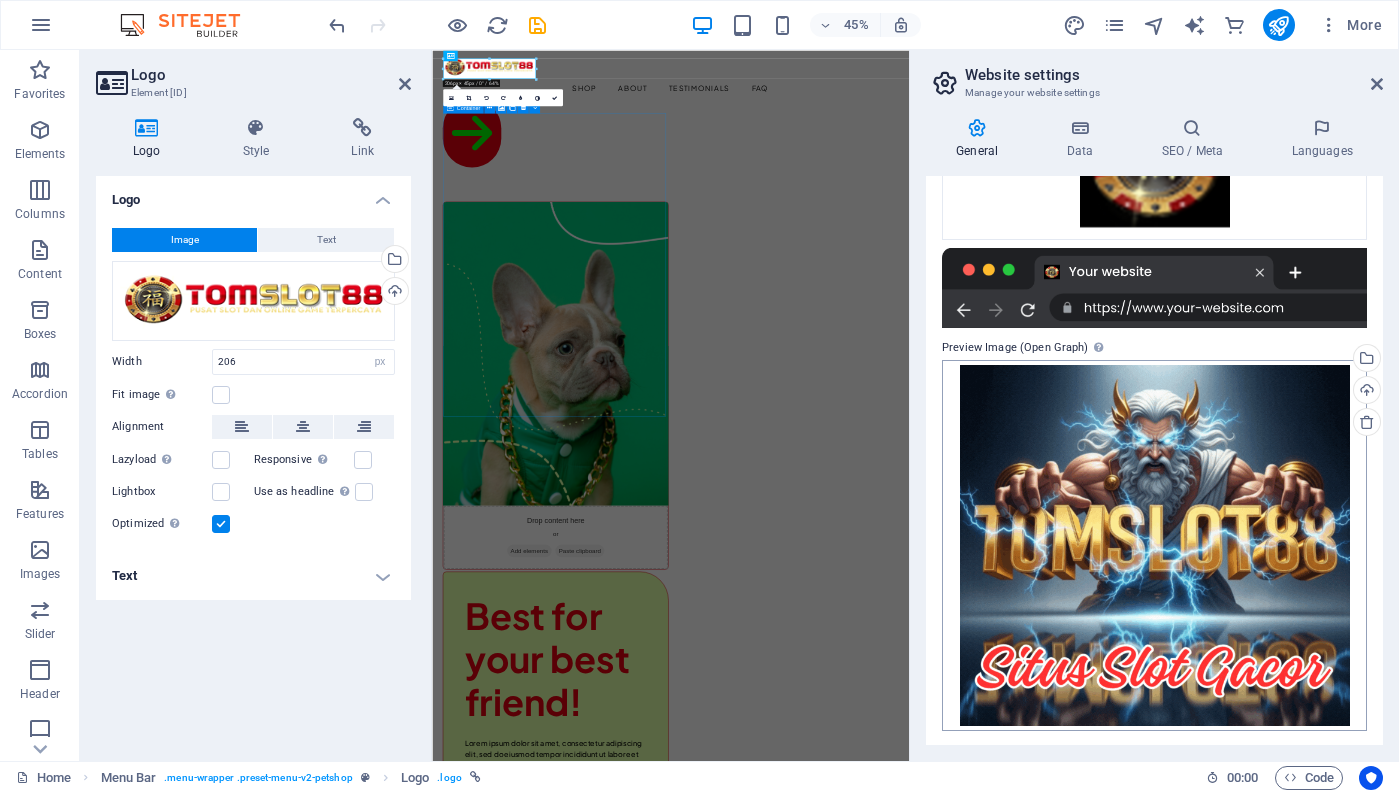 scroll, scrollTop: 306, scrollLeft: 0, axis: vertical 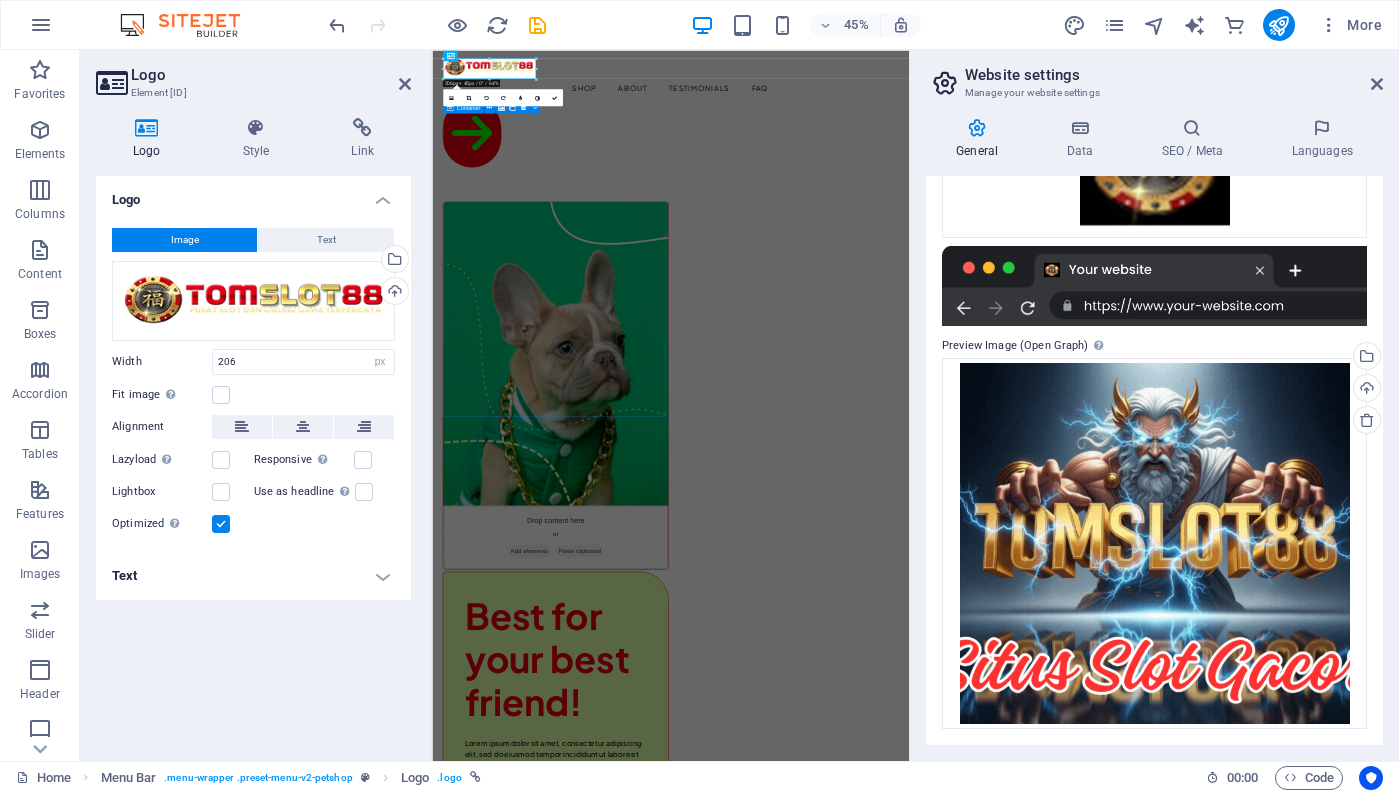 click on "Logo Image Text Drag files here, click to choose files or select files from Files or our free stock photos & videos Select files from the file manager, stock photos, or upload file(s) Upload Width 206 Default auto px rem % em vh vw Fit image Automatically fit image to a fixed width and height Height Default auto px Alignment Lazyload Loading images after the page loads improves page speed. Responsive Automatically load retina image and smartphone optimized sizes. Lightbox Use as headline The image will be wrapped in an H1 headline tag. Useful for giving alternative text the weight of an H1 headline, e.g. for the logo. Leave unchecked if uncertain. Optimized Images are compressed to improve page speed. Position Direction Custom X offset 50 px rem % vh vw Y offset 50 px rem % vh vw Edit design Text Float No float Image left Image right Determine how text should behave around the image. Text Alternative text Image caption Paragraph Format Normal Heading 1 Heading 2 Heading 3 Heading 4 Heading 5 Heading 6 Code 8" at bounding box center [253, 460] 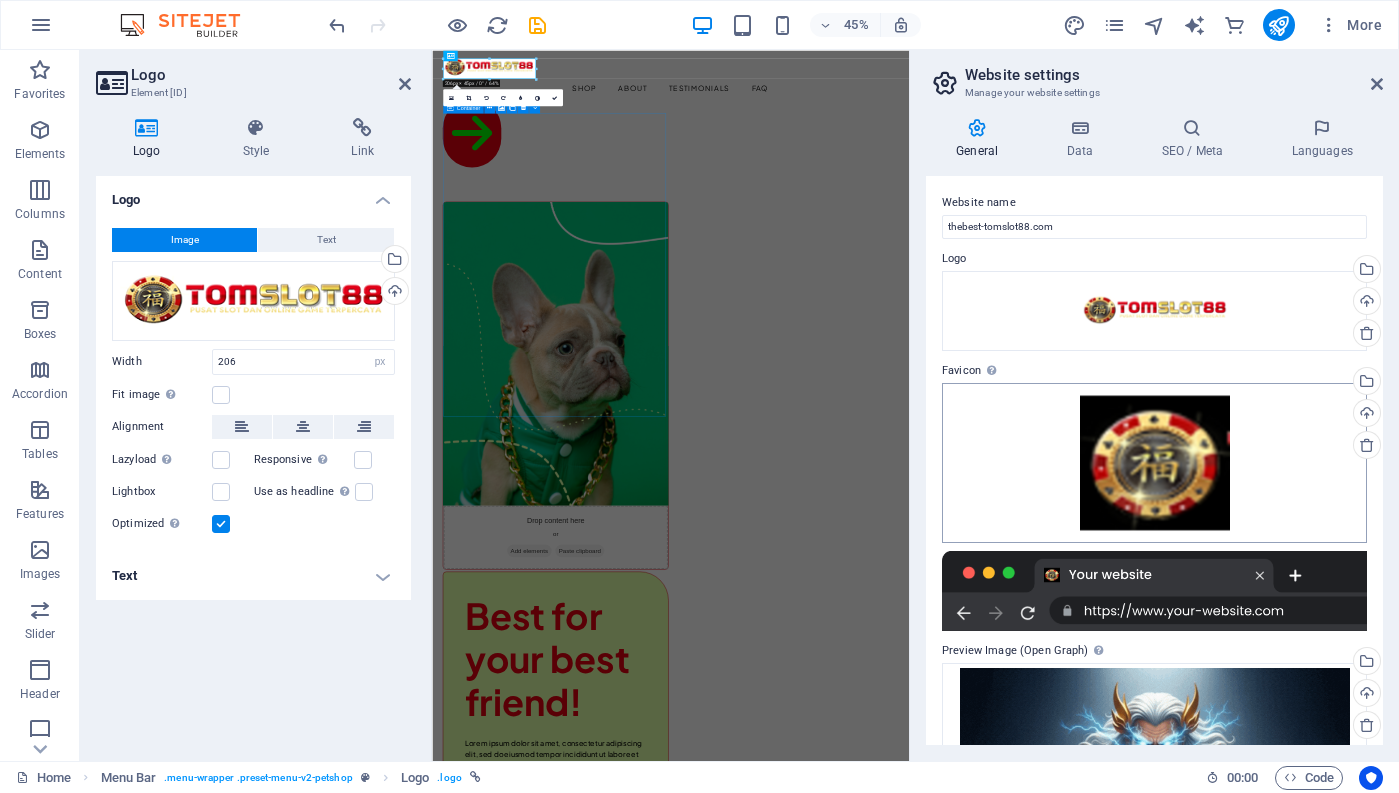 scroll, scrollTop: 0, scrollLeft: 0, axis: both 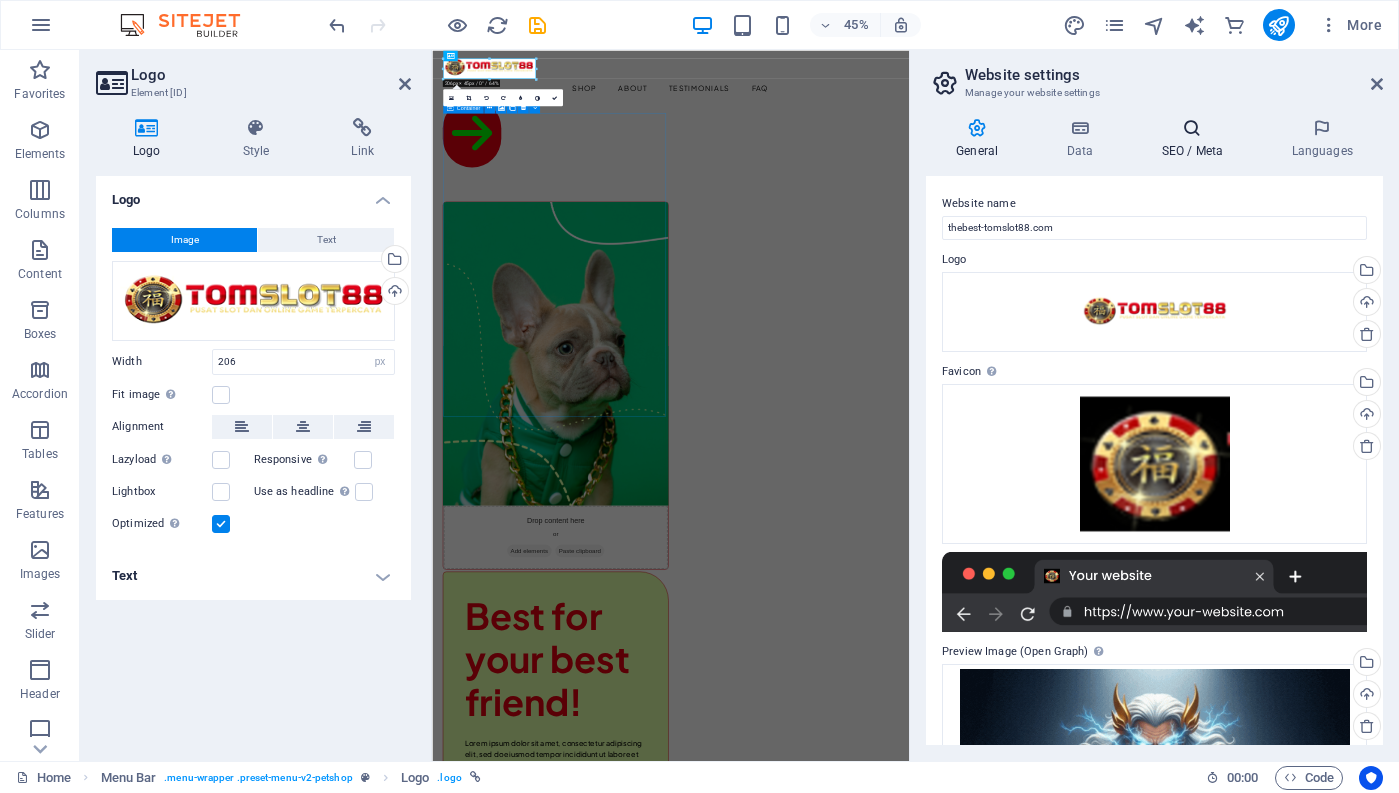 click on "SEO / Meta" at bounding box center (1196, 139) 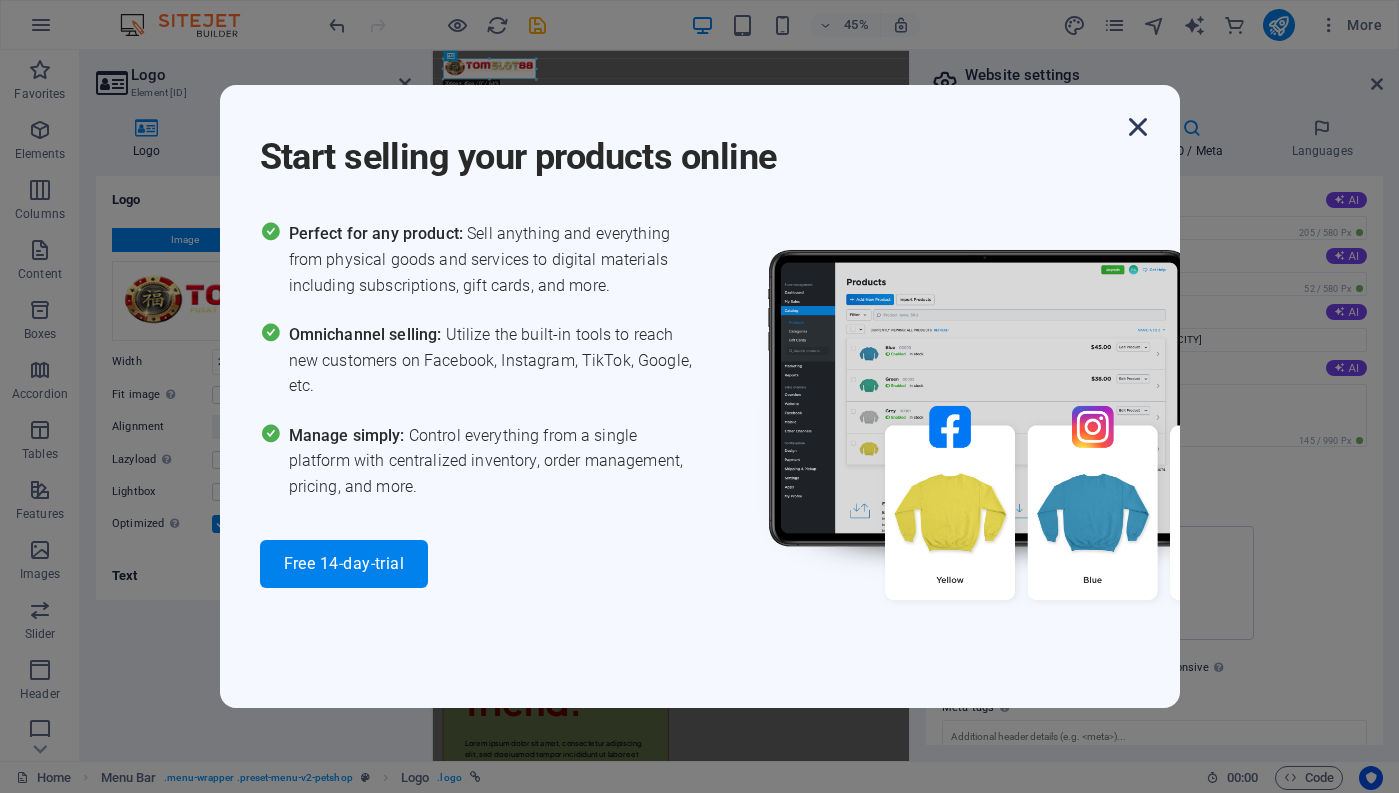 click at bounding box center [1138, 127] 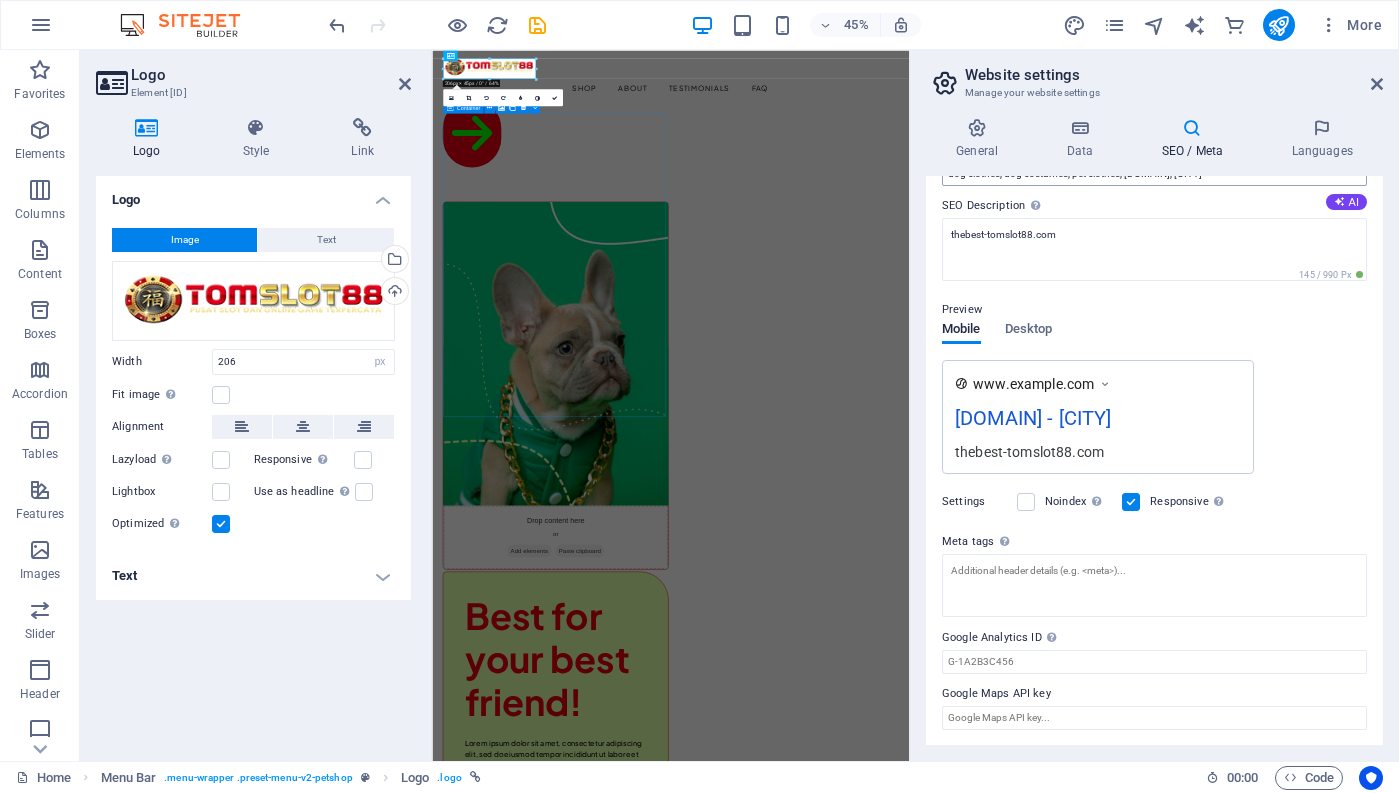 scroll, scrollTop: 167, scrollLeft: 0, axis: vertical 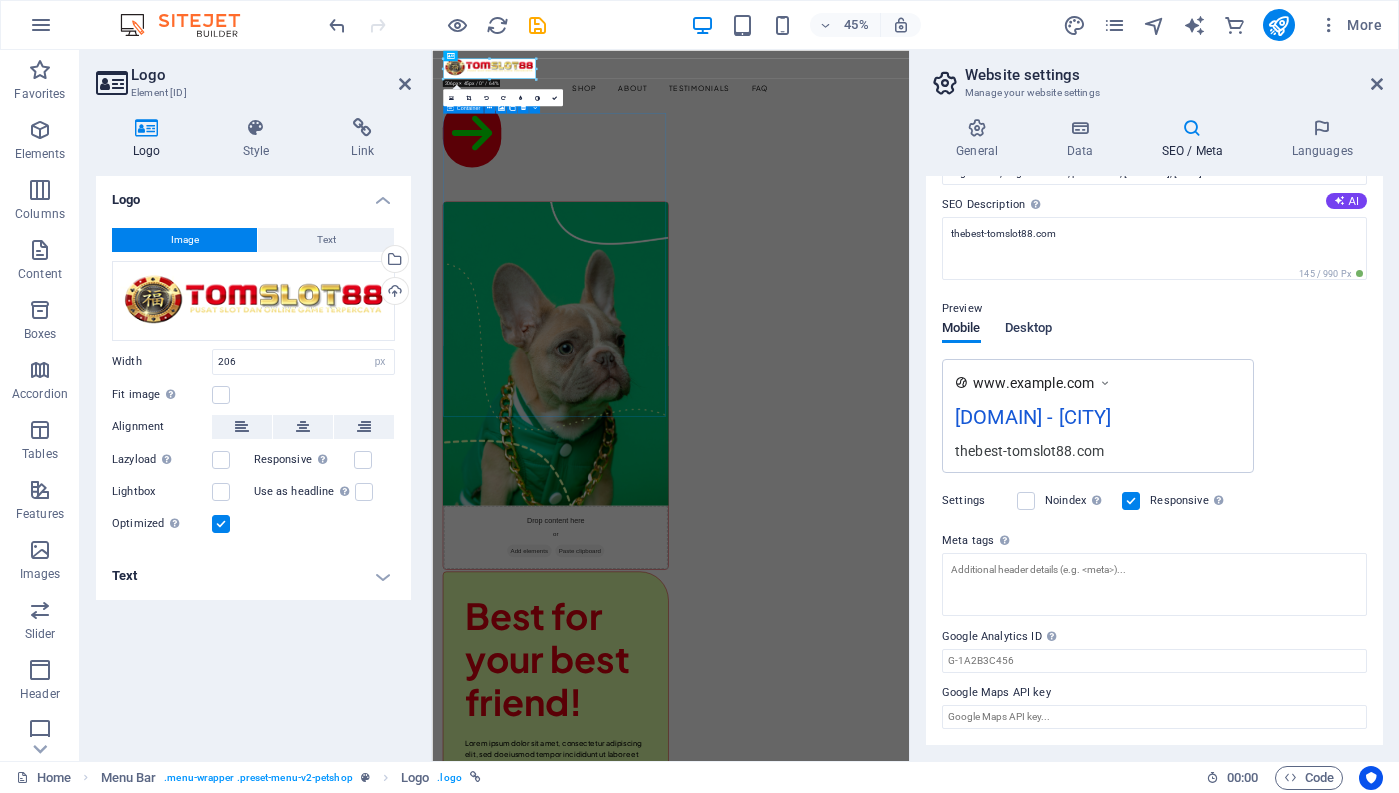 click on "Desktop" at bounding box center (1029, 330) 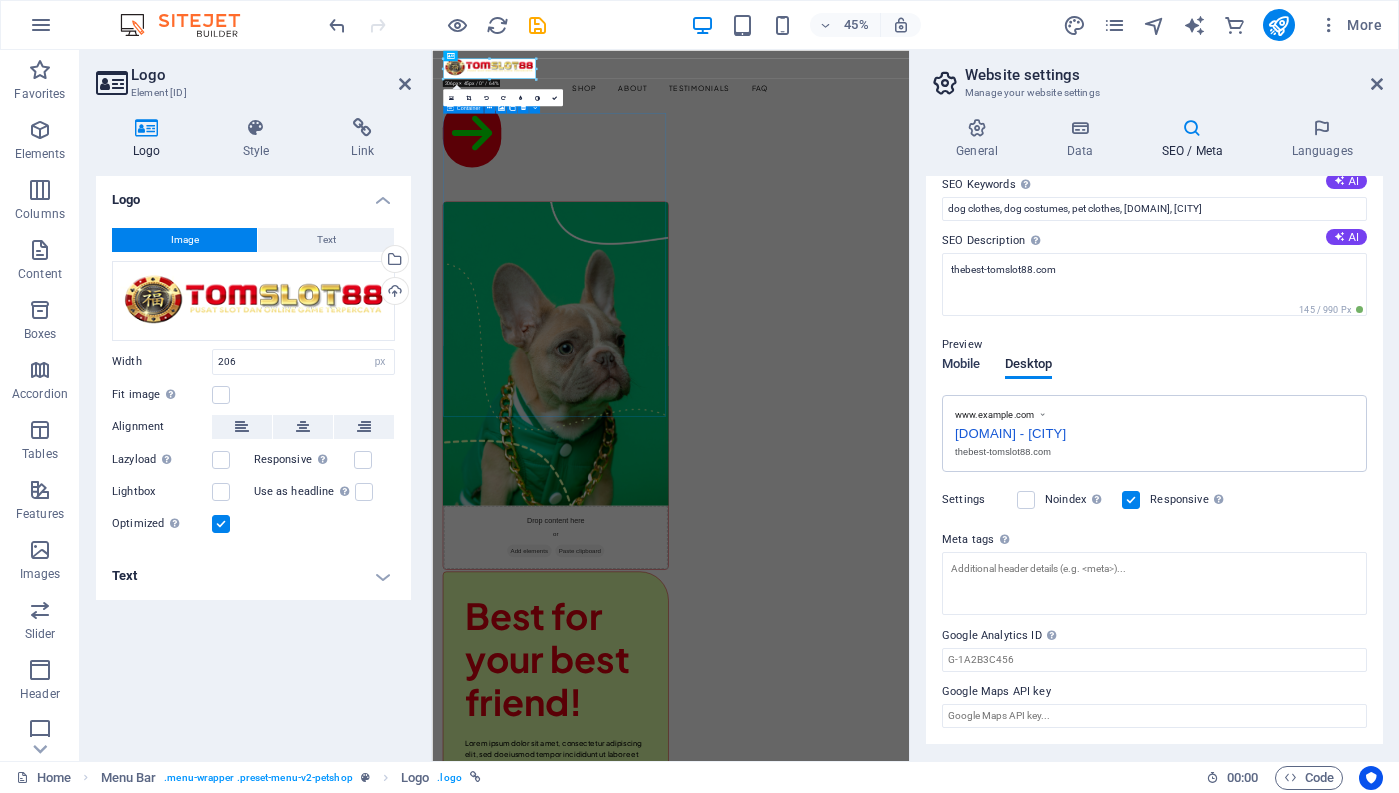 click on "Mobile" at bounding box center [961, 366] 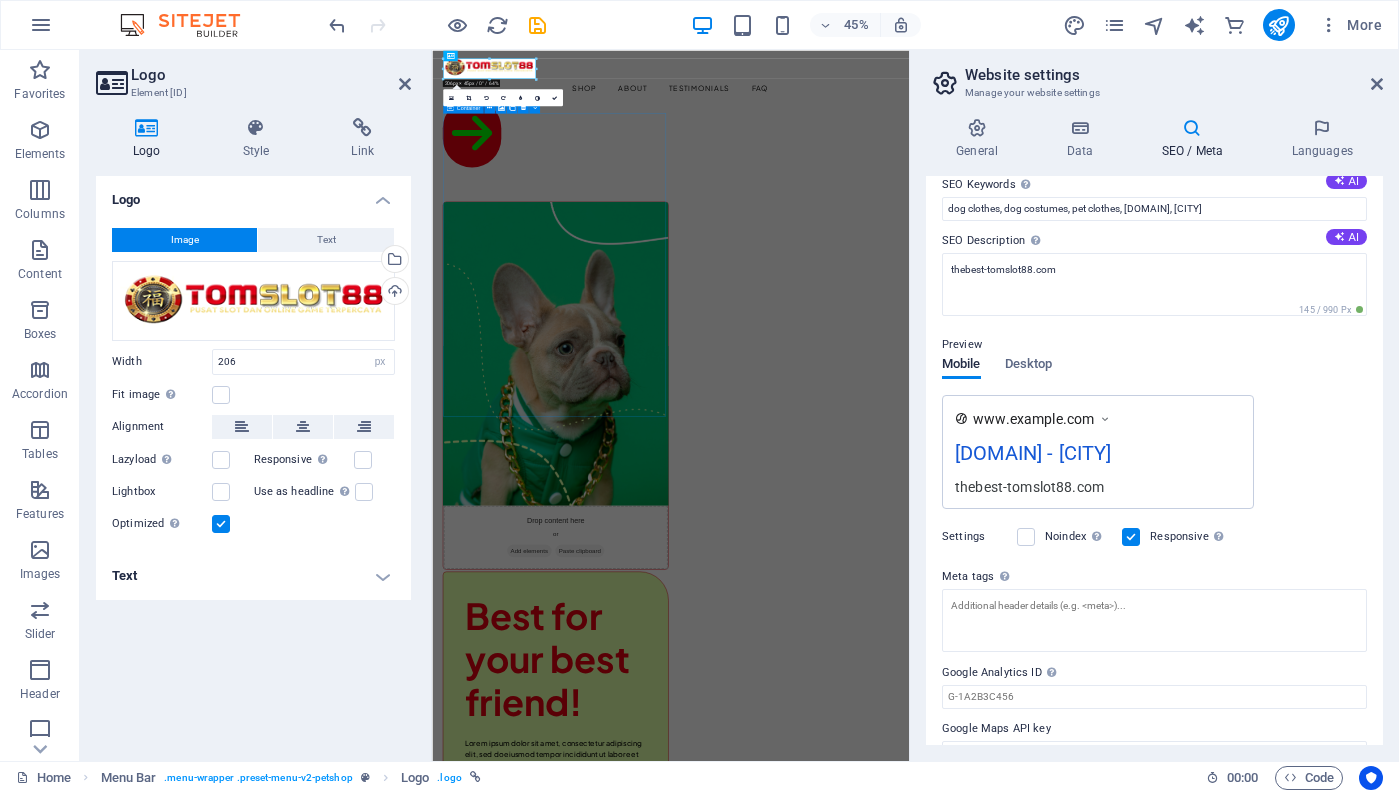 scroll, scrollTop: 167, scrollLeft: 0, axis: vertical 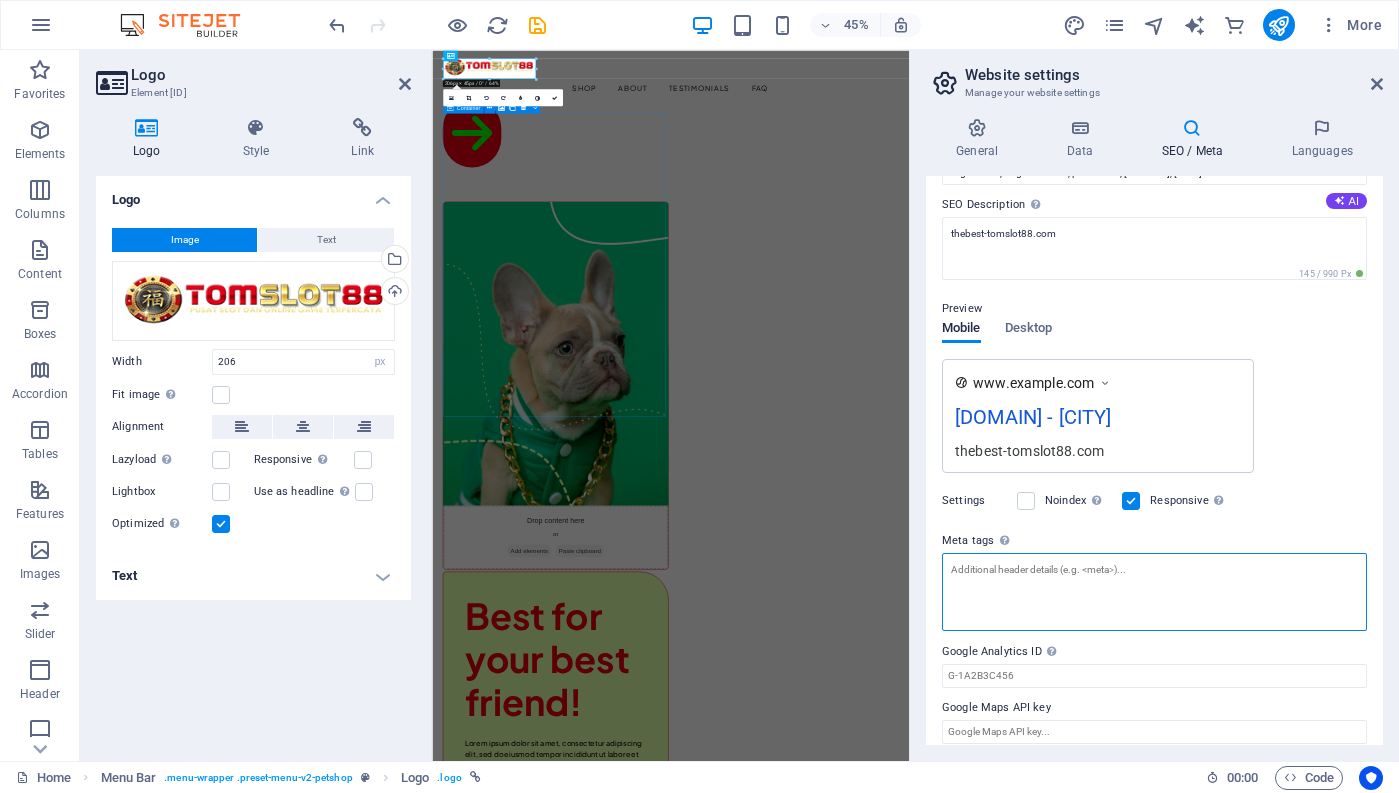 click on "Meta tags Enter HTML code here that will be placed inside the  tags of your website. Please note that your website may not function if you include code with errors." at bounding box center [1154, 592] 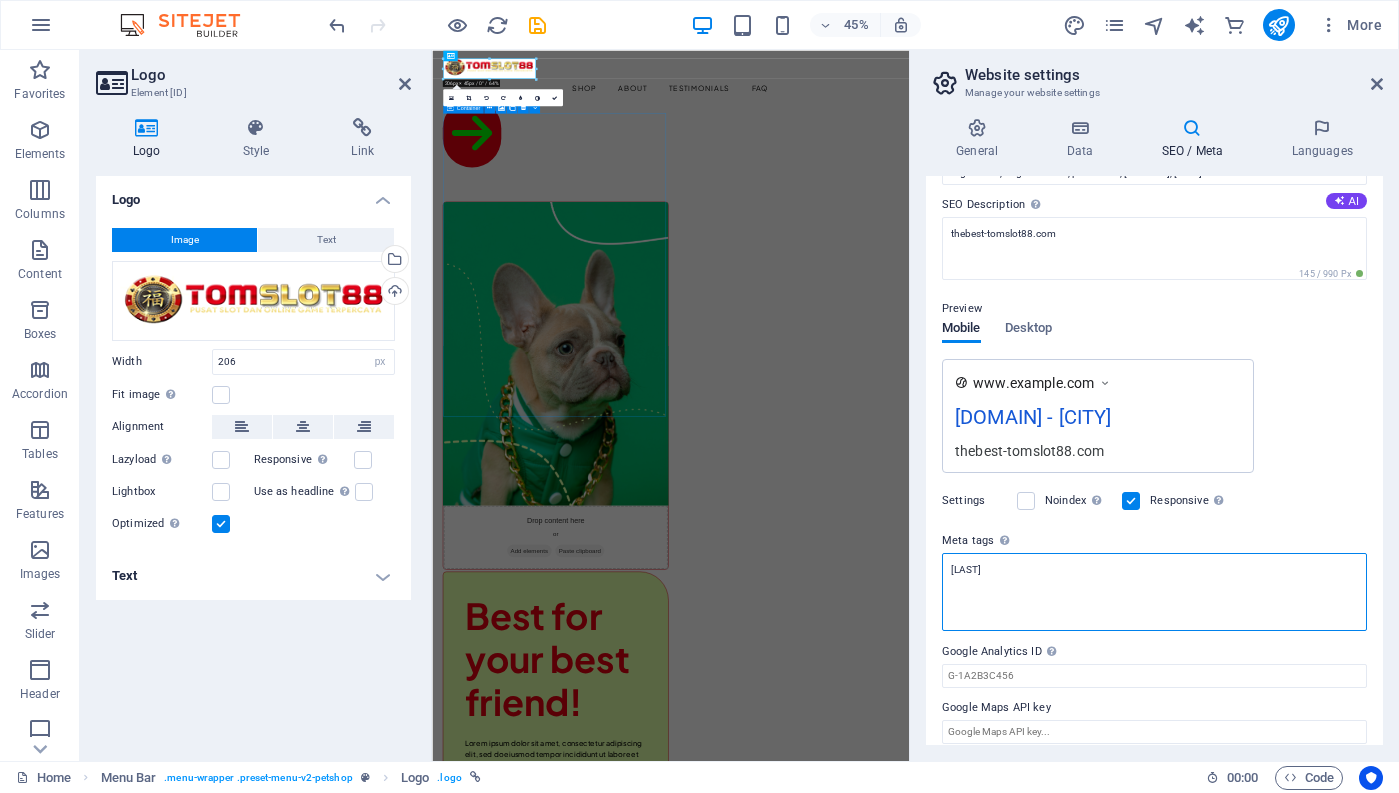 scroll, scrollTop: 182, scrollLeft: 0, axis: vertical 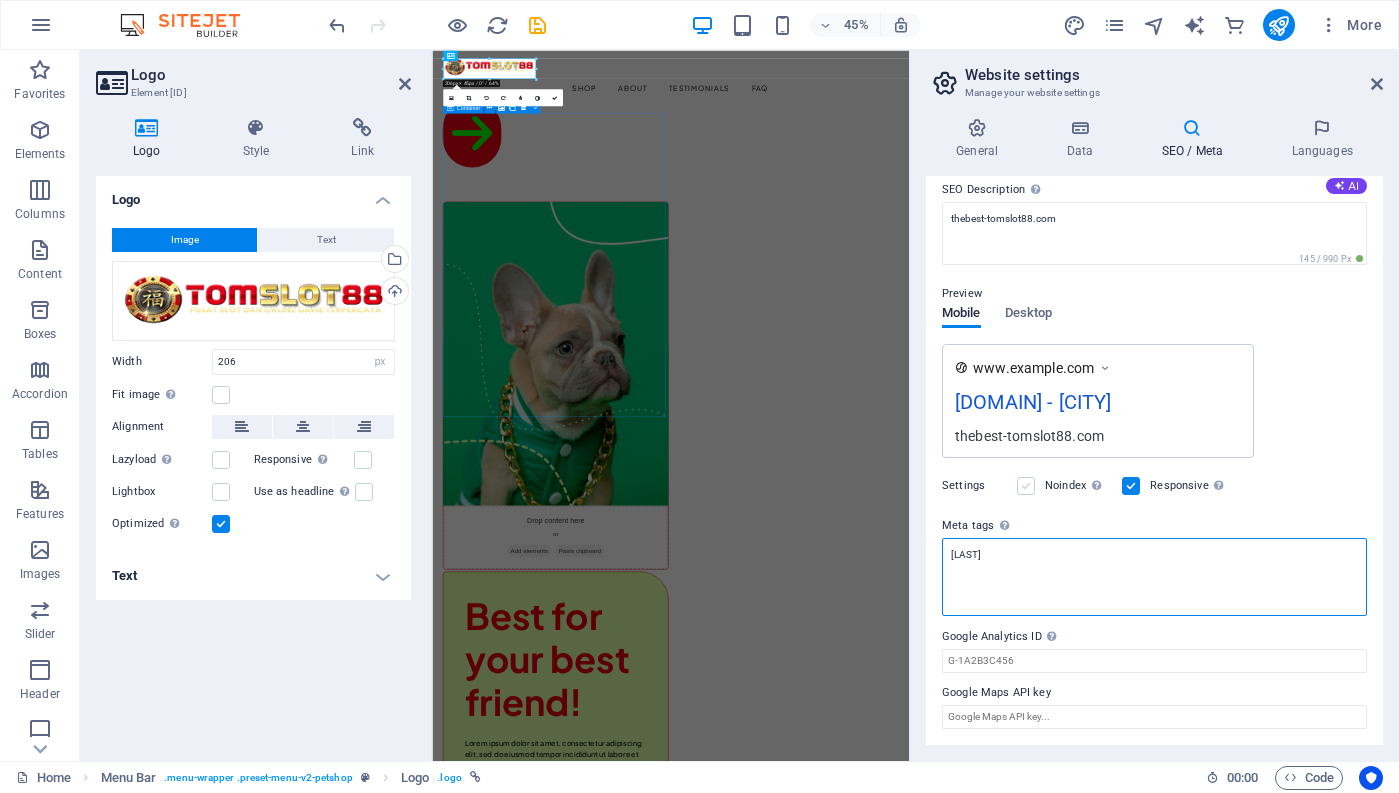 type on "TOMSLOT88" 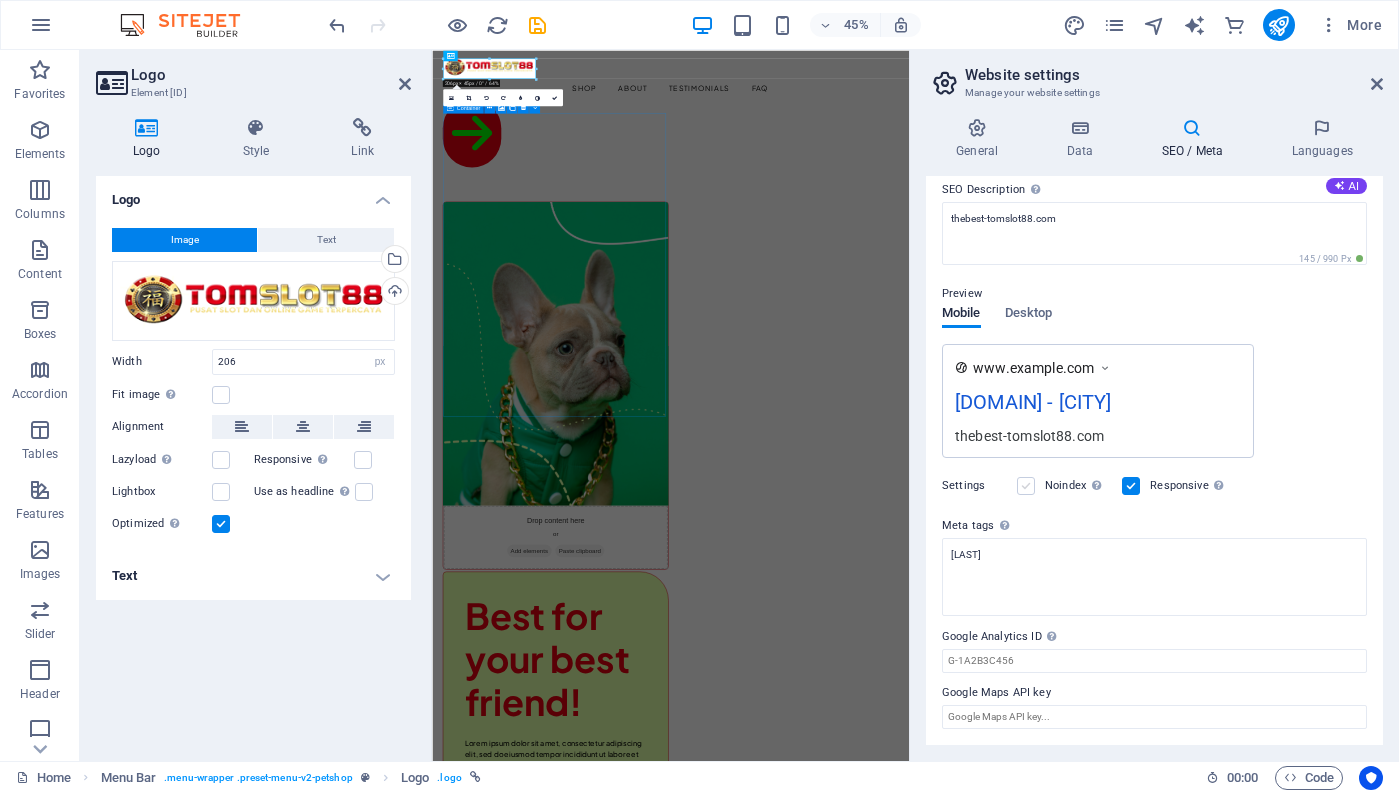 type 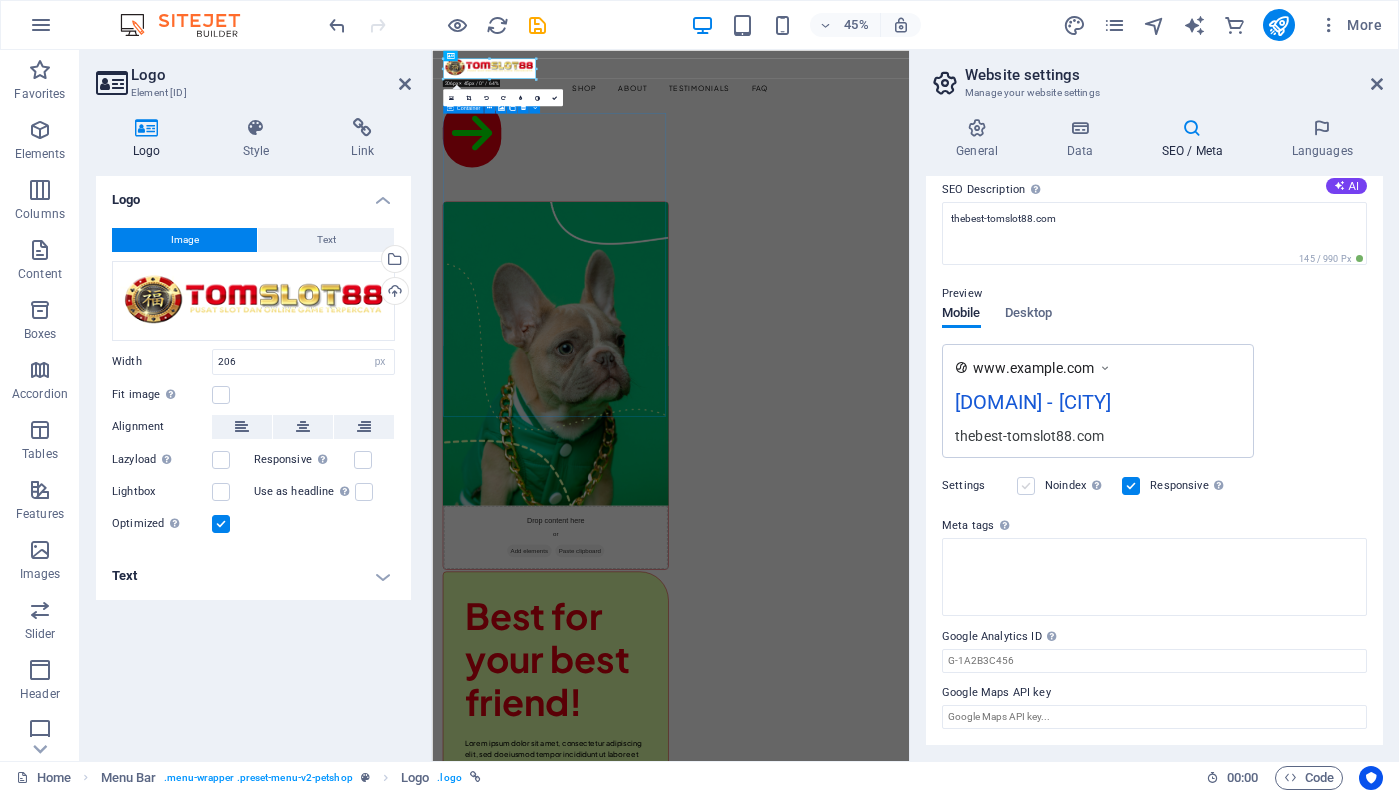 scroll, scrollTop: 167, scrollLeft: 0, axis: vertical 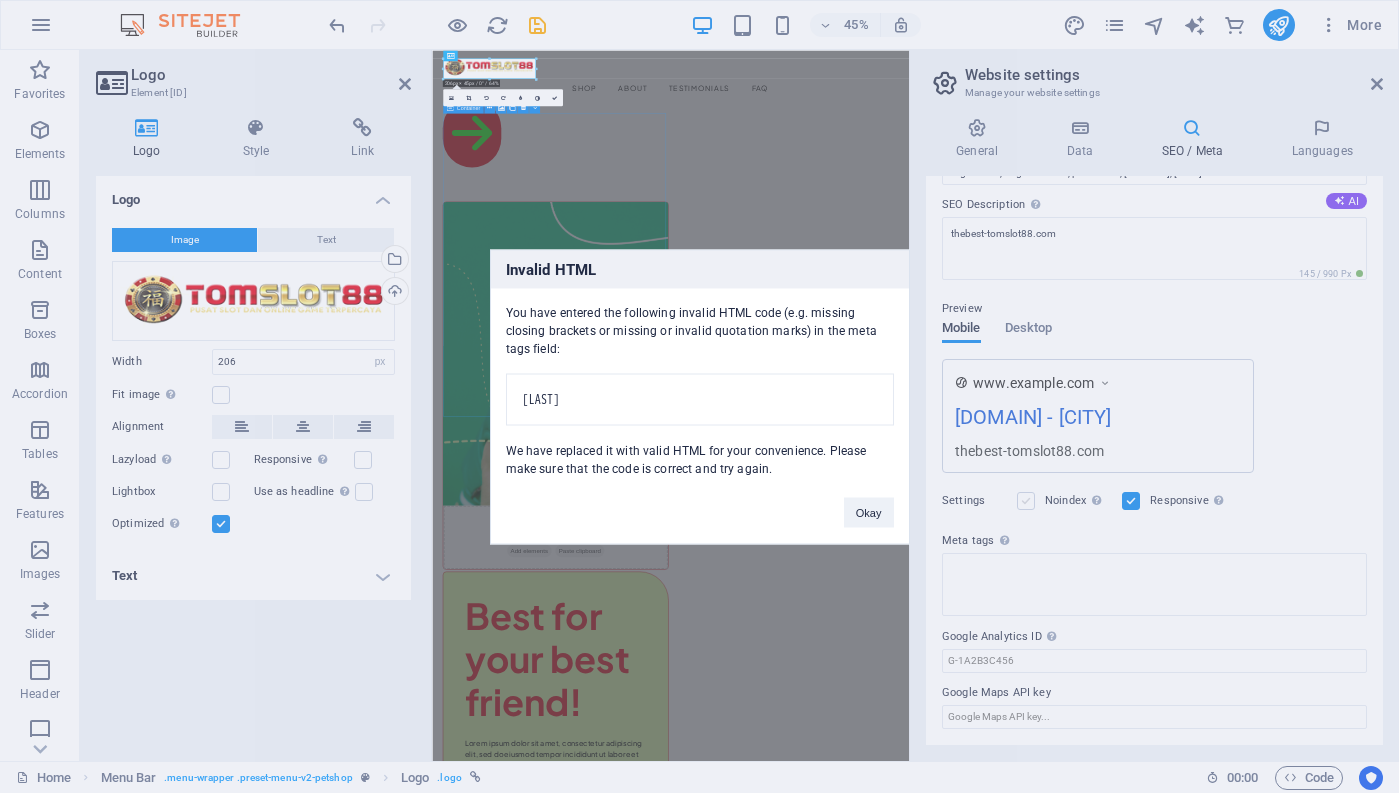 click on "thebest-tomslot88.com Home Favorites Elements Columns Content Boxes Accordion Tables Features Images Slider Header Footer Forms Marketing Collections Commerce Logo Element #ed-825199467 Logo Style Link Logo Image Text Drag files here, click to choose files or select files from Files or our free stock photos & videos Select files from the file manager, stock photos, or upload file(s) Upload Width 206 Default auto px rem % em vh vw Fit image Automatically fit image to a fixed width and height Height Default auto px Alignment Lazyload Loading images after the page loads improves page speed. Responsive Automatically load retina image and smartphone optimized sizes. Lightbox Use as headline The image will be wrapped in an H1 headline tag. Useful for giving alternative text the weight of an H1 headline, e.g. for the logo. Leave unchecked if uncertain. Optimized Images are compressed to improve page speed. Position Direction Custom 50 px" at bounding box center (699, 396) 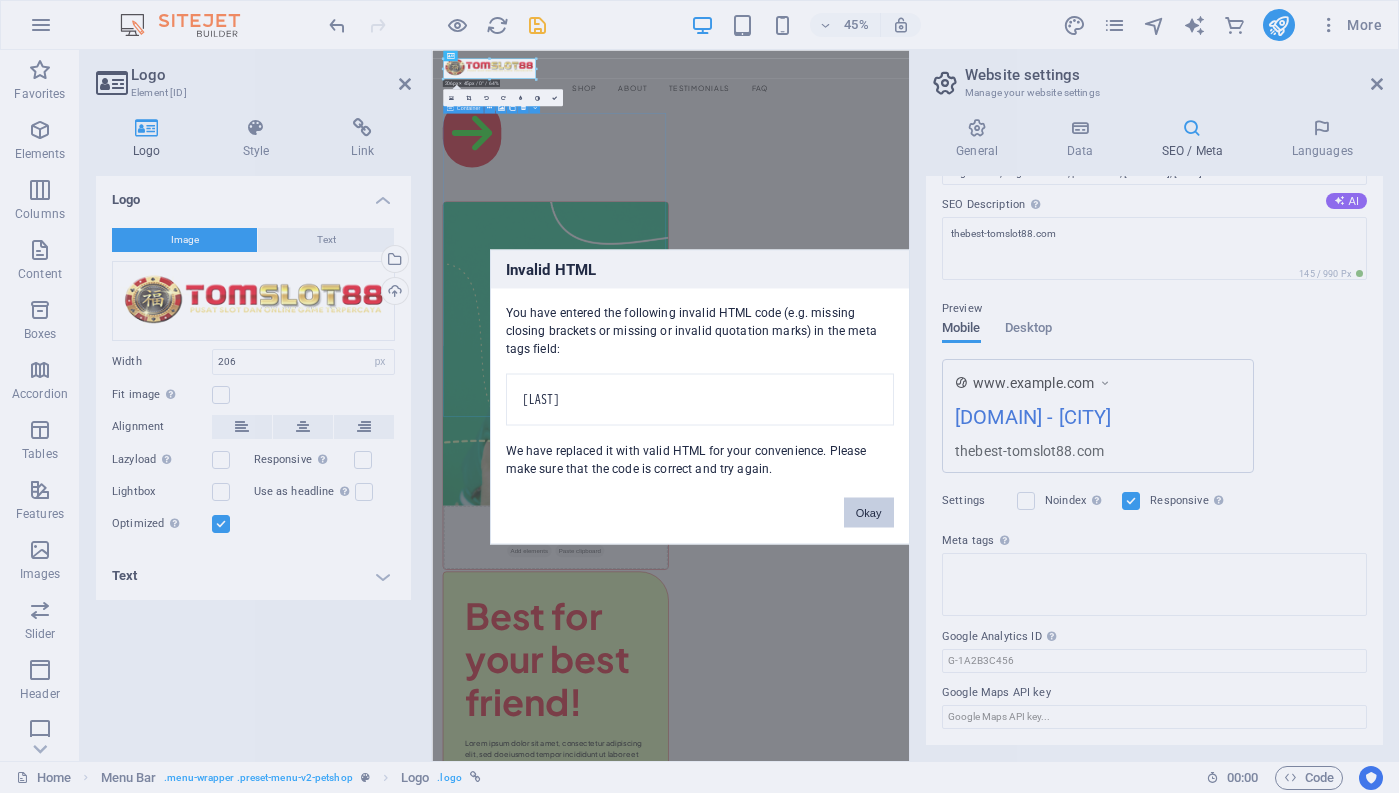 click on "Okay" at bounding box center [869, 512] 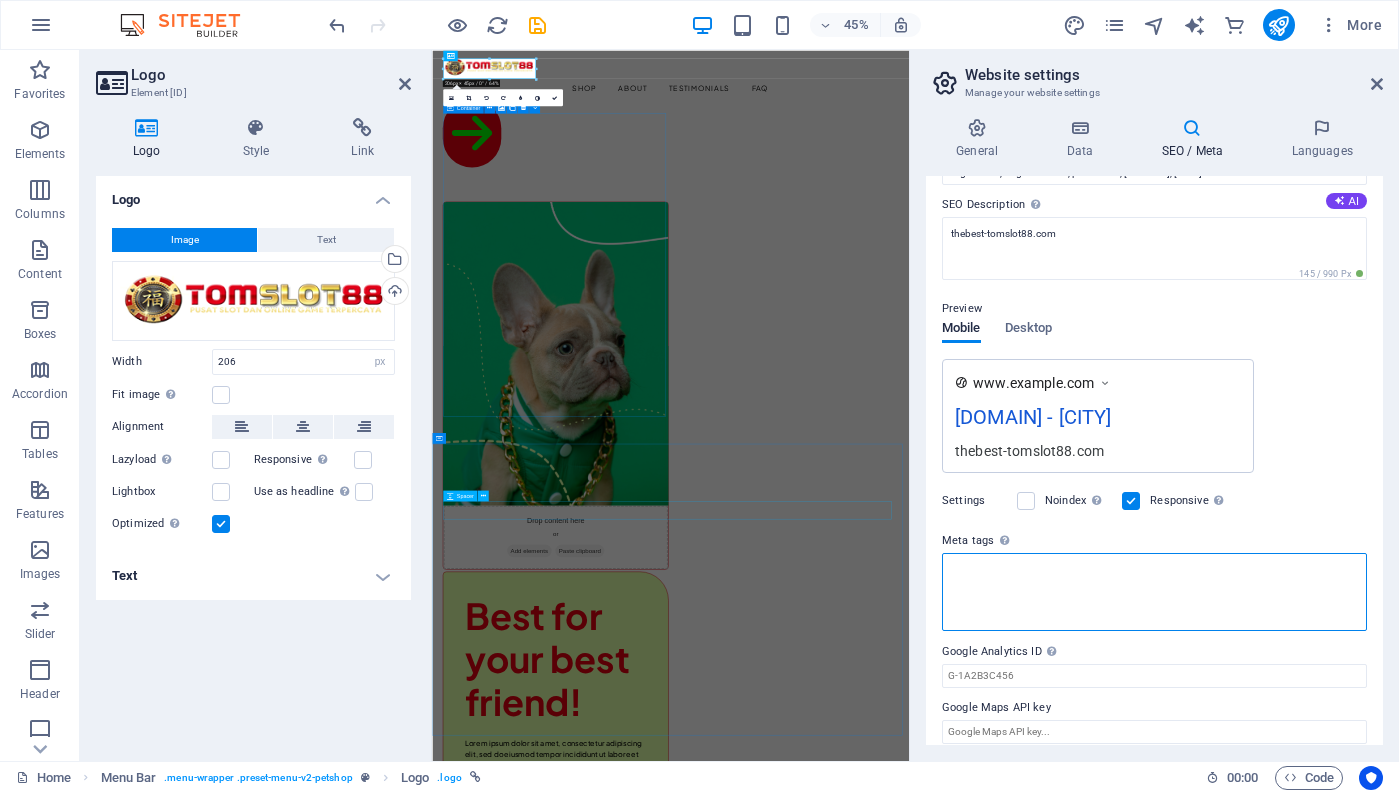 scroll, scrollTop: 182, scrollLeft: 0, axis: vertical 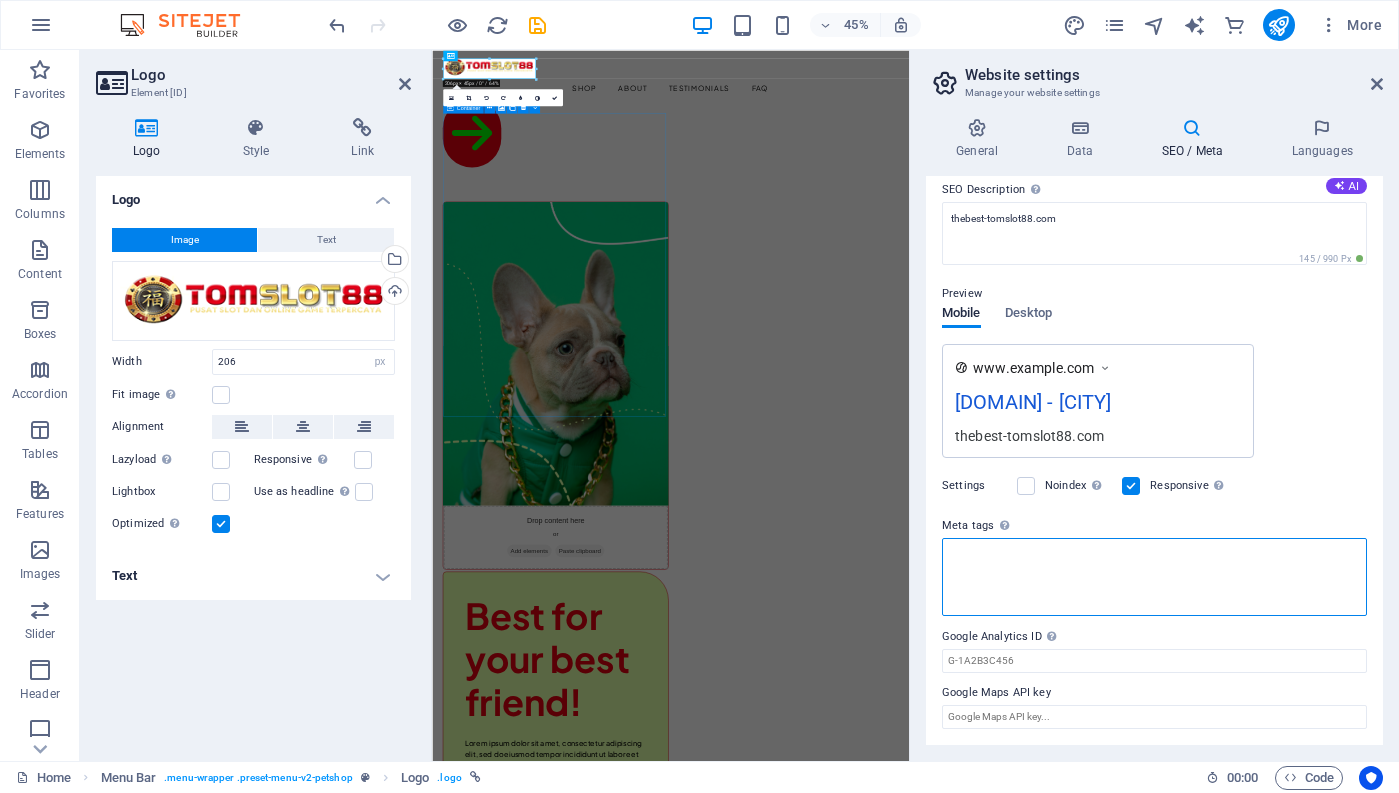 click on "Meta tags Enter HTML code here that will be placed inside the  tags of your website. Please note that your website may not function if you include code with errors." at bounding box center [1154, 577] 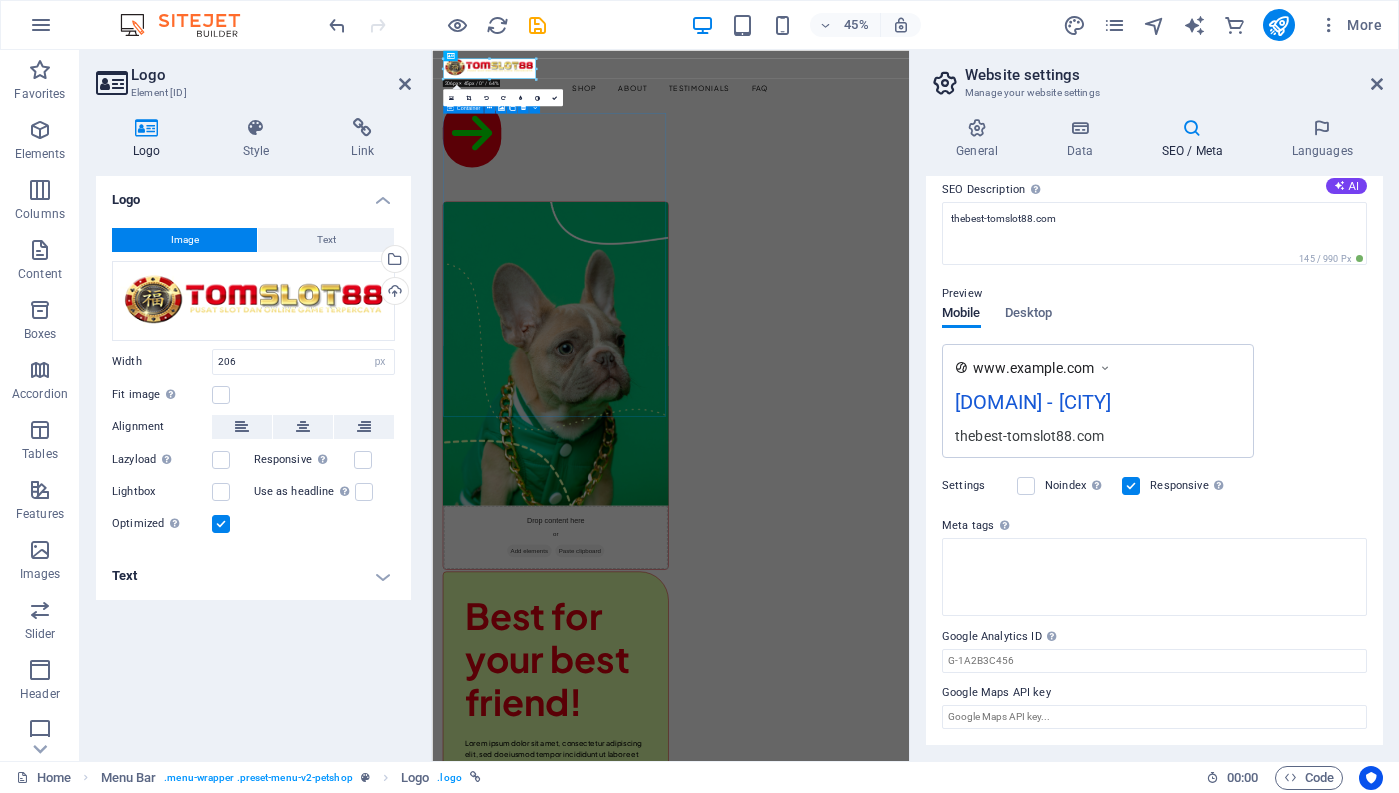 scroll, scrollTop: 167, scrollLeft: 0, axis: vertical 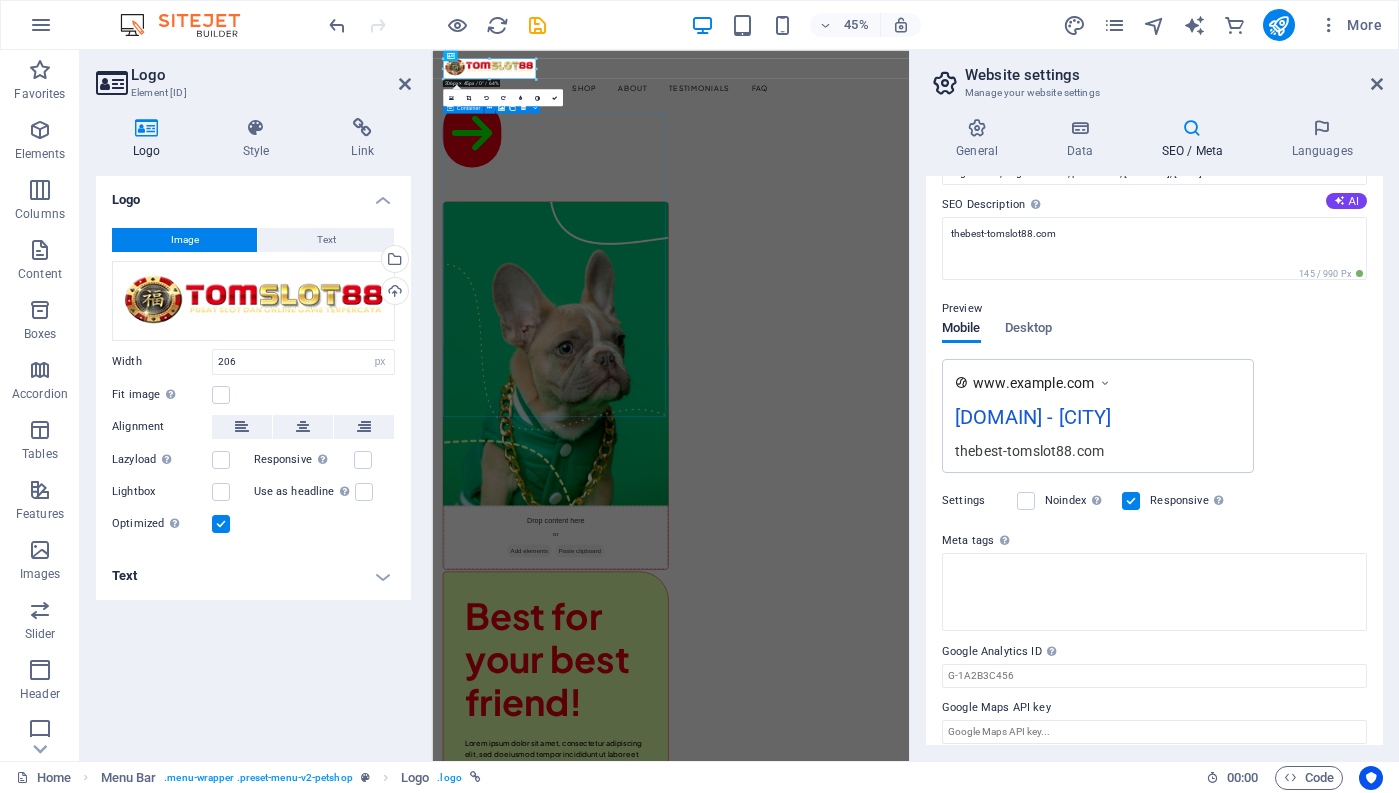 click on "Settings Noindex Instruct search engines to exclude this website from search results. Responsive Determine whether the website should be responsive based on screen resolution." at bounding box center (1154, 501) 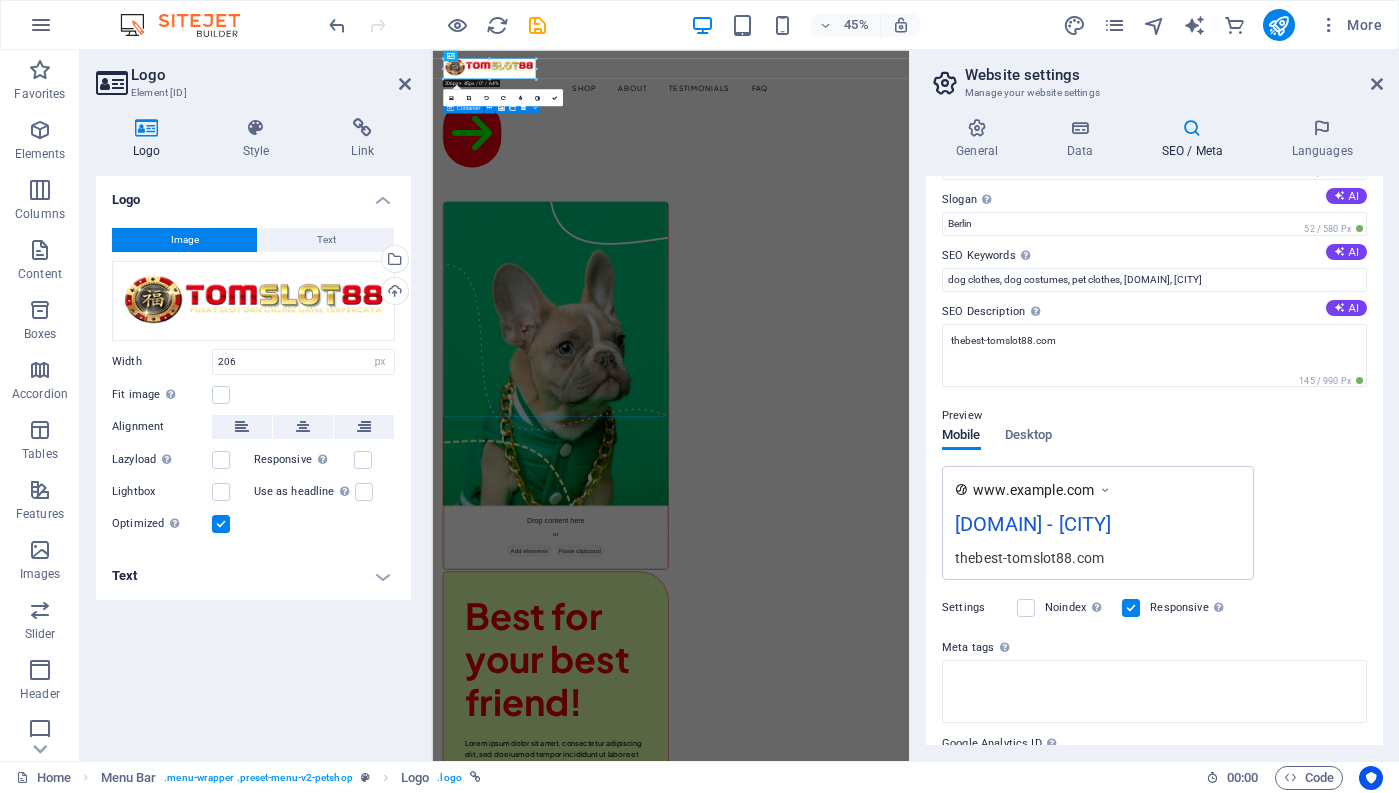 scroll, scrollTop: 0, scrollLeft: 0, axis: both 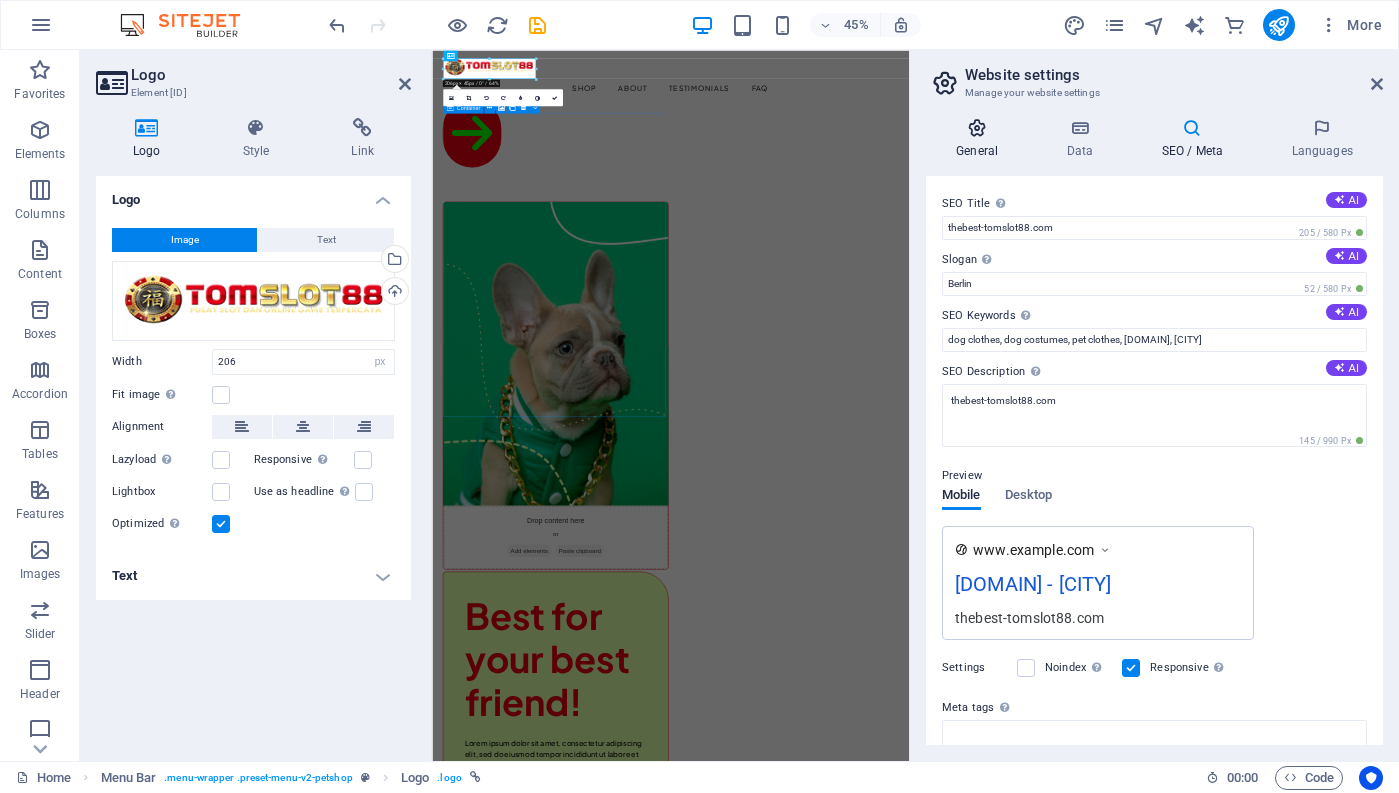 click at bounding box center (977, 128) 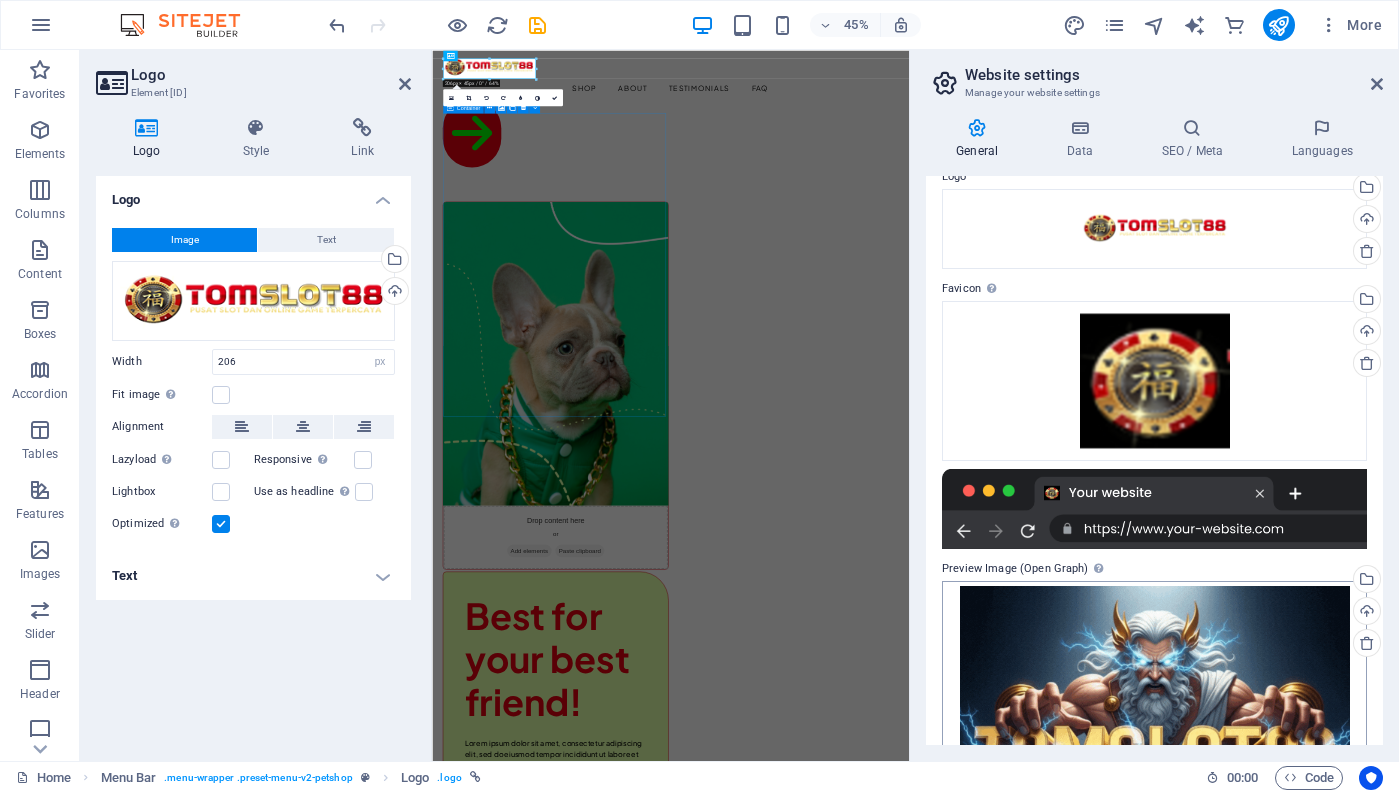 scroll, scrollTop: 0, scrollLeft: 0, axis: both 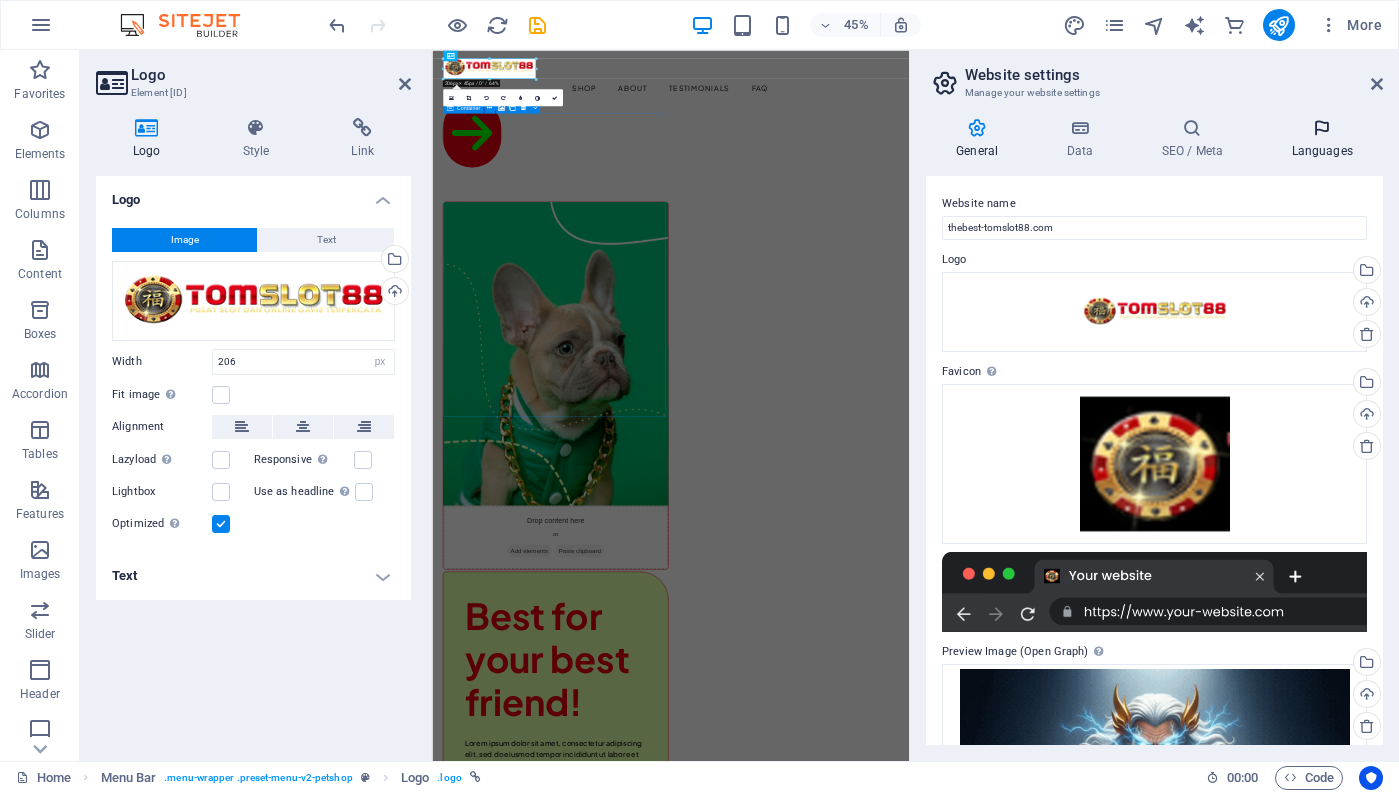 click at bounding box center [1322, 128] 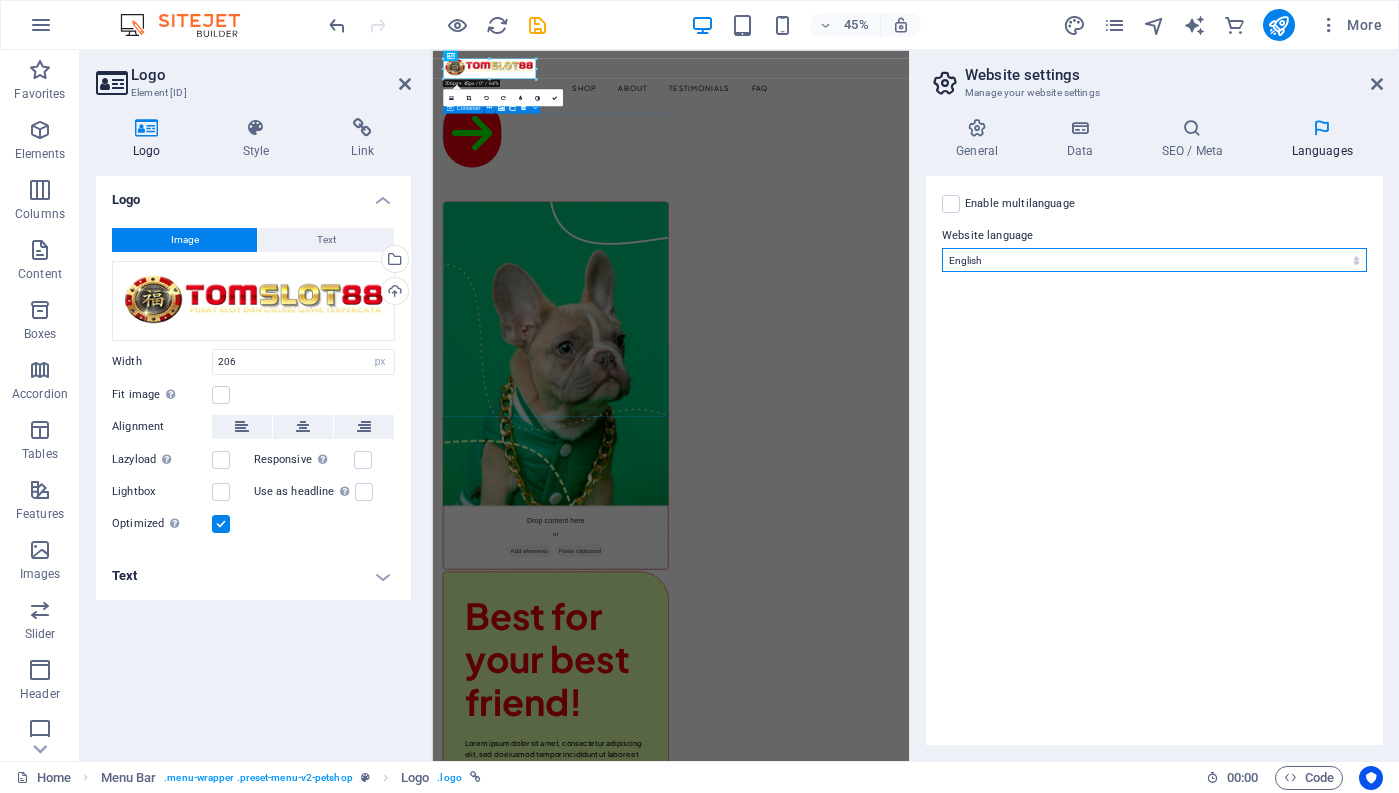 click on "Abkhazian Afar Afrikaans Akan Albanian Amharic Arabic Aragonese Armenian Assamese Avaric Avestan Aymara Azerbaijani Bambara Bashkir Basque Belarusian Bengali Bihari languages Bislama Bokmål Bosnian Breton Bulgarian Burmese Catalan Central Khmer Chamorro Chechen Chinese Church Slavic Chuvash Cornish Corsican Cree Croatian Czech Danish Dutch Dzongkha English Esperanto Estonian Ewe Faroese Farsi (Persian) Fijian Finnish French Fulah Gaelic Galician Ganda Georgian German Greek Greenlandic Guaraní Gujarati Haitian Creole Hausa Hebrew Herero Hindi Hiri Motu Hungarian Icelandic Ido Igbo Indonesian Interlingua Interlingue Inuktitut Inupiaq Irish Italian Japanese Javanese Kannada Kanuri Kashmiri Kazakh Kikuyu Kinyarwanda Komi Kongo Korean Kurdish Kwanyama Kyrgyz Lao Latin Latvian Limburgish Lingala Lithuanian Luba-Katanga Luxembourgish Macedonian Malagasy Malay Malayalam Maldivian Maltese Manx Maori Marathi Marshallese Mongolian Nauru Navajo Ndonga Nepali North Ndebele Northern Sami Norwegian Norwegian Nynorsk Nuosu" at bounding box center [1154, 260] 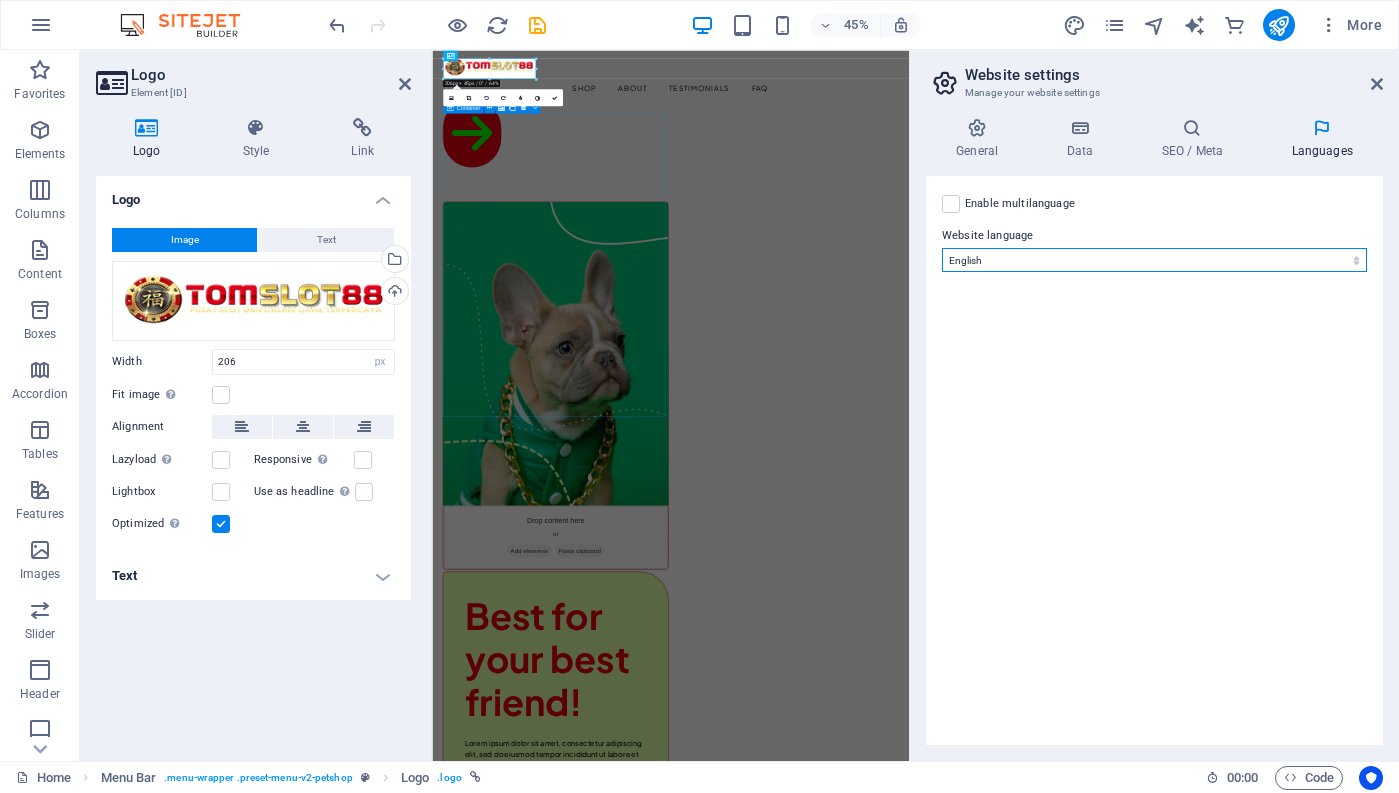 select on "70" 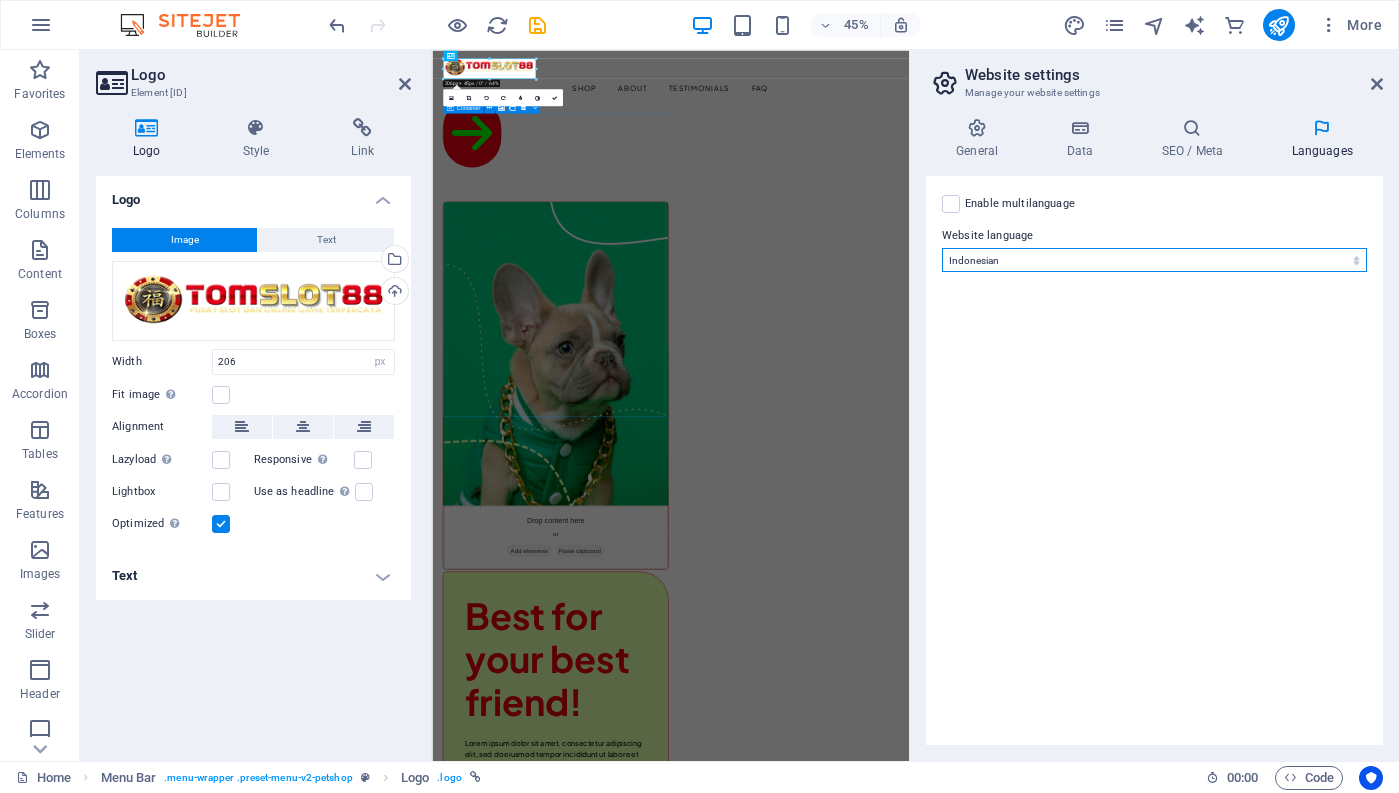 click on "Abkhazian Afar Afrikaans Akan Albanian Amharic Arabic Aragonese Armenian Assamese Avaric Avestan Aymara Azerbaijani Bambara Bashkir Basque Belarusian Bengali Bihari languages Bislama Bokmål Bosnian Breton Bulgarian Burmese Catalan Central Khmer Chamorro Chechen Chinese Church Slavic Chuvash Cornish Corsican Cree Croatian Czech Danish Dutch Dzongkha English Esperanto Estonian Ewe Faroese Farsi (Persian) Fijian Finnish French Fulah Gaelic Galician Ganda Georgian German Greek Greenlandic Guaraní Gujarati Haitian Creole Hausa Hebrew Herero Hindi Hiri Motu Hungarian Icelandic Ido Igbo Indonesian Interlingua Interlingue Inuktitut Inupiaq Irish Italian Japanese Javanese Kannada Kanuri Kashmiri Kazakh Kikuyu Kinyarwanda Komi Kongo Korean Kurdish Kwanyama Kyrgyz Lao Latin Latvian Limburgish Lingala Lithuanian Luba-Katanga Luxembourgish Macedonian Malagasy Malay Malayalam Maldivian Maltese Manx Maori Marathi Marshallese Mongolian Nauru Navajo Ndonga Nepali North Ndebele Northern Sami Norwegian Norwegian Nynorsk Nuosu" at bounding box center (1154, 260) 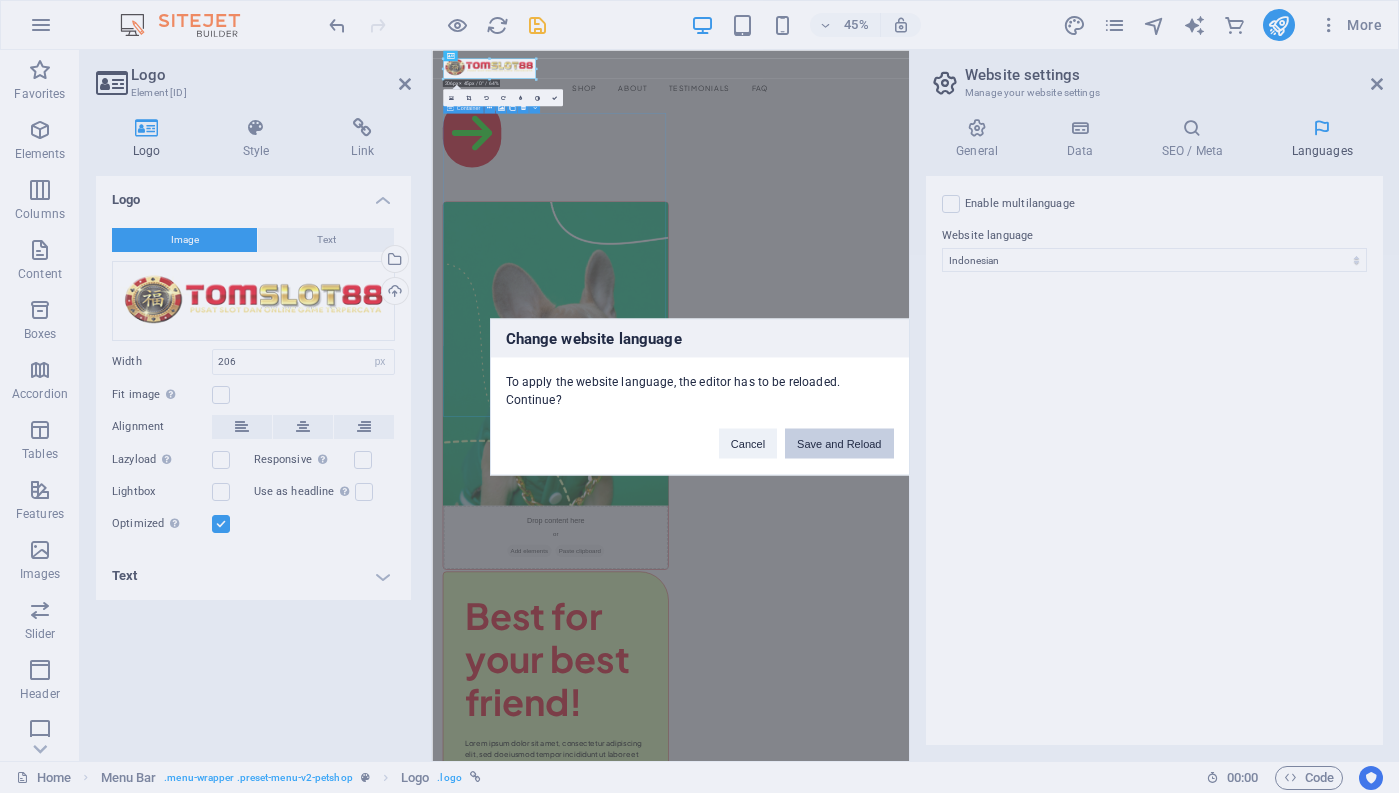 click on "Save and Reload" at bounding box center [839, 443] 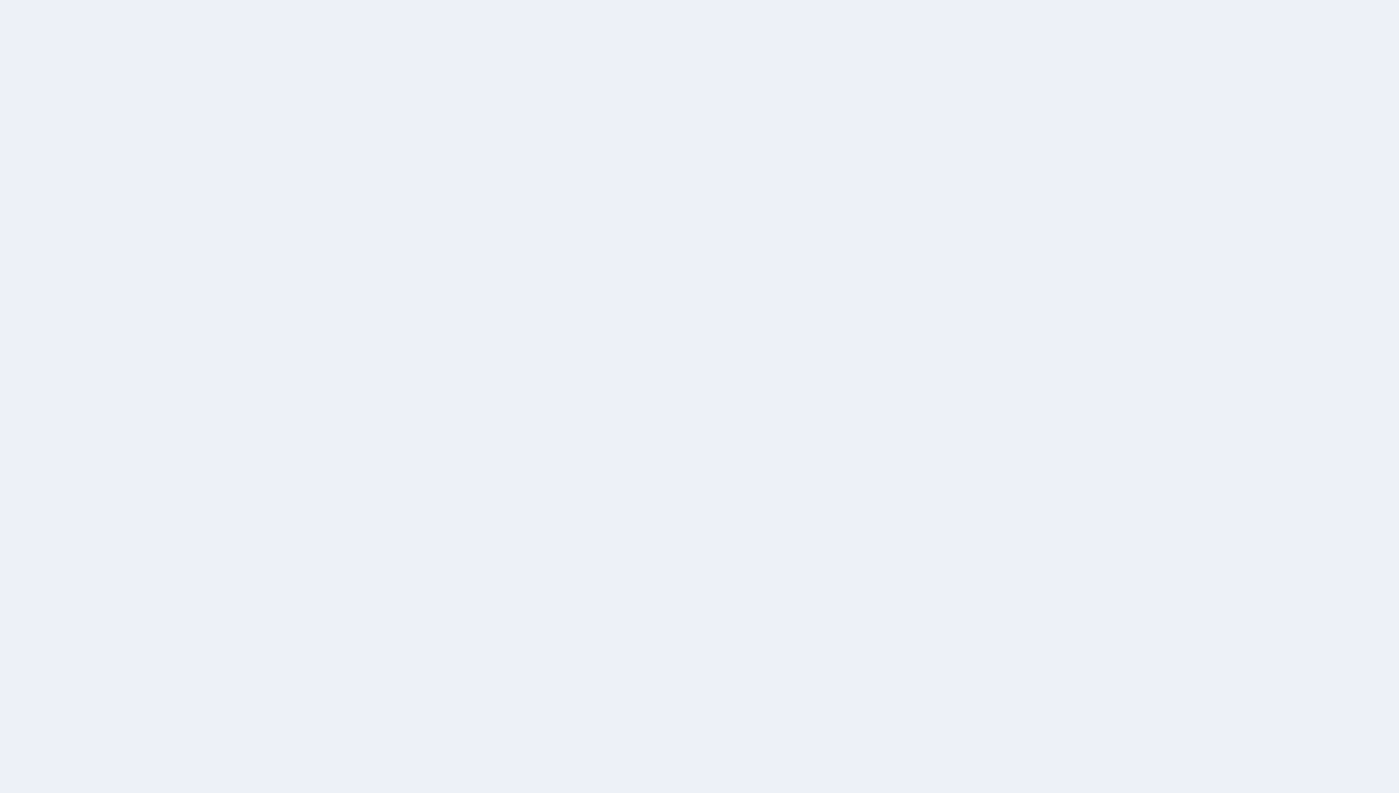 scroll, scrollTop: 0, scrollLeft: 0, axis: both 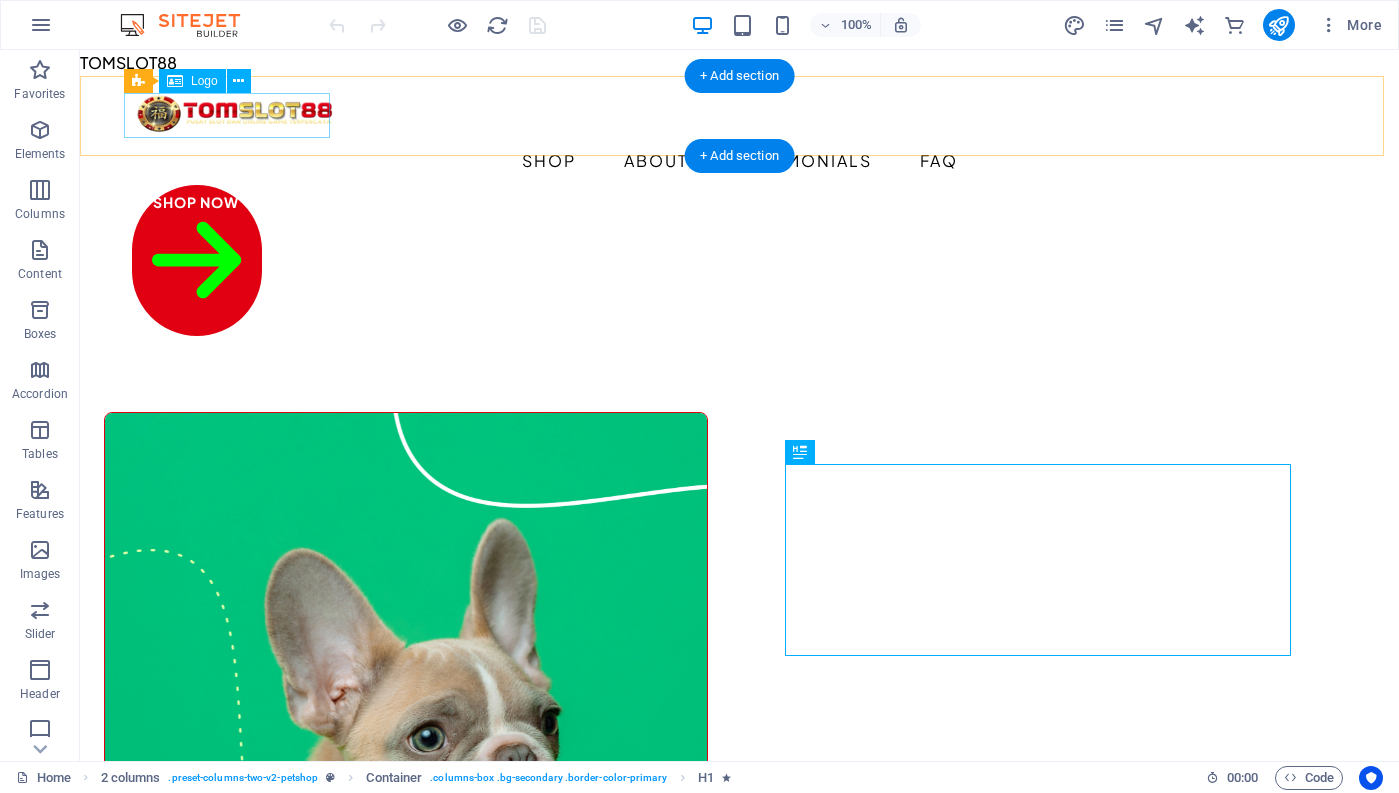 click at bounding box center [740, 114] 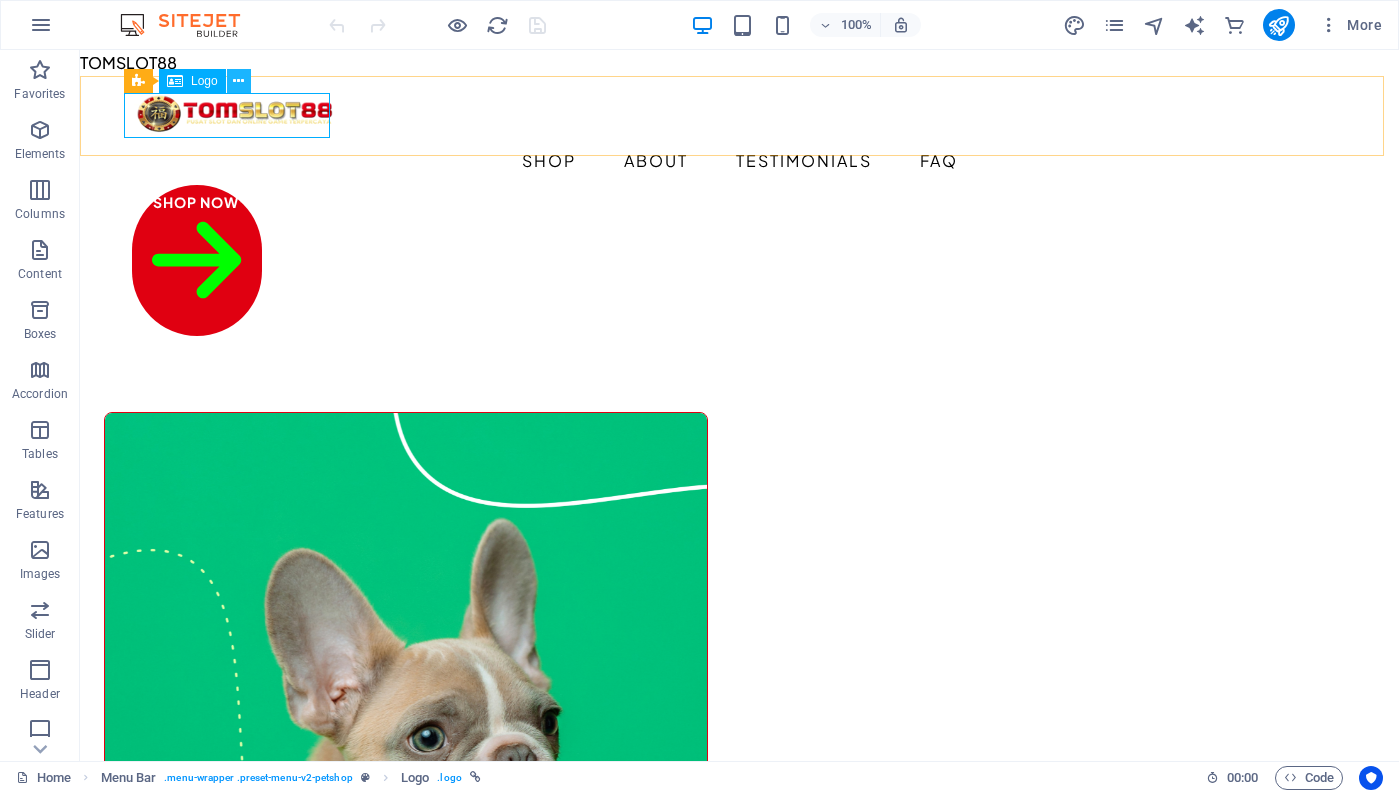 click at bounding box center (238, 81) 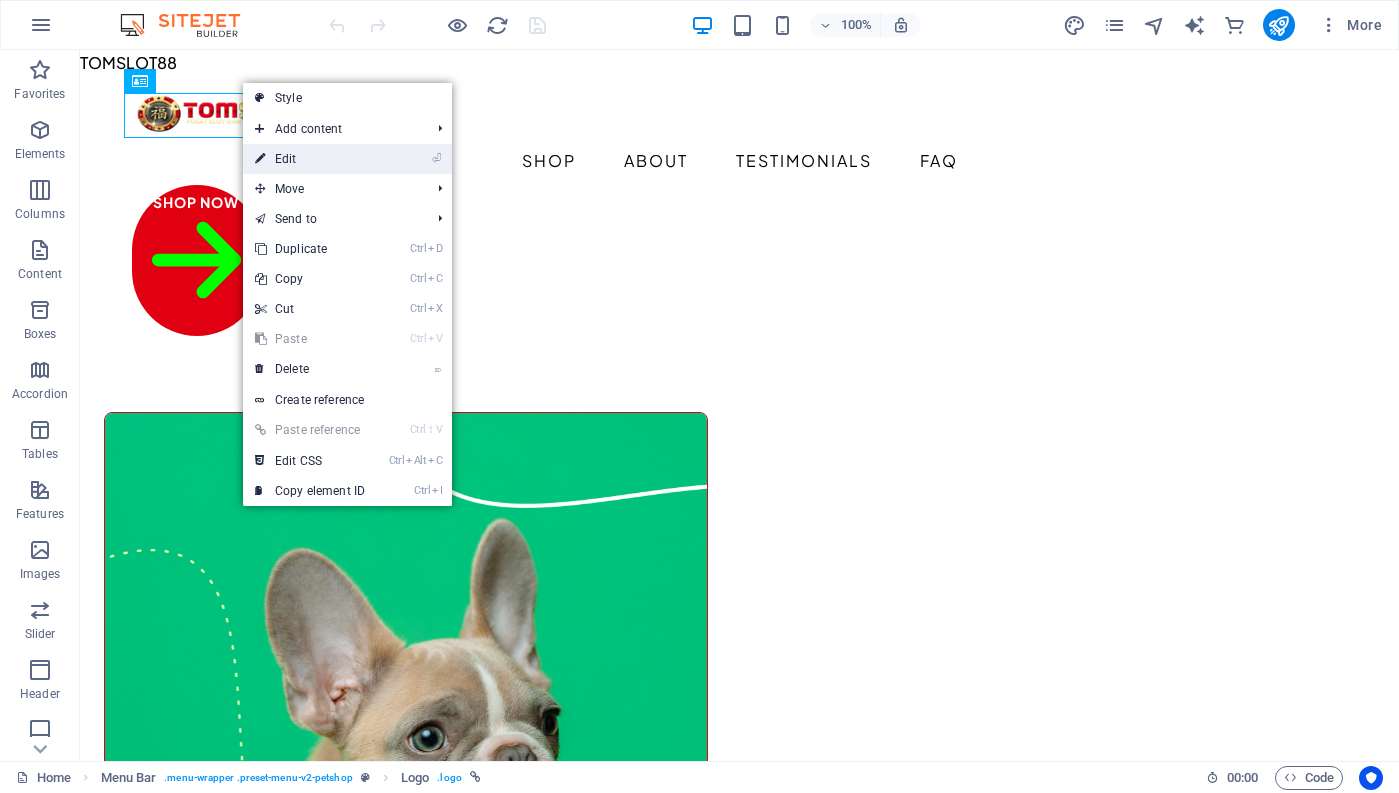 click on "⏎  Edit" at bounding box center [310, 159] 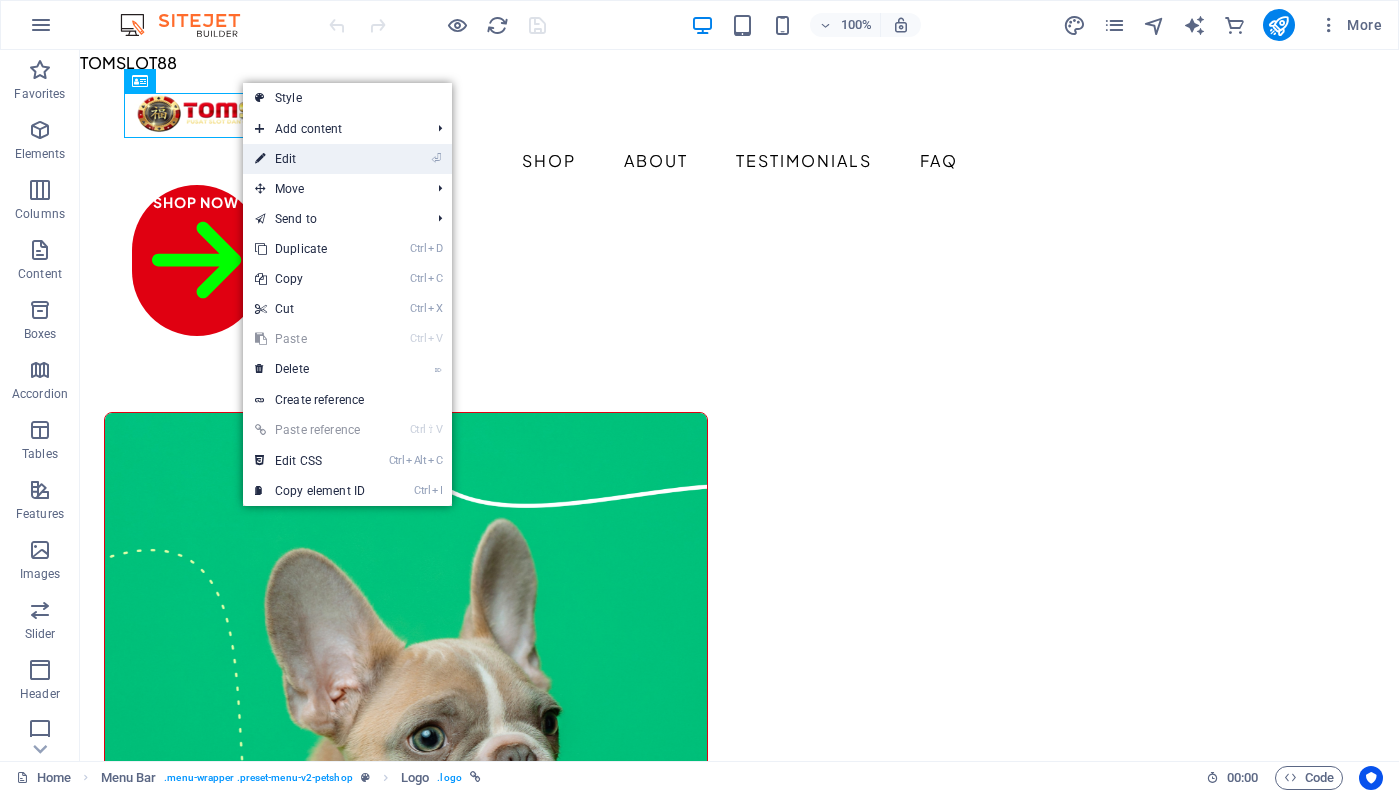 select on "px" 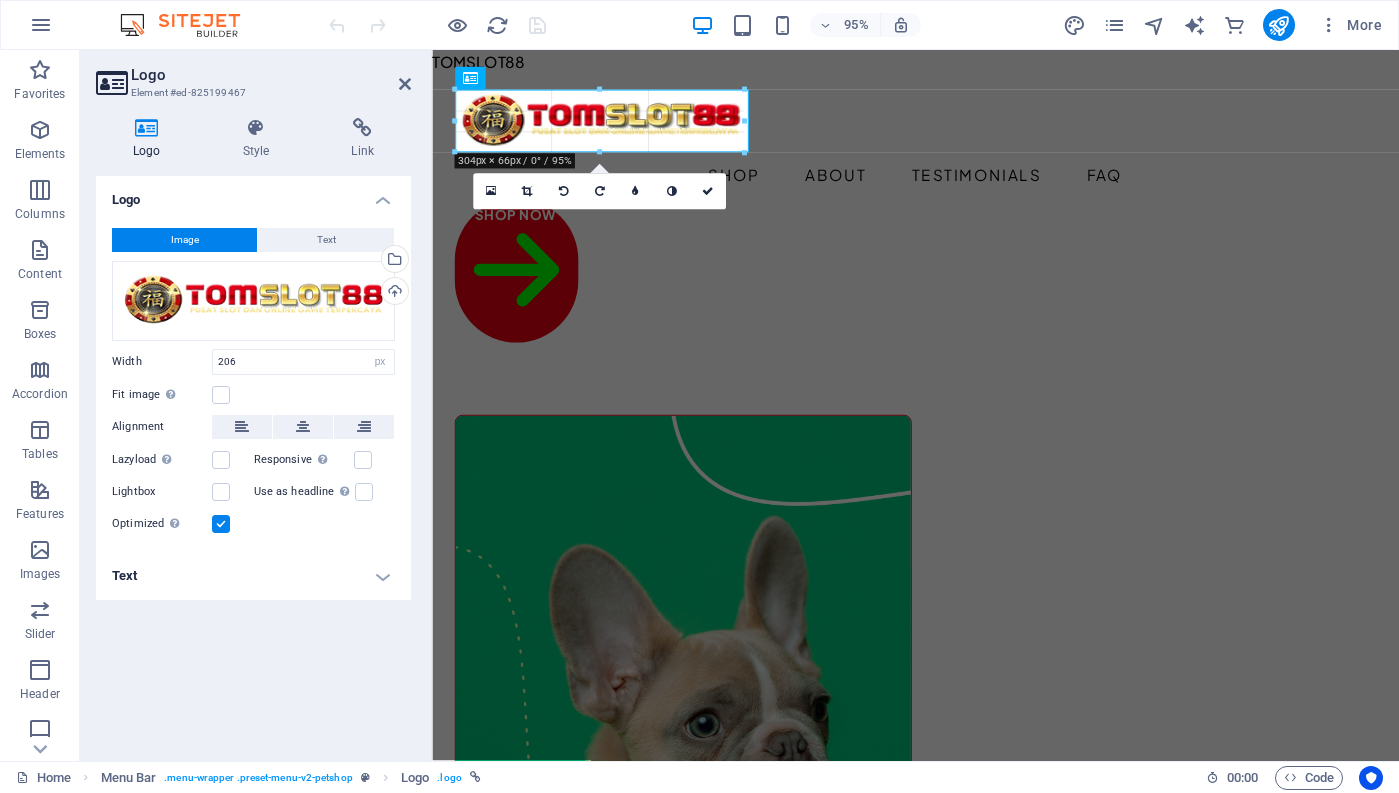 drag, startPoint x: 654, startPoint y: 135, endPoint x: 343, endPoint y: 99, distance: 313.07666 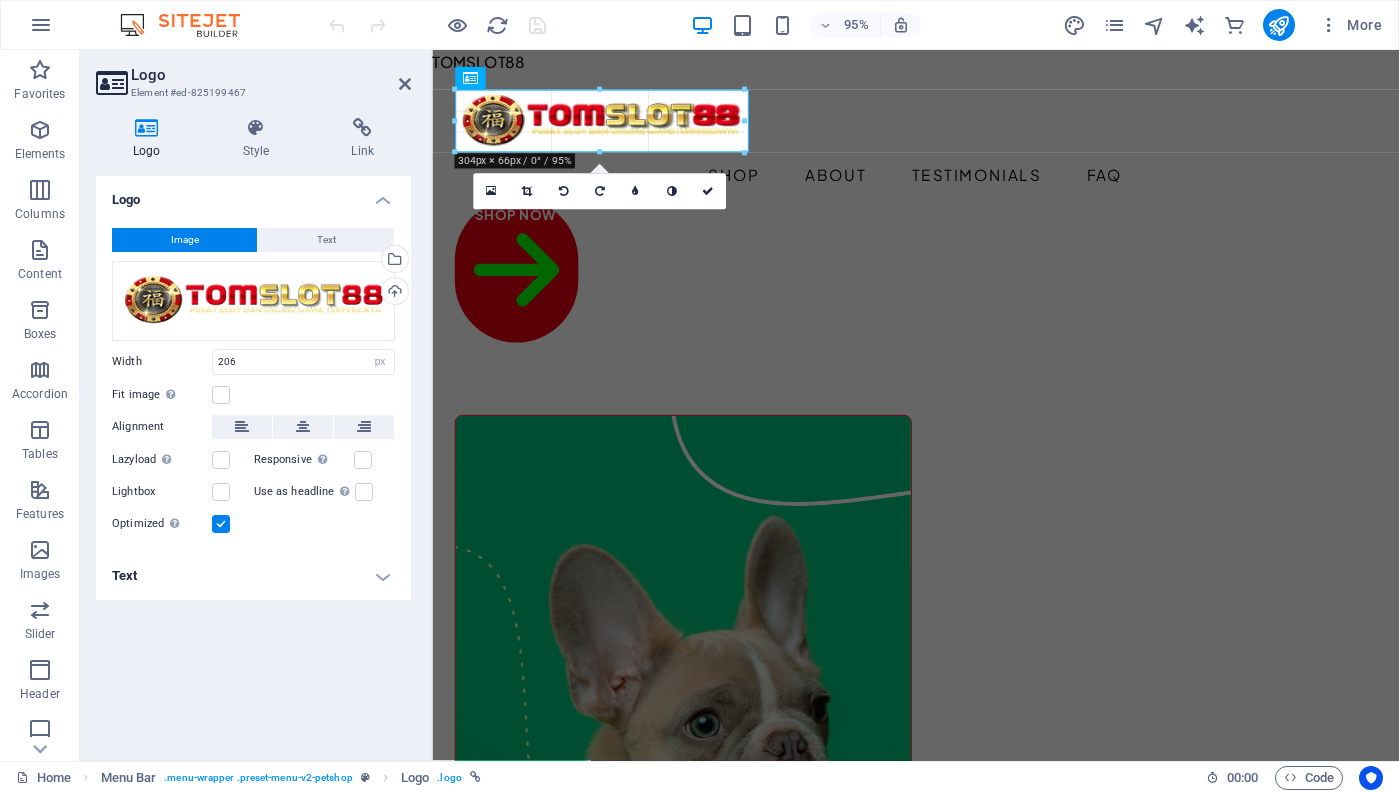 type on "309" 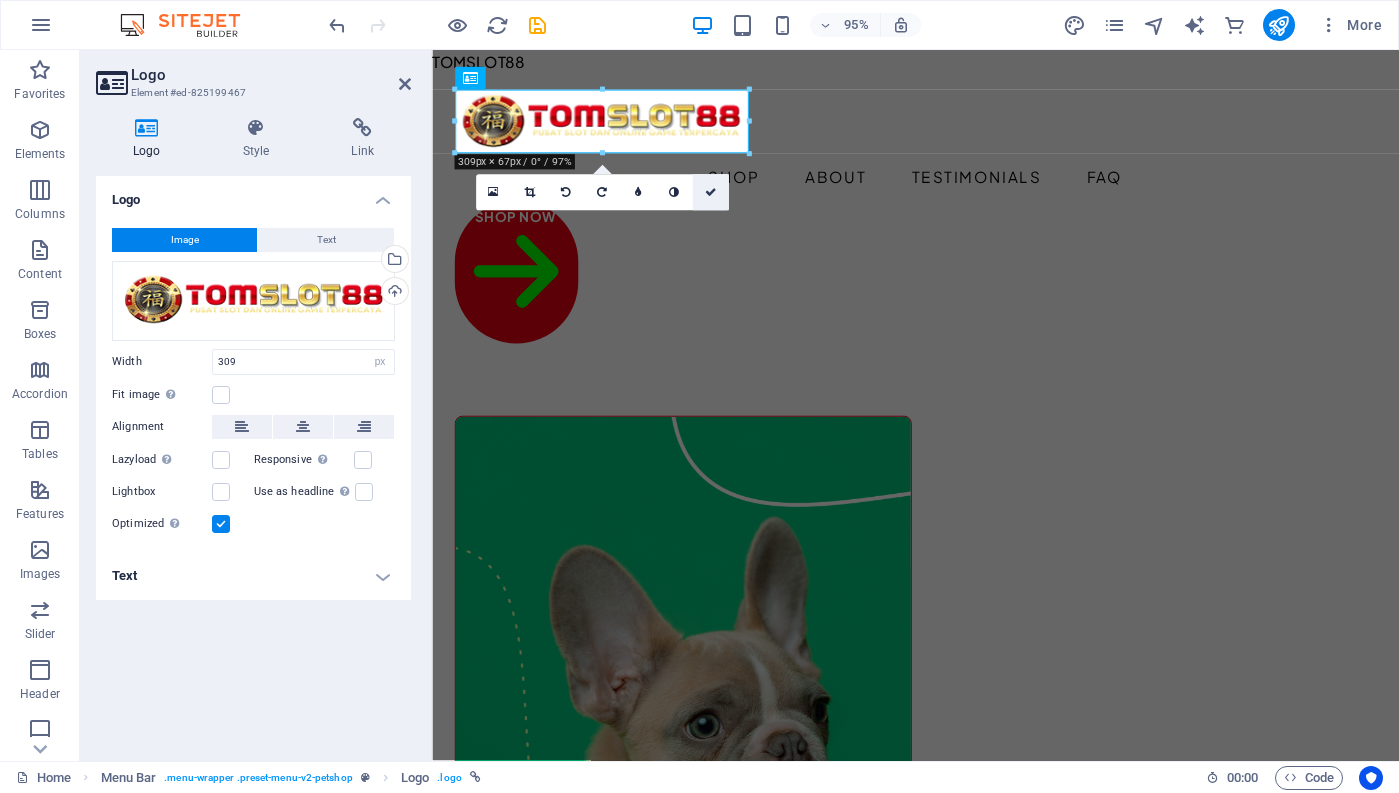 click at bounding box center [710, 191] 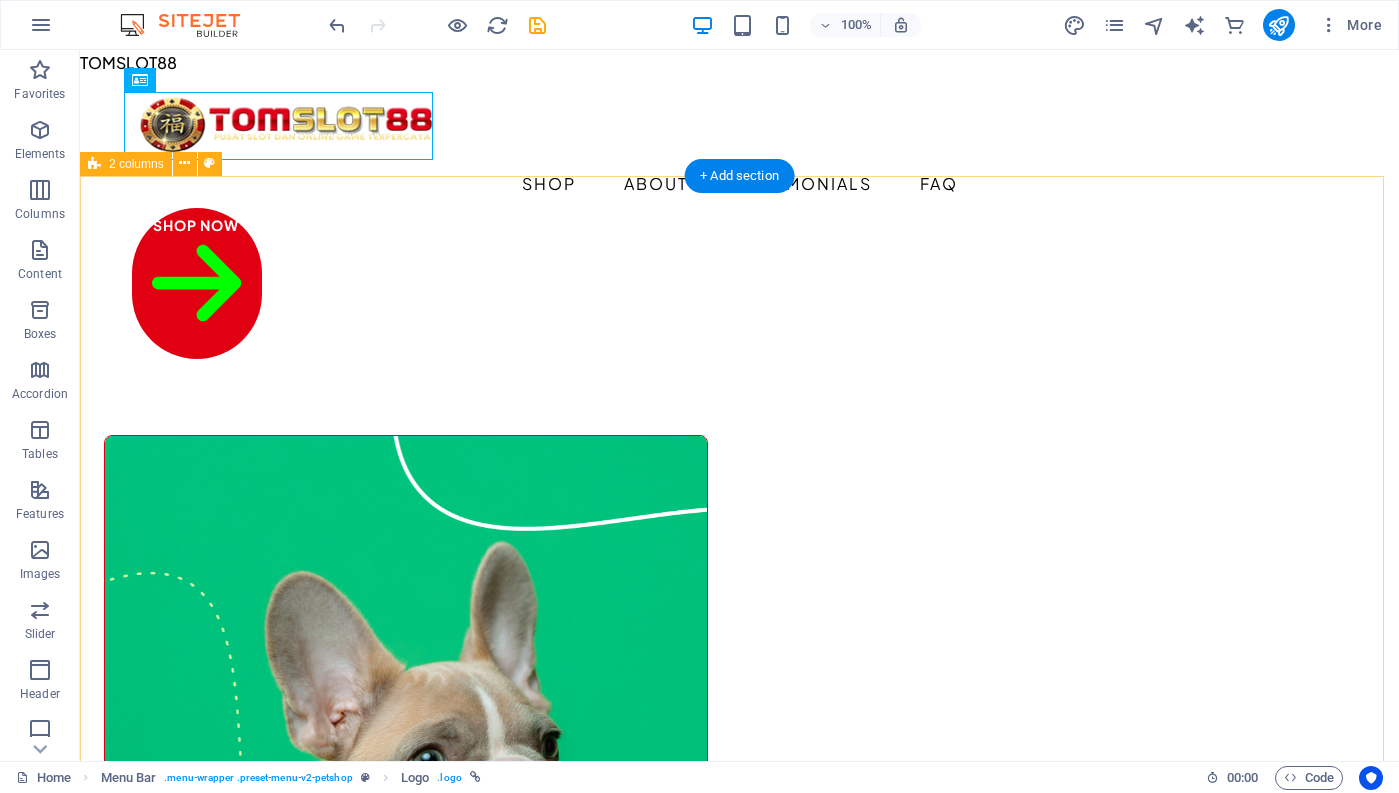 click on "Drop content here or  Add elements  Paste clipboard Best for your best friend! Lorem ipsum dolor sit amet, consectetur adipiscing elit, sed do eiusmod tempor incididunt ut labore et dolore magna aliqua. Ut enim ad minim veniam, quis nostrud exercitation ullamco laboris. All products" at bounding box center (739, 1170) 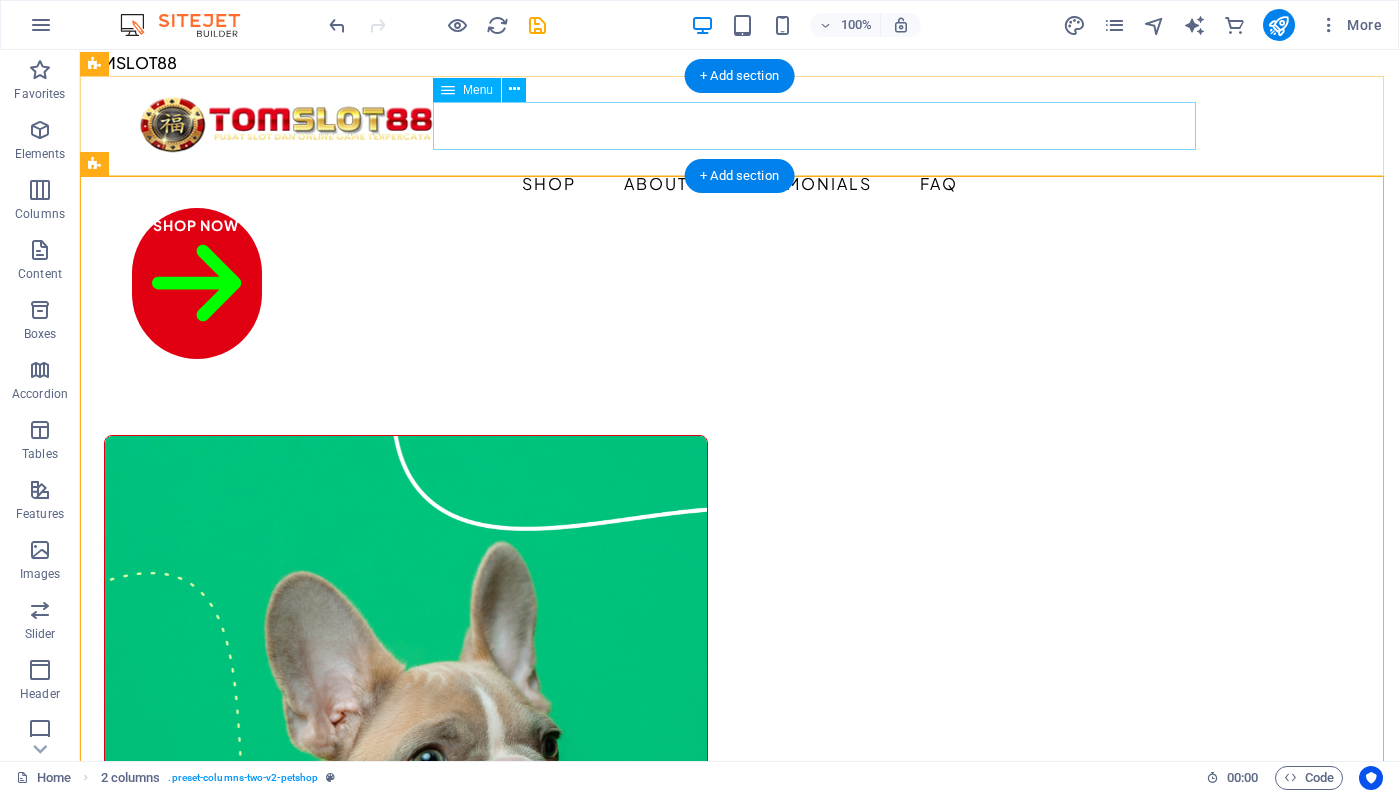 click on "Shop About Testimonials FAQ" at bounding box center [740, 184] 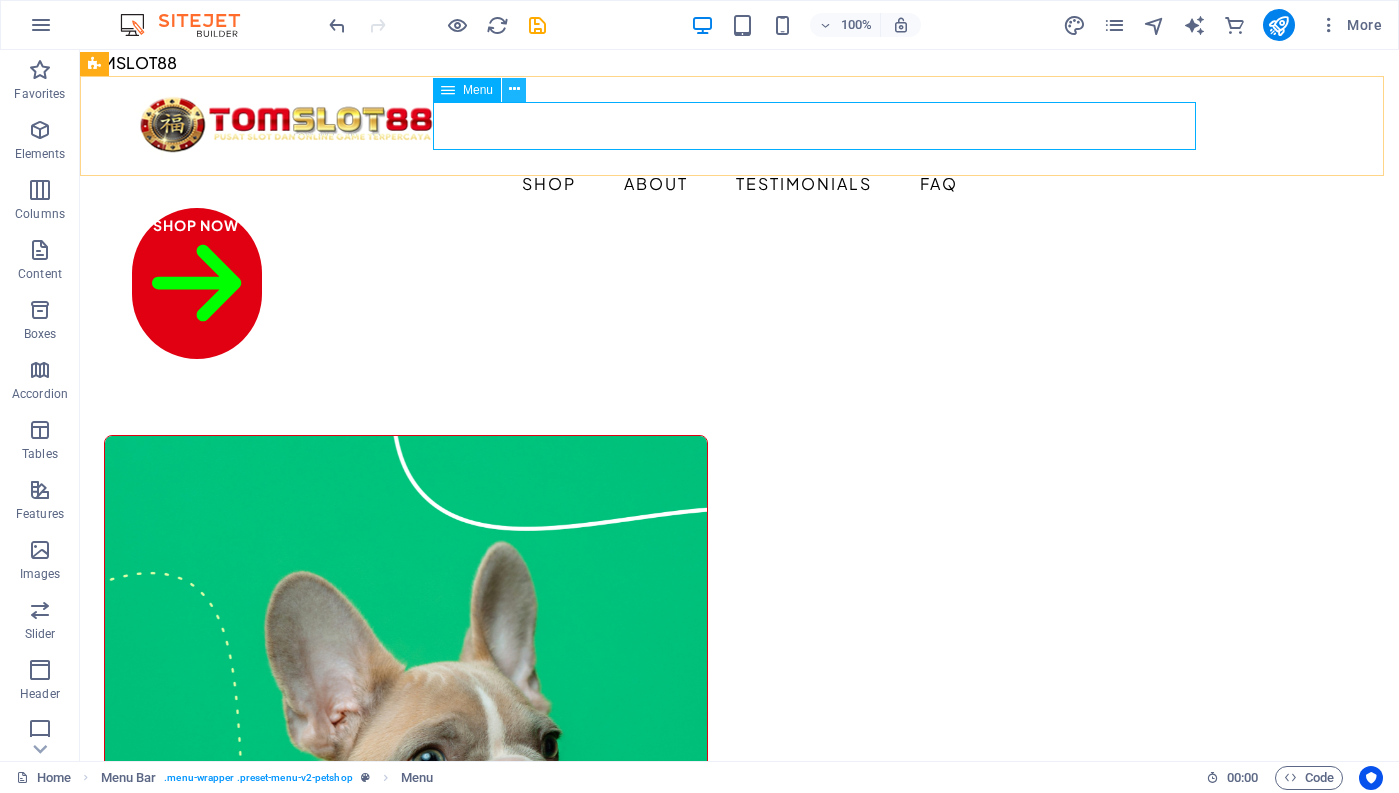 click at bounding box center [514, 89] 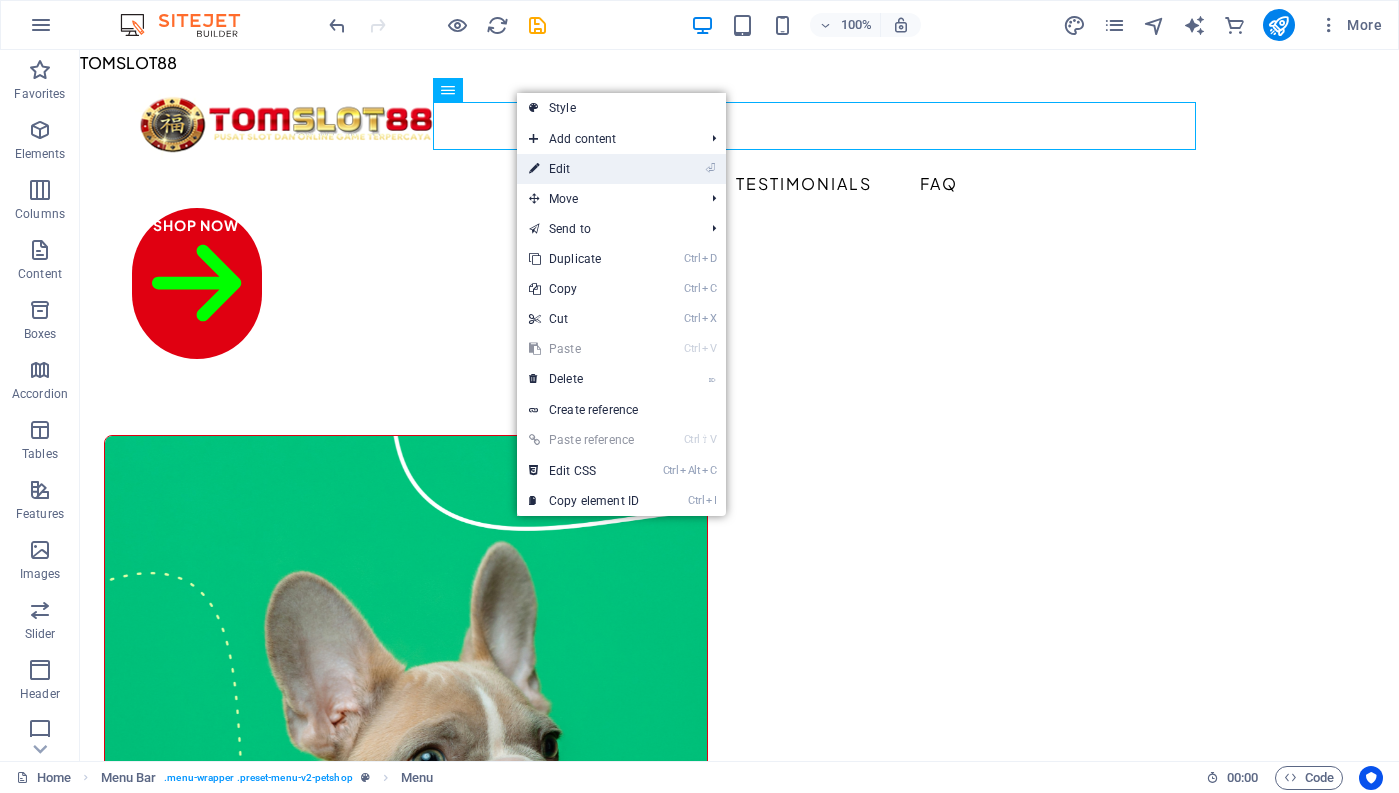 click on "⏎  Edit" at bounding box center [584, 169] 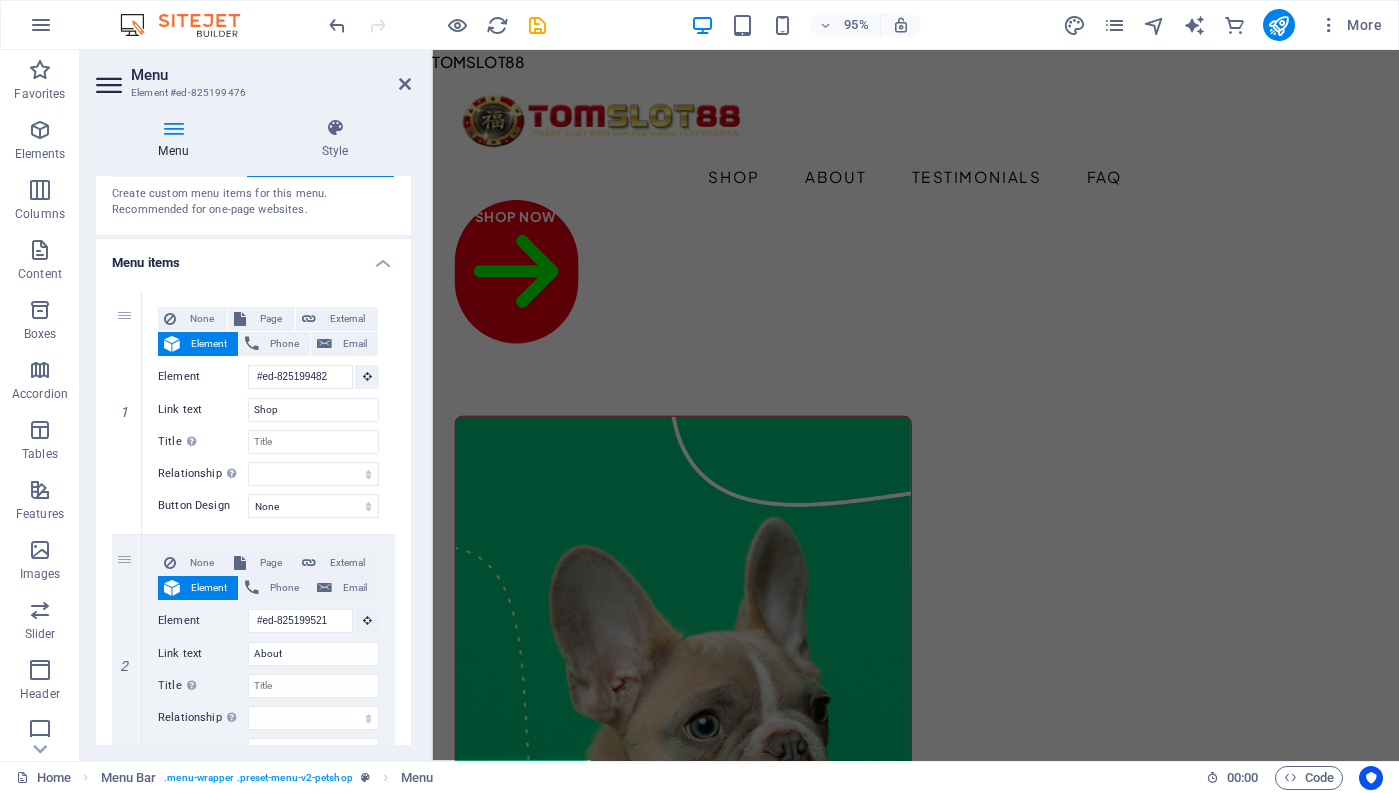 scroll, scrollTop: 100, scrollLeft: 0, axis: vertical 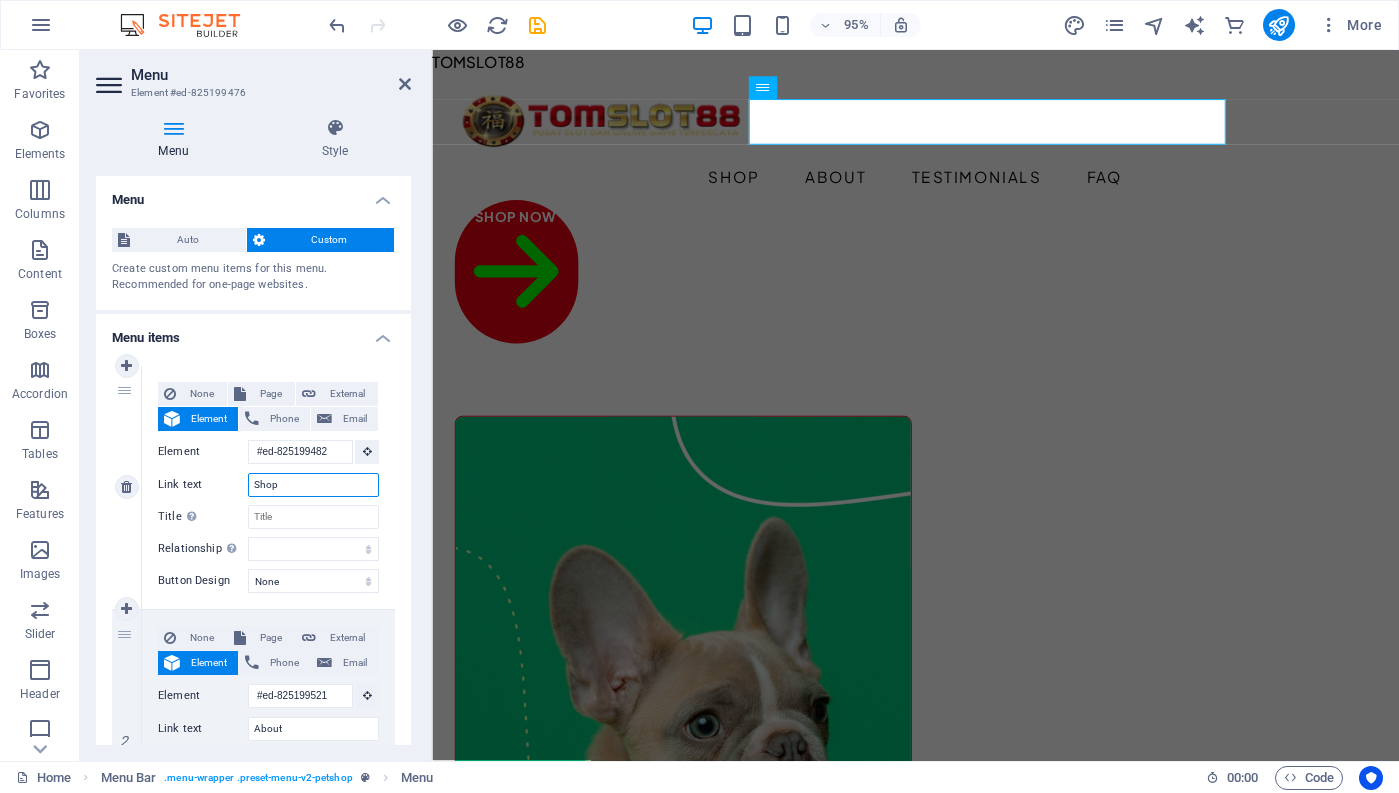 click on "Shop" at bounding box center [313, 485] 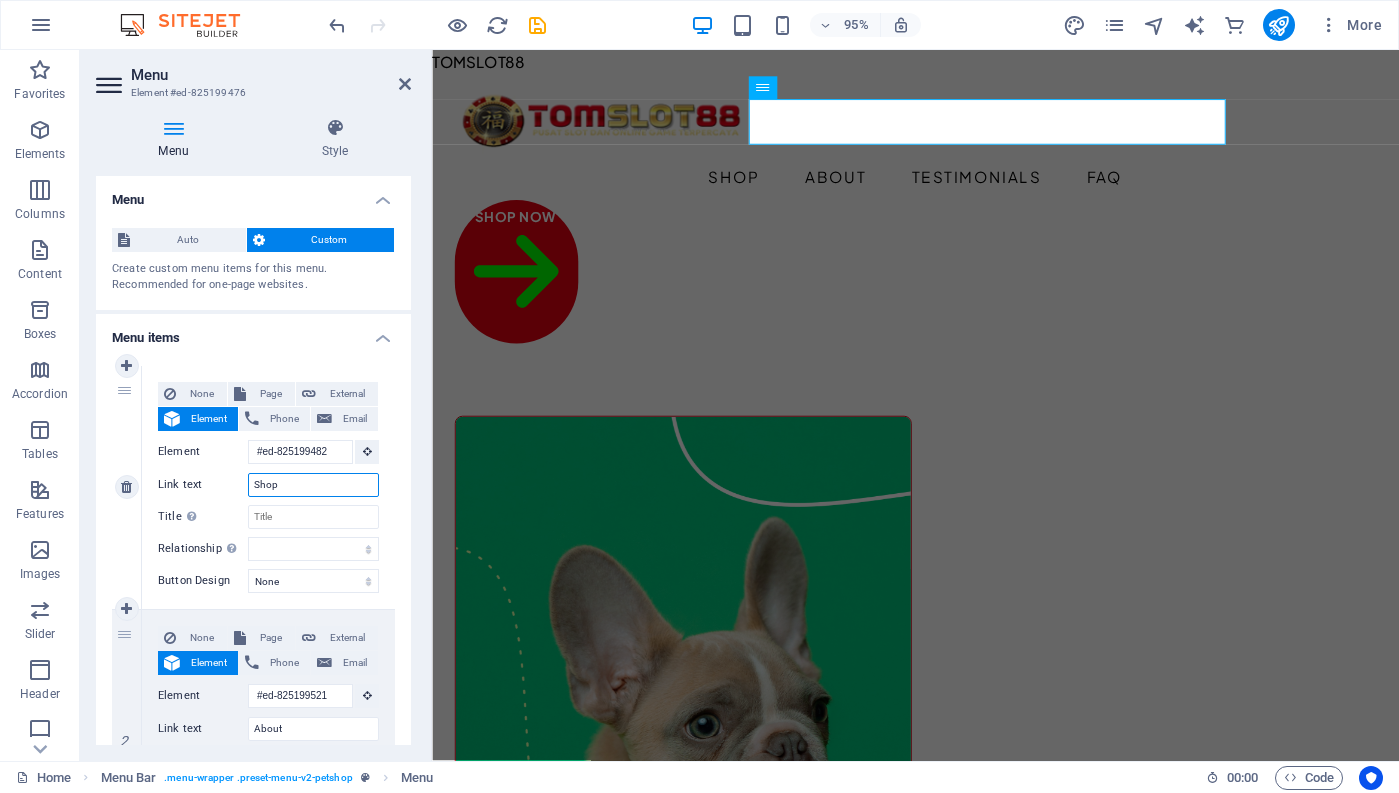 drag, startPoint x: 284, startPoint y: 486, endPoint x: 248, endPoint y: 485, distance: 36.013885 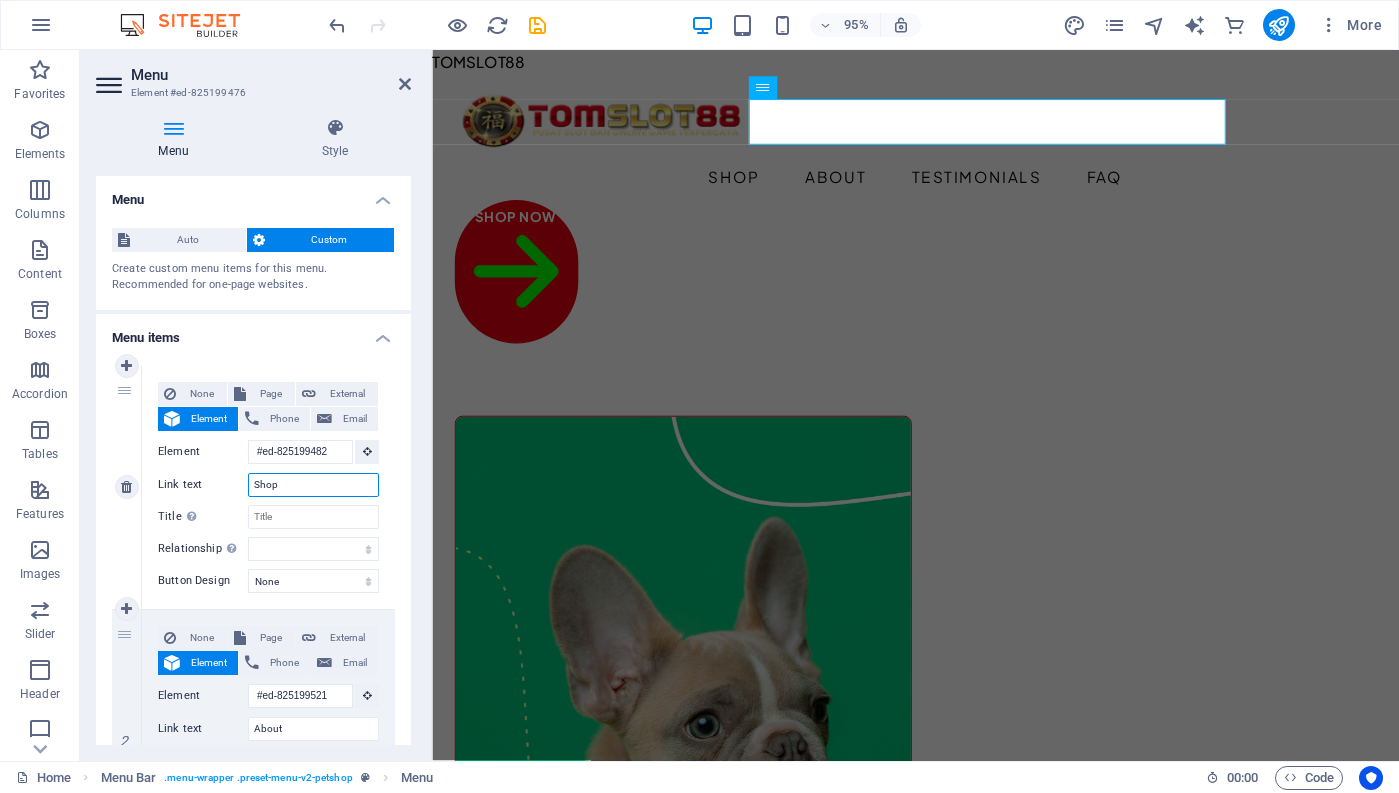type on "L" 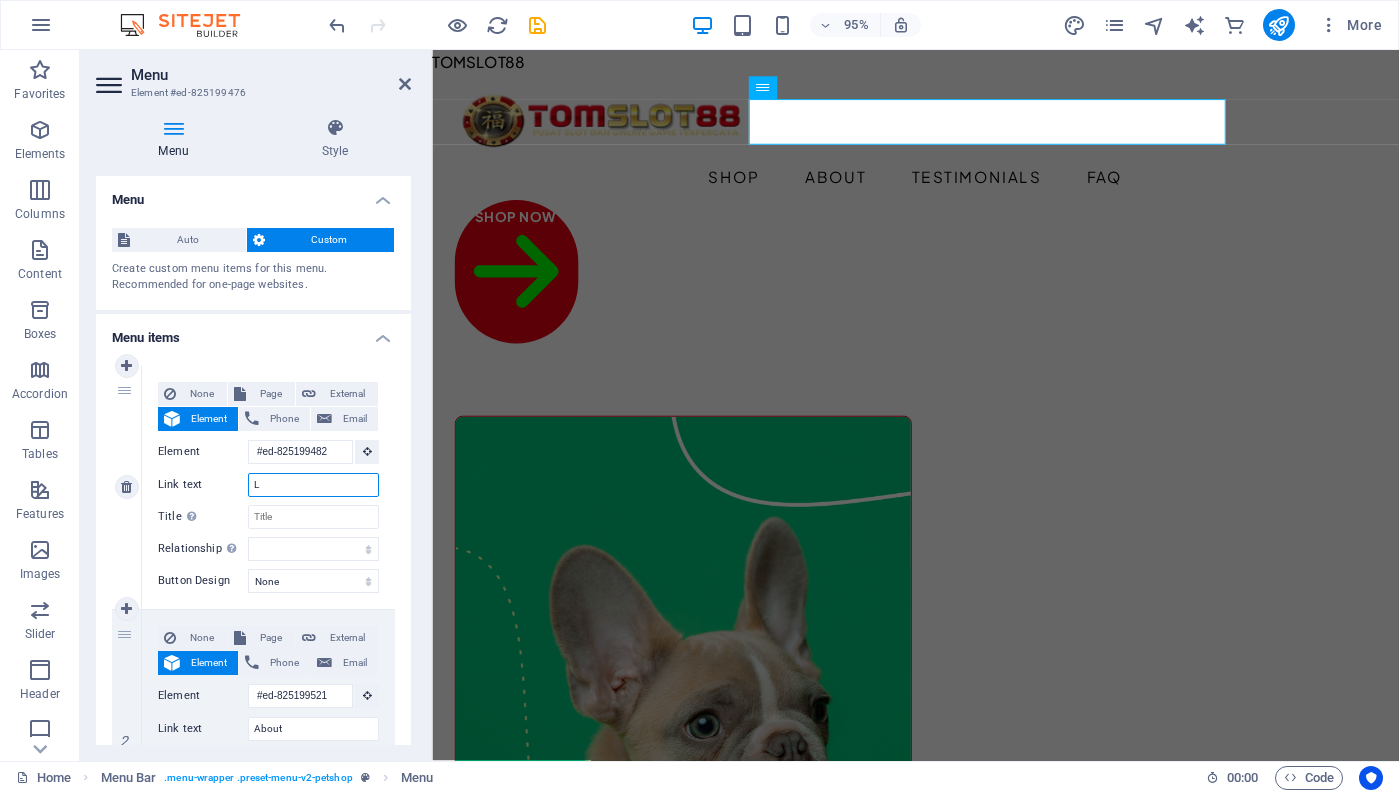 select 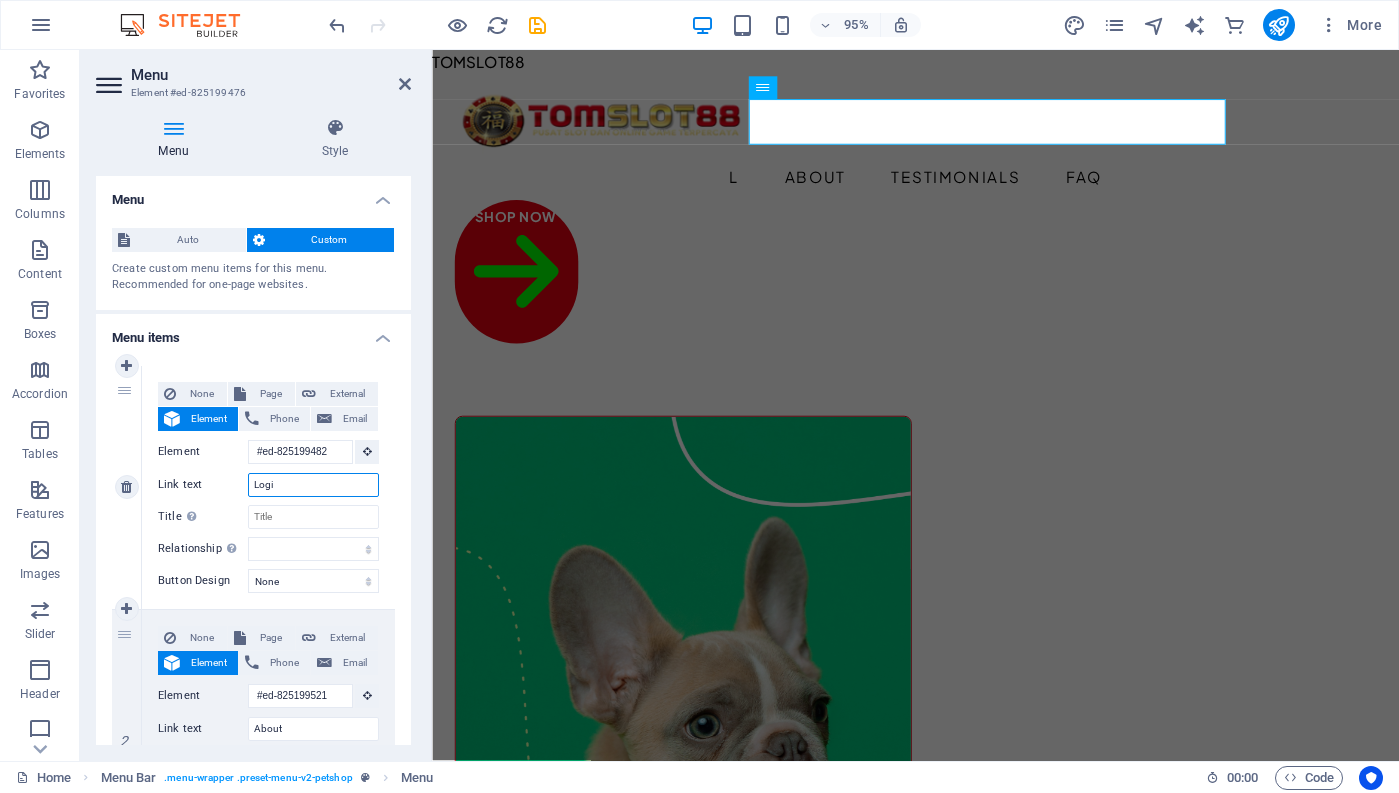 type on "Login" 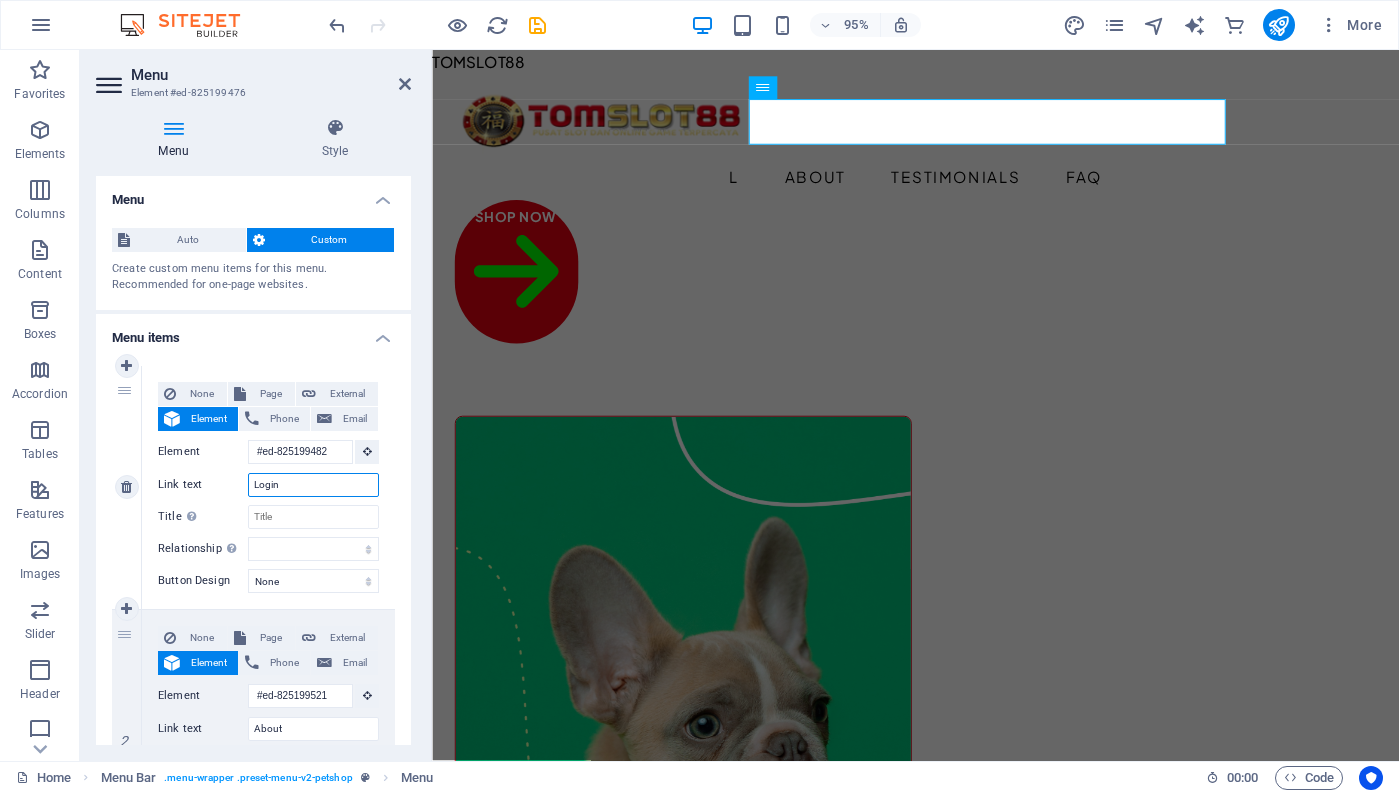 select 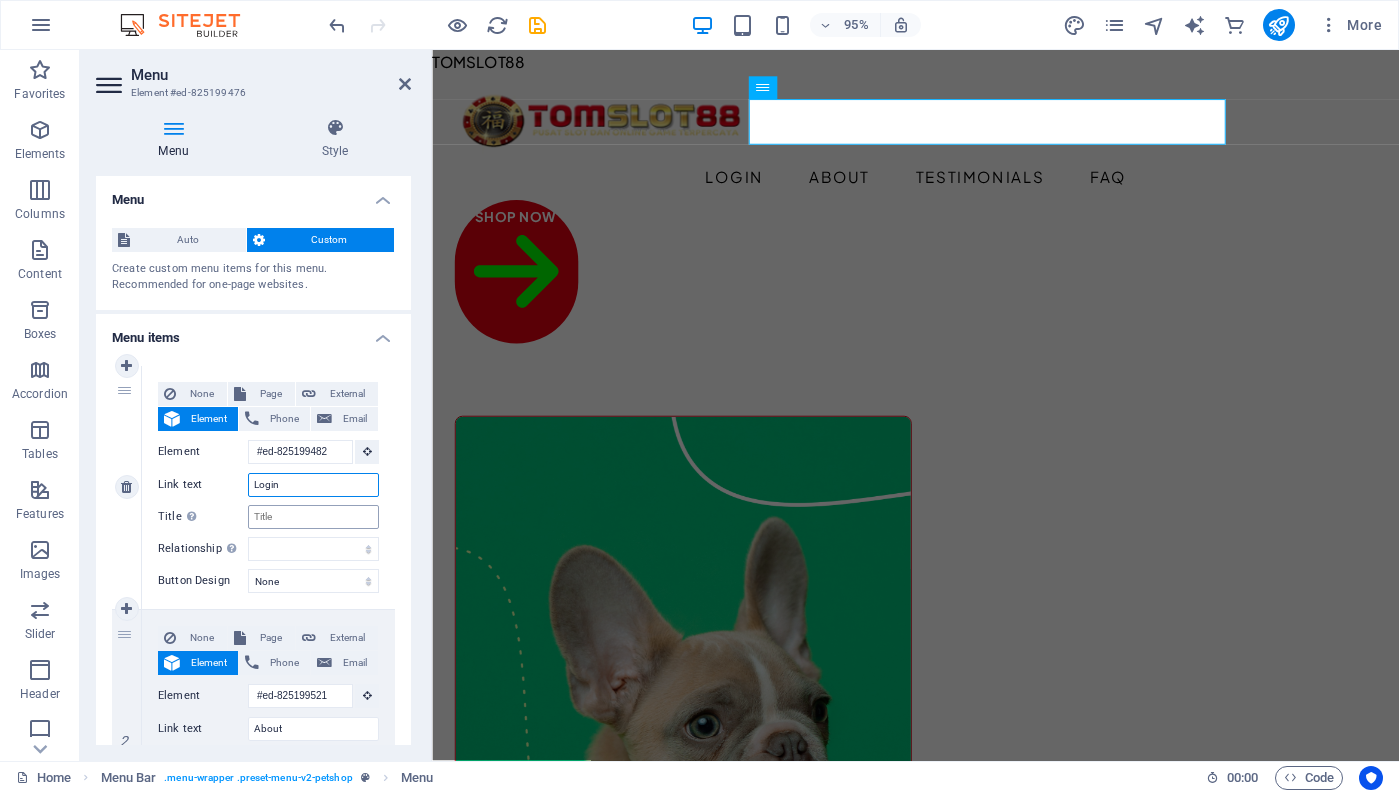 type on "Login" 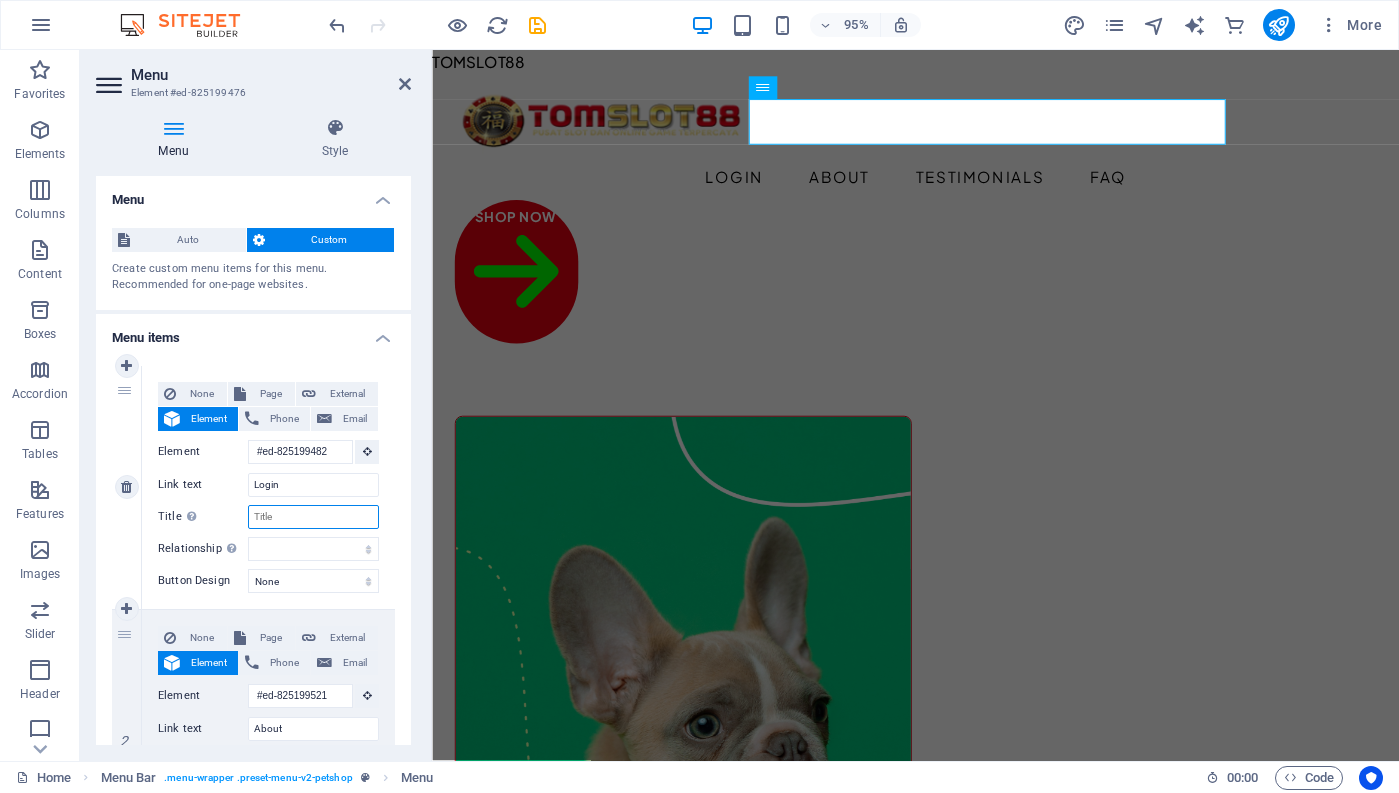 click on "Title Additional link description, should not be the same as the link text. The title is most often shown as a tooltip text when the mouse moves over the element. Leave empty if uncertain." at bounding box center (313, 517) 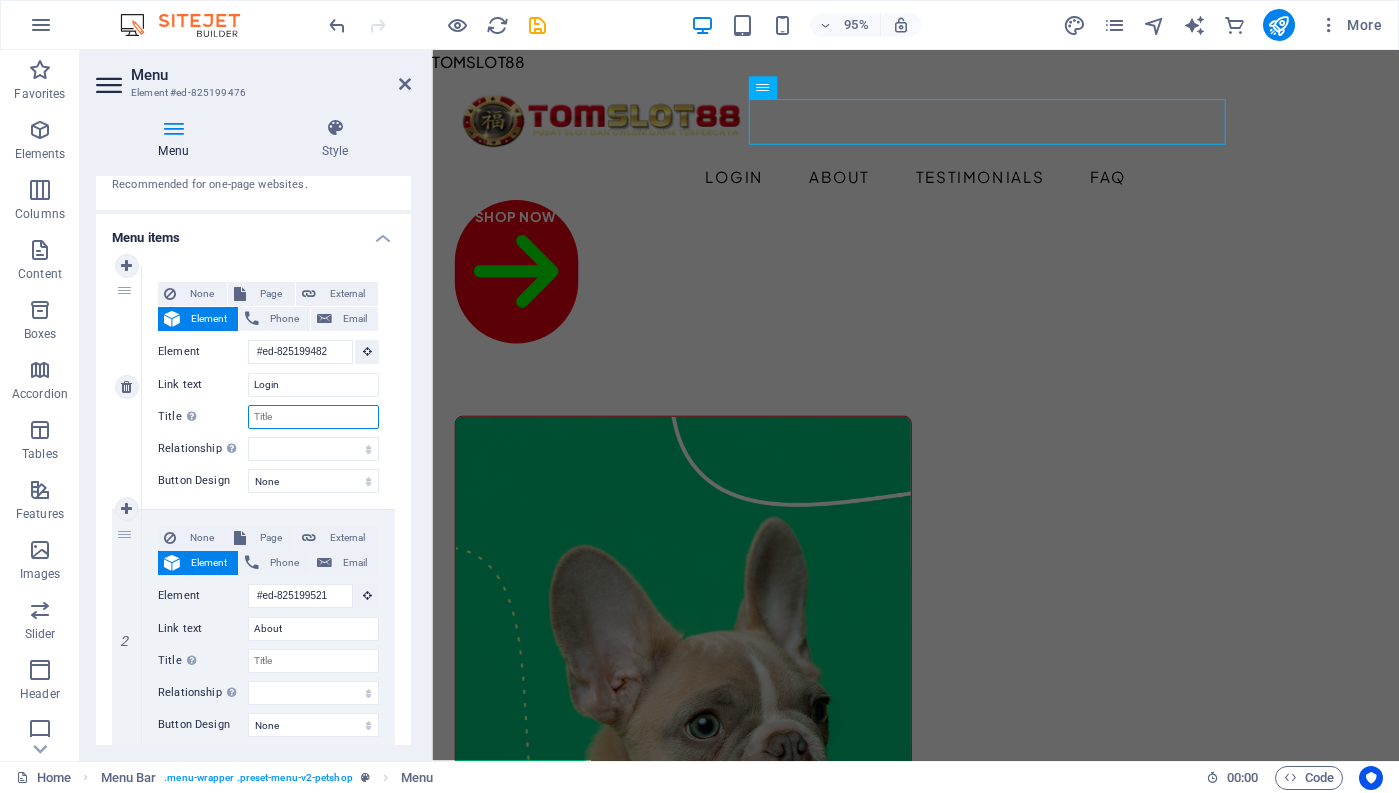 scroll, scrollTop: 200, scrollLeft: 0, axis: vertical 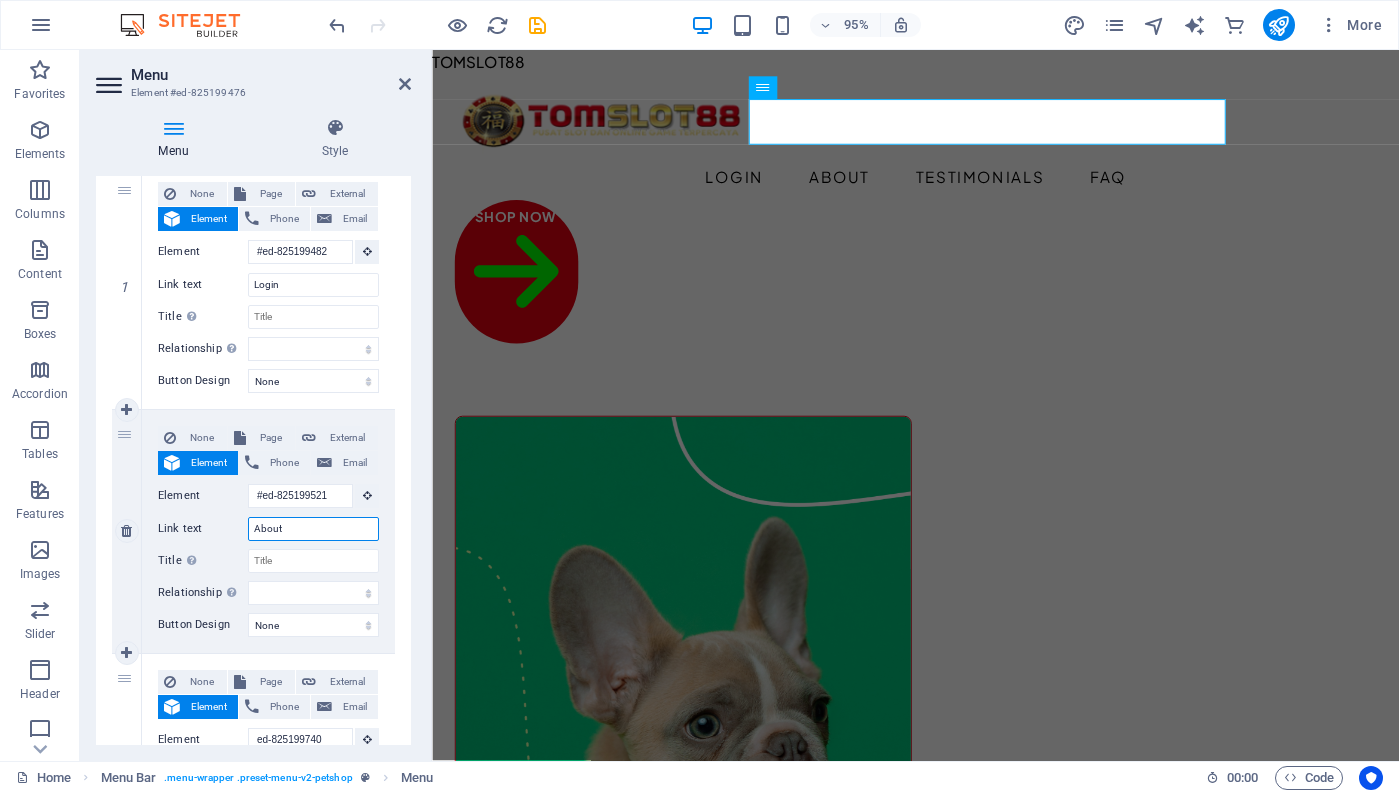 drag, startPoint x: 293, startPoint y: 527, endPoint x: 251, endPoint y: 530, distance: 42.107006 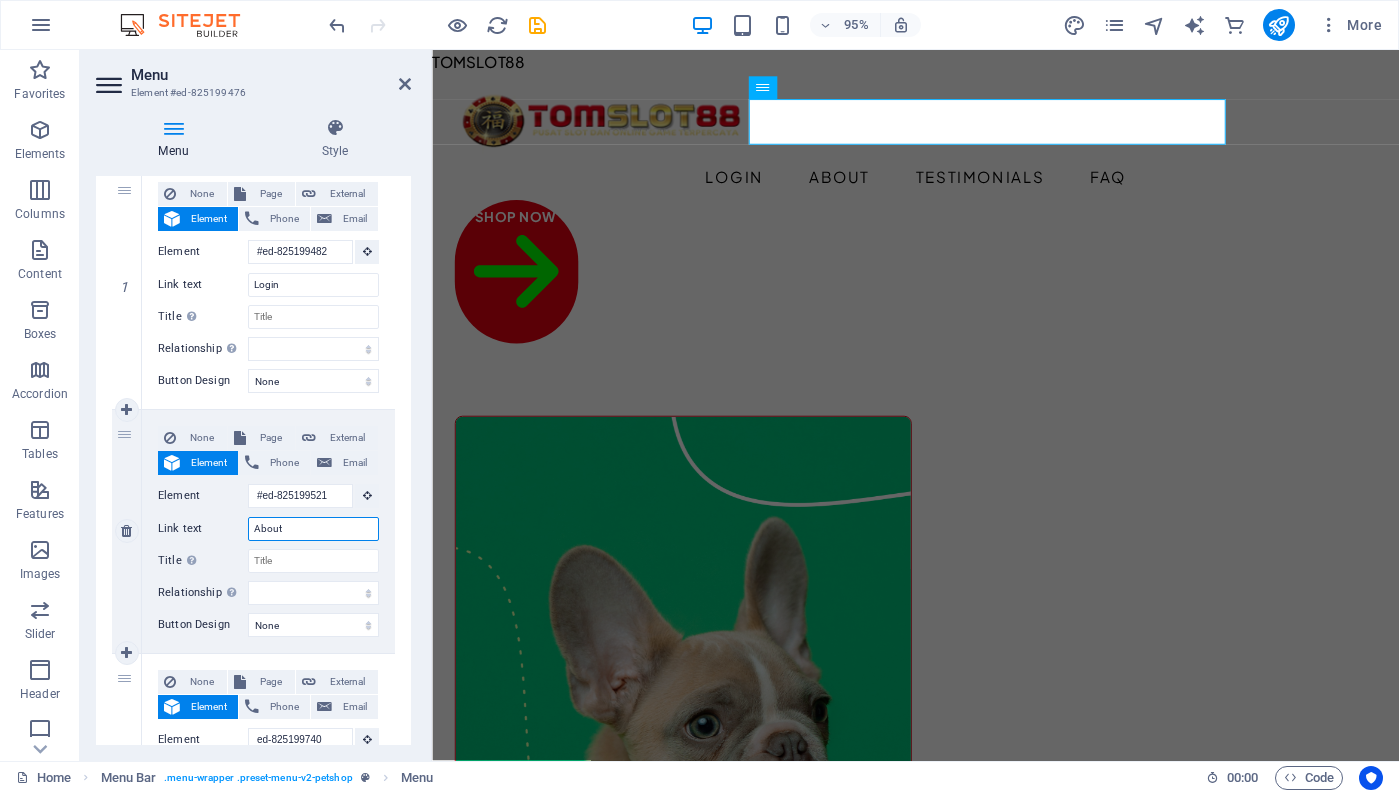 click on "About" at bounding box center [313, 529] 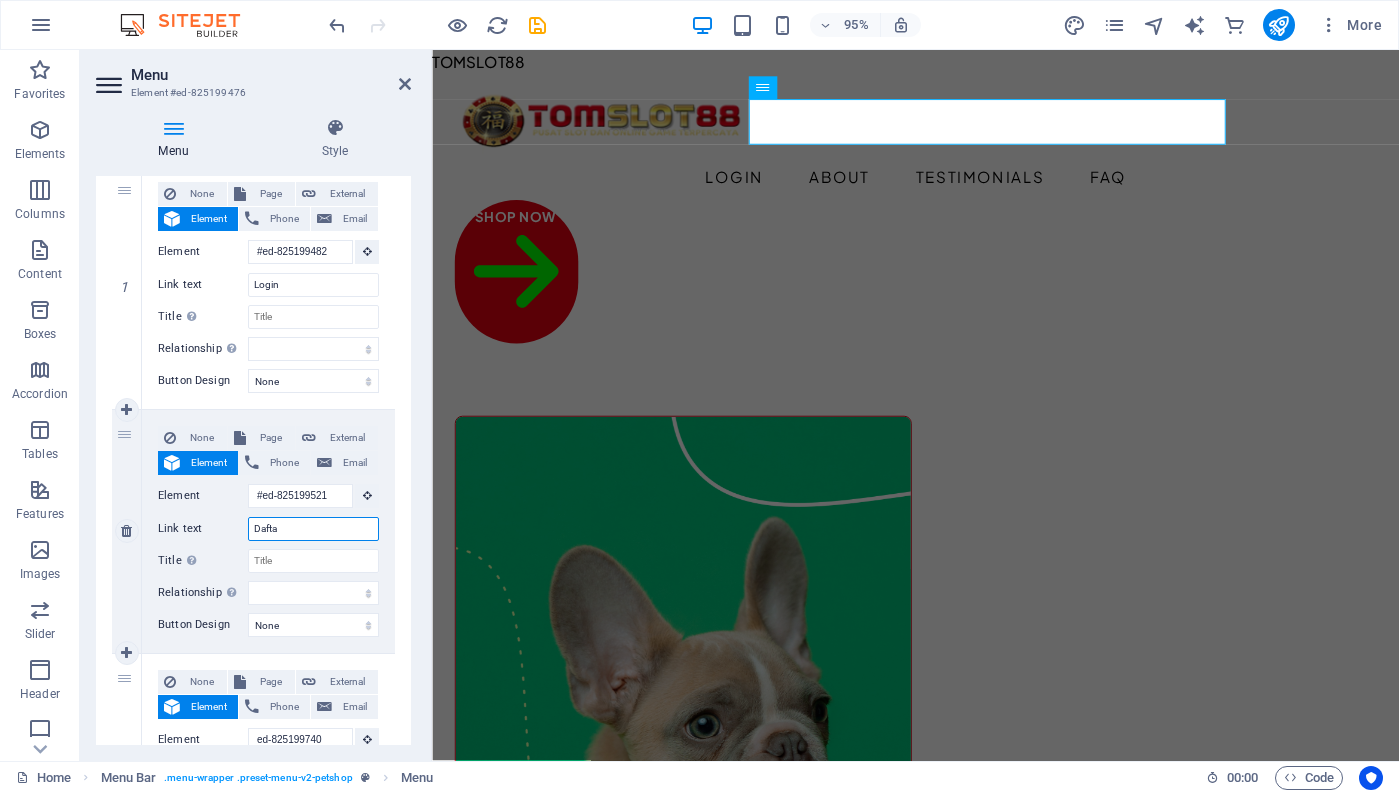 type on "Daftar" 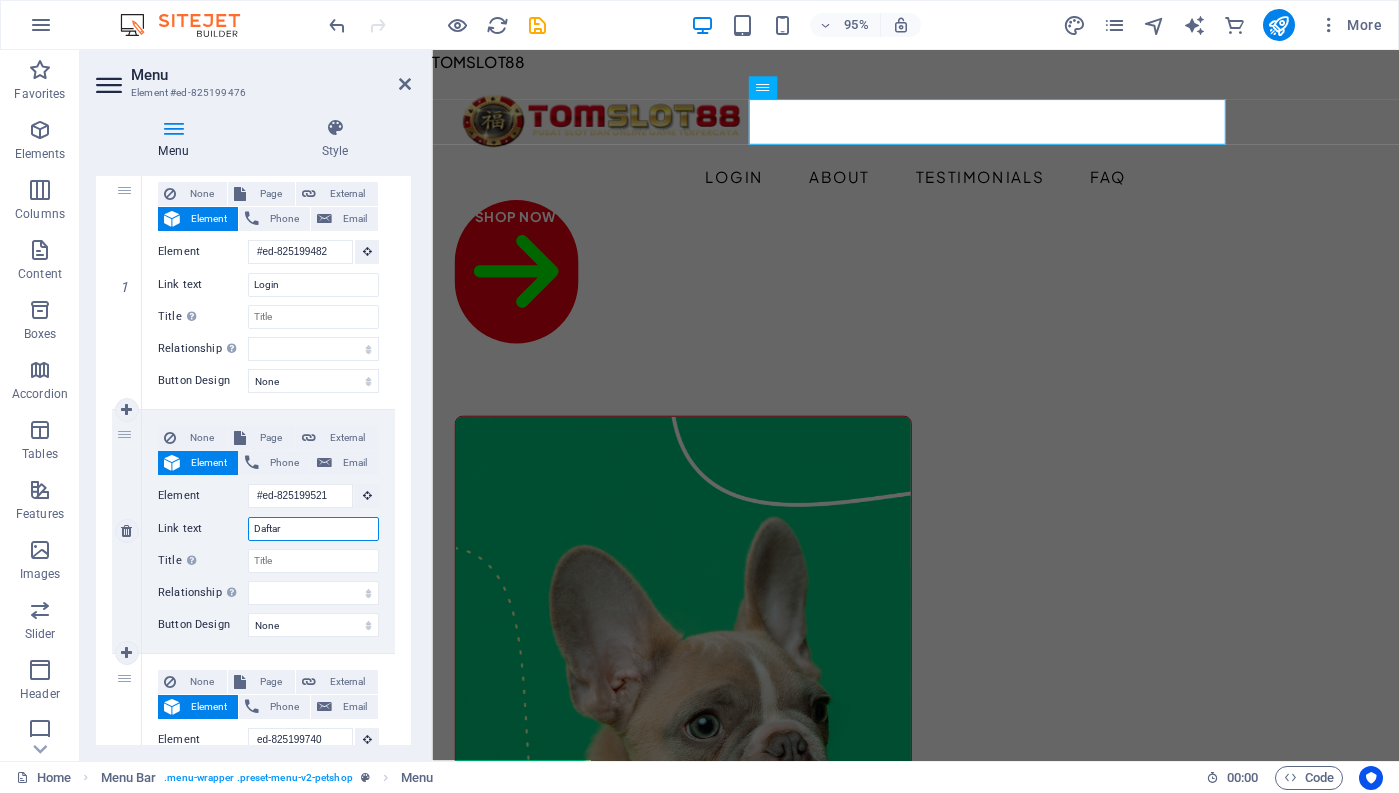 select 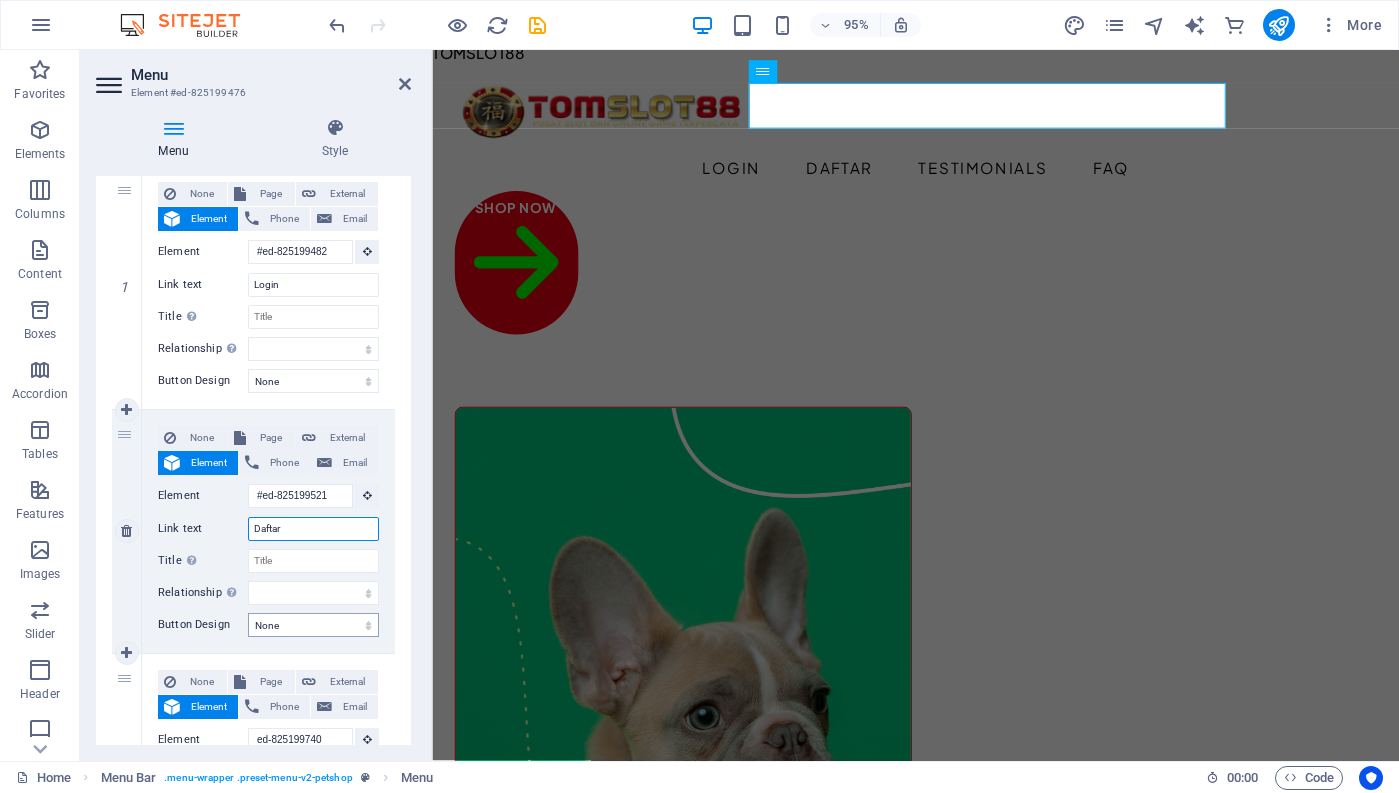 scroll, scrollTop: 0, scrollLeft: 0, axis: both 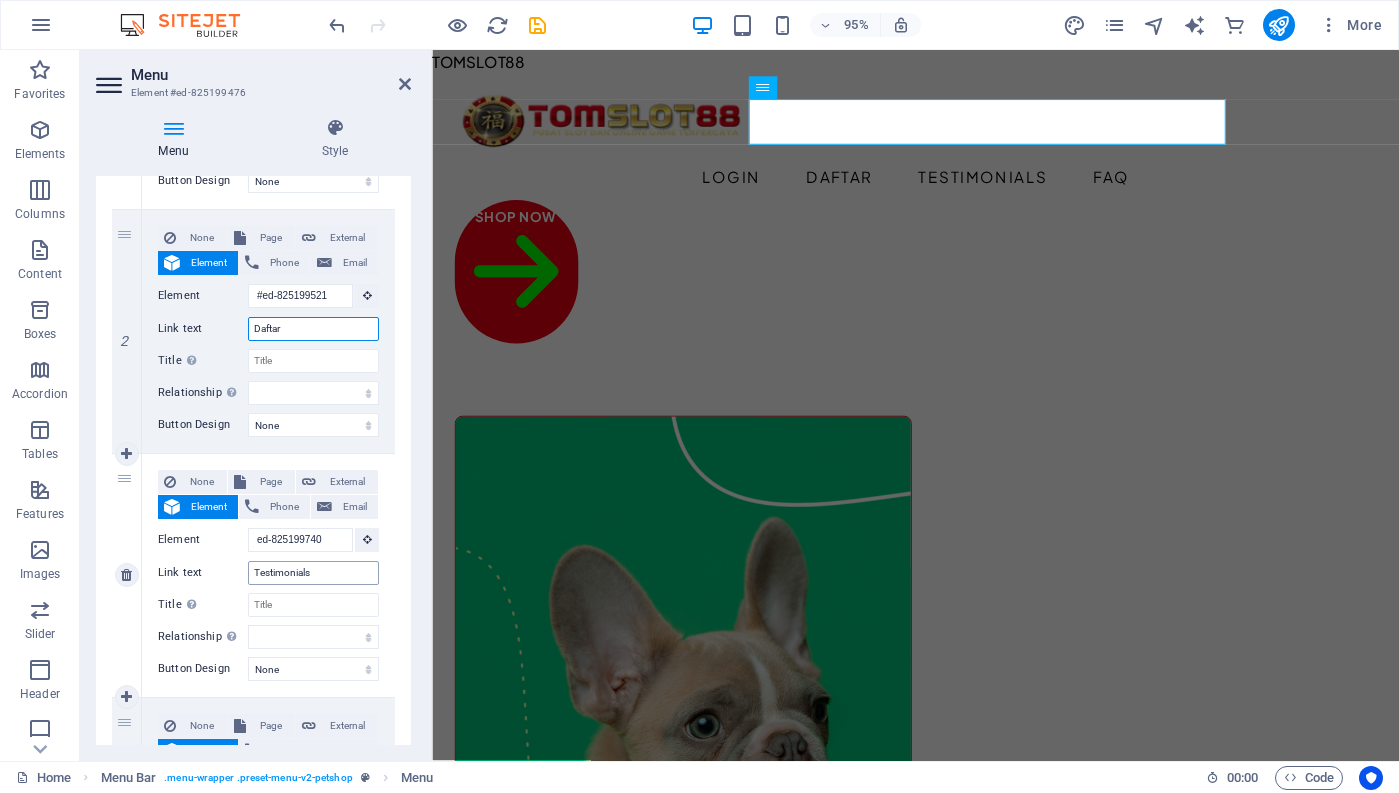 type on "Daftar" 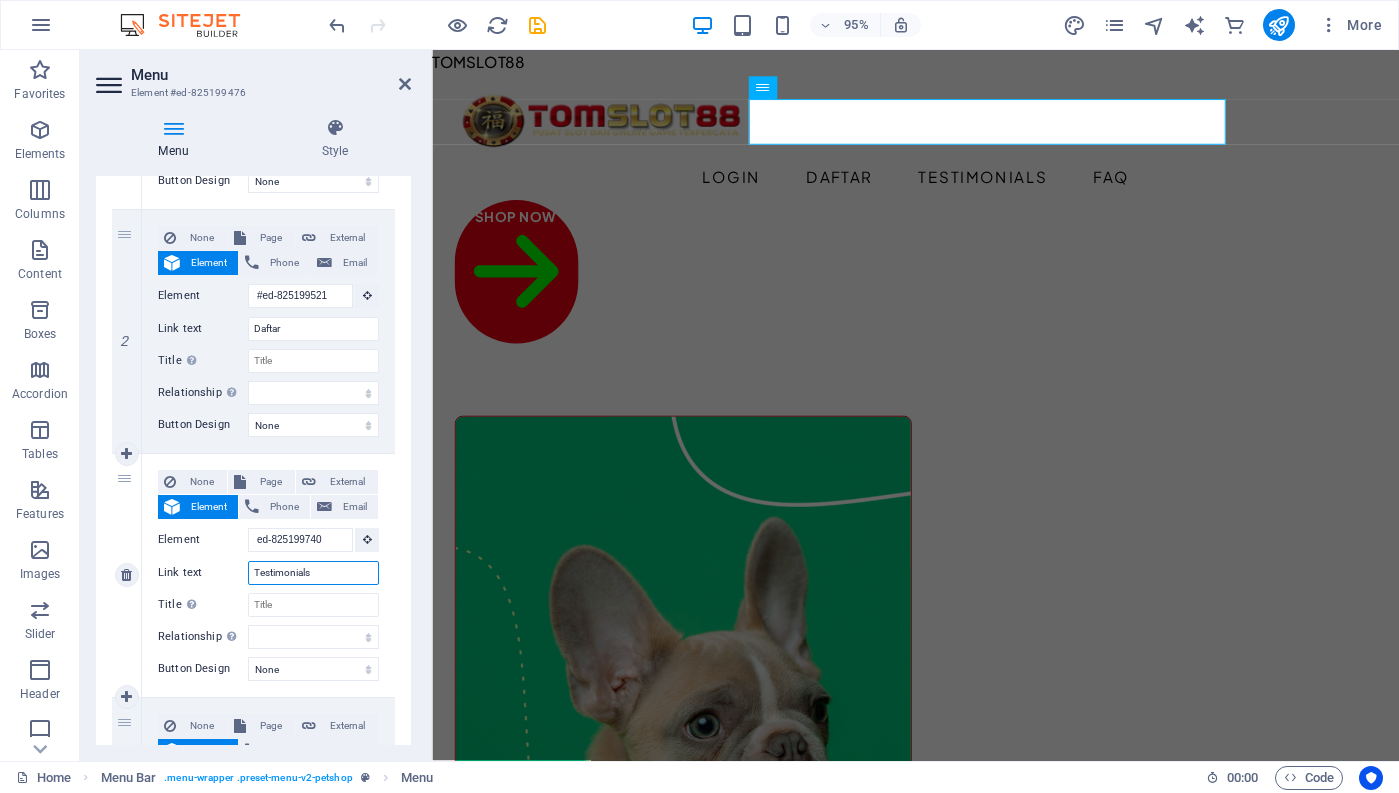 drag, startPoint x: 323, startPoint y: 568, endPoint x: 245, endPoint y: 569, distance: 78.00641 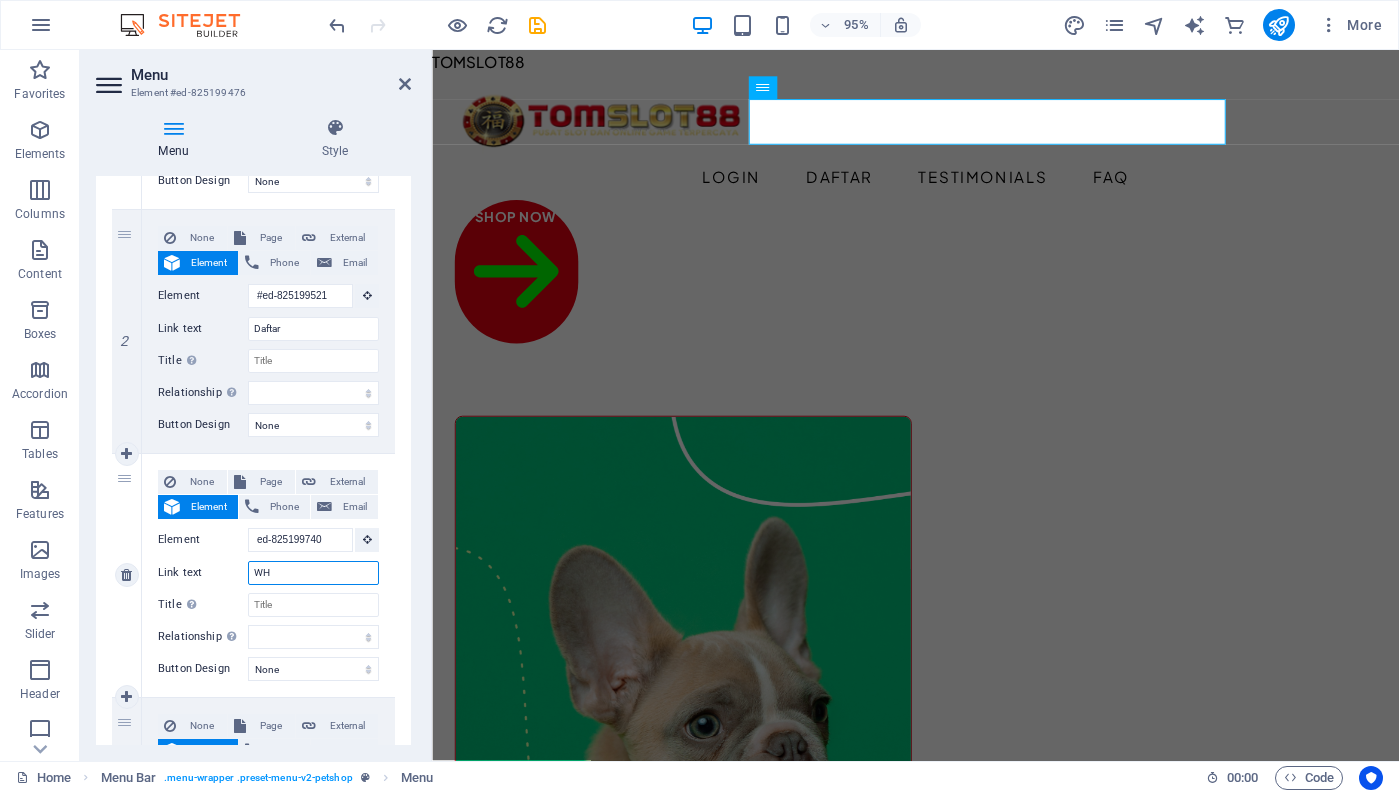 type on "WHA" 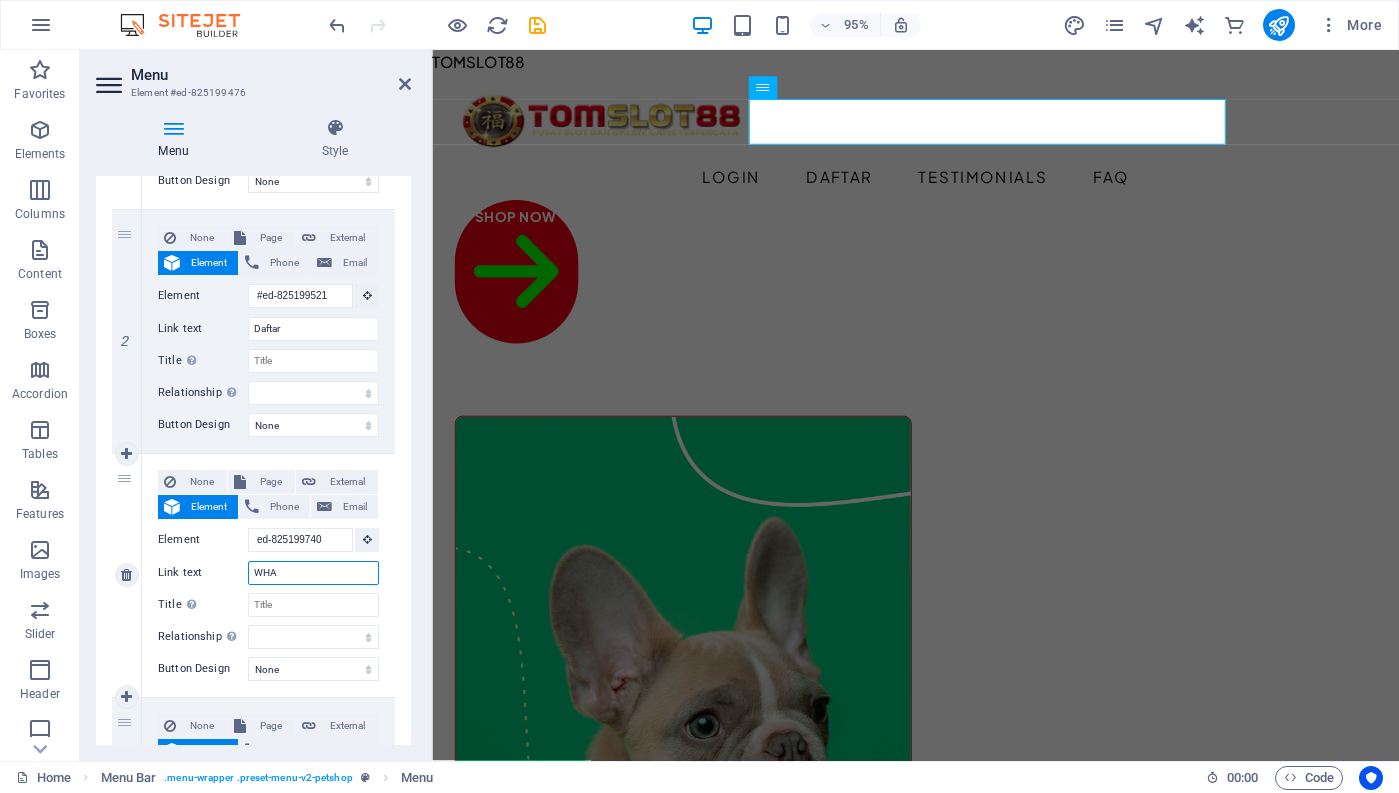 select 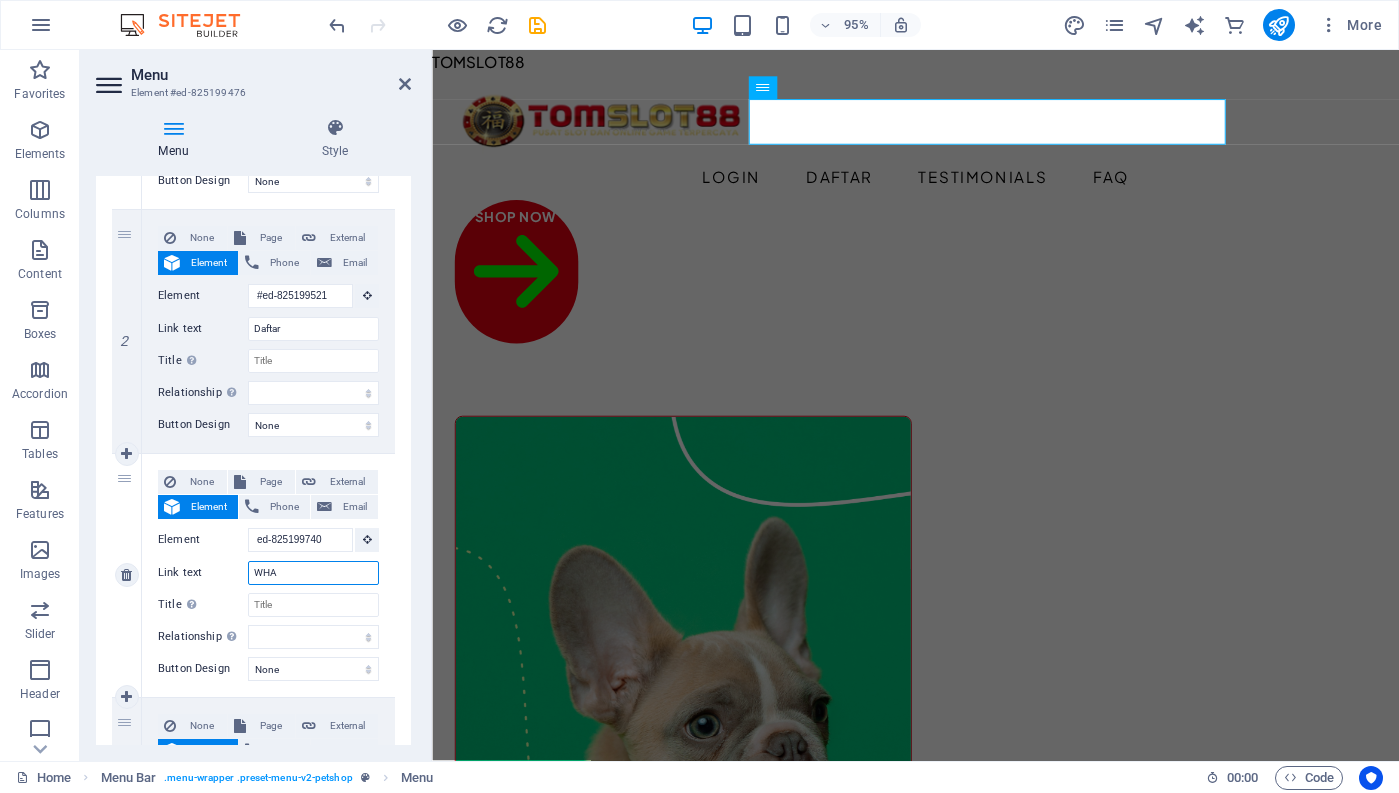 type on "WH" 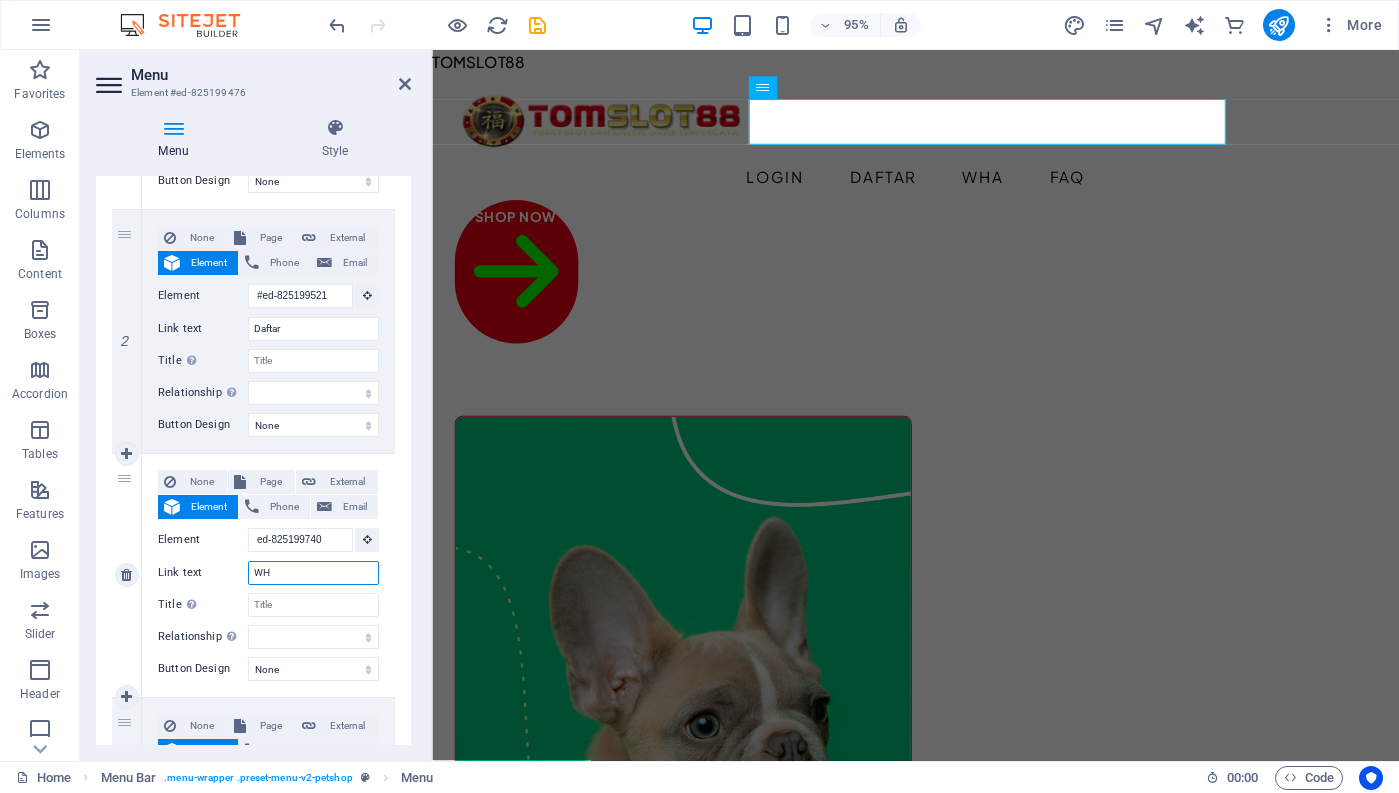 select 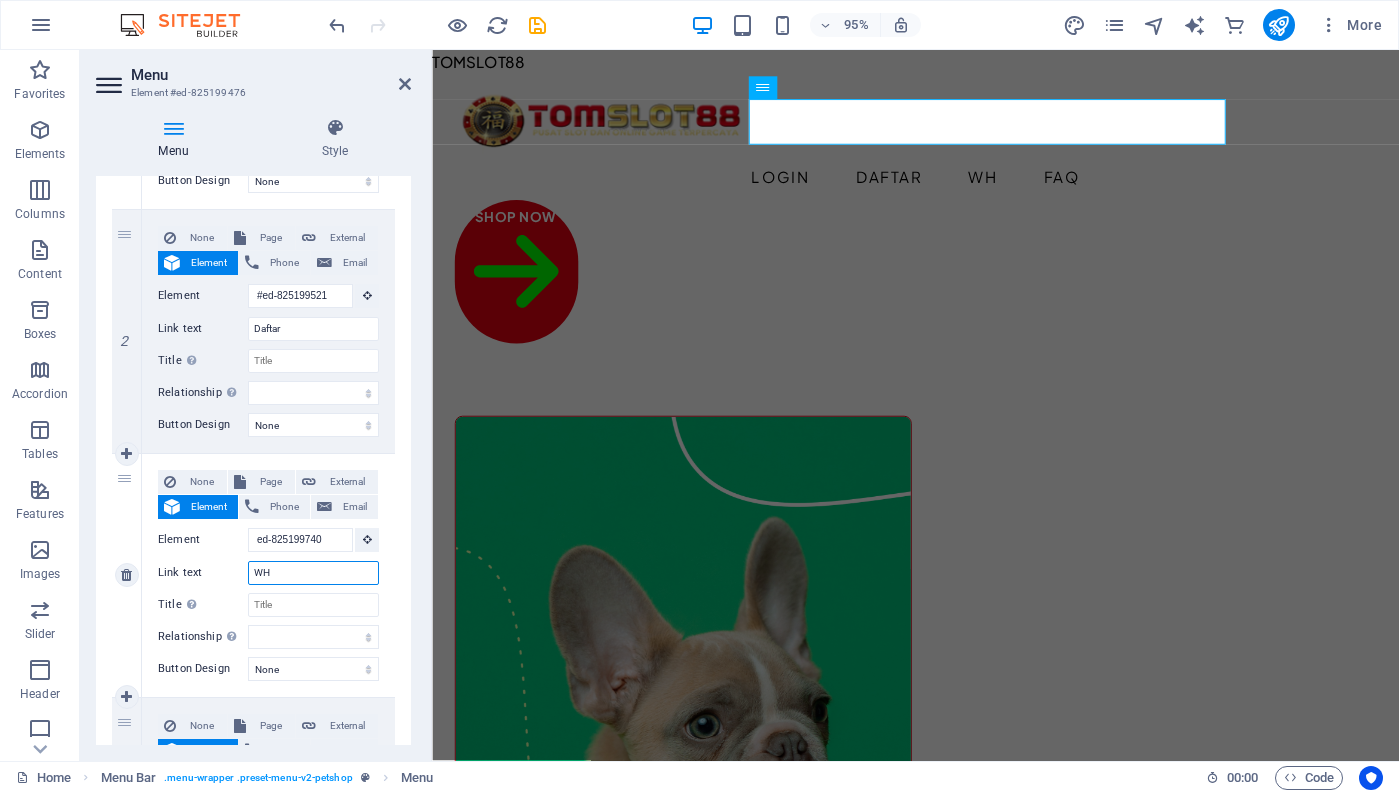 type on "WHA" 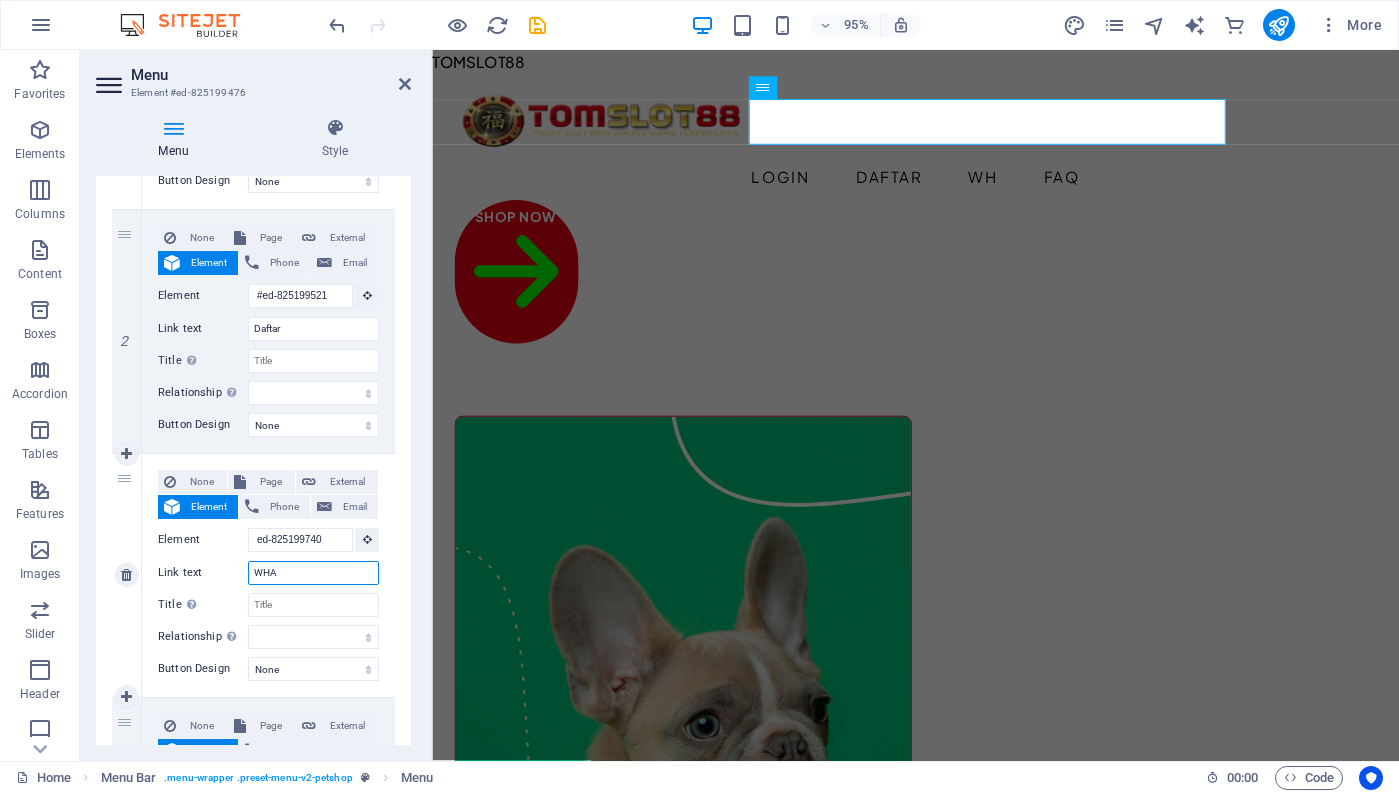 select 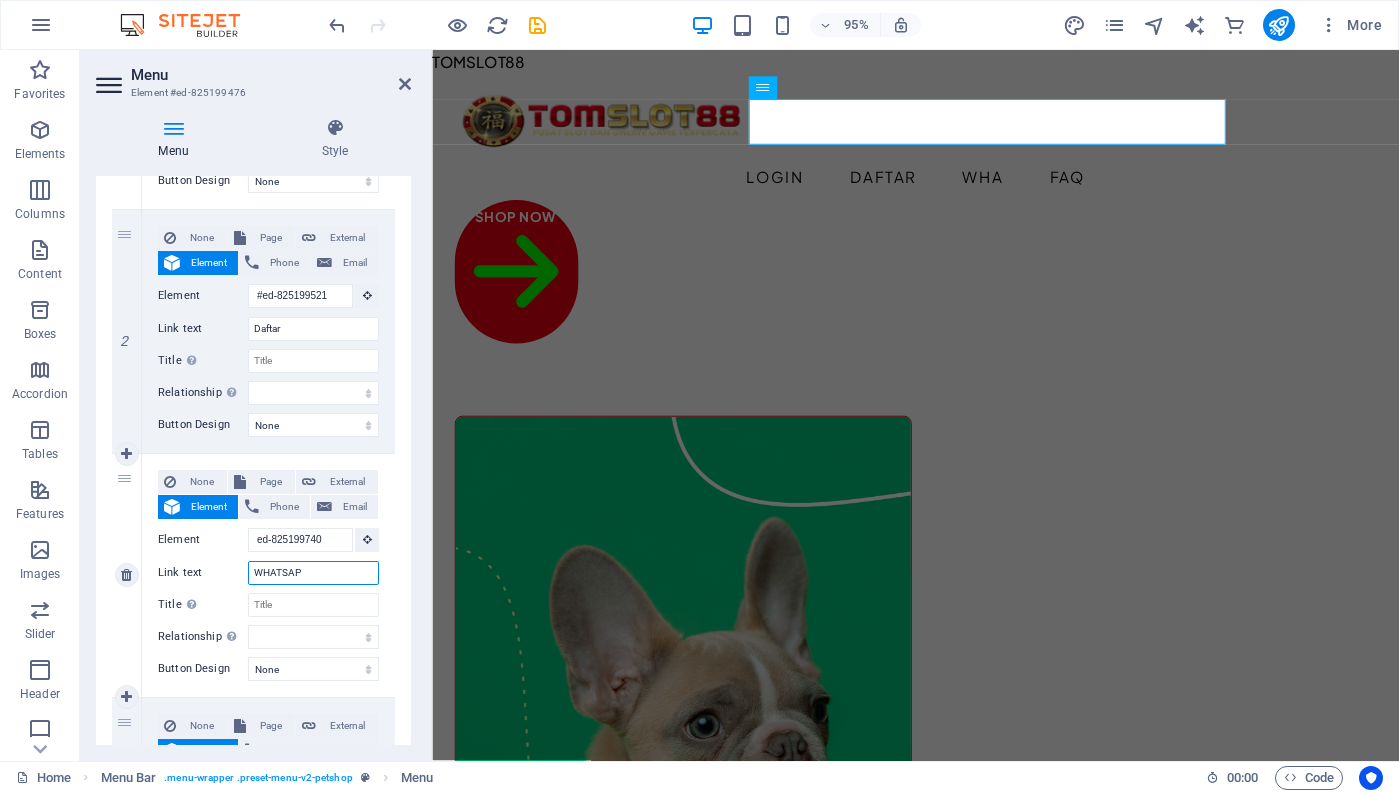 type on "WHATSAPP" 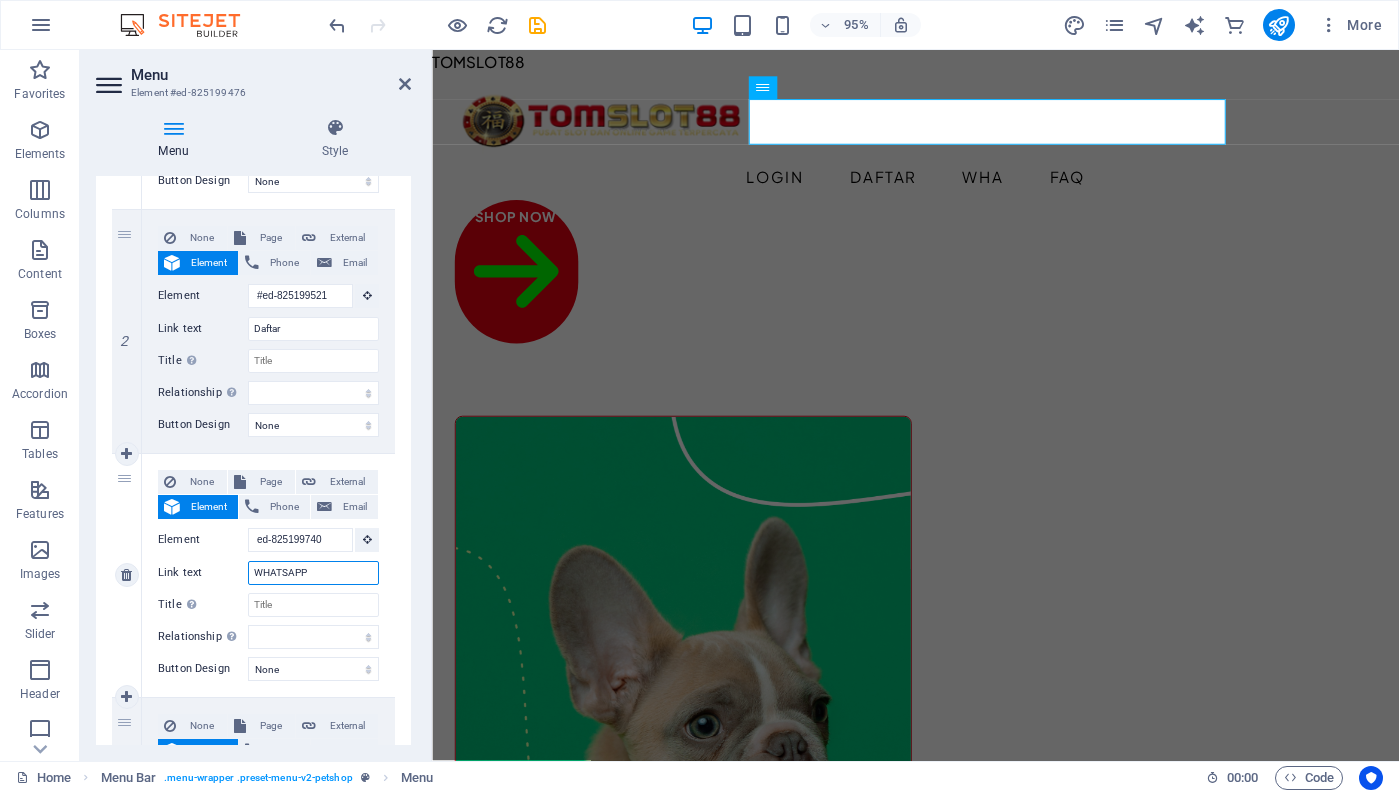 select 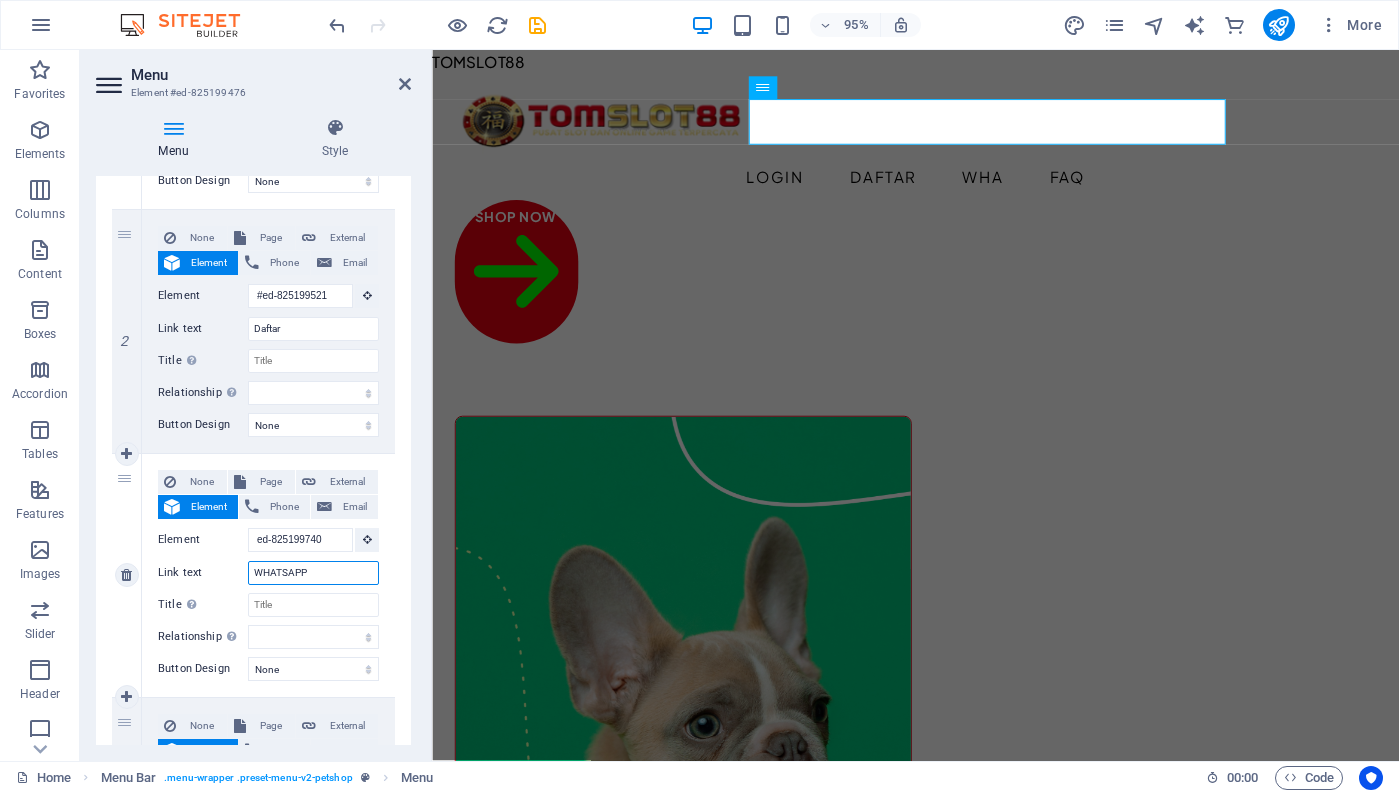 select 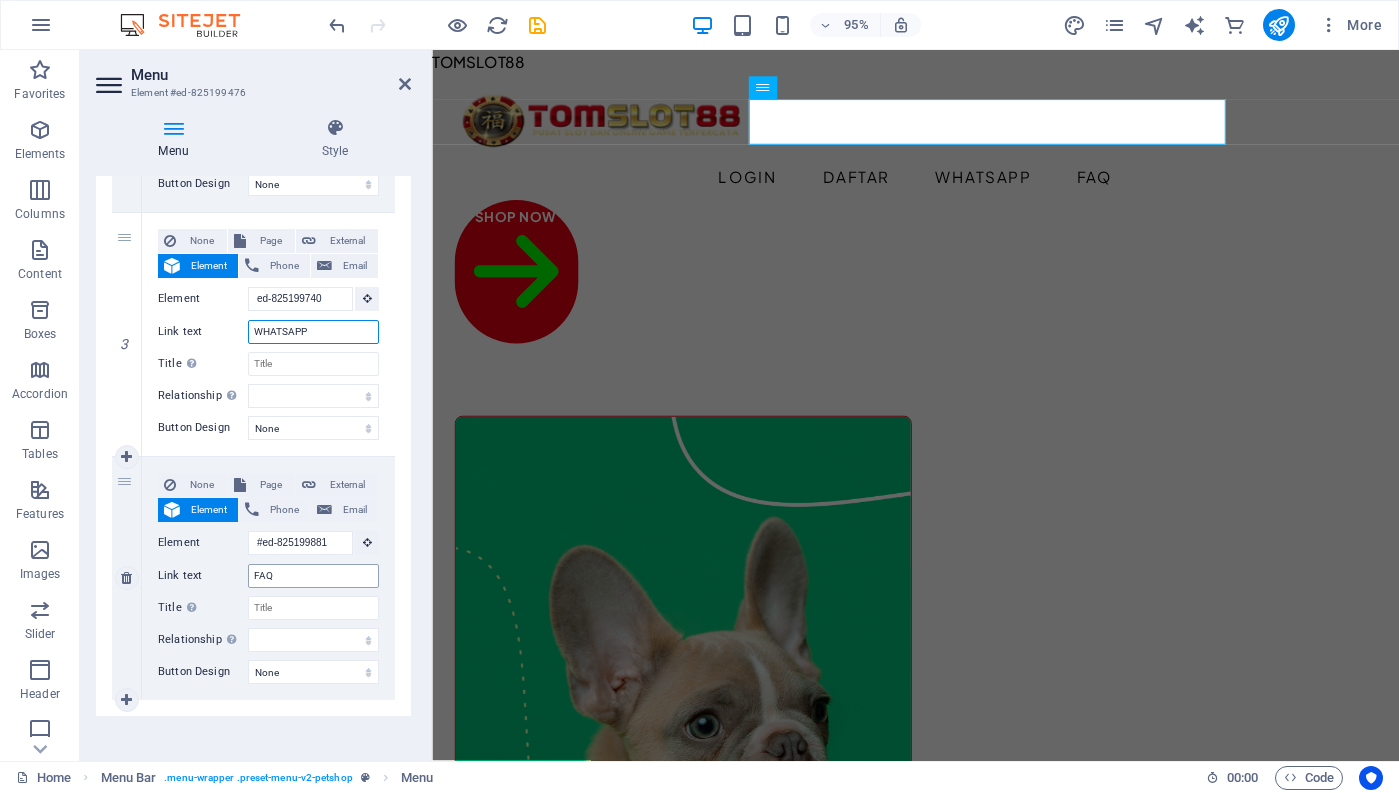 scroll, scrollTop: 652, scrollLeft: 0, axis: vertical 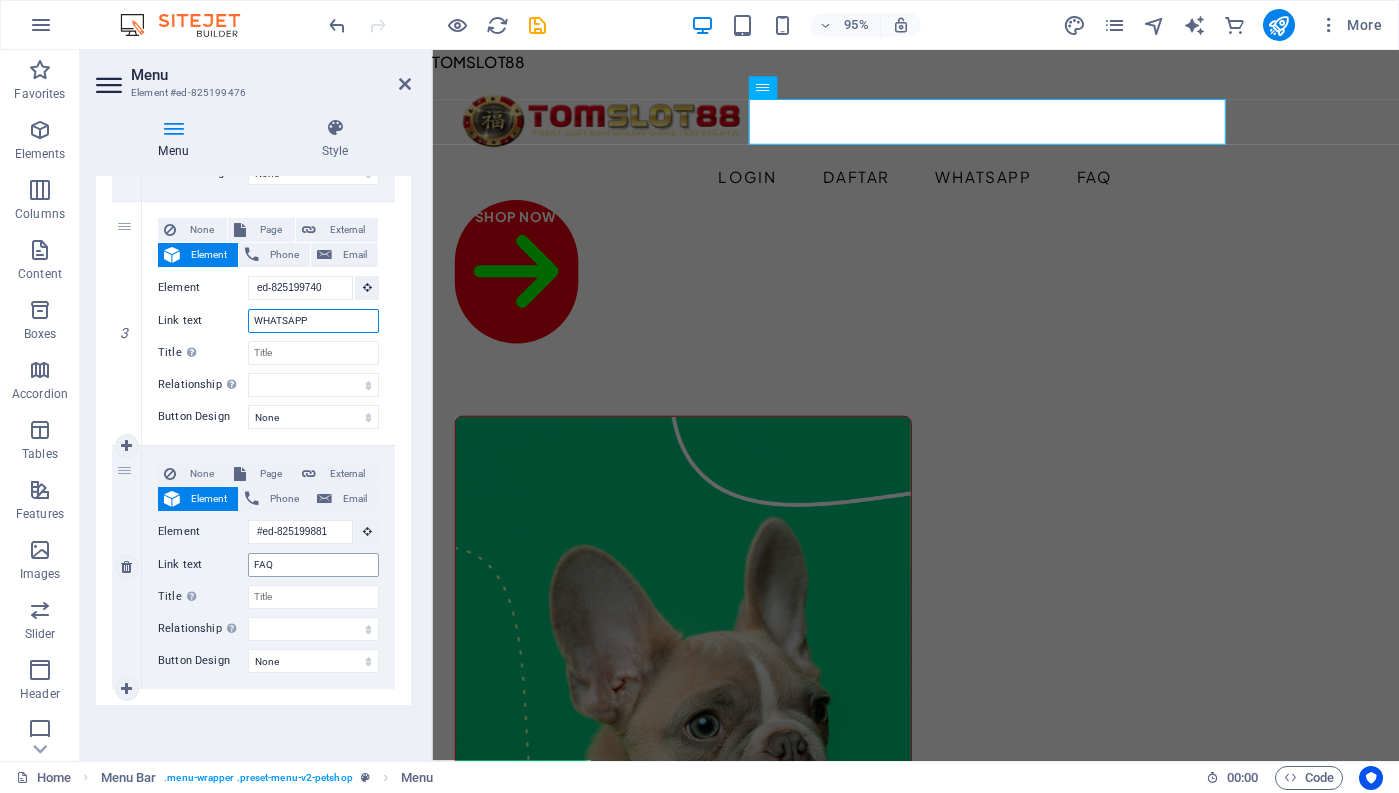type on "WHATSAPP" 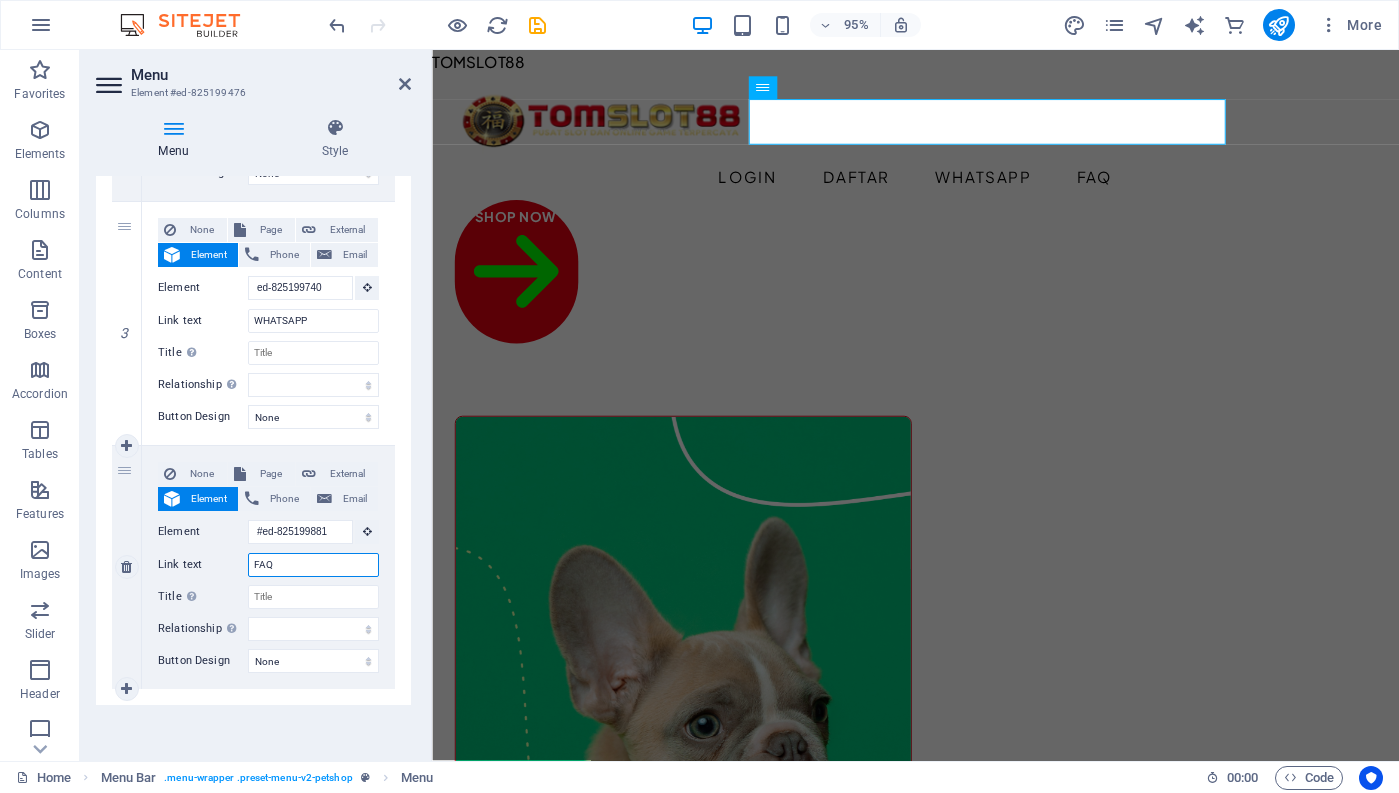 drag, startPoint x: 280, startPoint y: 566, endPoint x: 240, endPoint y: 562, distance: 40.1995 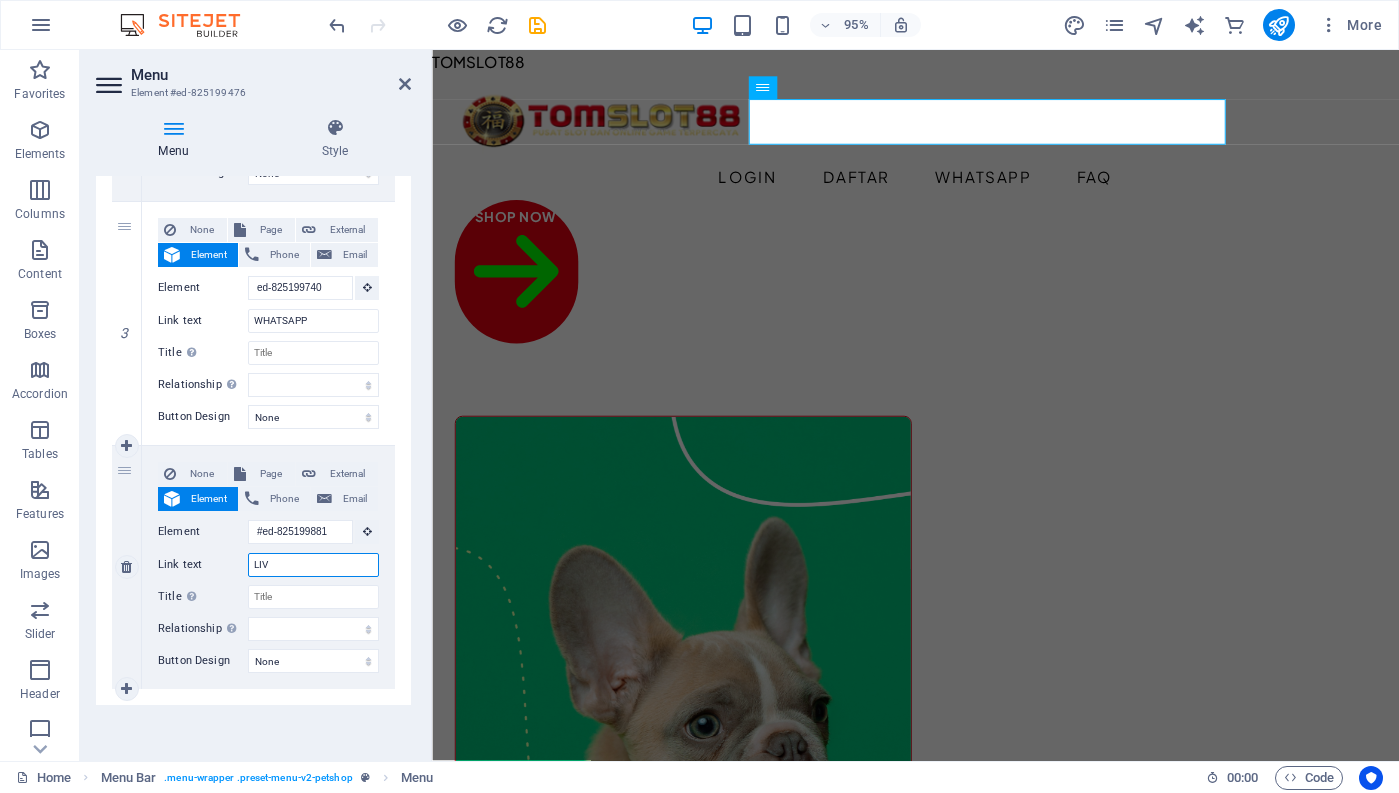 type on "LIVE" 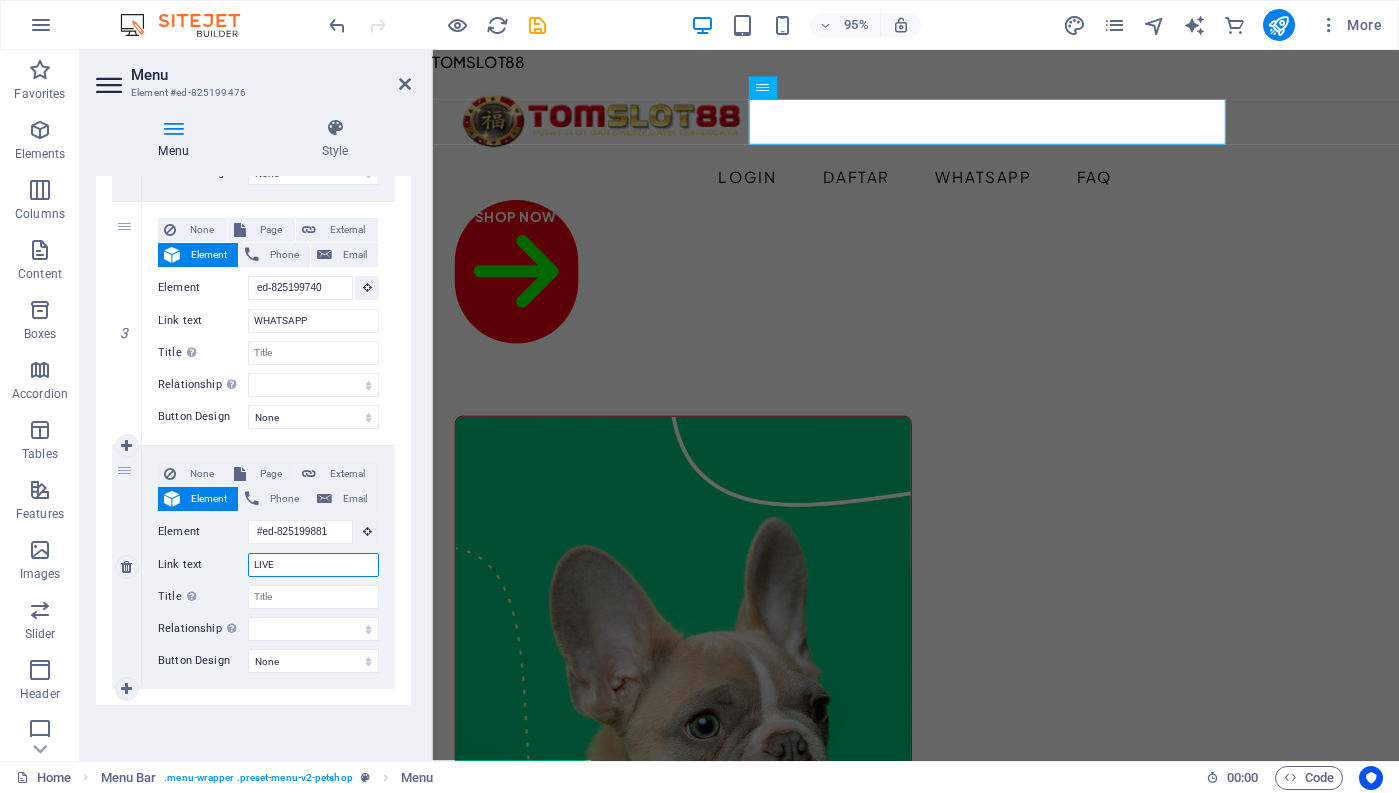 select 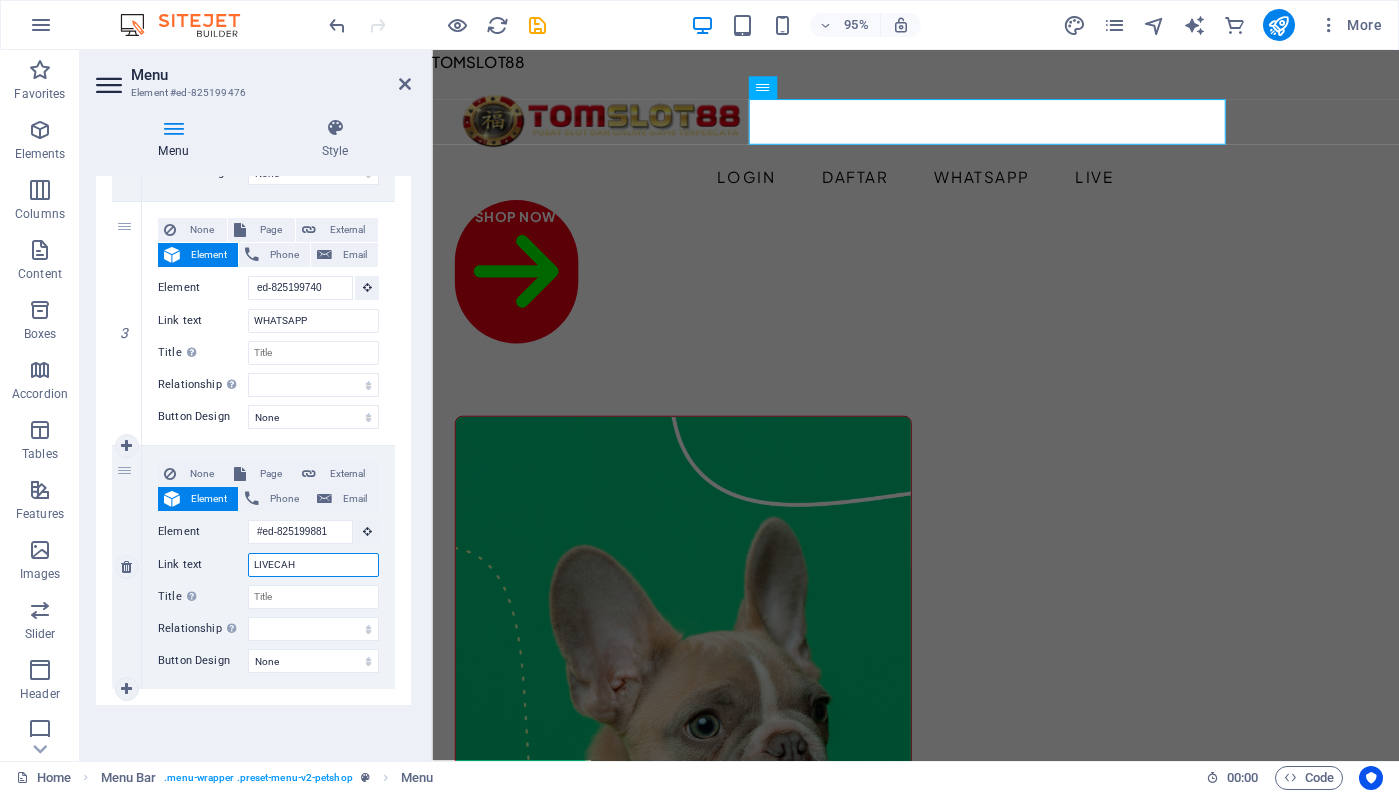 type on "LIVECAHT" 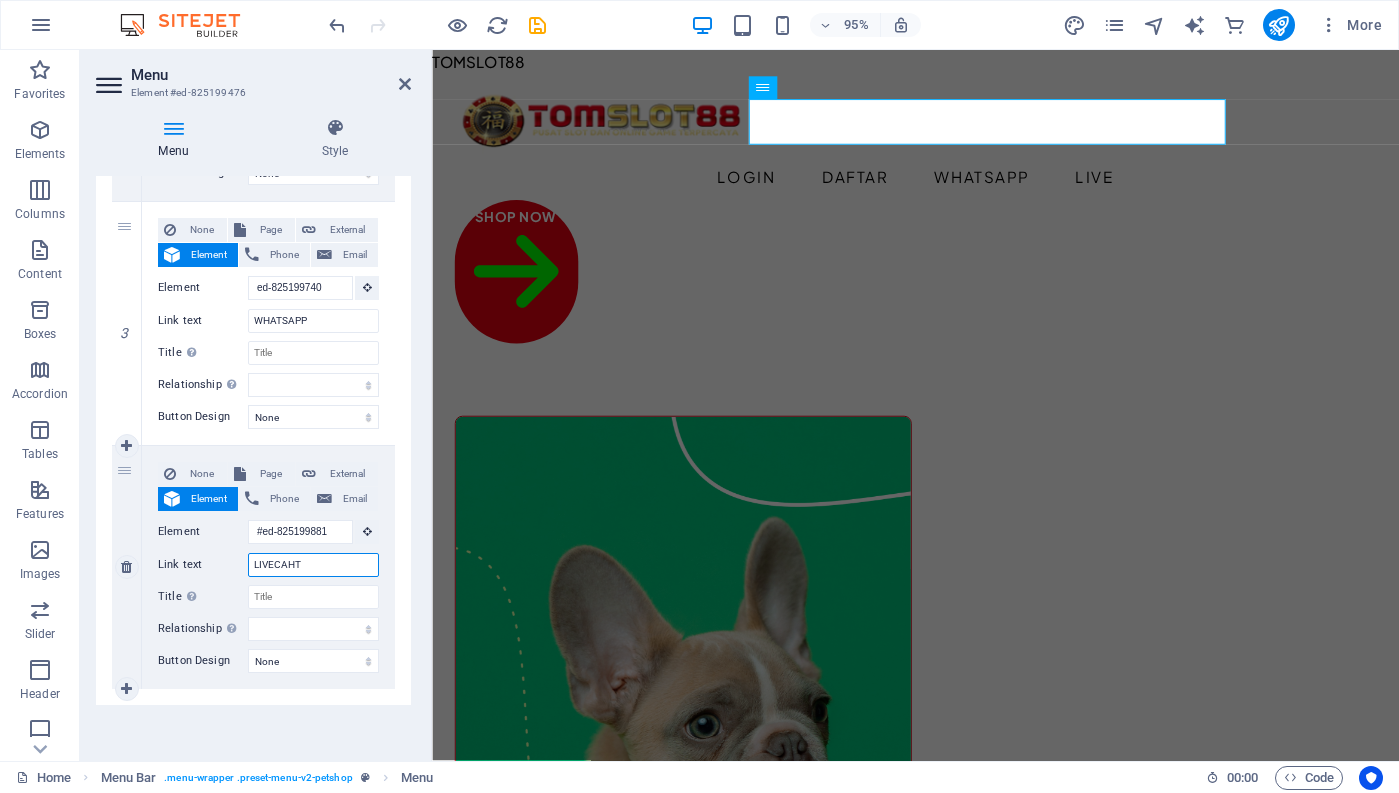 select 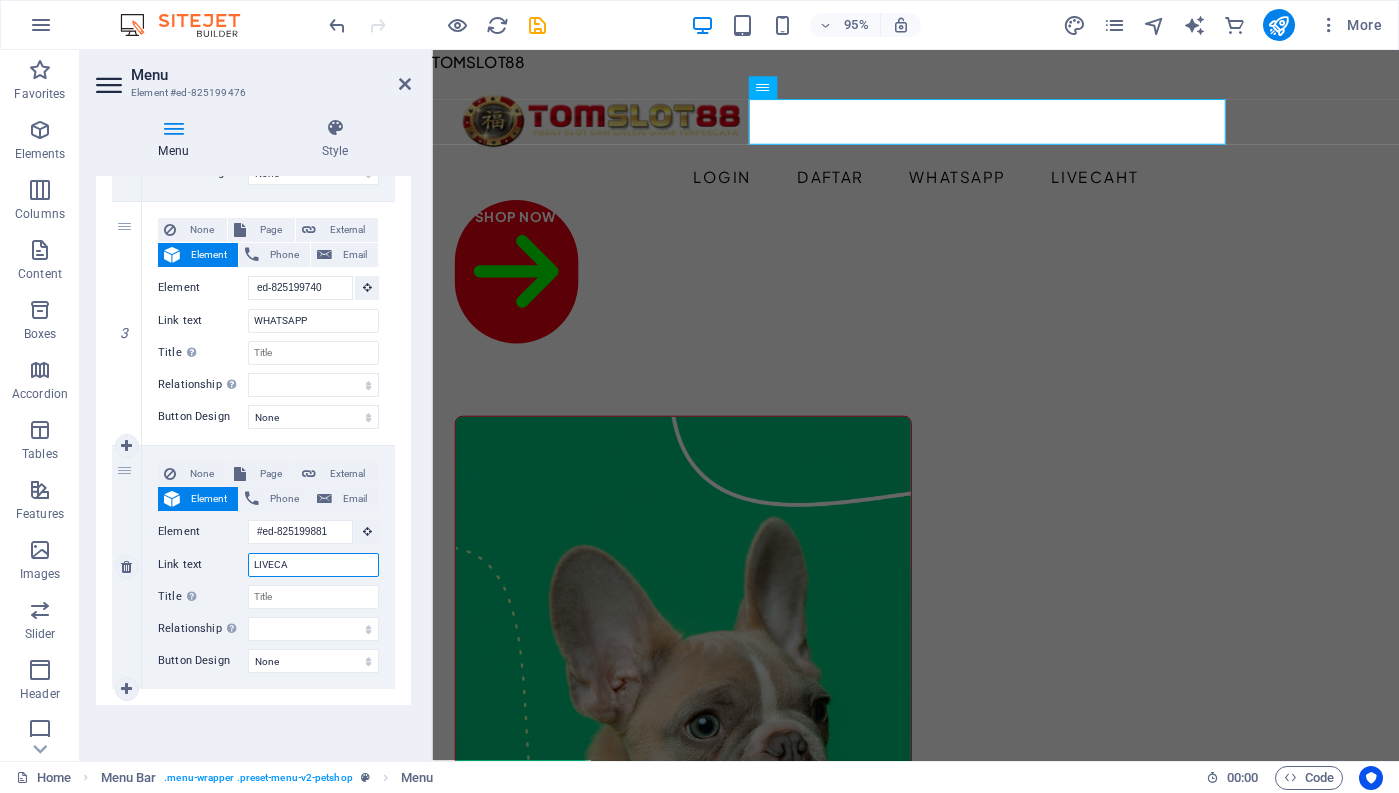 type on "LIVEC" 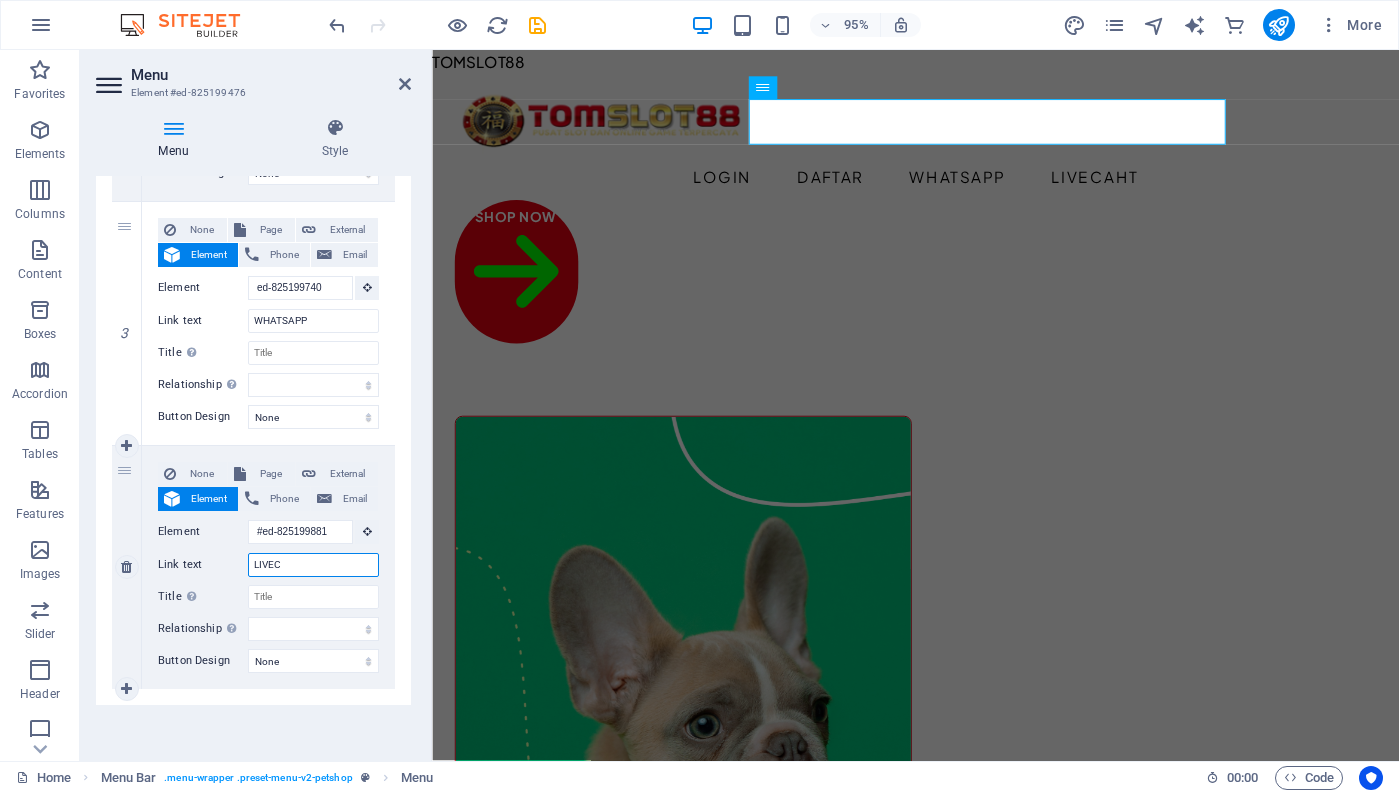 select 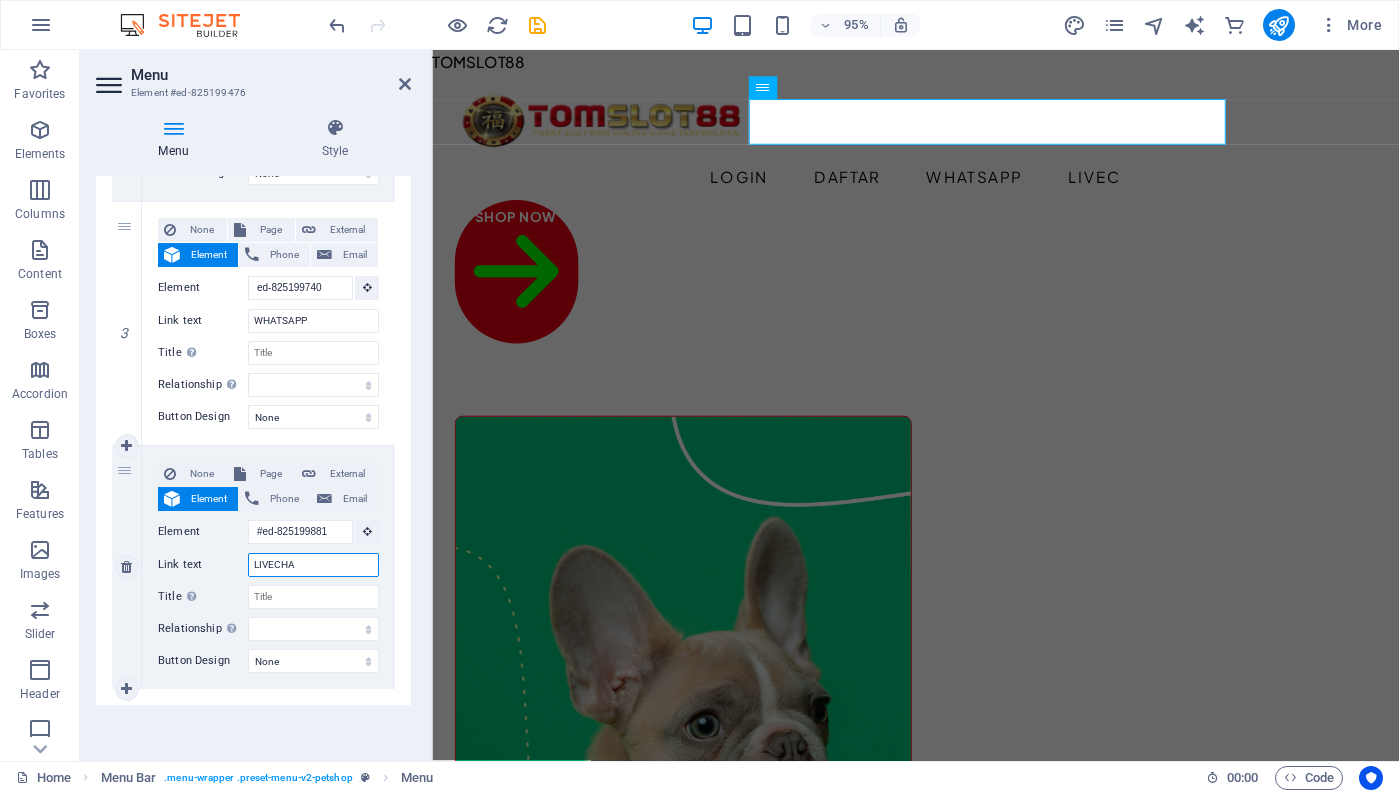 type on "LIVECHAT" 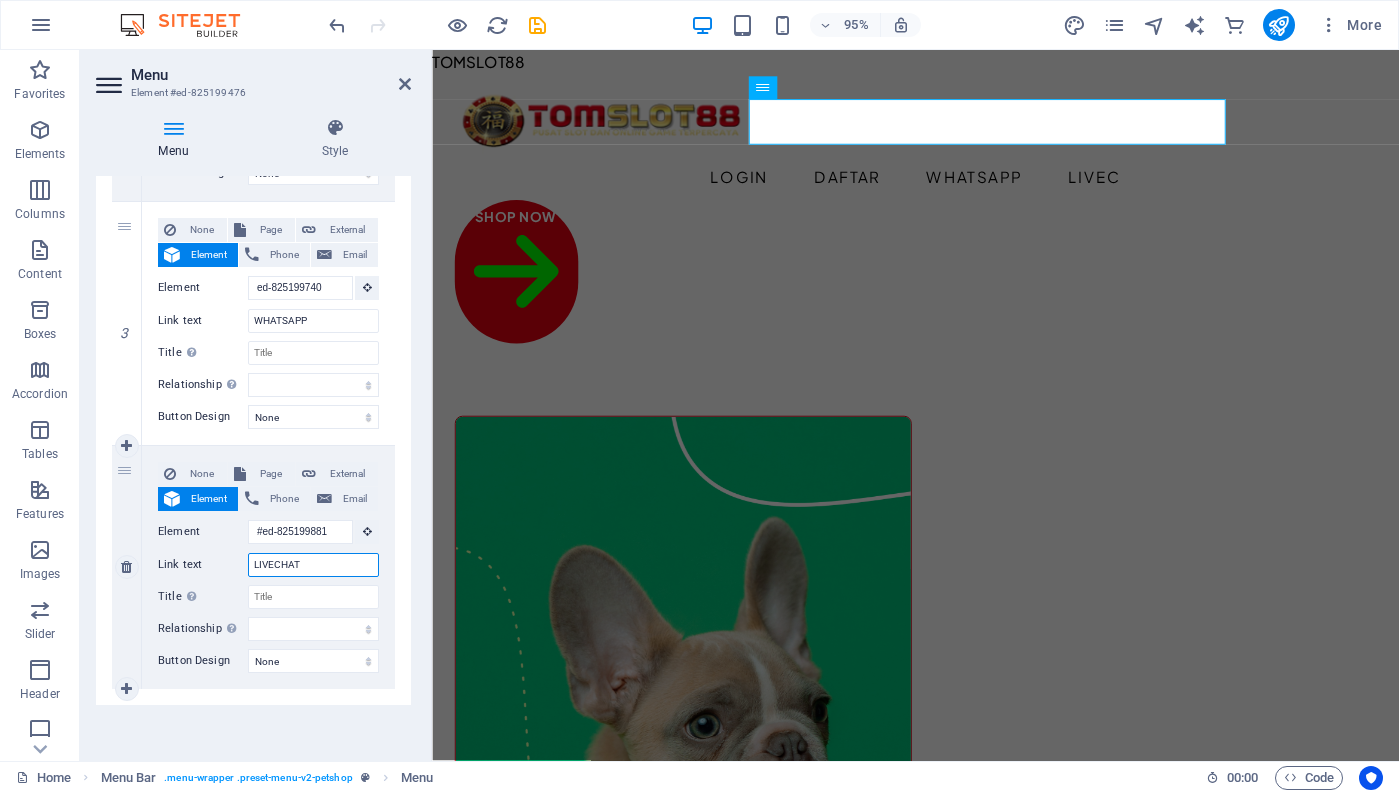 select 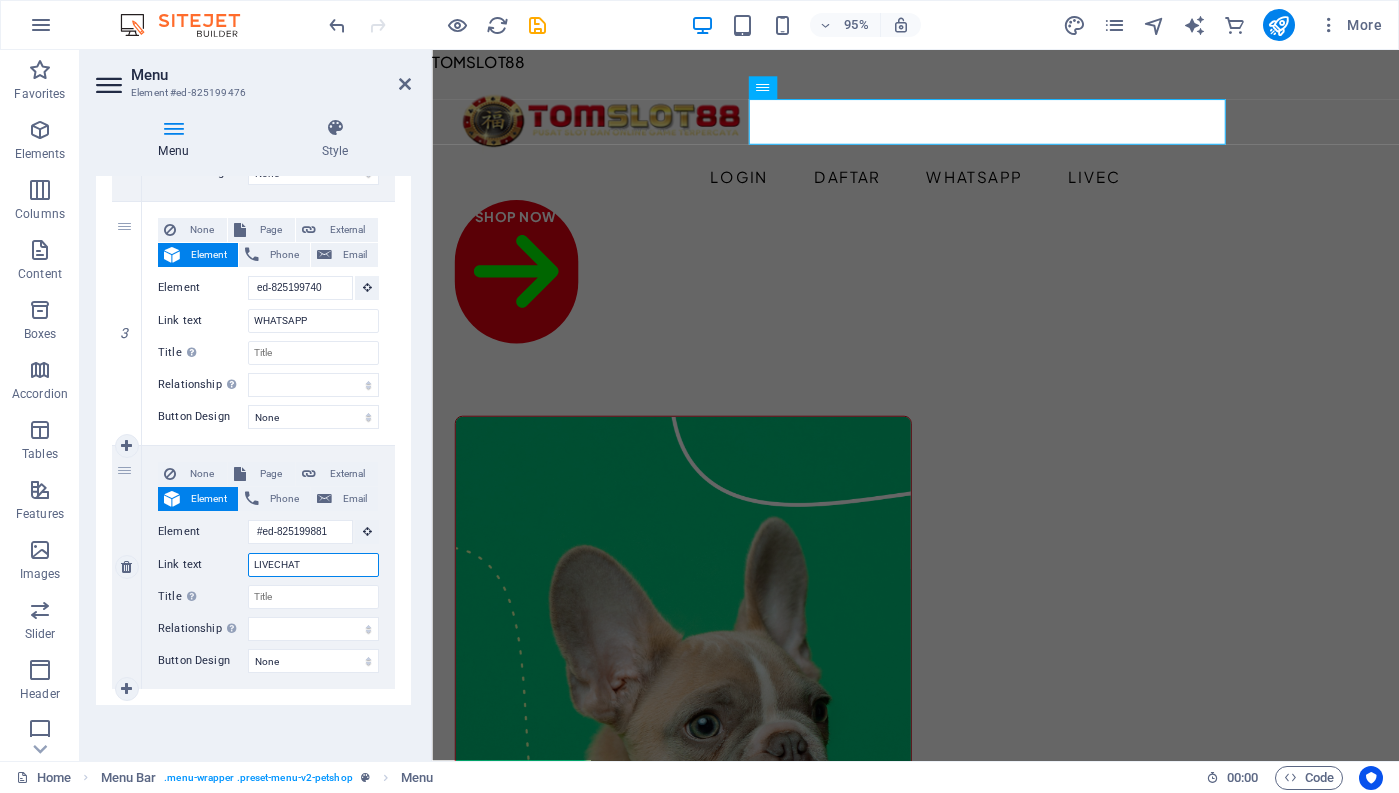 select 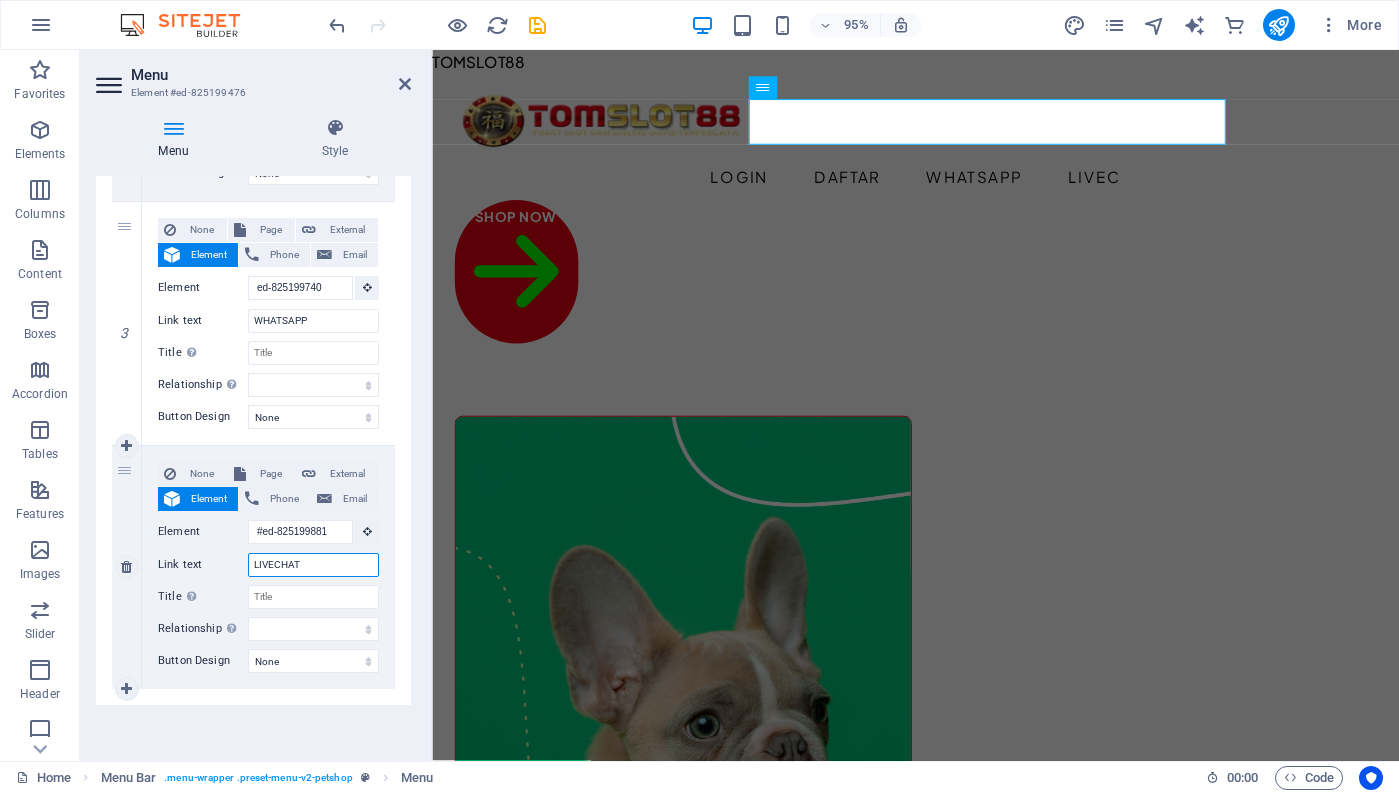 select 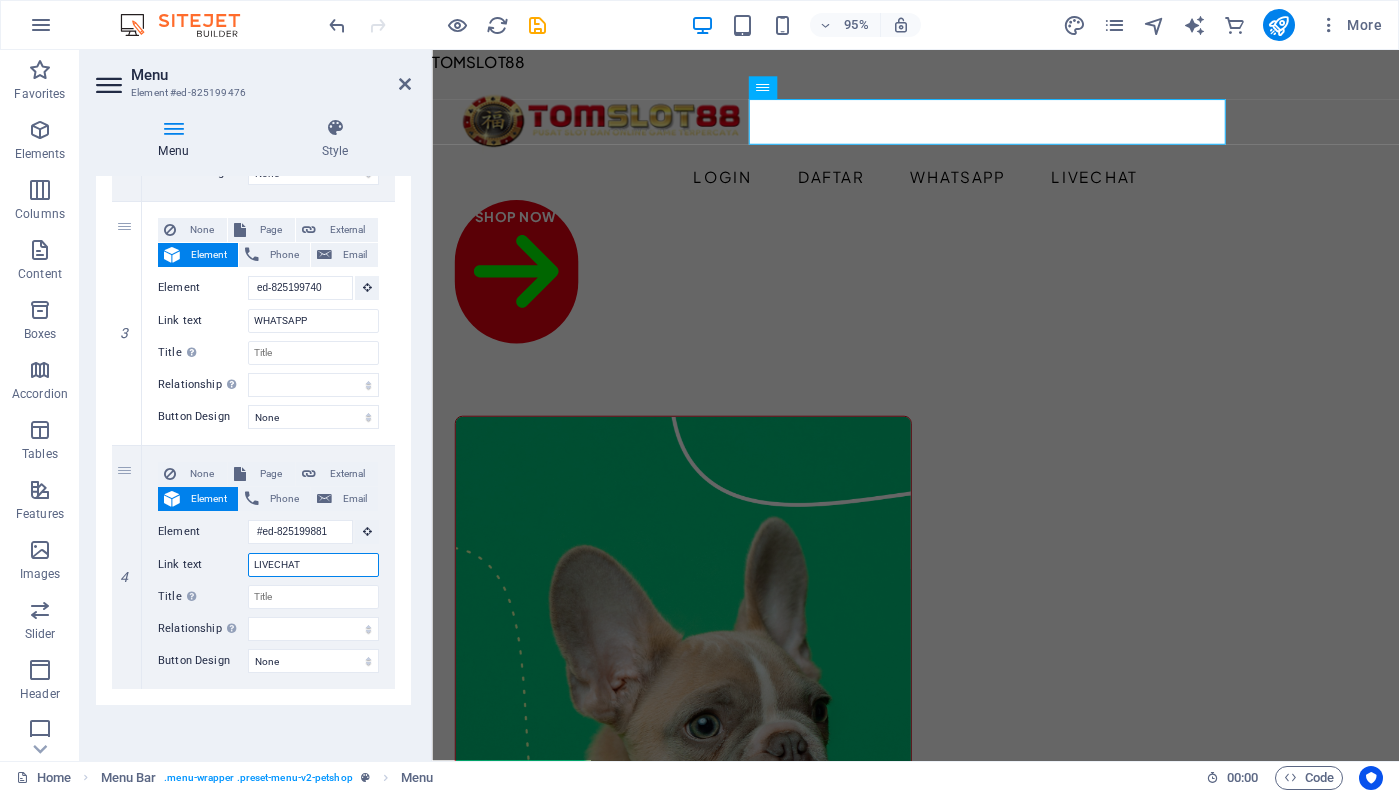 type on "LIVECHAT" 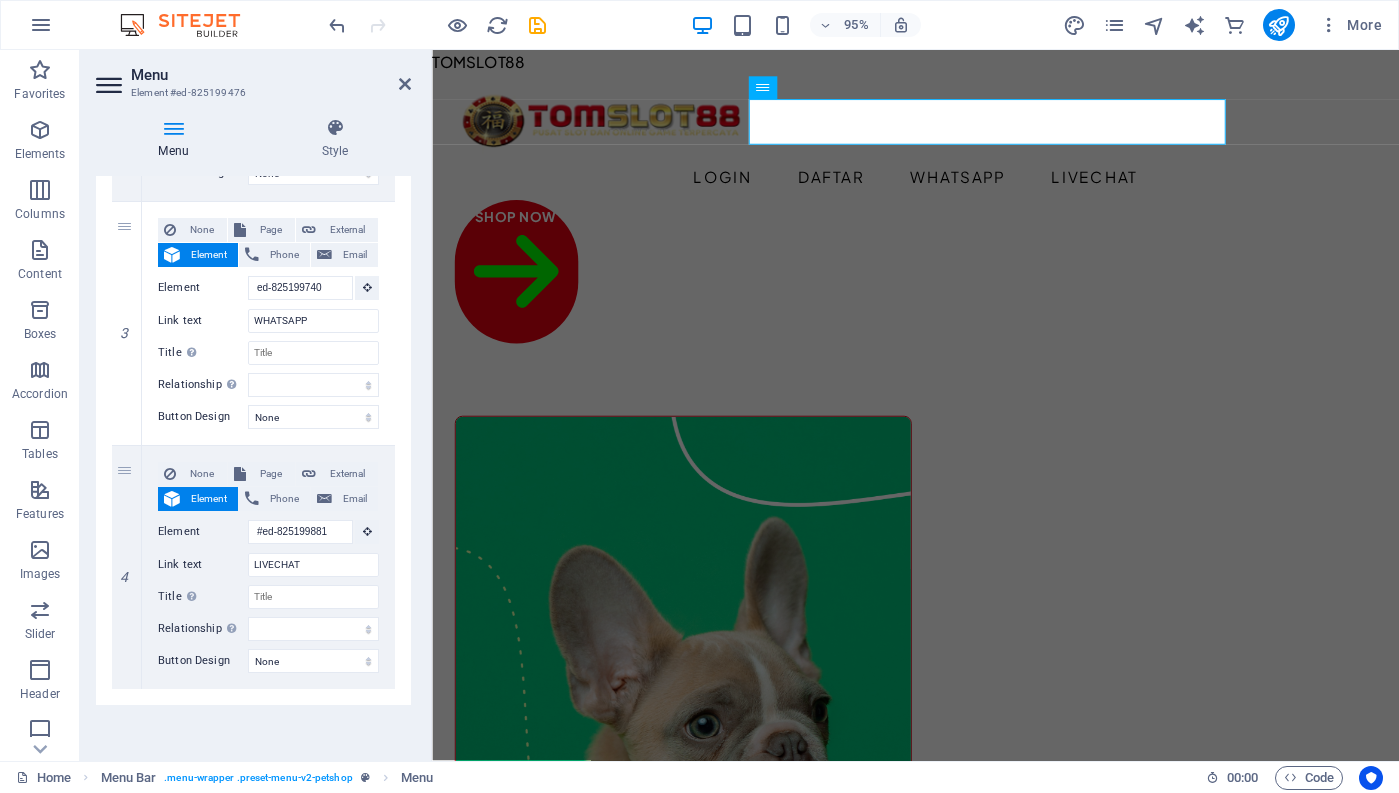 click on "Menu Auto Custom Create custom menu items for this menu. Recommended for one-page websites. Manage pages Menu items 1 None Page External Element Phone Email Page Home Legal Notice Privacy Subpage Element #ed-825199482
URL Phone Email Link text Login Link target New tab Same tab Overlay Title Additional link description, should not be the same as the link text. The title is most often shown as a tooltip text when the mouse moves over the element. Leave empty if uncertain. Relationship Sets the  relationship of this link to the link target . For example, the value "nofollow" instructs search engines not to follow the link. Can be left empty. alternate author bookmark external help license next nofollow noreferrer noopener prev search tag Button Design None Default Primary Secondary 2 None Page External Element Phone Email Page Home Legal Notice Privacy Subpage Element #ed-825199521
URL Phone Email Link text Daftar Link target New tab Same tab Overlay Title author" at bounding box center (253, 460) 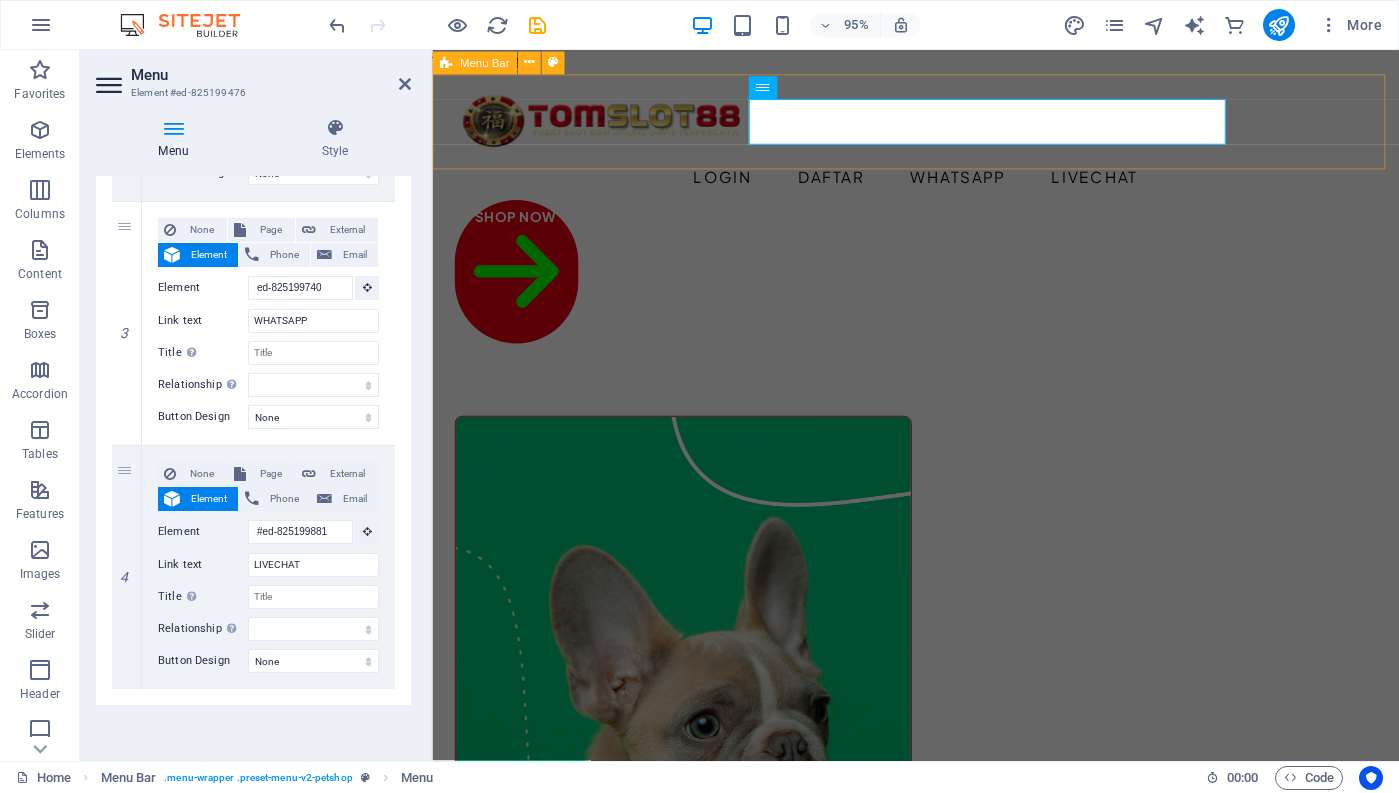 click on "Login Daftar WHATSAPP LIVECHAT Shop Now" at bounding box center (941, 226) 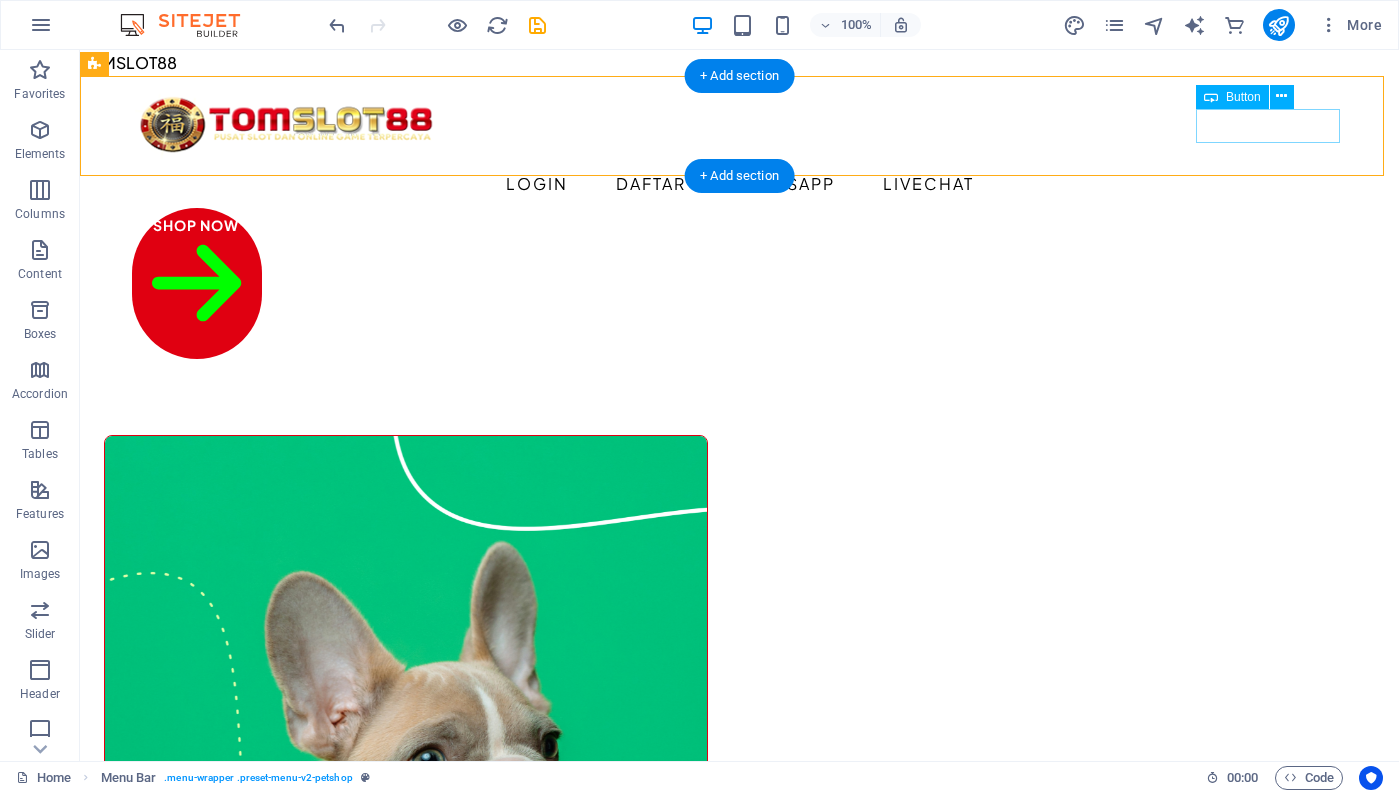 click on "Shop Now" at bounding box center [740, 284] 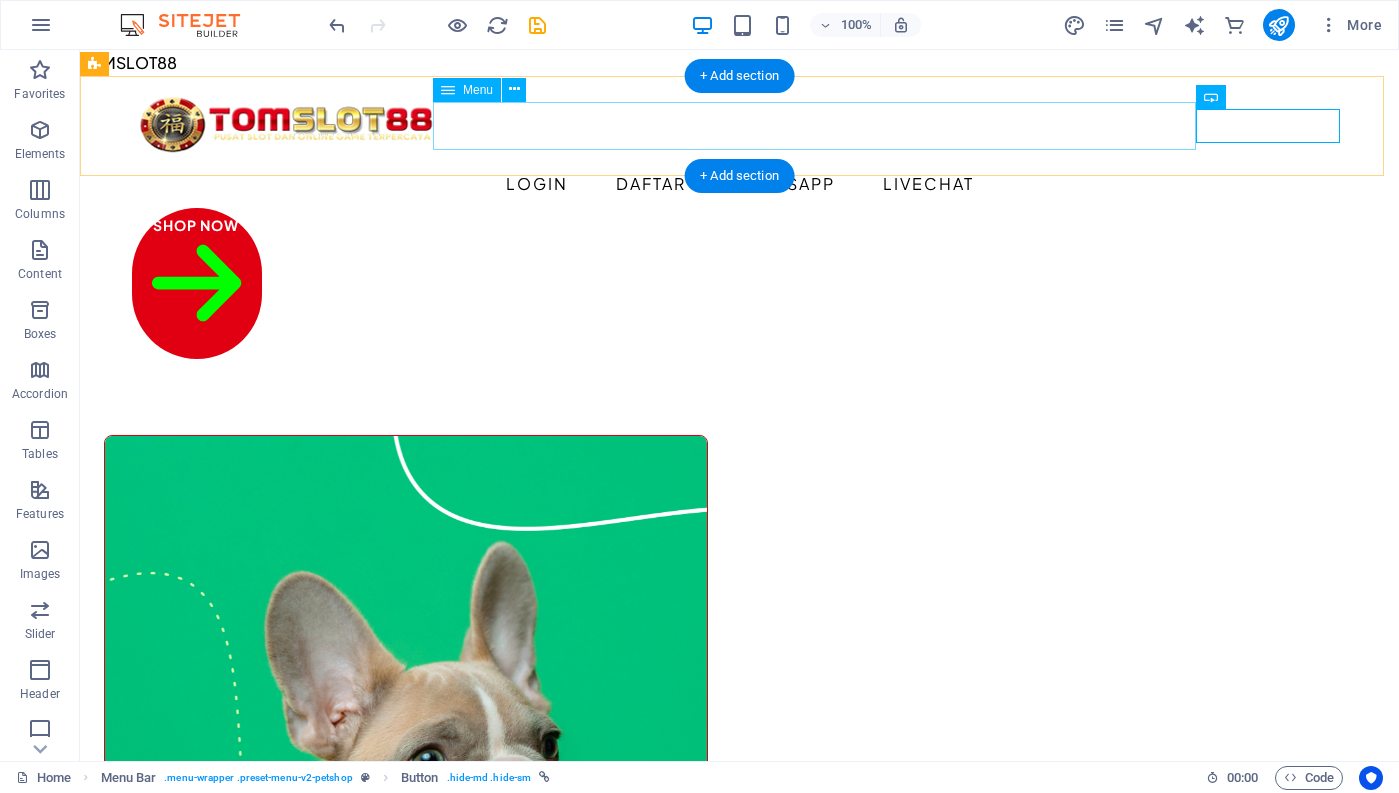 click on "Login Daftar WHATSAPP LIVECHAT" at bounding box center (740, 184) 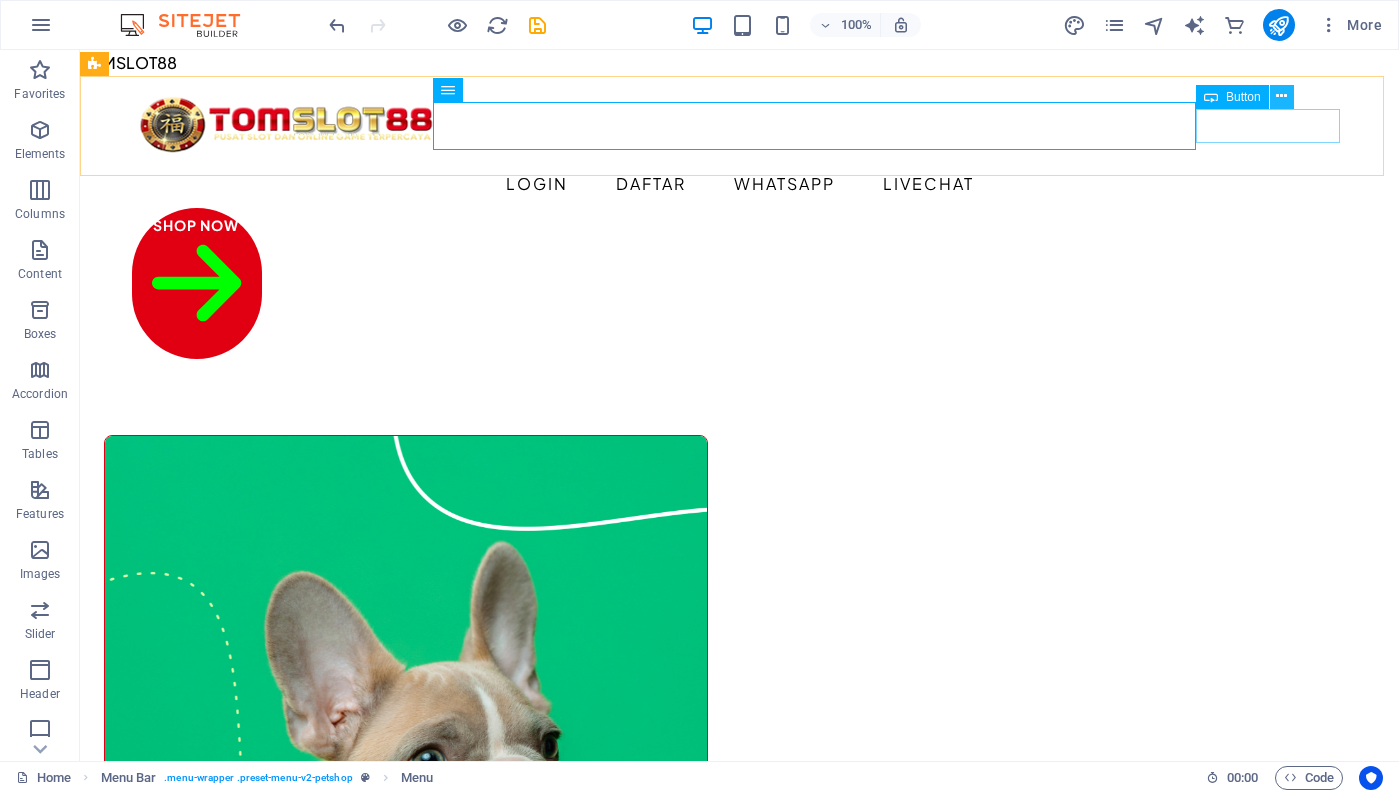 click at bounding box center [1282, 97] 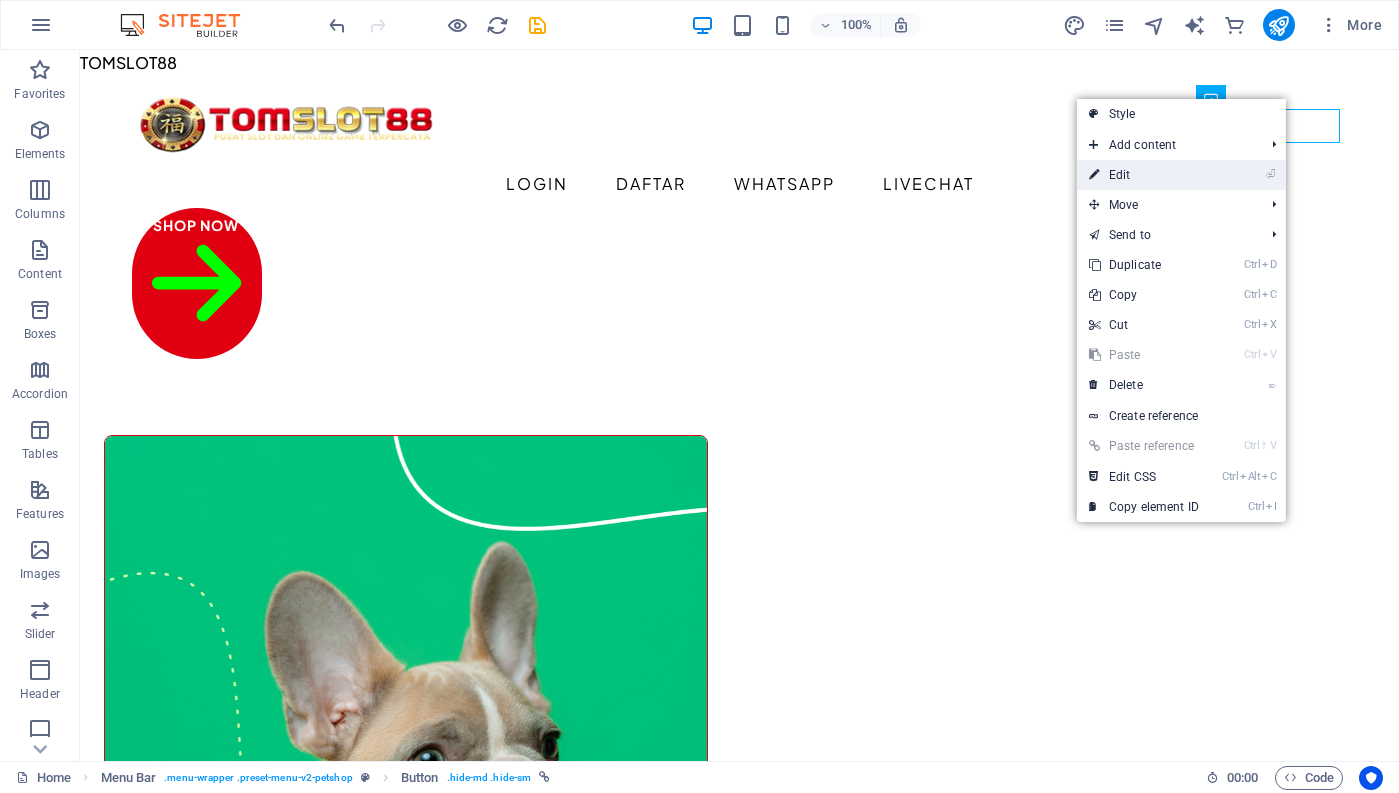 click on "⏎  Edit" at bounding box center (1144, 175) 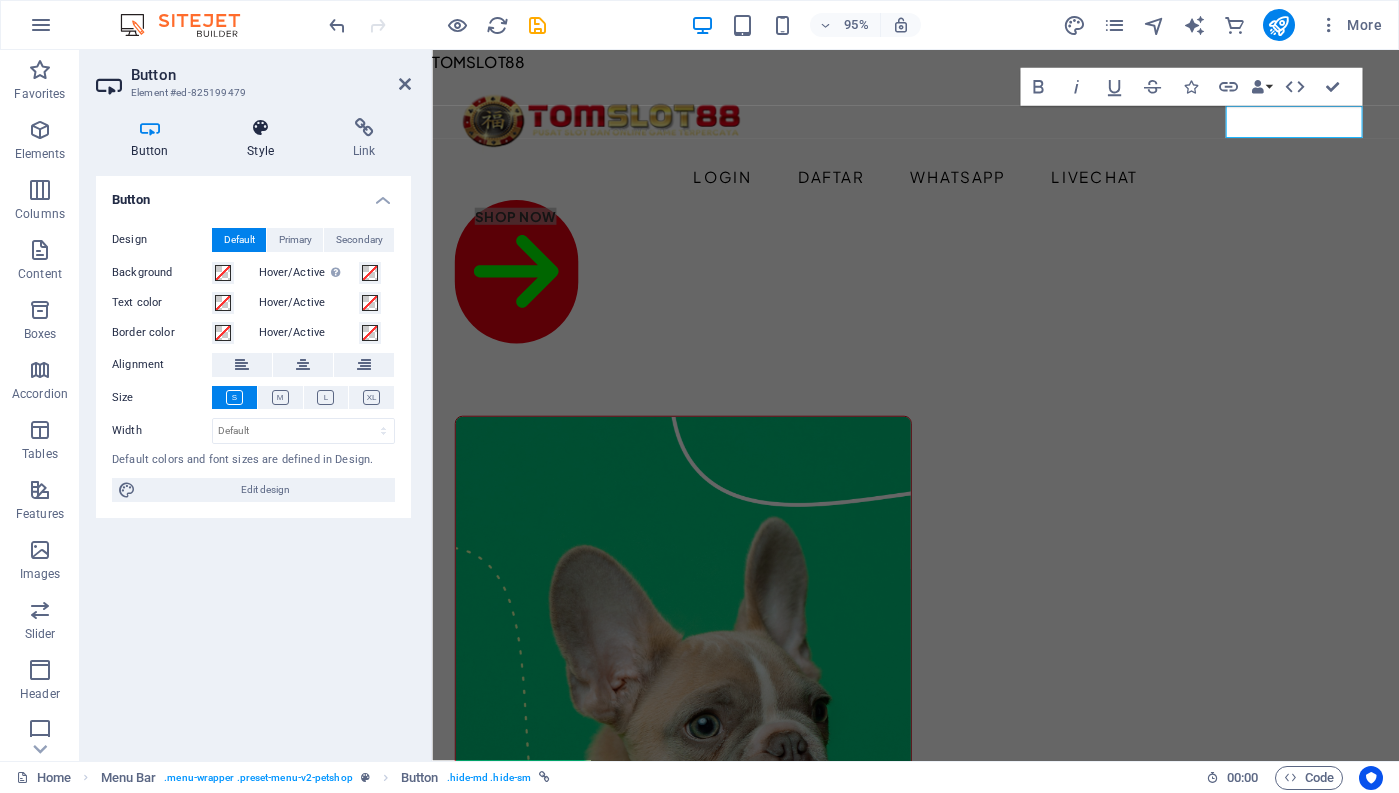 click at bounding box center (261, 128) 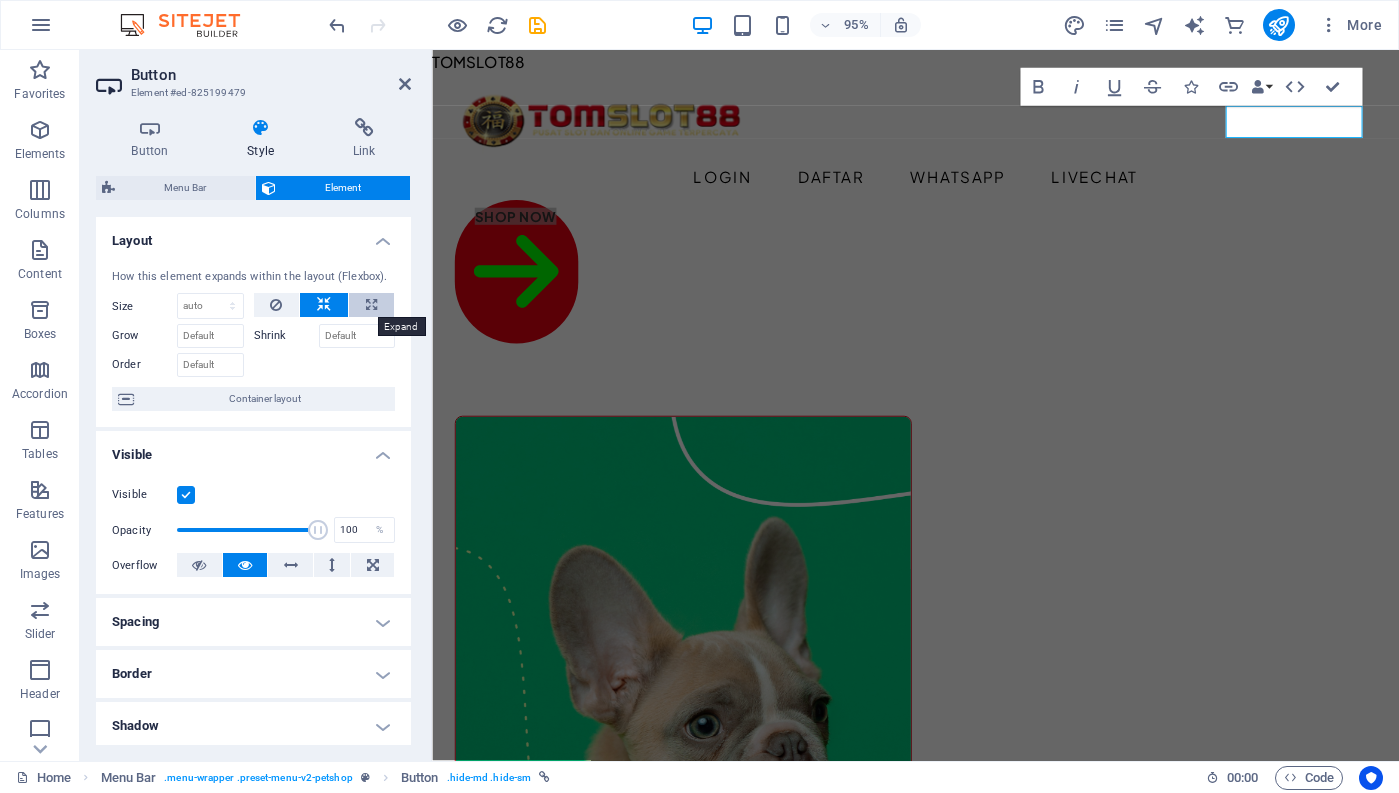 click at bounding box center [371, 305] 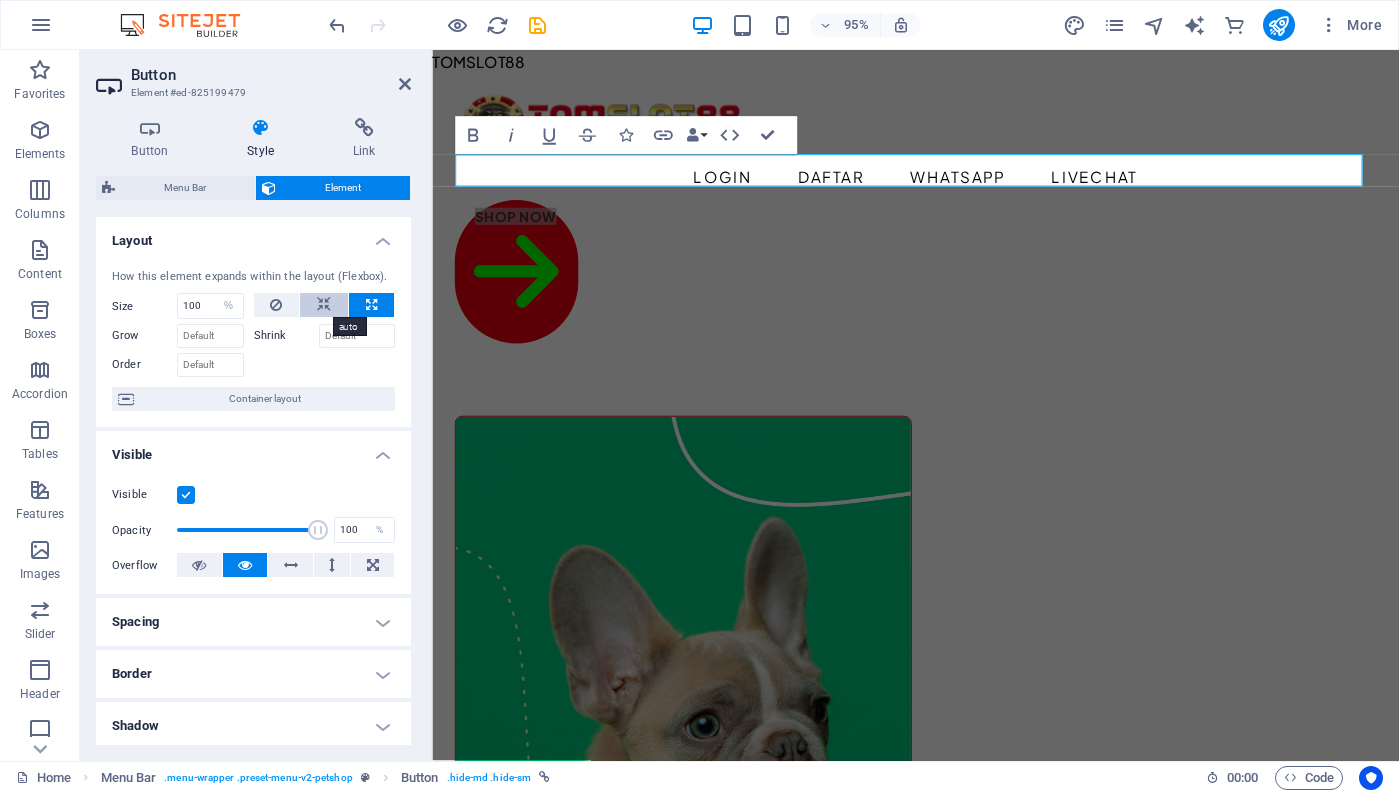 click at bounding box center (324, 305) 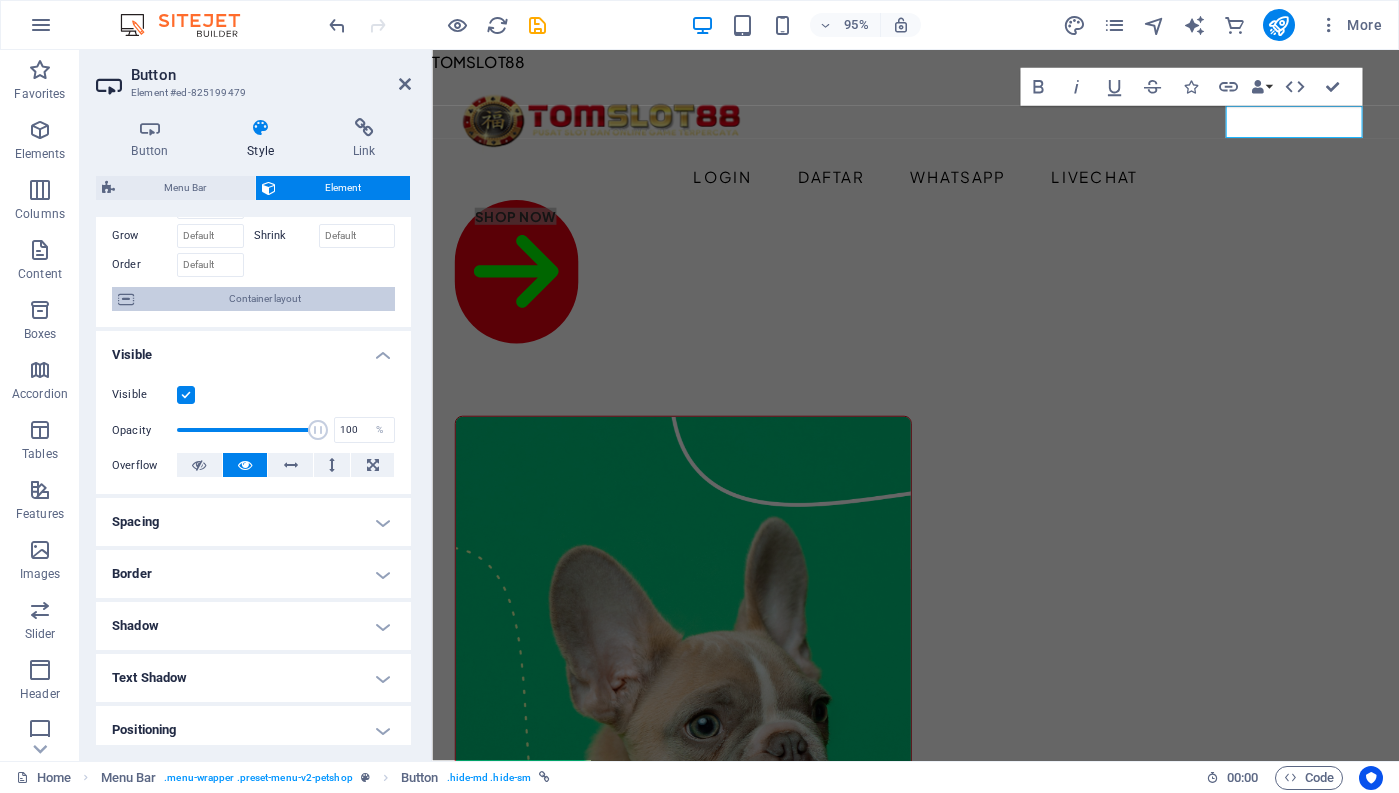 scroll, scrollTop: 300, scrollLeft: 0, axis: vertical 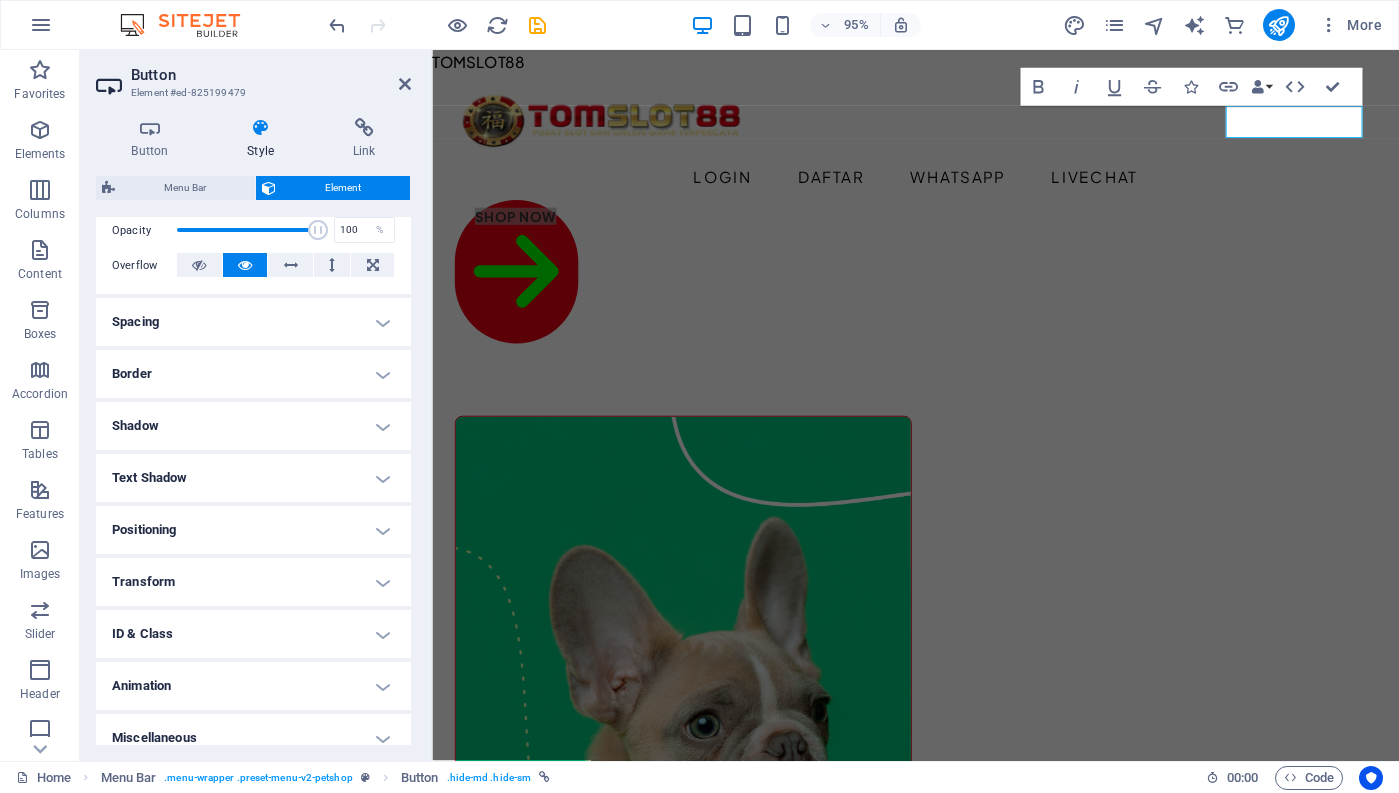 click on "Text Shadow" at bounding box center (253, 478) 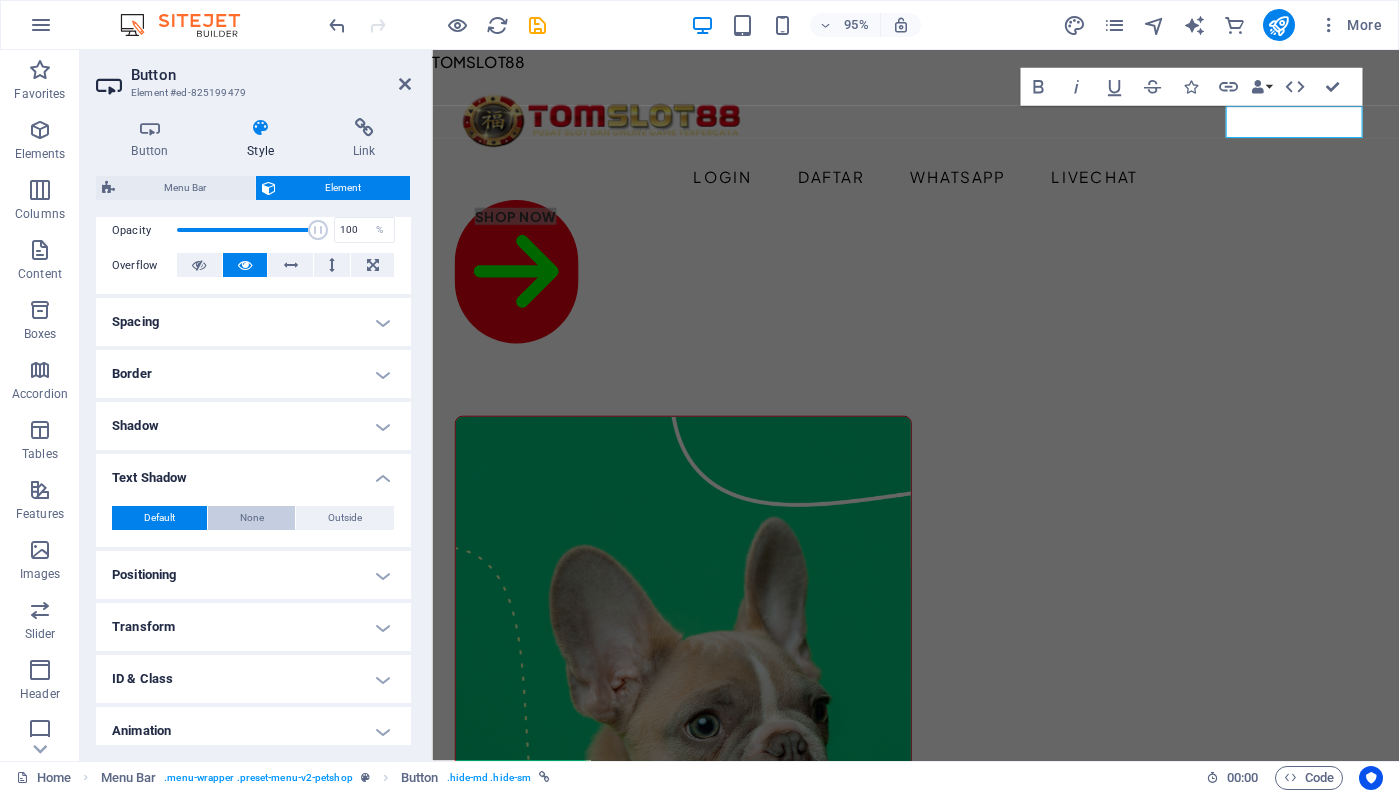click on "None" at bounding box center [252, 518] 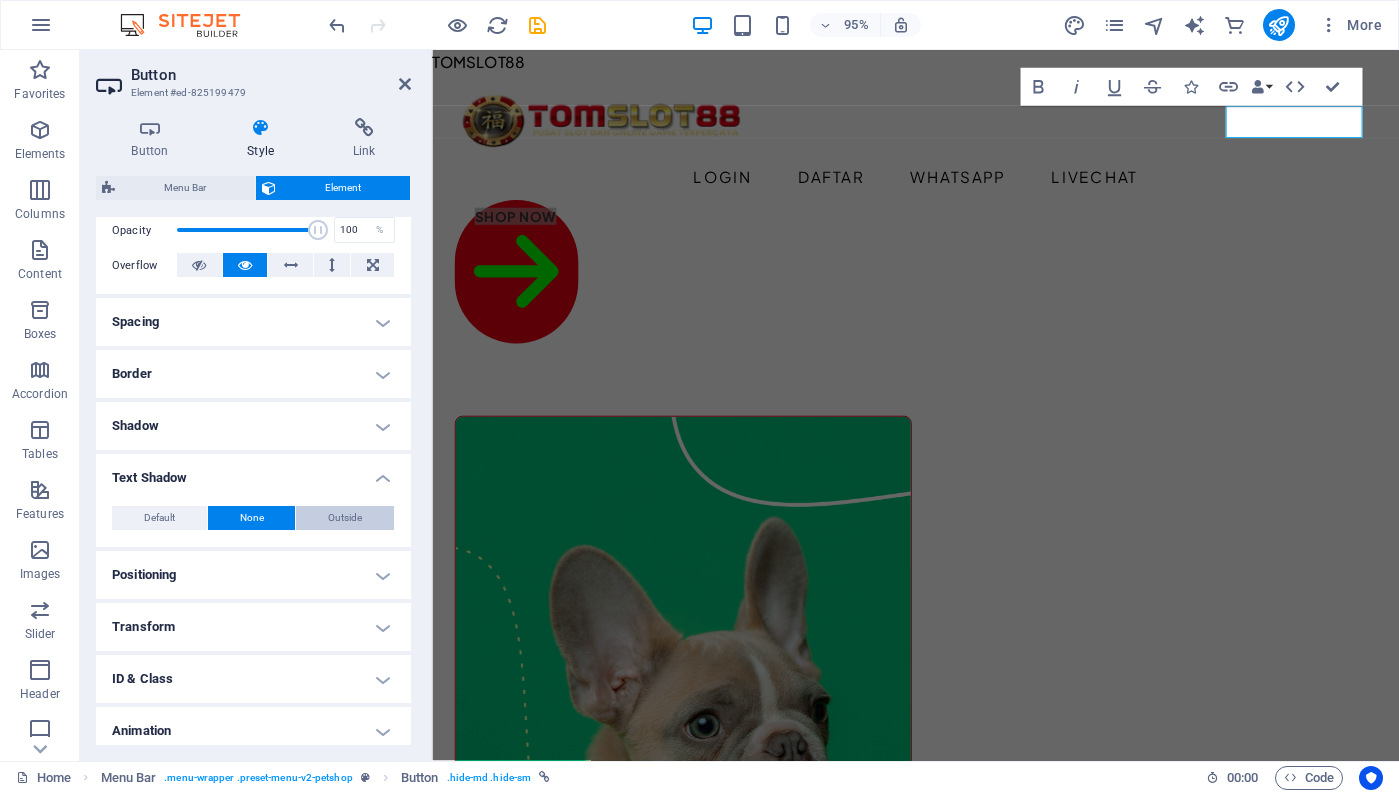 click on "Outside" at bounding box center [345, 518] 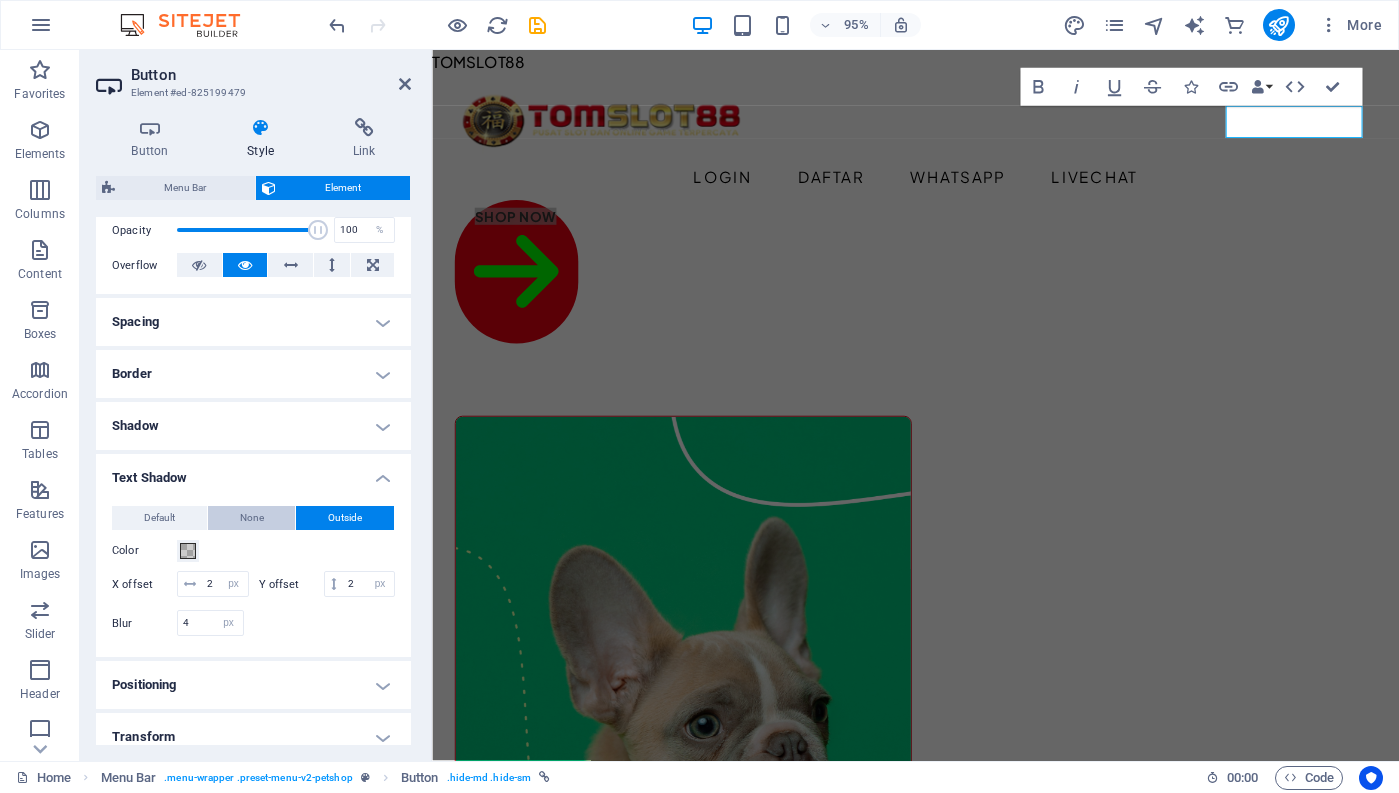 click on "None" at bounding box center [252, 518] 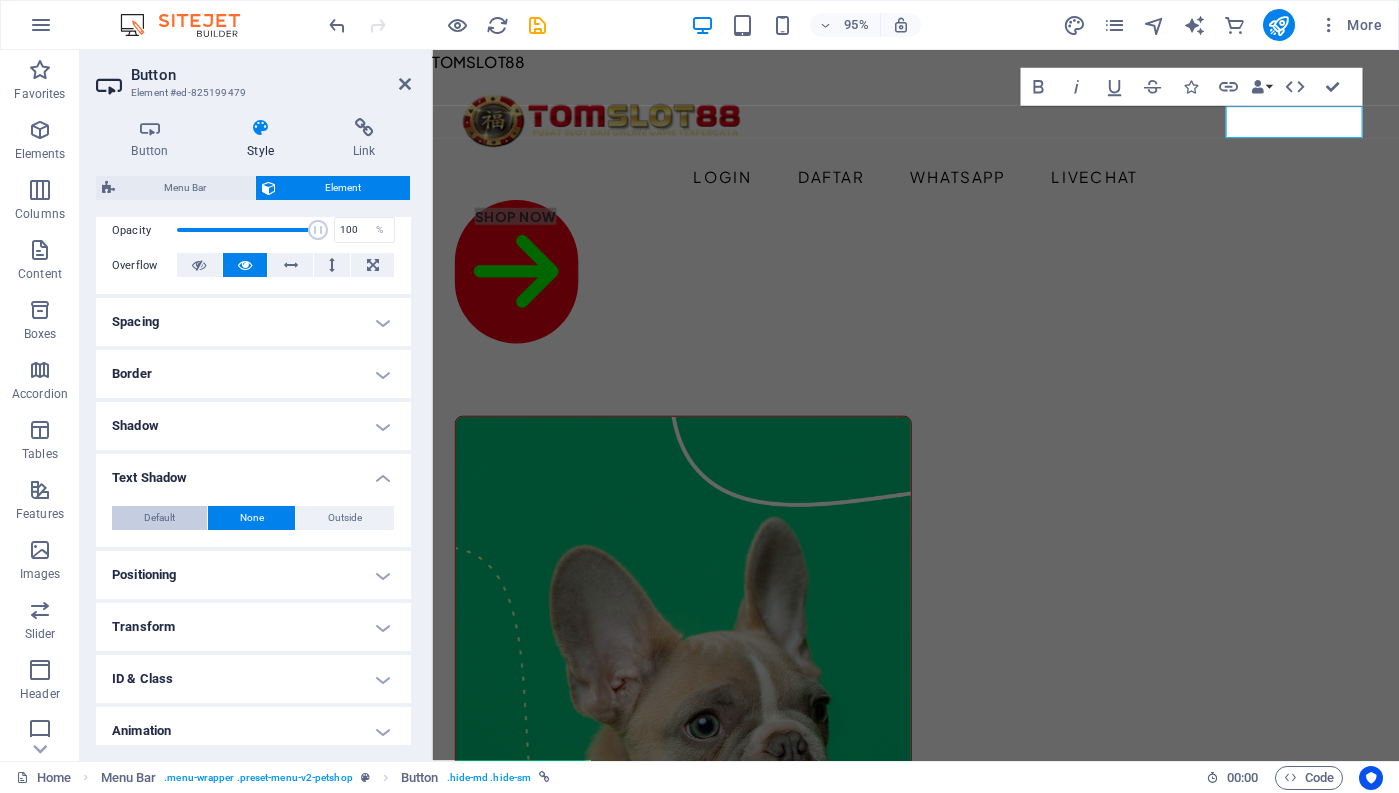 click on "Default" at bounding box center (159, 518) 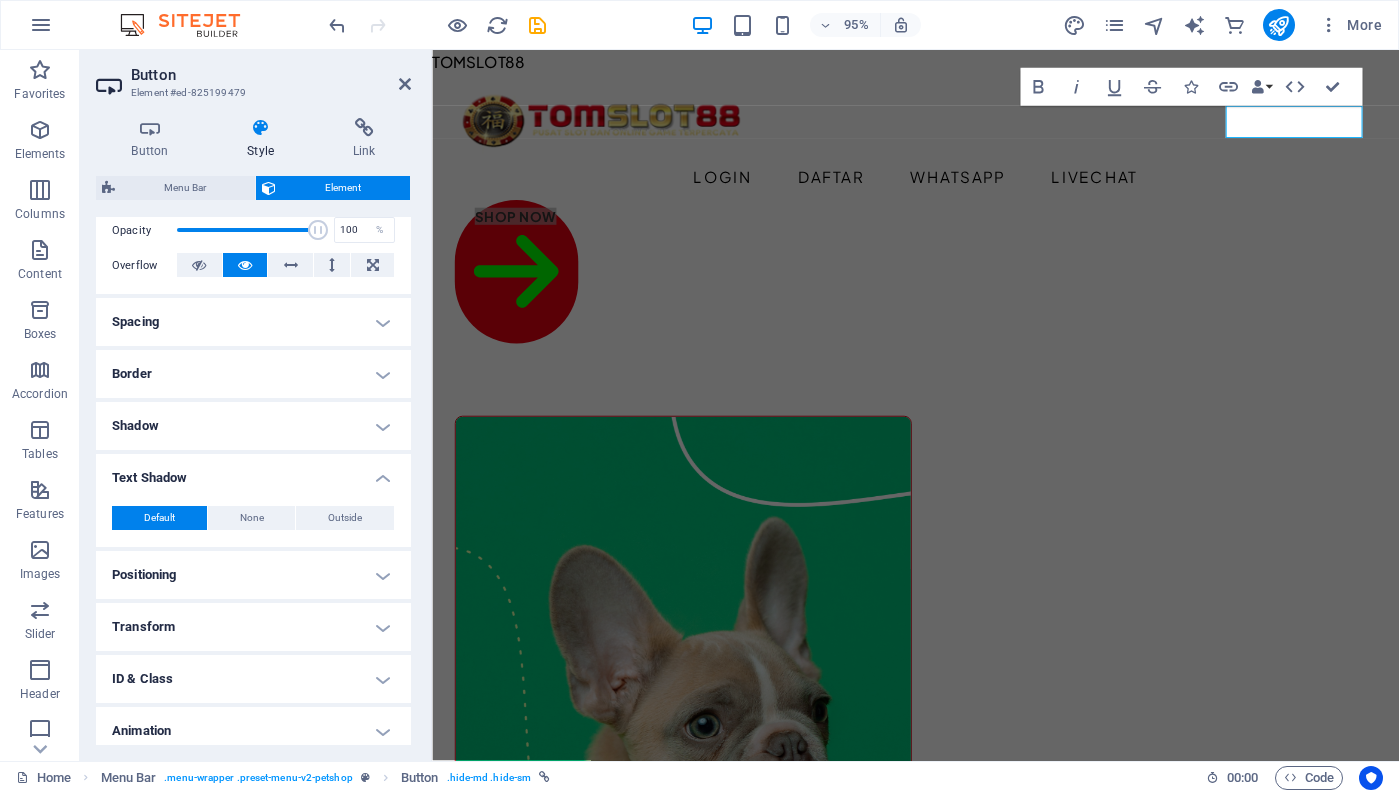 scroll, scrollTop: 0, scrollLeft: 0, axis: both 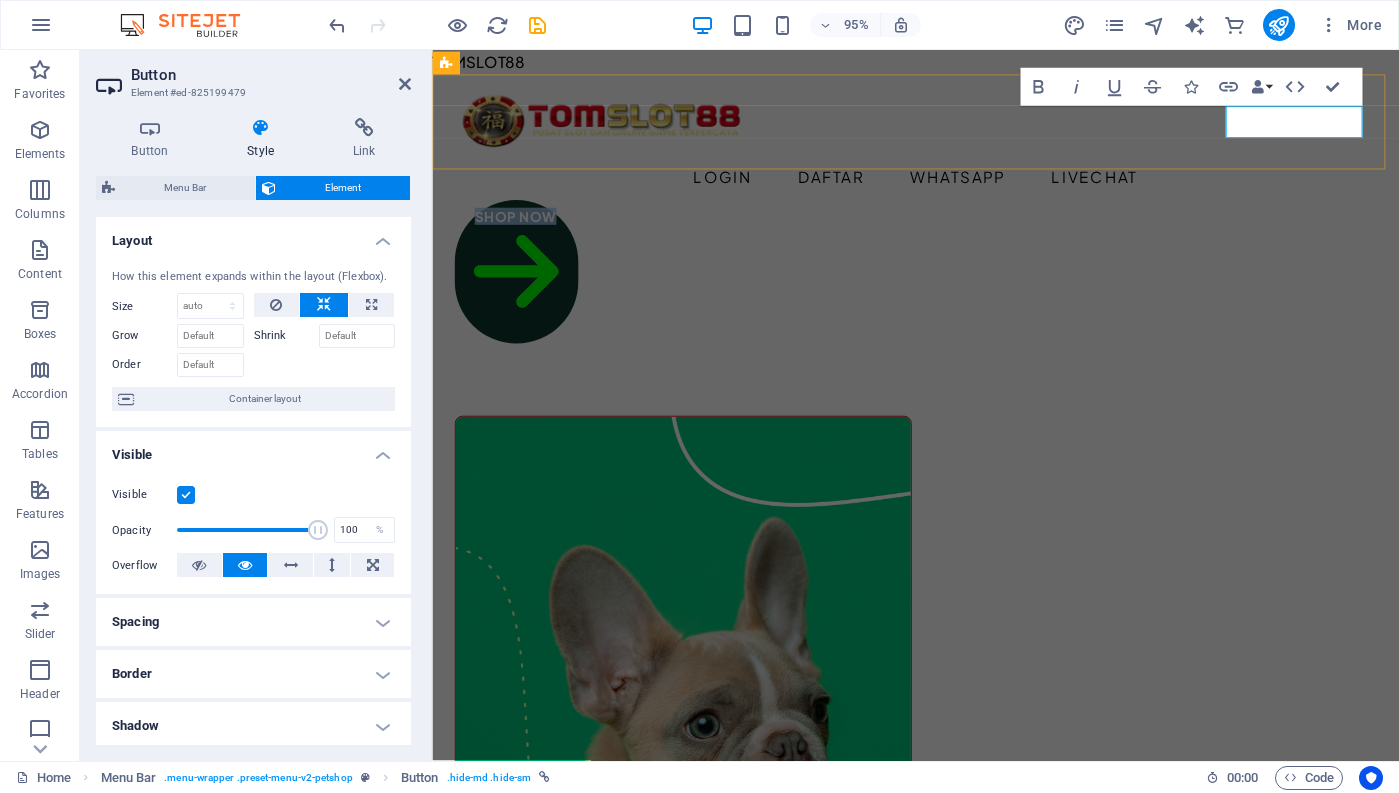 click on "Shop Now" at bounding box center [521, 284] 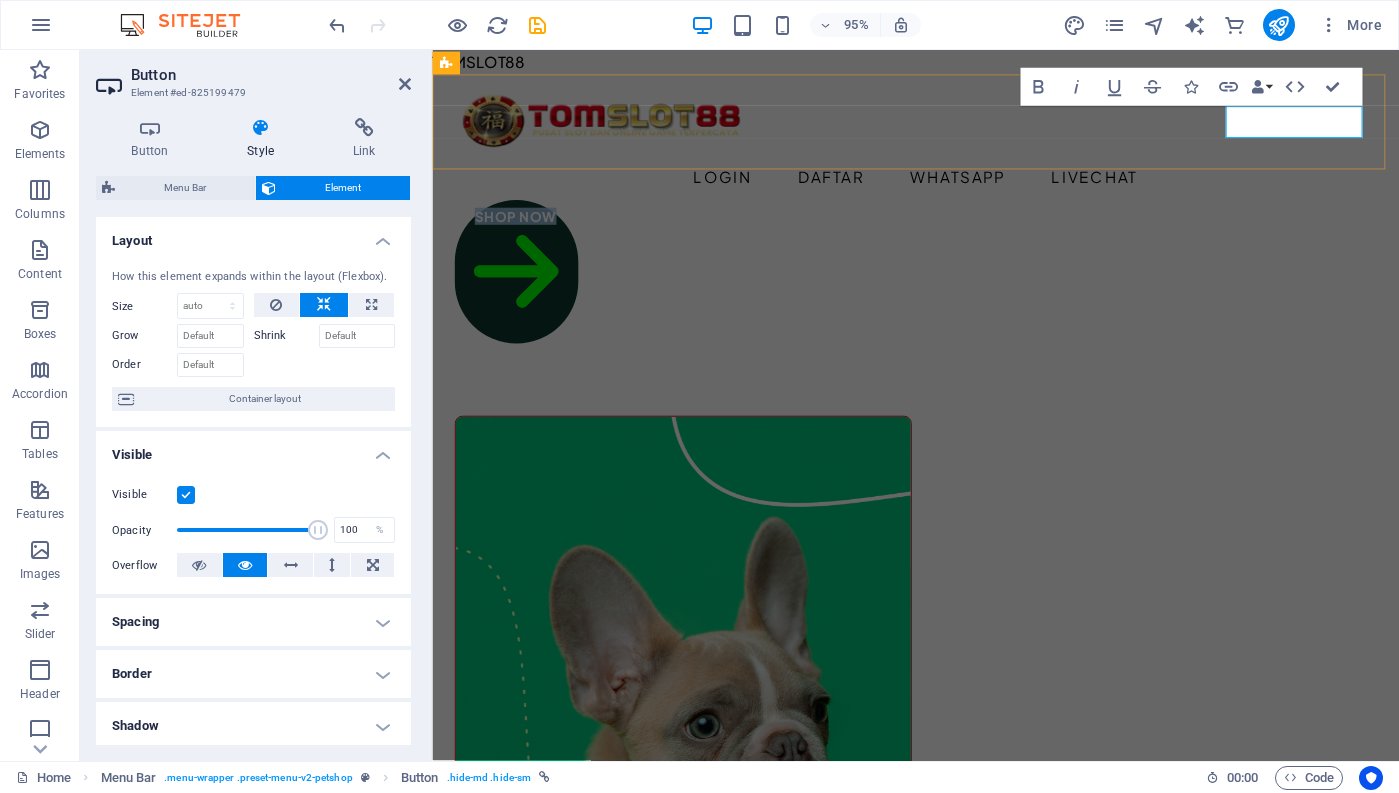 drag, startPoint x: 1373, startPoint y: 124, endPoint x: 1289, endPoint y: 126, distance: 84.0238 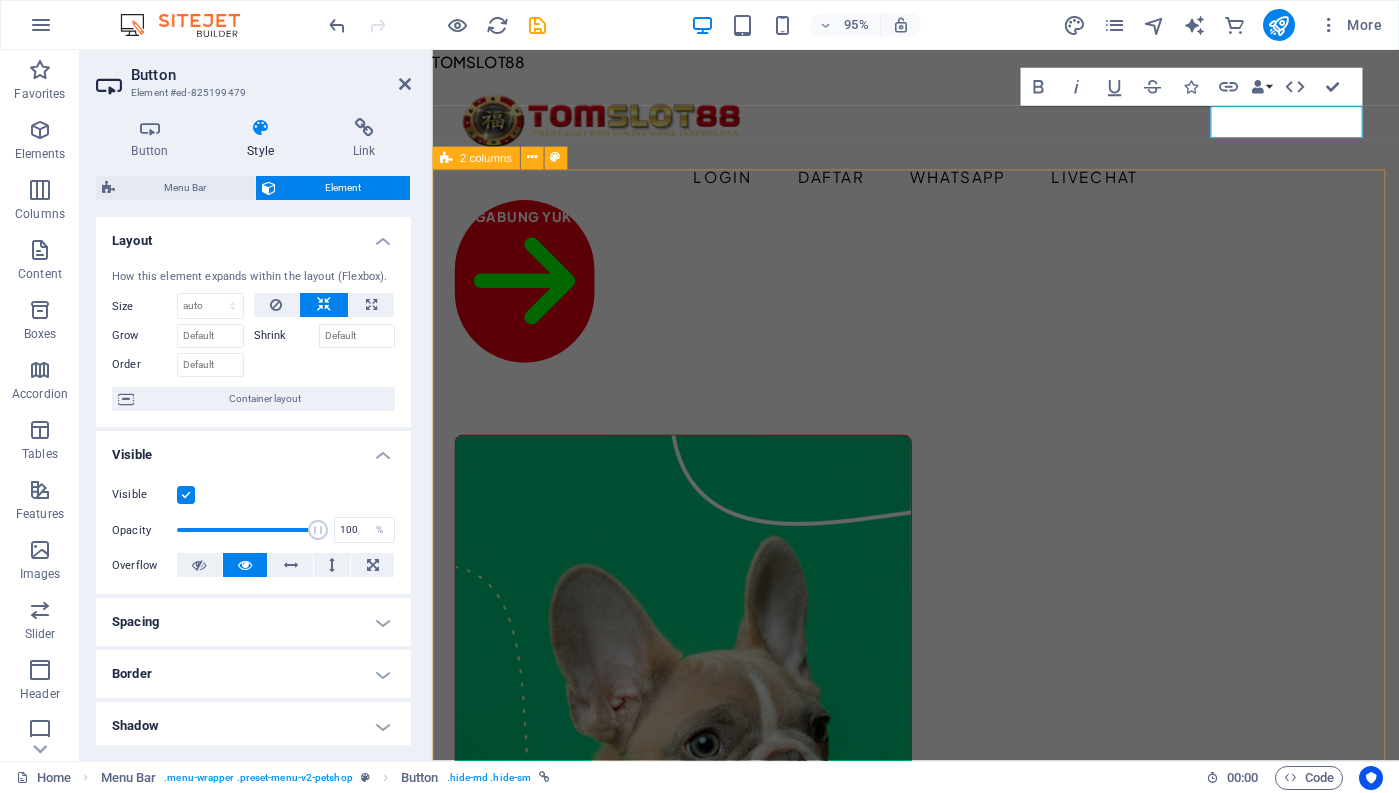 click on "Drop content here or  Add elements  Paste clipboard Best for your best friend! Lorem ipsum dolor sit amet, consectetur adipiscing elit, sed do eiusmod tempor incididunt ut labore et dolore magna aliqua. Ut enim ad minim veniam, quis nostrud exercitation ullamco laboris. All products" at bounding box center [941, 1264] 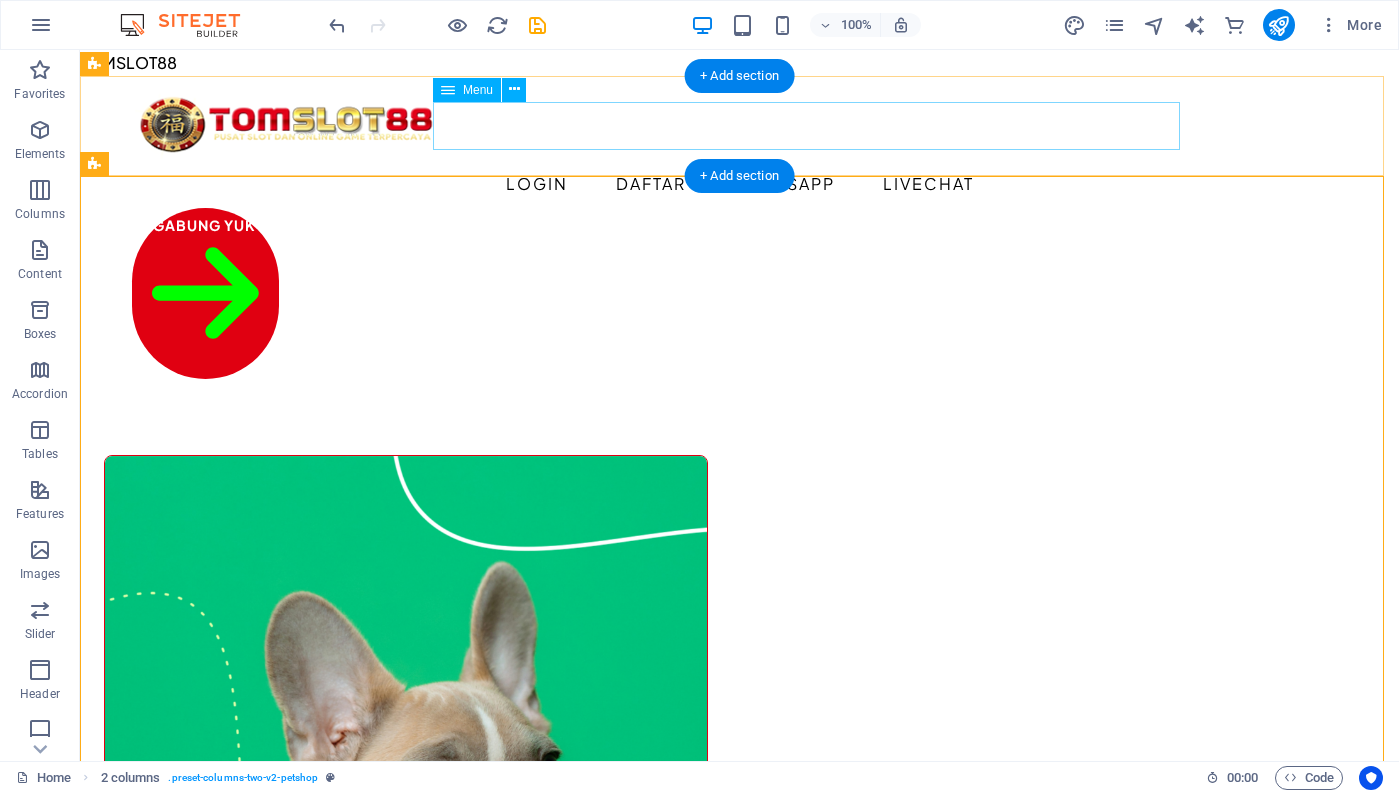 click on "Login Daftar WHATSAPP LIVECHAT" at bounding box center [740, 184] 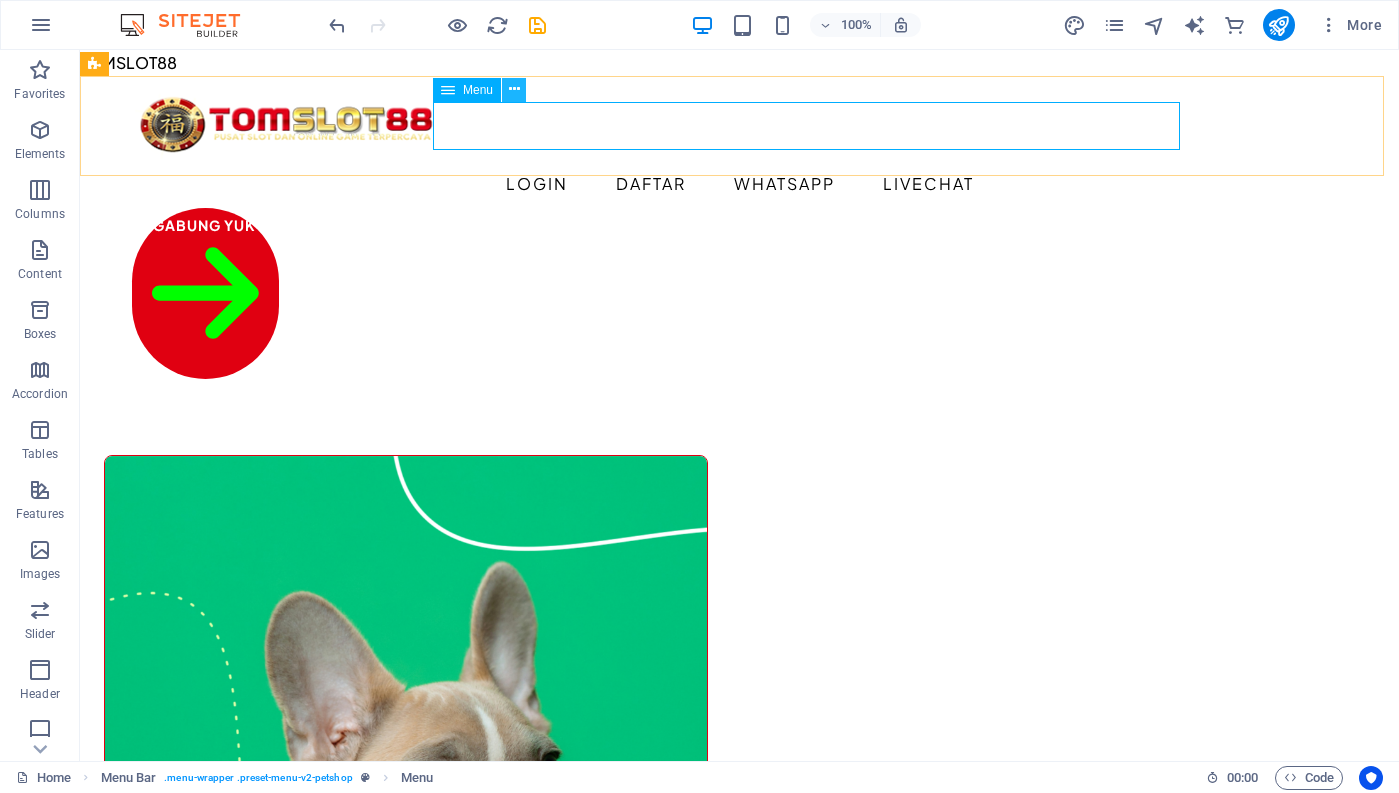 click at bounding box center (514, 89) 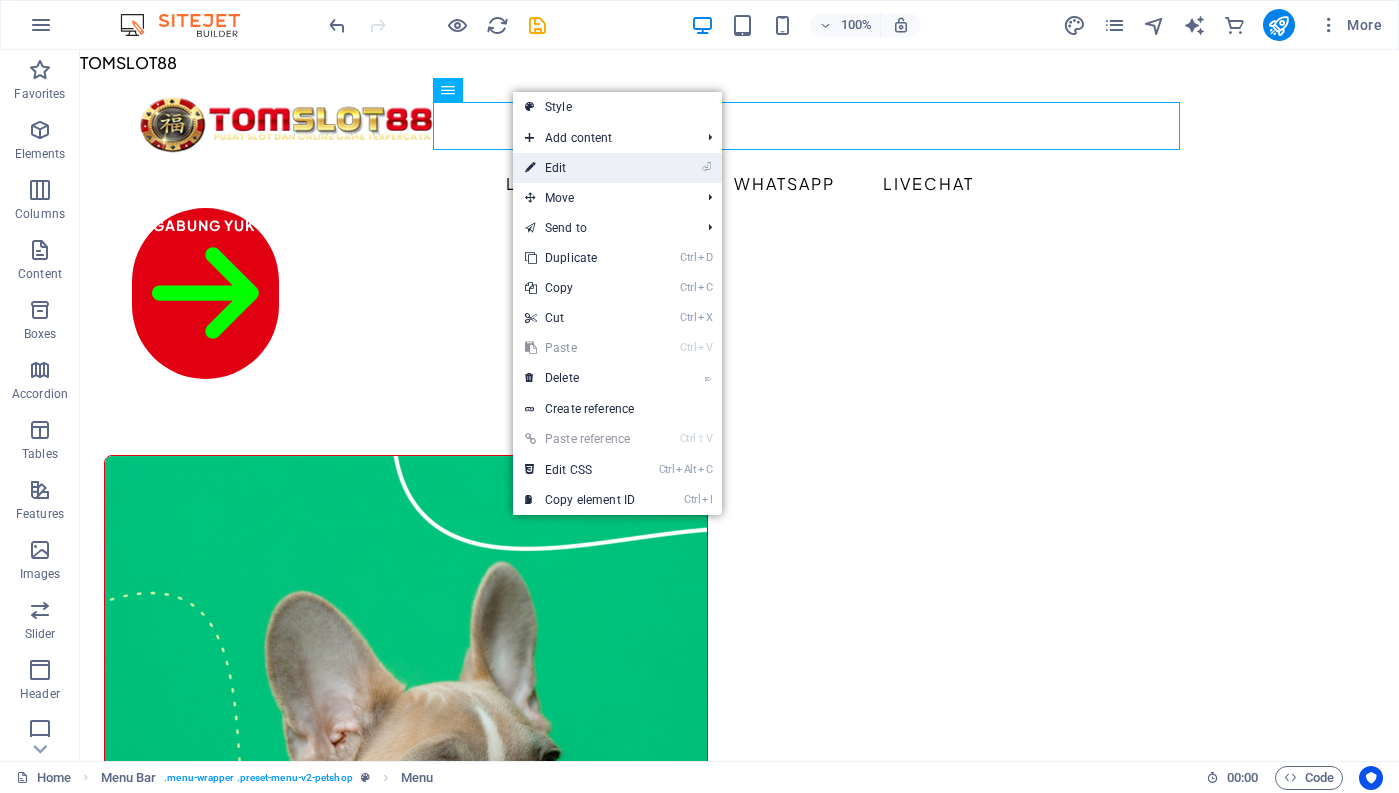 click on "⏎  Edit" at bounding box center (580, 168) 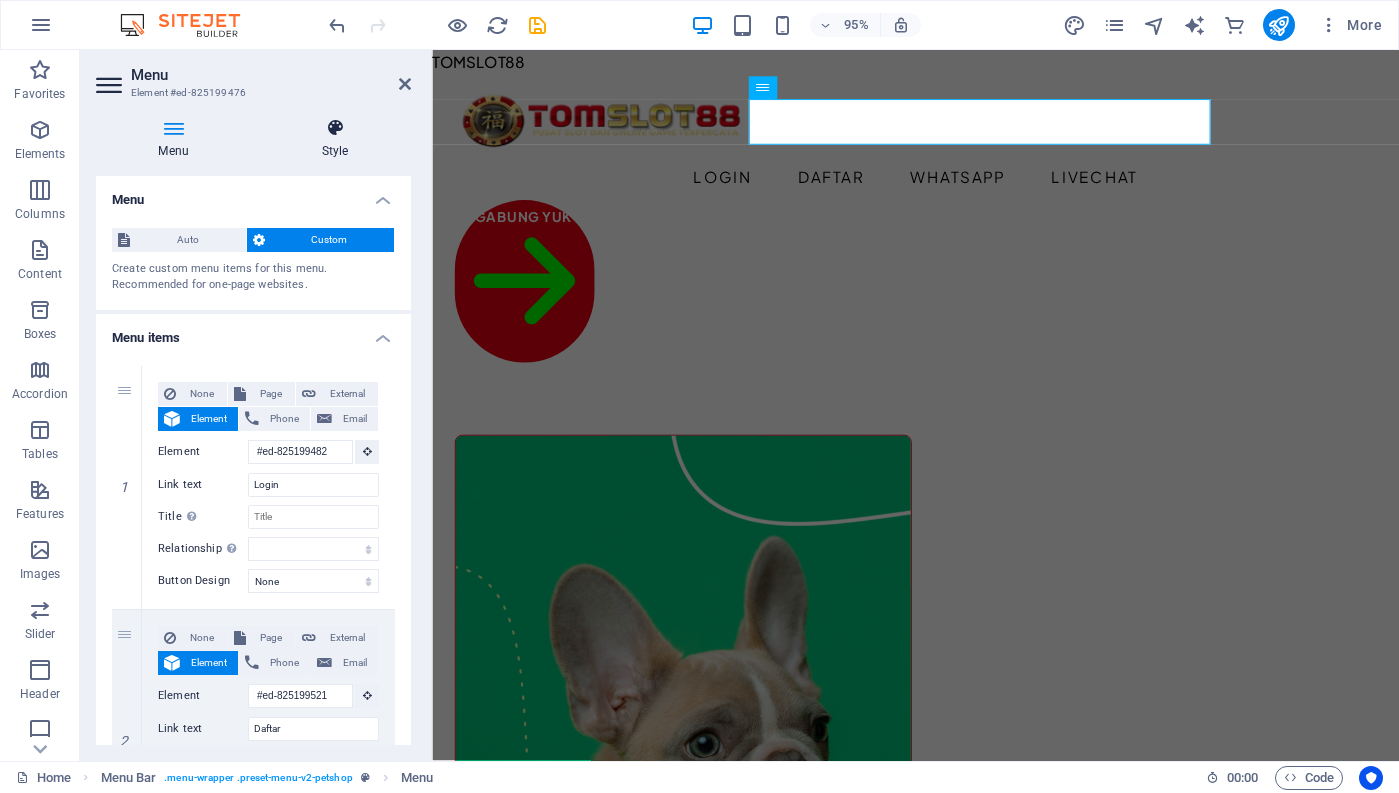 click at bounding box center [335, 128] 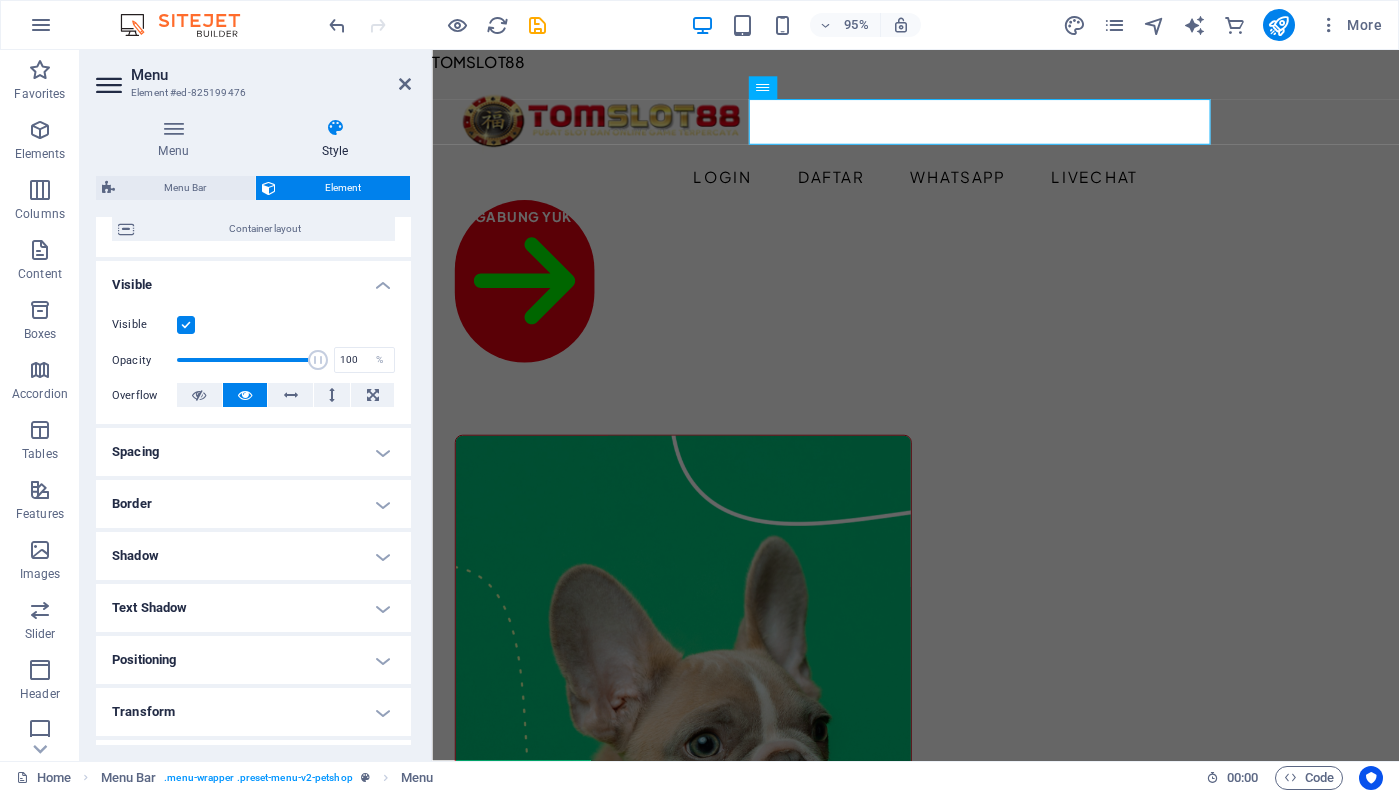 scroll, scrollTop: 200, scrollLeft: 0, axis: vertical 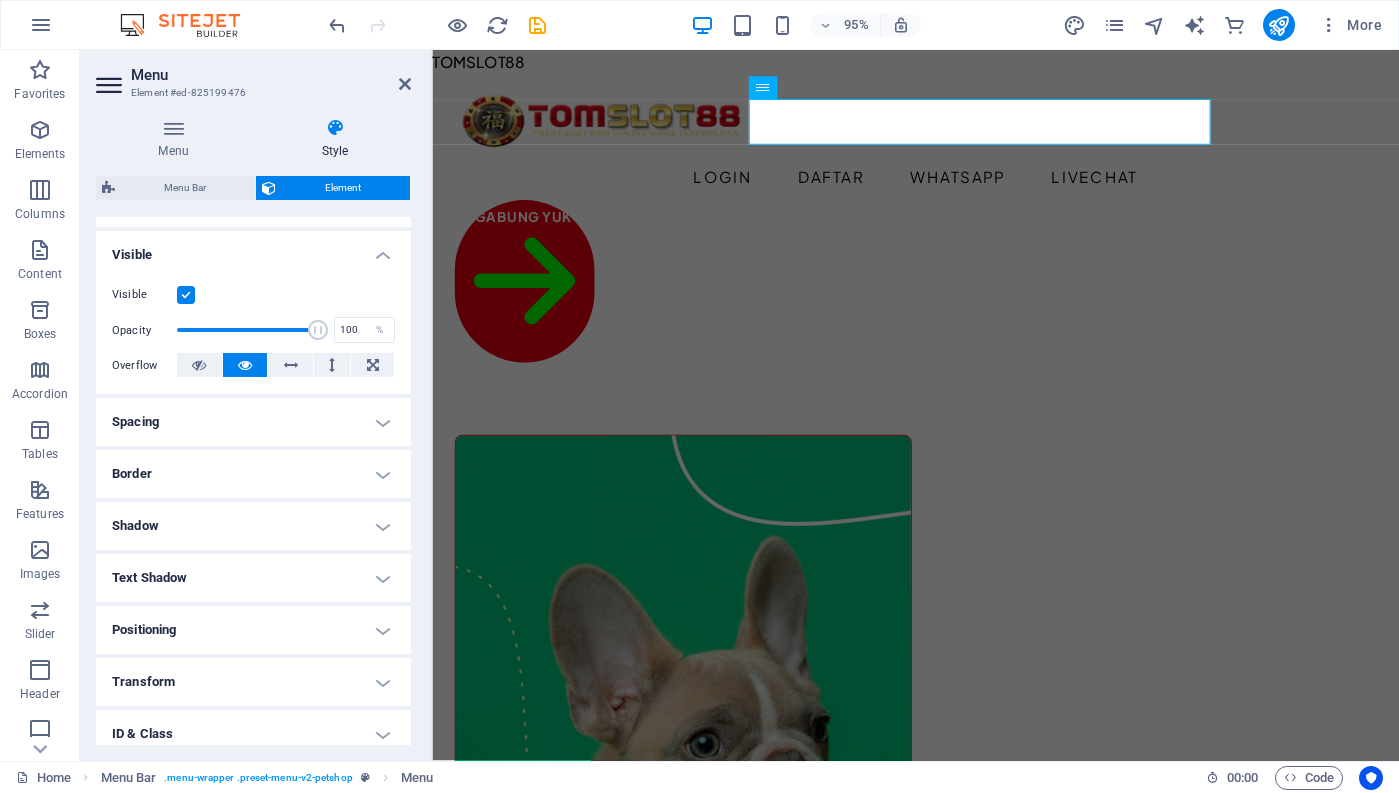 click on "Shadow" at bounding box center [253, 526] 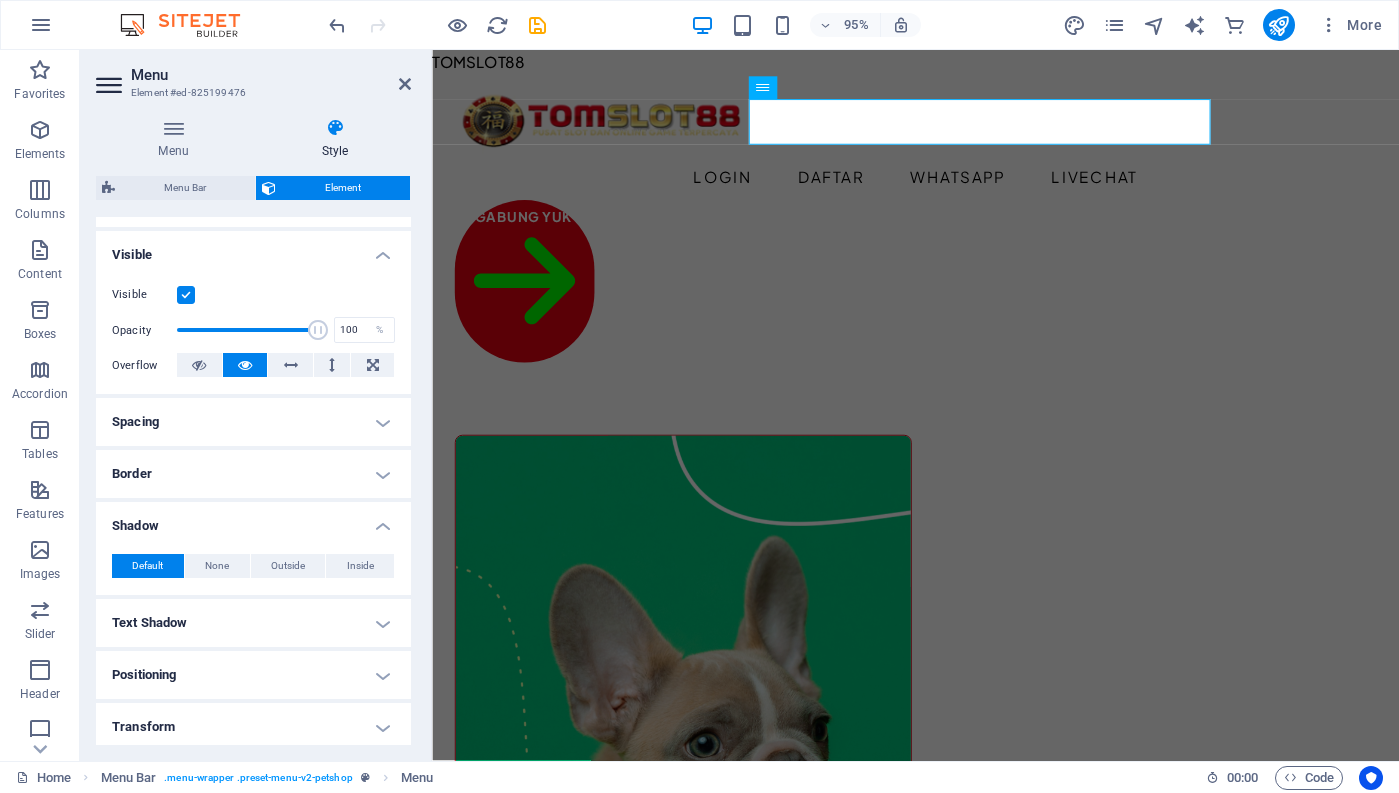 click on "Shadow" at bounding box center [253, 520] 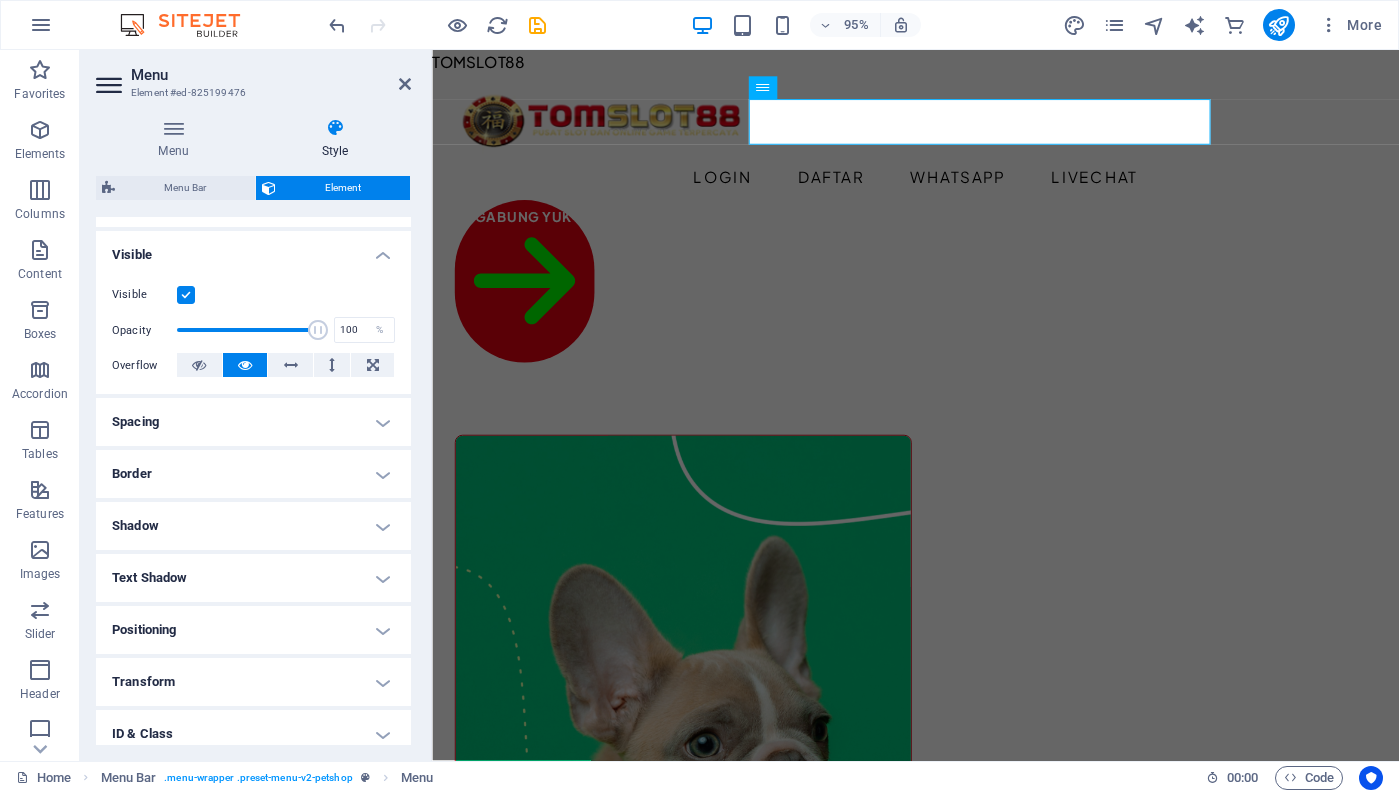 click on "Text Shadow" at bounding box center (253, 578) 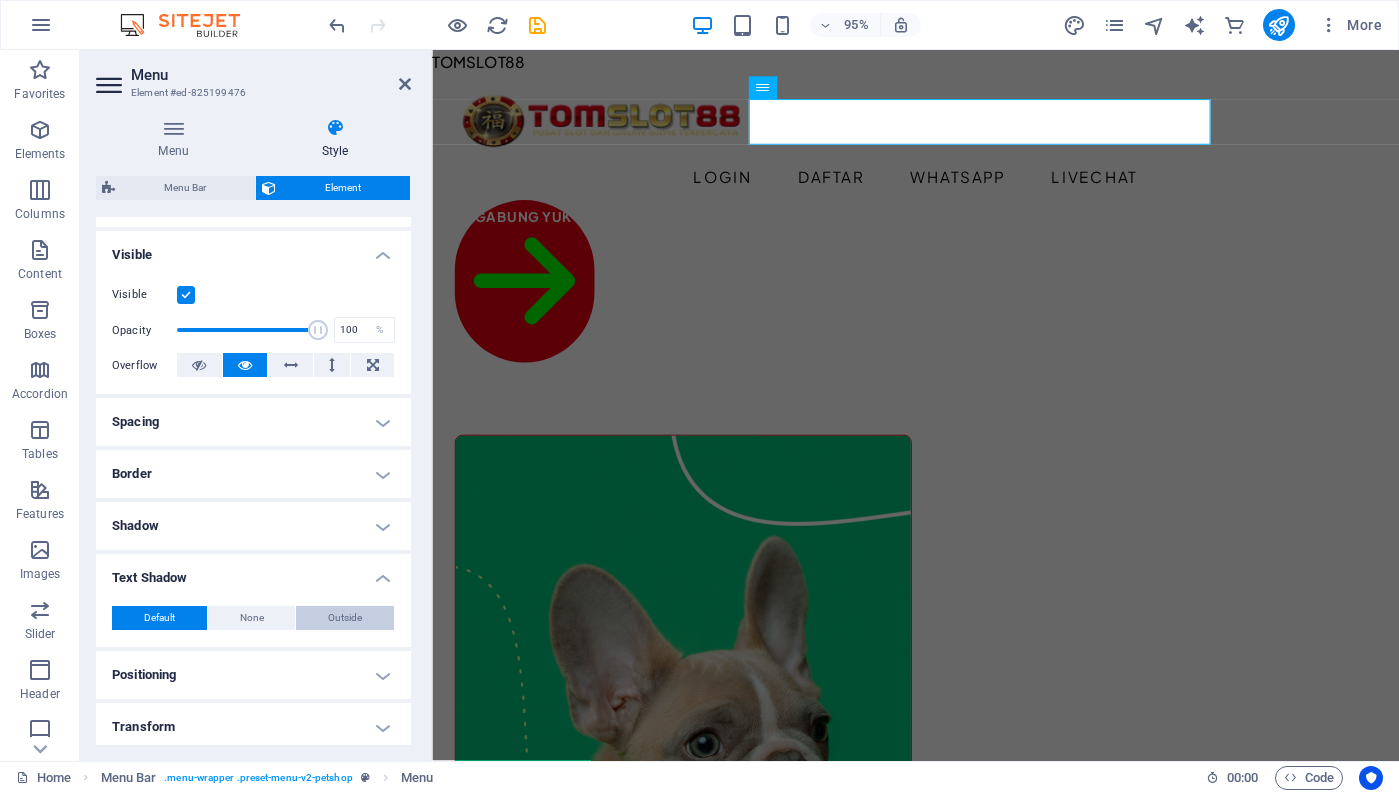 click on "Outside" at bounding box center [345, 618] 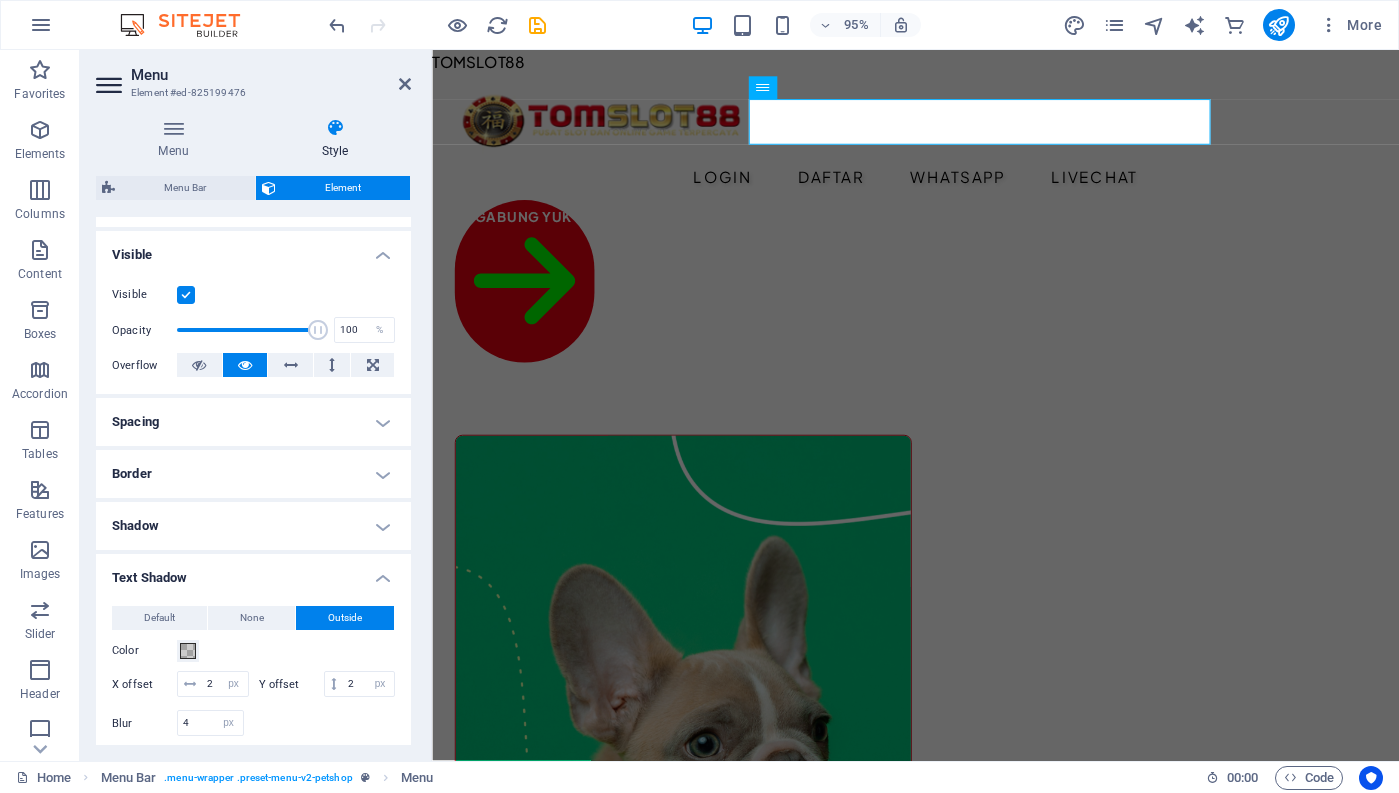 scroll, scrollTop: 300, scrollLeft: 0, axis: vertical 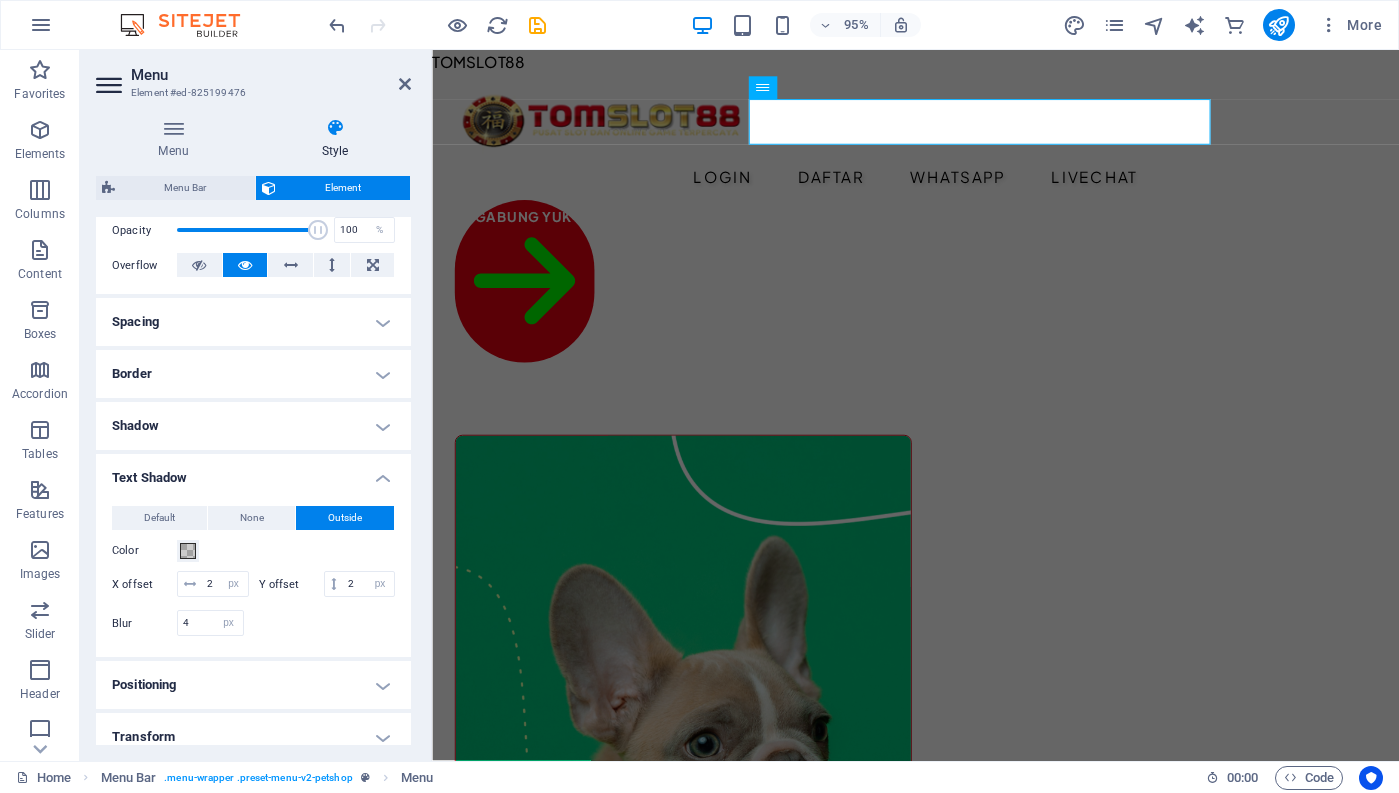 click on "Text Shadow" at bounding box center [253, 472] 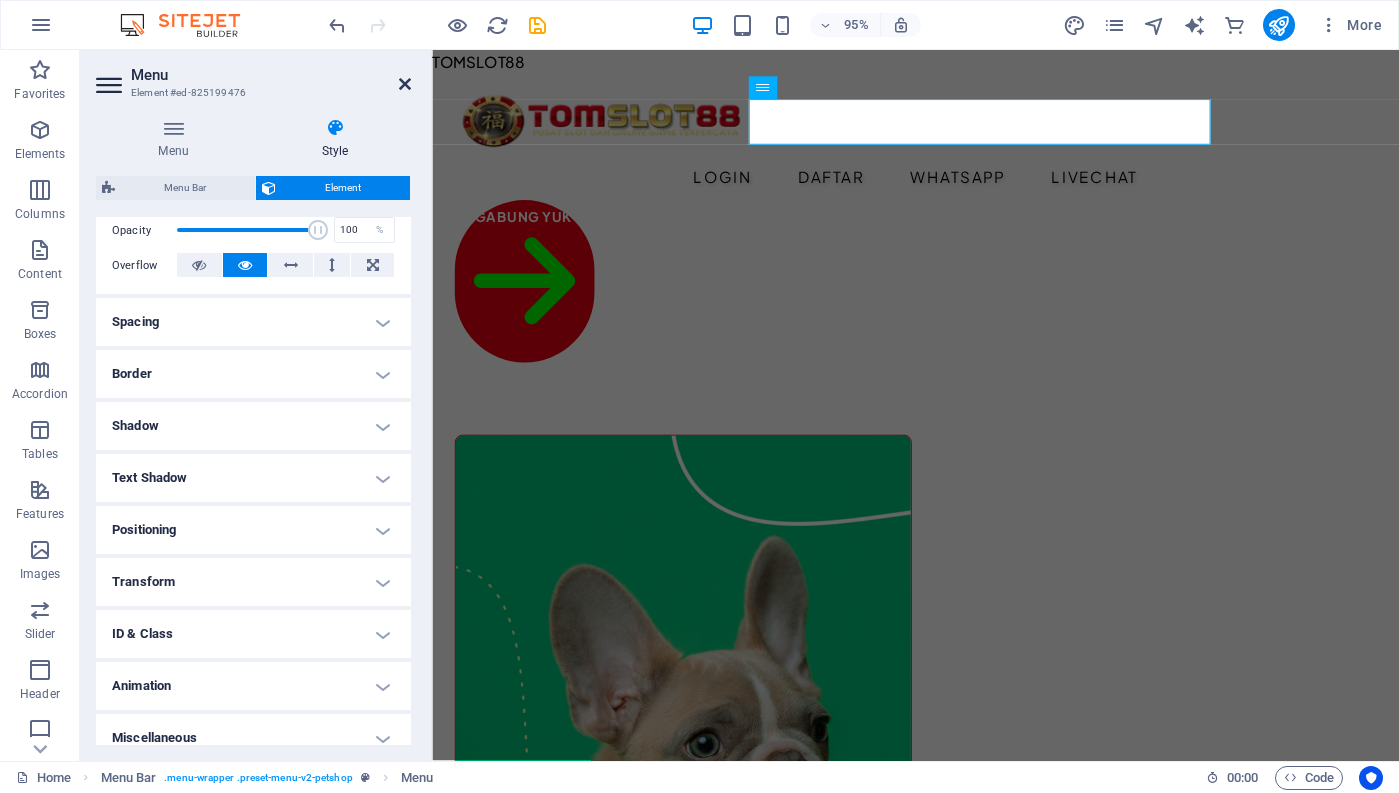 click at bounding box center (405, 84) 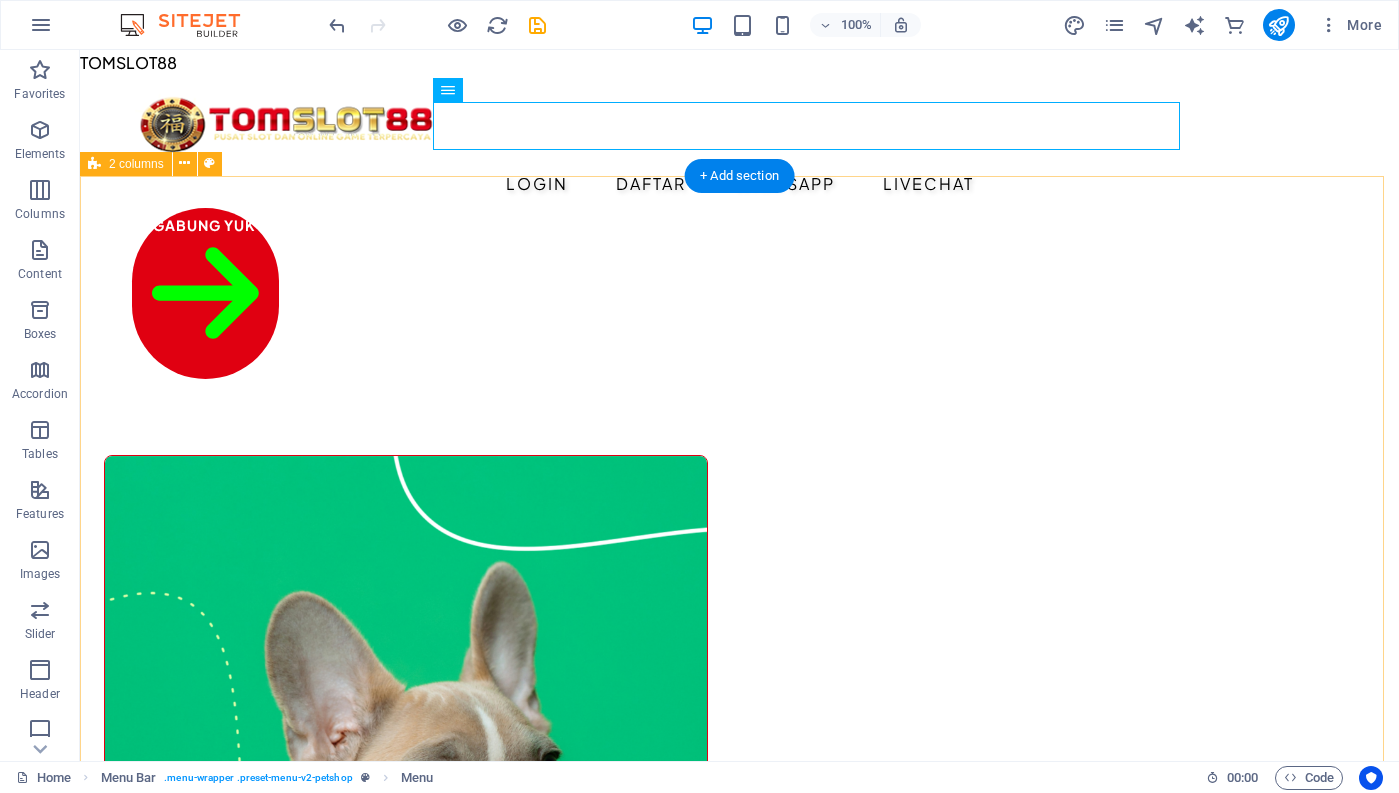 click on "Drop content here or  Add elements  Paste clipboard Best for your best friend! Lorem ipsum dolor sit amet, consectetur adipiscing elit, sed do eiusmod tempor incididunt ut labore et dolore magna aliqua. Ut enim ad minim veniam, quis nostrud exercitation ullamco laboris. All products" at bounding box center [739, 1190] 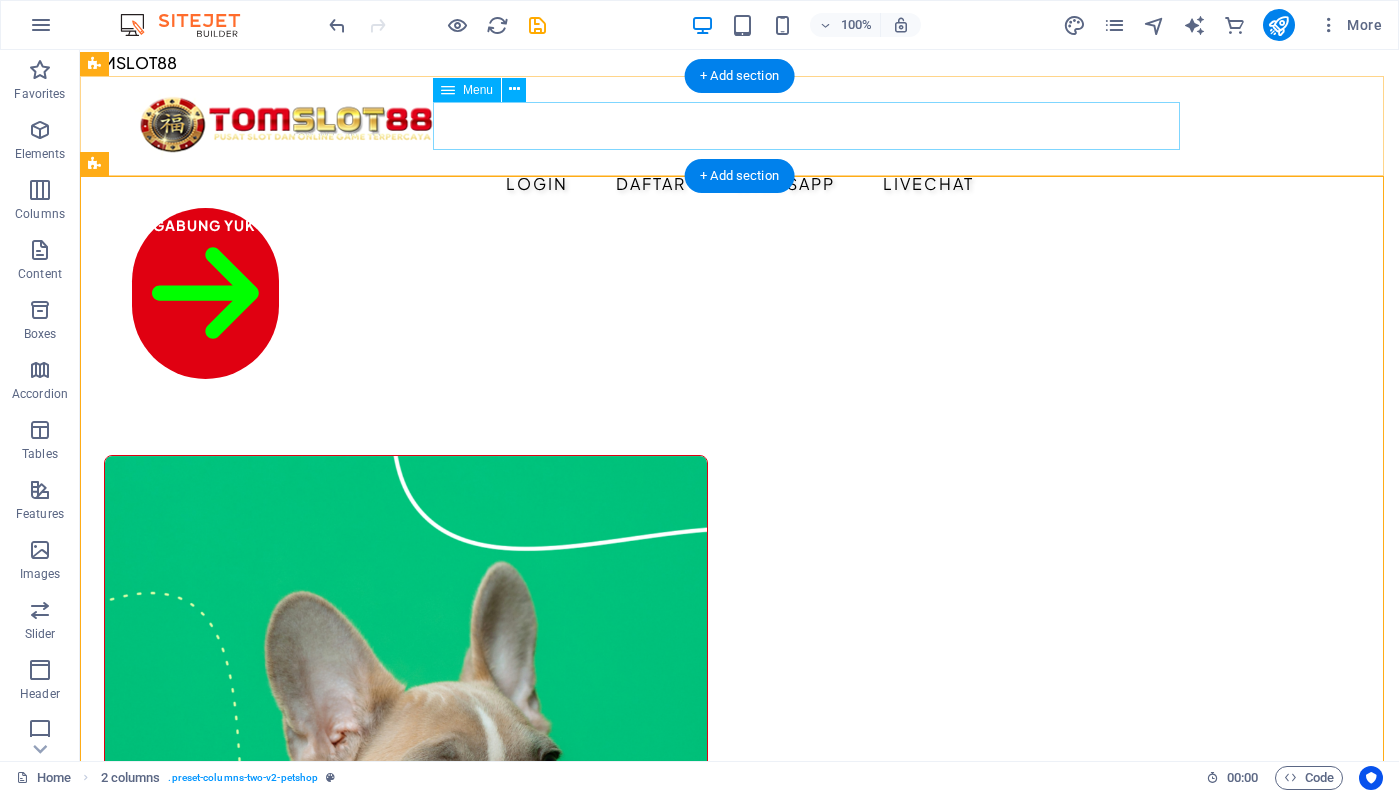 click on "Login Daftar WHATSAPP LIVECHAT" at bounding box center (740, 184) 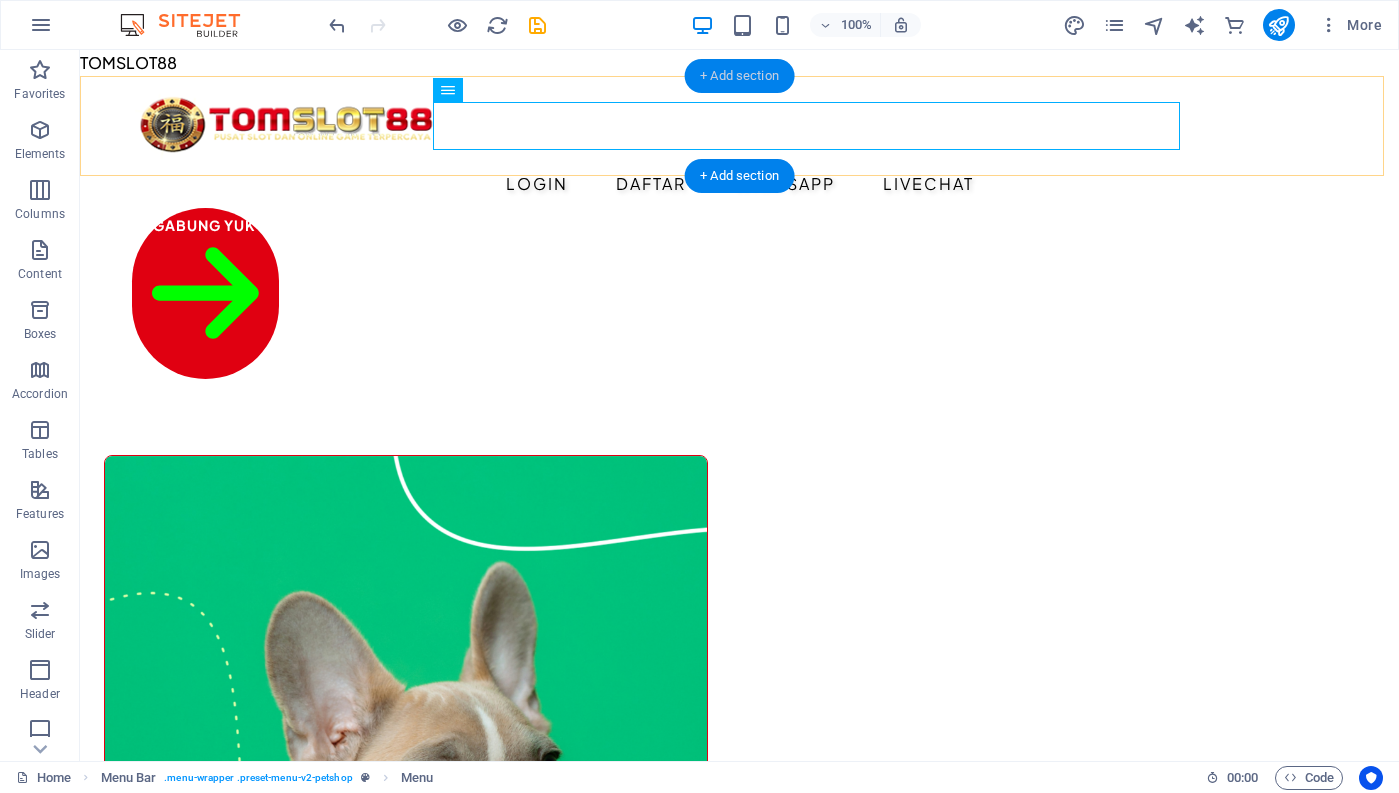 click on "+ Add section" at bounding box center (739, 76) 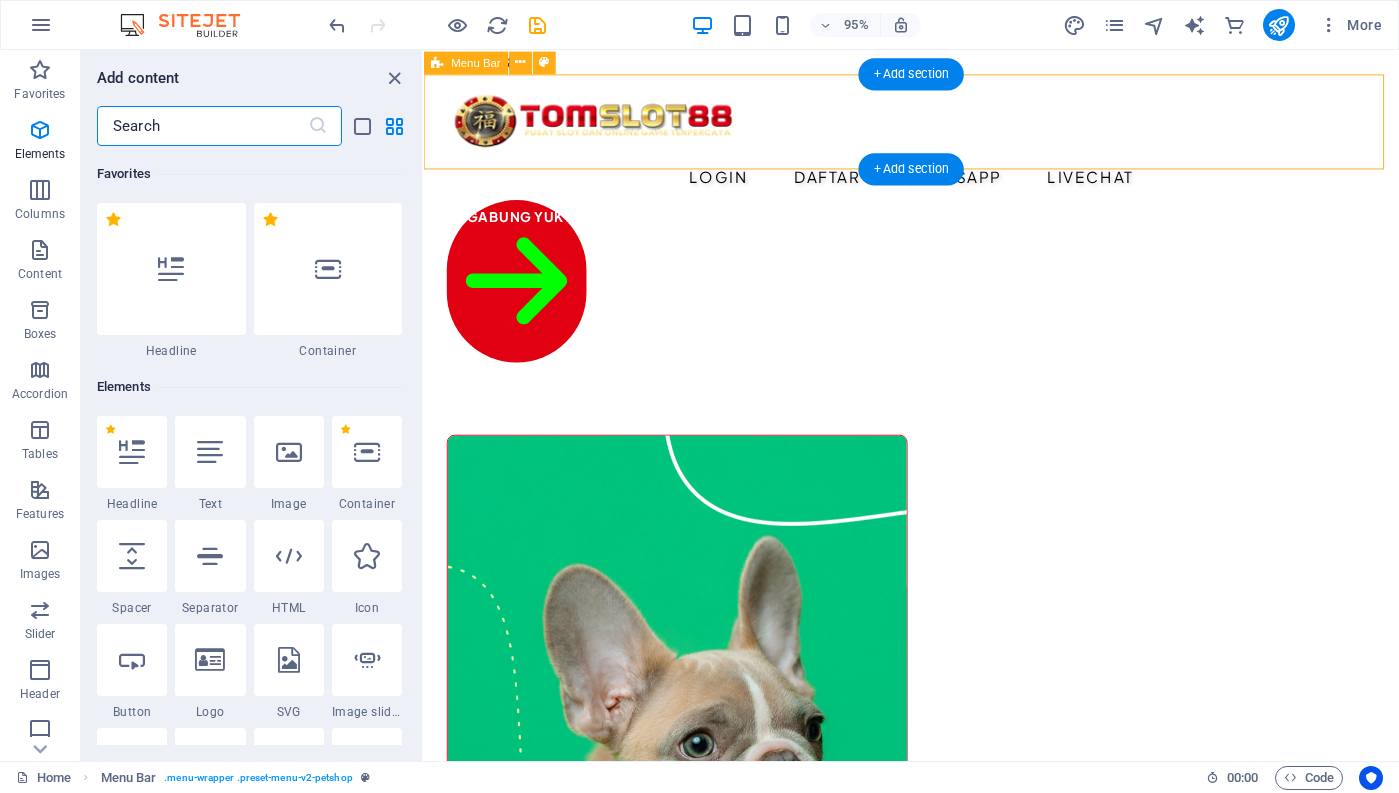 scroll, scrollTop: 3499, scrollLeft: 0, axis: vertical 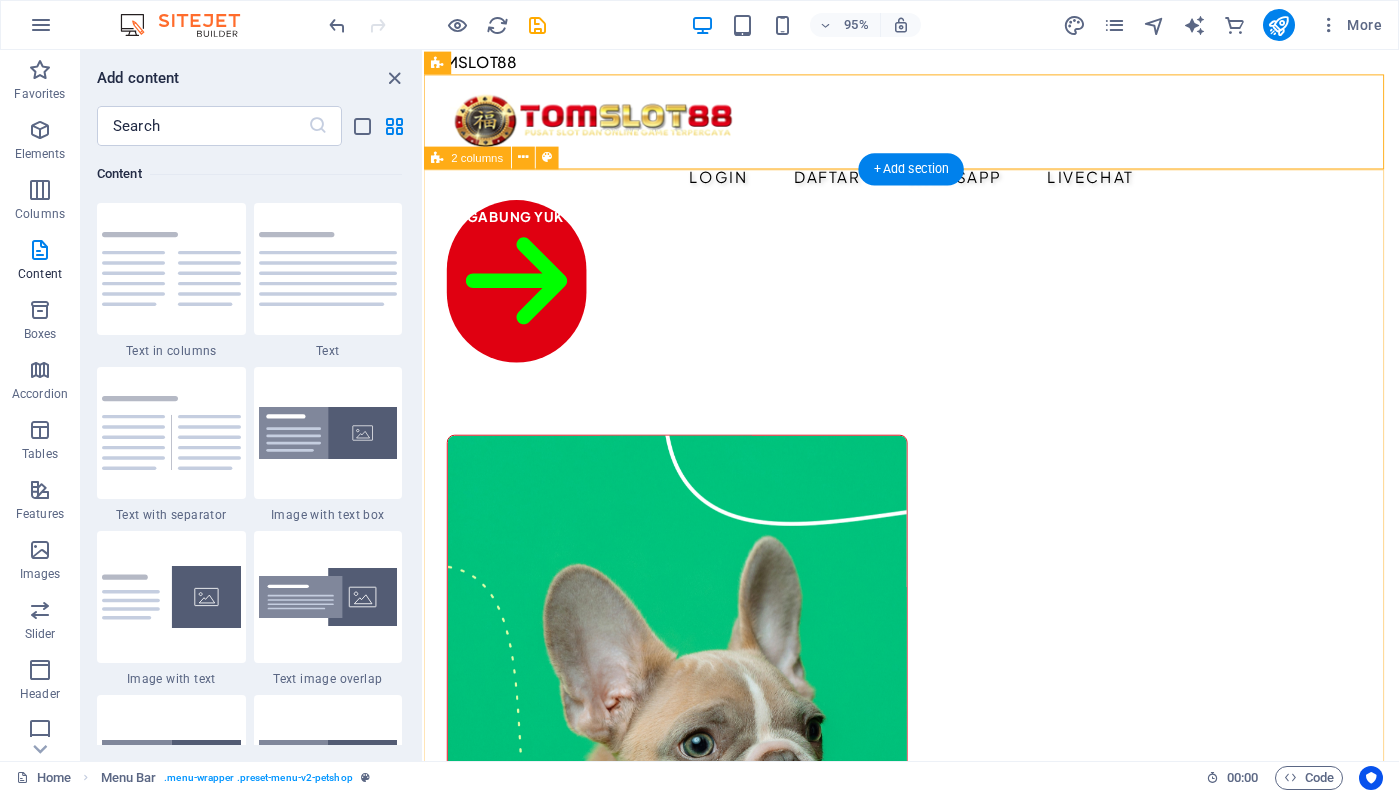 click on "Drop content here or  Add elements  Paste clipboard Best for your best friend! Lorem ipsum dolor sit amet, consectetur adipiscing elit, sed do eiusmod tempor incididunt ut labore et dolore magna aliqua. Ut enim ad minim veniam, quis nostrud exercitation ullamco laboris. All products" at bounding box center (937, 1251) 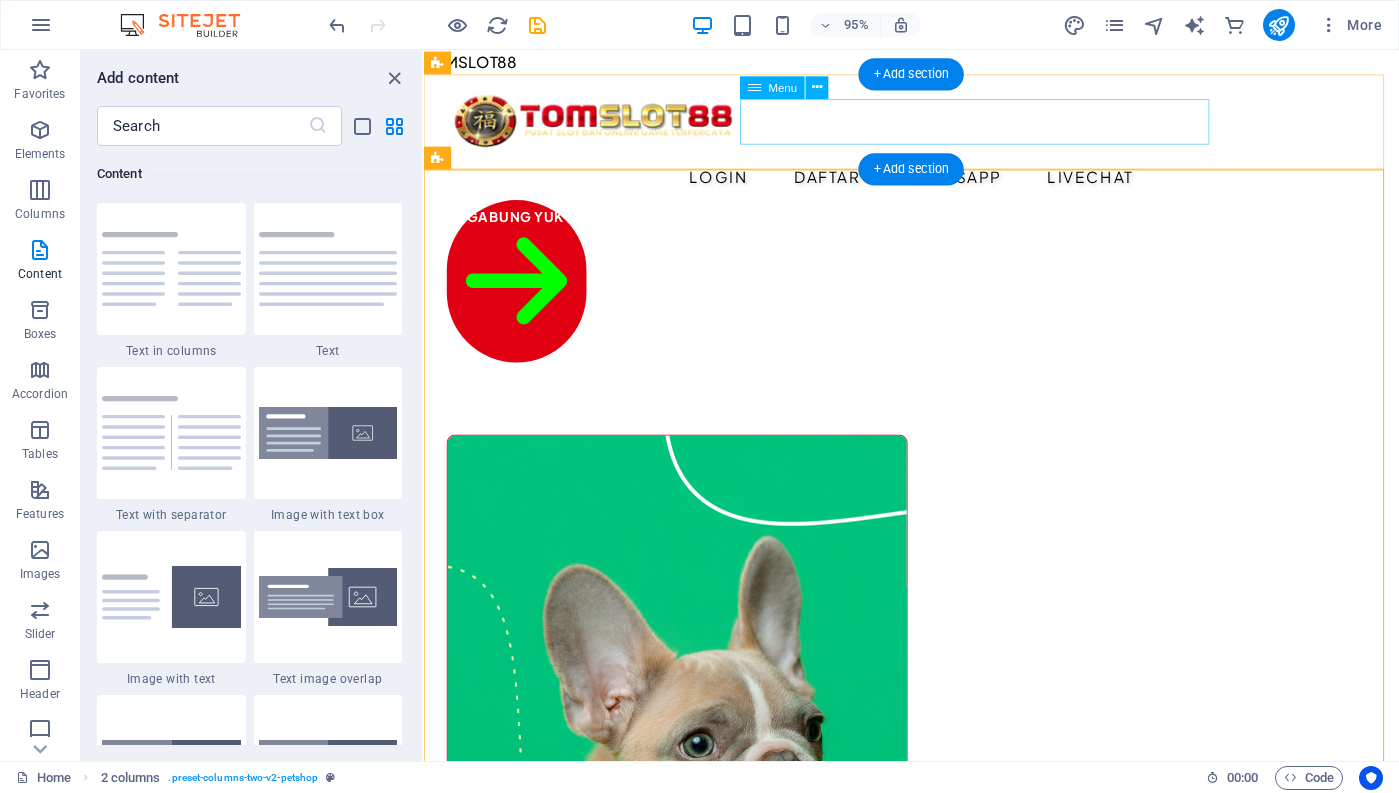 click on "Login Daftar WHATSAPP LIVECHAT" at bounding box center (937, 184) 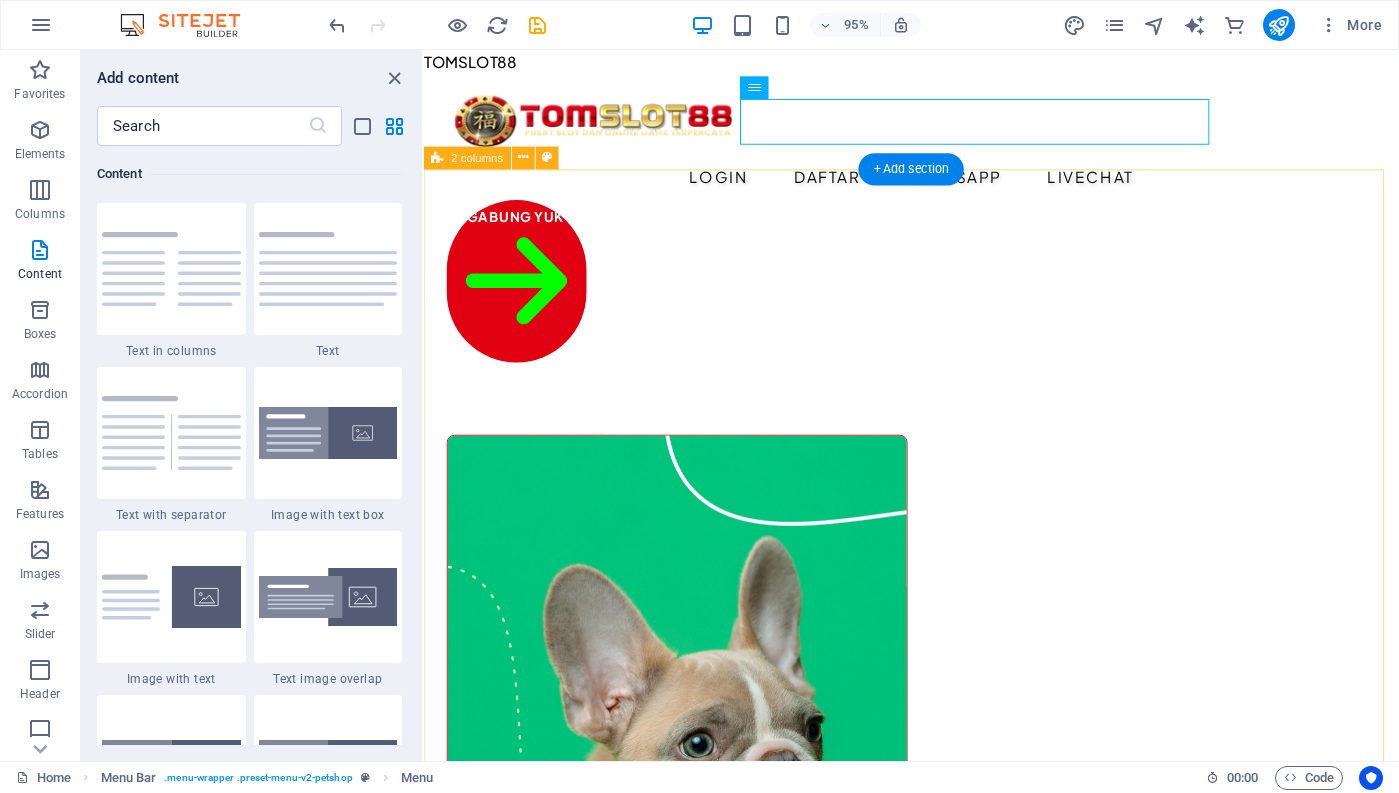 click on "Drop content here or  Add elements  Paste clipboard Best for your best friend! Lorem ipsum dolor sit amet, consectetur adipiscing elit, sed do eiusmod tempor incididunt ut labore et dolore magna aliqua. Ut enim ad minim veniam, quis nostrud exercitation ullamco laboris. All products" at bounding box center [937, 1251] 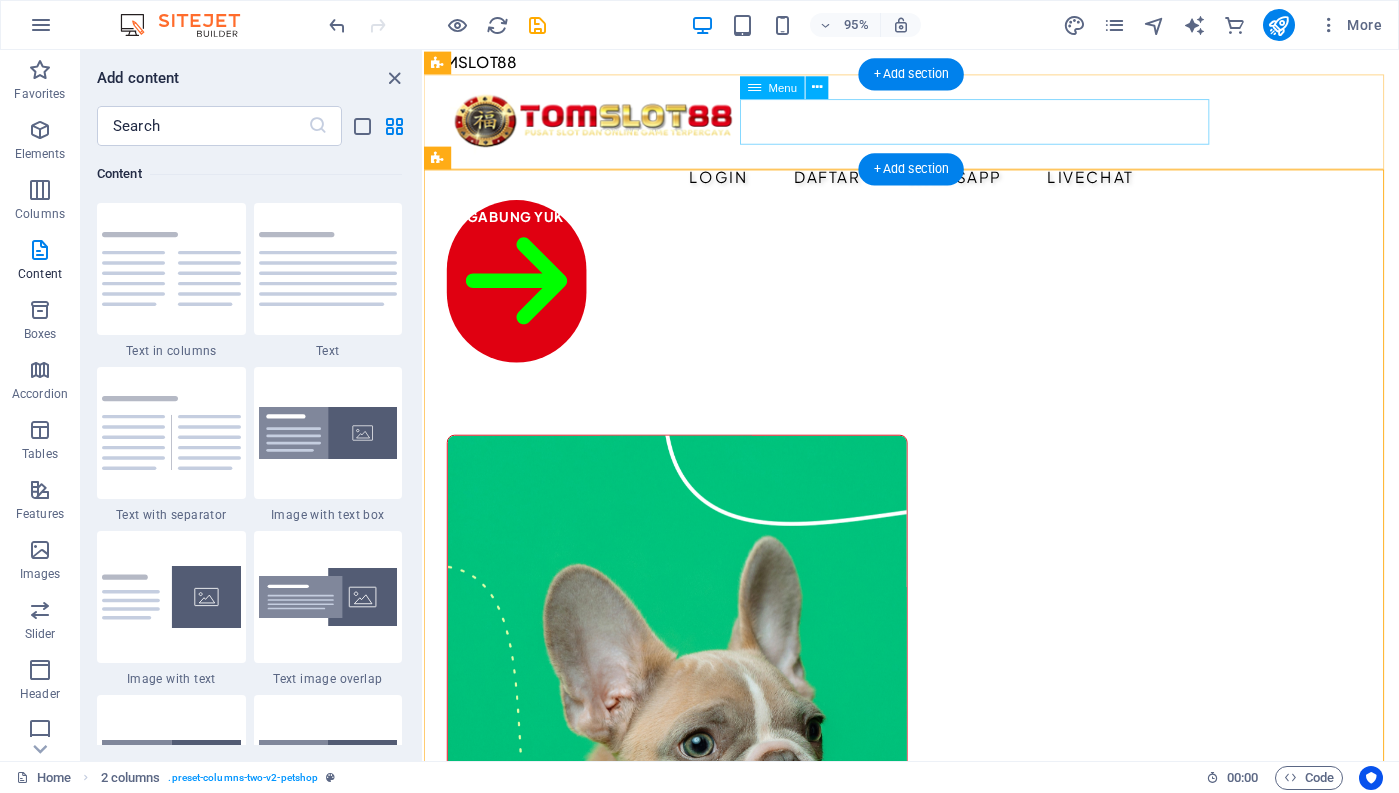 click on "Login Daftar WHATSAPP LIVECHAT" at bounding box center [937, 184] 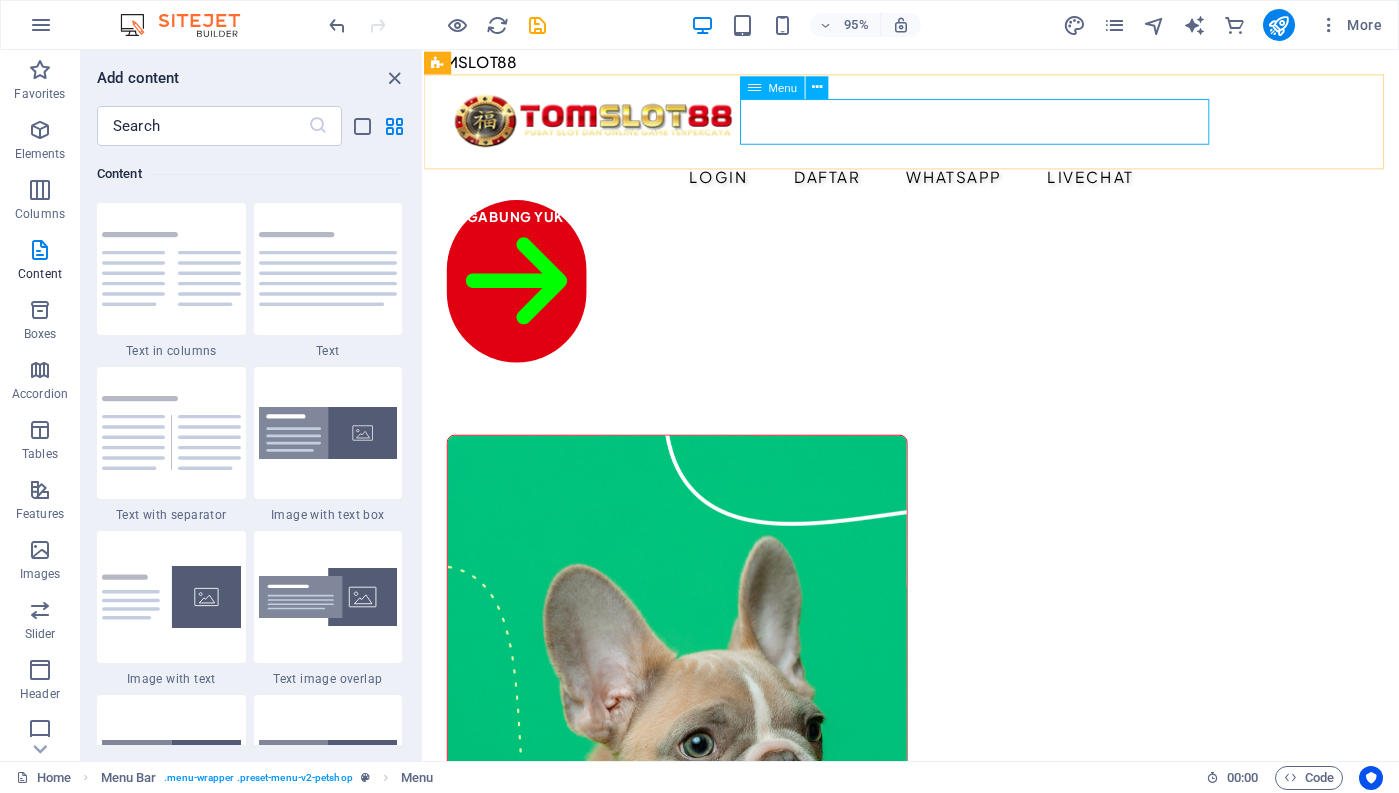 click on "Menu" at bounding box center (772, 87) 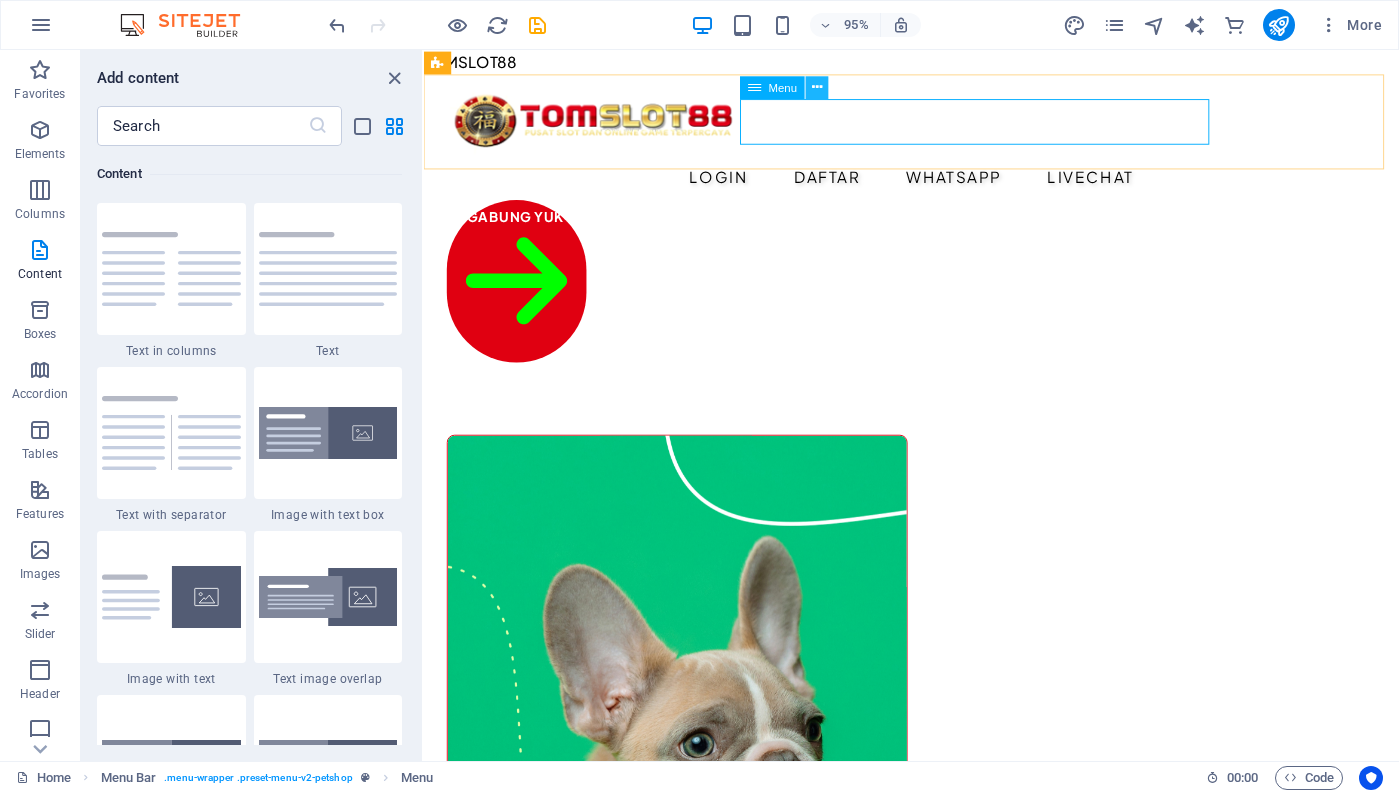 click at bounding box center (817, 88) 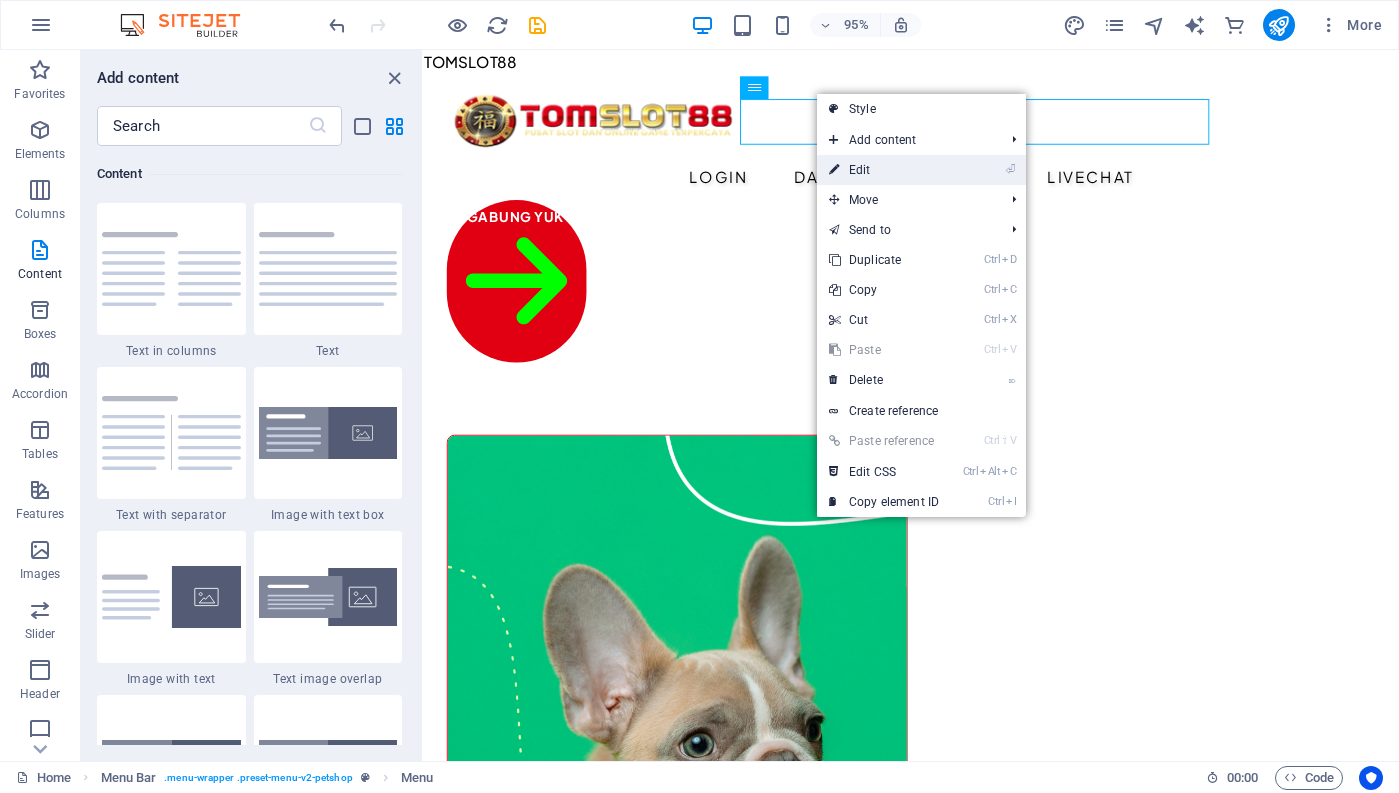 click on "⏎  Edit" at bounding box center (884, 170) 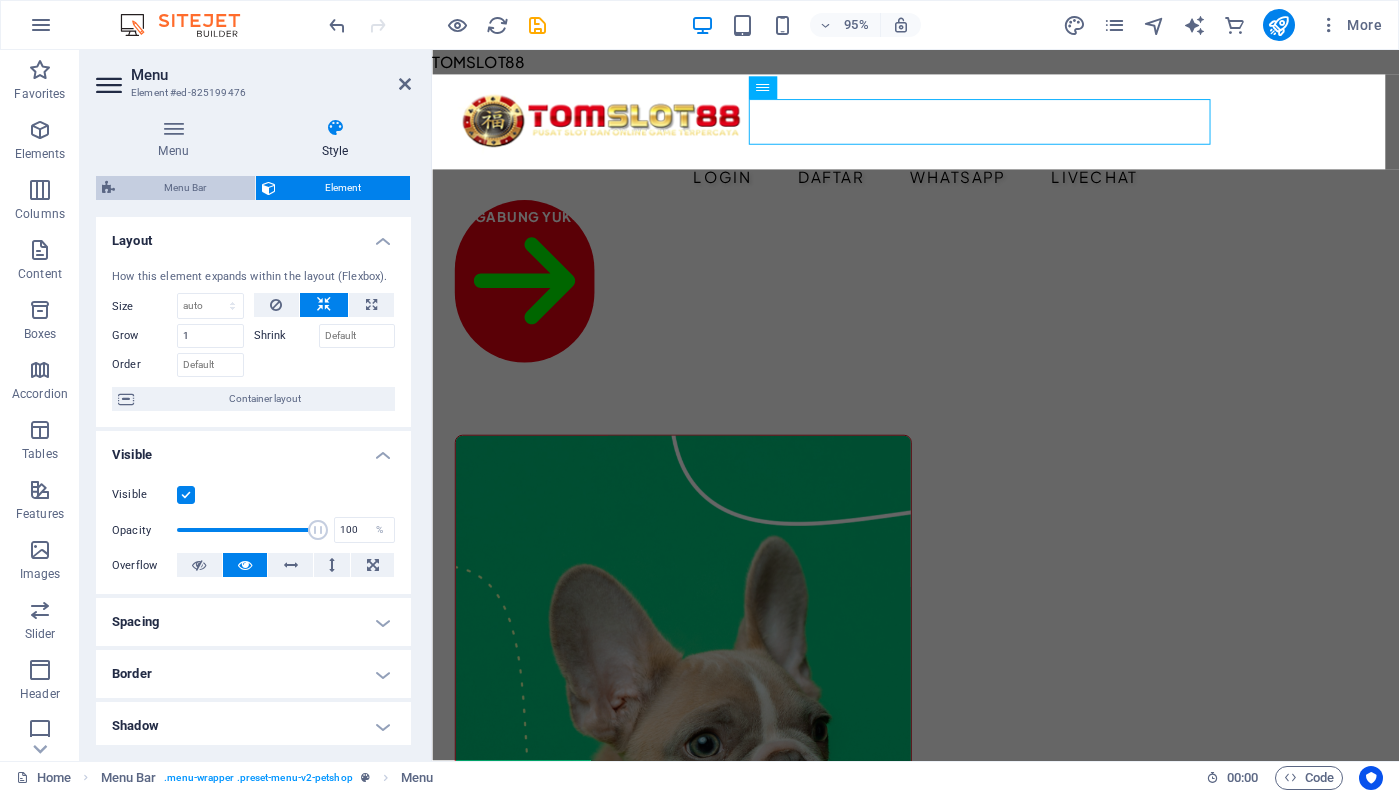 click on "Menu Bar" at bounding box center [185, 188] 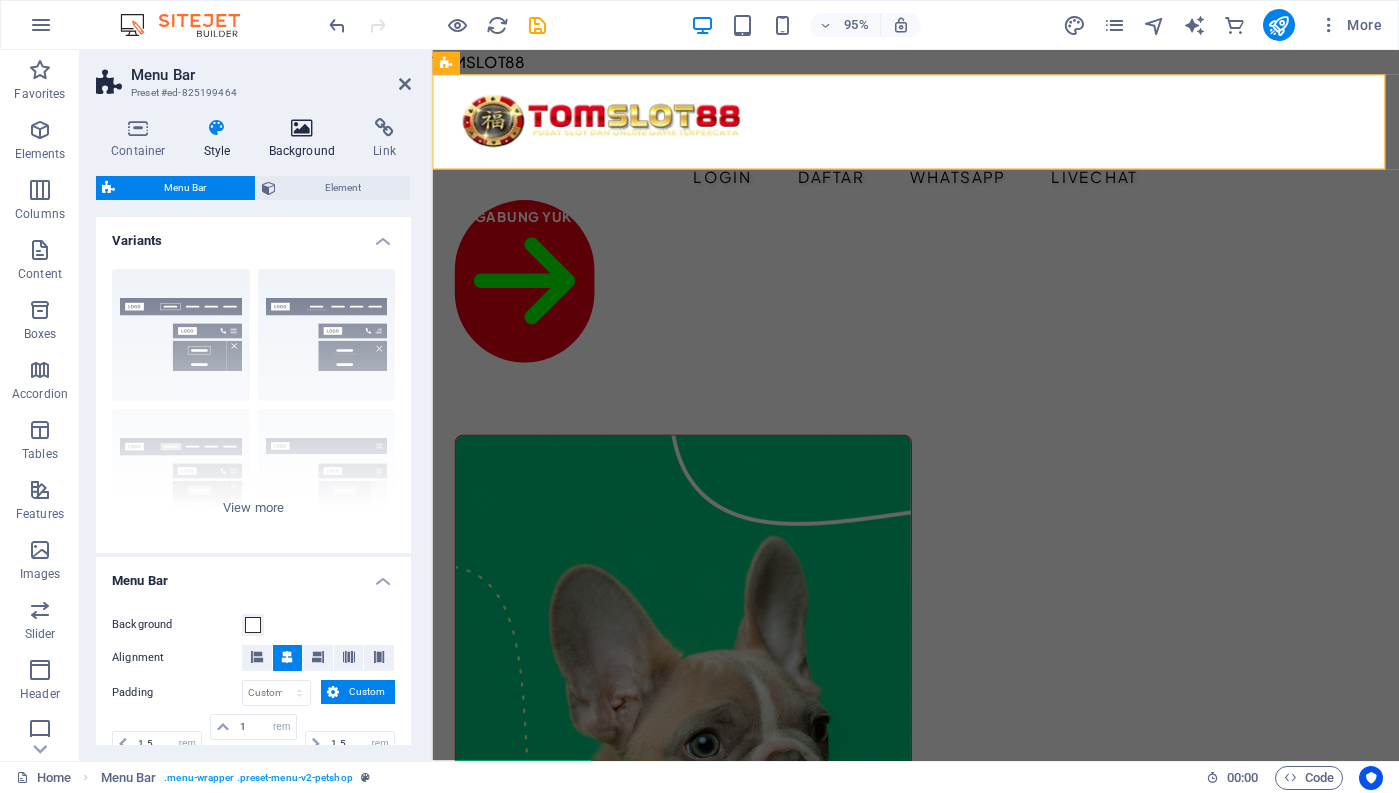 click on "Background" at bounding box center (306, 139) 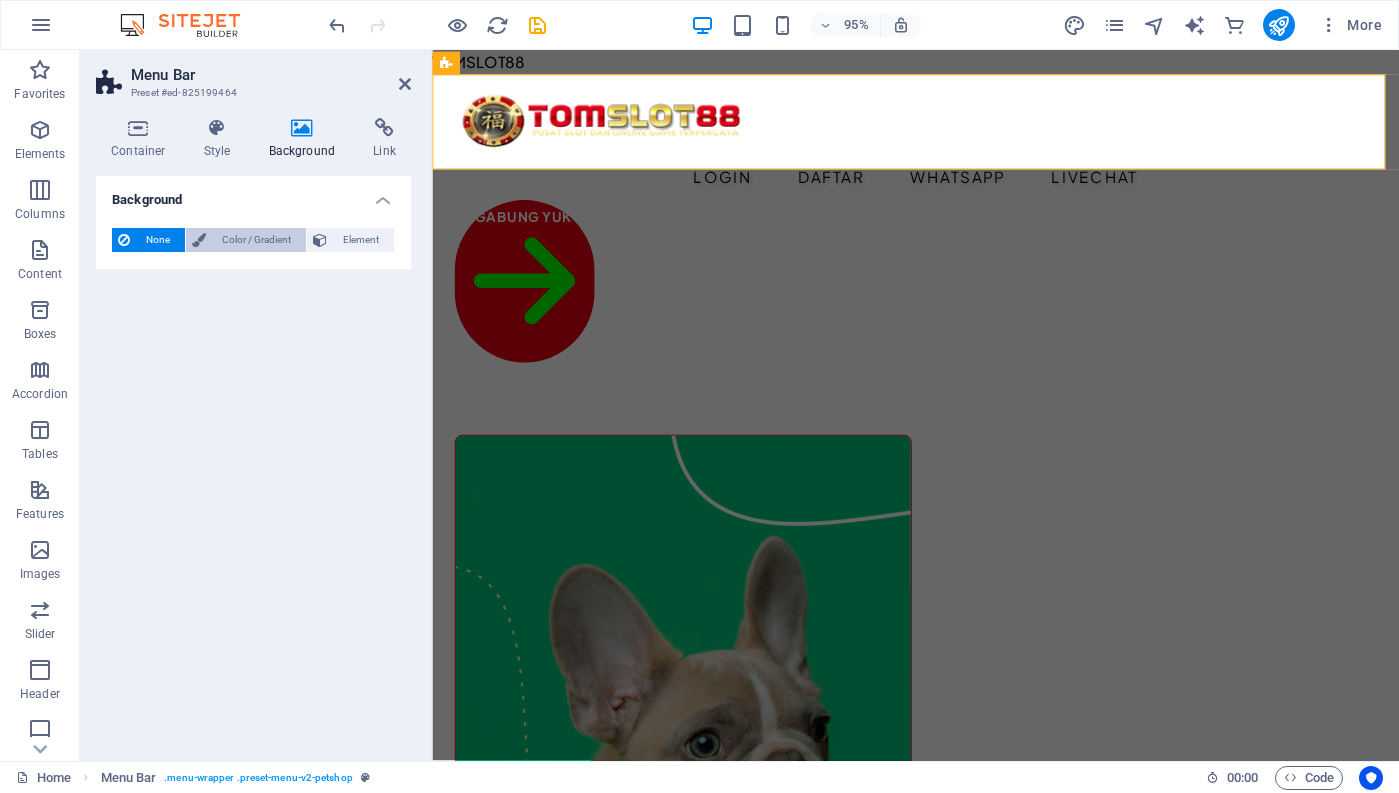 click on "Color / Gradient" at bounding box center (256, 240) 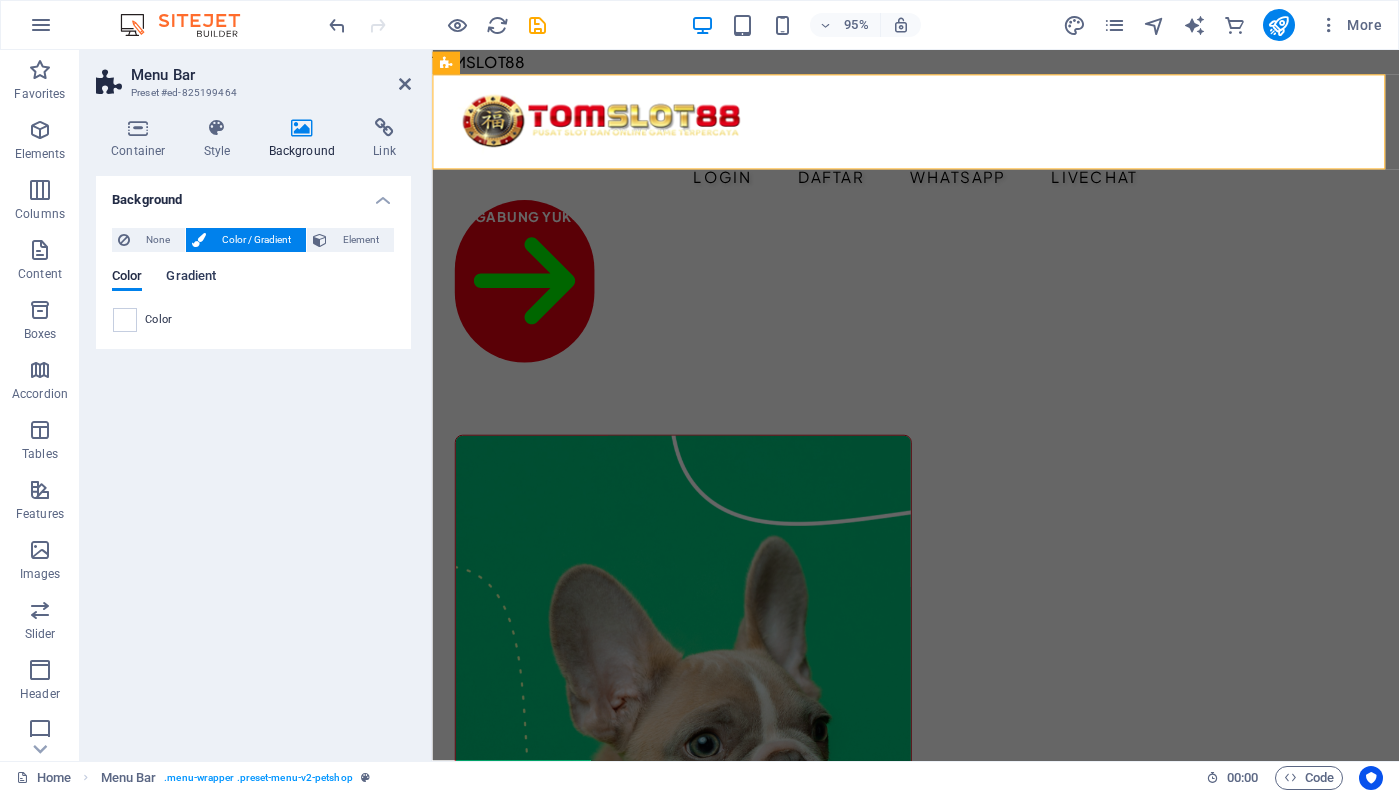 click on "Gradient" at bounding box center [191, 278] 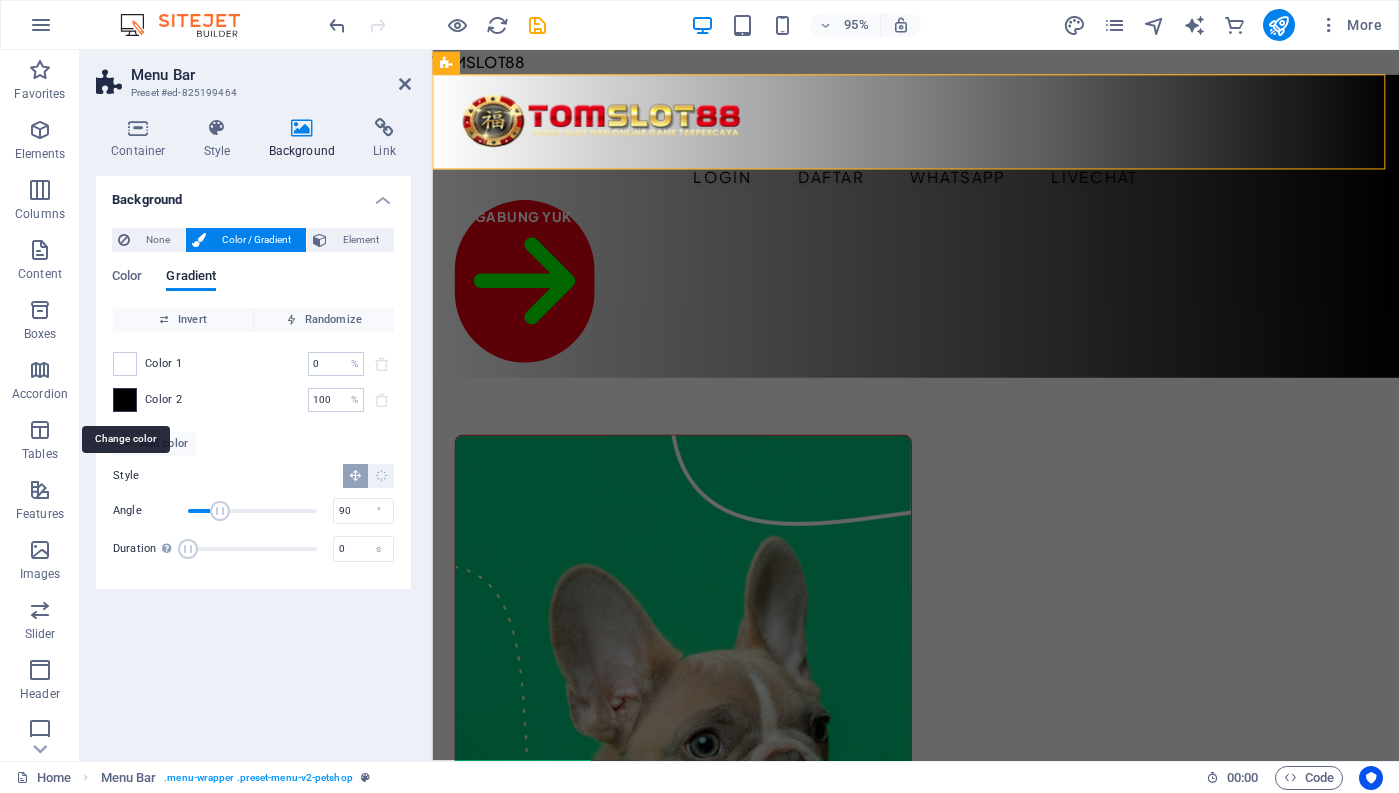 click at bounding box center (125, 400) 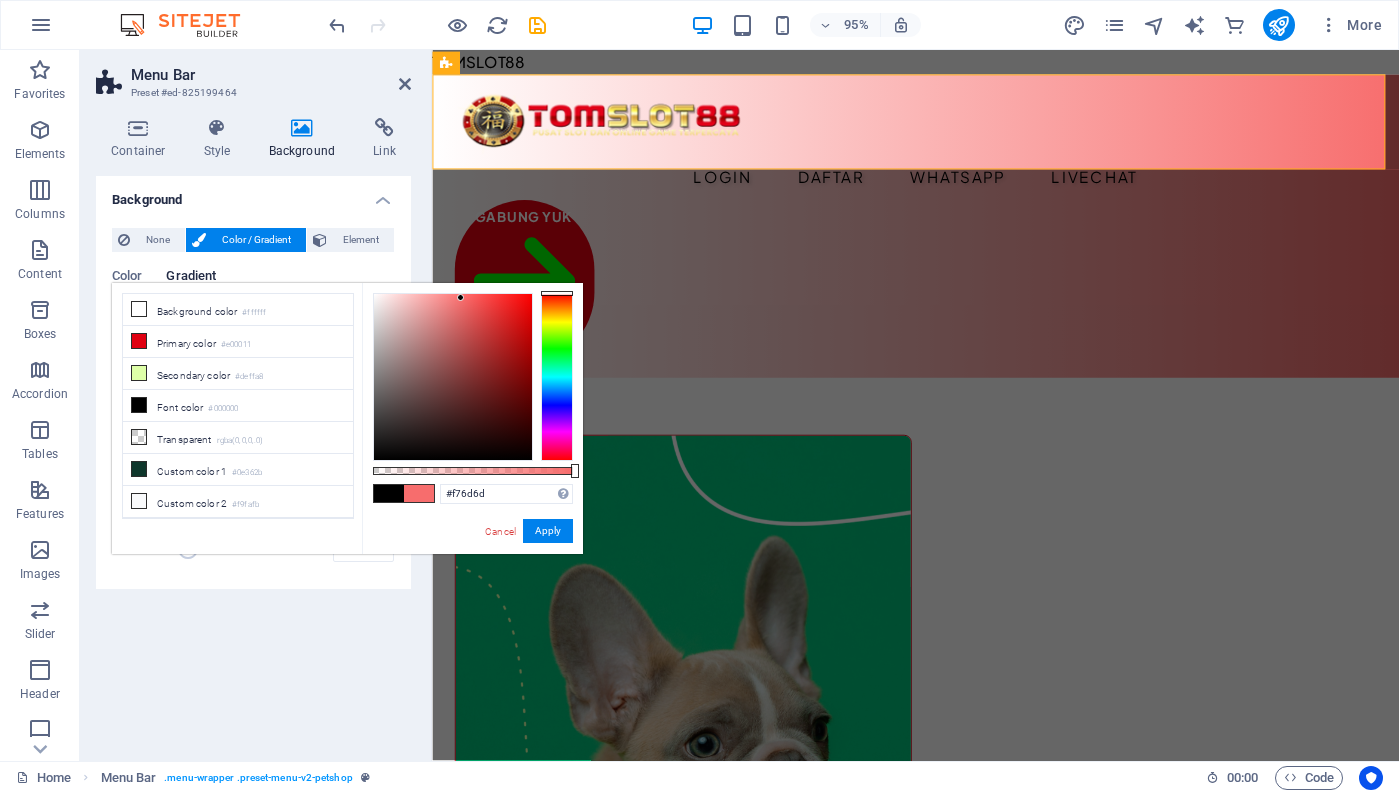 click at bounding box center [453, 377] 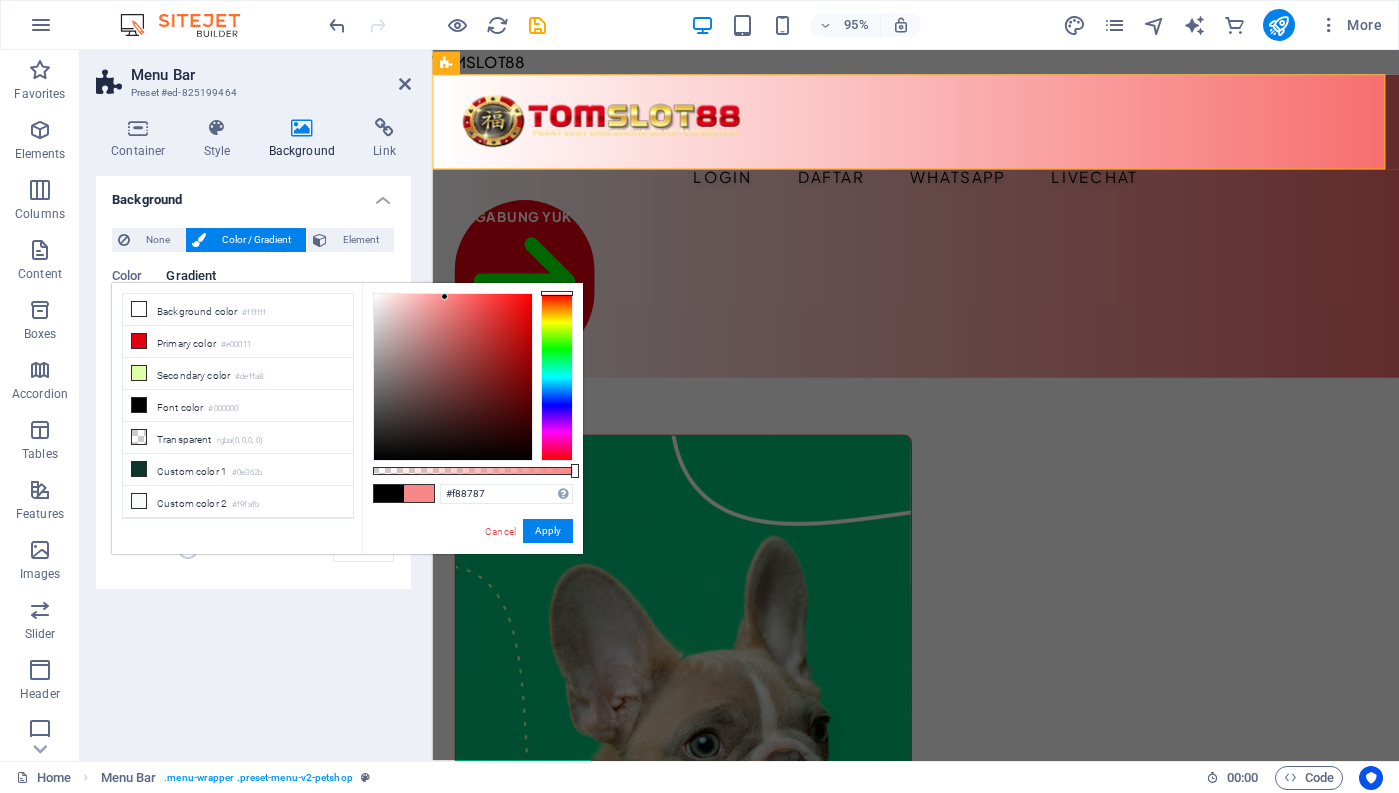 click at bounding box center (453, 377) 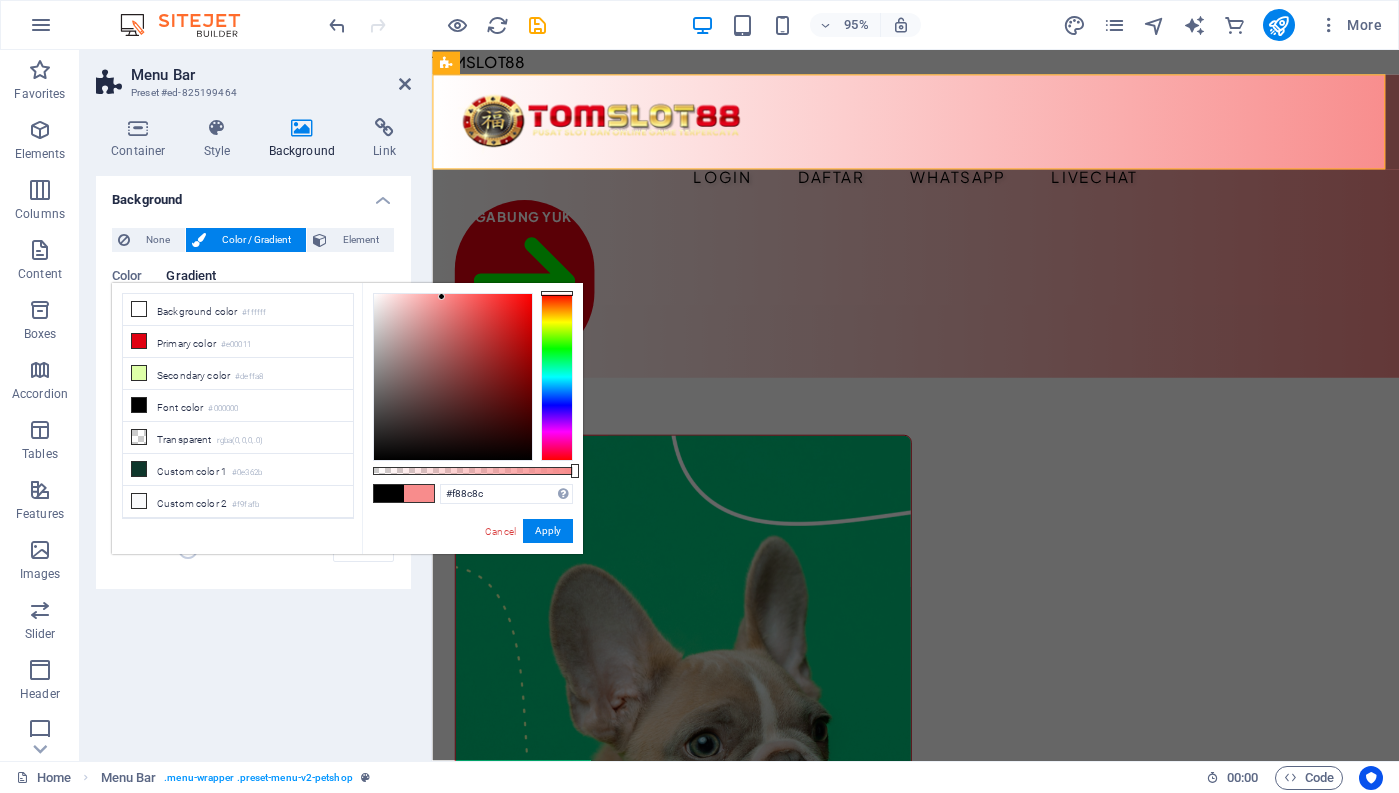 click at bounding box center (441, 296) 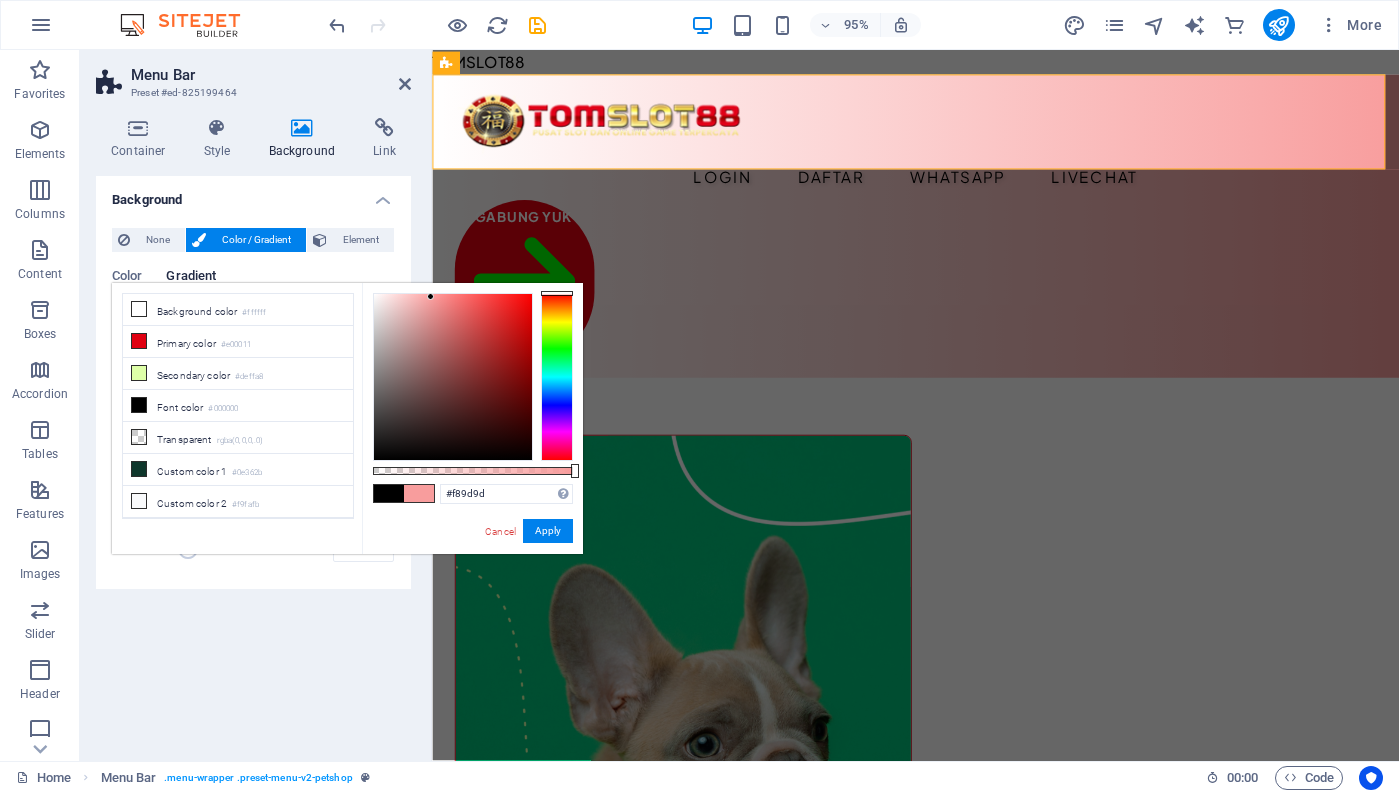 click at bounding box center [453, 377] 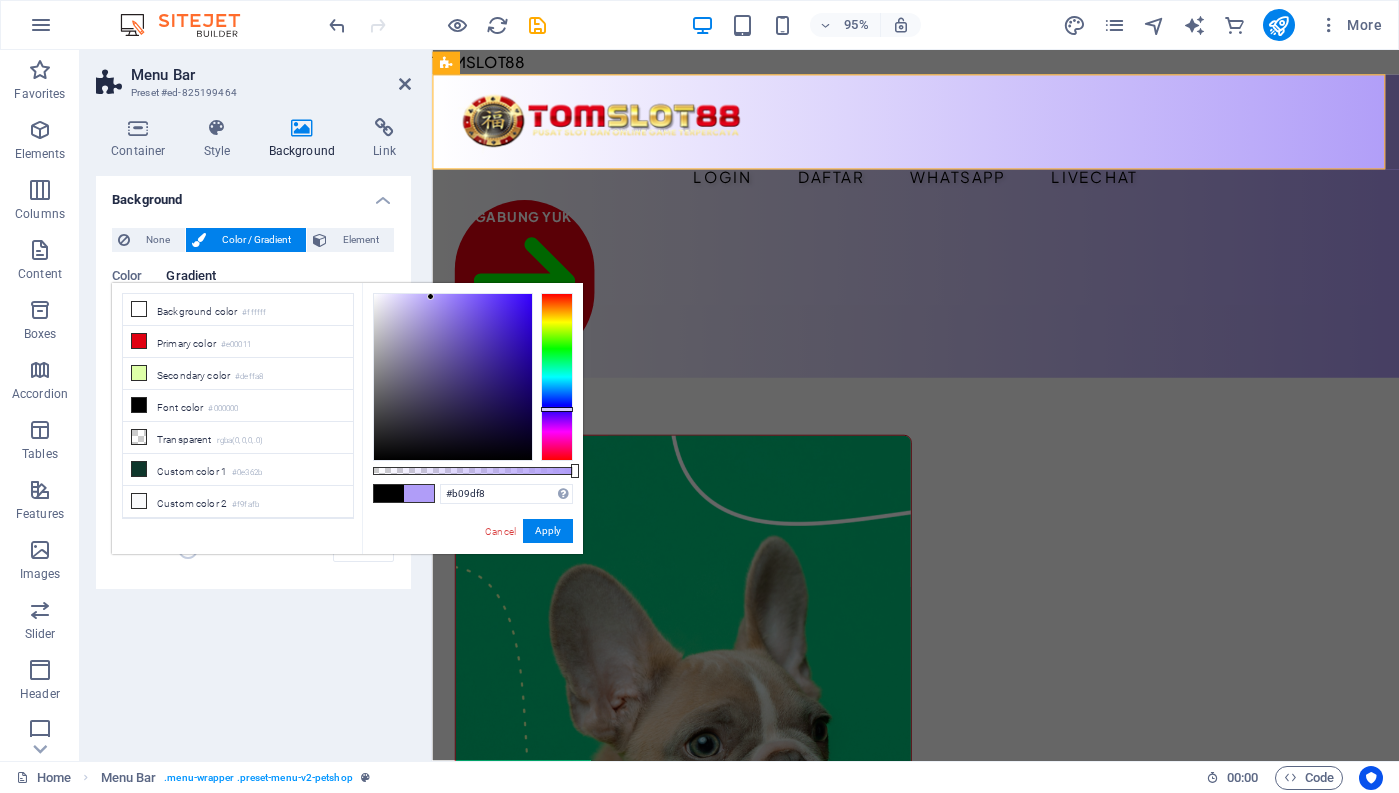 drag, startPoint x: 547, startPoint y: 295, endPoint x: 552, endPoint y: 409, distance: 114.1096 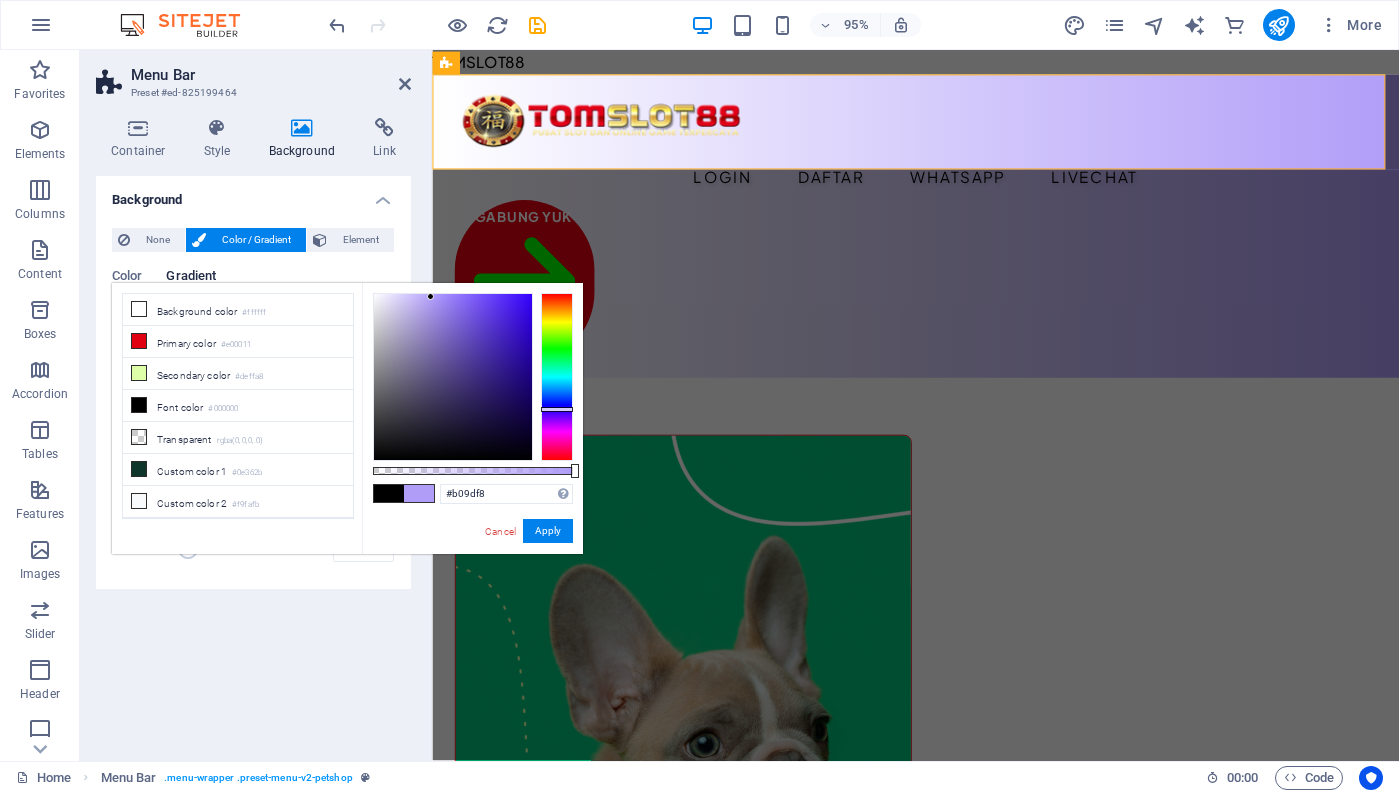 click at bounding box center (557, 409) 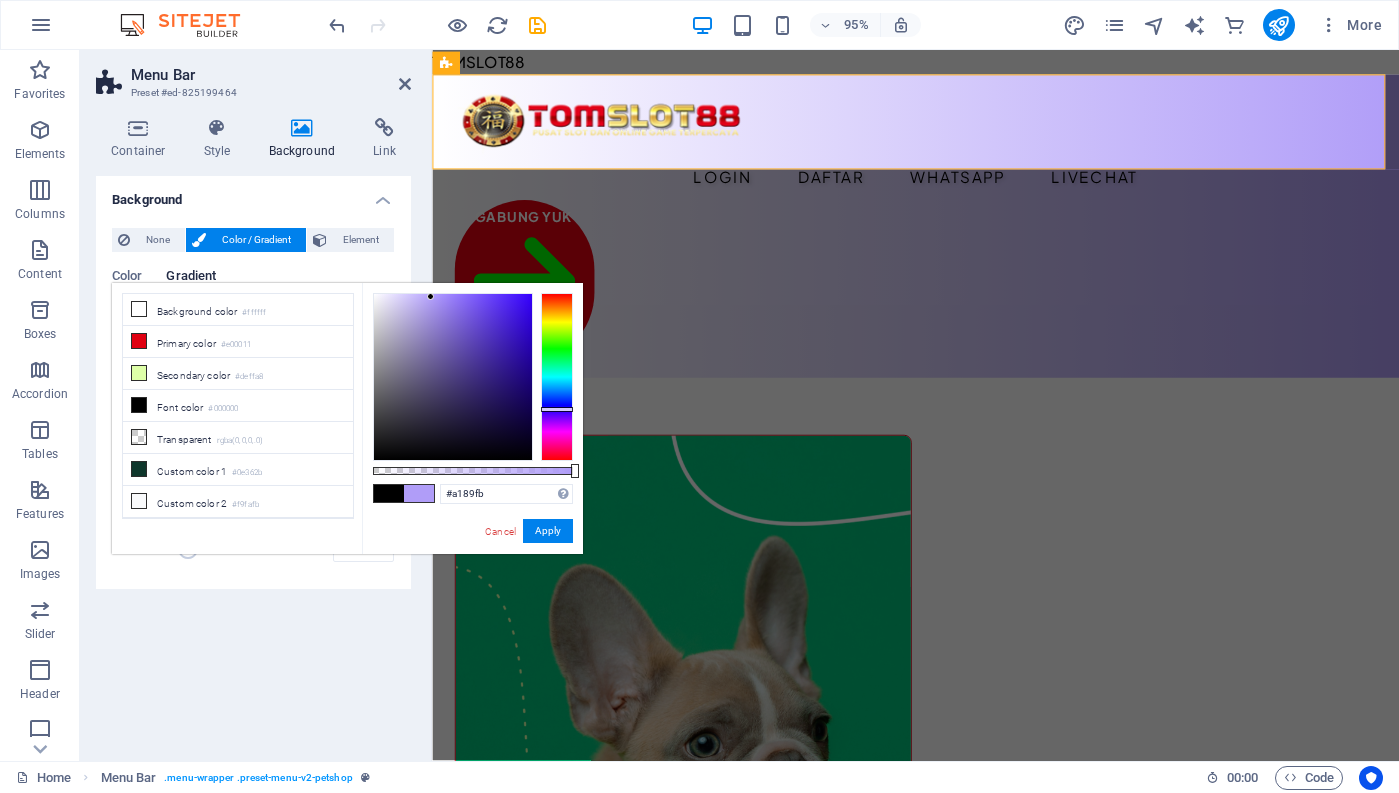 click at bounding box center [453, 377] 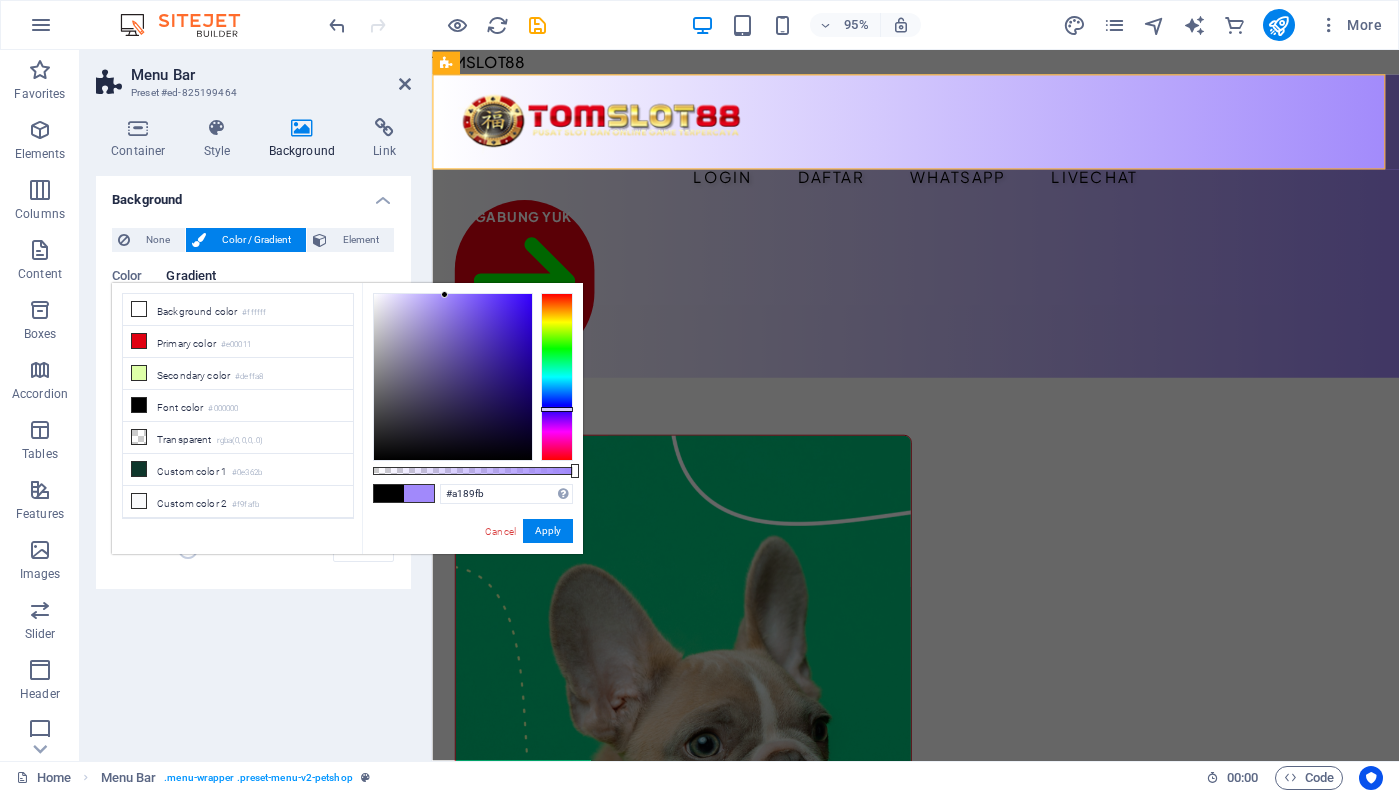type on "#977cff" 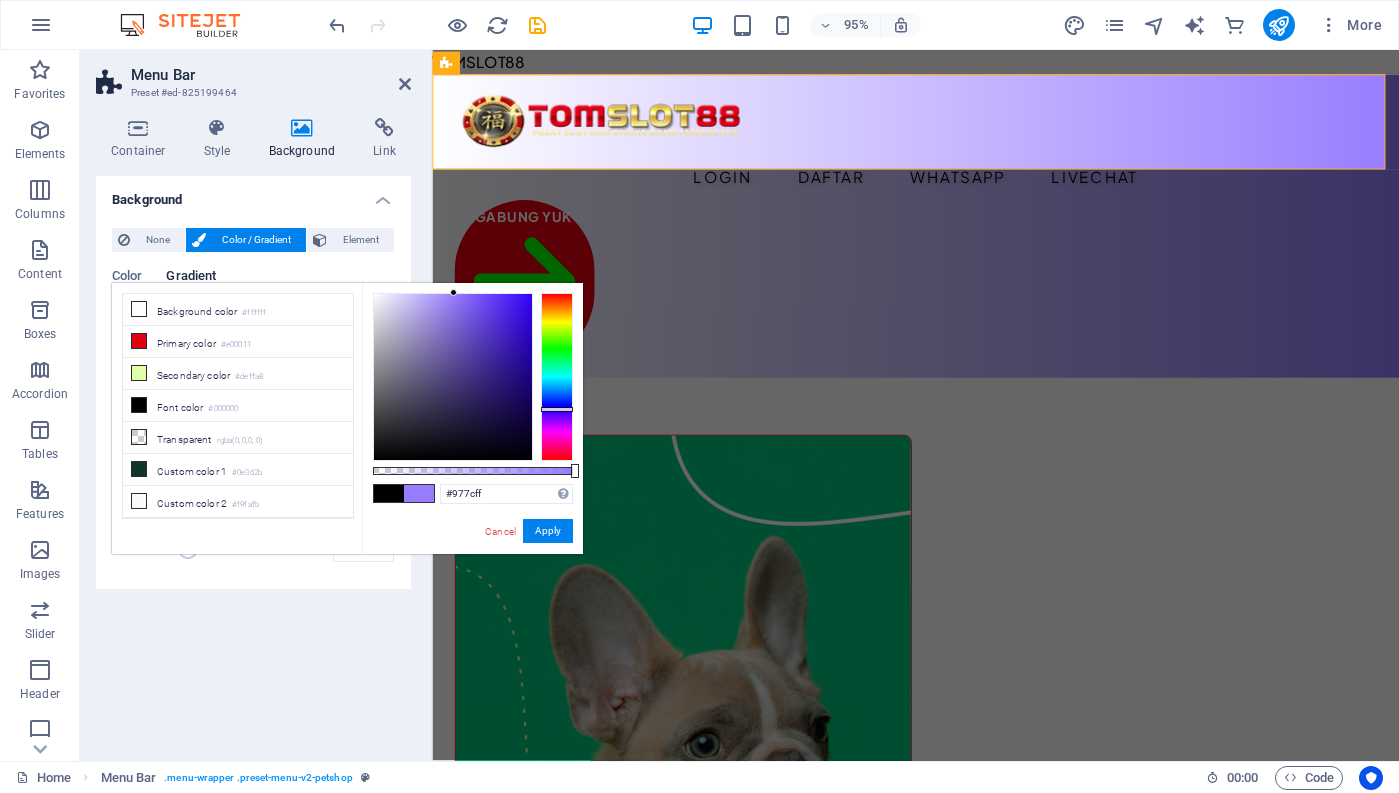 click at bounding box center (453, 377) 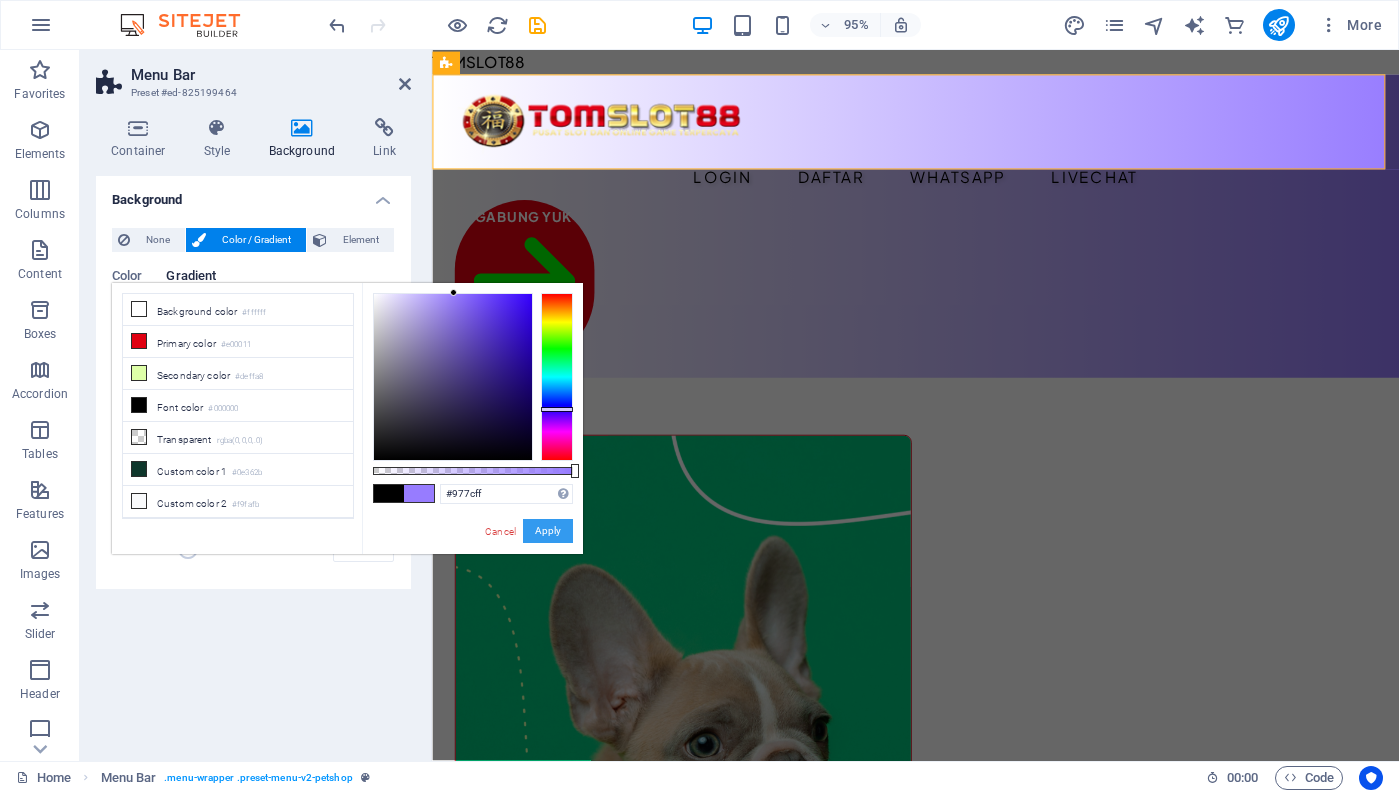 click on "Apply" at bounding box center [548, 531] 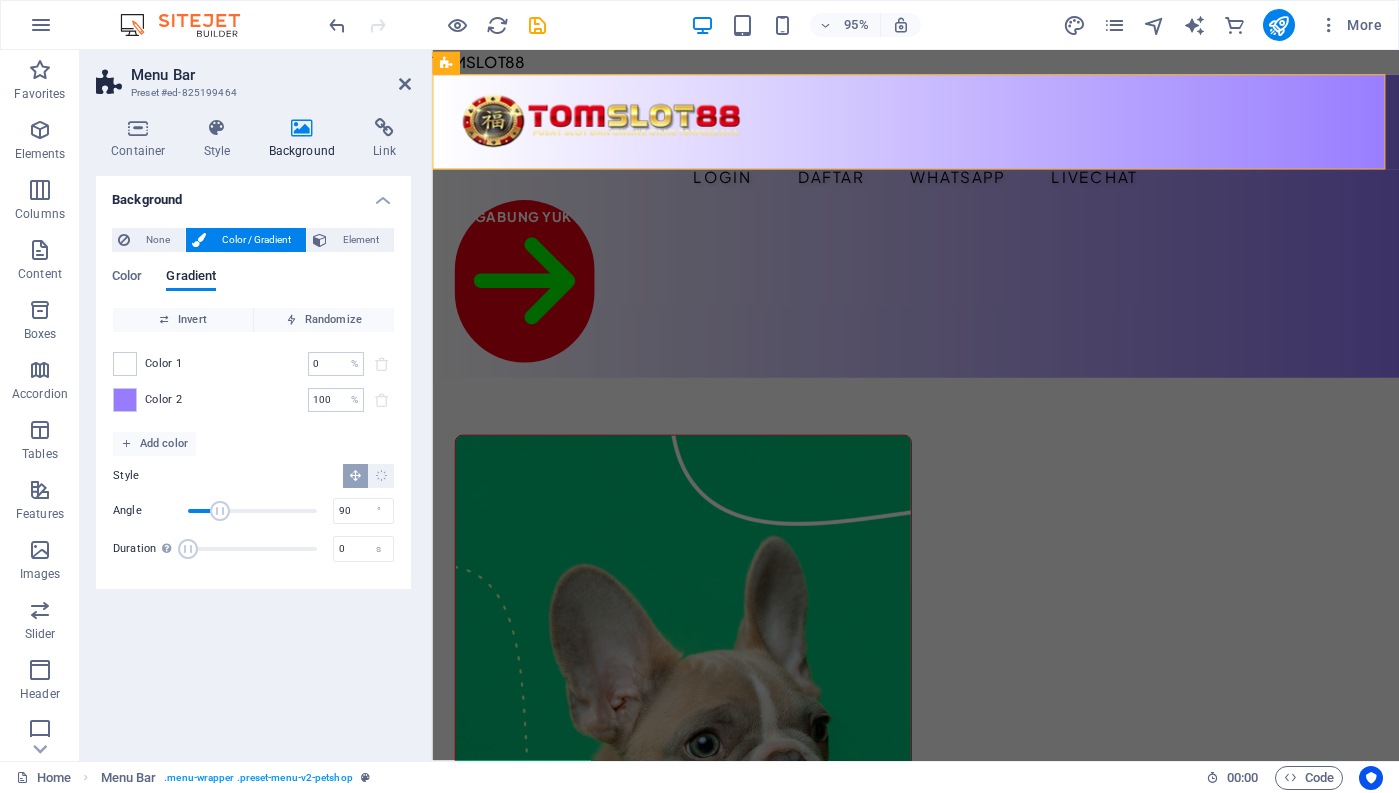 click on "Background None Color / Gradient Element Stretch background to full-width Color overlay Places an overlay over the background to colorize it Parallax 0 % Image Image slider Map Video YouTube Vimeo HTML Color Gradient Color Invert Randomize Color 1 0 % ​ Color 2 100 % ​ Add color Style Angle 90 ° Duration Duration of the background animation. A value of "0" disables the animation 0 s A parent element contains a background. Edit background on parent element" at bounding box center [253, 460] 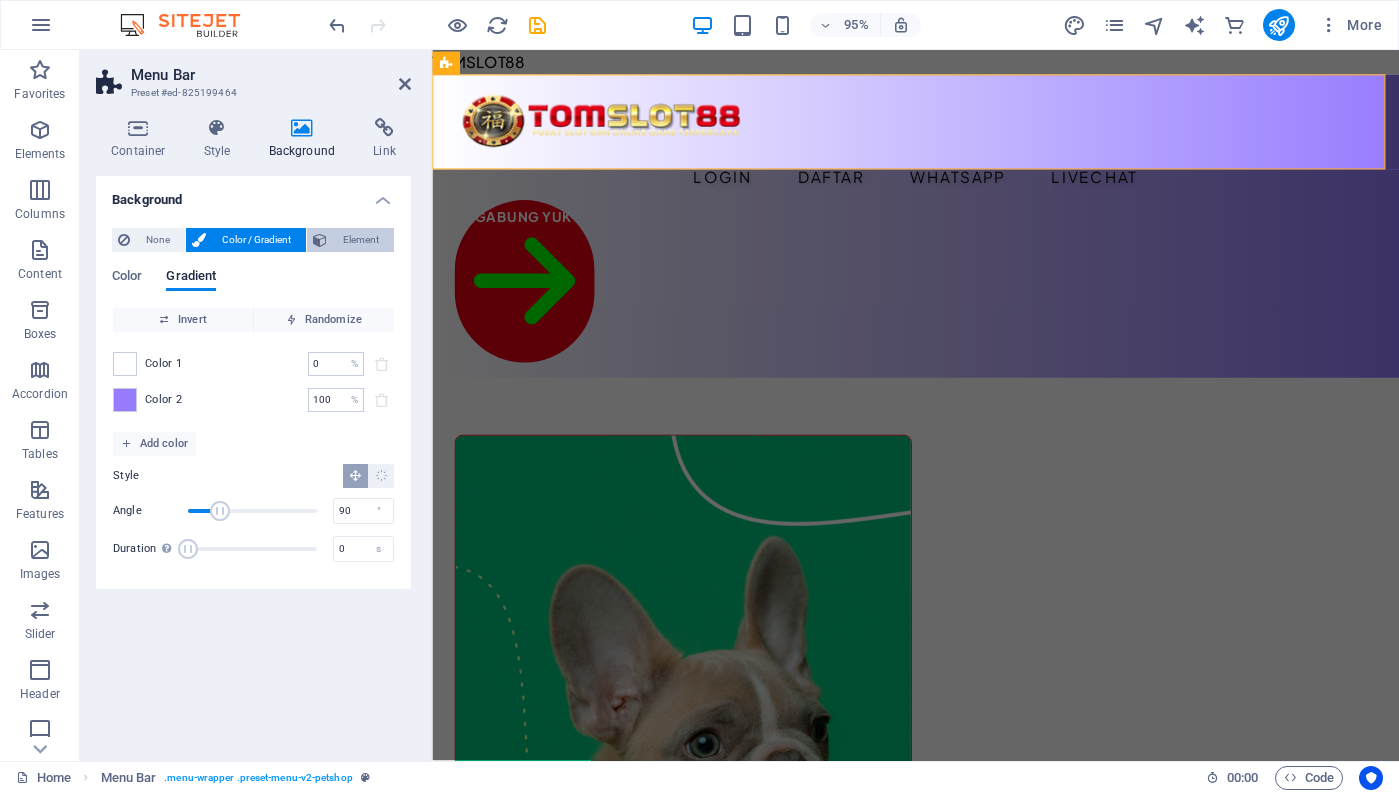 click on "Element" at bounding box center [360, 240] 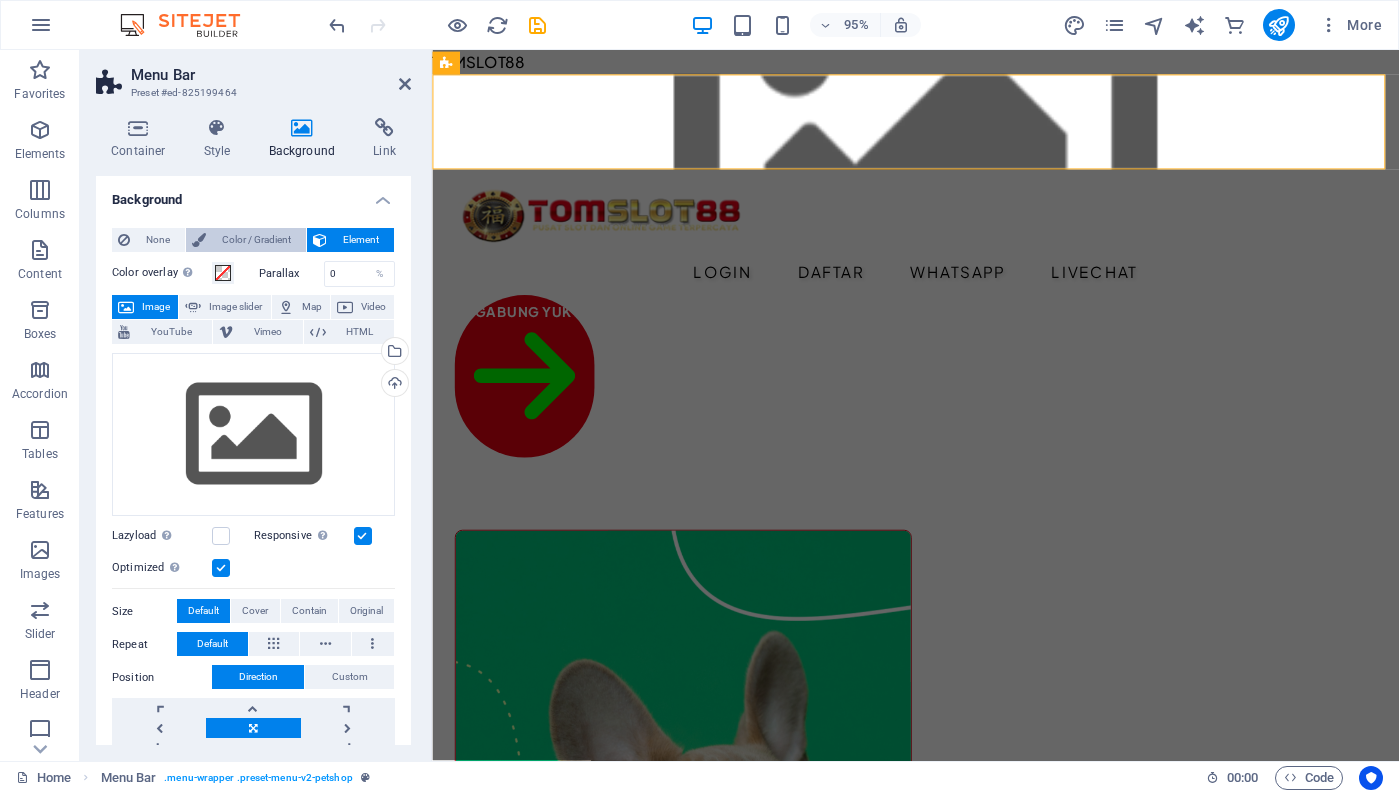 click on "Color / Gradient" at bounding box center (256, 240) 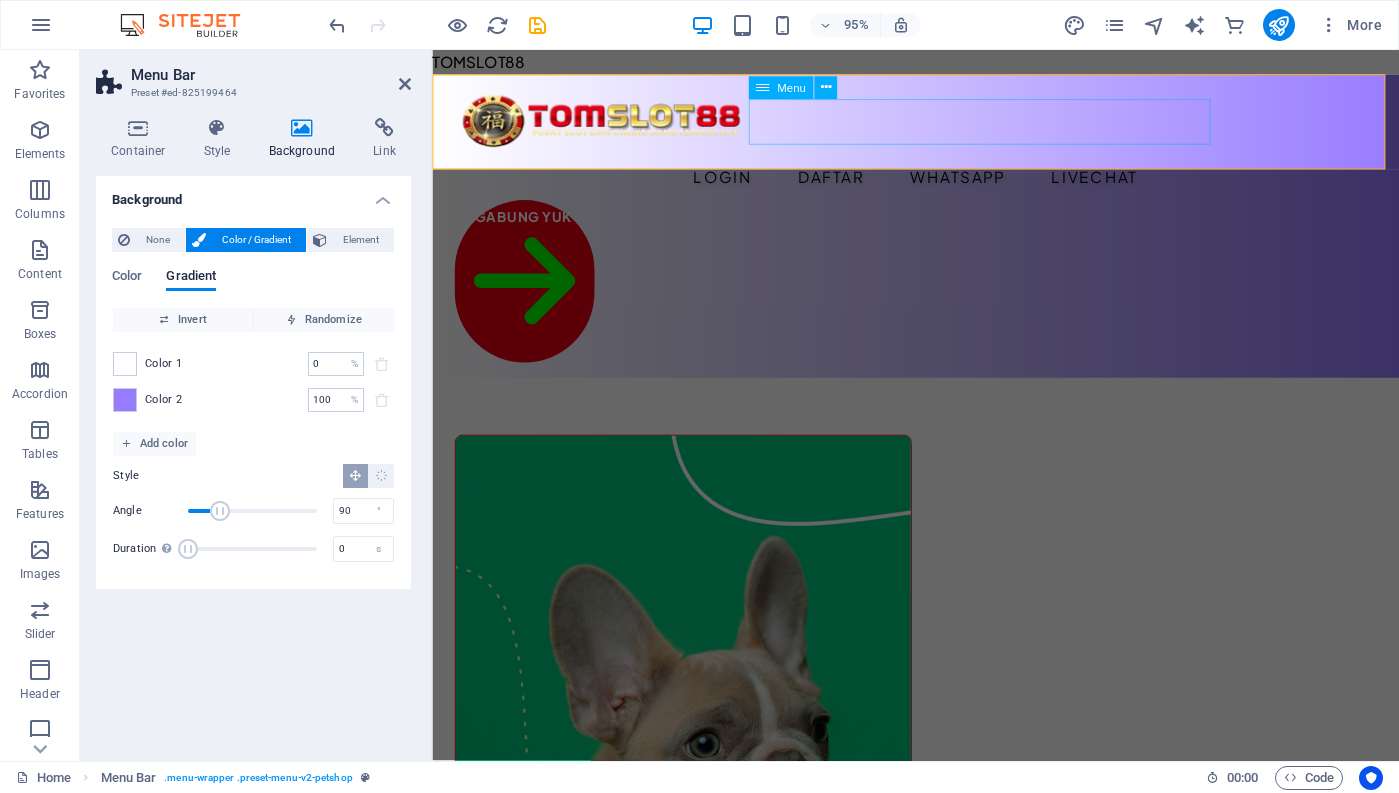 click on "Login Daftar WHATSAPP LIVECHAT" at bounding box center (941, 184) 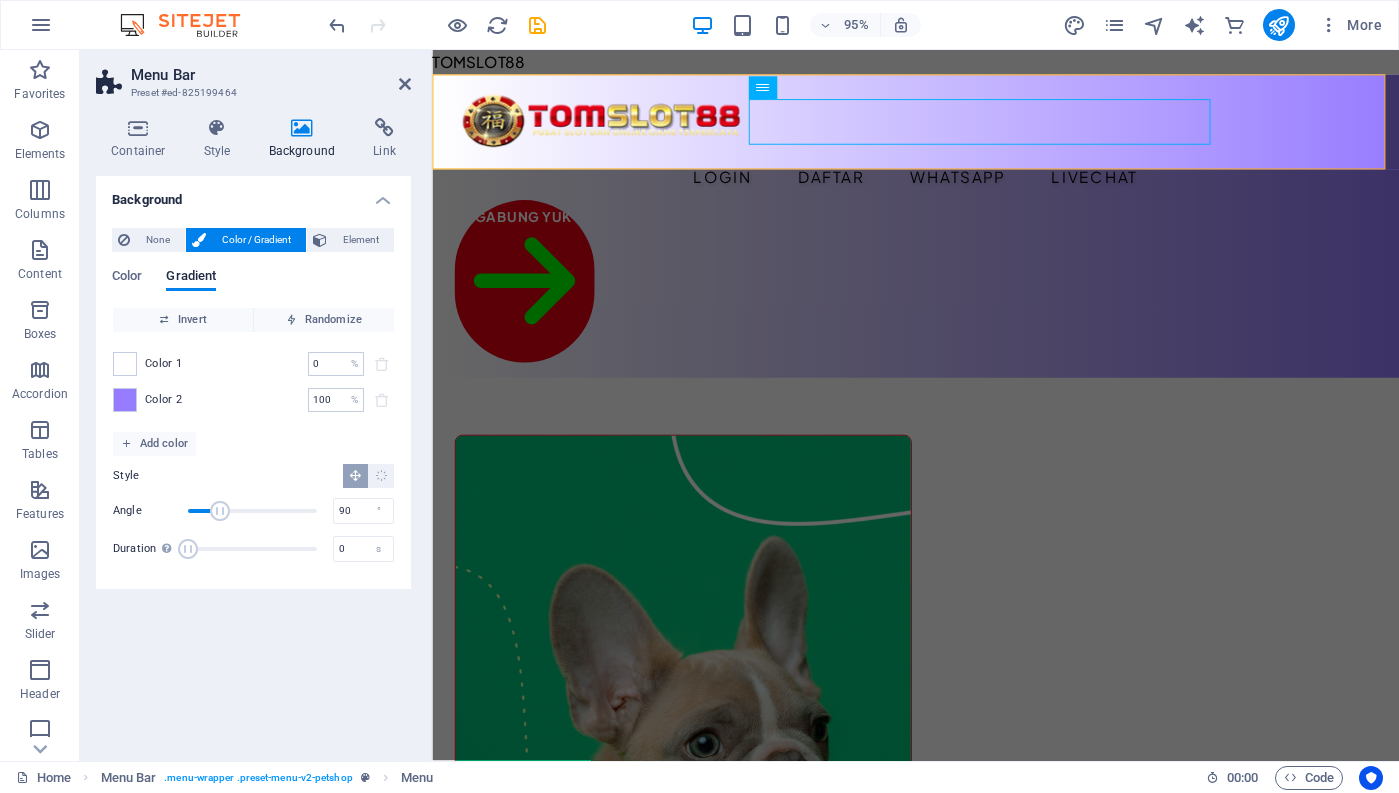 click on "Background None Color / Gradient Element Stretch background to full-width Color overlay Places an overlay over the background to colorize it Parallax 0 % Image Image slider Map Video YouTube Vimeo HTML Drag files here, click to choose files or select files from Files or our free stock photos & videos Select files from the file manager, stock photos, or upload file(s) Upload Lazyload Loading images after the page loads improves page speed. Responsive Automatically load retina image and smartphone optimized sizes. Optimized Images are compressed to improve page speed. Size Default Cover Contain Original Repeat Default Position Direction Custom X offset 50 px rem % vh vw Y offset 50 px rem % vh vw Alternative text The alternative text is used by devices that cannot display images (e.g. image search engines) and should be added to every image to improve website accessibility. Image caption Paragraph Format Normal Heading 1 Heading 2 Heading 3 Heading 4 Heading 5 Heading 6 Code Font Family Arial Georgia Impact 8 9" at bounding box center (253, 460) 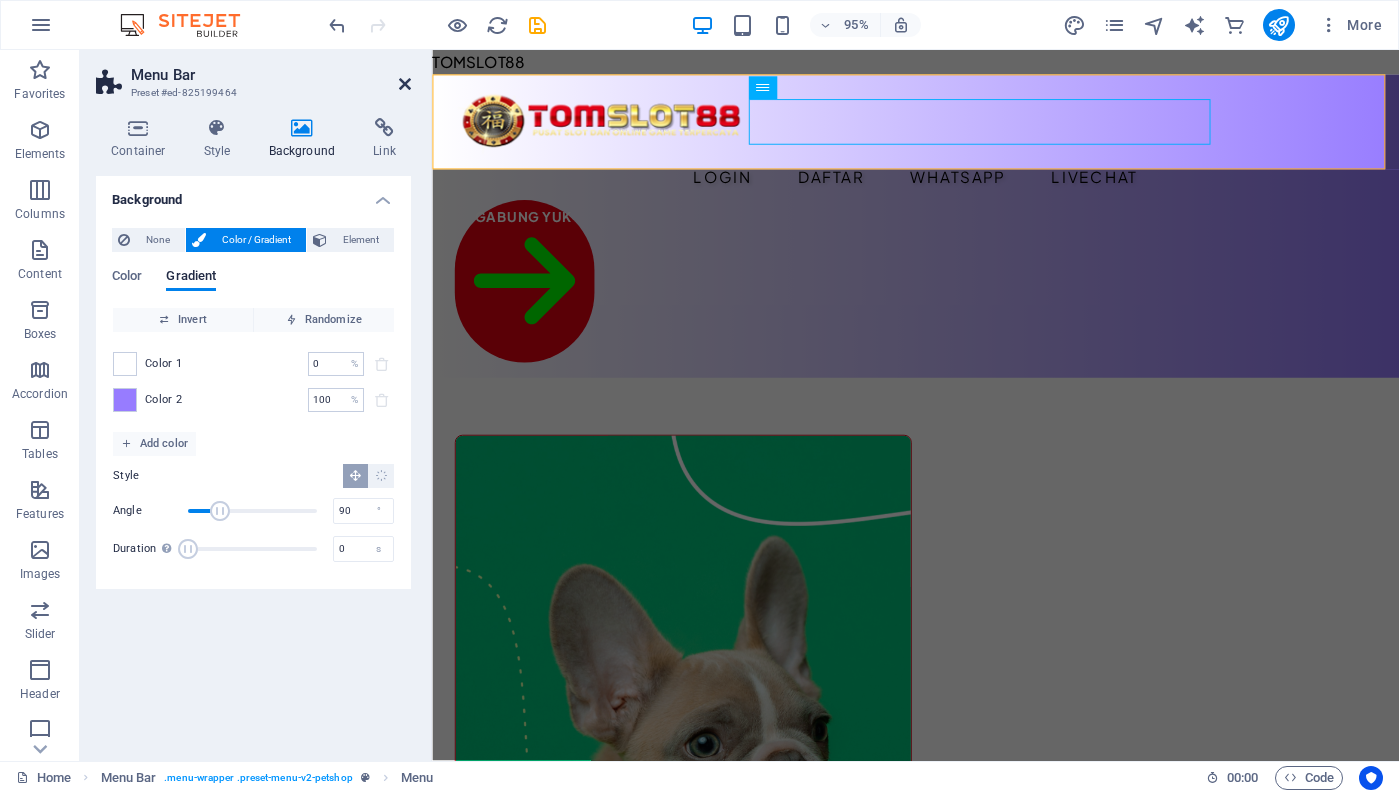 click at bounding box center [405, 84] 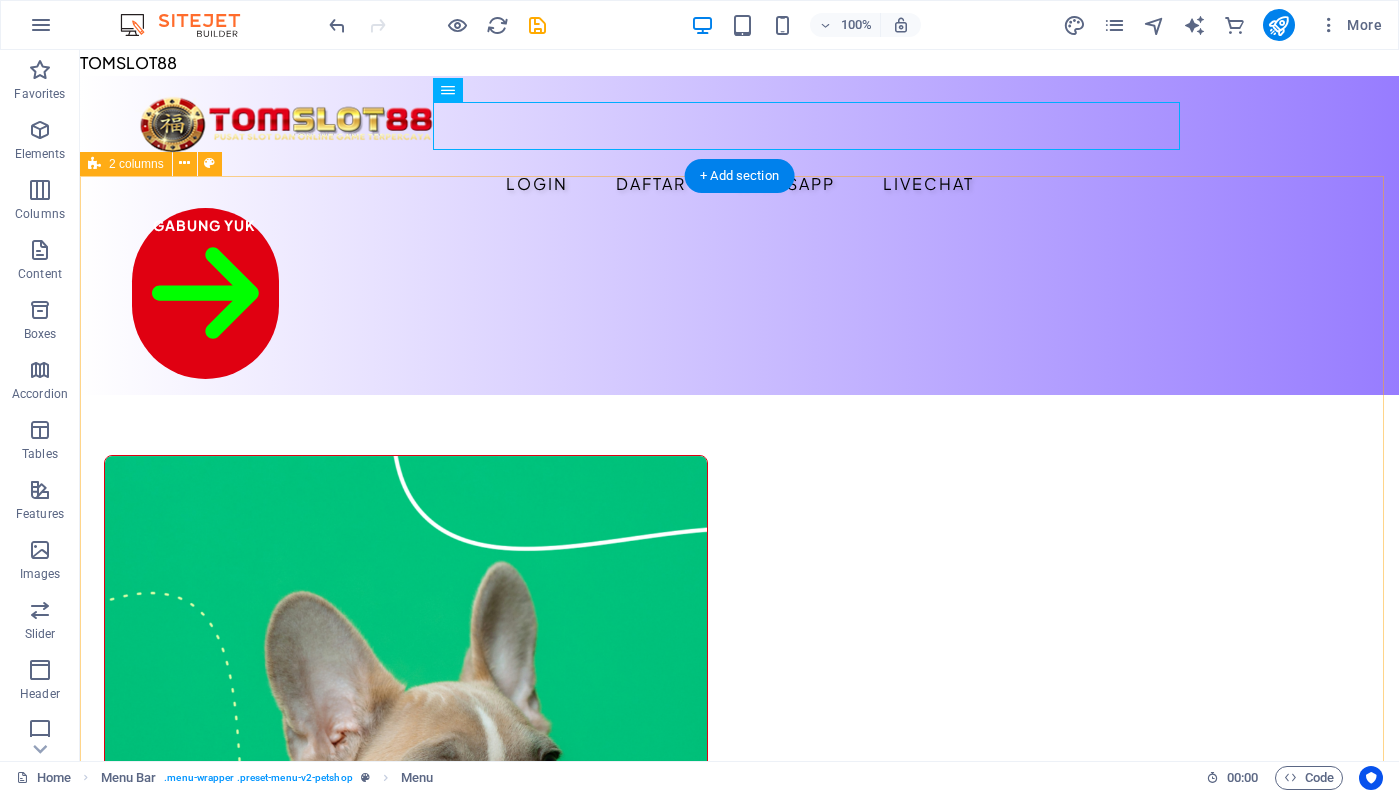 click on "Drop content here or  Add elements  Paste clipboard Best for your best friend! Lorem ipsum dolor sit amet, consectetur adipiscing elit, sed do eiusmod tempor incididunt ut labore et dolore magna aliqua. Ut enim ad minim veniam, quis nostrud exercitation ullamco laboris. All products" at bounding box center (739, 1190) 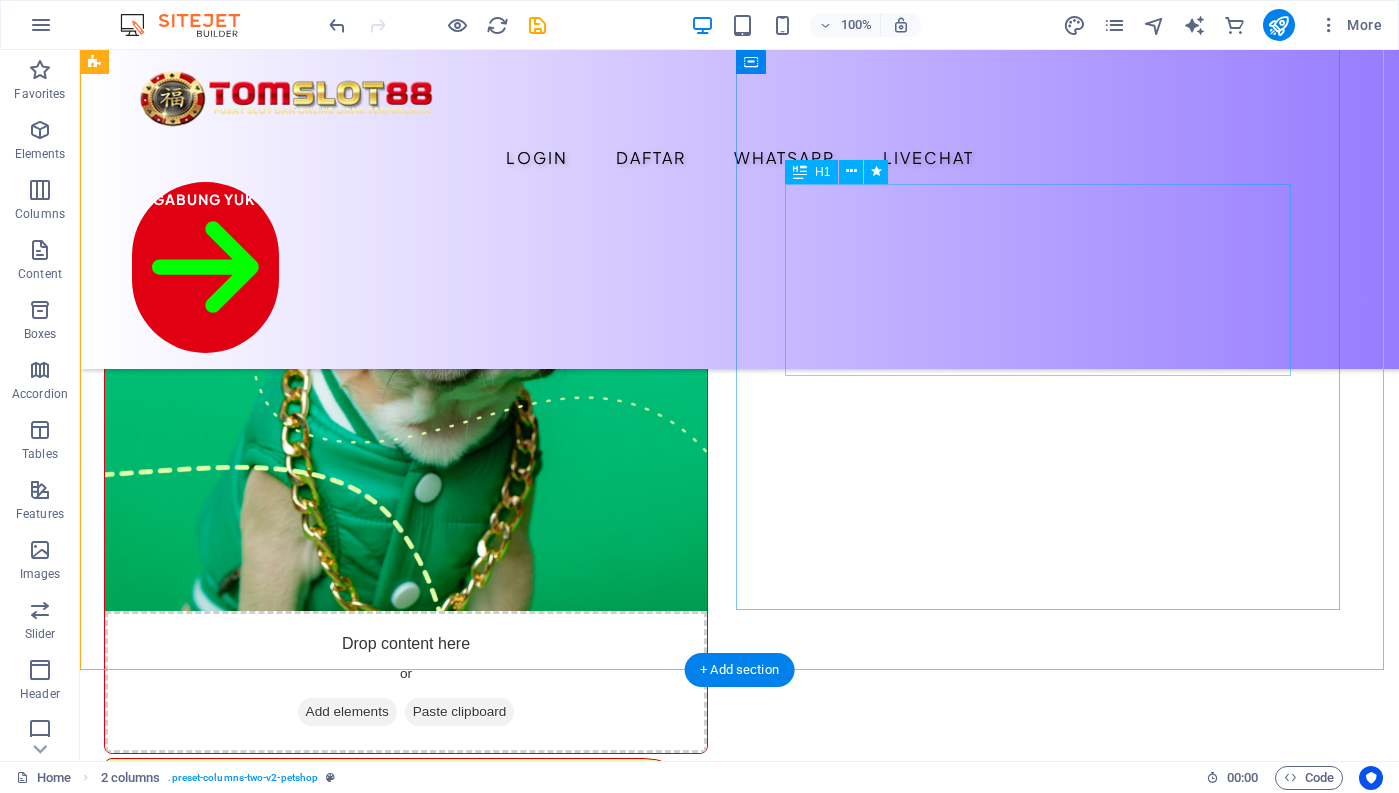 scroll, scrollTop: 0, scrollLeft: 0, axis: both 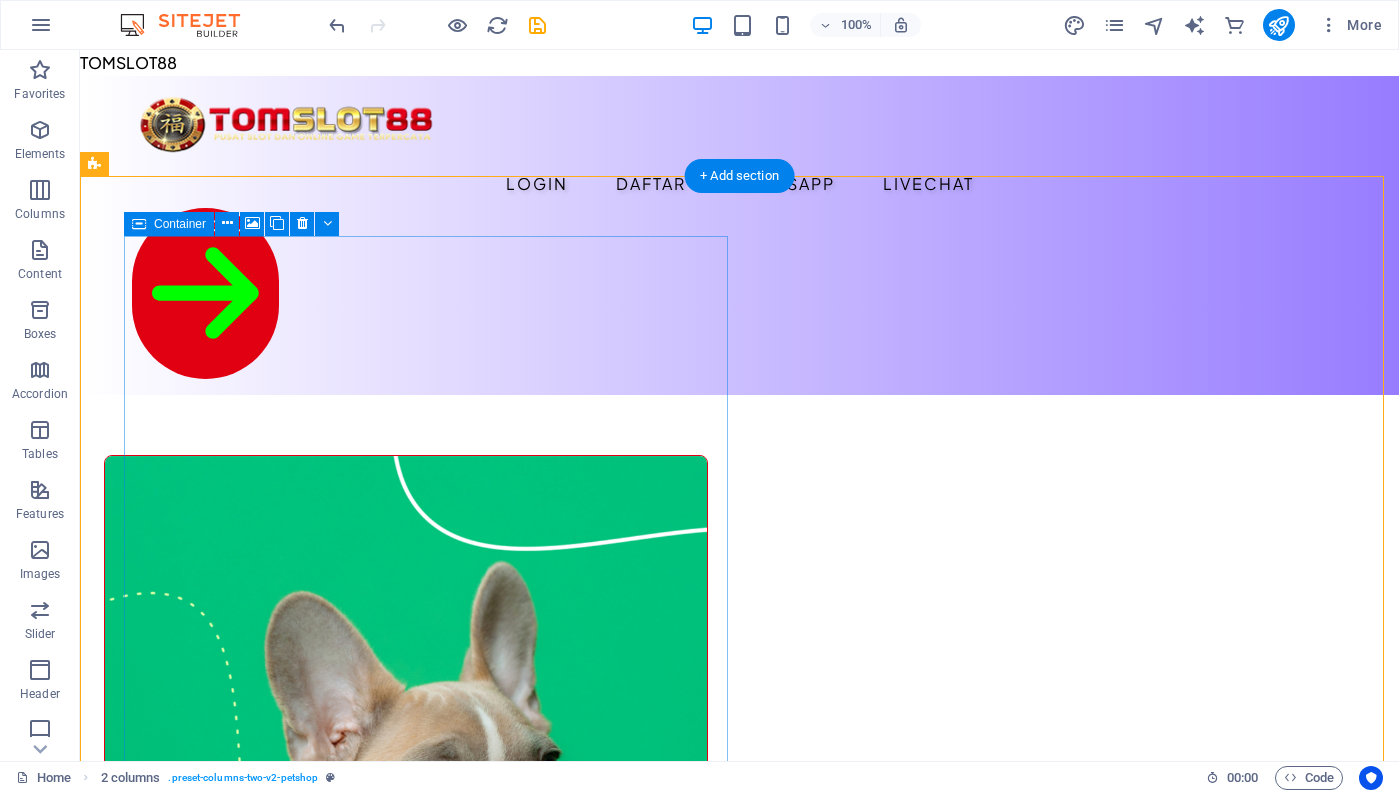 click at bounding box center (406, 793) 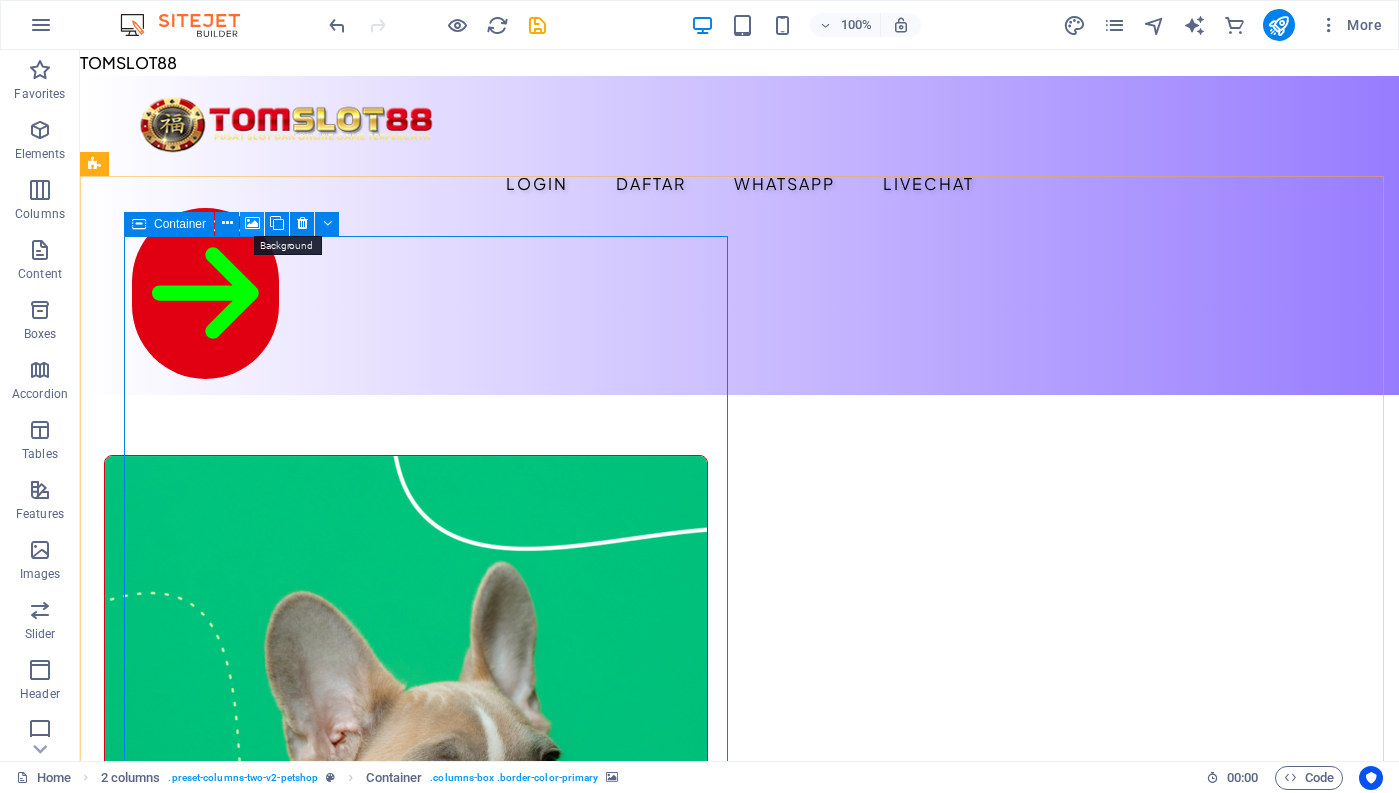 click at bounding box center [252, 223] 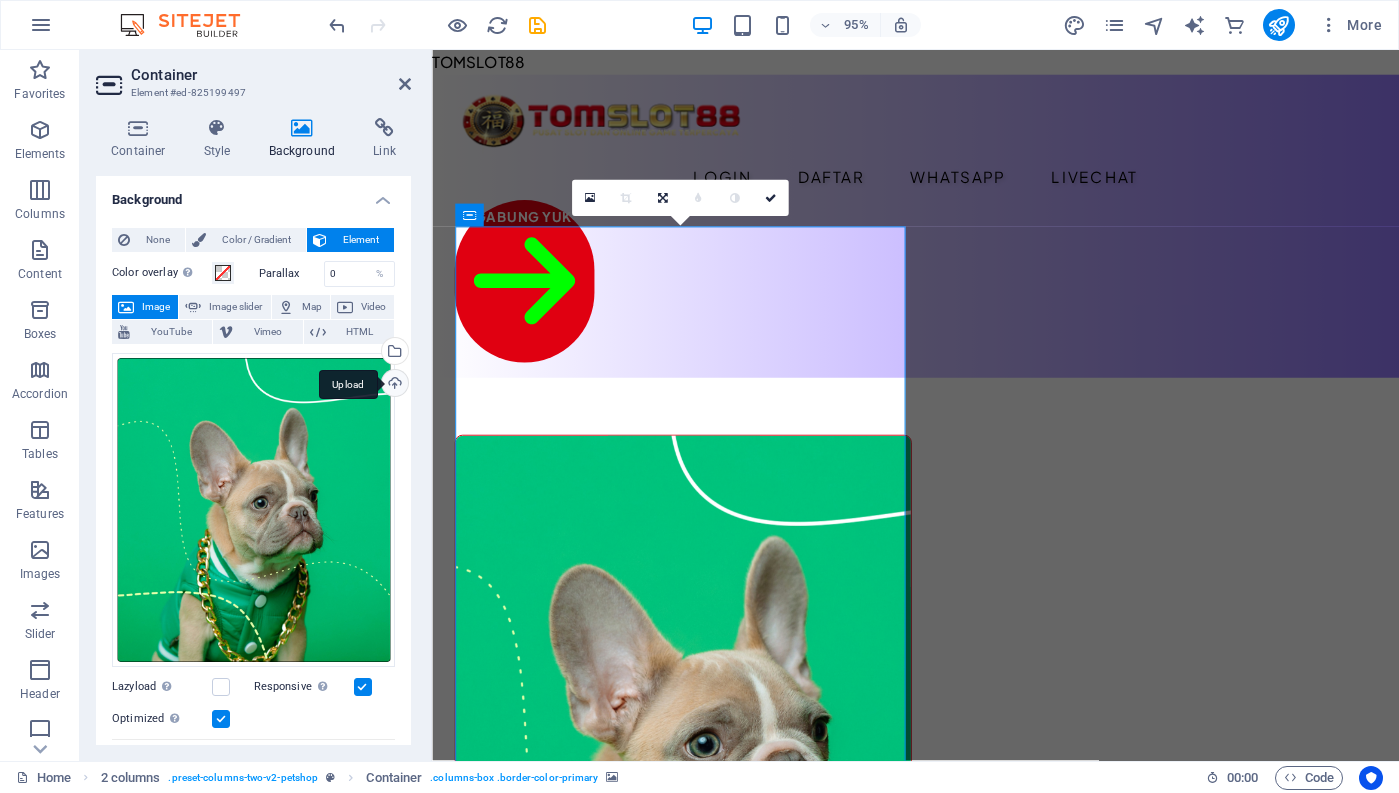 click on "Upload" at bounding box center (393, 385) 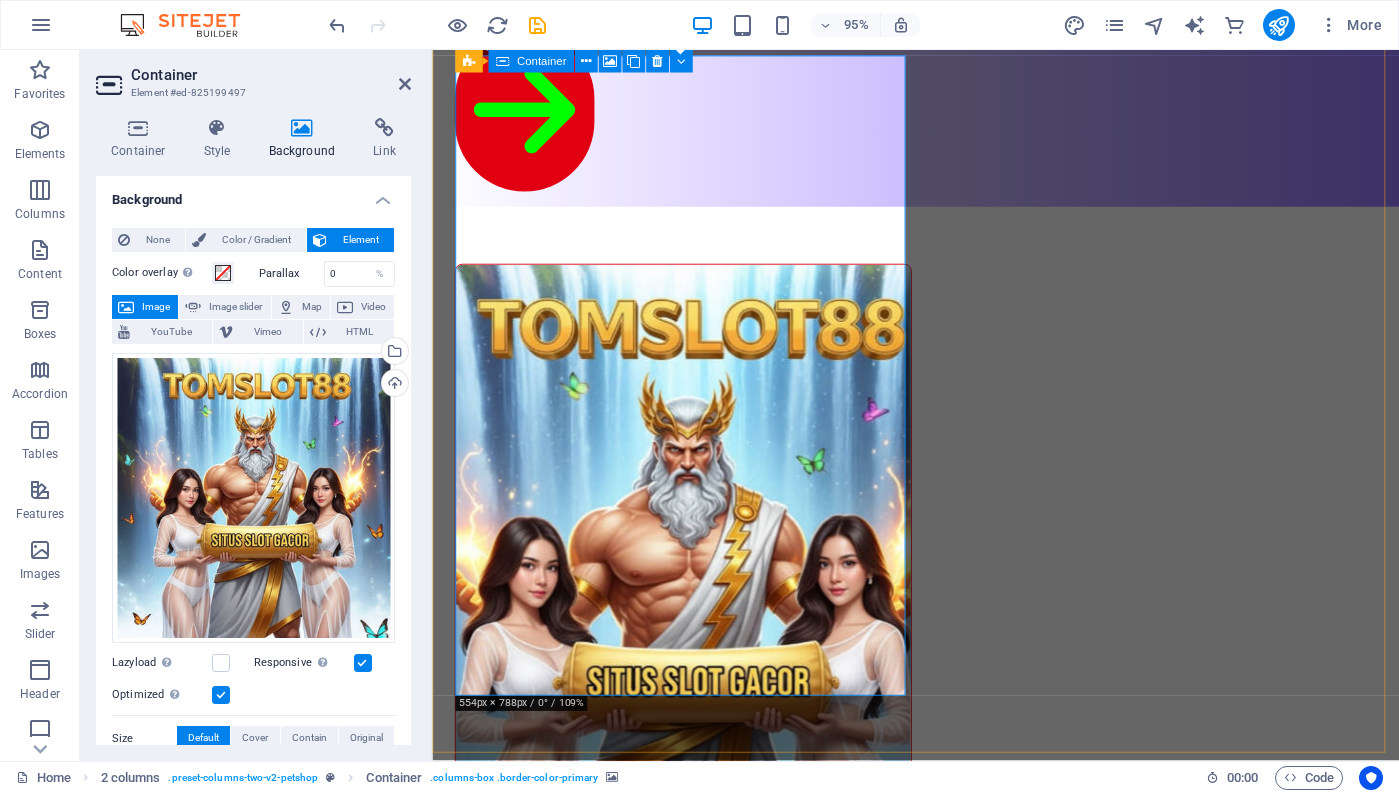scroll, scrollTop: 100, scrollLeft: 0, axis: vertical 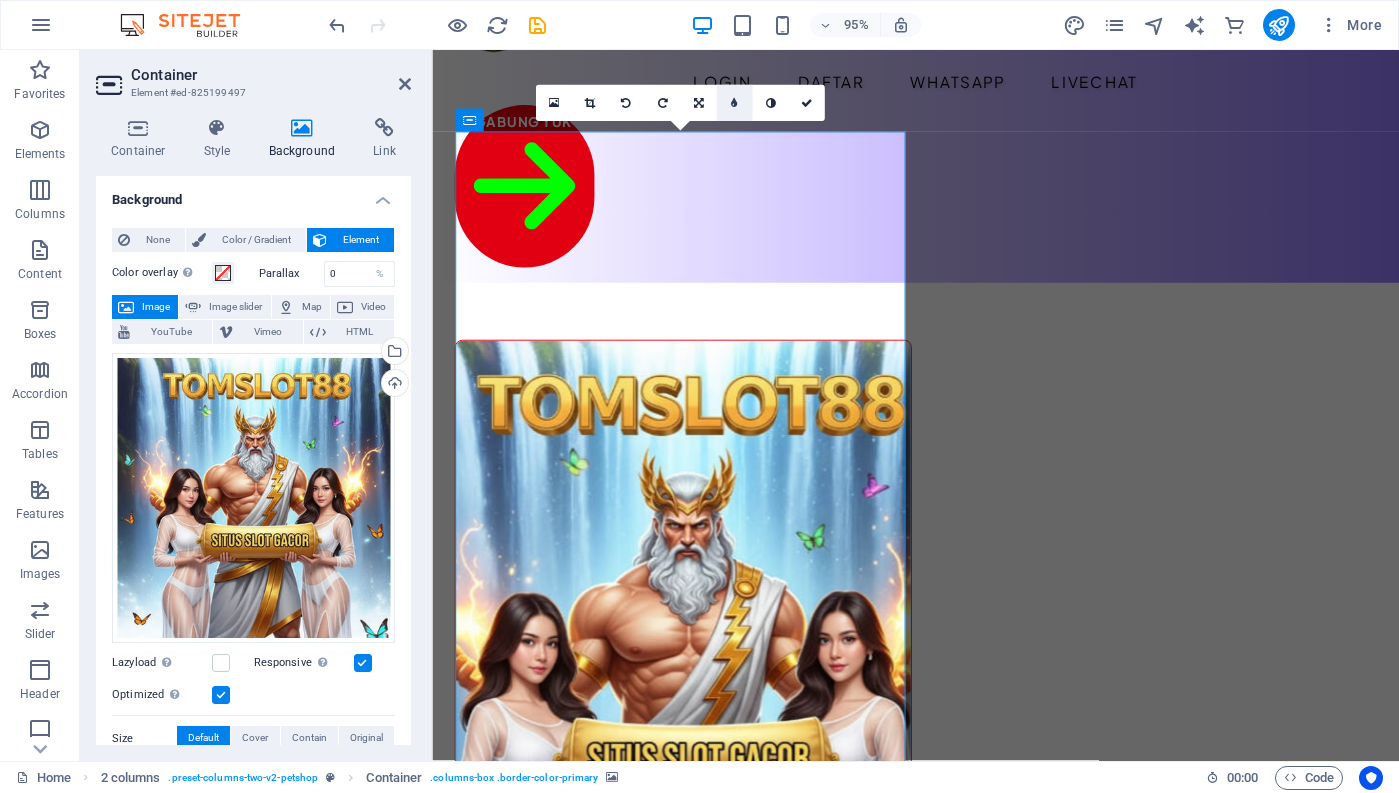 click at bounding box center (734, 102) 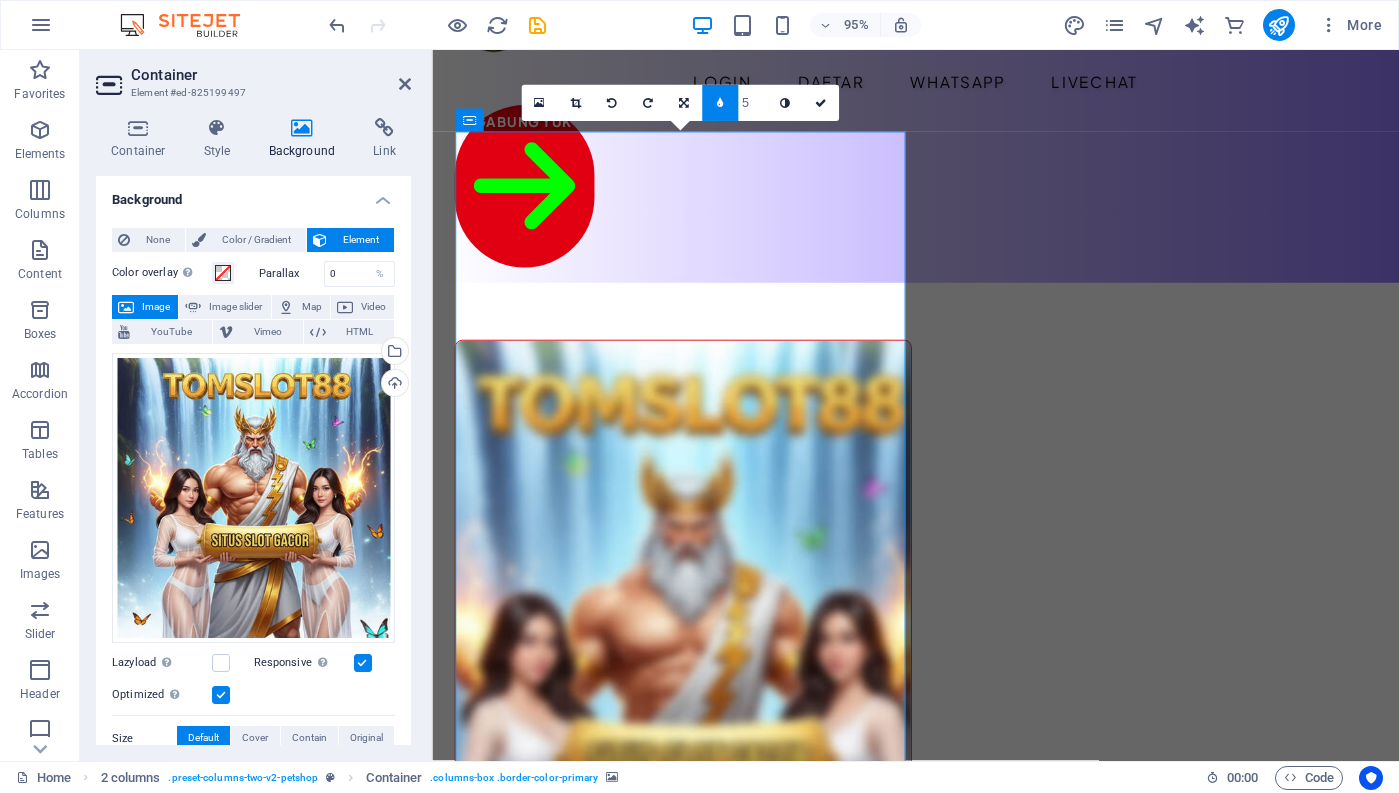 click at bounding box center [719, 102] 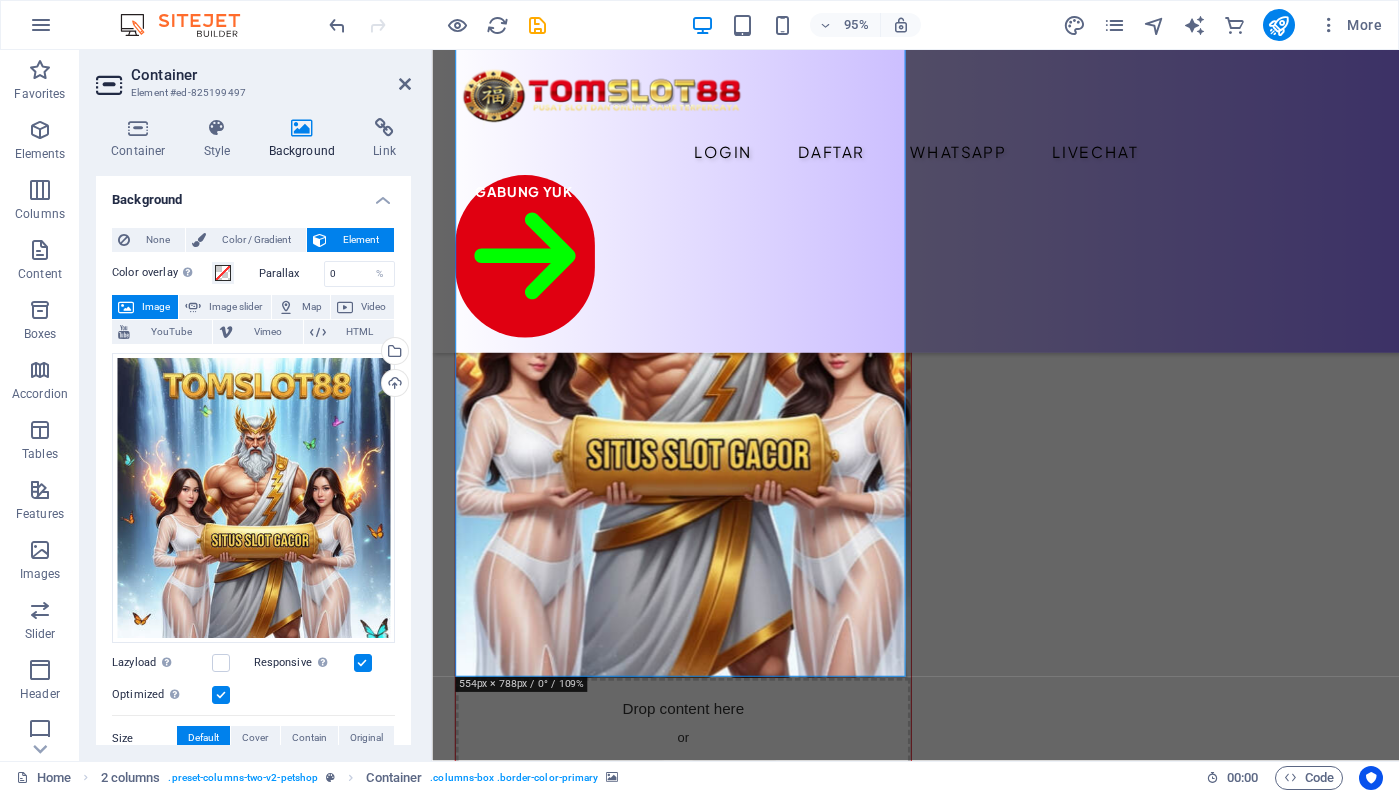 scroll, scrollTop: 0, scrollLeft: 0, axis: both 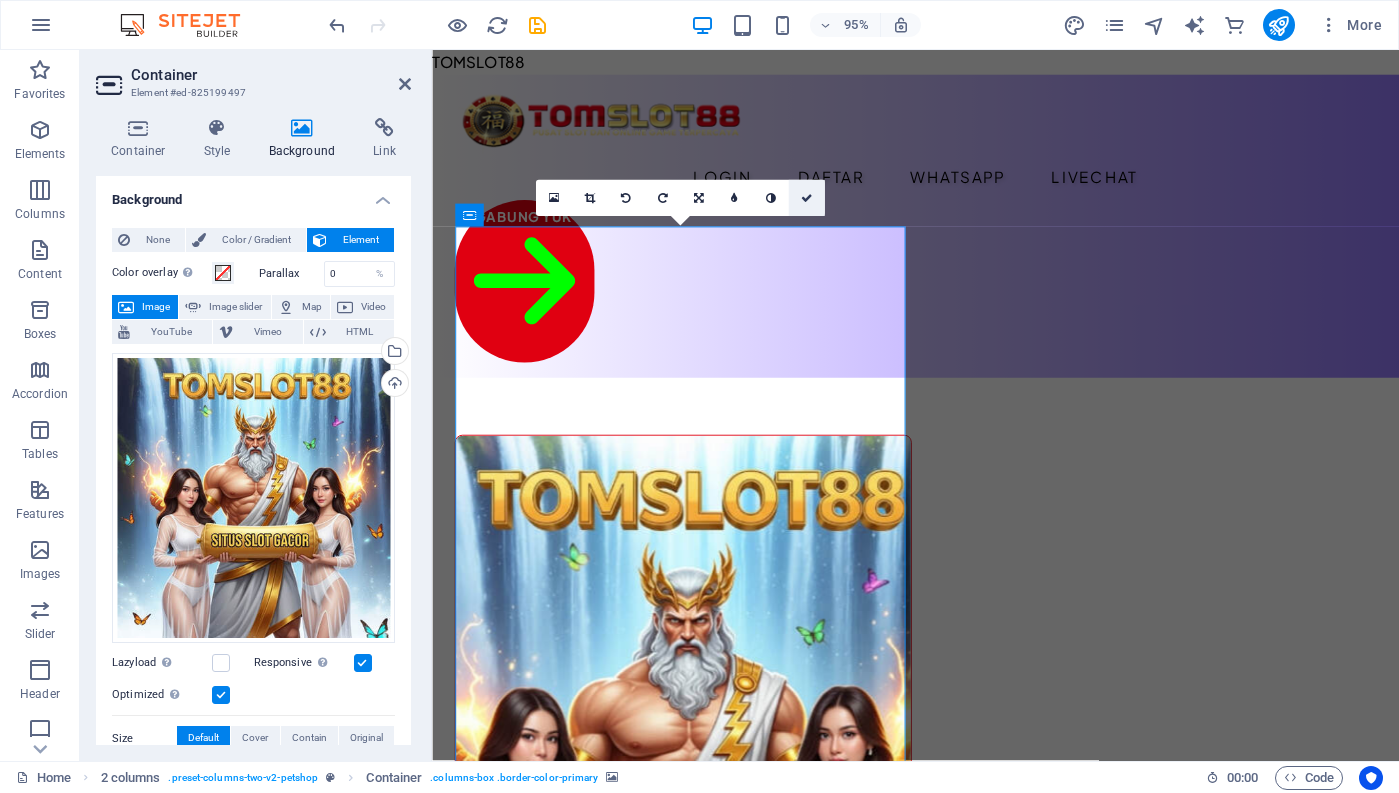 click at bounding box center (807, 197) 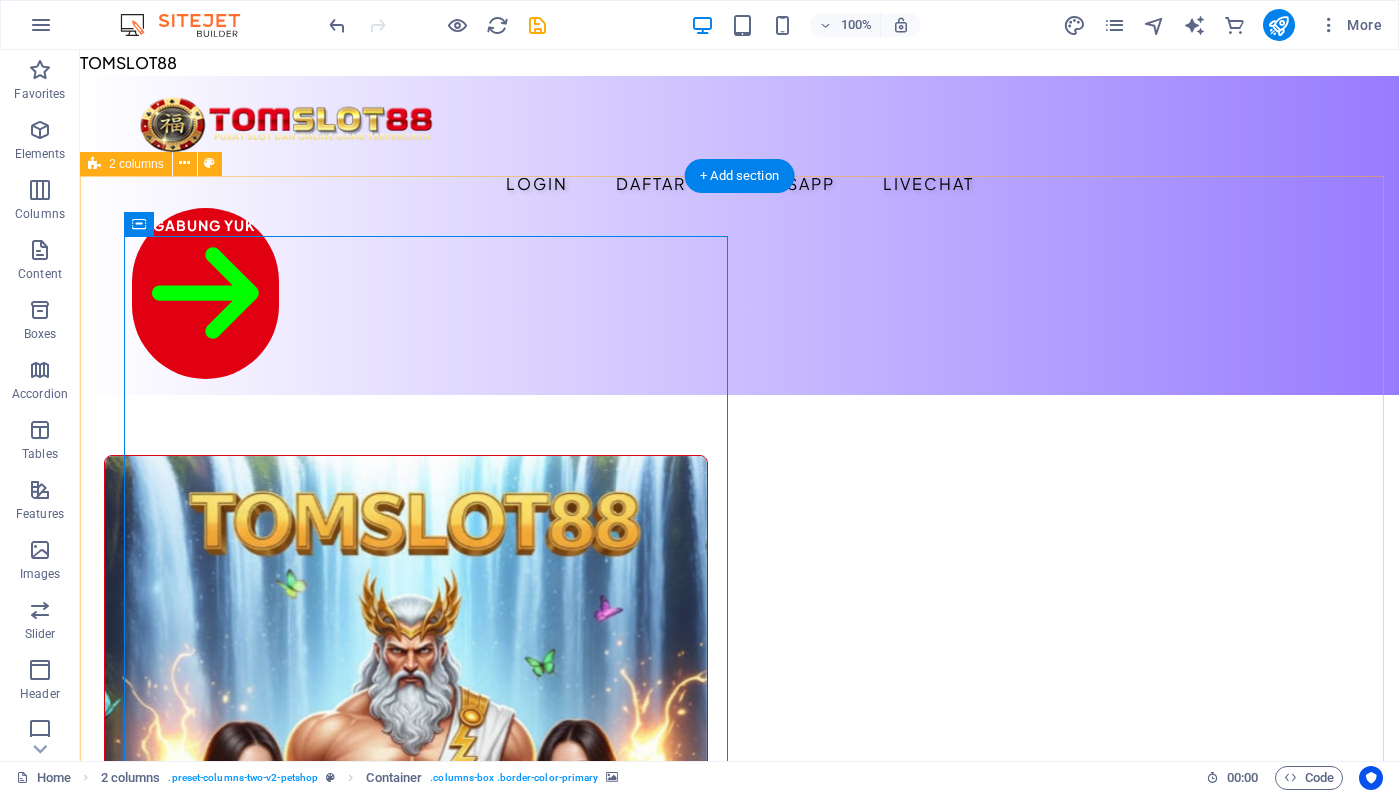 click on "Drop content here or  Add elements  Paste clipboard Best for your best friend! Lorem ipsum dolor sit amet, consectetur adipiscing elit, sed do eiusmod tempor incididunt ut labore et dolore magna aliqua. Ut enim ad minim veniam, quis nostrud exercitation ullamco laboris. All products" at bounding box center (739, 1190) 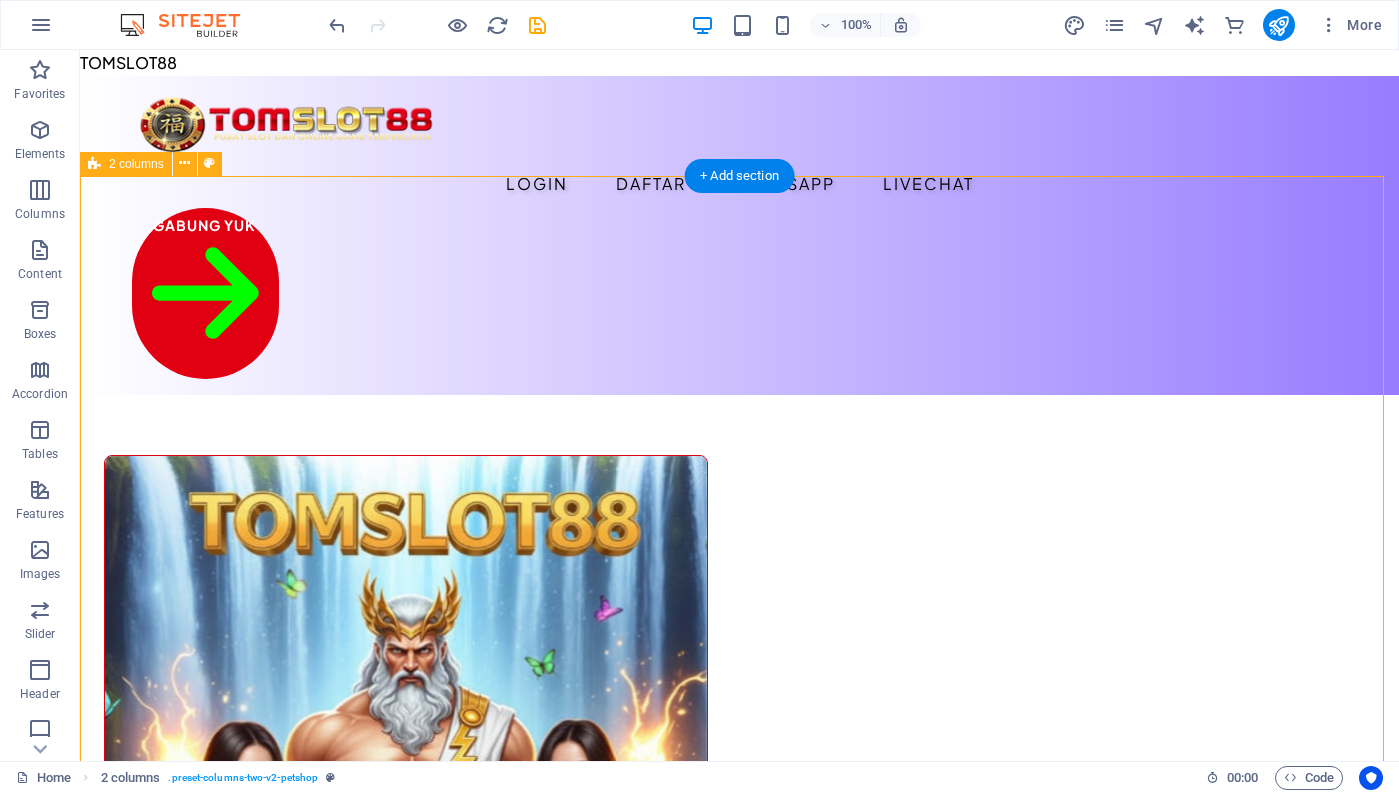 click on "Drop content here or  Add elements  Paste clipboard Best for your best friend! Lorem ipsum dolor sit amet, consectetur adipiscing elit, sed do eiusmod tempor incididunt ut labore et dolore magna aliqua. Ut enim ad minim veniam, quis nostrud exercitation ullamco laboris. All products" at bounding box center (739, 1190) 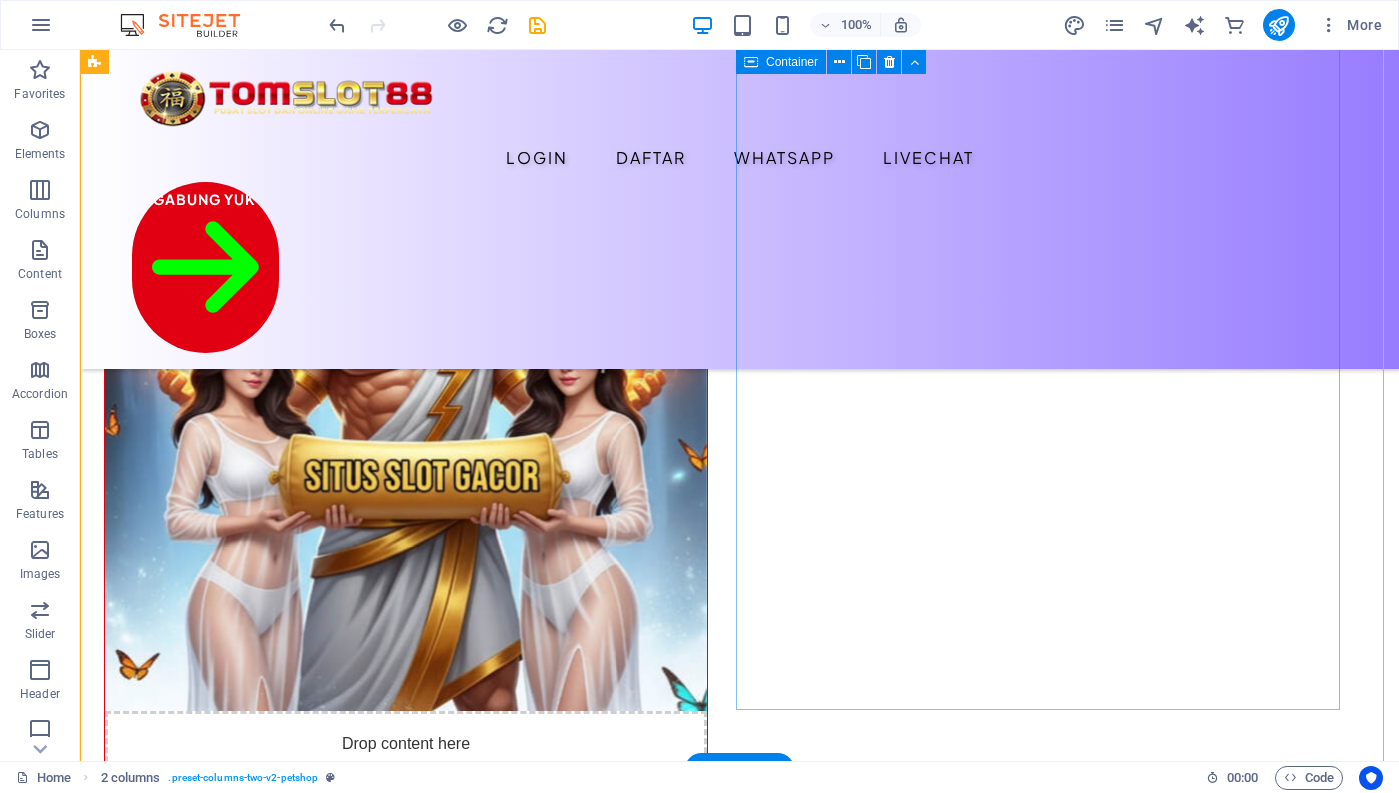 scroll, scrollTop: 400, scrollLeft: 0, axis: vertical 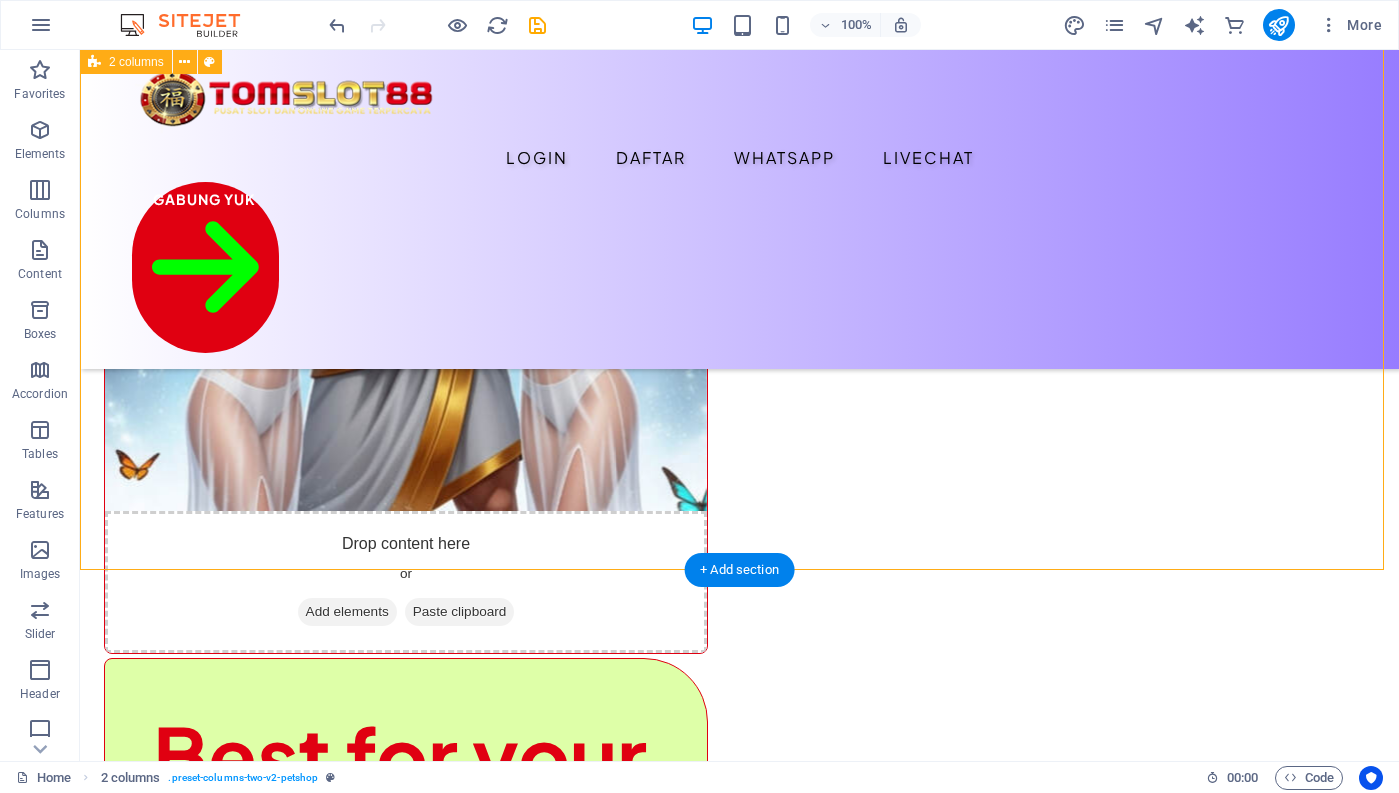 click on "Drop content here or  Add elements  Paste clipboard Best for your best friend! Lorem ipsum dolor sit amet, consectetur adipiscing elit, sed do eiusmod tempor incididunt ut labore et dolore magna aliqua. Ut enim ad minim veniam, quis nostrud exercitation ullamco laboris. All products" at bounding box center [739, 521] 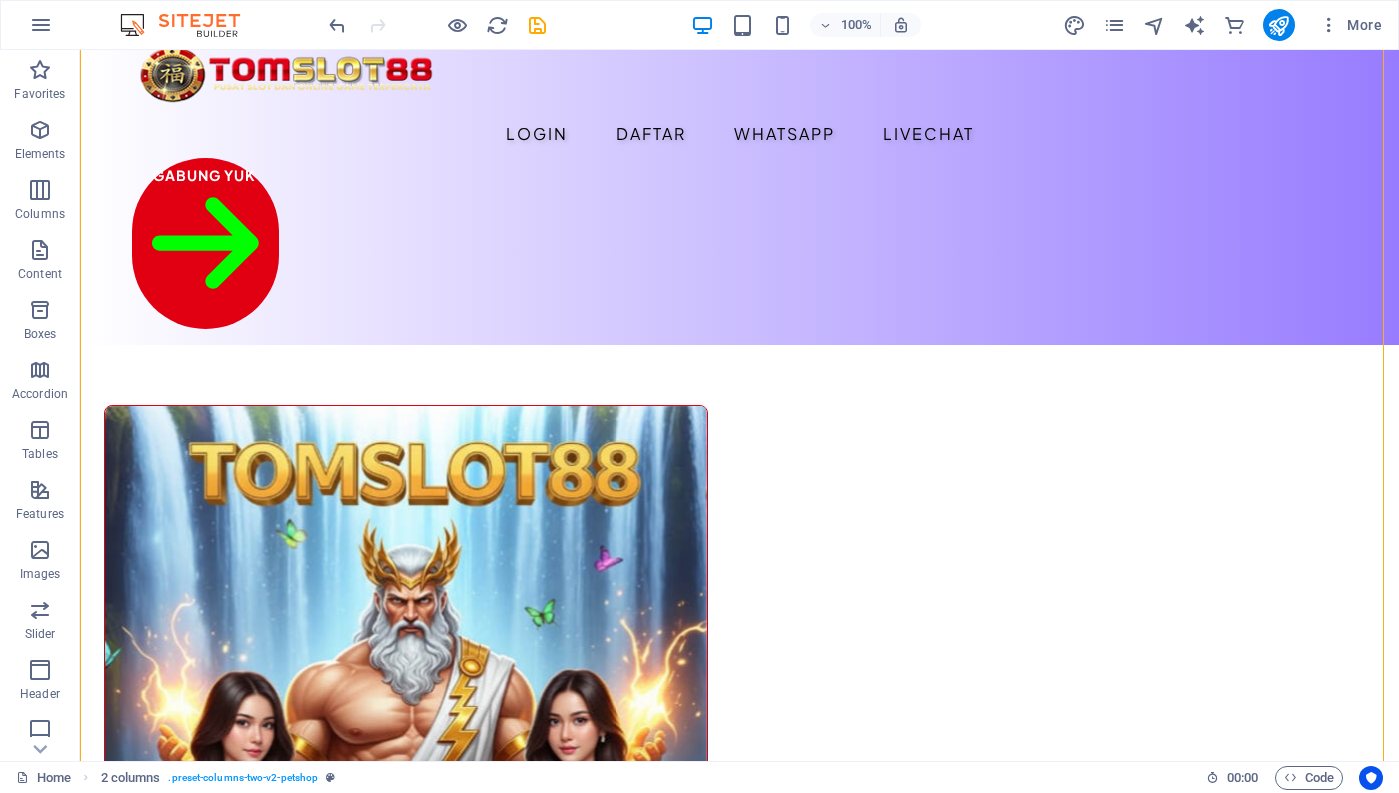 scroll, scrollTop: 0, scrollLeft: 0, axis: both 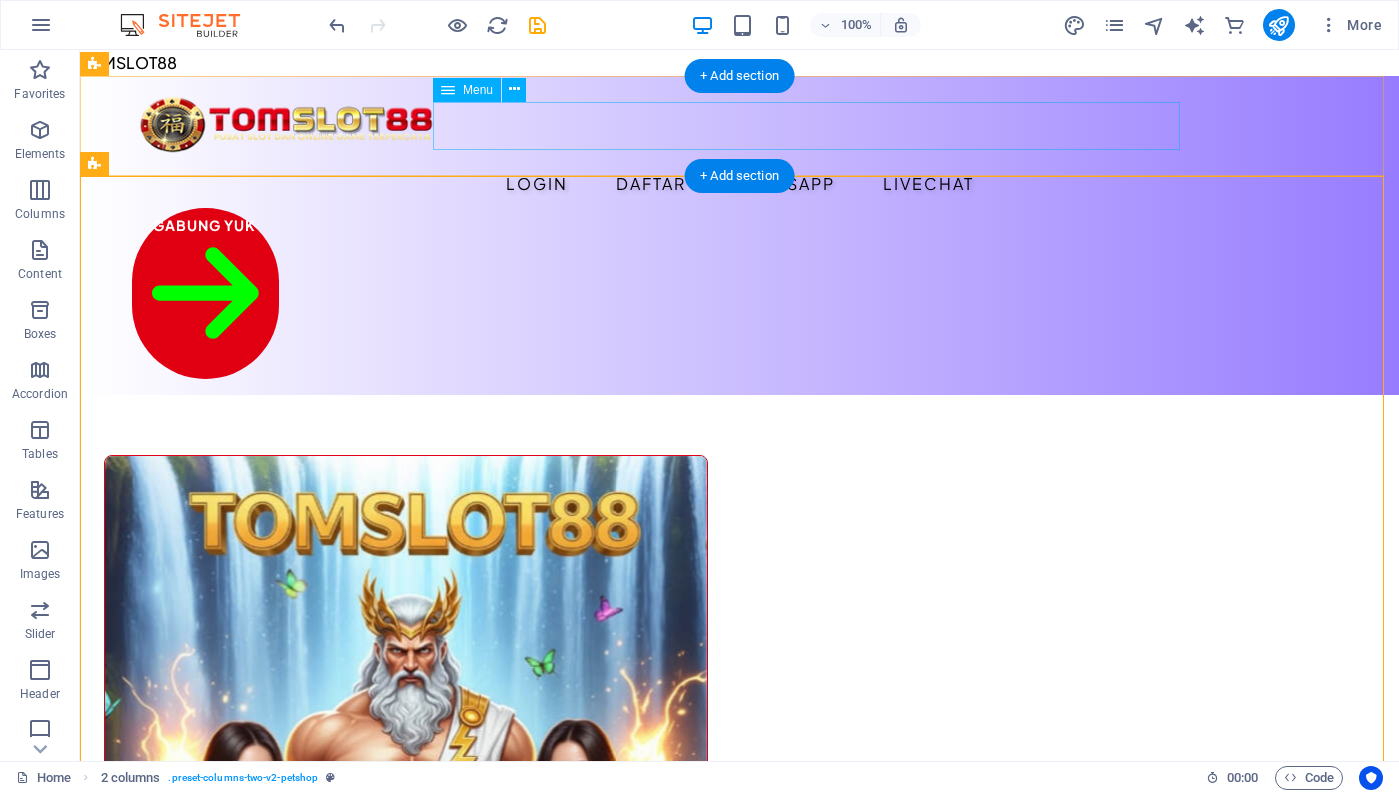 click on "Login Daftar WHATSAPP LIVECHAT" at bounding box center [740, 184] 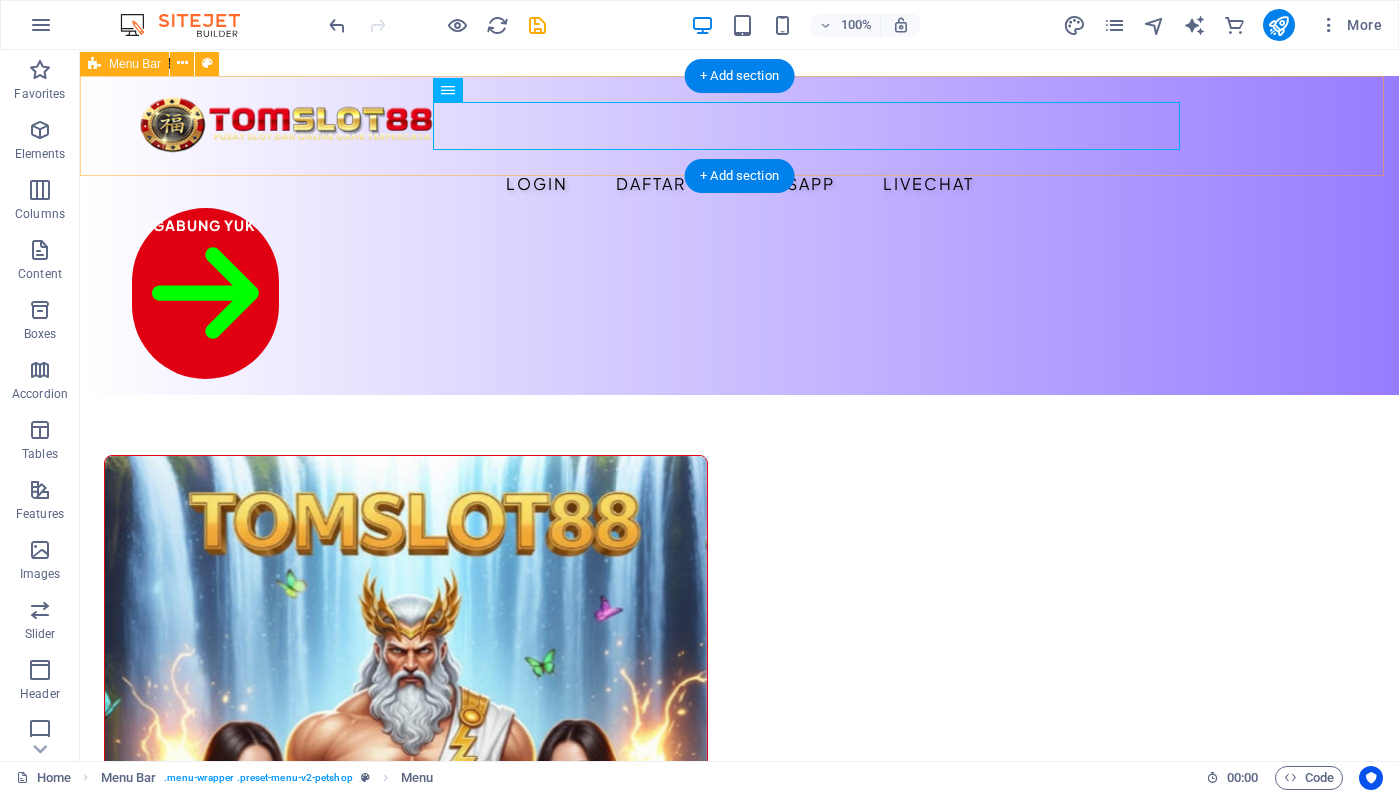click on "Login Daftar WHATSAPP LIVECHAT GABUNG YUK" at bounding box center (739, 235) 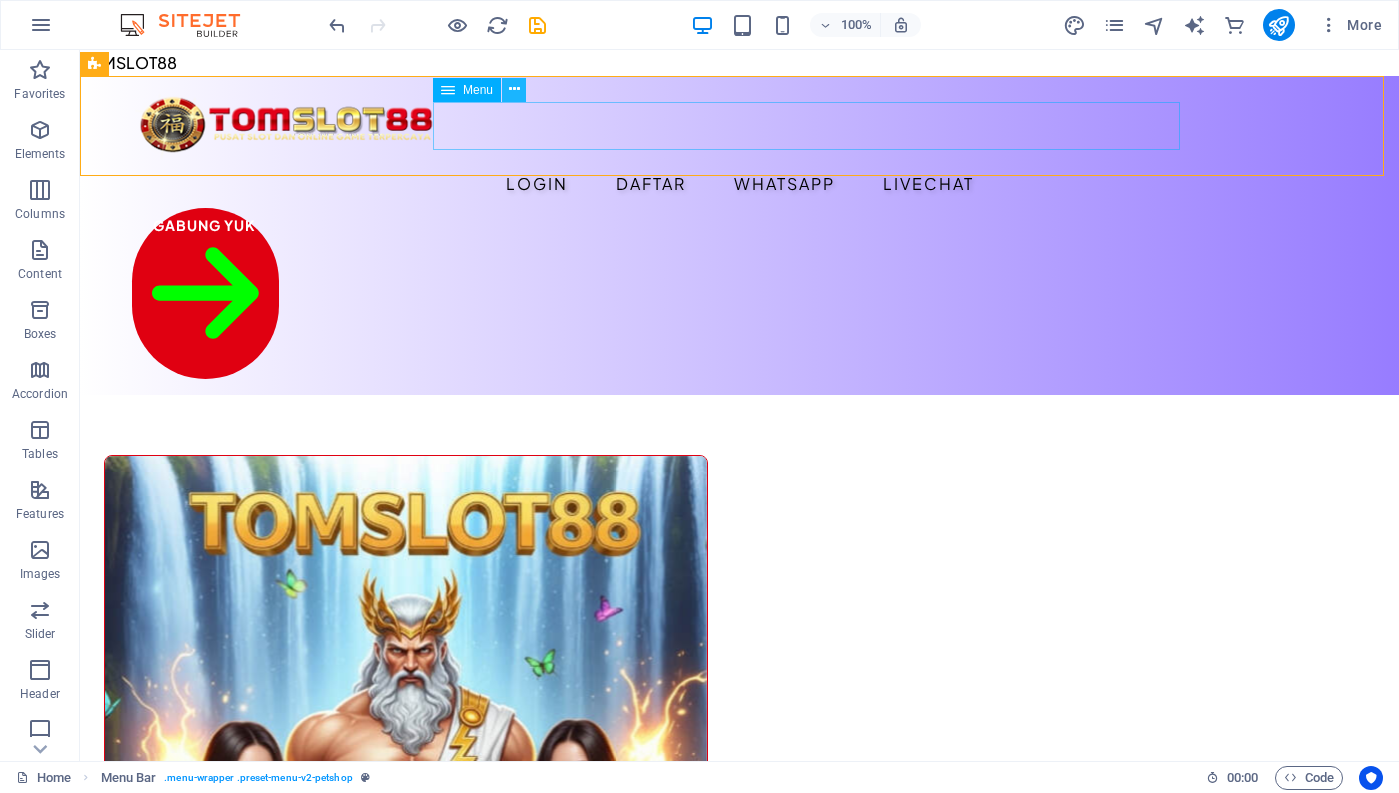 click at bounding box center [514, 89] 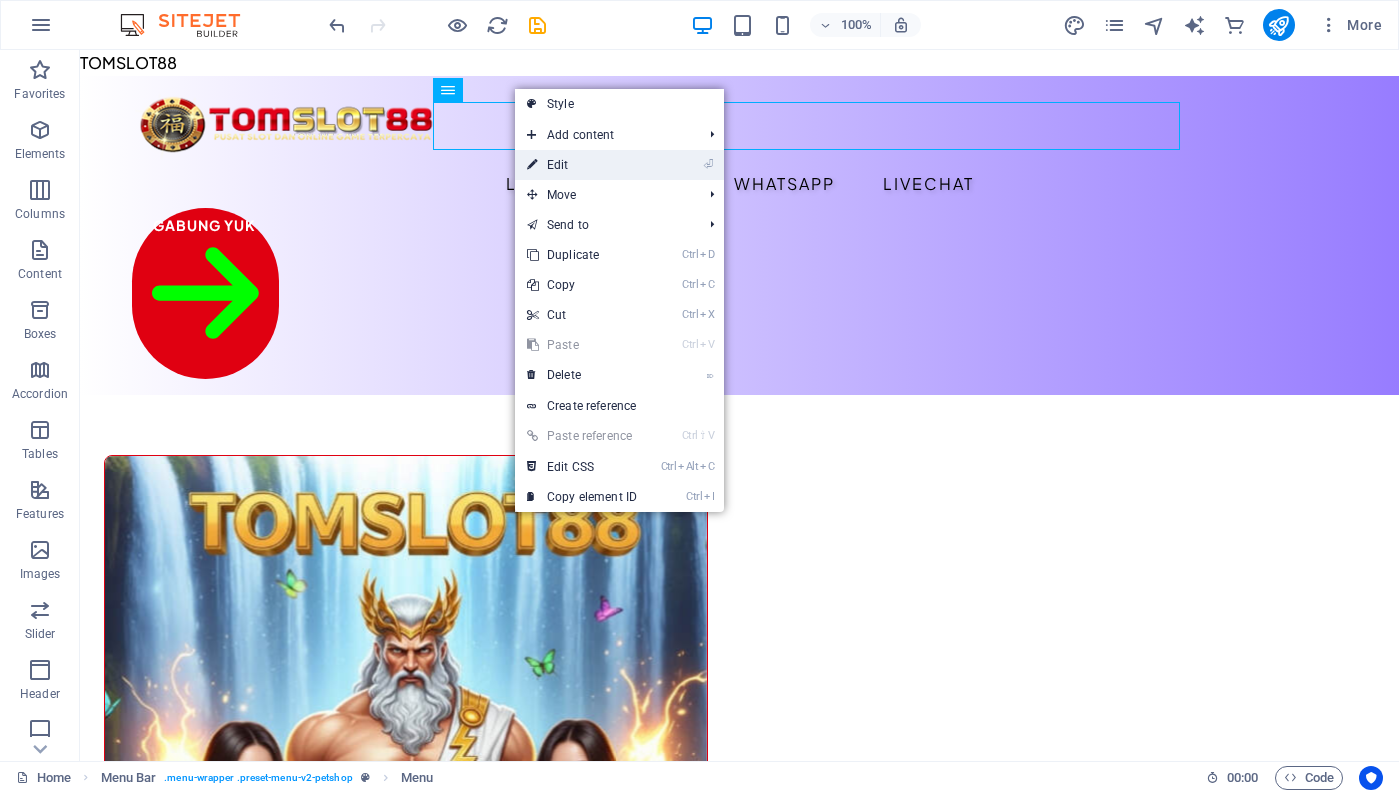click on "⏎  Edit" at bounding box center [582, 165] 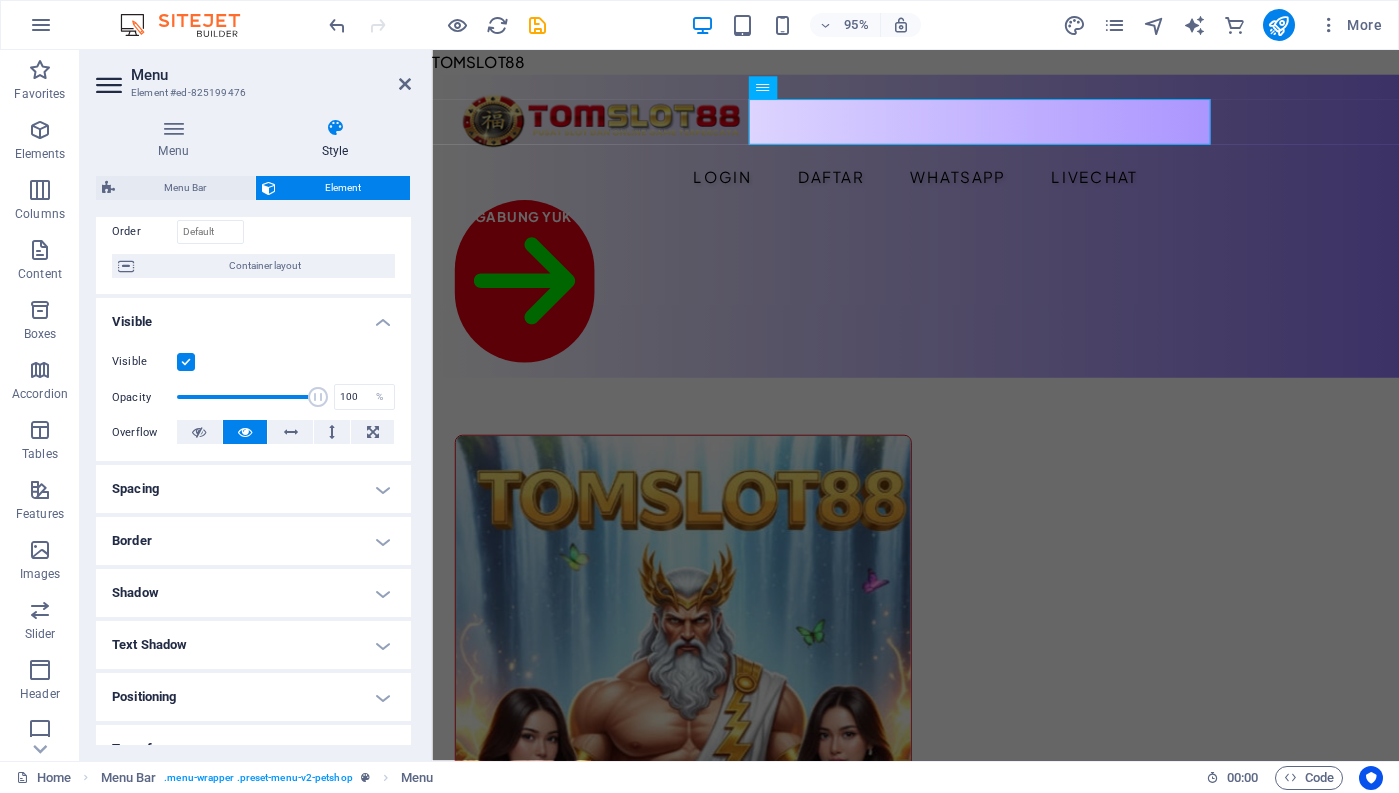 scroll, scrollTop: 0, scrollLeft: 0, axis: both 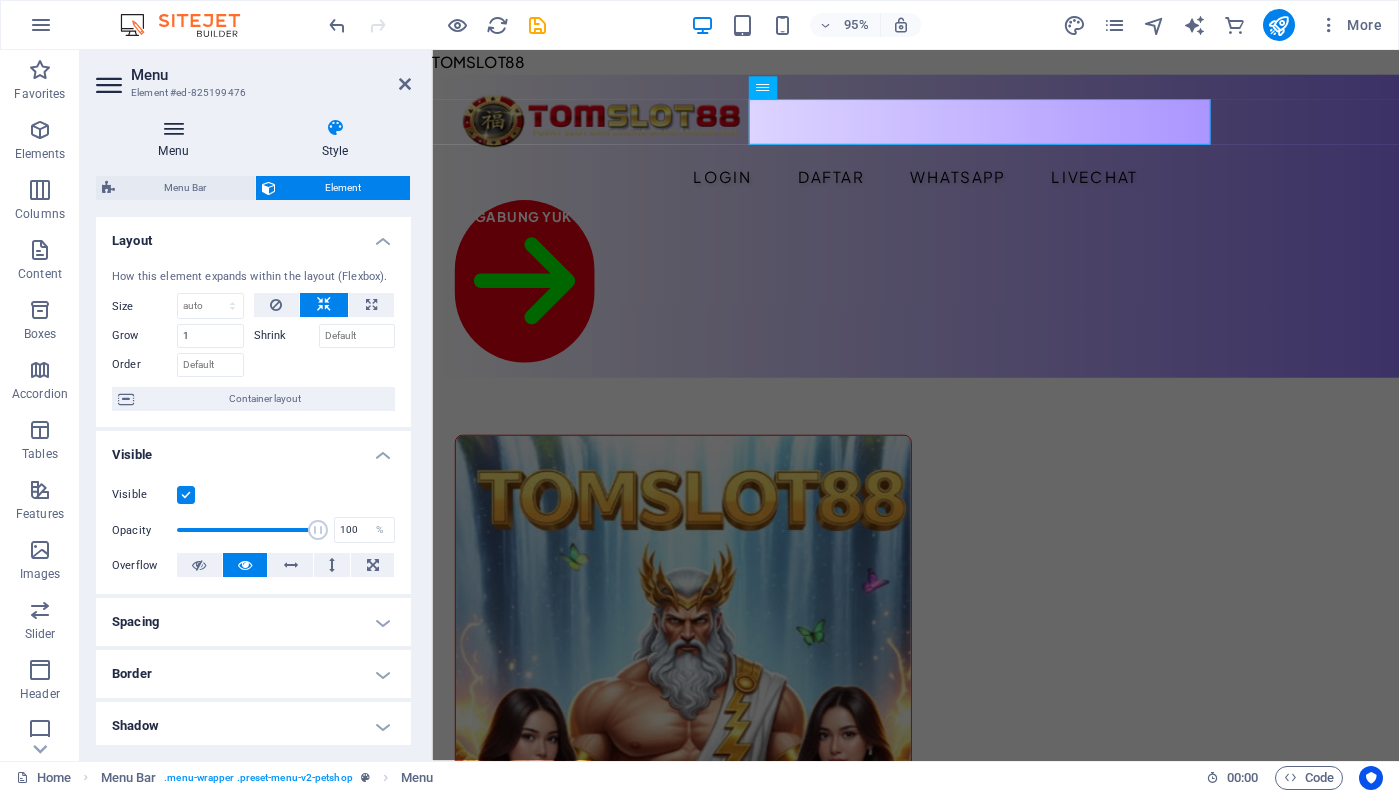 click at bounding box center [173, 128] 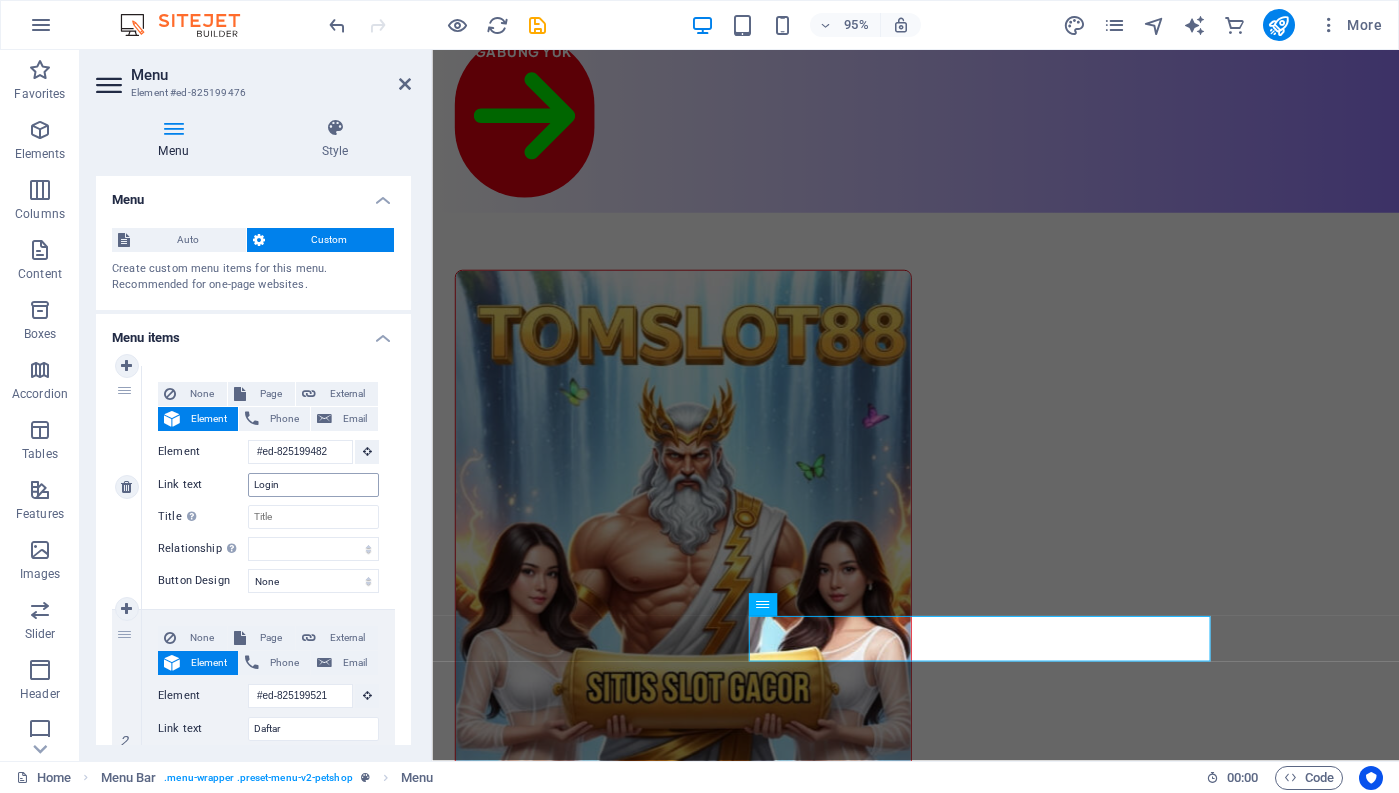 scroll, scrollTop: 0, scrollLeft: 0, axis: both 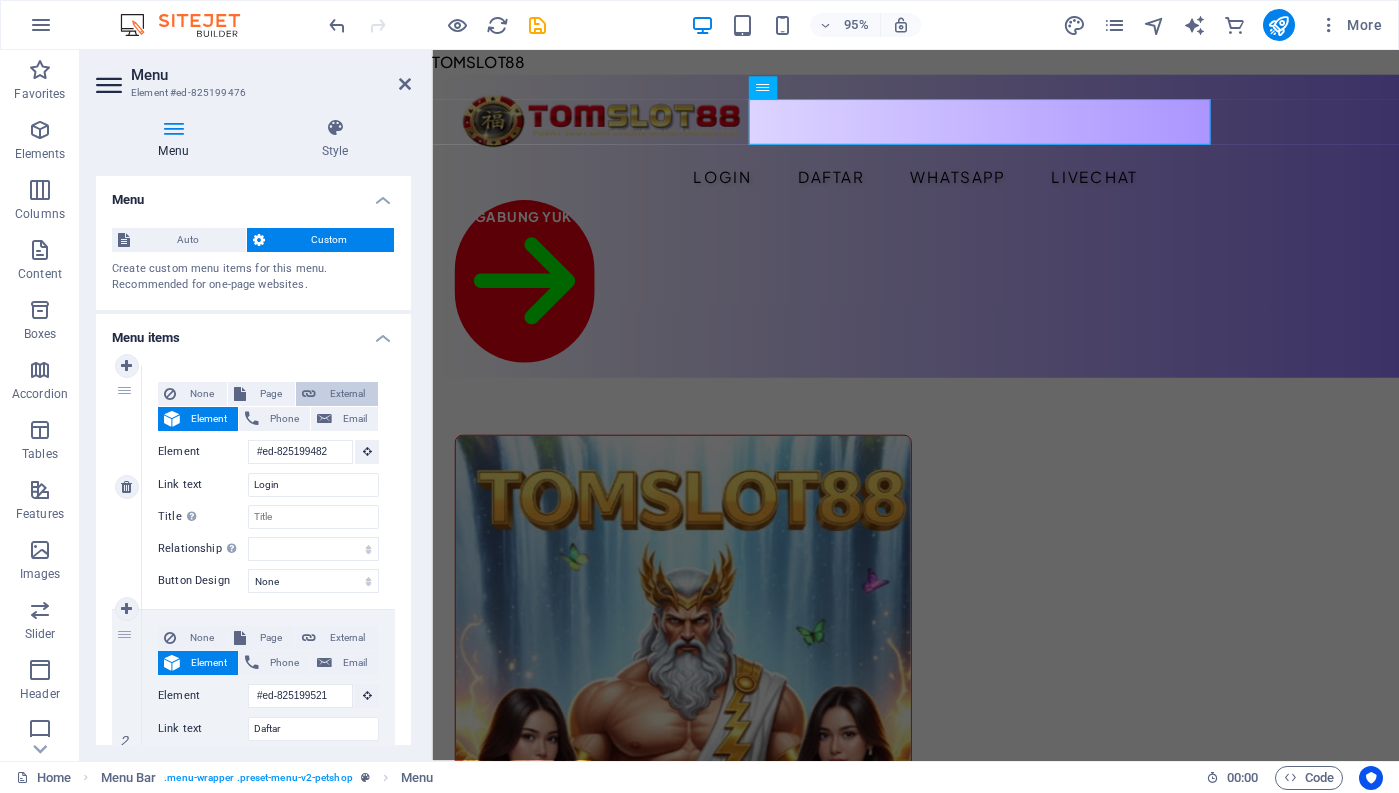 click on "External" at bounding box center [347, 394] 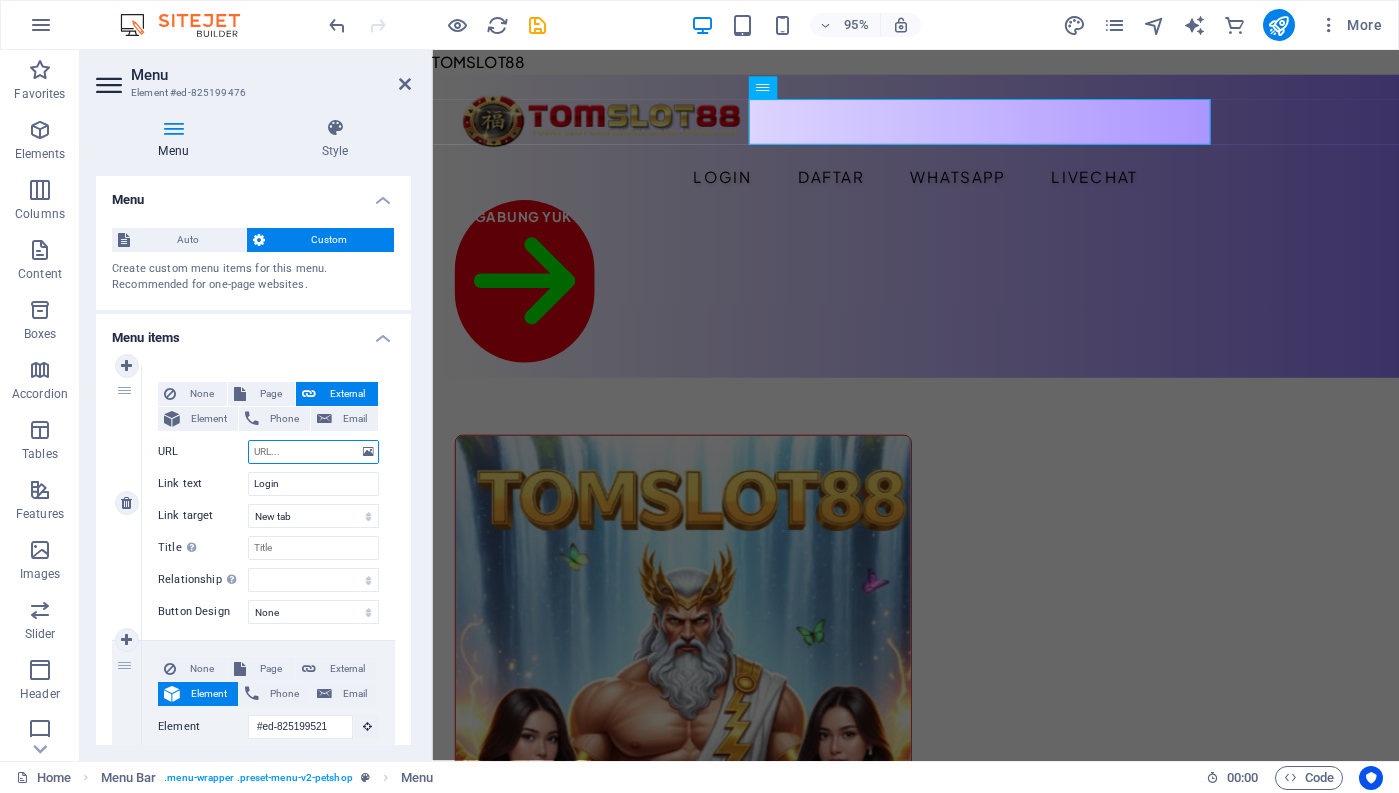 click on "URL" at bounding box center [313, 452] 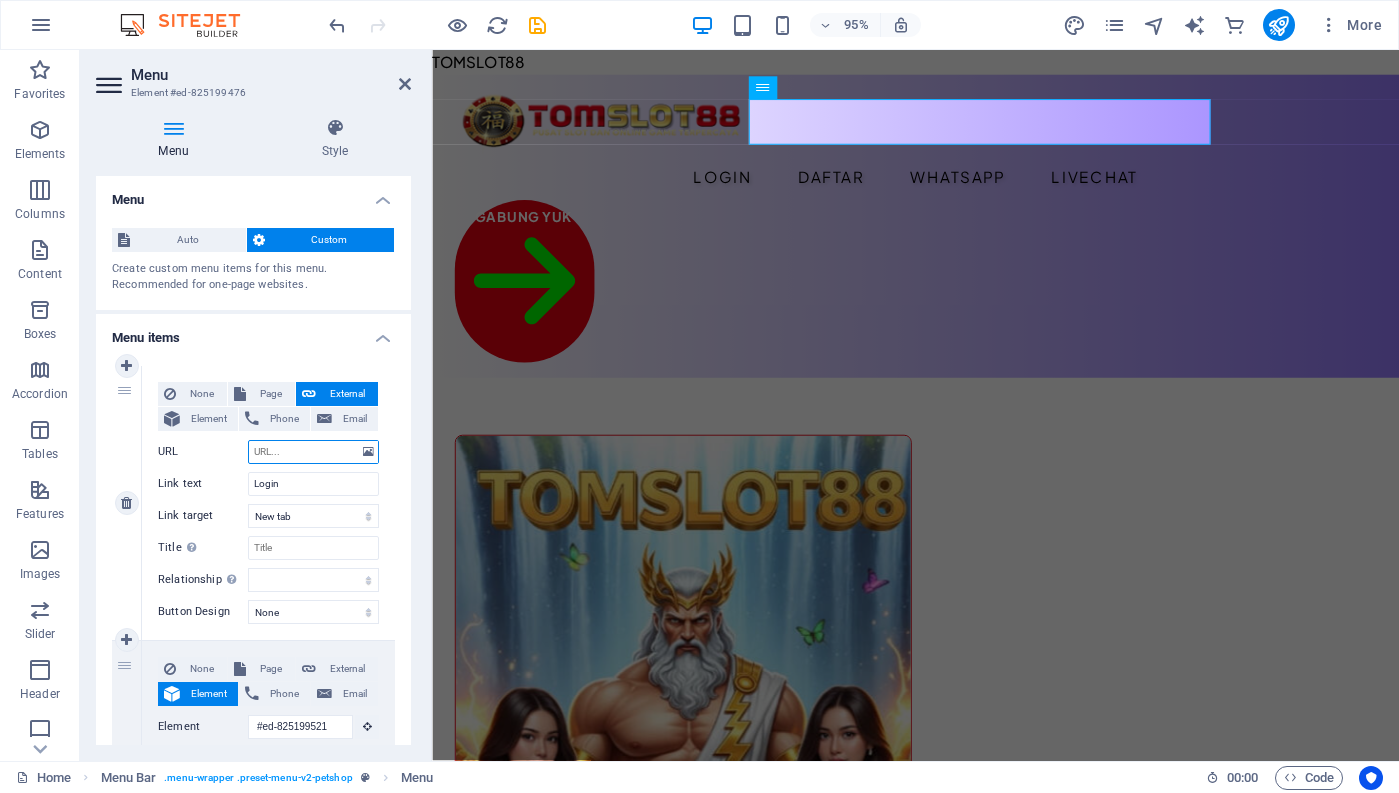 paste on "https://abang.link/logintomslot88" 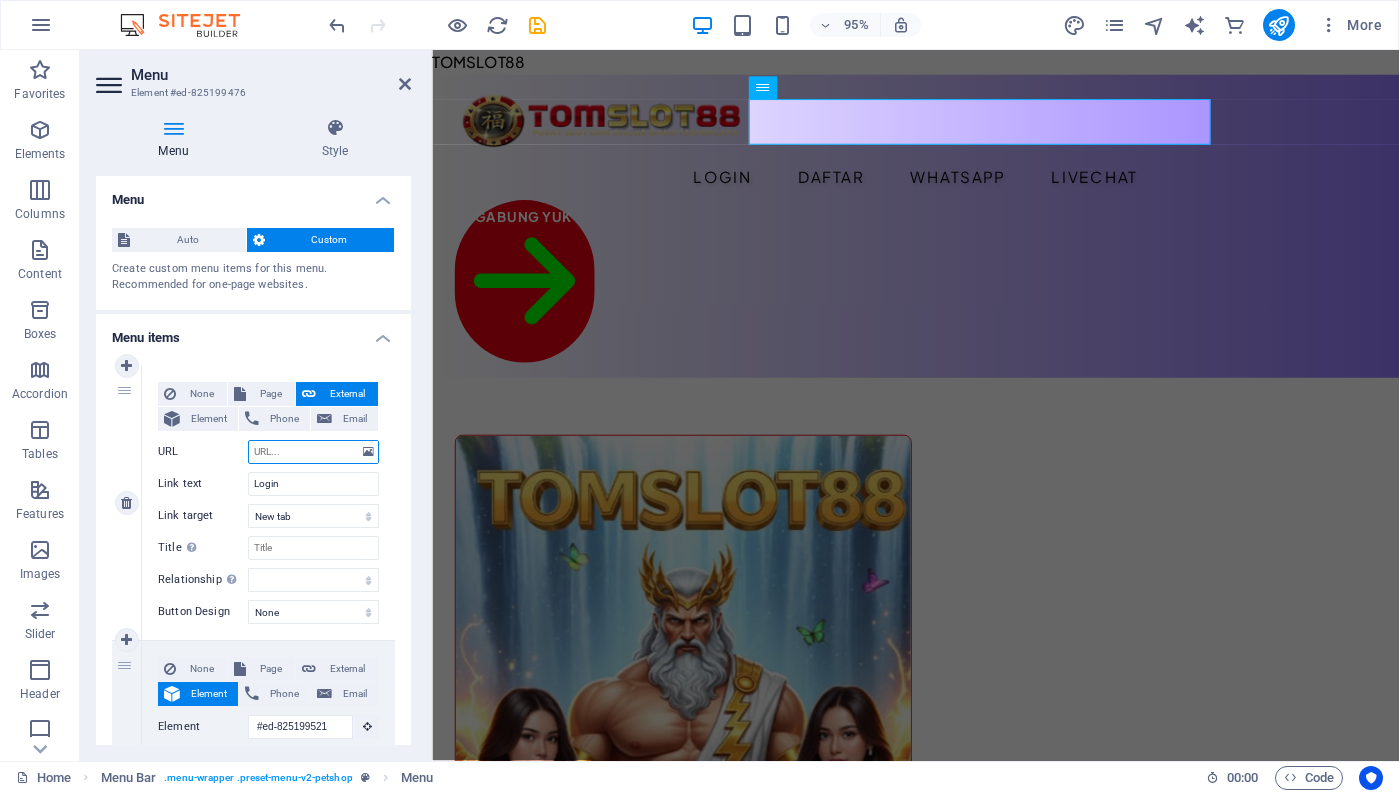 type on "https://abang.link/logintomslot88" 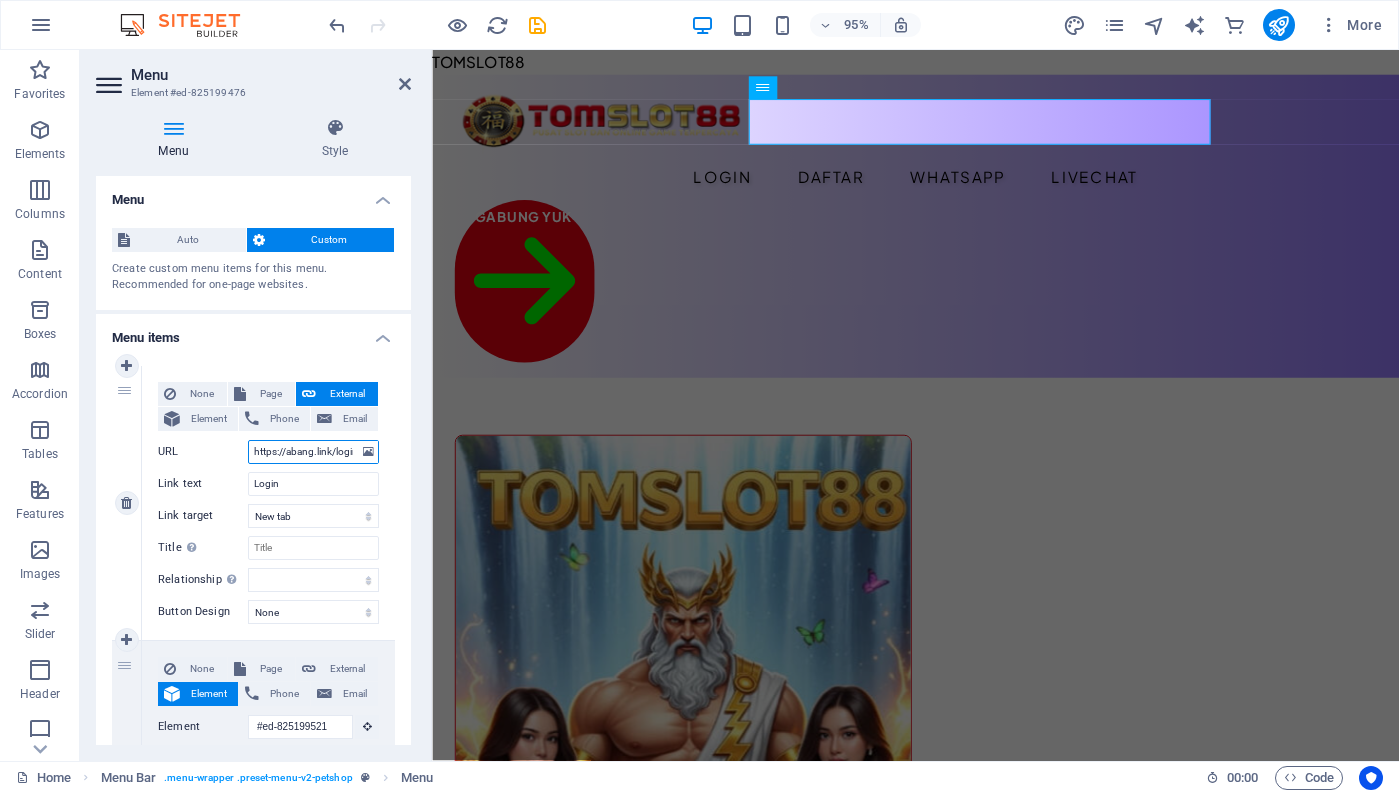 scroll, scrollTop: 0, scrollLeft: 54, axis: horizontal 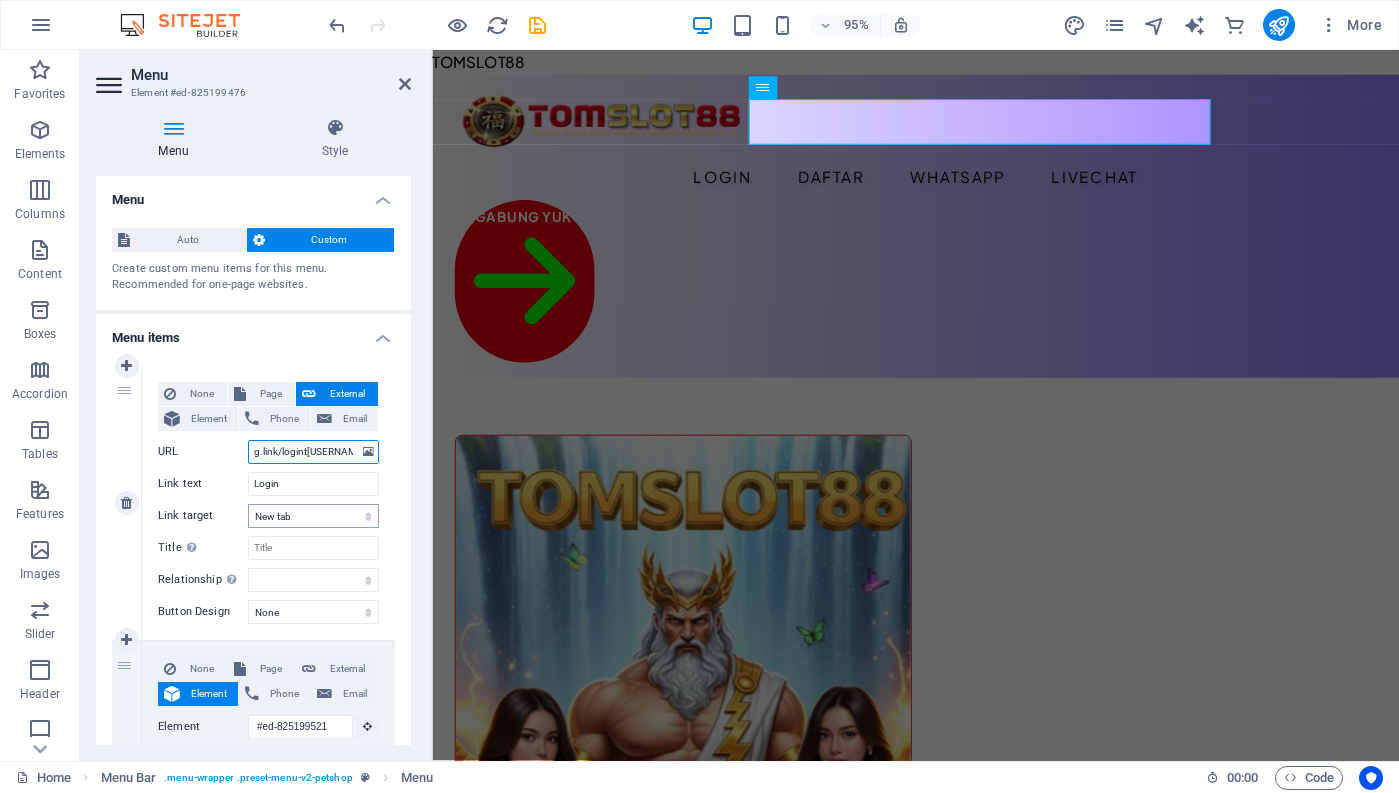 select 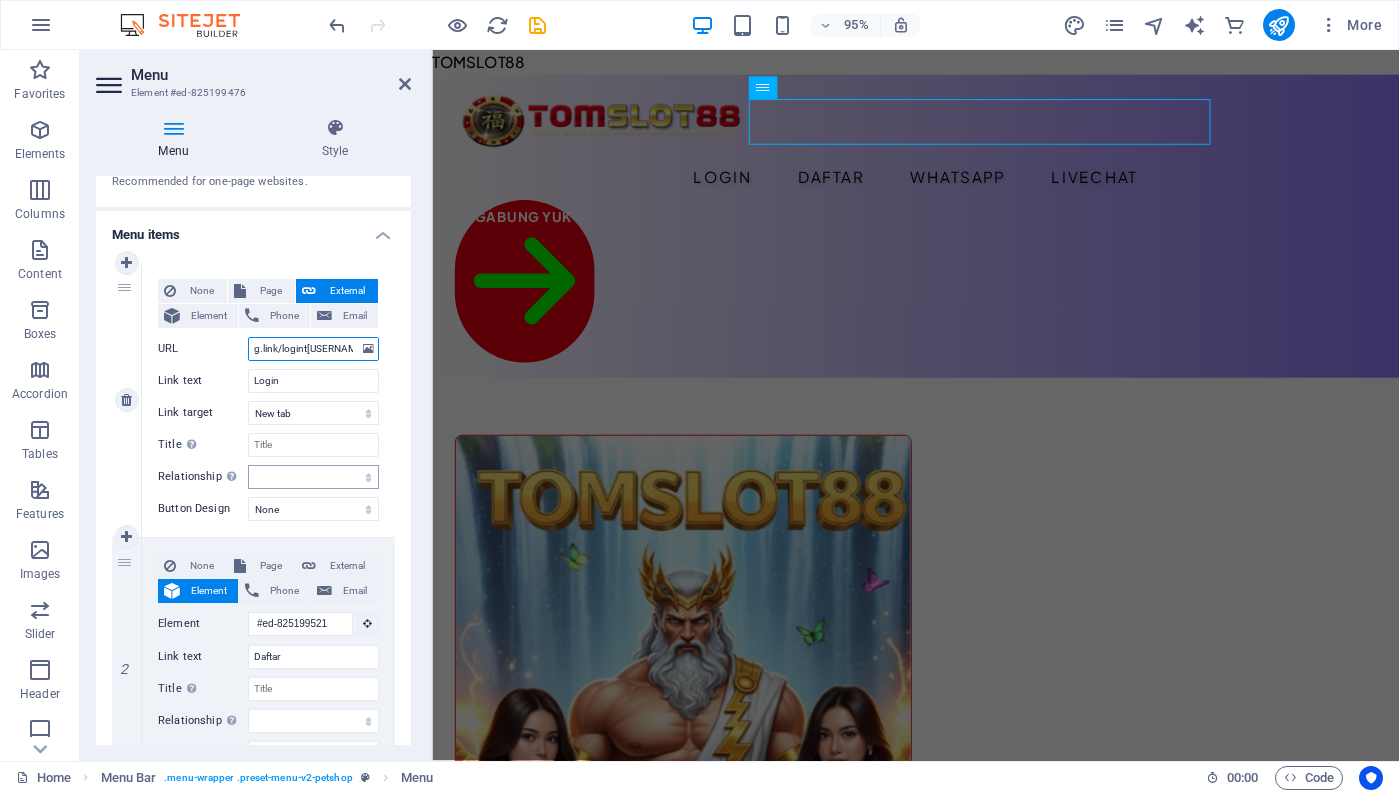 scroll, scrollTop: 200, scrollLeft: 0, axis: vertical 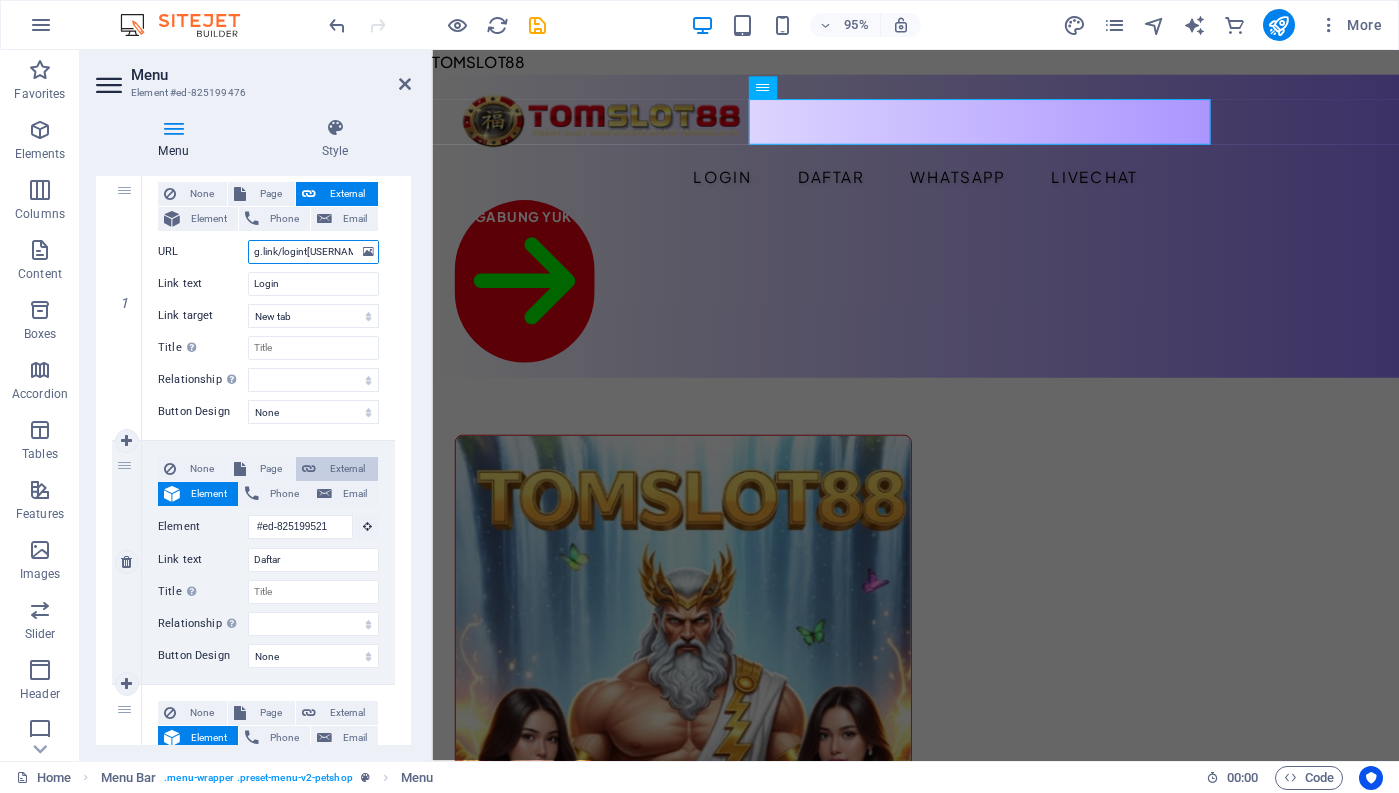 type on "https://abang.link/logintomslot88" 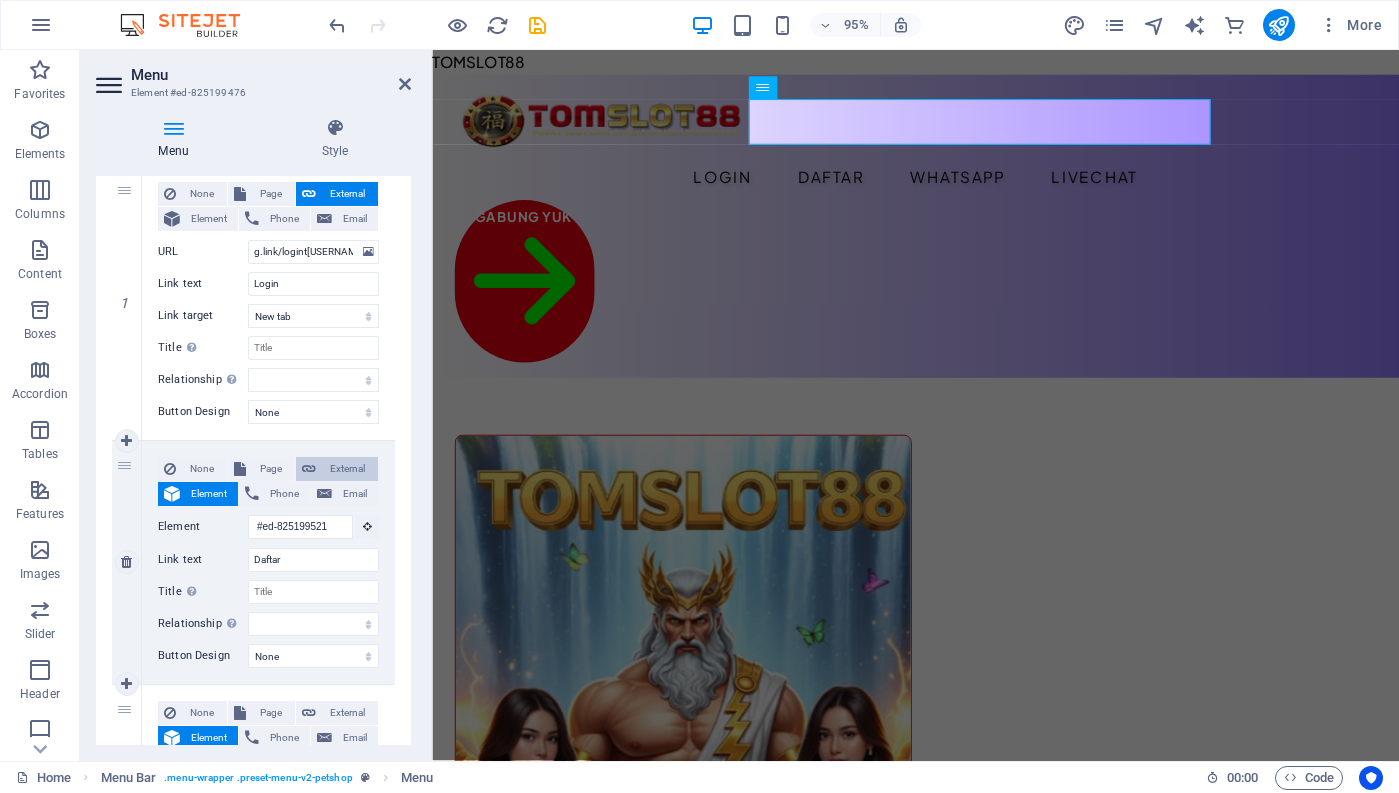 scroll, scrollTop: 0, scrollLeft: 0, axis: both 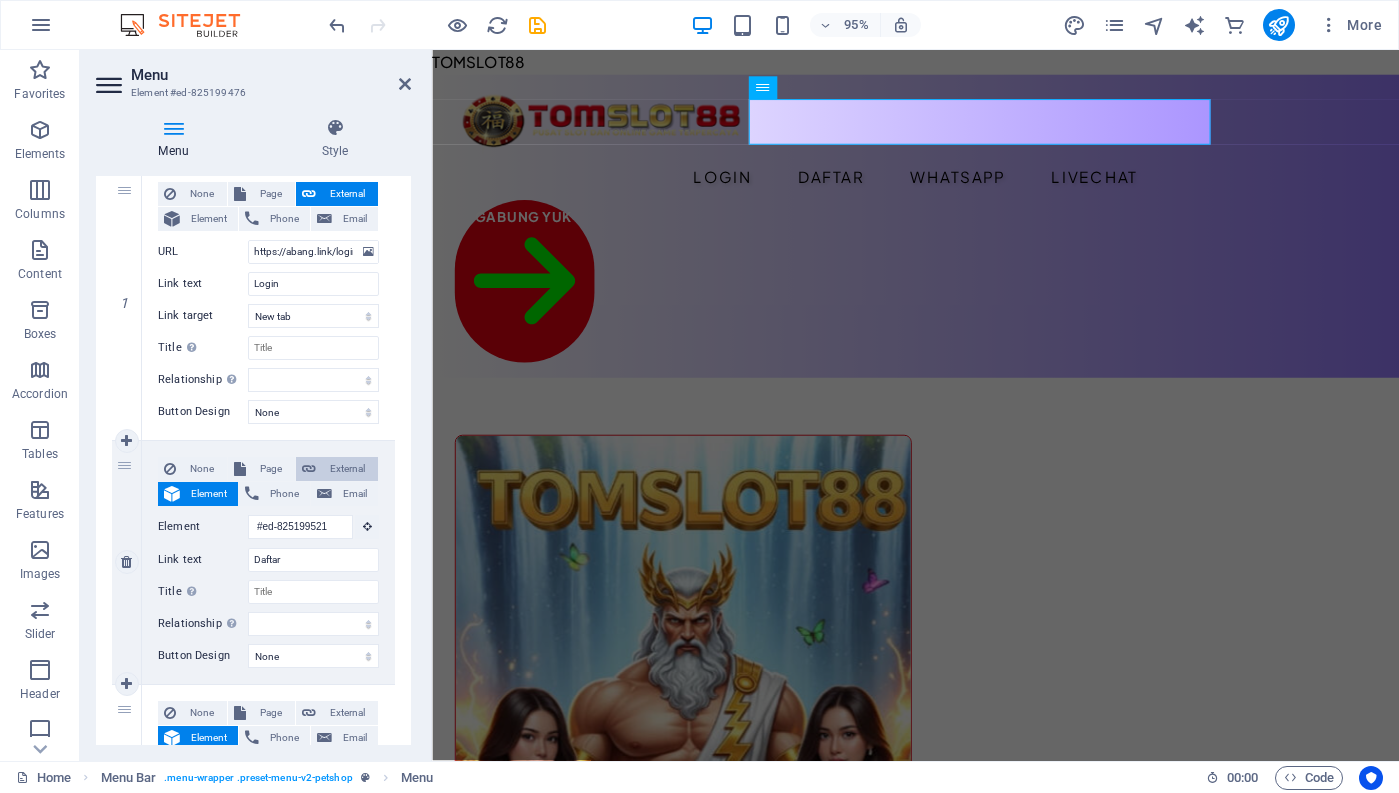 click on "External" at bounding box center (347, 469) 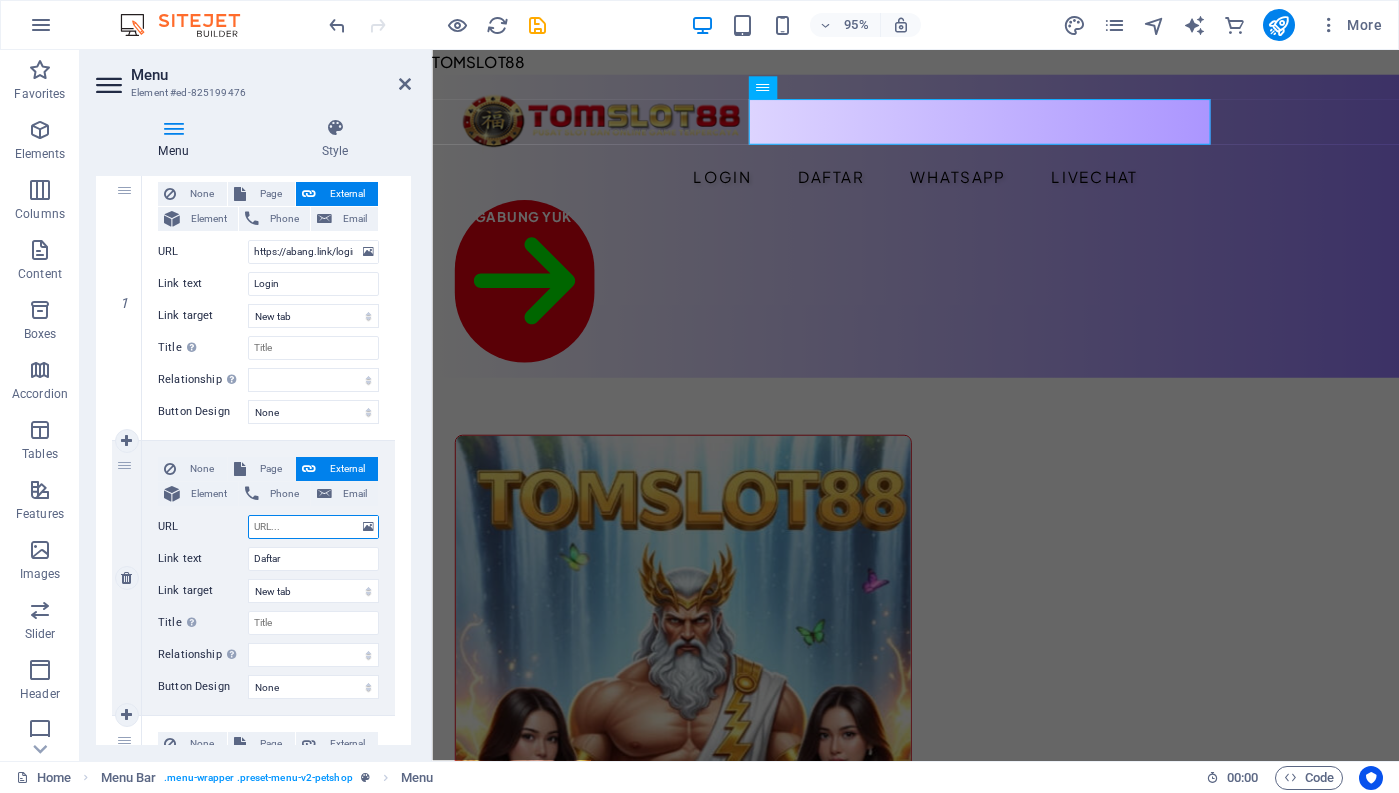 click on "URL" at bounding box center (313, 527) 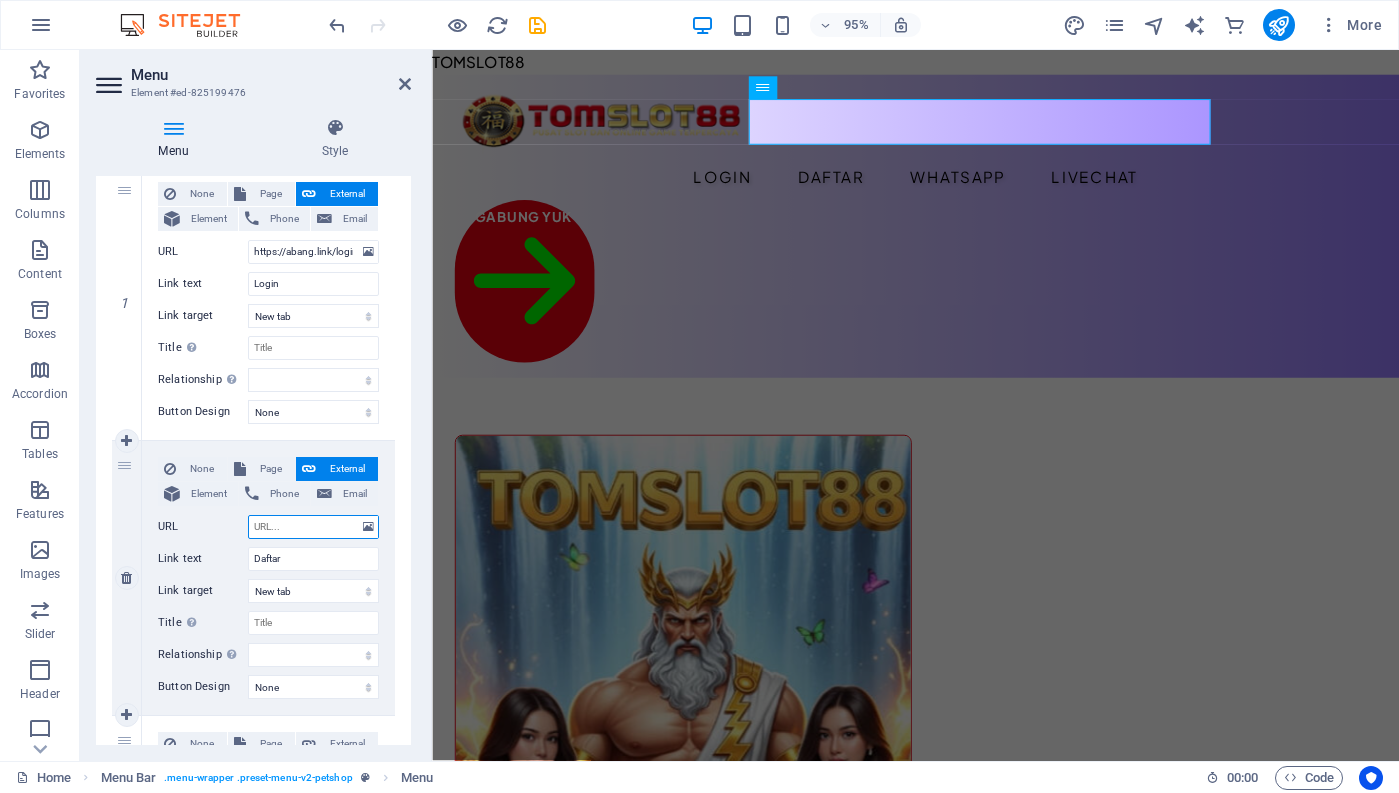 type on "https://abang.link/logintomslot88" 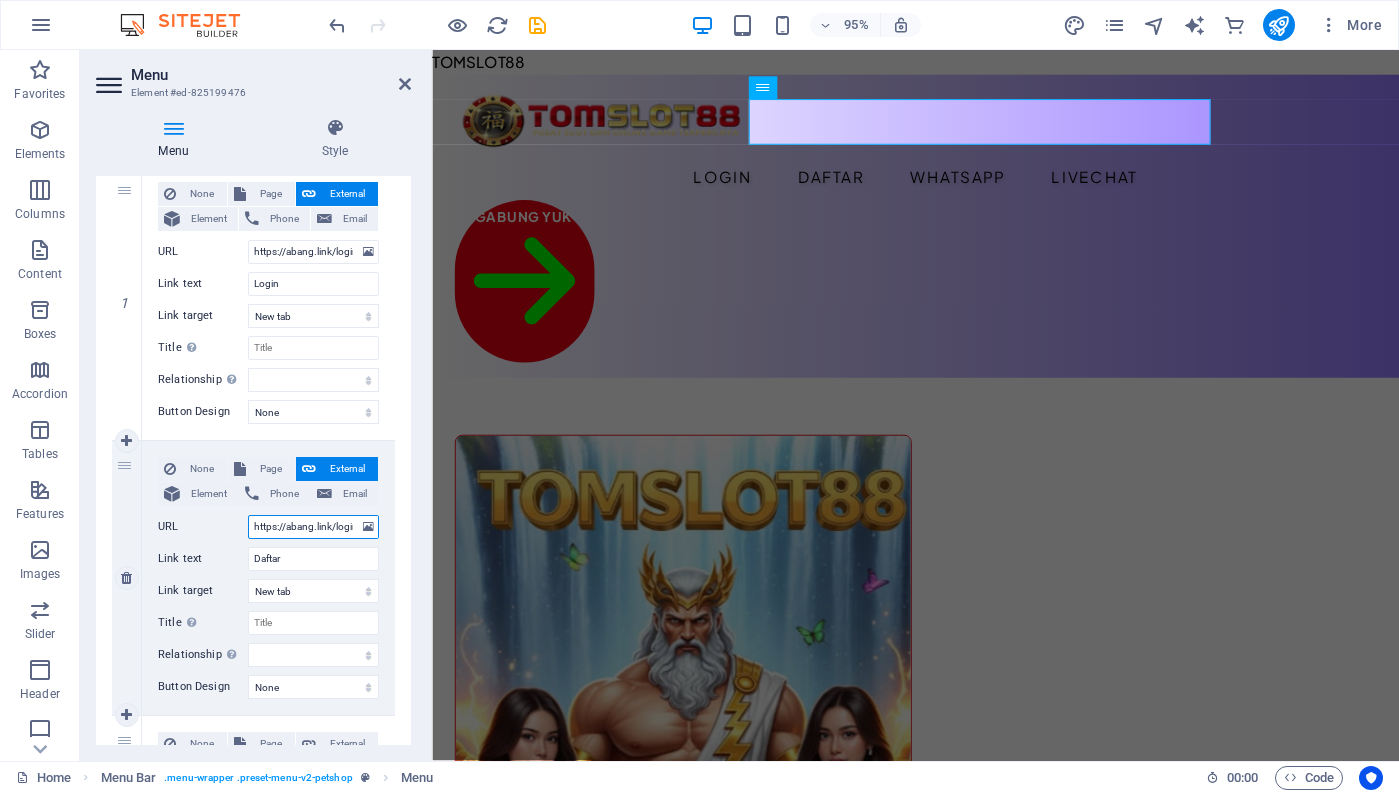 scroll, scrollTop: 0, scrollLeft: 54, axis: horizontal 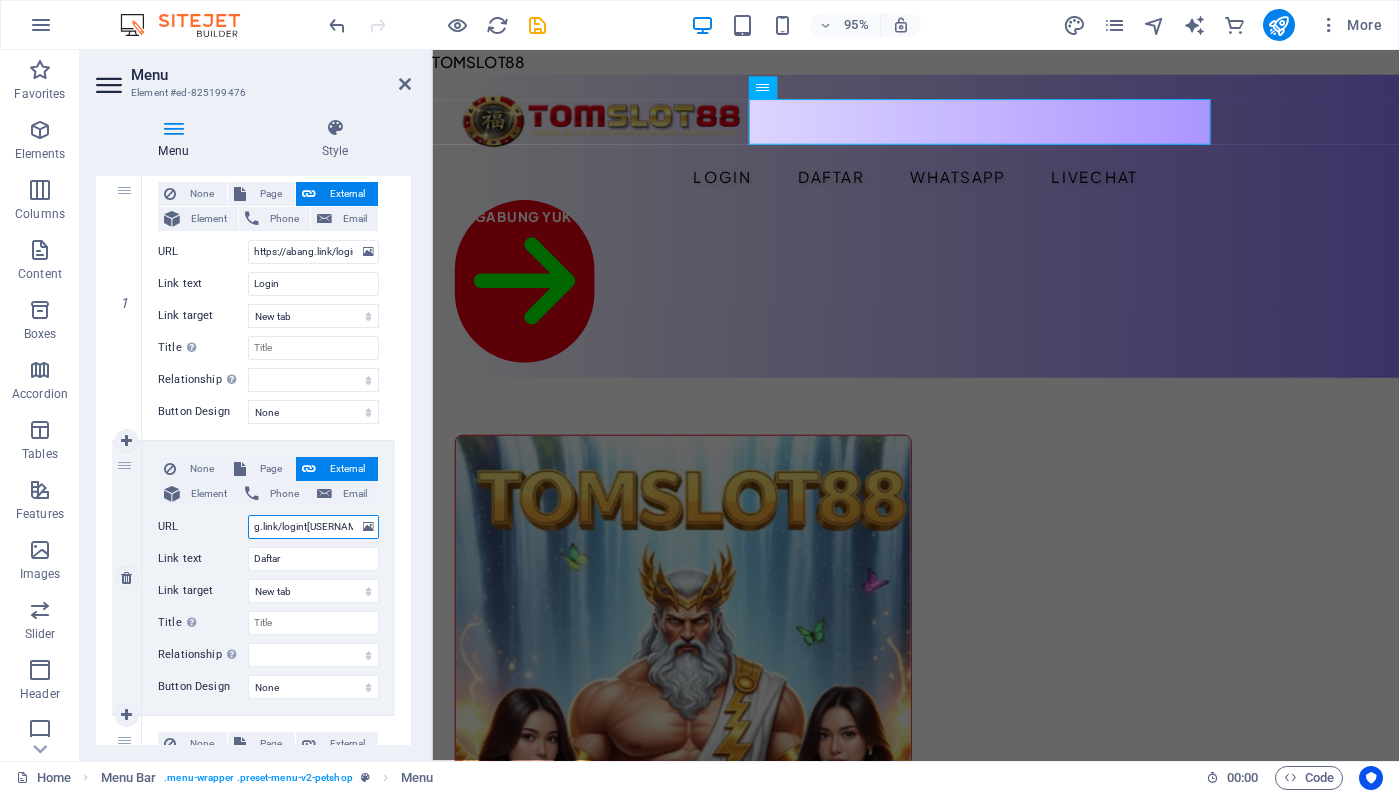 select 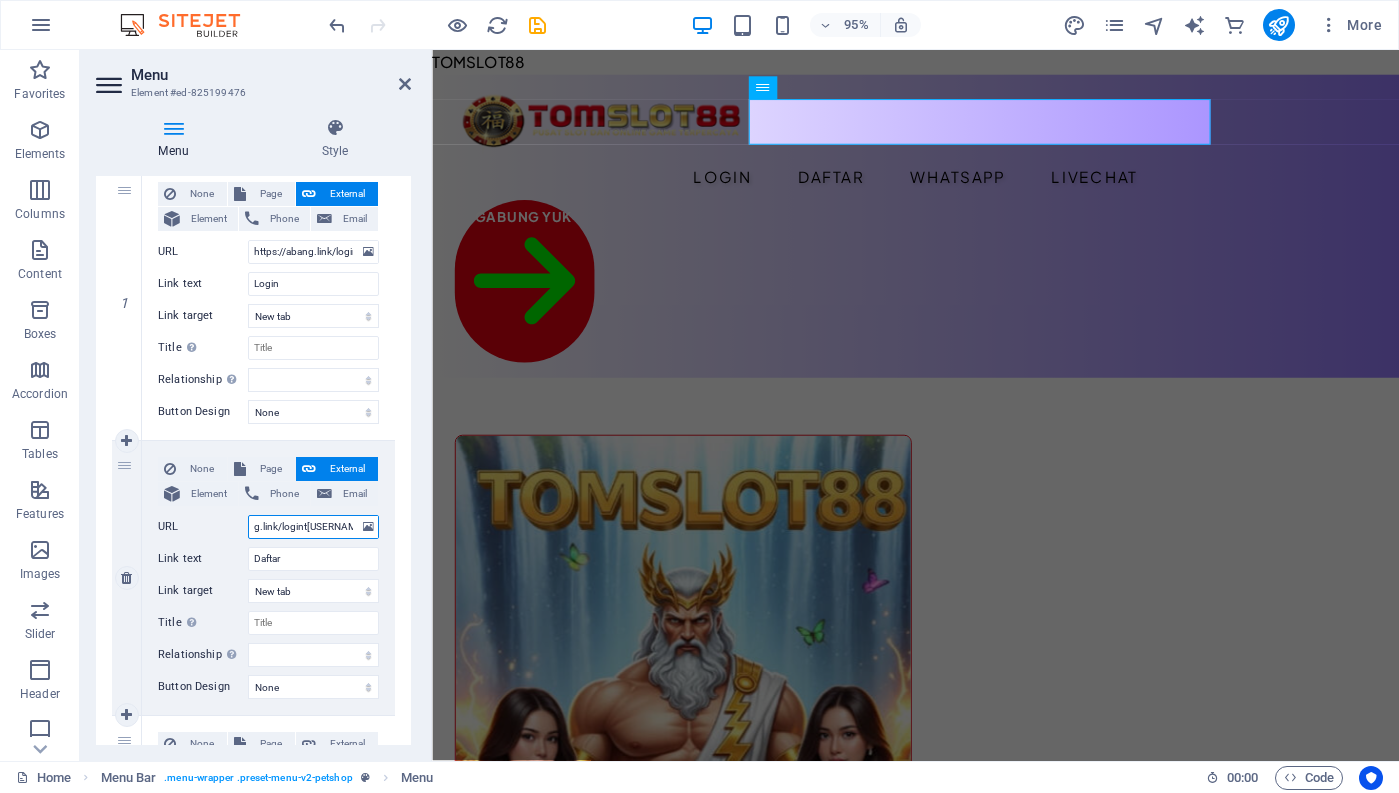 click on "https://abang.link/logintomslot88" at bounding box center [313, 527] 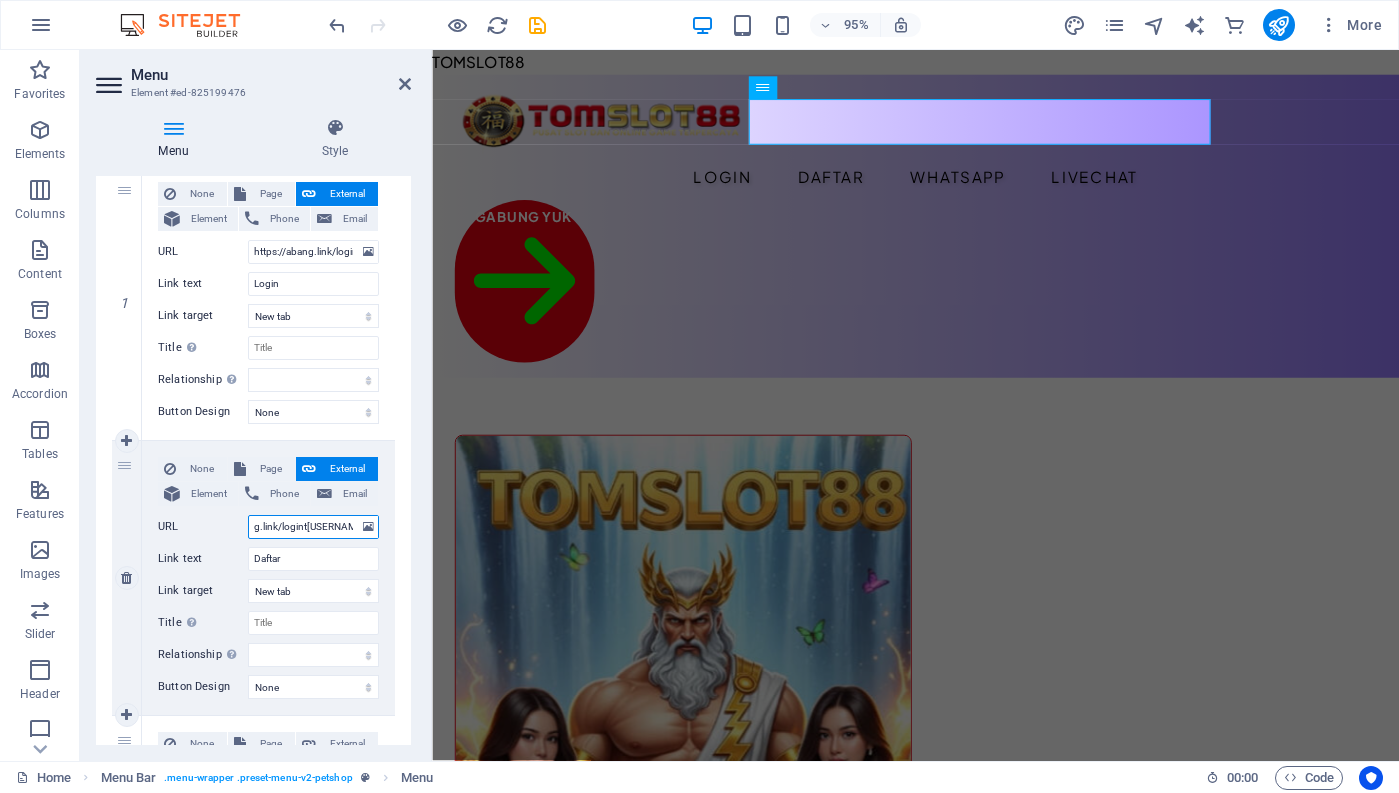 type on "https://abang.link/logitomslot88" 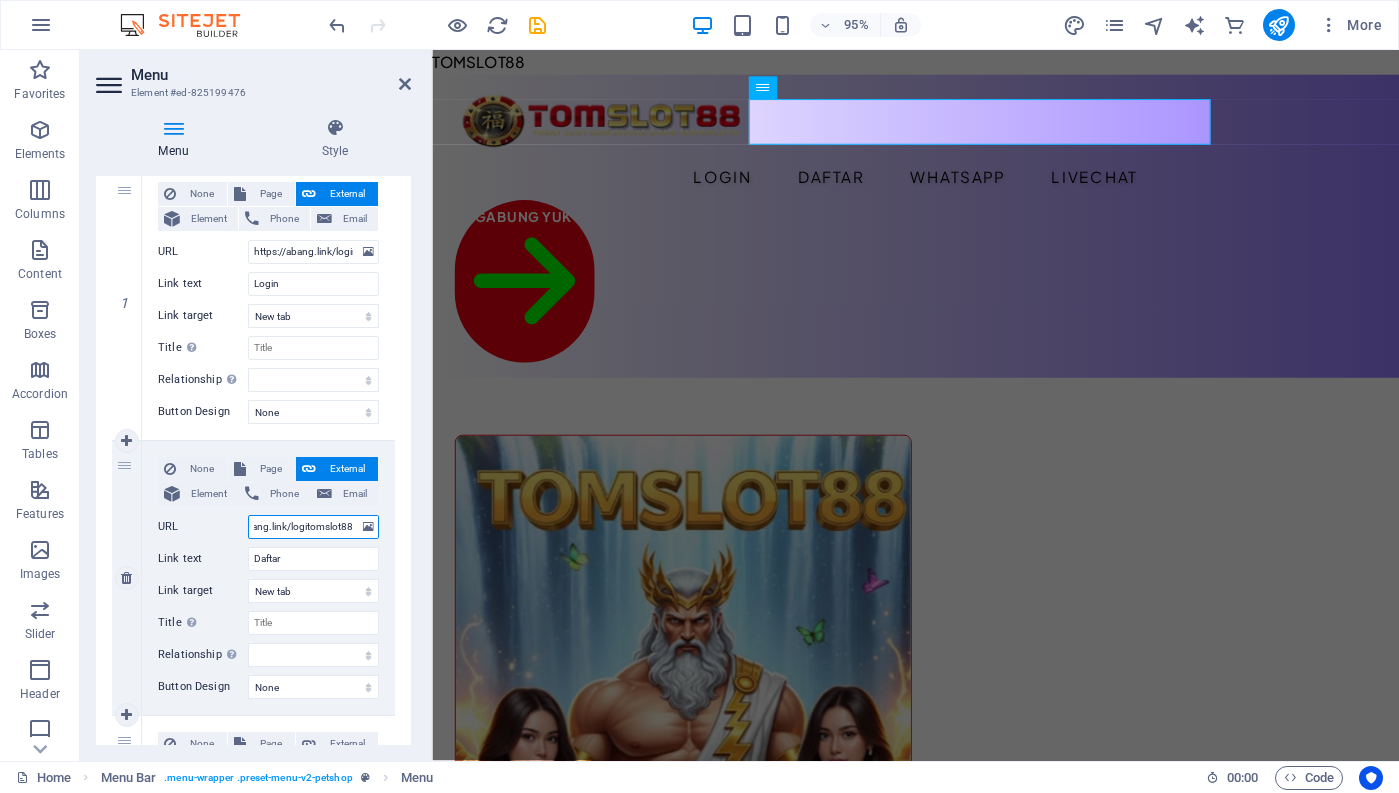 select 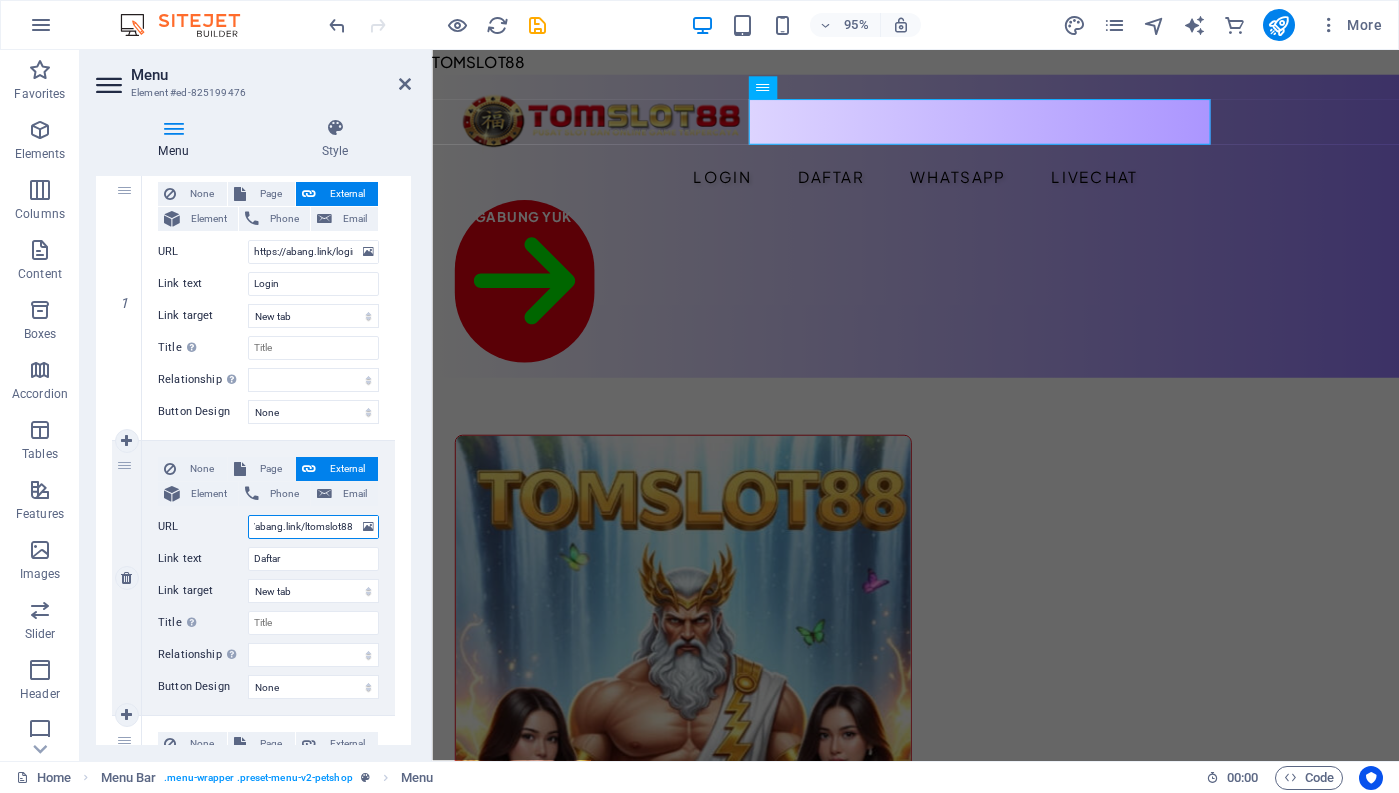 type on "https://abang.link/tomslot88" 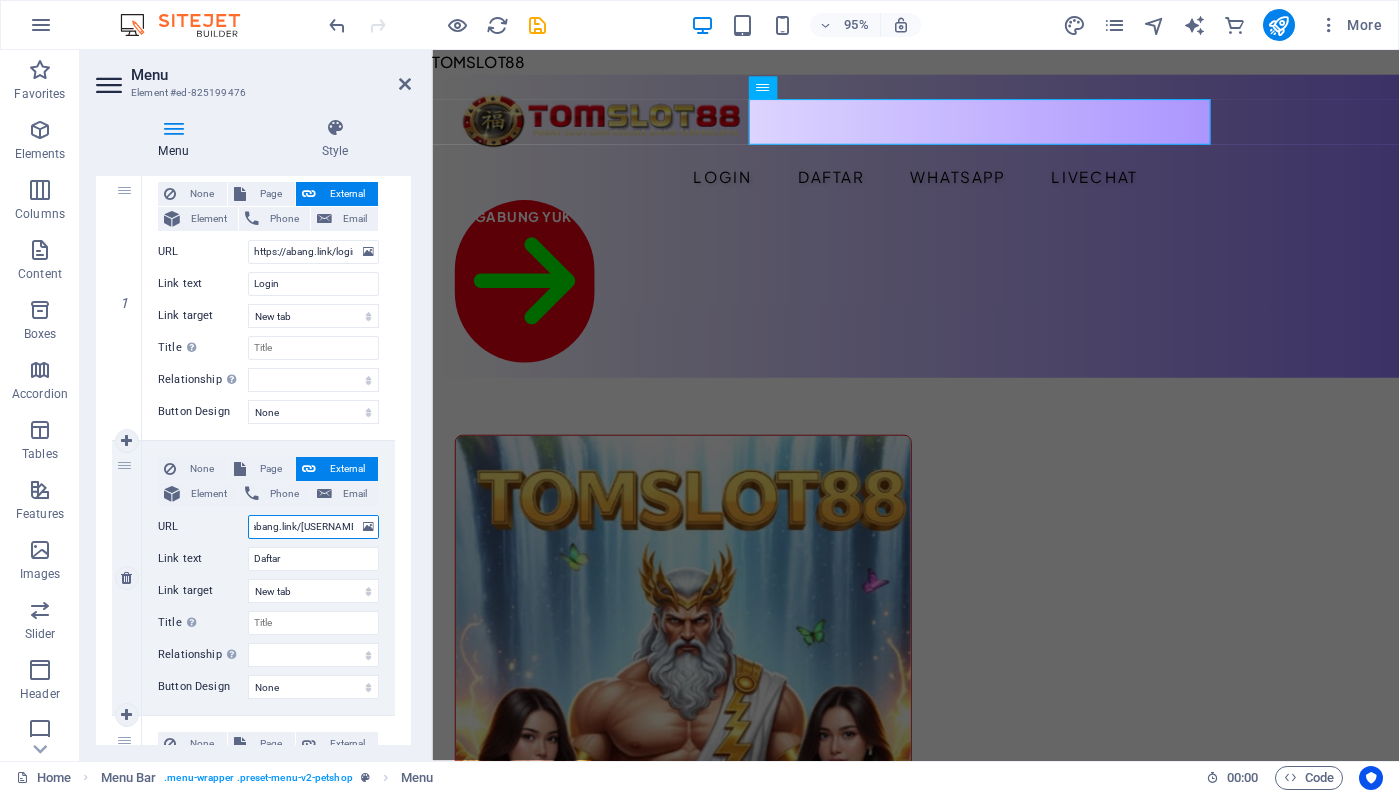 select 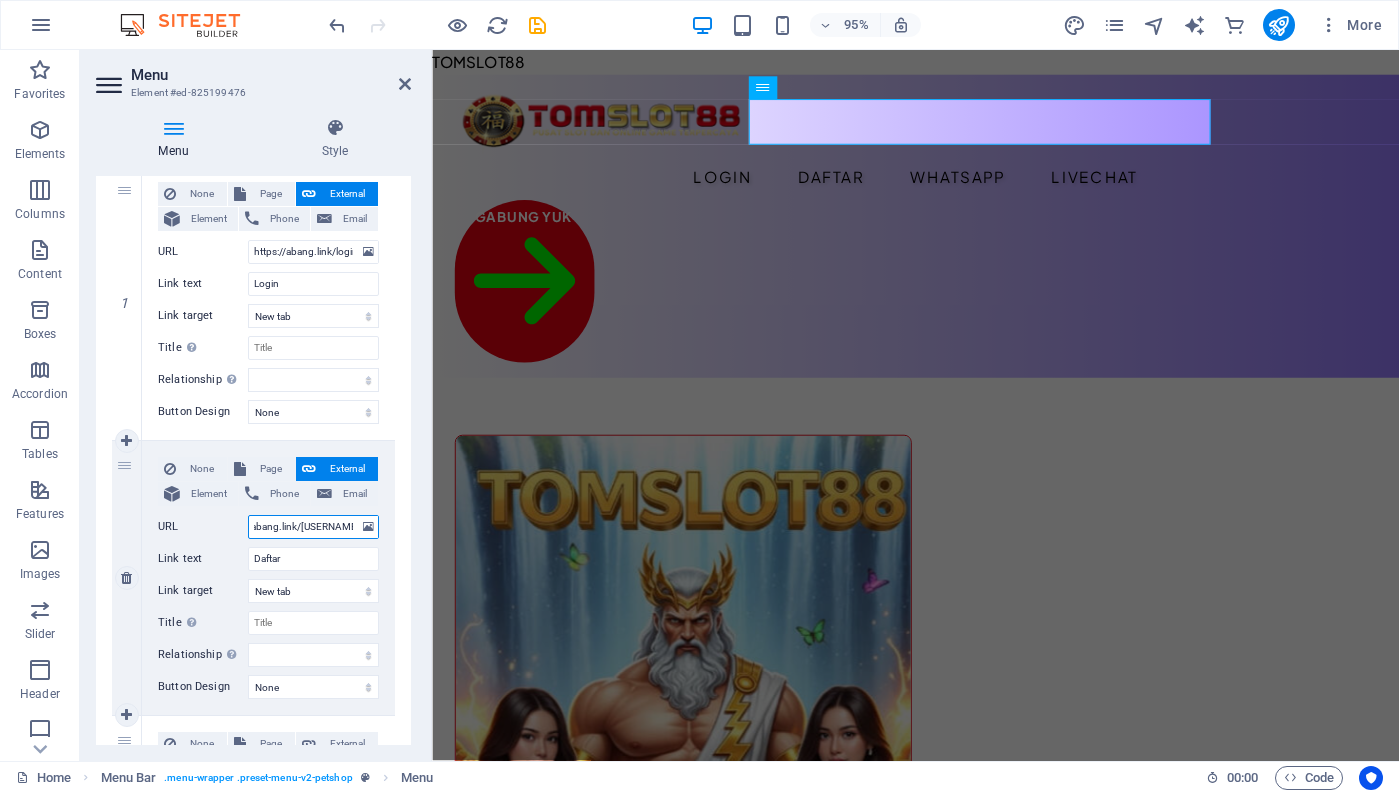 select 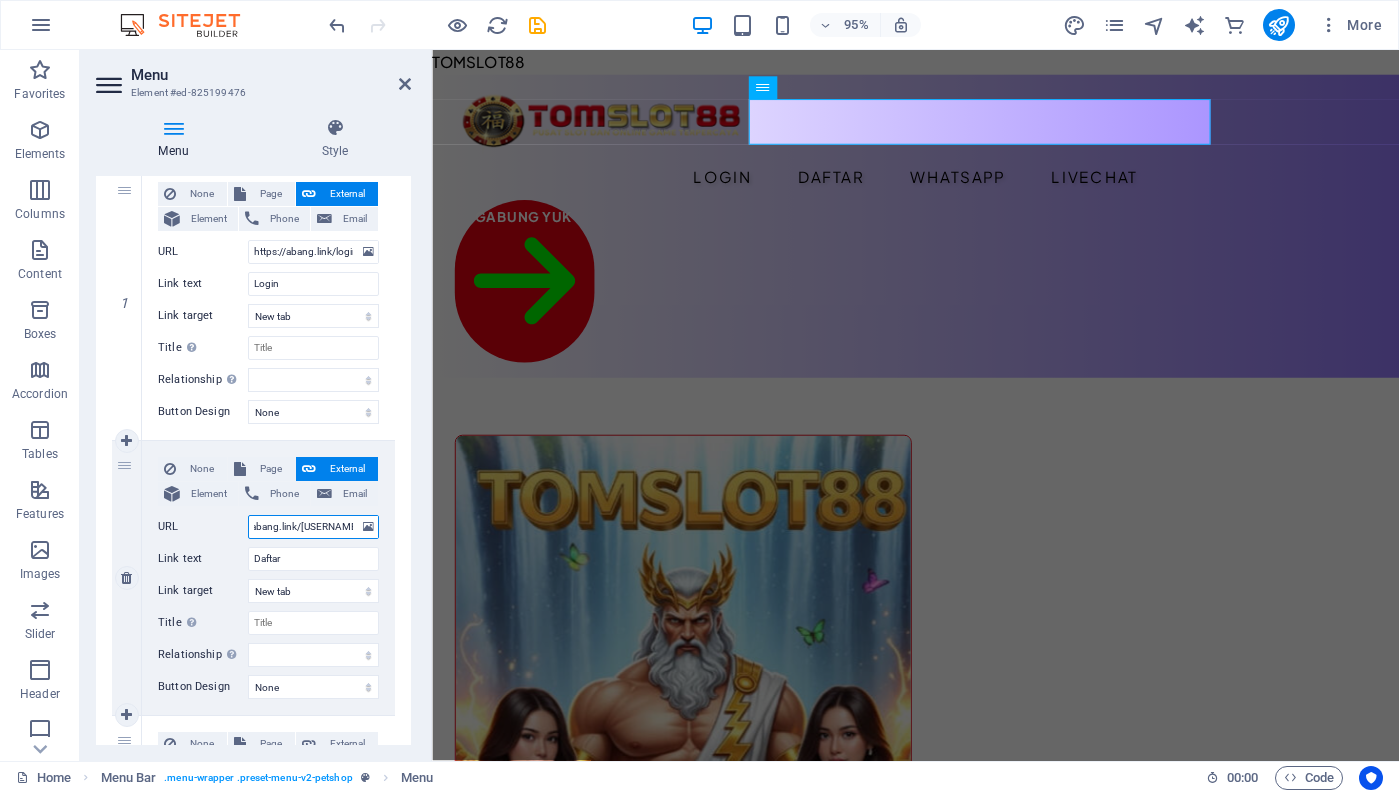 scroll, scrollTop: 0, scrollLeft: 33, axis: horizontal 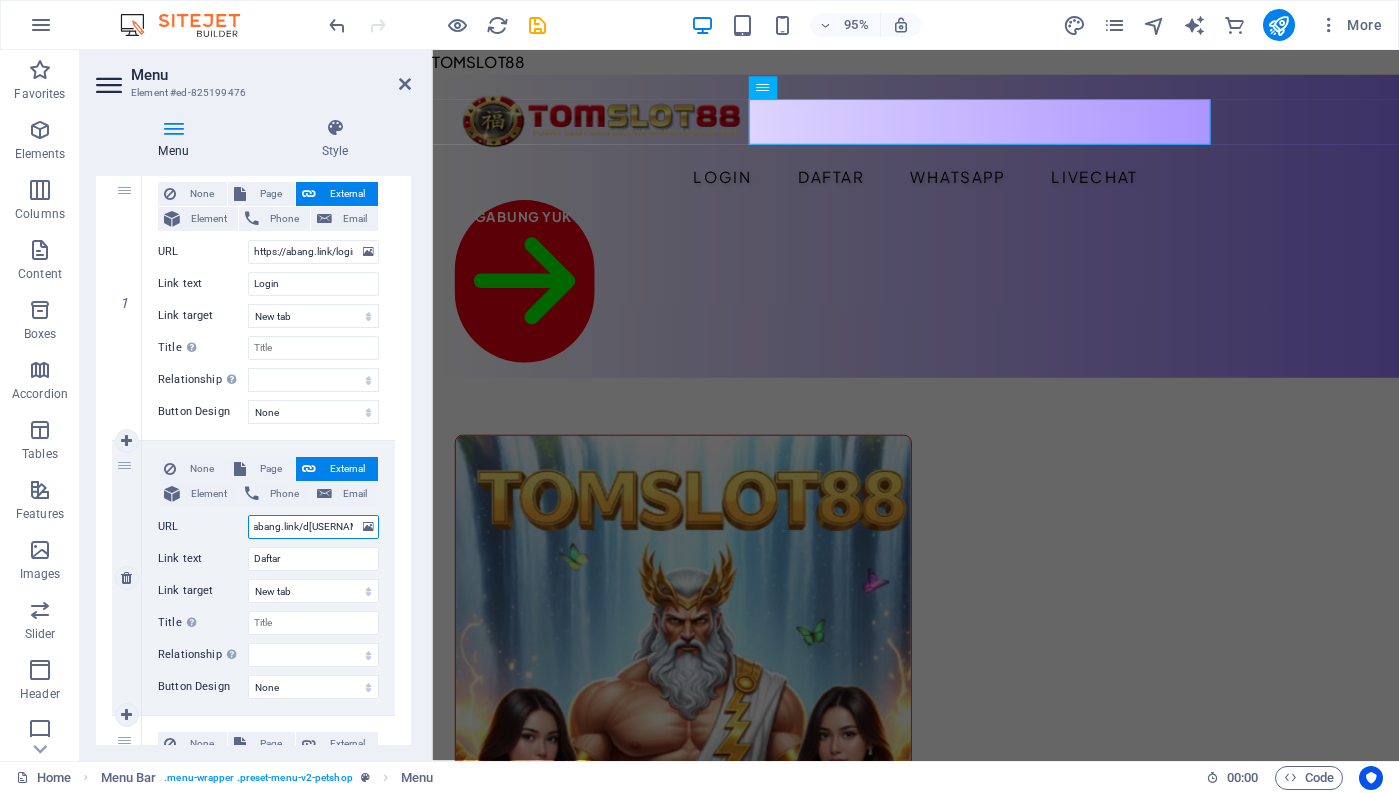 type on "https://abang.link/datomslot88" 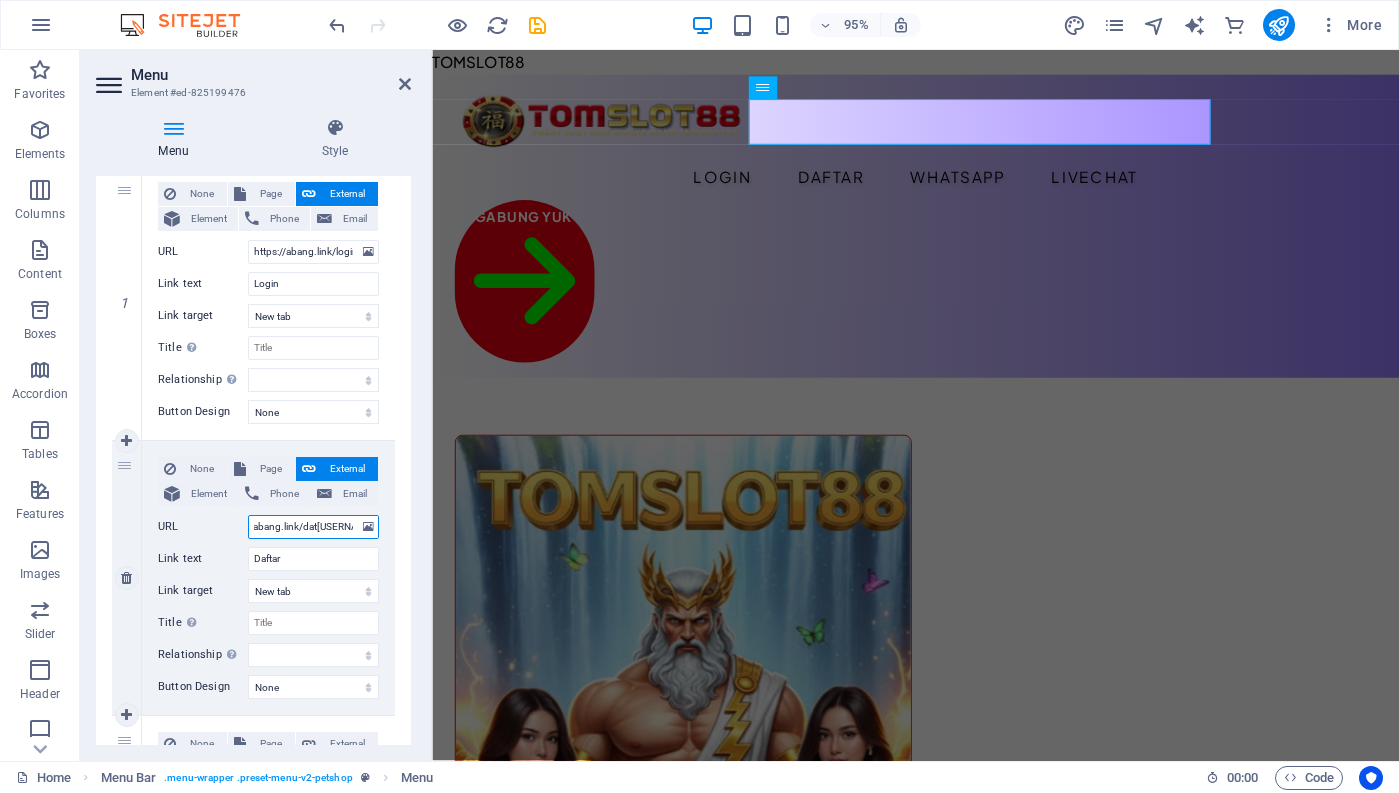 select 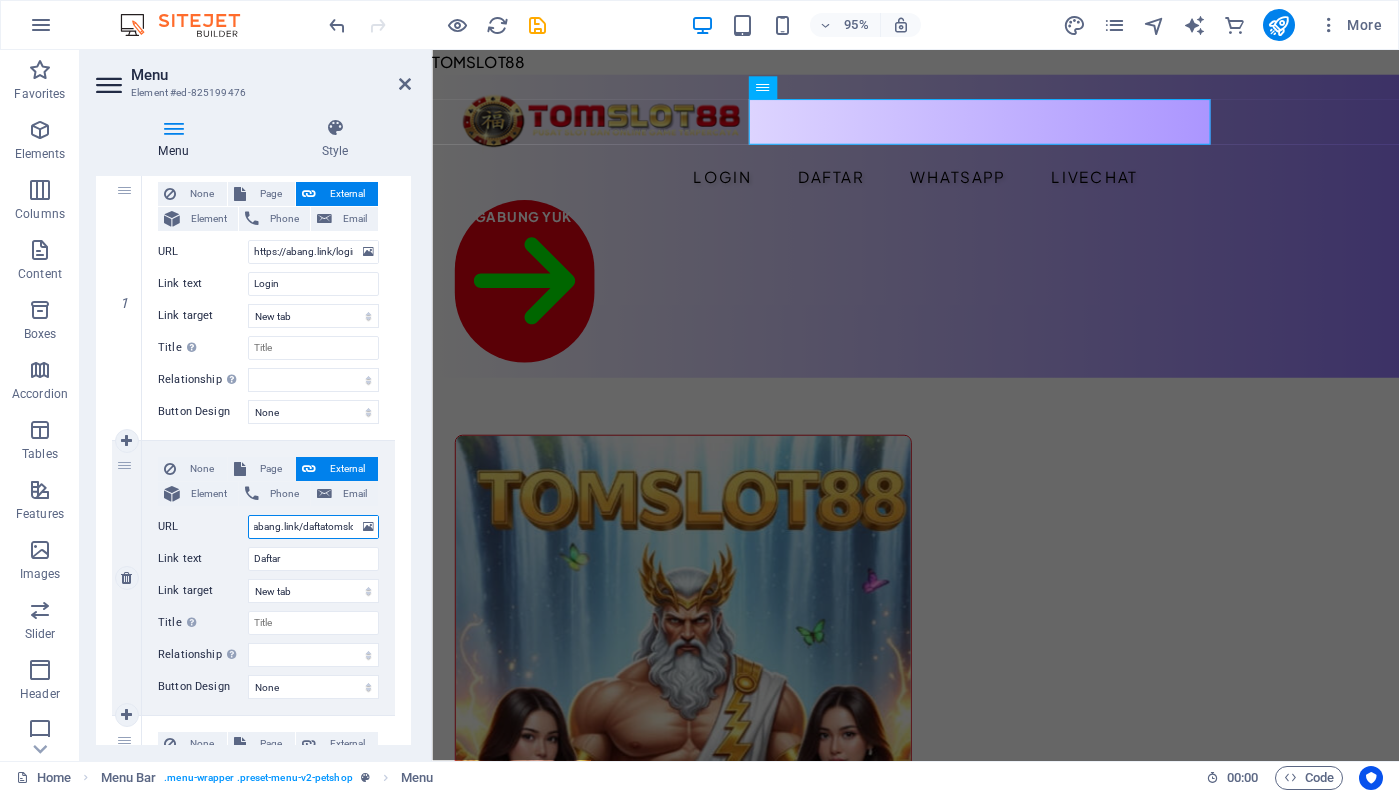 type on "https://abang.link/daftartomslot88" 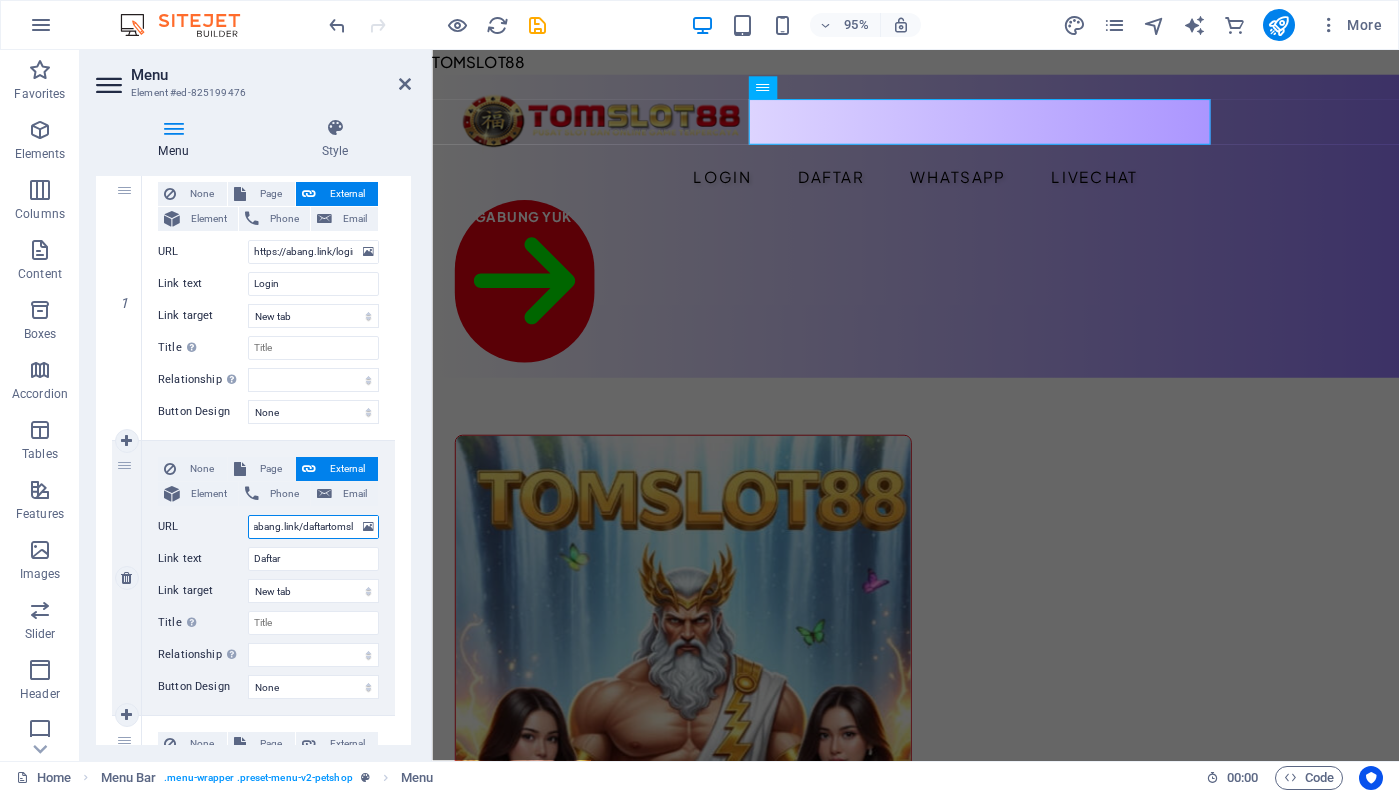 select 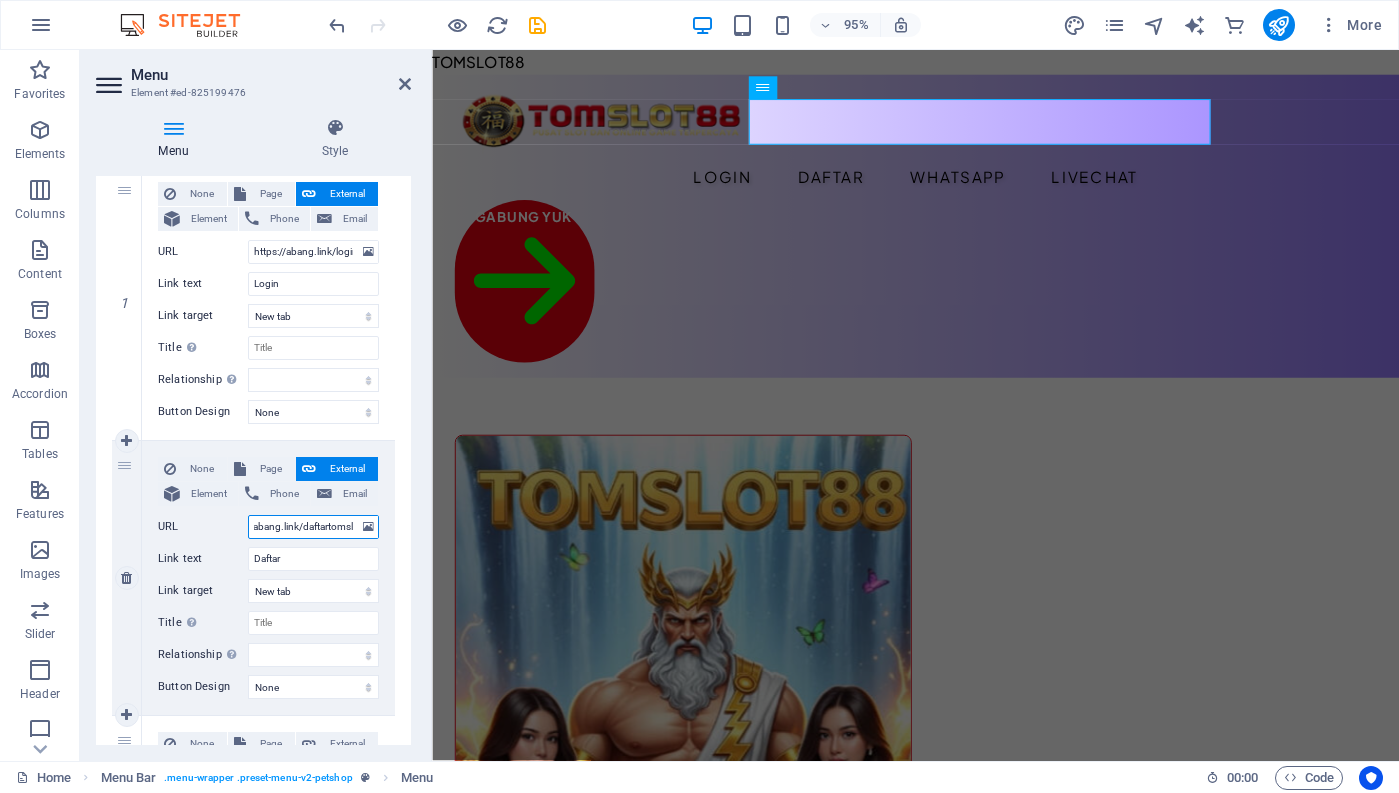 select 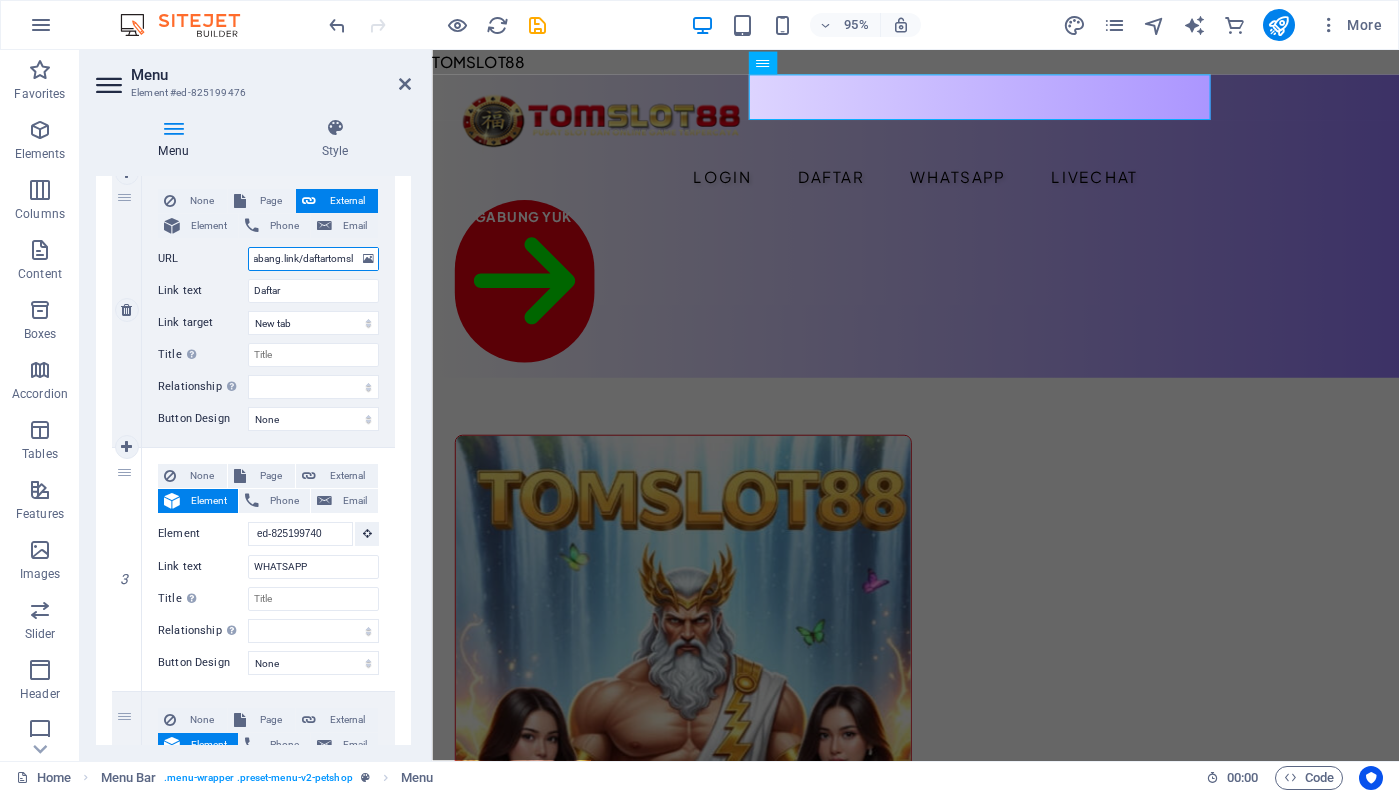 scroll, scrollTop: 500, scrollLeft: 0, axis: vertical 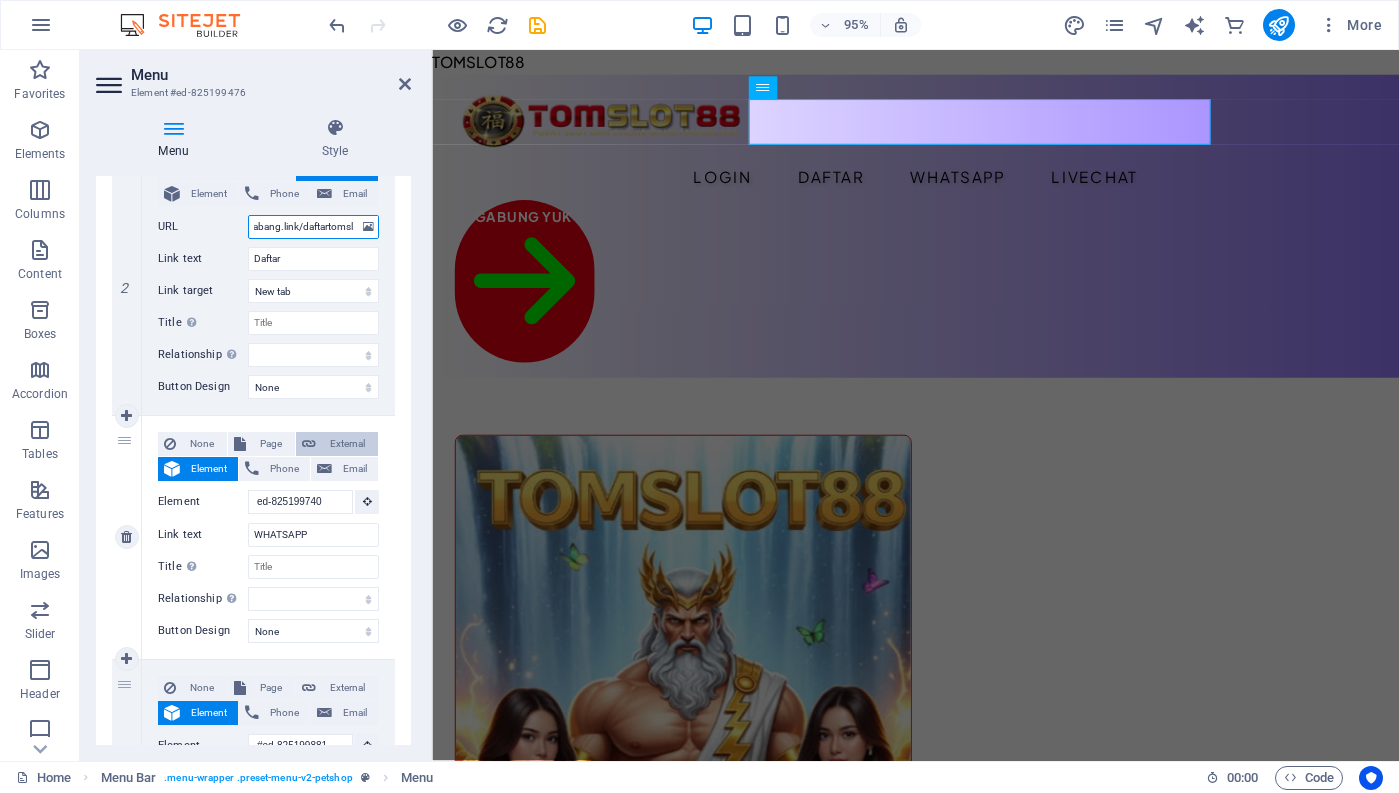 type on "https://abang.link/daftartomslot88" 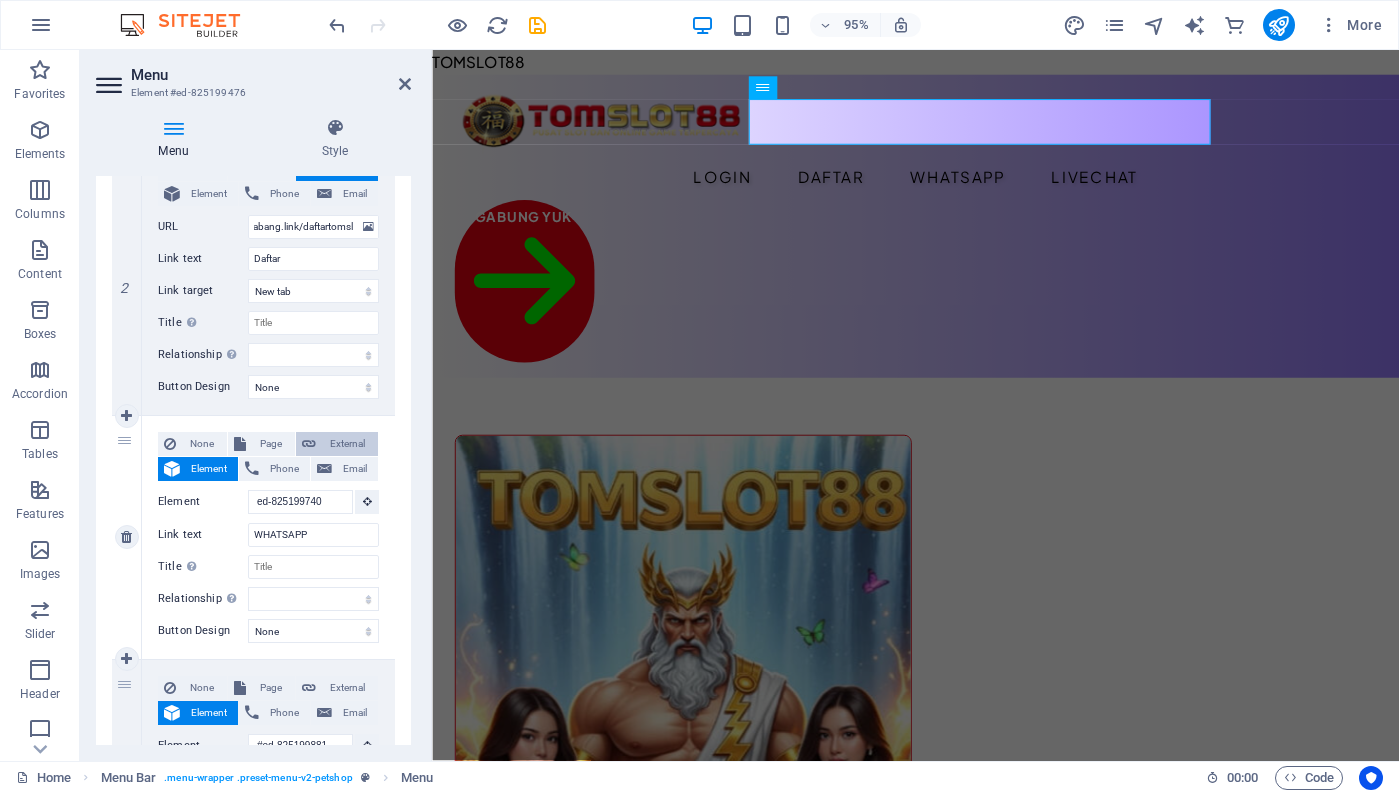 click on "External" at bounding box center (347, 444) 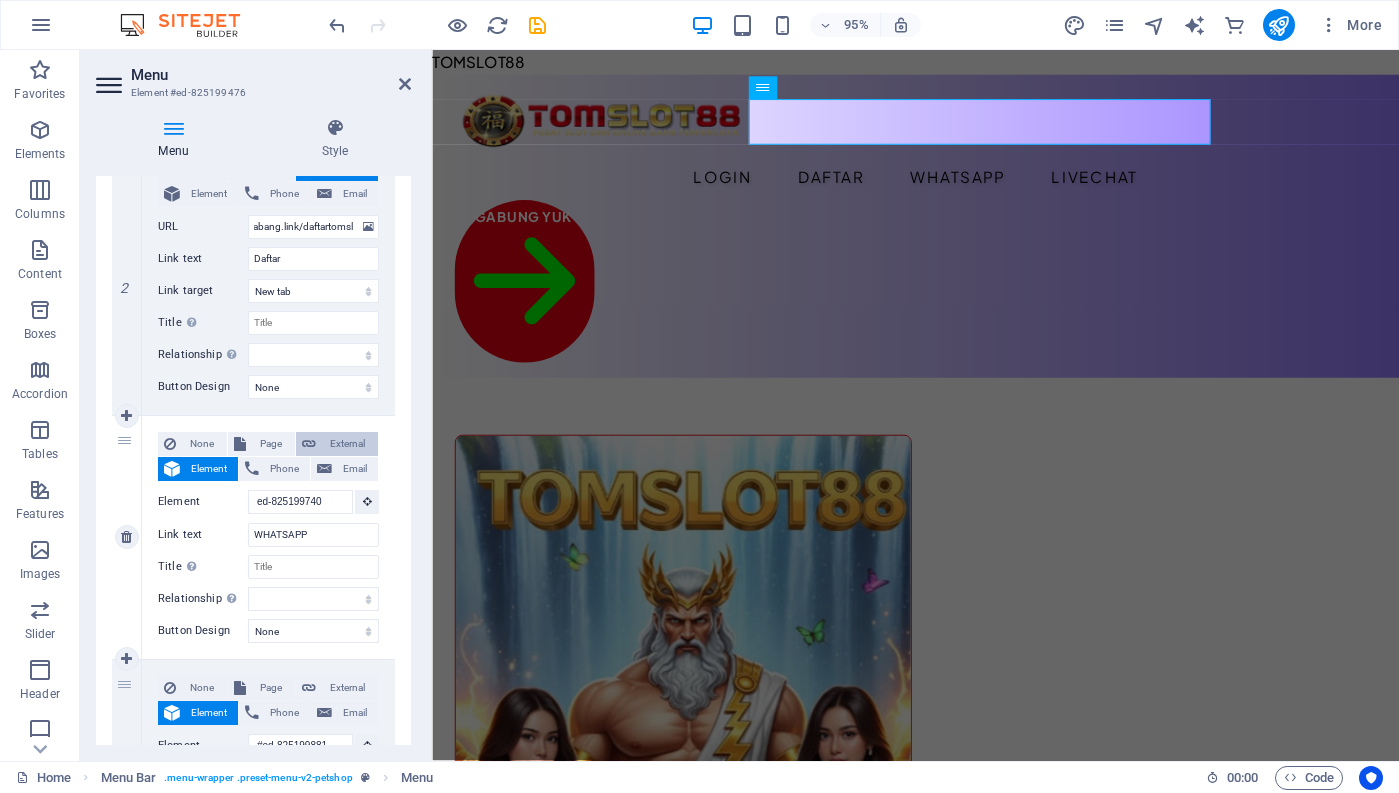 select 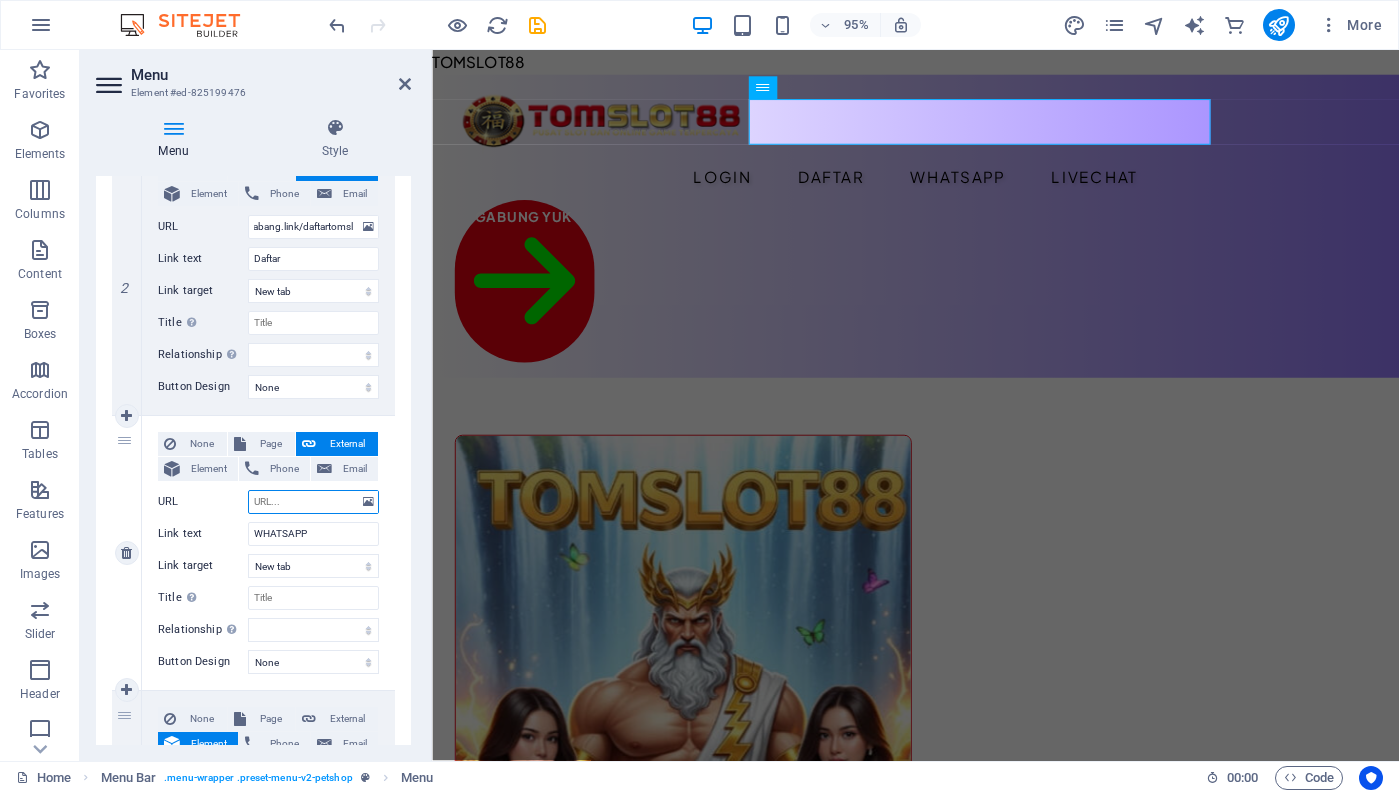 scroll, scrollTop: 0, scrollLeft: 0, axis: both 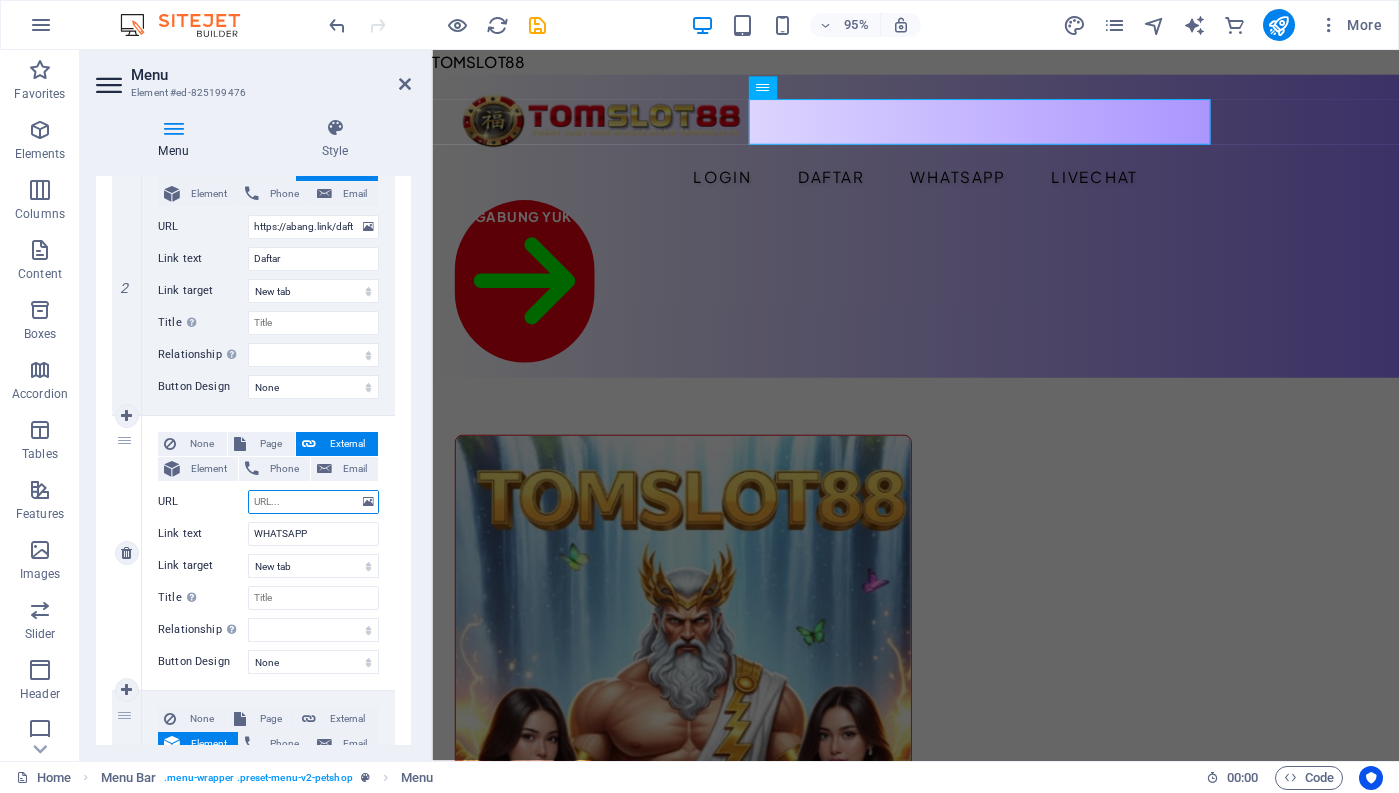 paste on "https://abang.link/logintomslot88" 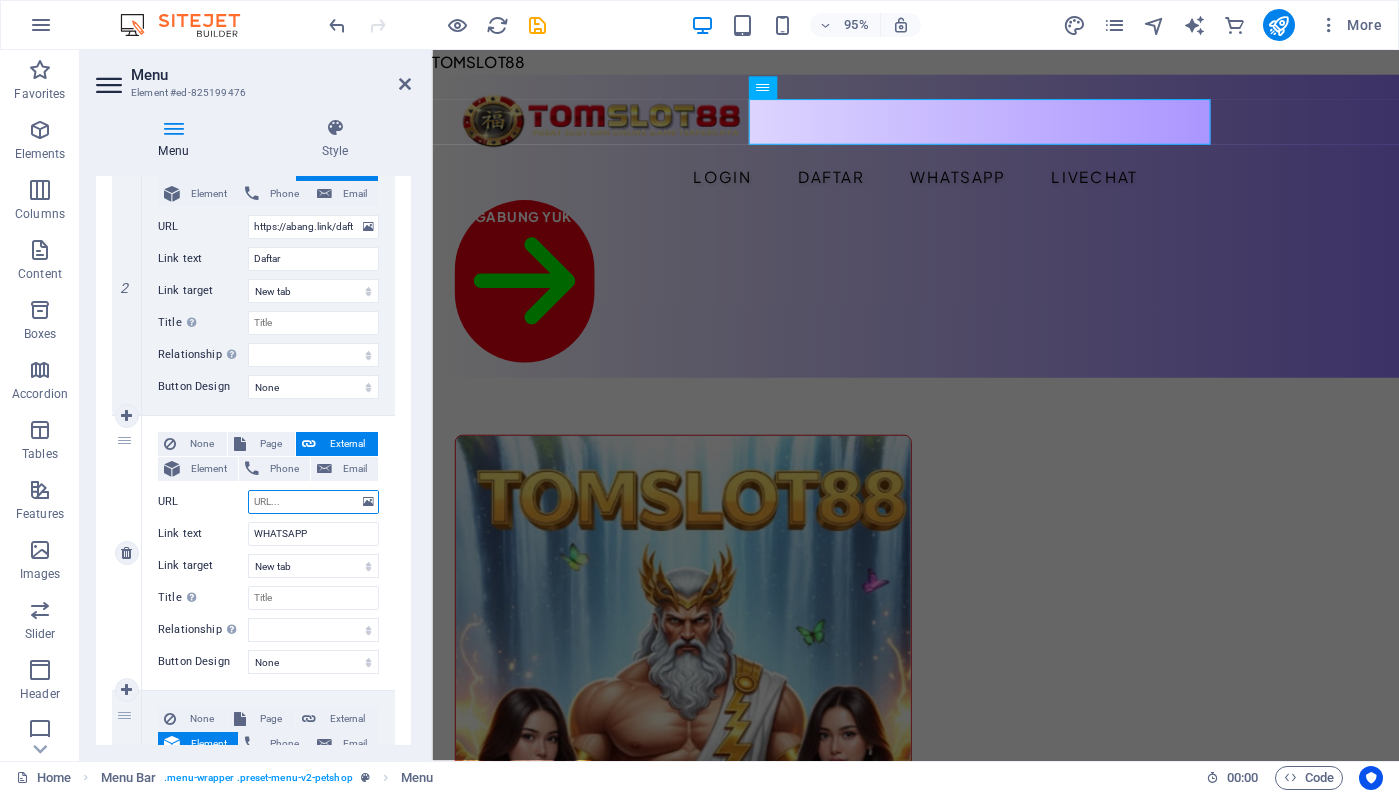 type on "https://abang.link/logintomslot88" 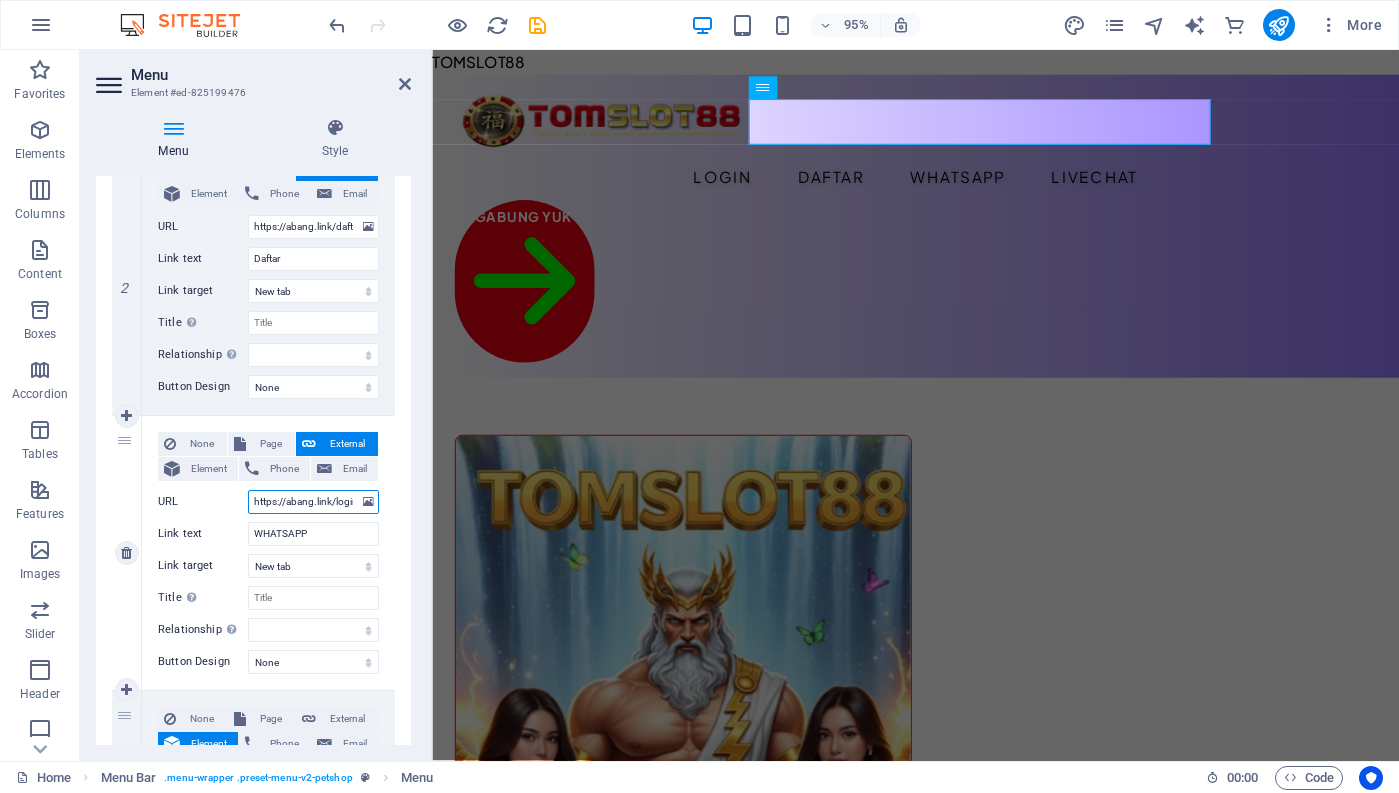 scroll, scrollTop: 0, scrollLeft: 54, axis: horizontal 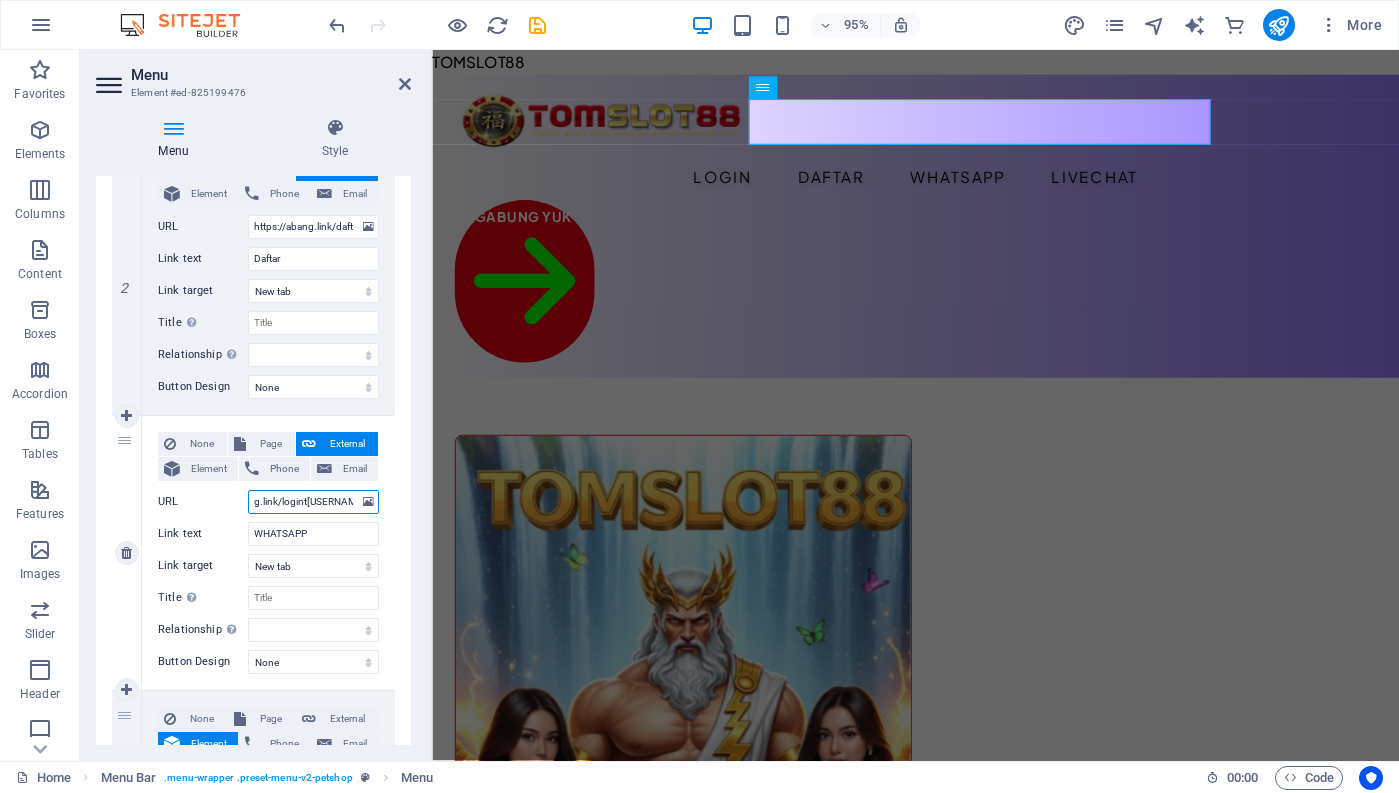 select 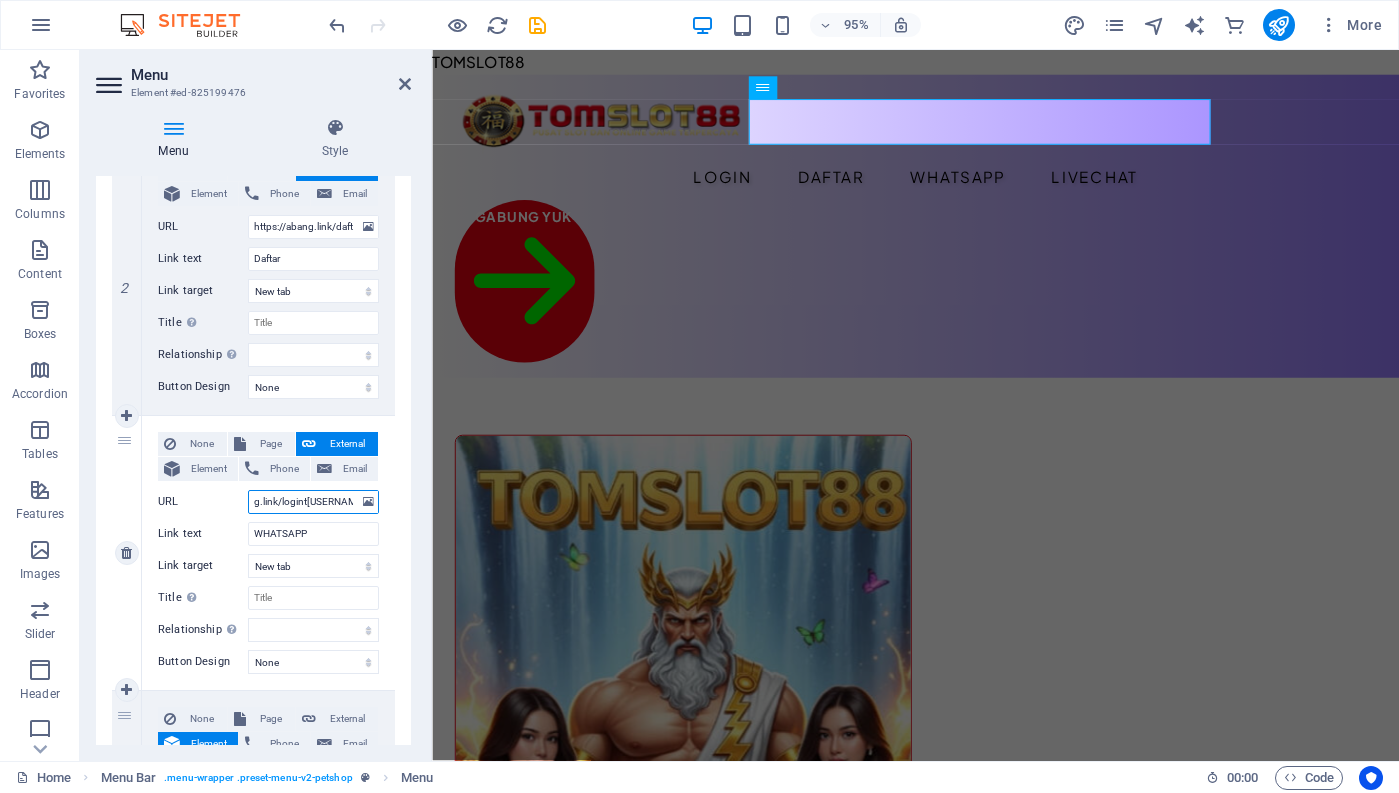 select 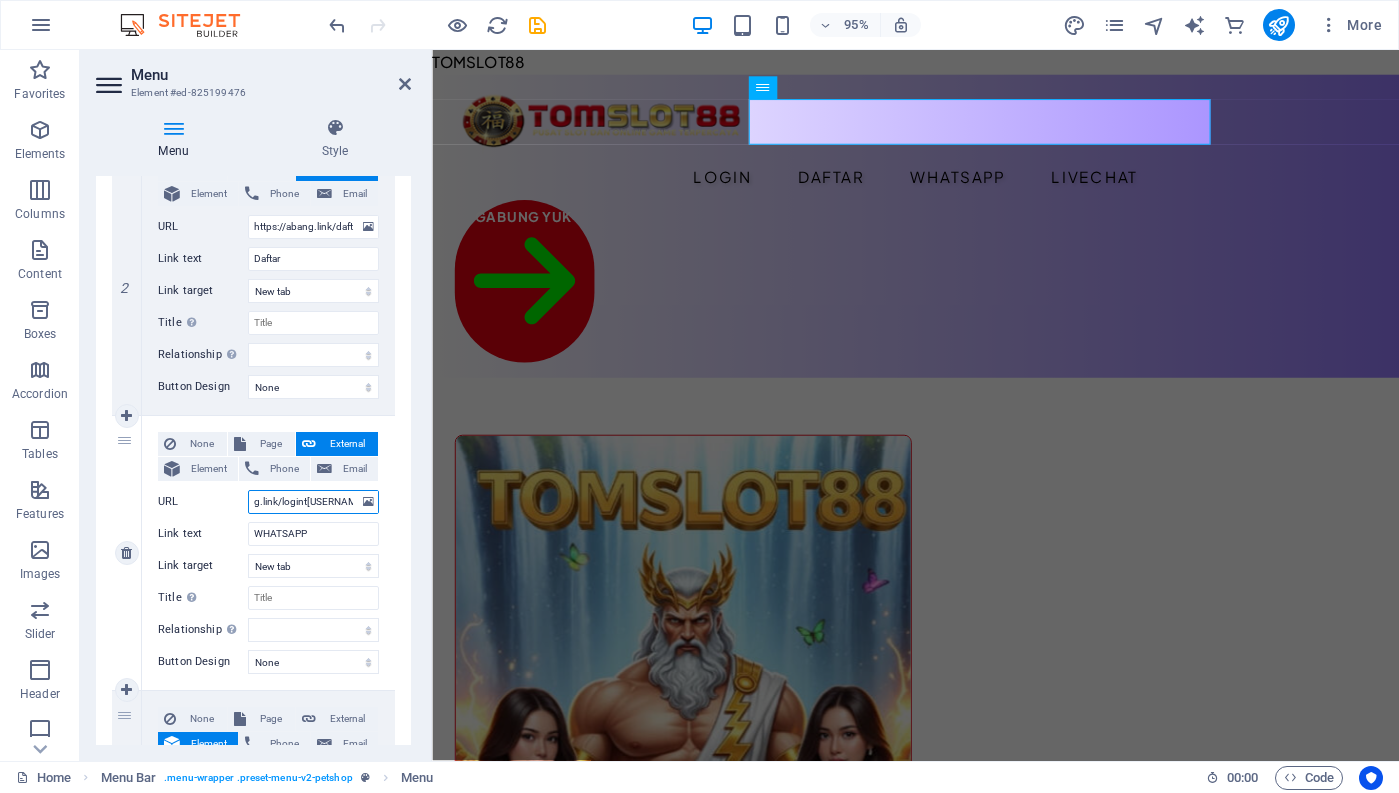 click on "https://abang.link/logintomslot88" at bounding box center [313, 502] 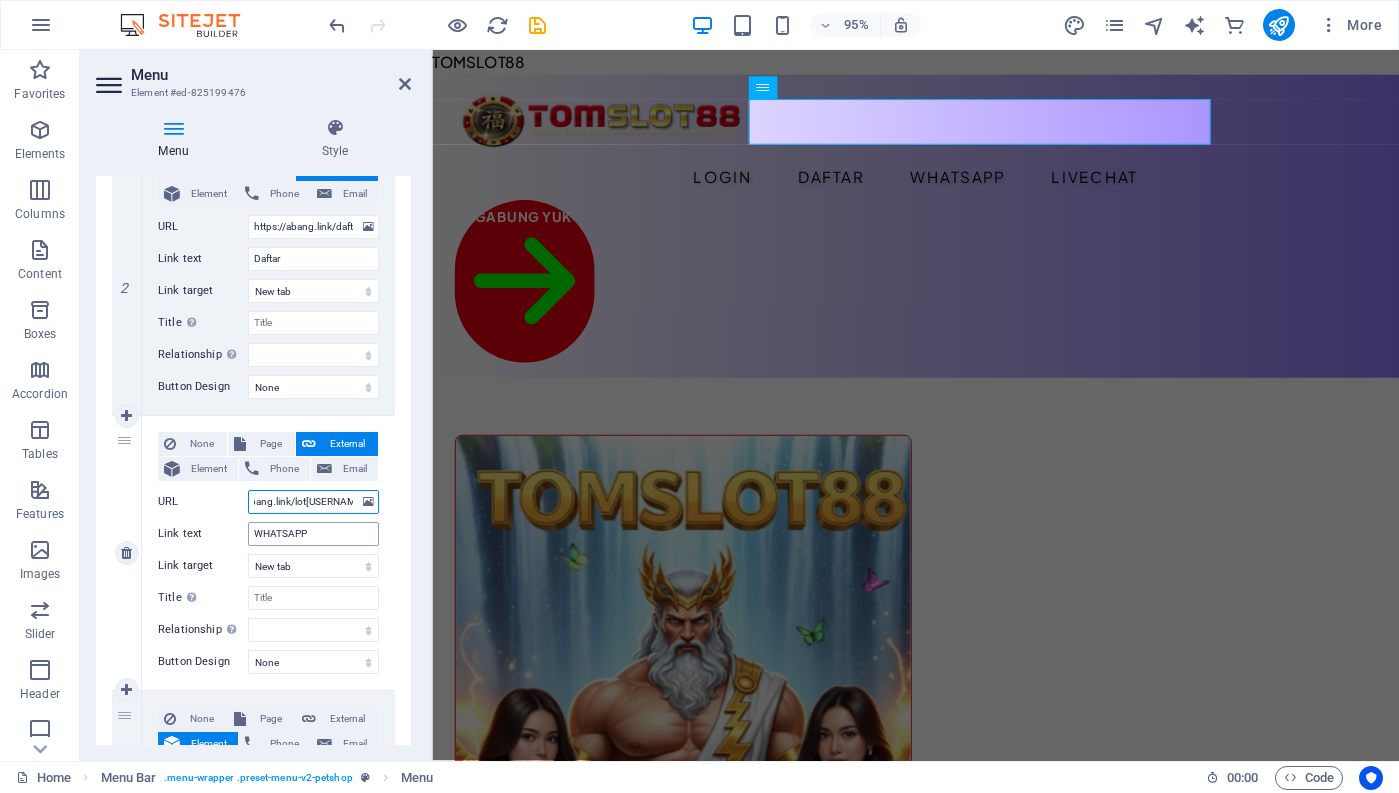 type on "https://abang.link/ltomslot88" 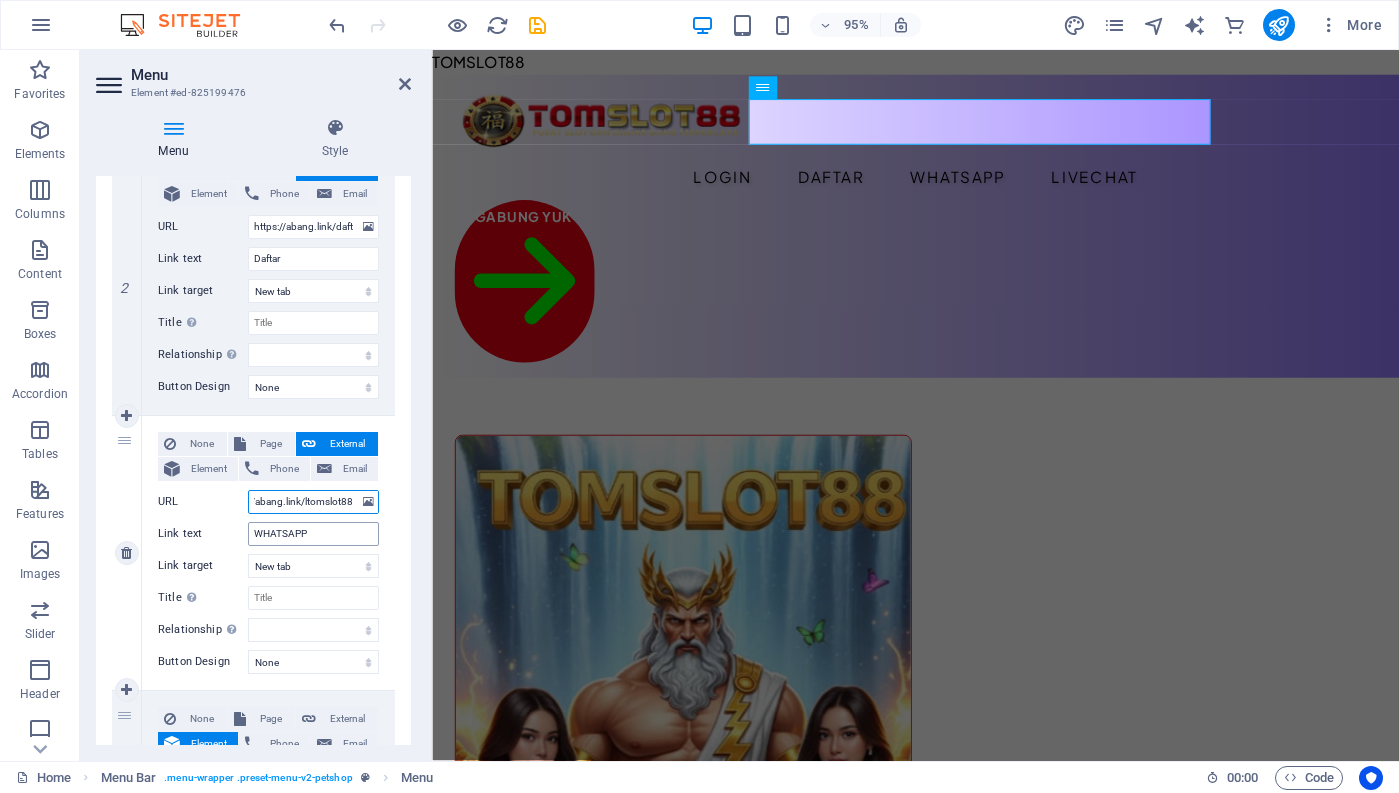 select 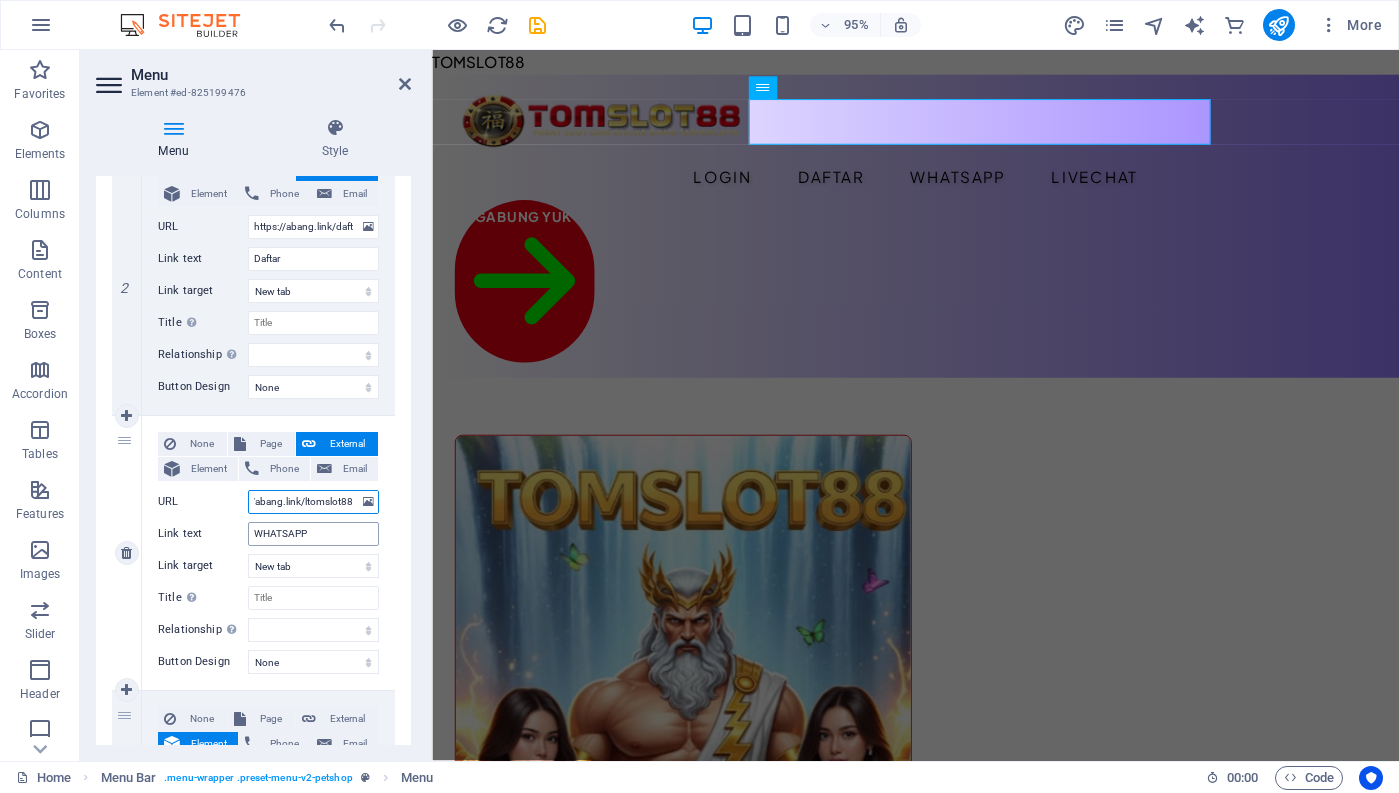 select 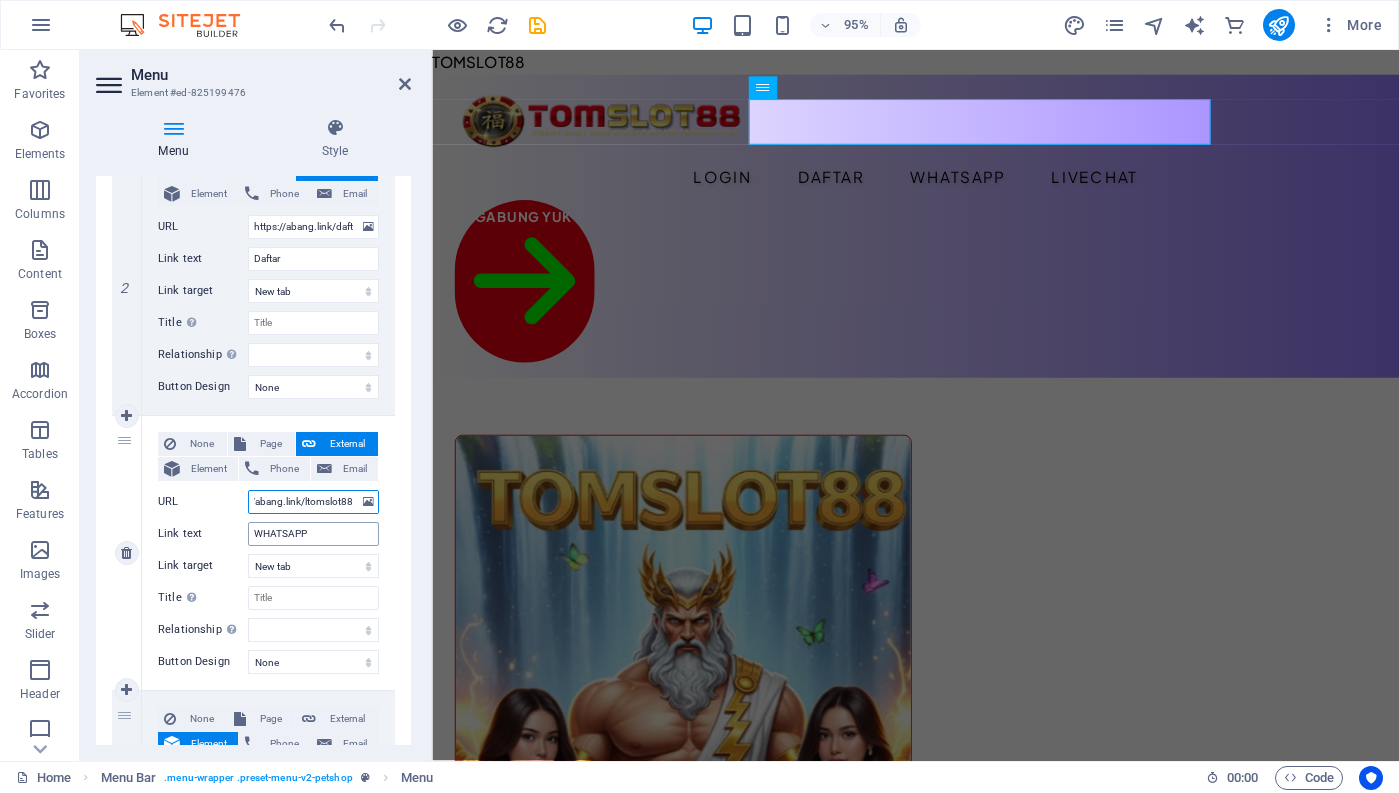 select 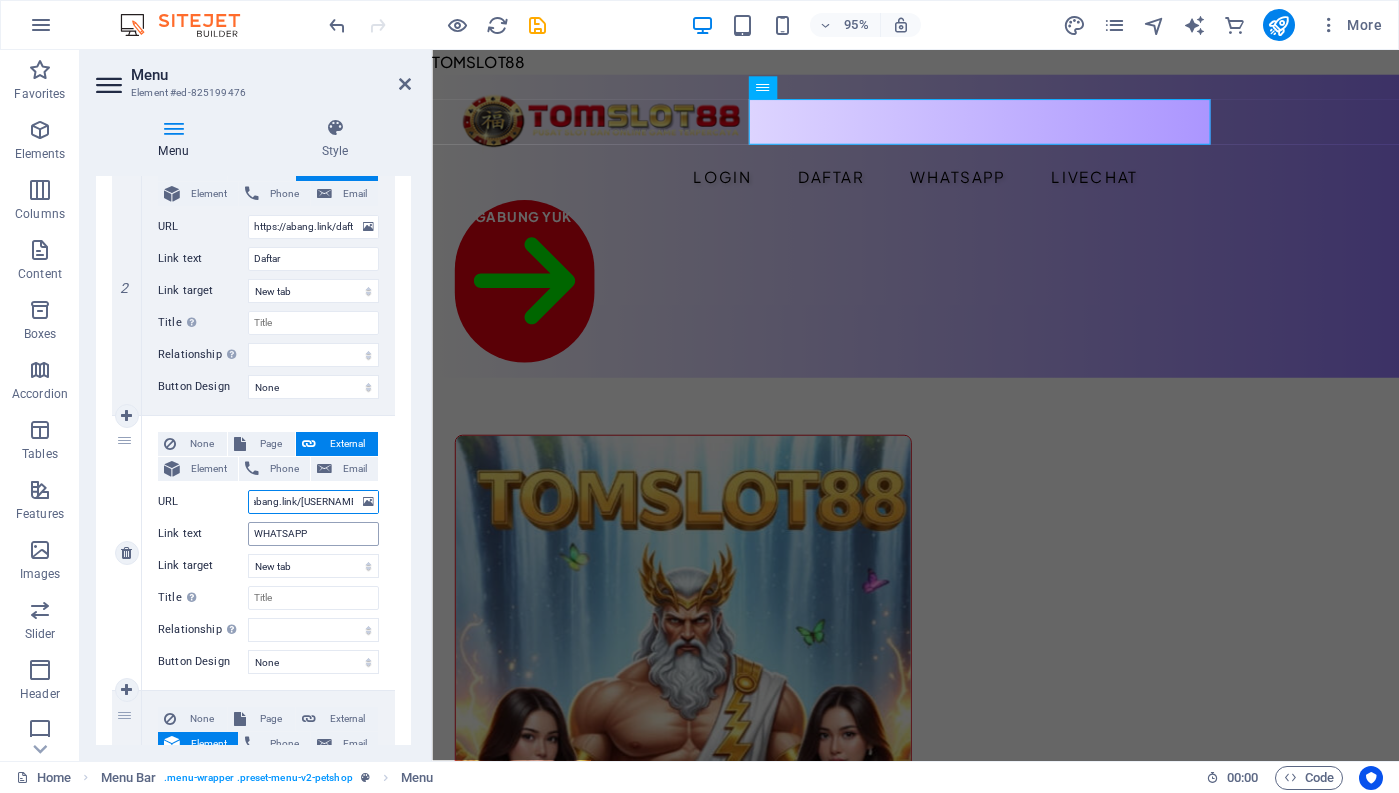 scroll, scrollTop: 0, scrollLeft: 33, axis: horizontal 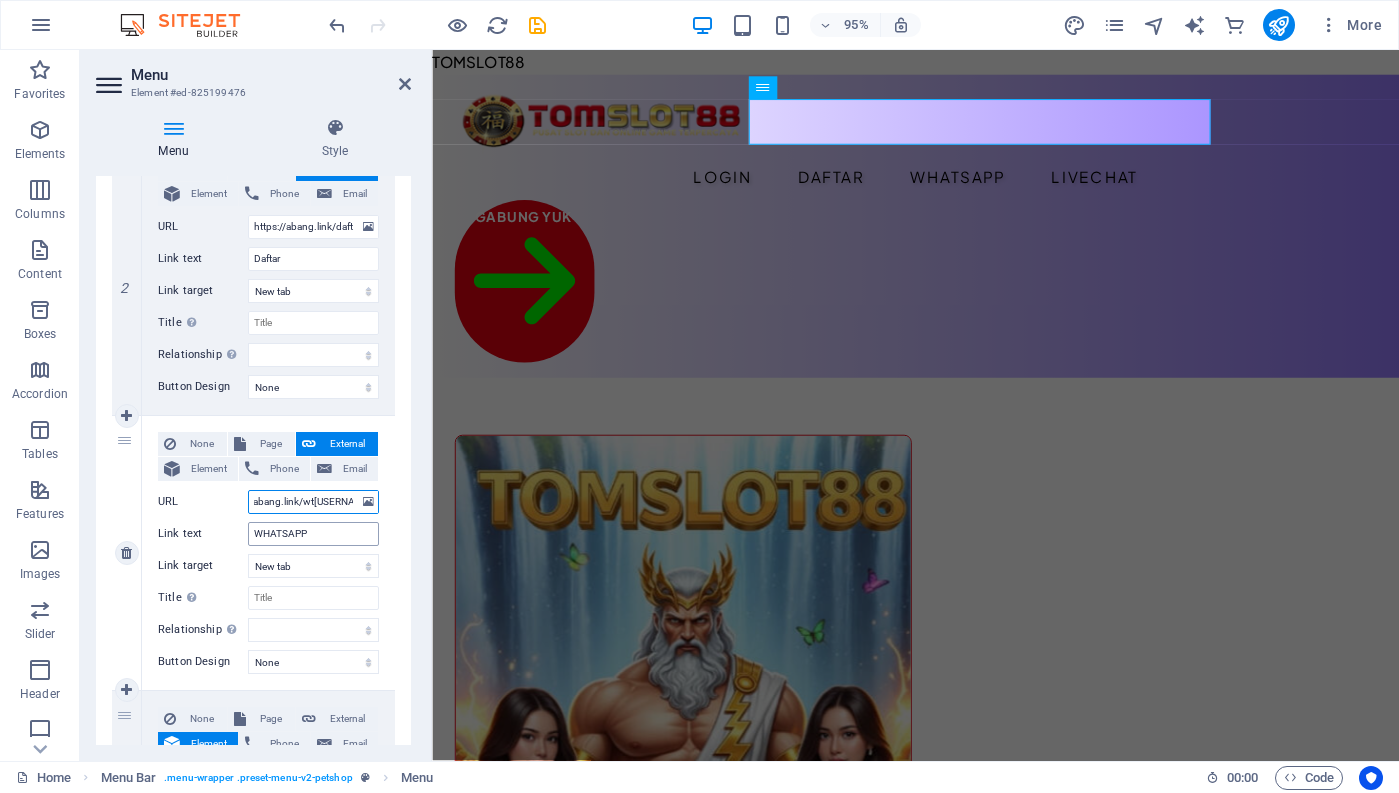 type on "https://abang.link/watomslot88" 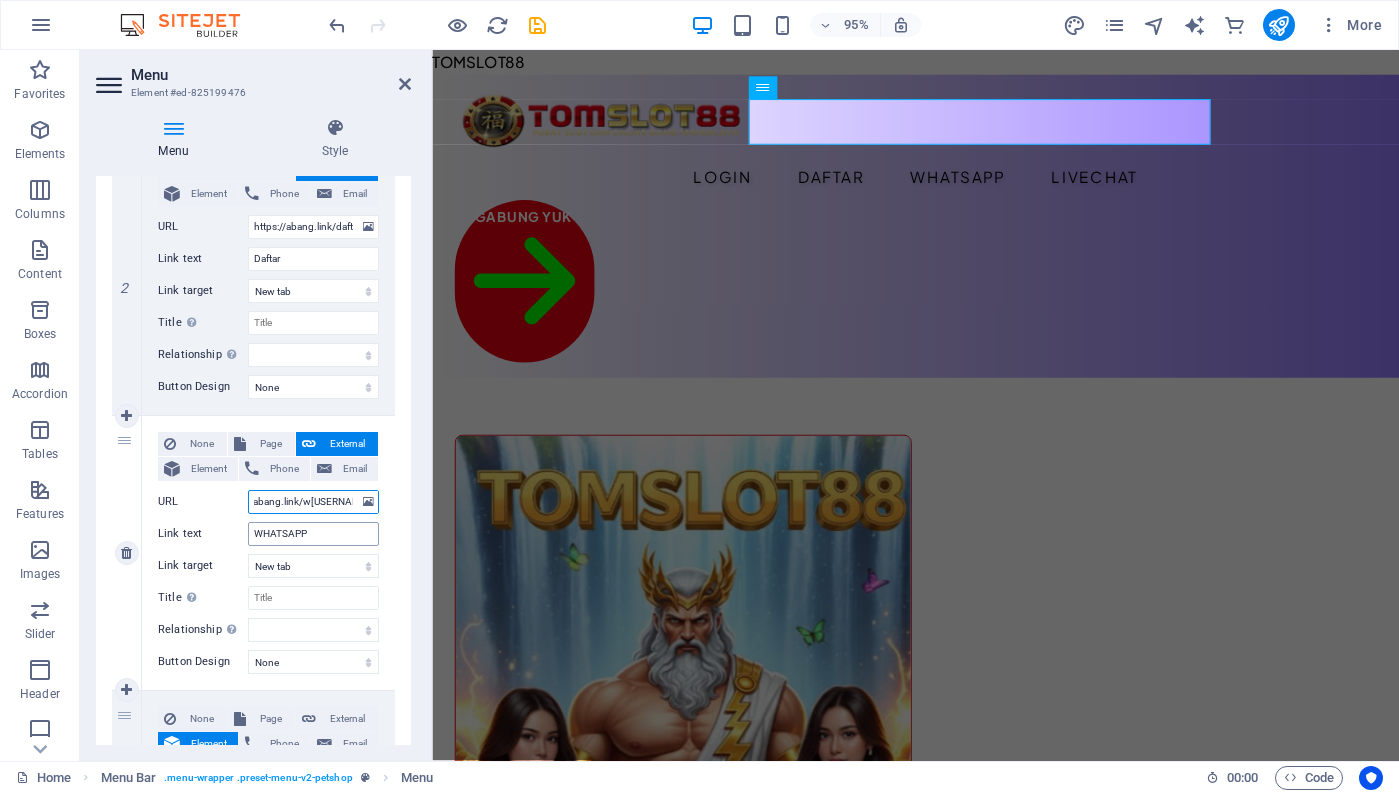 select 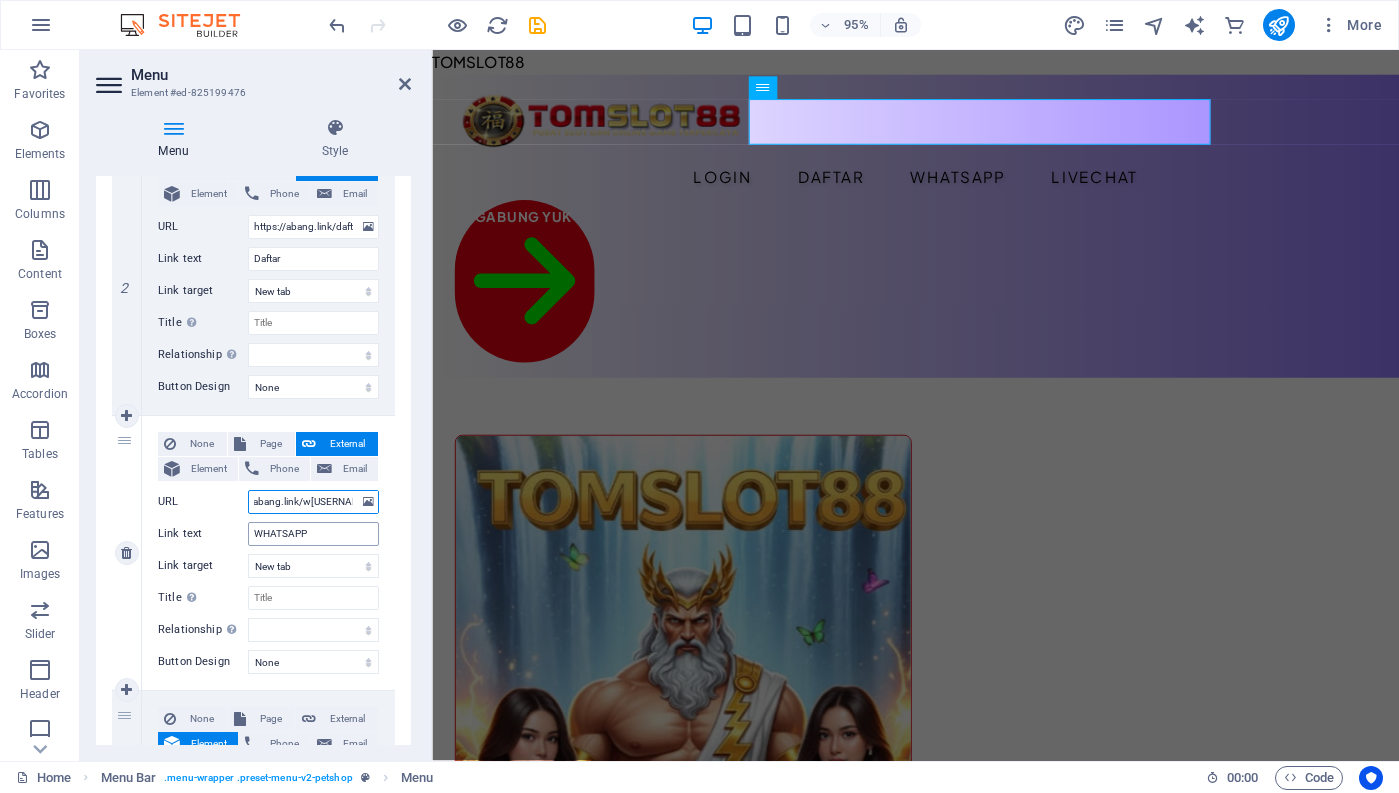 select 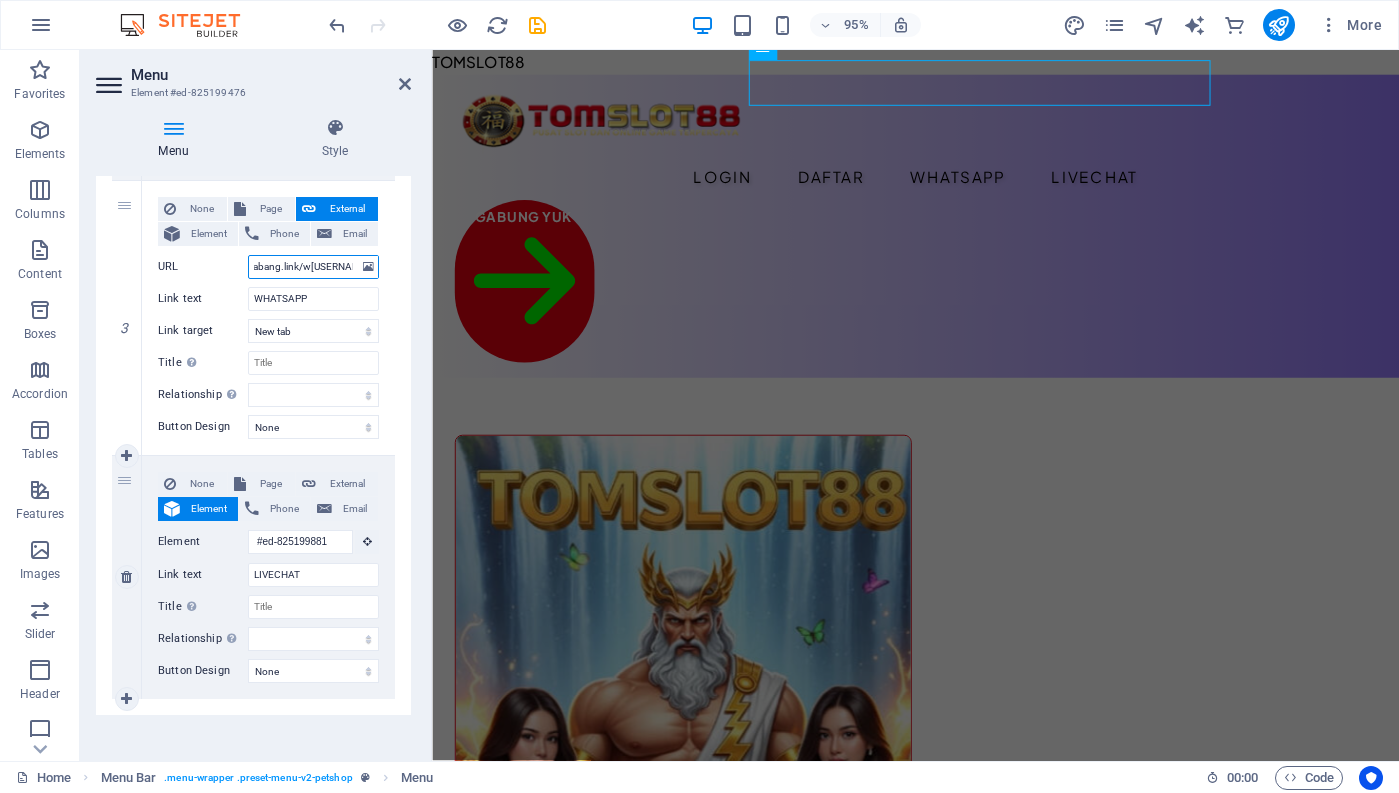 scroll, scrollTop: 745, scrollLeft: 0, axis: vertical 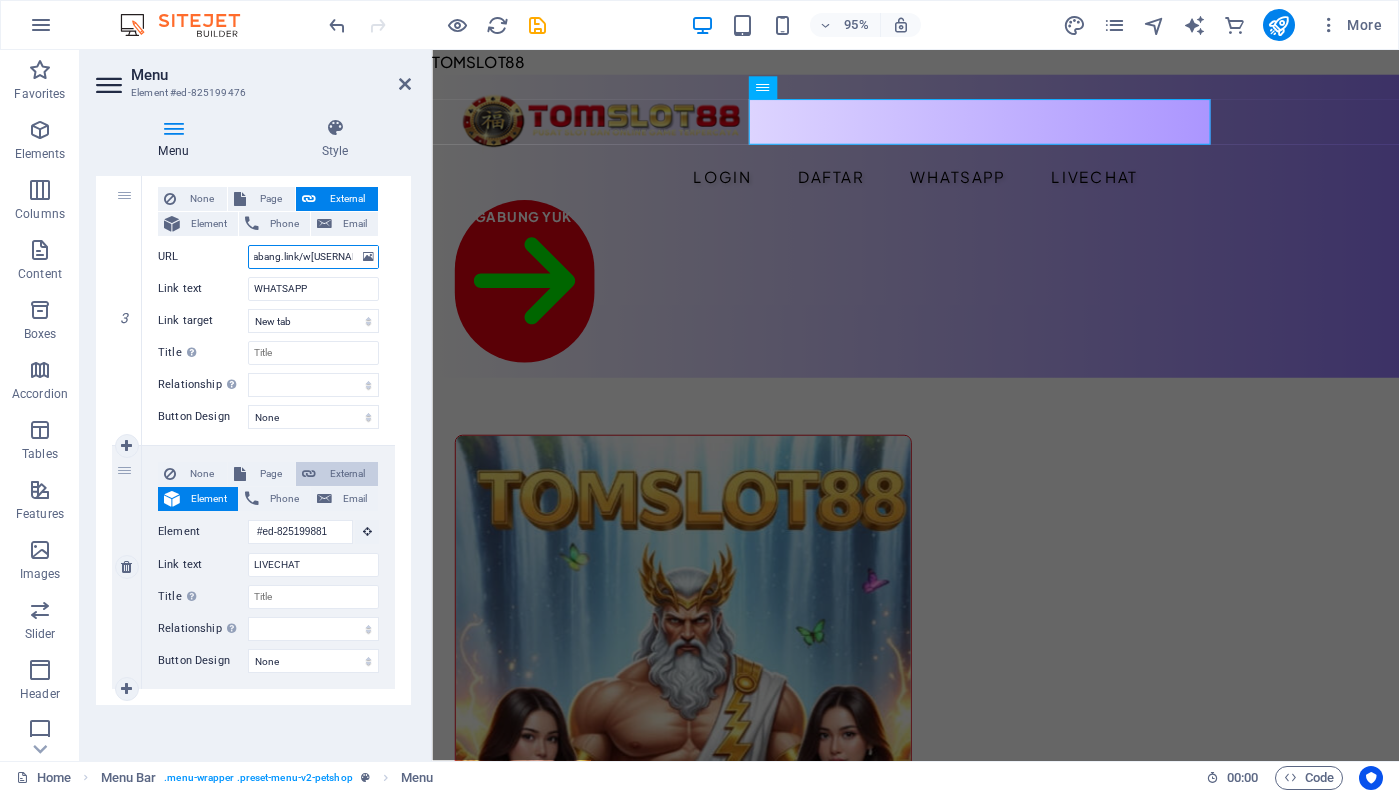 type on "https://abang.link/watomslot88" 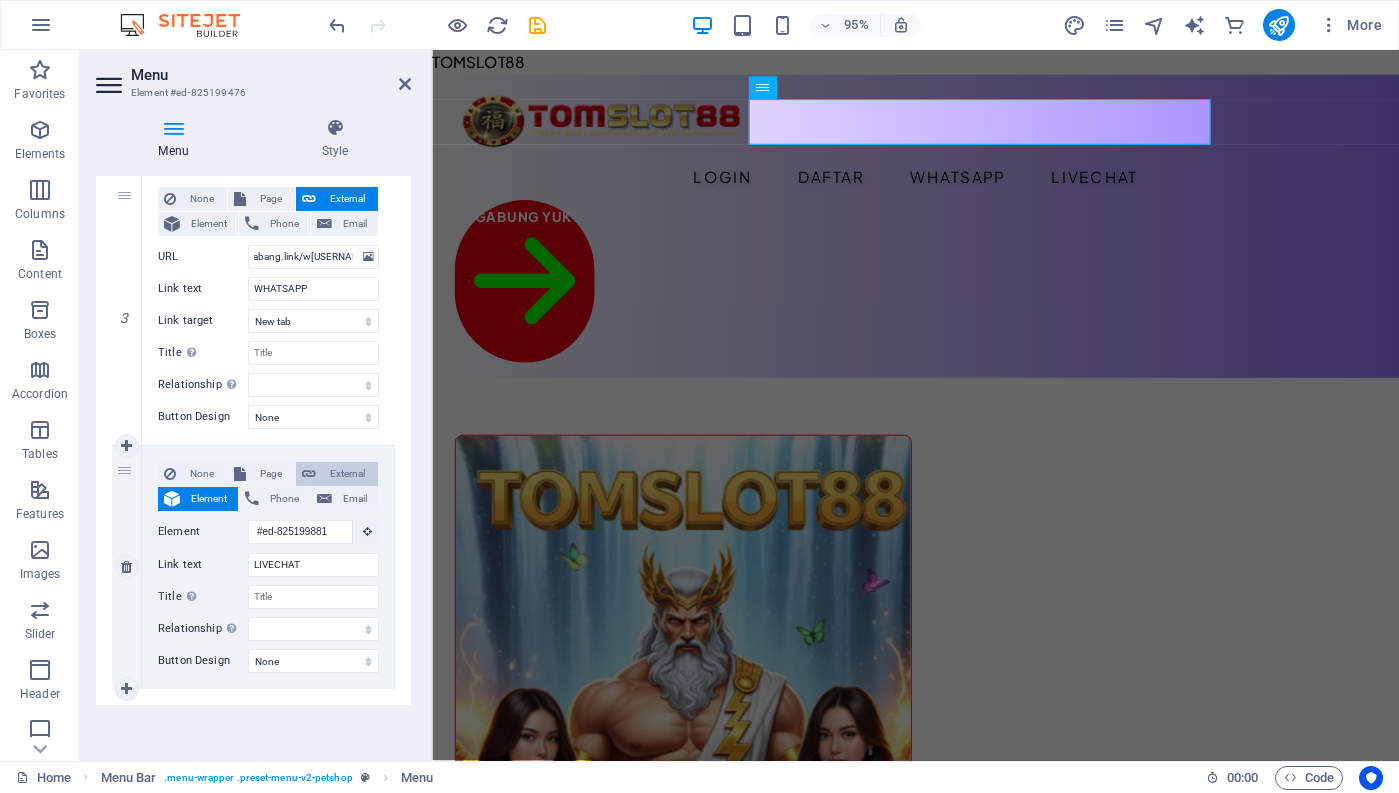 scroll, scrollTop: 0, scrollLeft: 0, axis: both 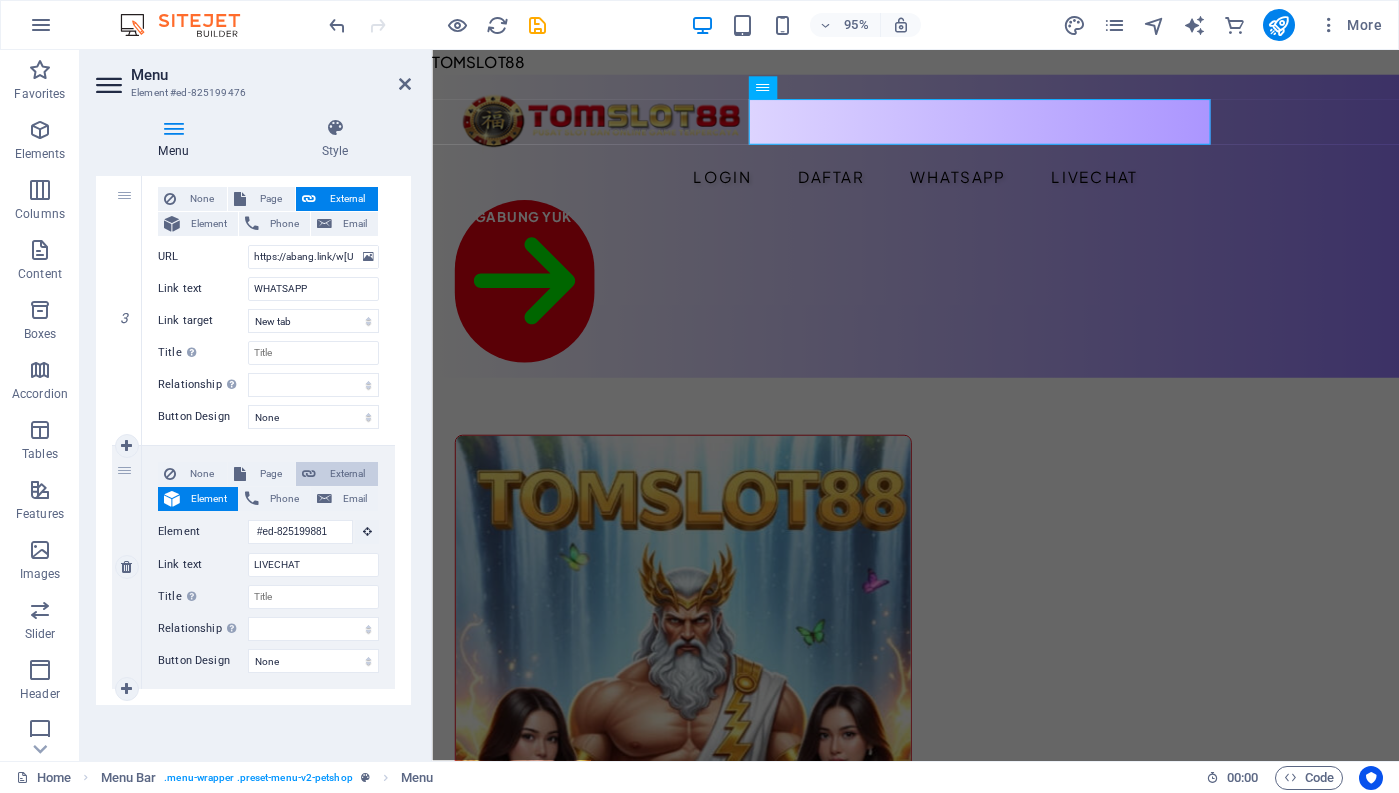 click on "External" at bounding box center [347, 474] 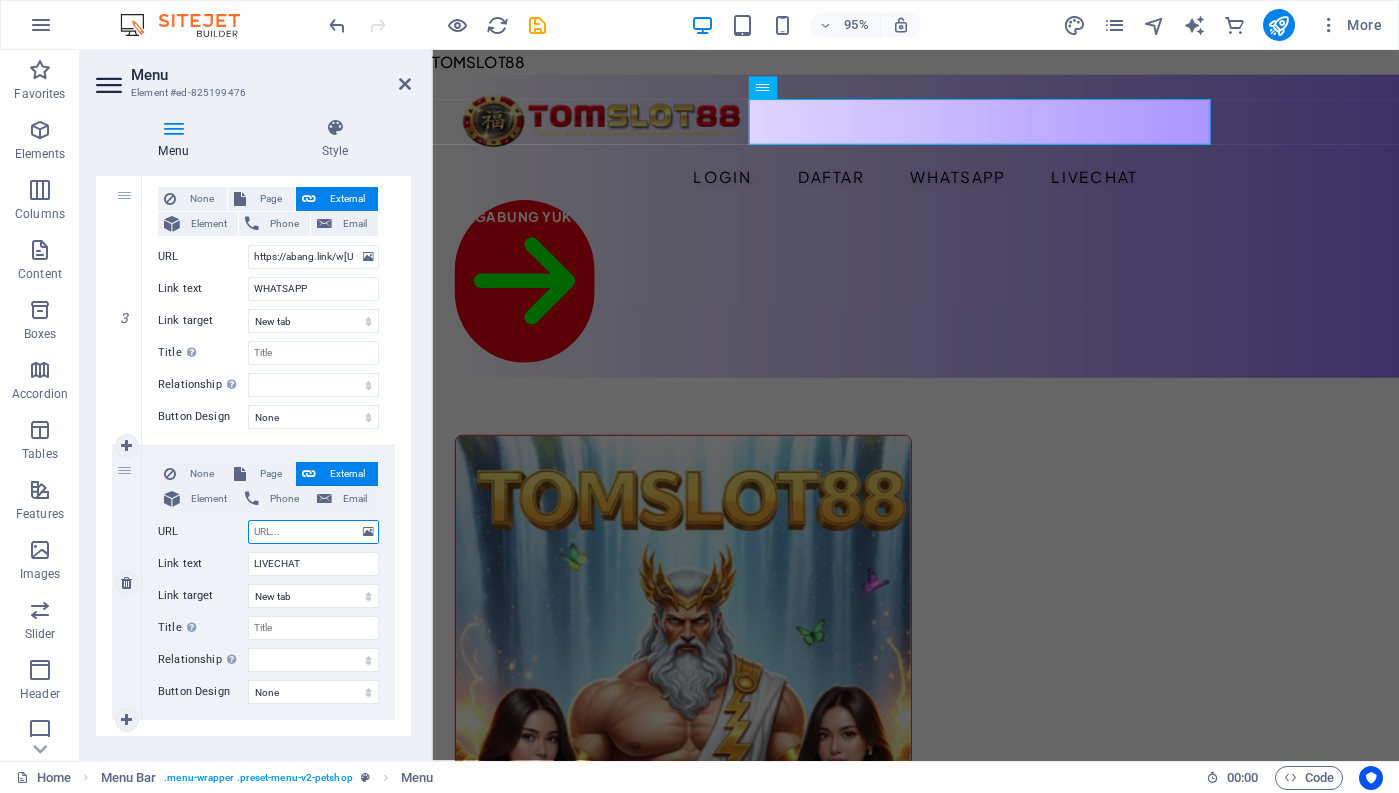 paste on "https://abang.link/logintomslot88" 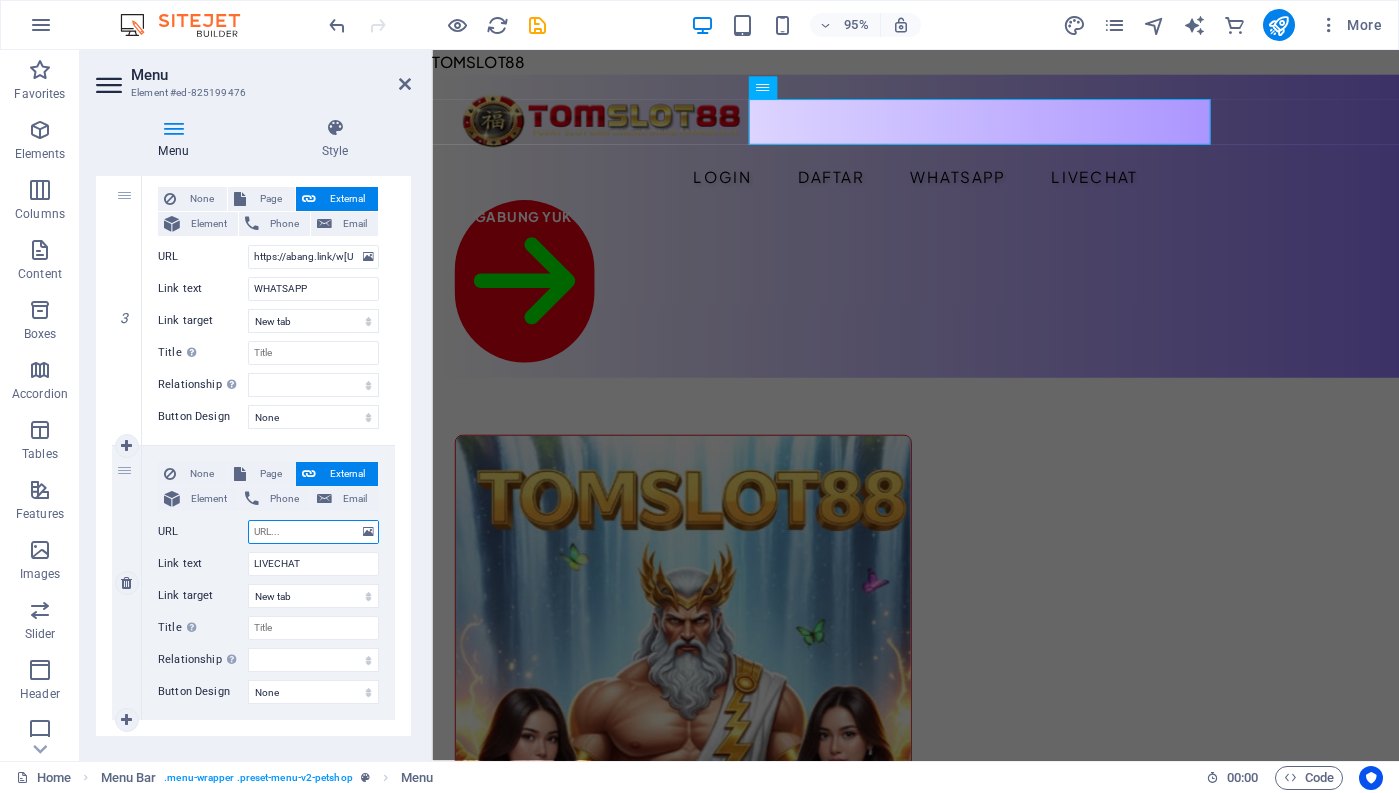 type on "https://abang.link/logintomslot88" 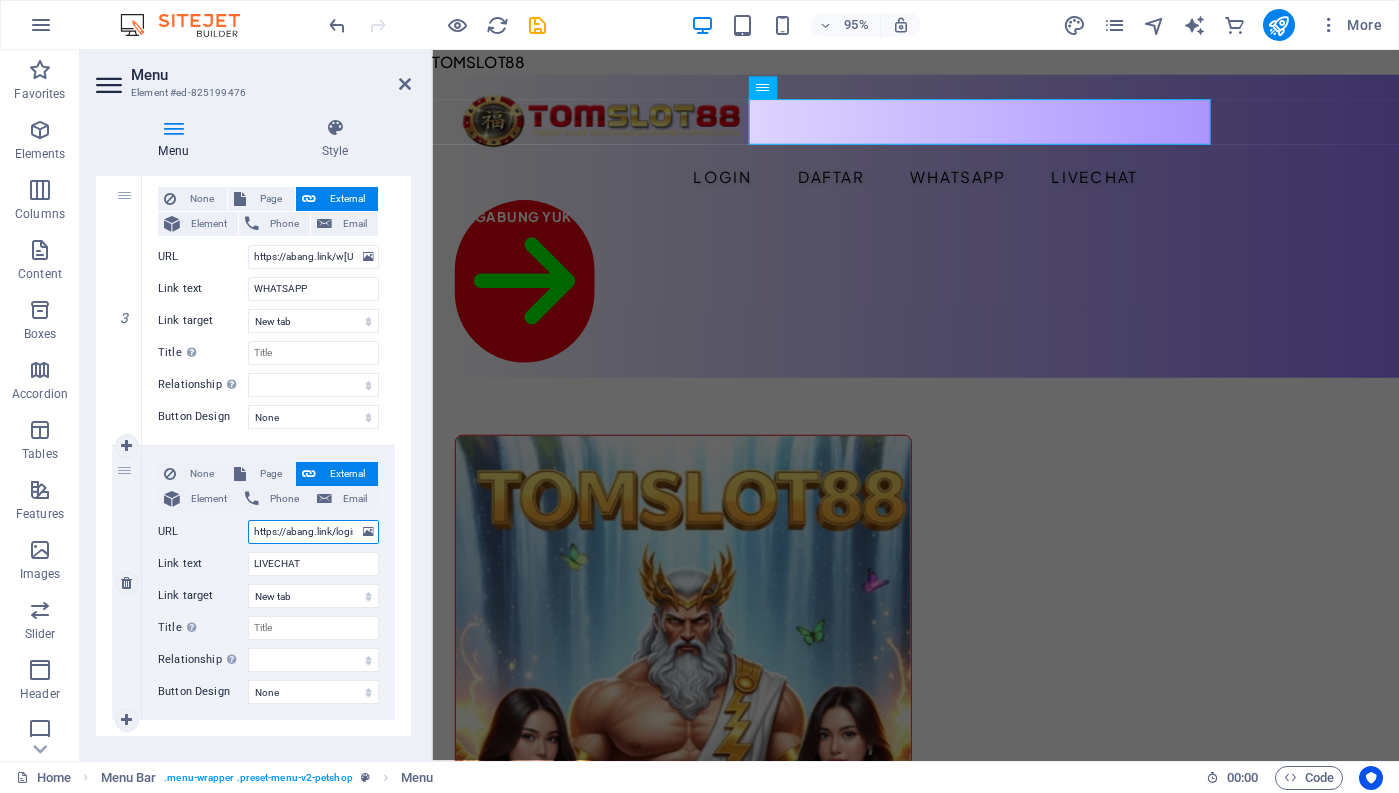 scroll, scrollTop: 0, scrollLeft: 54, axis: horizontal 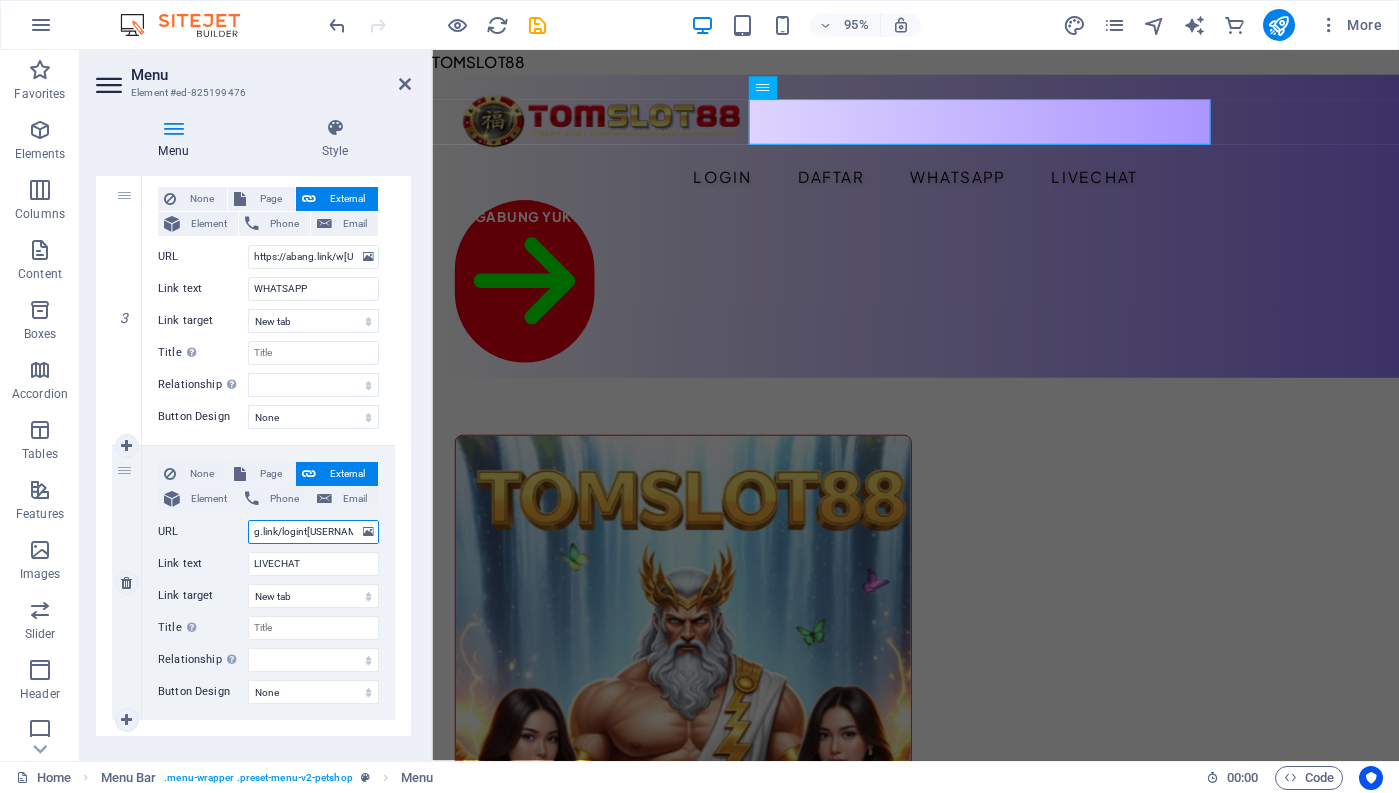 select 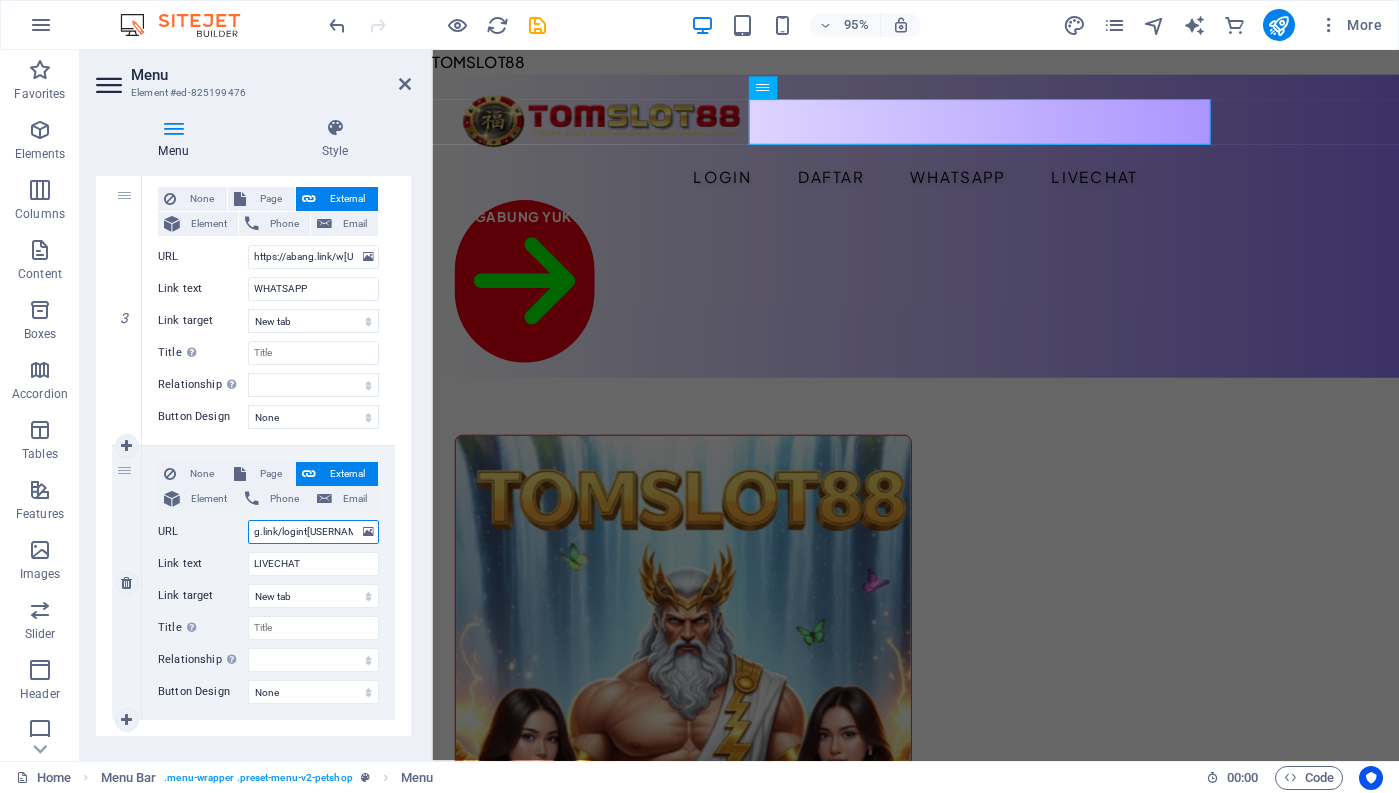 select 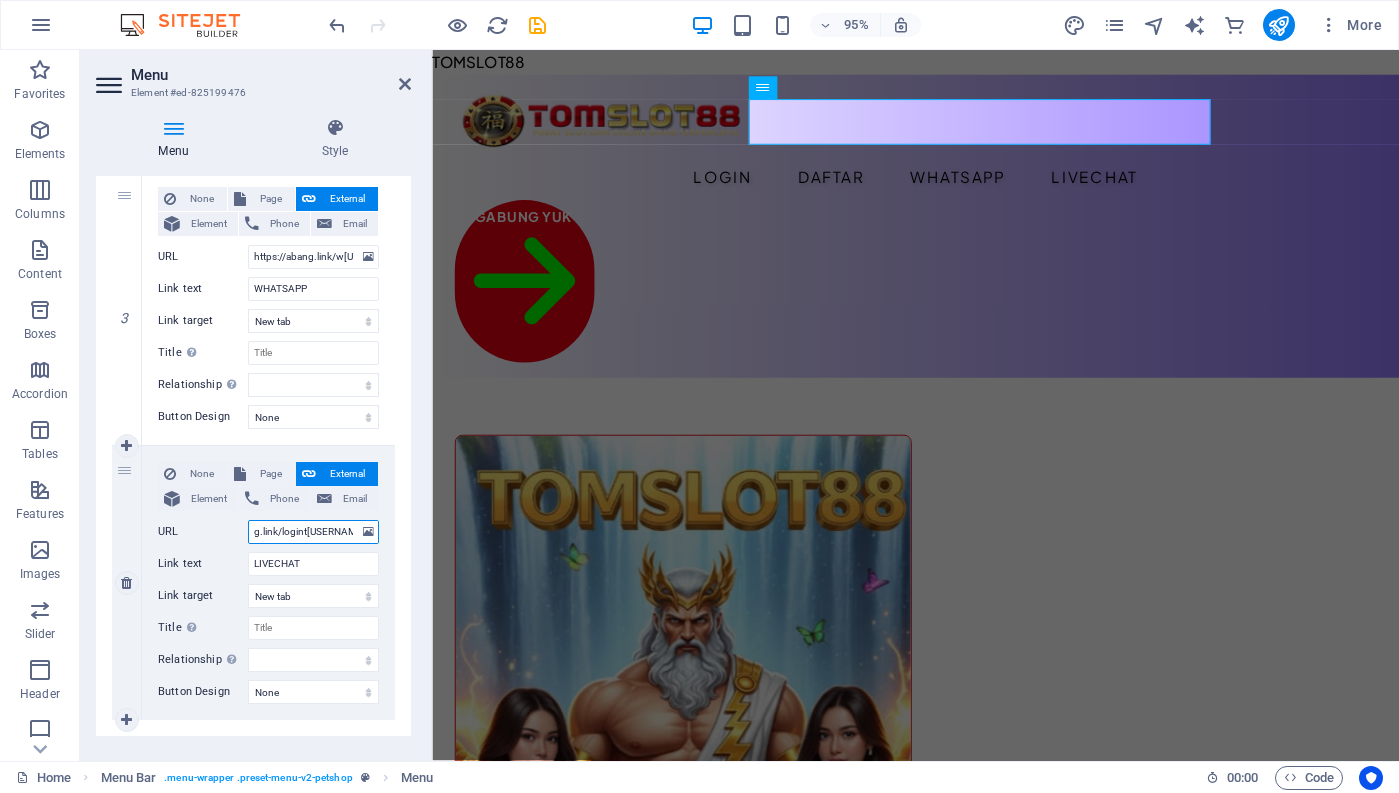 select 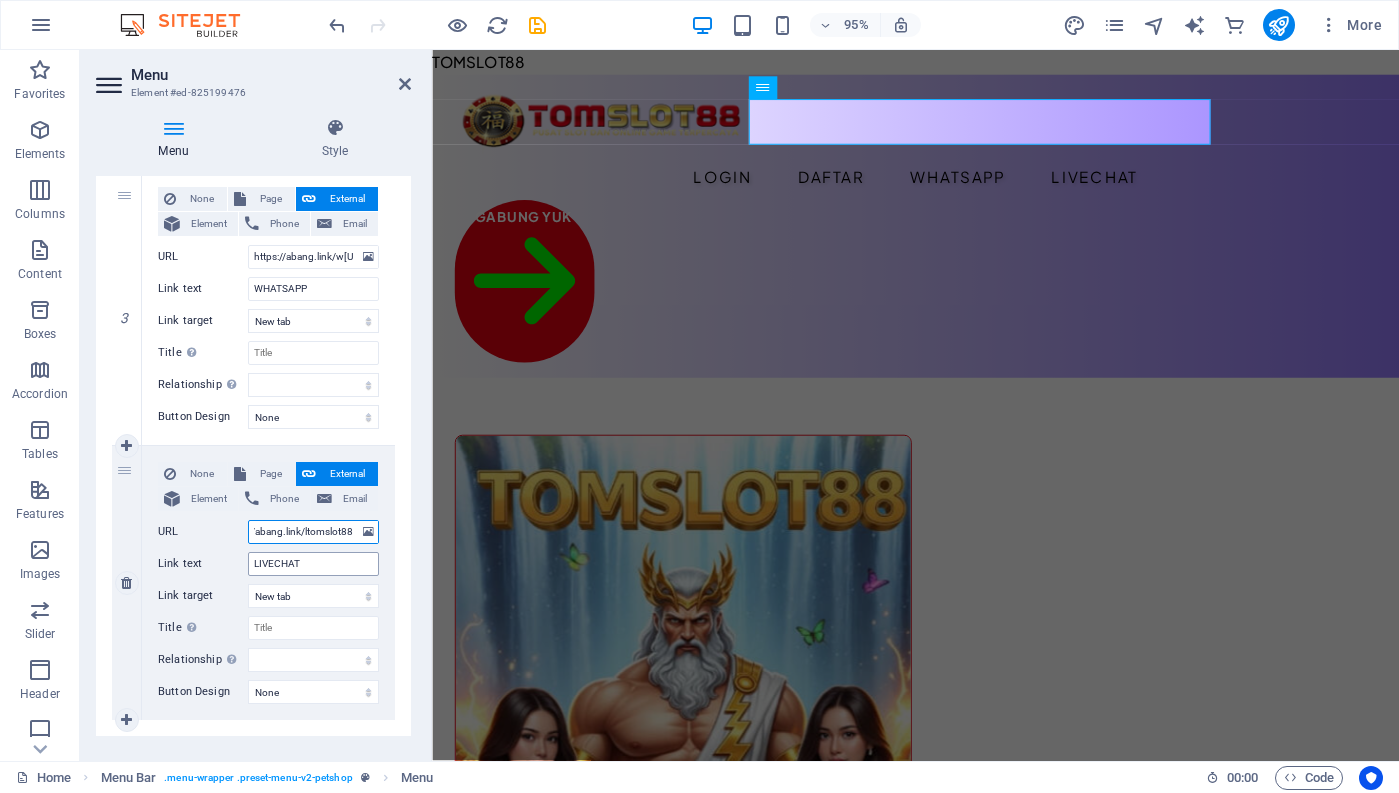 scroll, scrollTop: 0, scrollLeft: 35, axis: horizontal 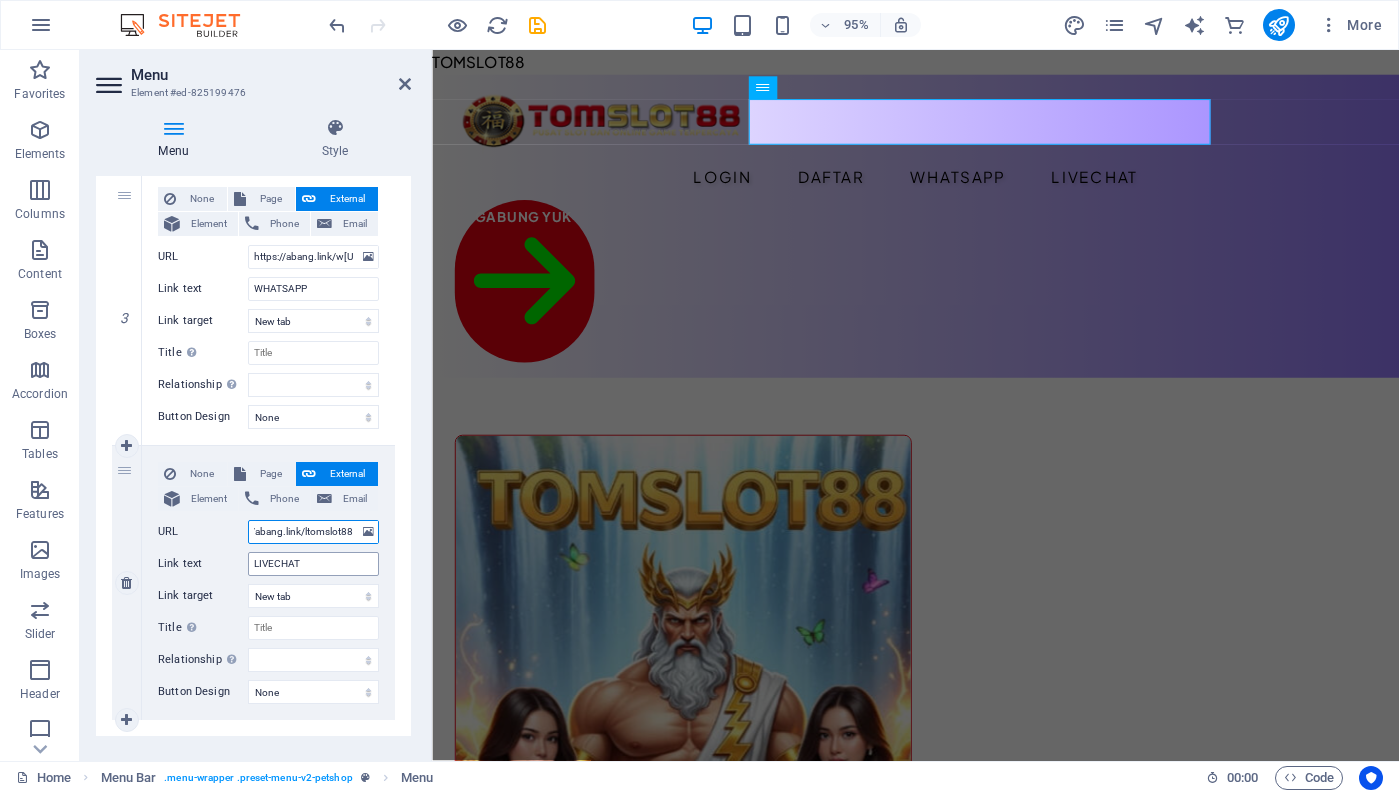 type on "https://abang.link/lctomslot88" 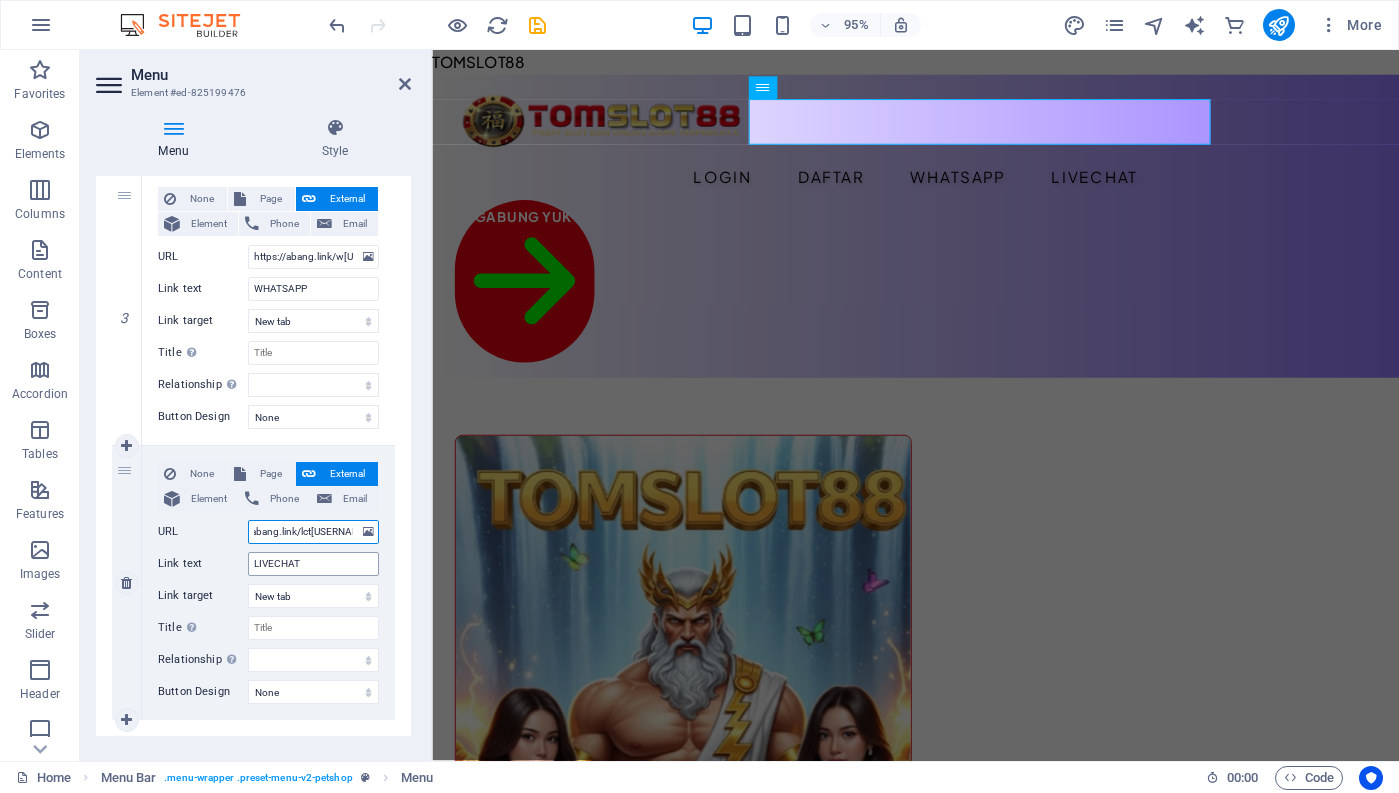 select 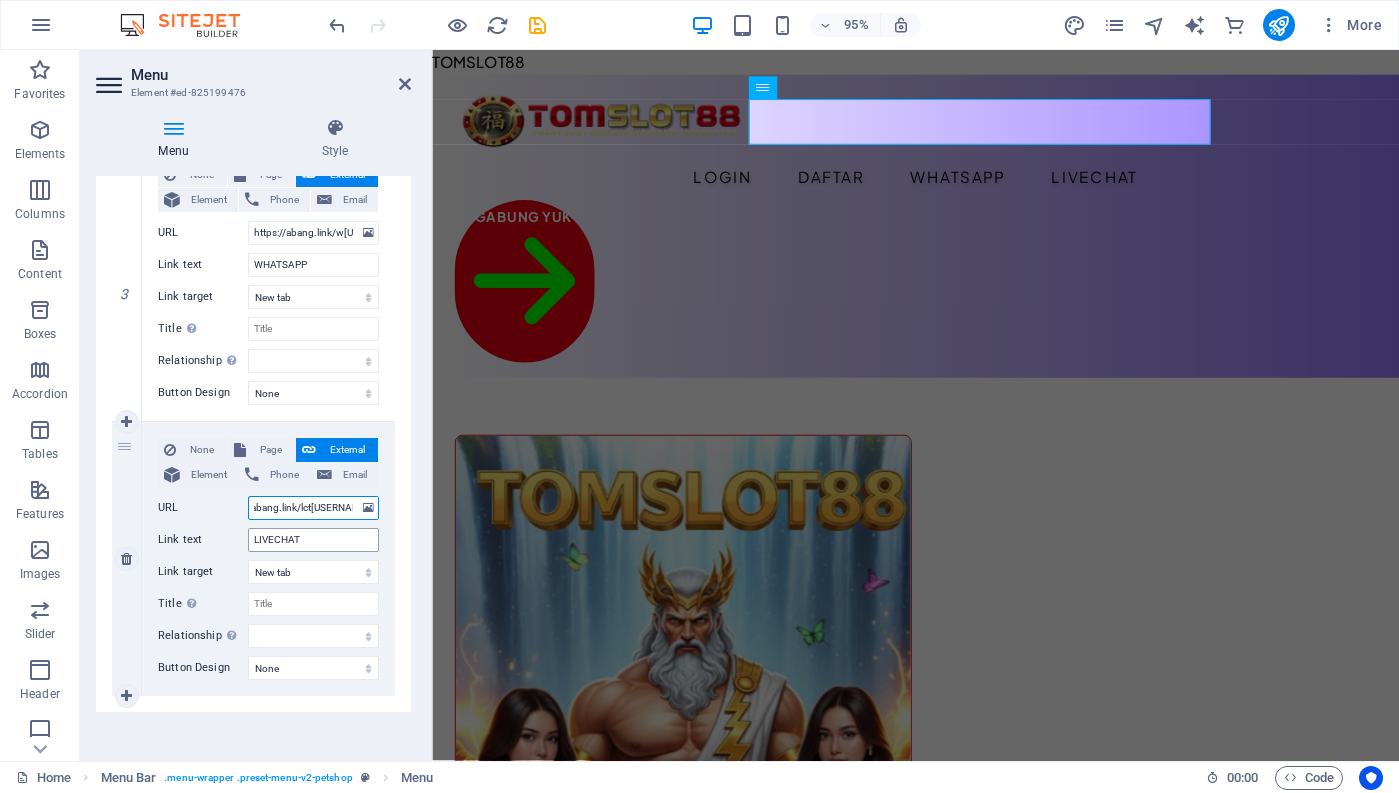 scroll, scrollTop: 776, scrollLeft: 0, axis: vertical 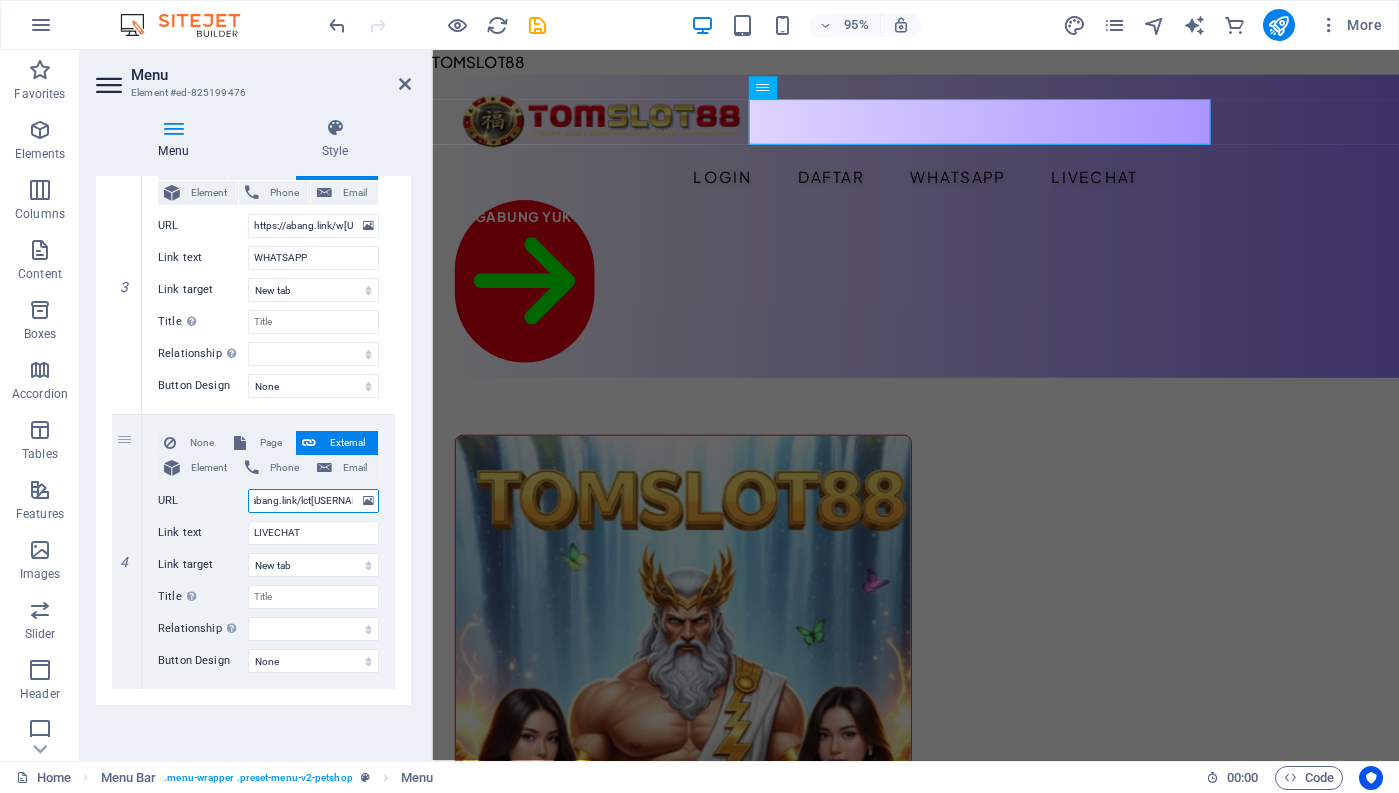 type on "https://abang.link/lctomslot88" 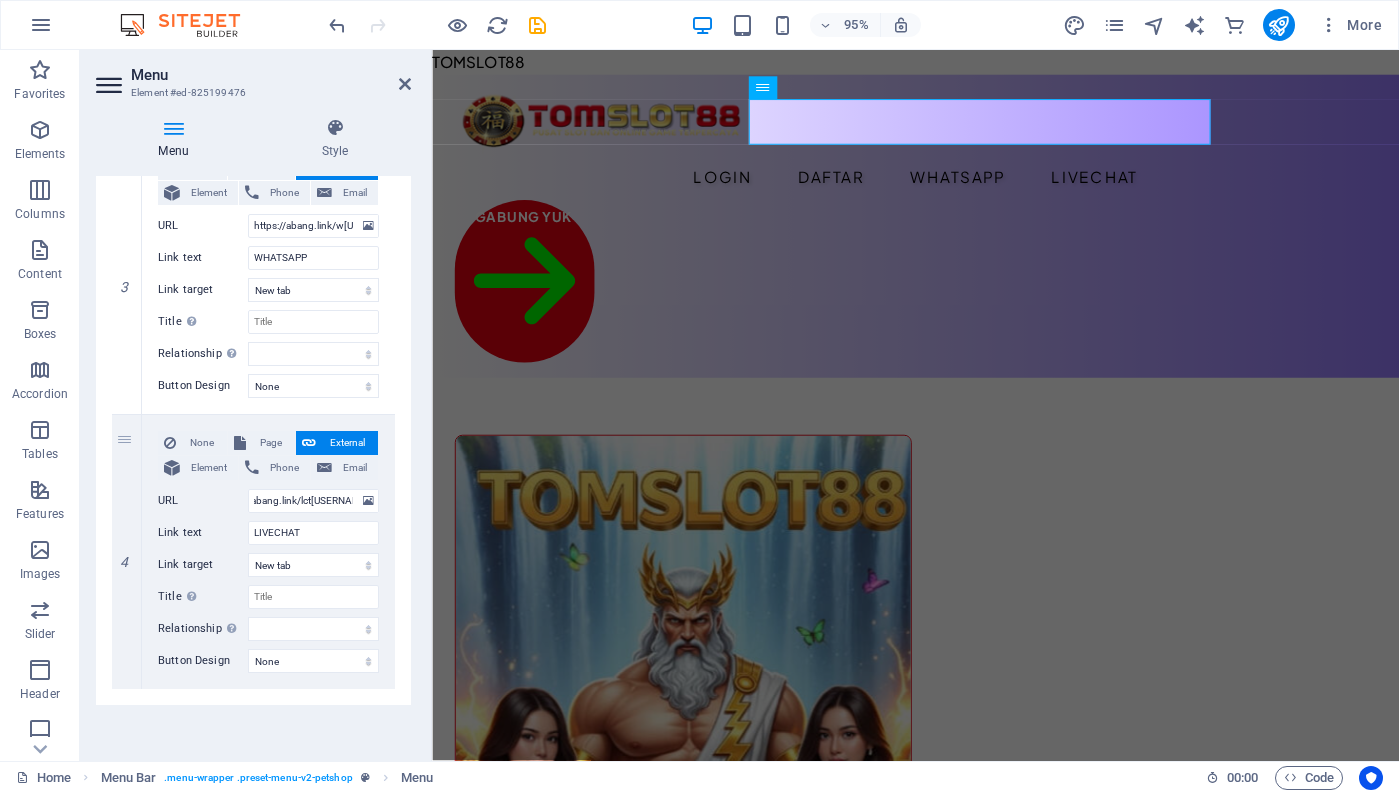 scroll, scrollTop: 0, scrollLeft: 0, axis: both 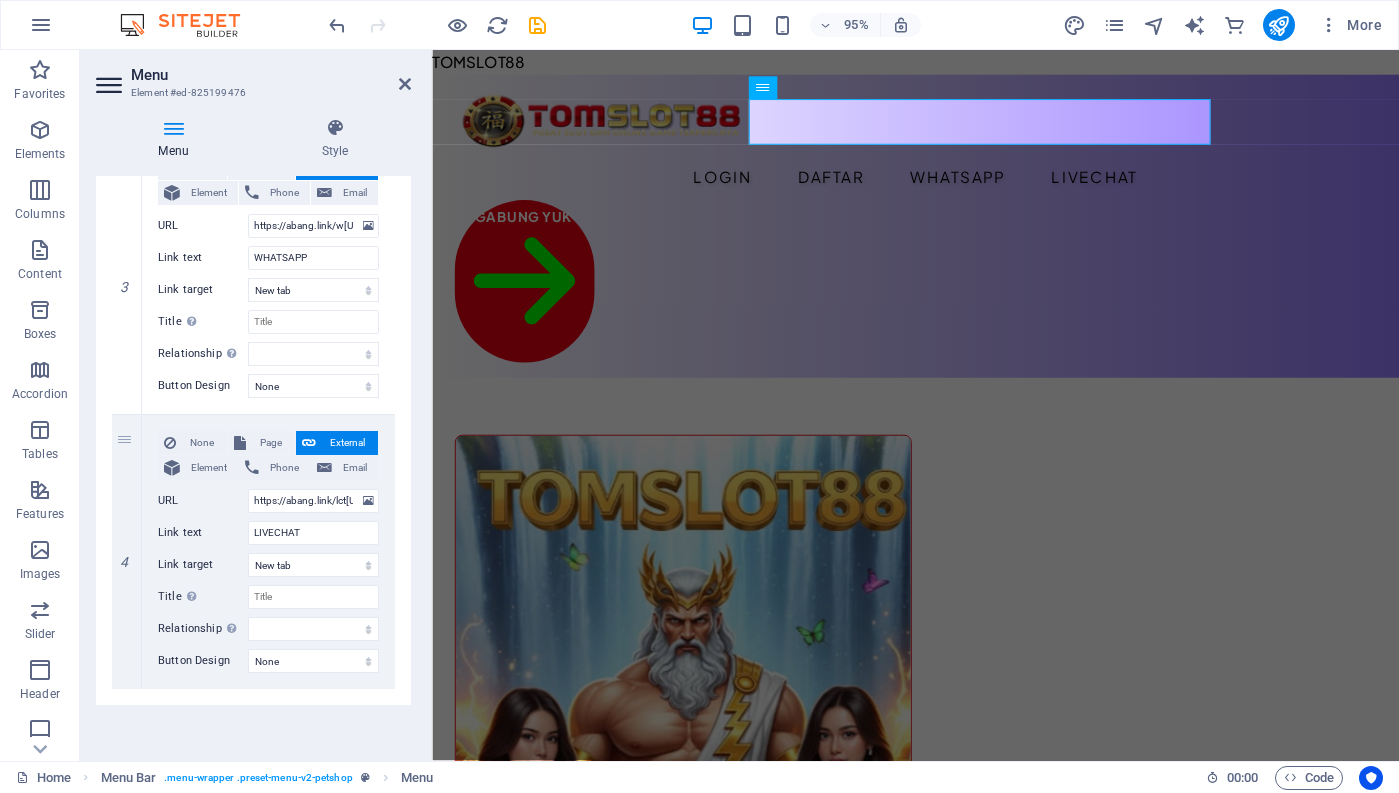click on "Menu Auto Custom Create custom menu items for this menu. Recommended for one-page websites. Manage pages Menu items 1 None Page External Element Phone Email Page Home Legal Notice Privacy Subpage Element #ed-825199482
URL https://abang.link/logintomslot88 Phone Email Link text Login Link target New tab Same tab Overlay Title Additional link description, should not be the same as the link text. The title is most often shown as a tooltip text when the mouse moves over the element. Leave empty if uncertain. Relationship Sets the  relationship of this link to the link target . For example, the value "nofollow" instructs search engines not to follow the link. Can be left empty. alternate author bookmark external help license next nofollow noreferrer noopener prev search tag Button Design None Default Primary Secondary 2 None Page External Element Phone Email Page Home Legal Notice Privacy Subpage Element #ed-825199521
URL https://abang.link/daftartomslot88 Phone help" at bounding box center (253, 460) 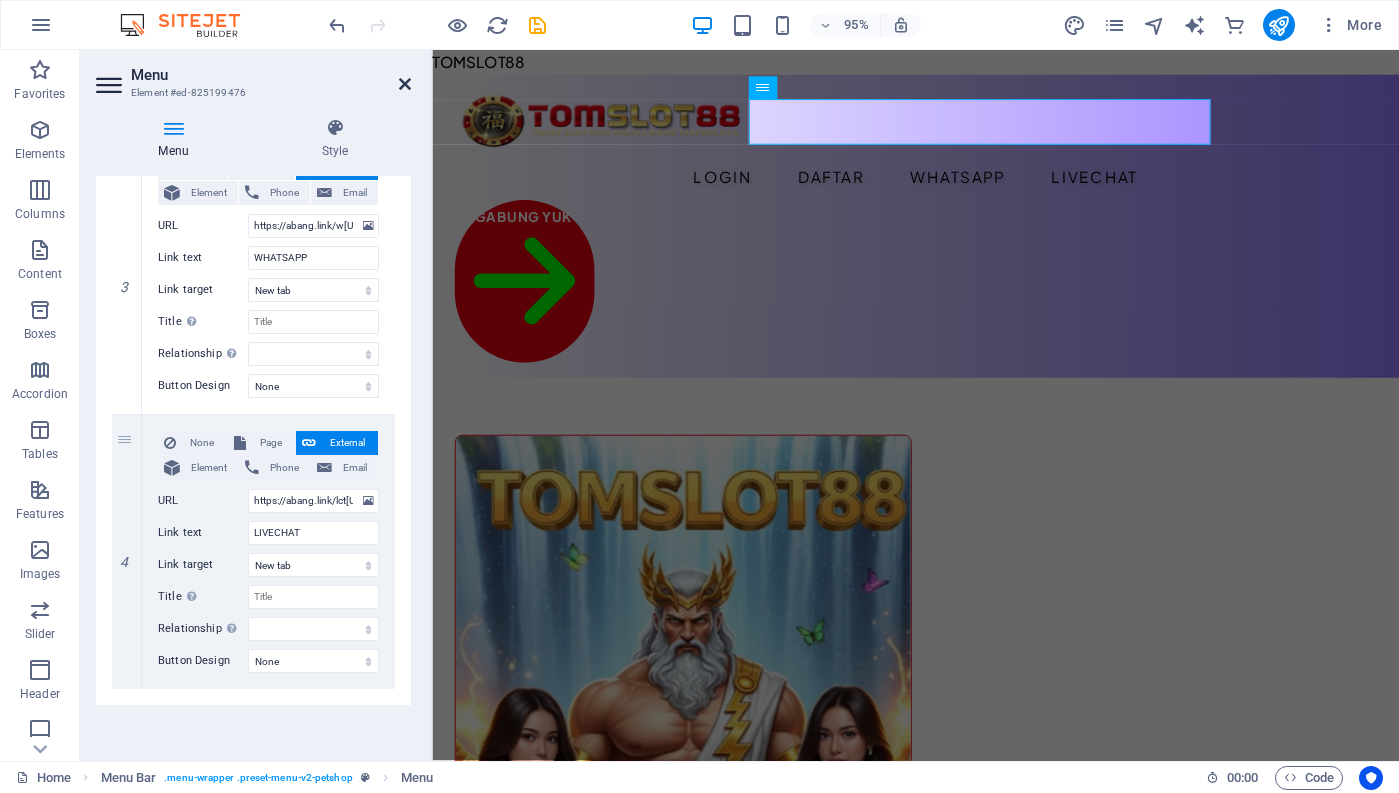 click at bounding box center (405, 84) 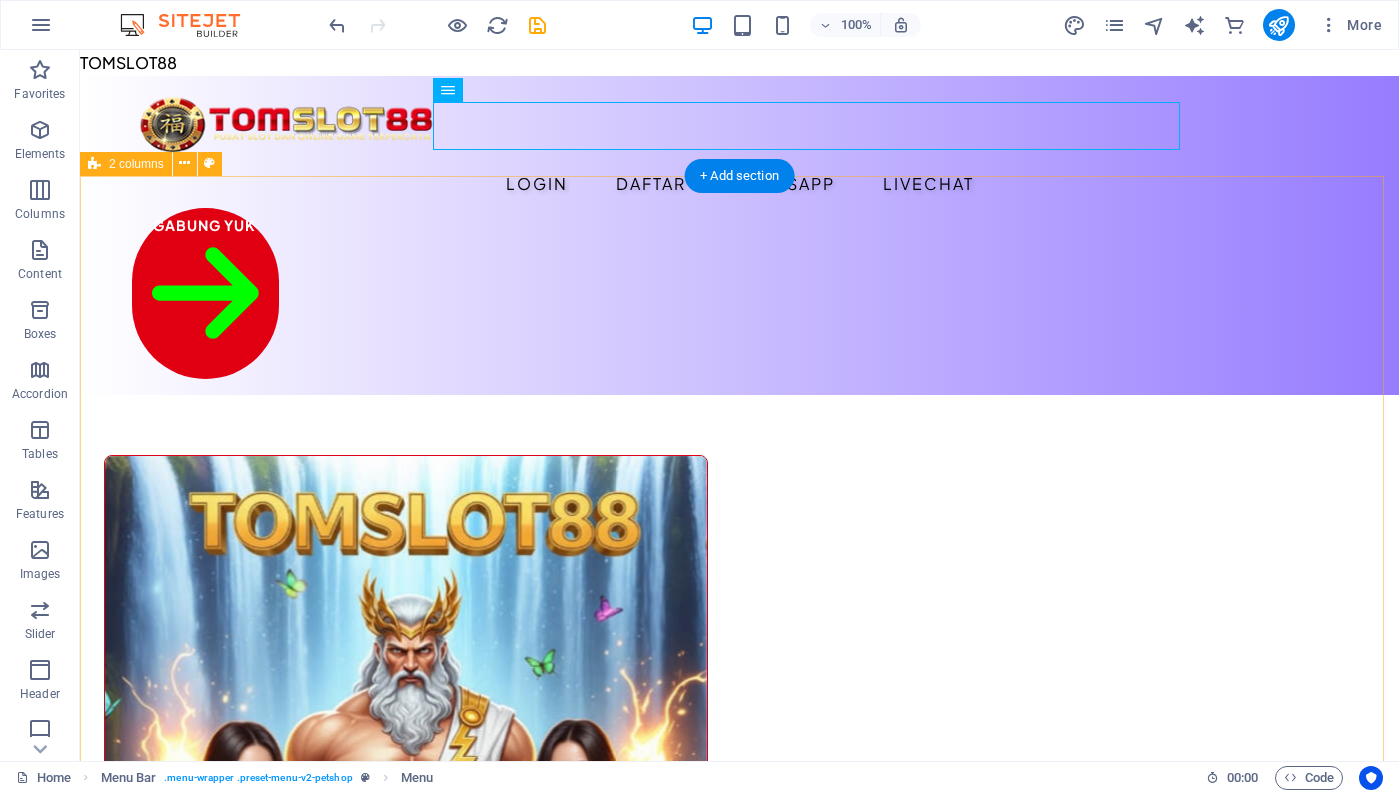 click on "Drop content here or  Add elements  Paste clipboard Best for your best friend! Lorem ipsum dolor sit amet, consectetur adipiscing elit, sed do eiusmod tempor incididunt ut labore et dolore magna aliqua. Ut enim ad minim veniam, quis nostrud exercitation ullamco laboris. All products" at bounding box center (739, 1190) 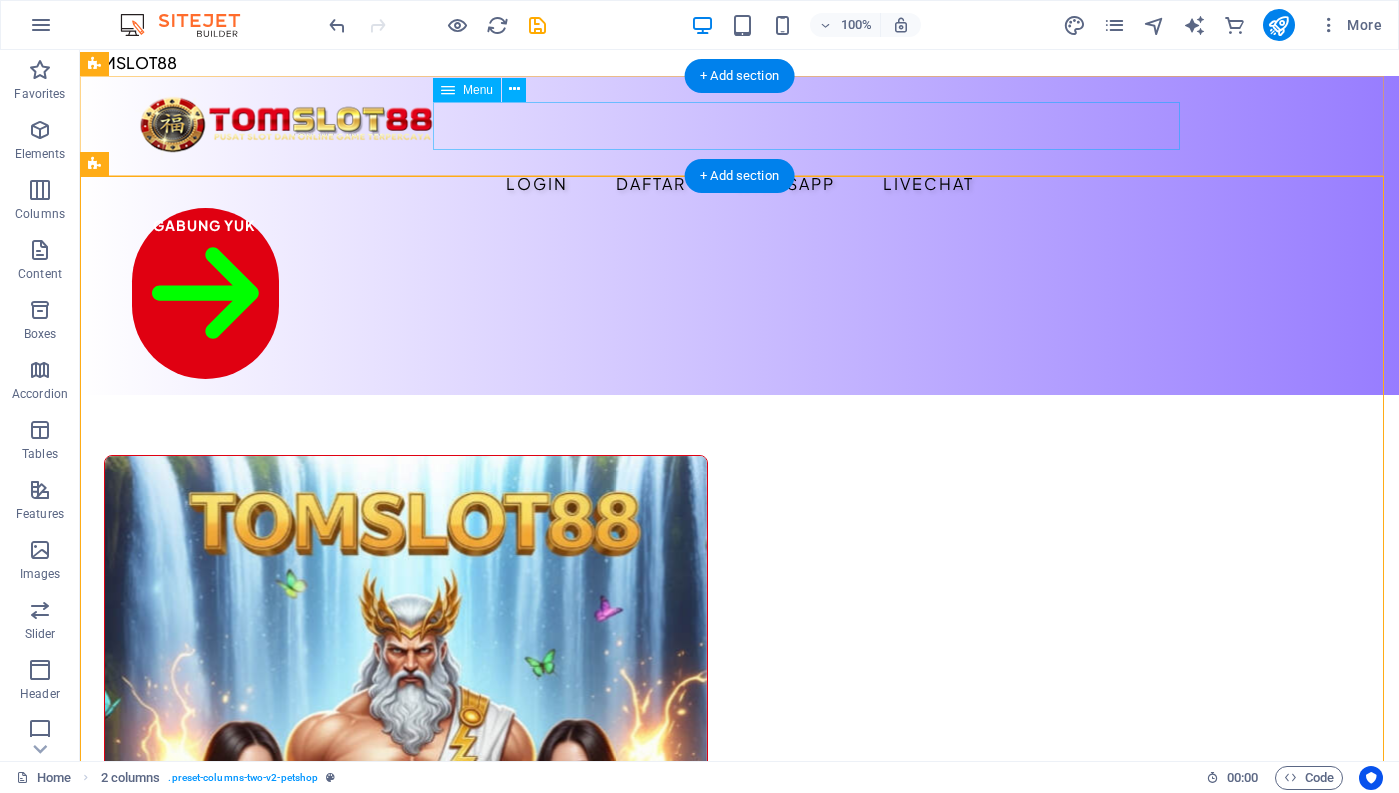click on "Login Daftar WHATSAPP LIVECHAT" at bounding box center [740, 184] 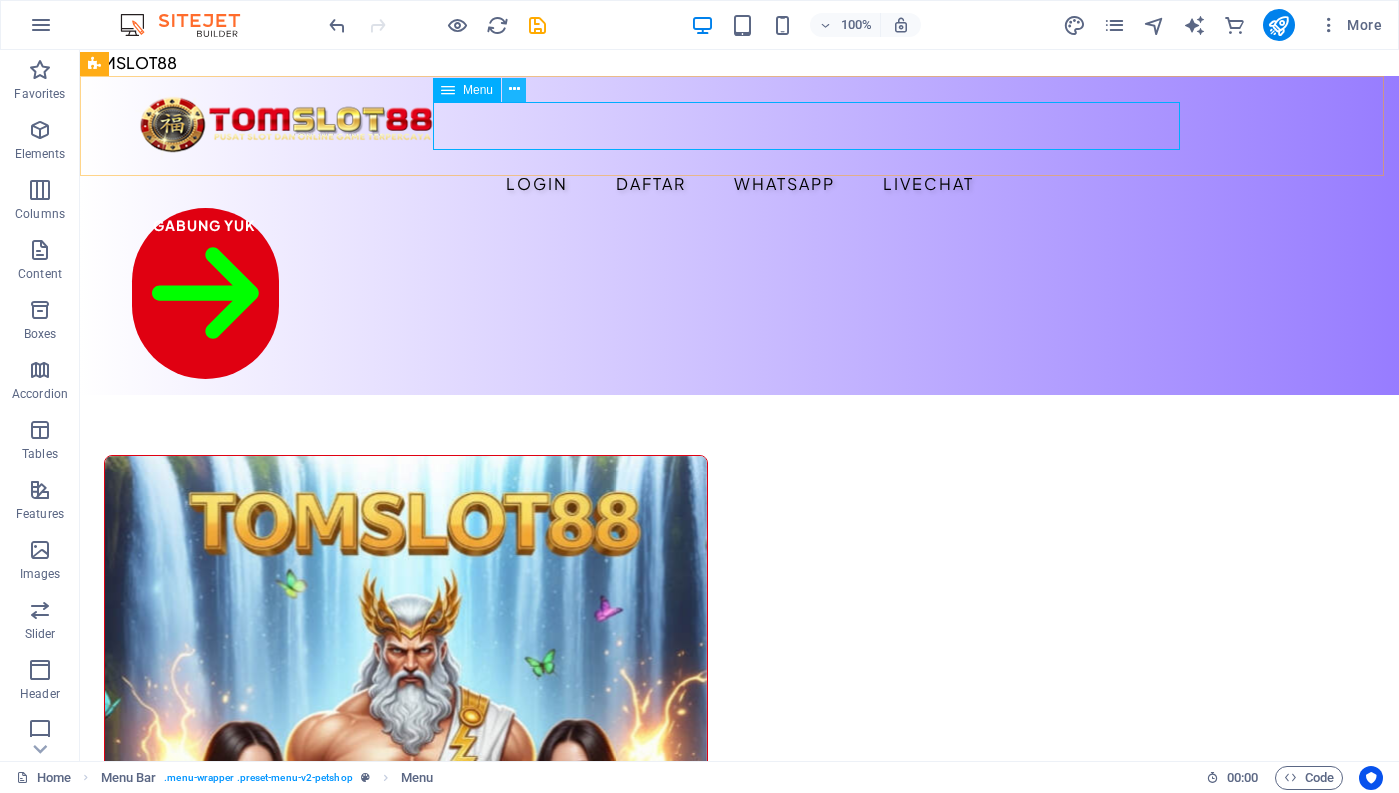 click at bounding box center (514, 90) 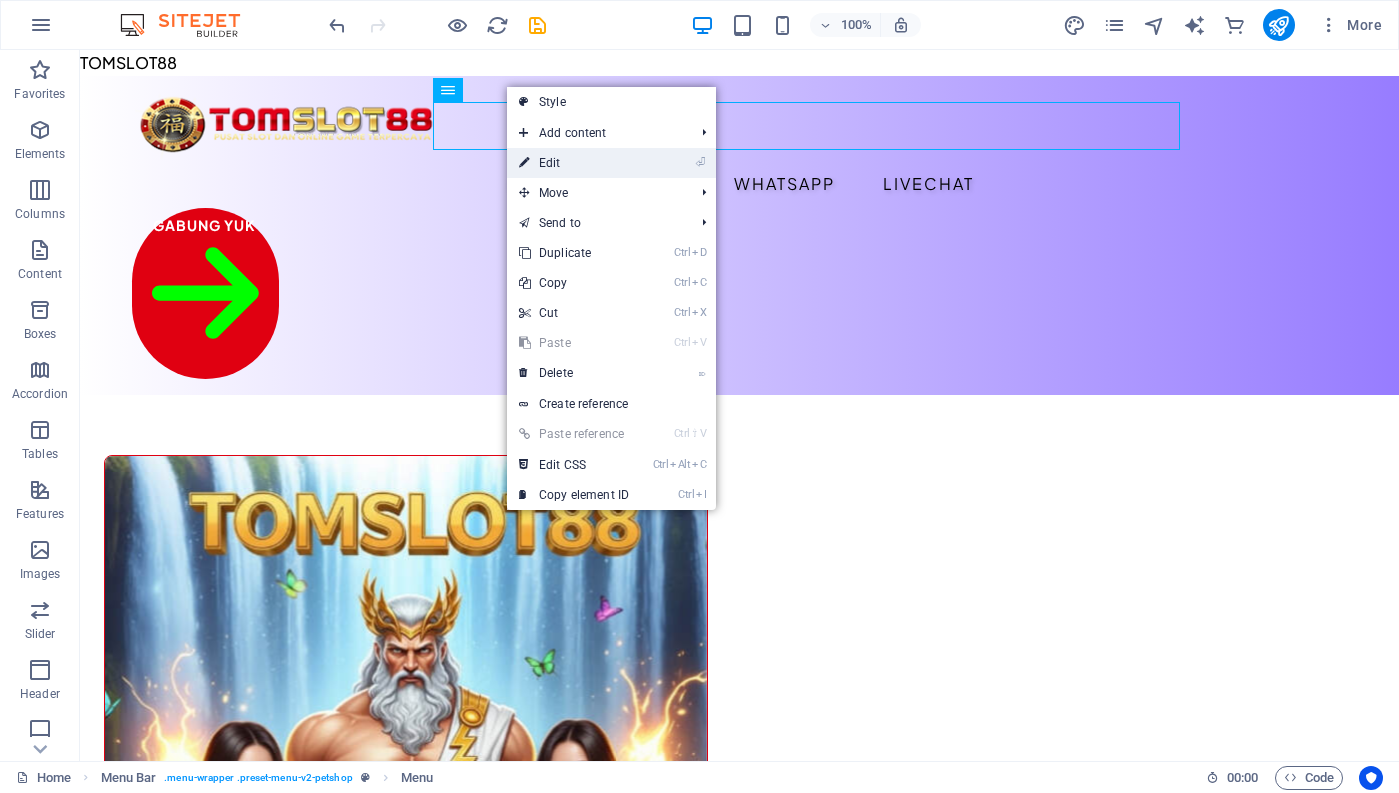 click on "⏎  Edit" at bounding box center (574, 163) 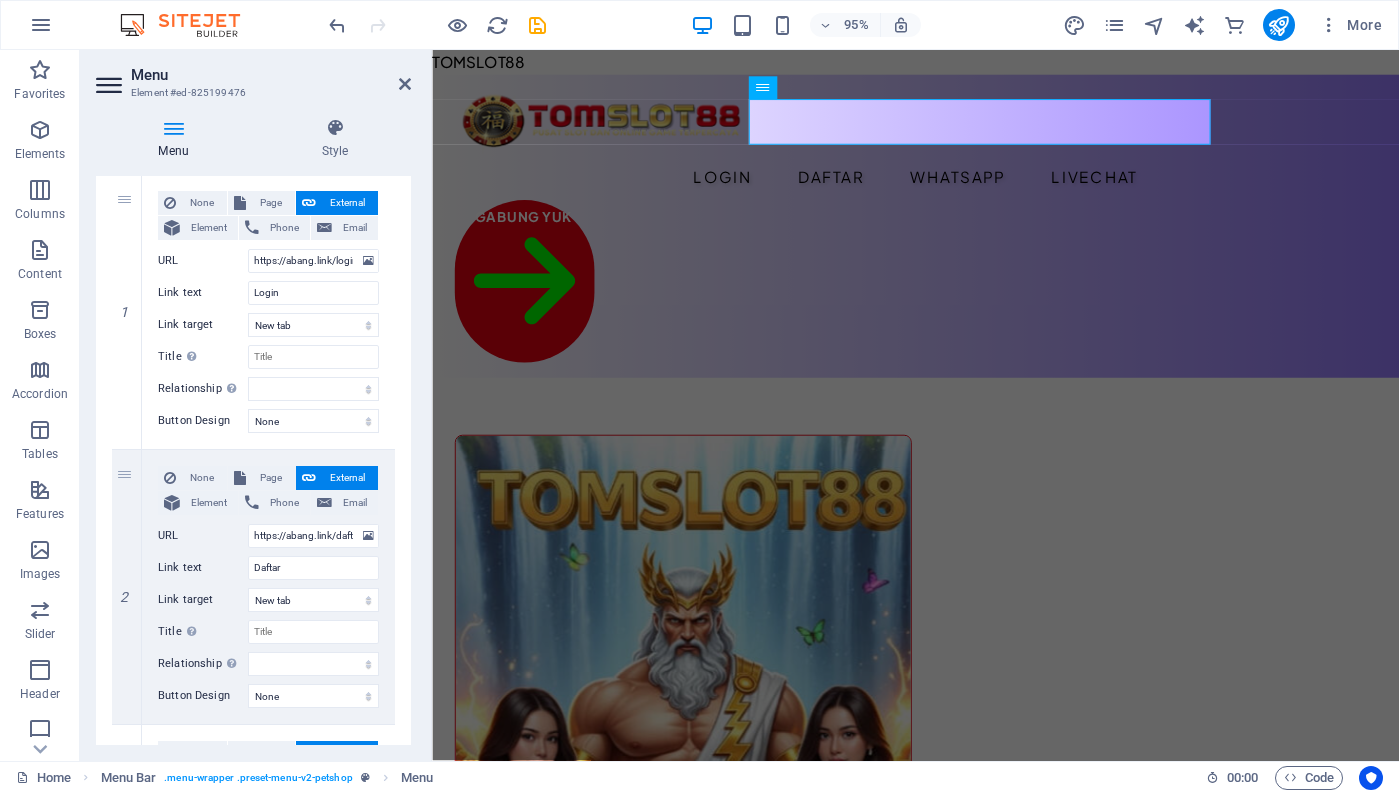 scroll, scrollTop: 200, scrollLeft: 0, axis: vertical 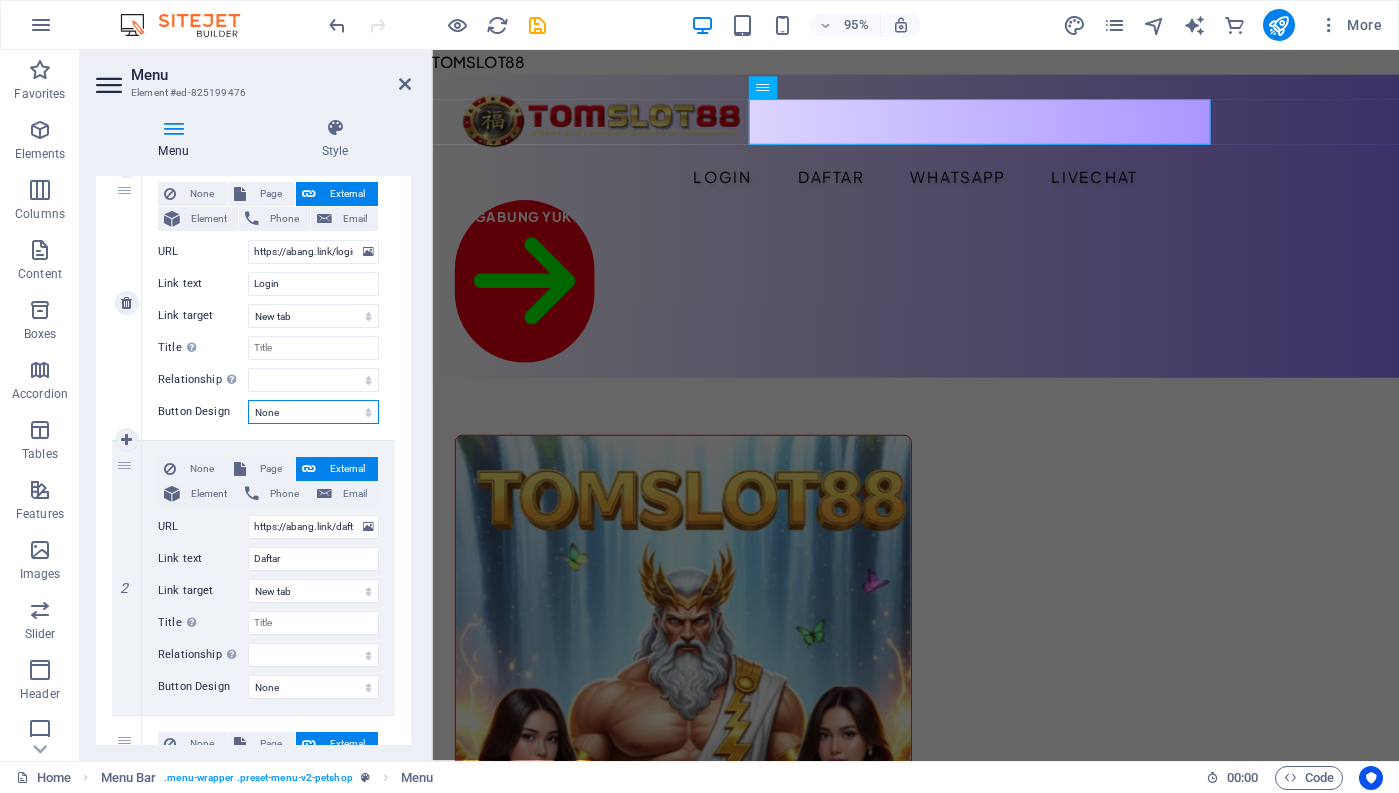 click on "None Default Primary Secondary" at bounding box center [313, 412] 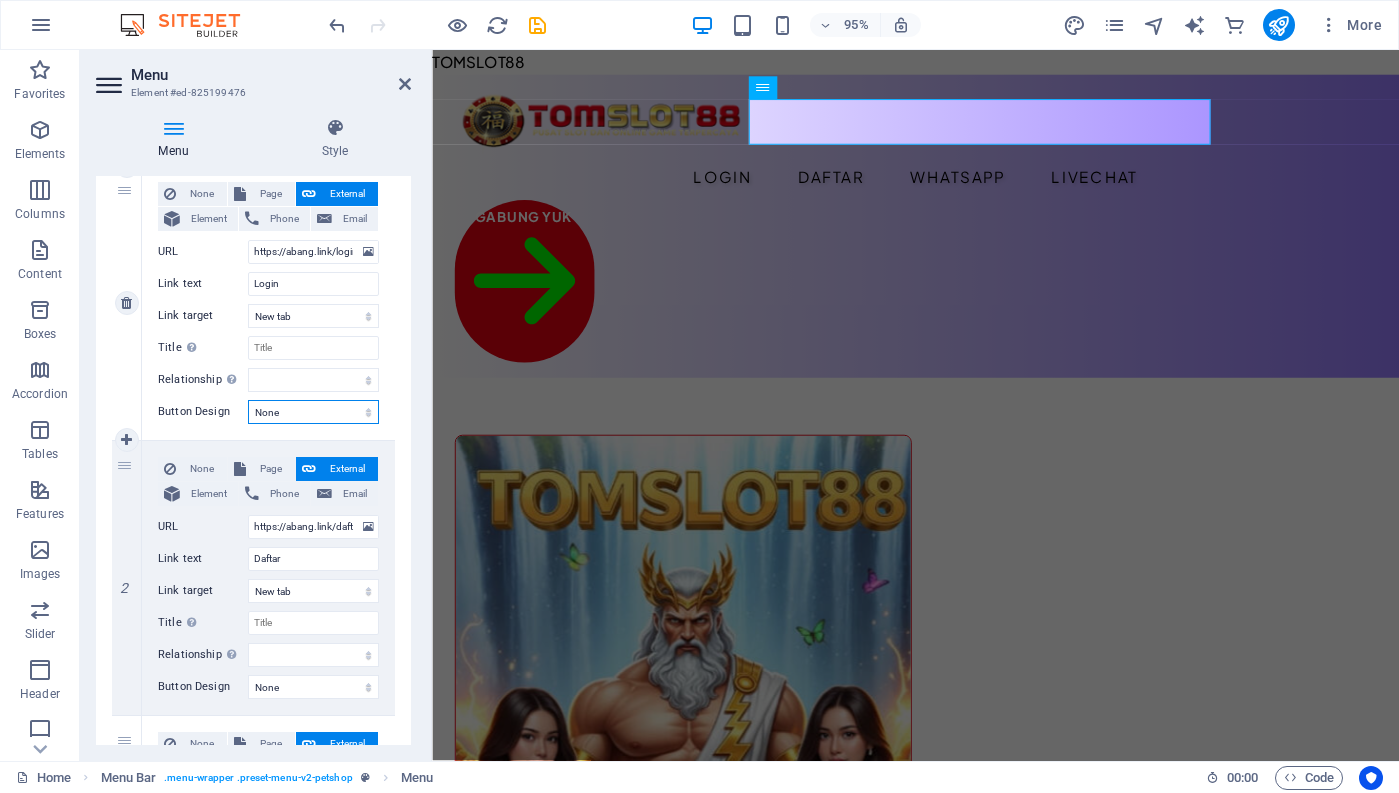 select on "default" 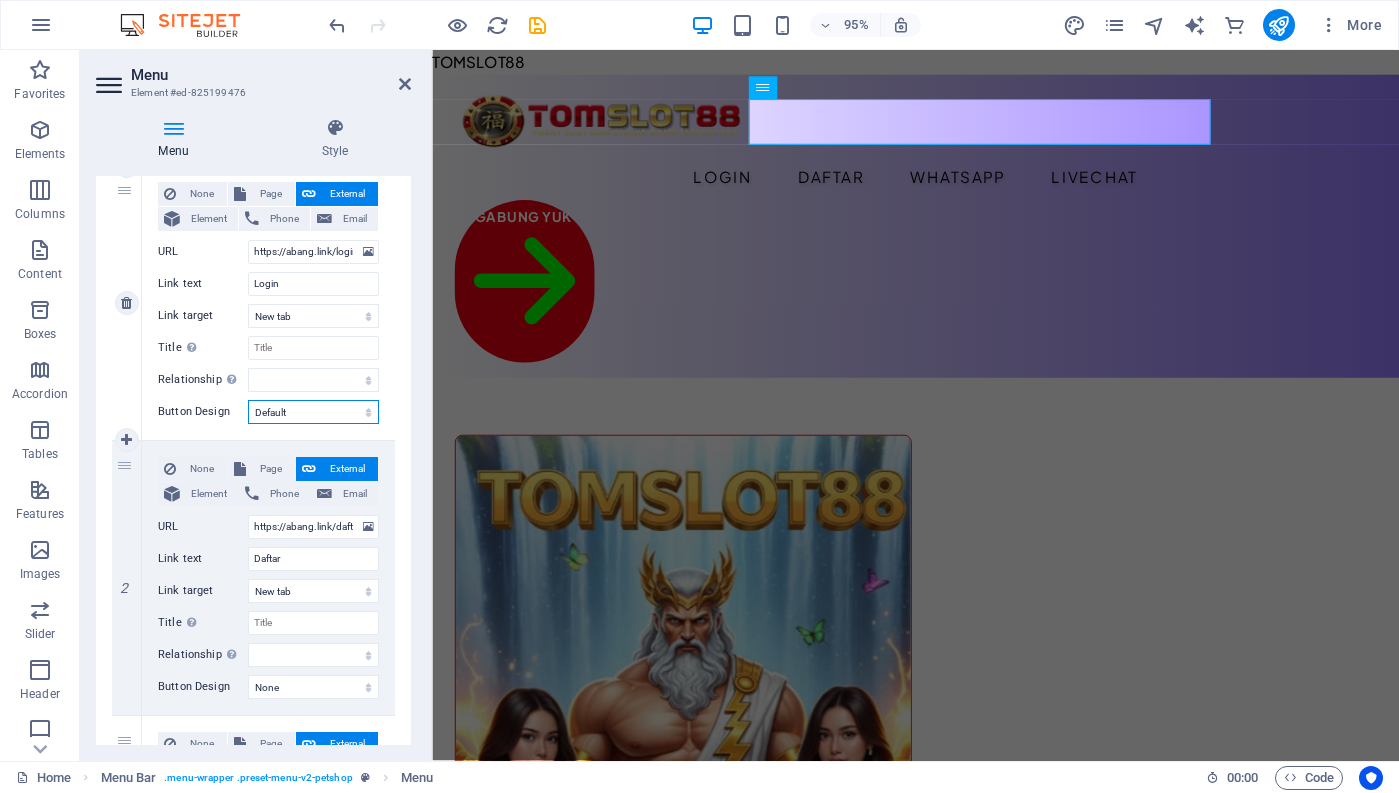 click on "None Default Primary Secondary" at bounding box center (313, 412) 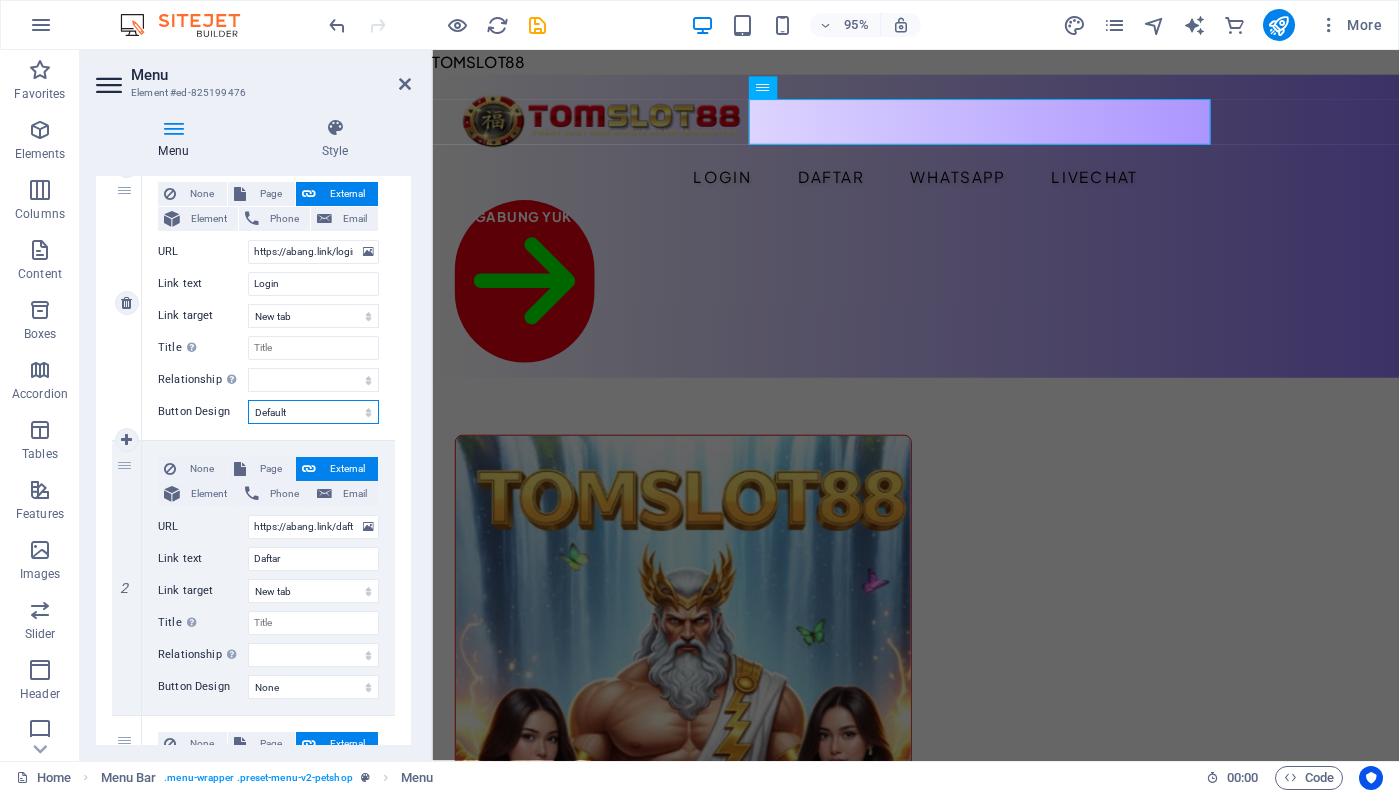select 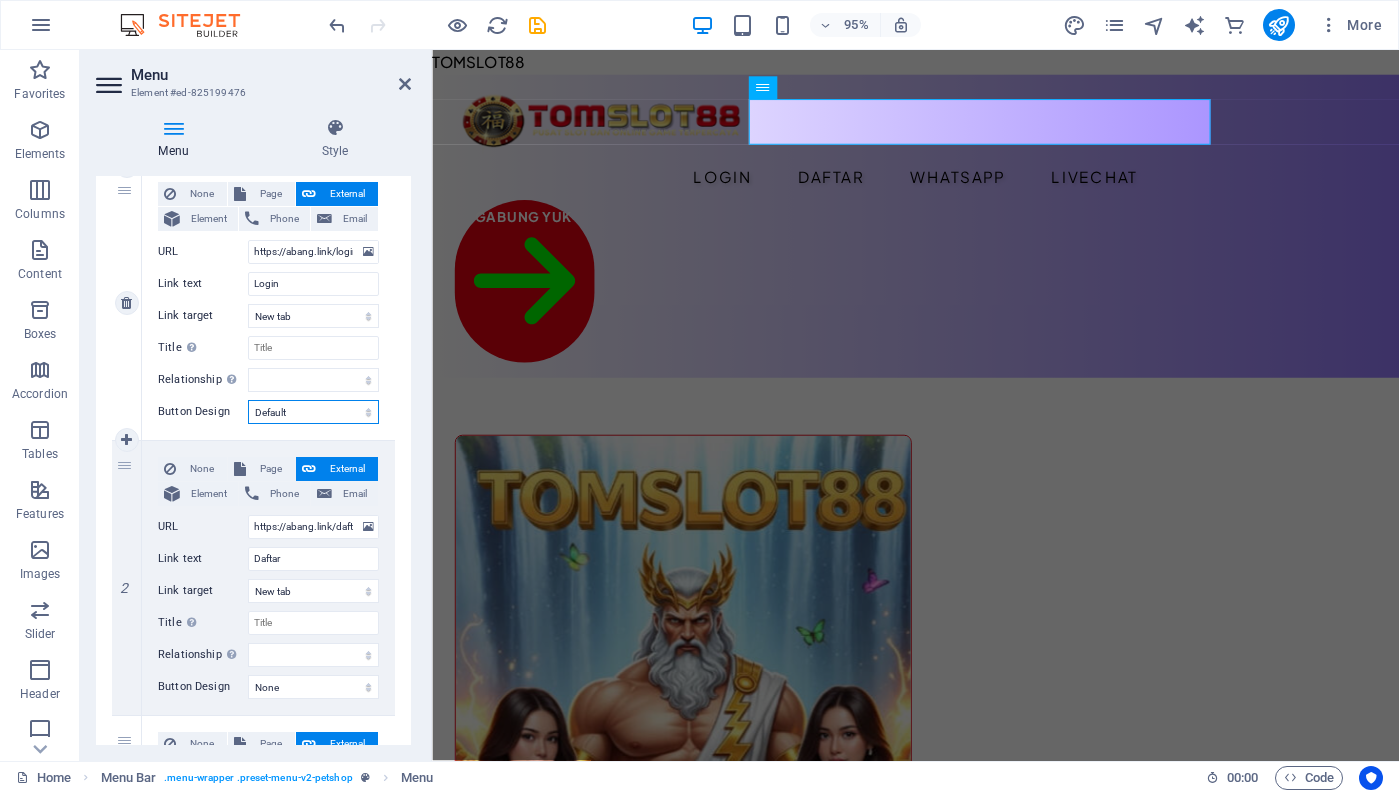 select 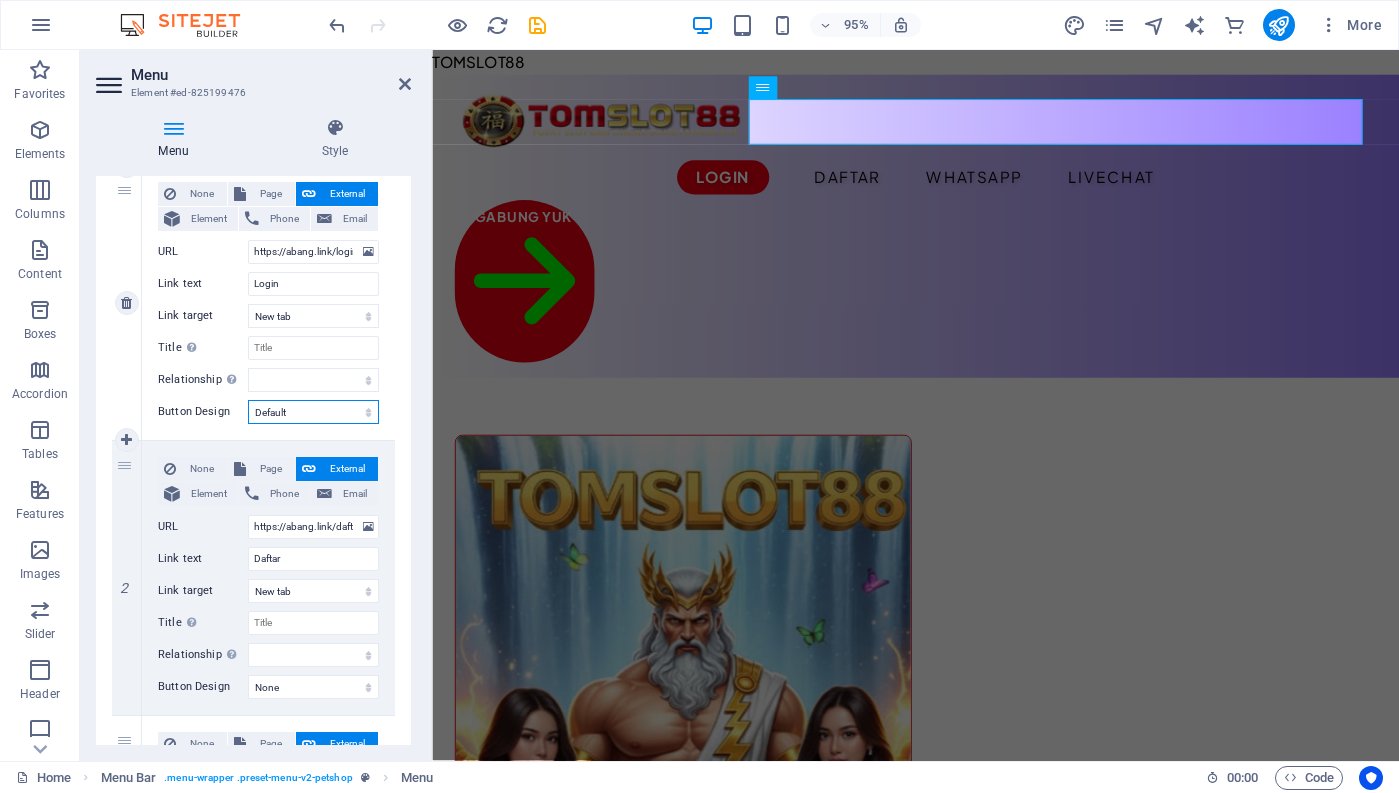 click on "None Default Primary Secondary" at bounding box center (313, 412) 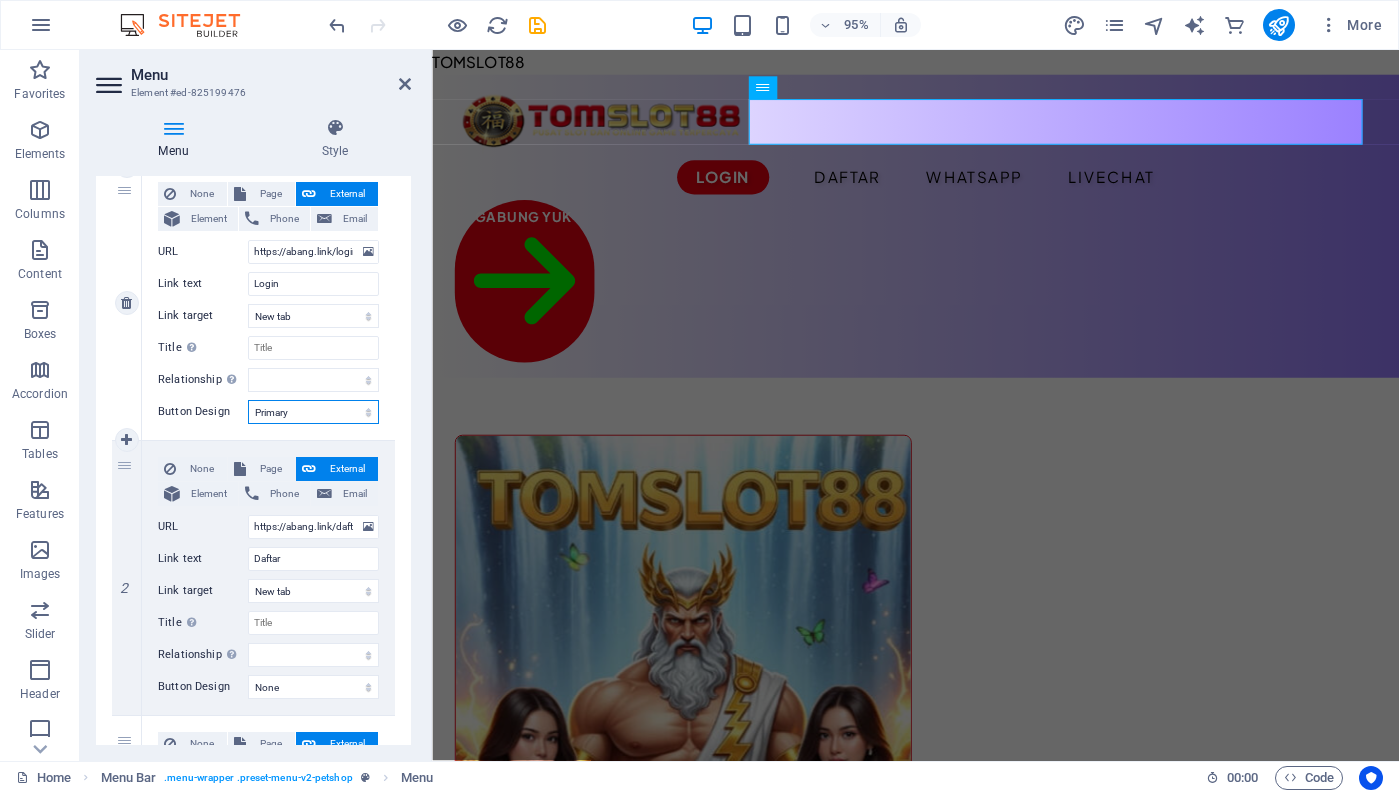 click on "None Default Primary Secondary" at bounding box center (313, 412) 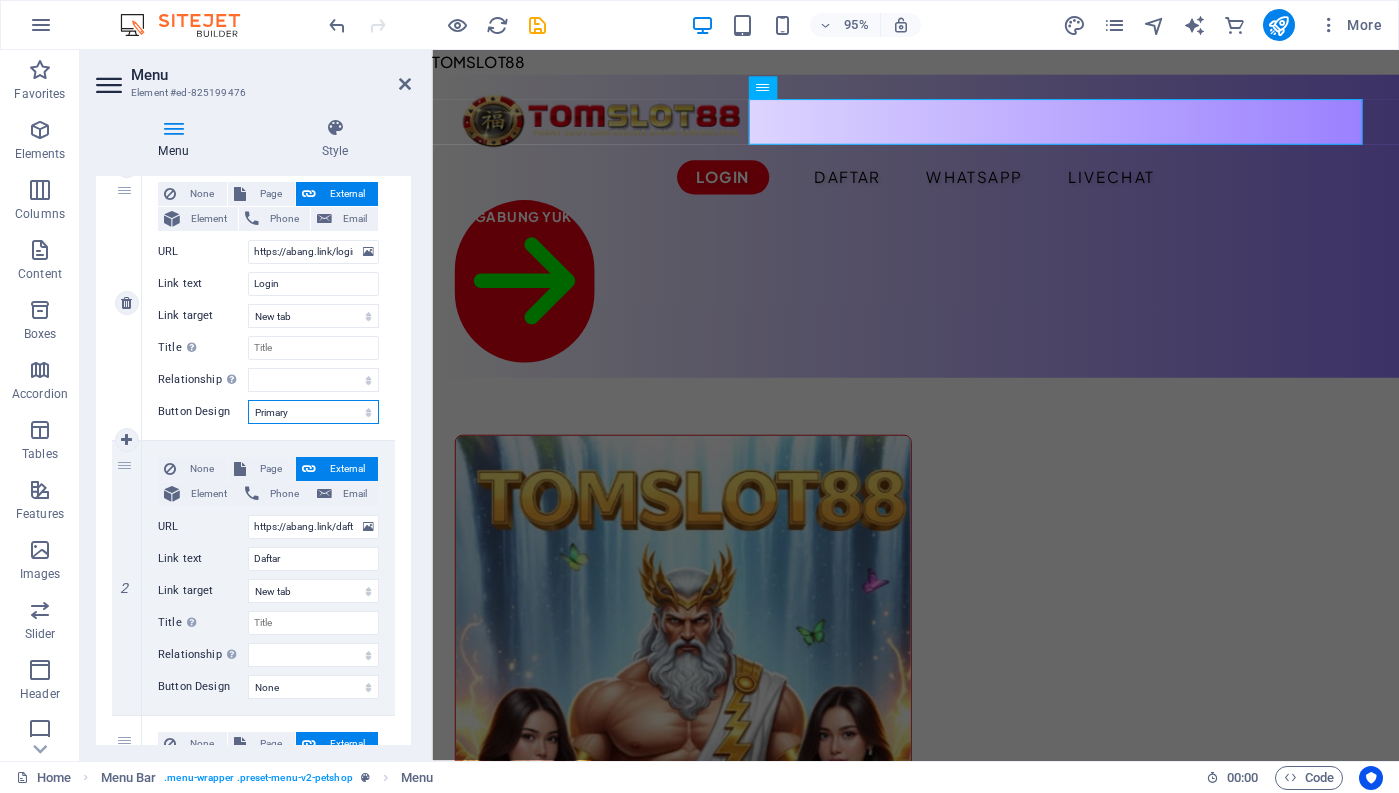 click on "None Default Primary Secondary" at bounding box center (313, 412) 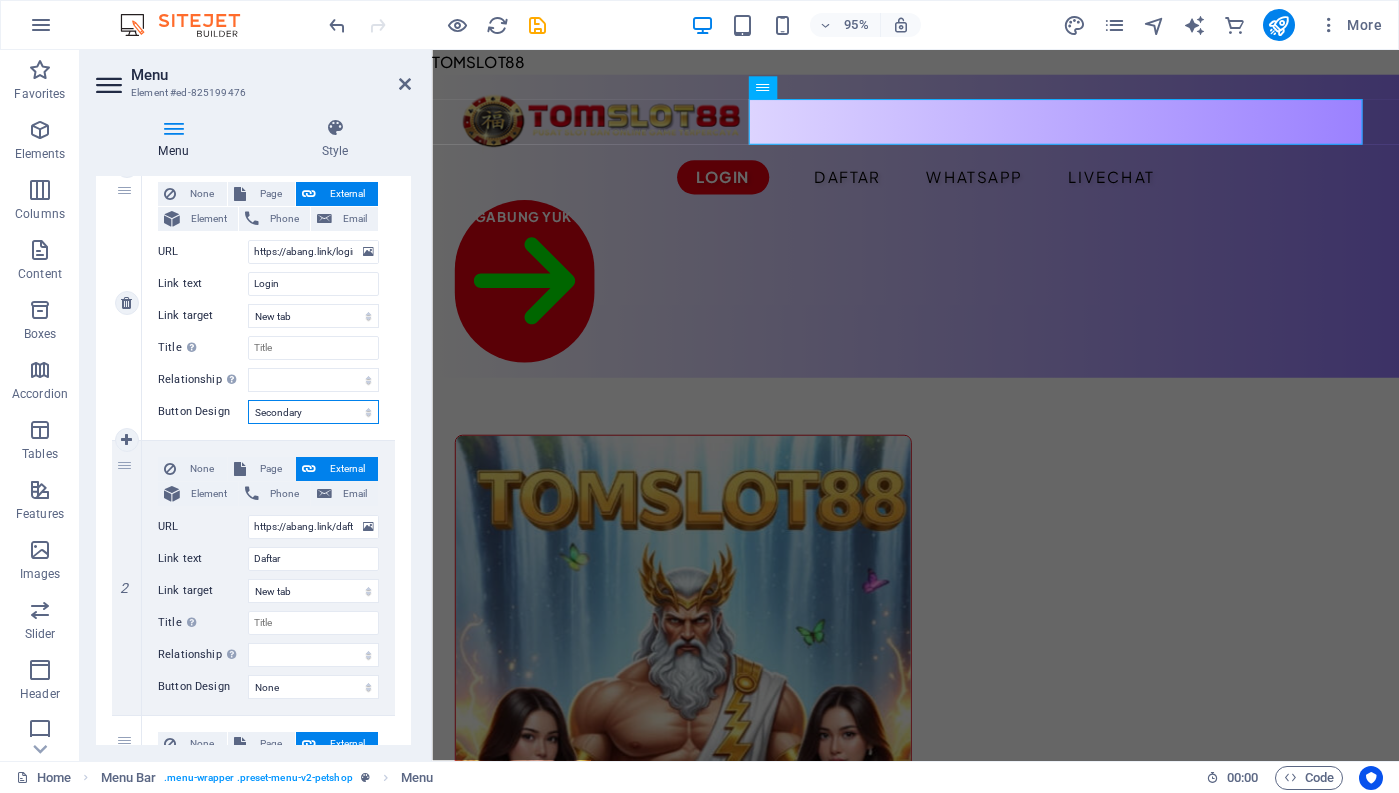 click on "None Default Primary Secondary" at bounding box center (313, 412) 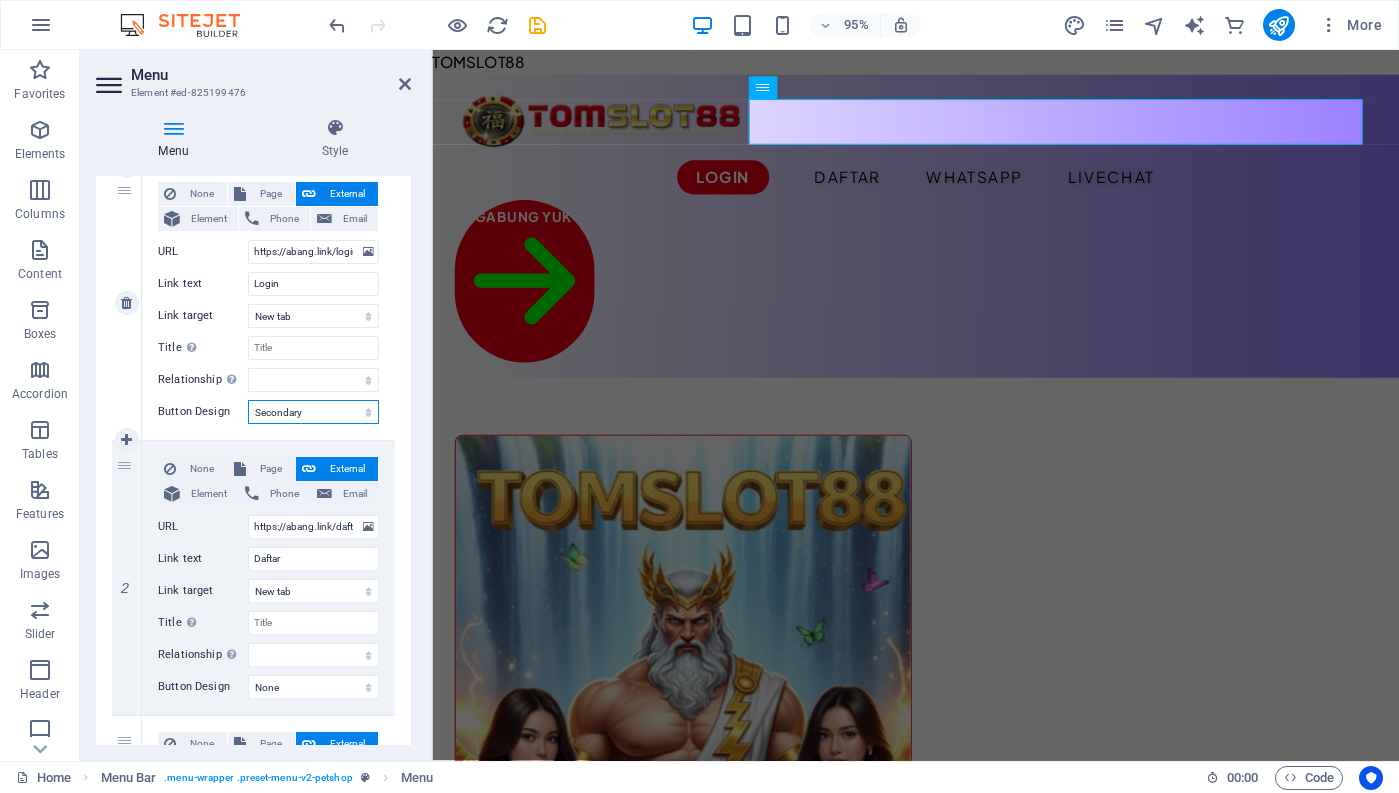 click on "None Default Primary Secondary" at bounding box center (313, 412) 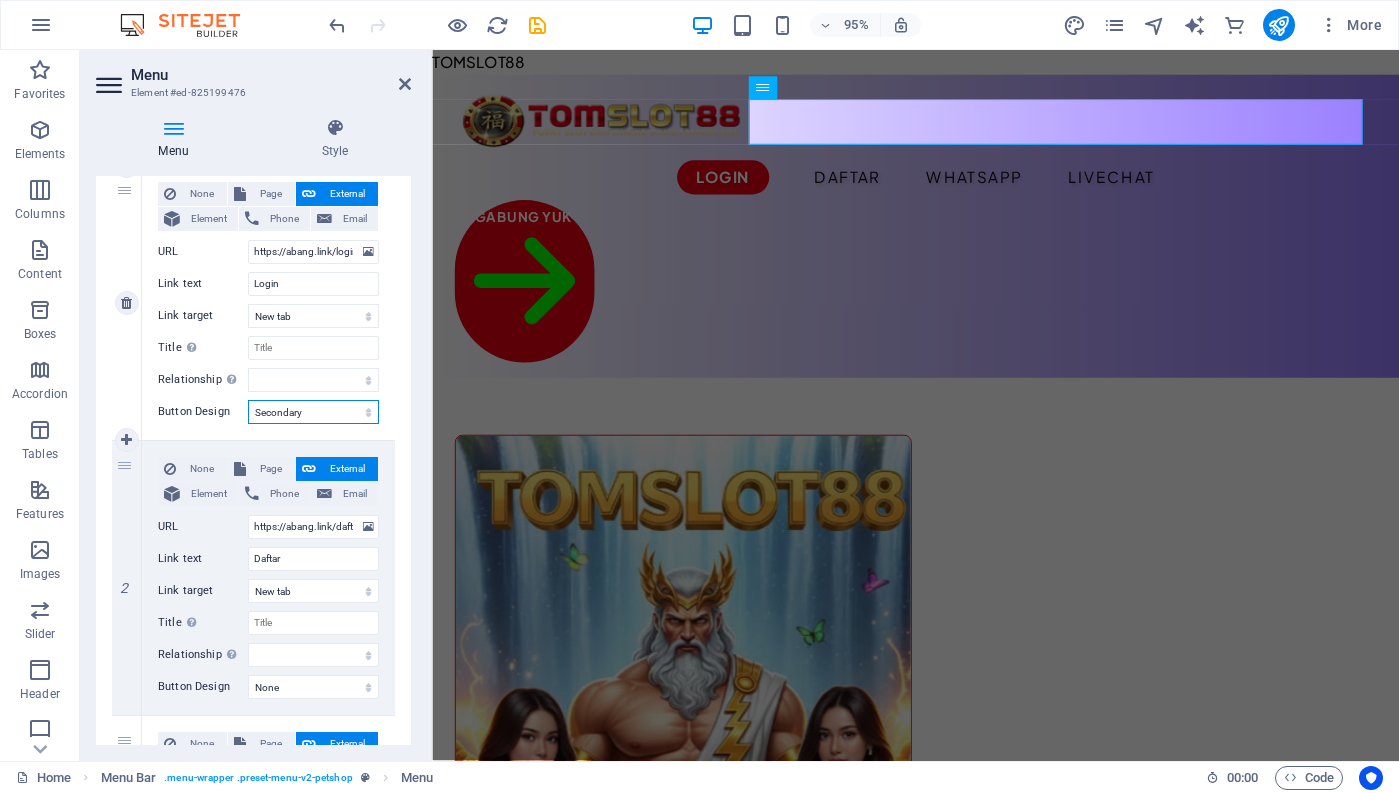 select on "default" 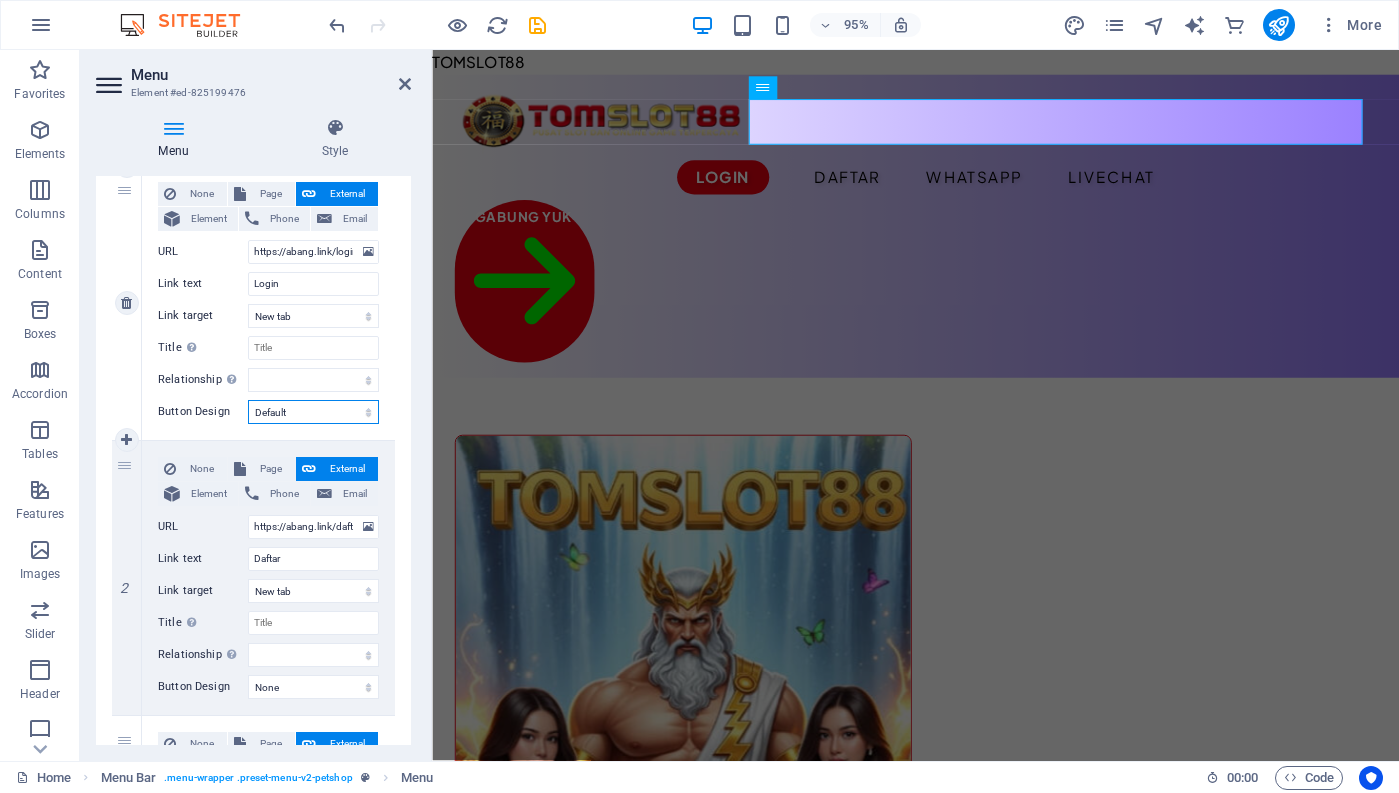 click on "None Default Primary Secondary" at bounding box center [313, 412] 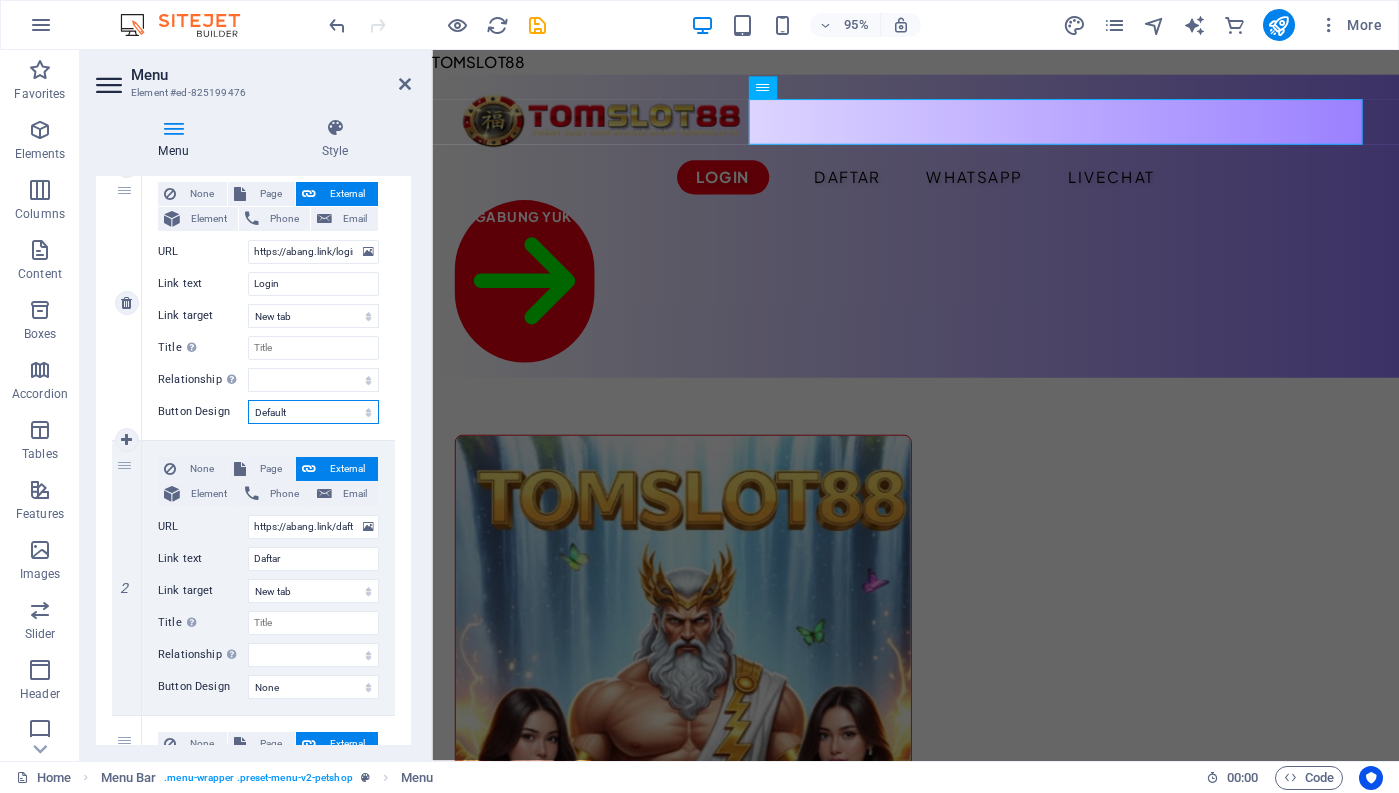 select 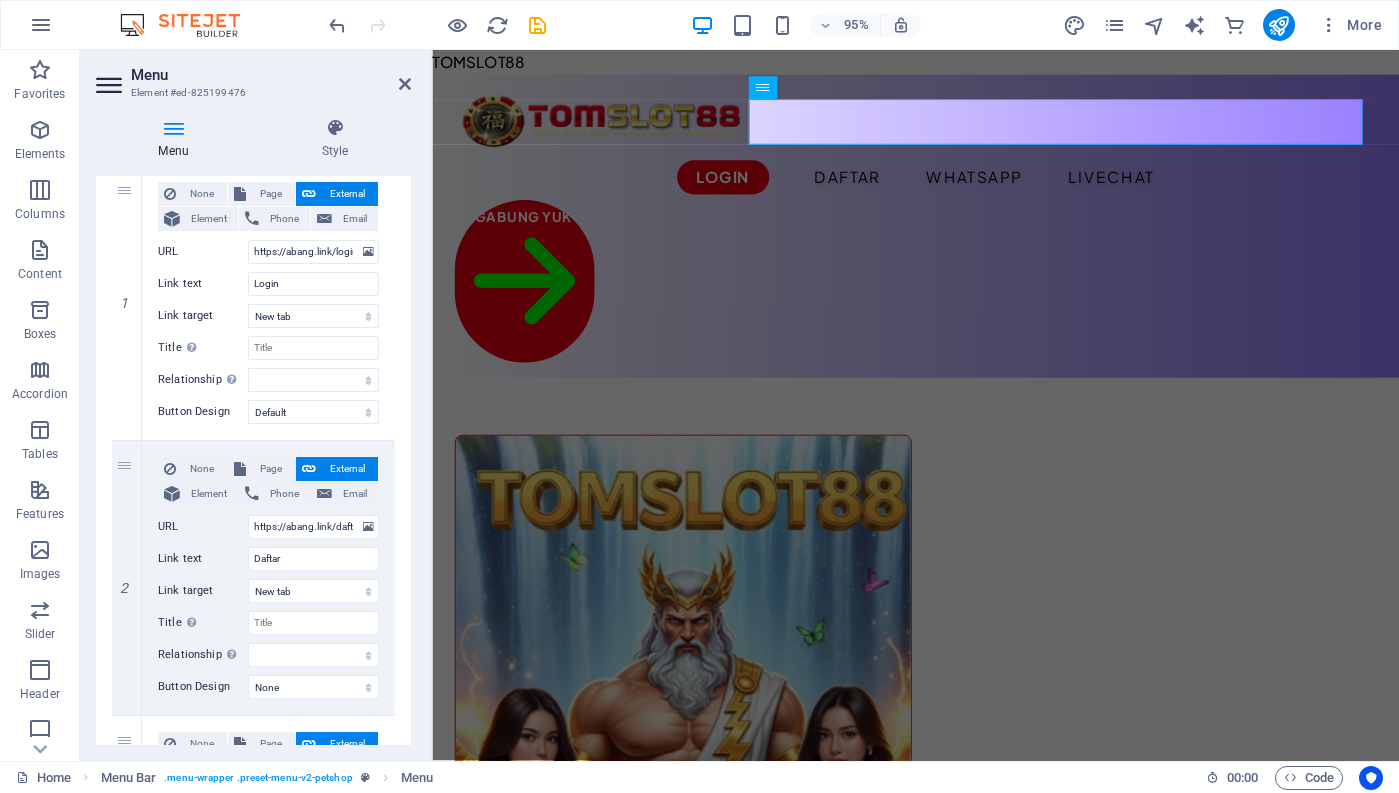 click on "1 None Page External Element Phone Email Page Home Legal Notice Privacy Subpage Element #ed-825199482
URL https://abang.link/logintomslot88 Phone Email Link text Login Link target New tab Same tab Overlay Title Additional link description, should not be the same as the link text. The title is most often shown as a tooltip text when the mouse moves over the element. Leave empty if uncertain. Relationship Sets the  relationship of this link to the link target . For example, the value "nofollow" instructs search engines not to follow the link. Can be left empty. alternate author bookmark external help license next nofollow noreferrer noopener prev search tag Button Design None Default Primary Secondary 2 None Page External Element Phone Email Page Home Legal Notice Privacy Subpage Element #ed-825199521
URL https://abang.link/daftartomslot88 Phone Email Link text Daftar Link target New tab Same tab Overlay Title Relationship Sets the  alternate author bookmark help" at bounding box center [253, 715] 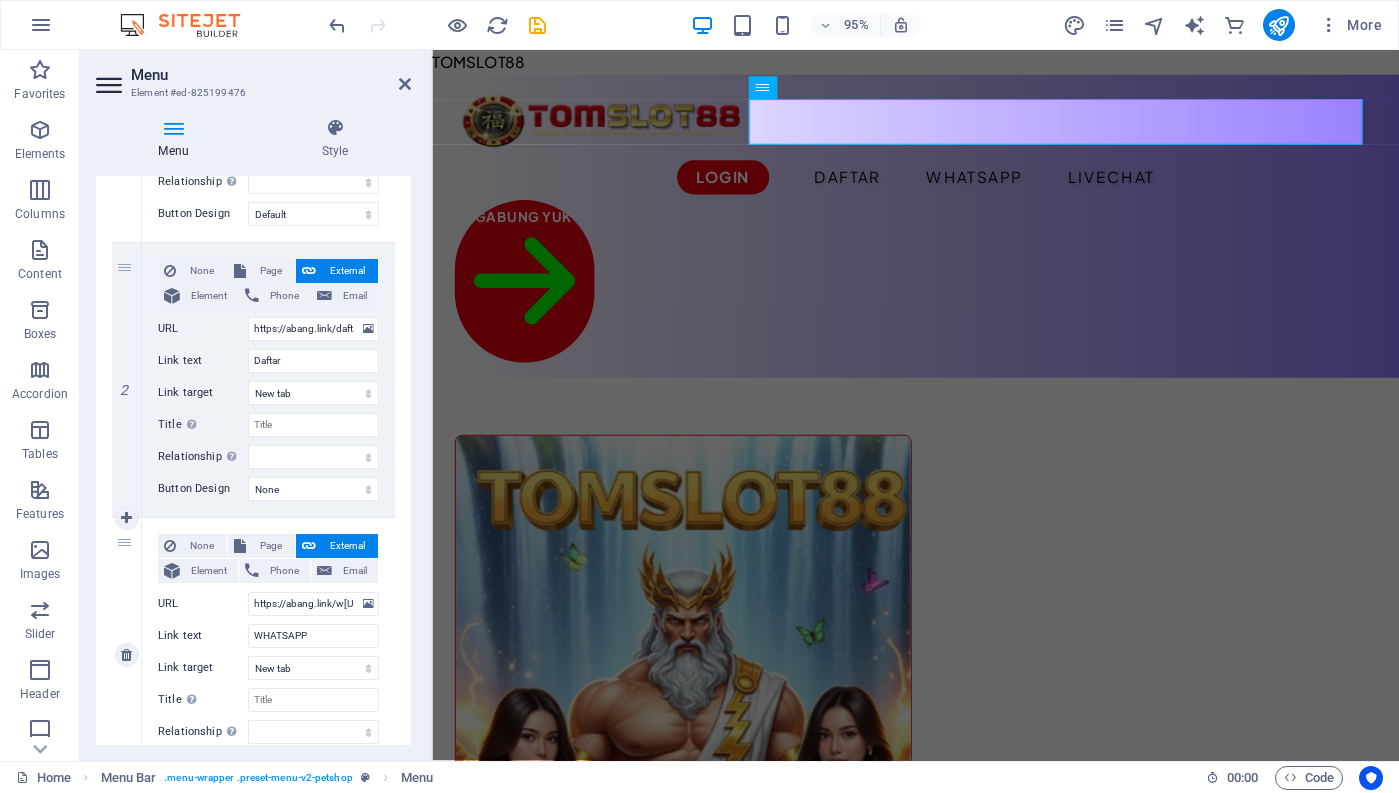 scroll, scrollTop: 400, scrollLeft: 0, axis: vertical 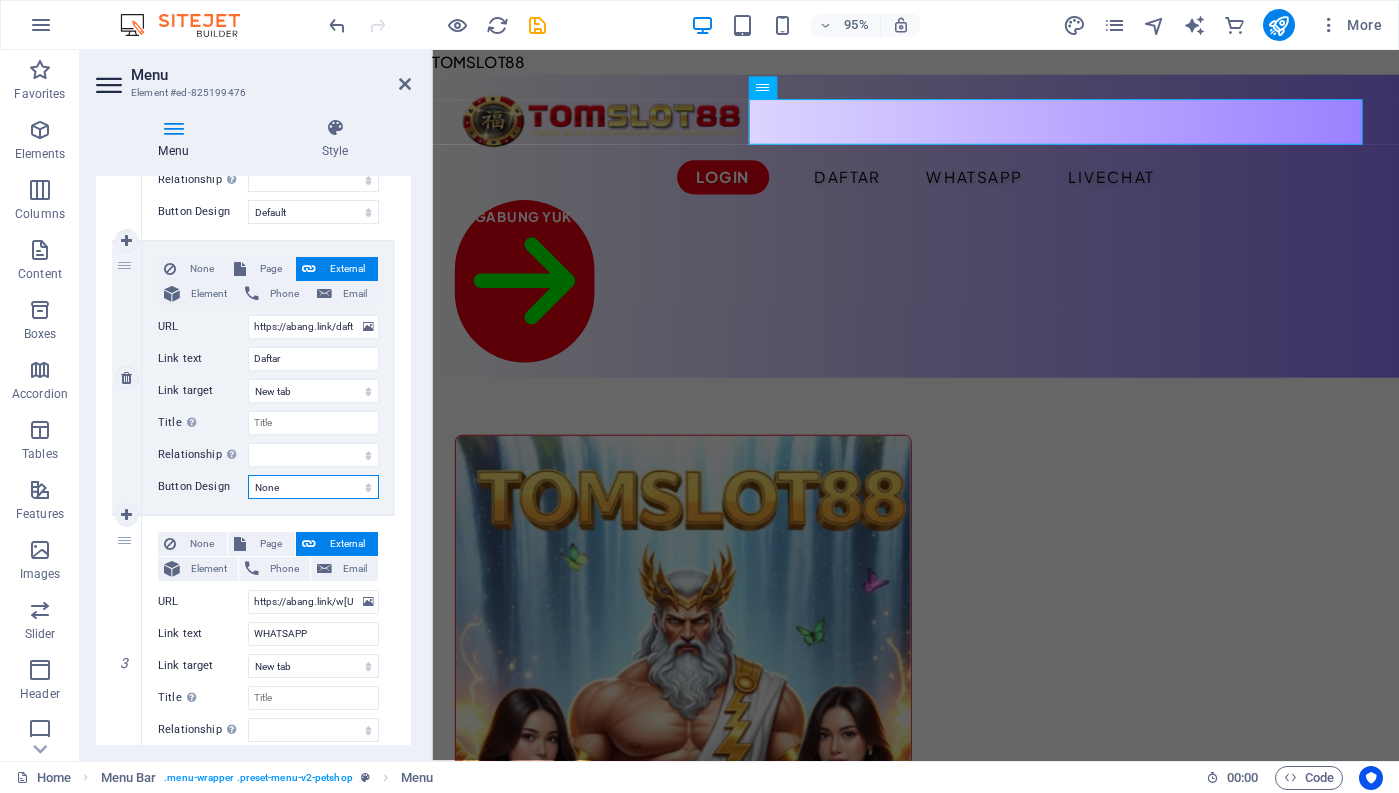 click on "None Default Primary Secondary" at bounding box center (313, 487) 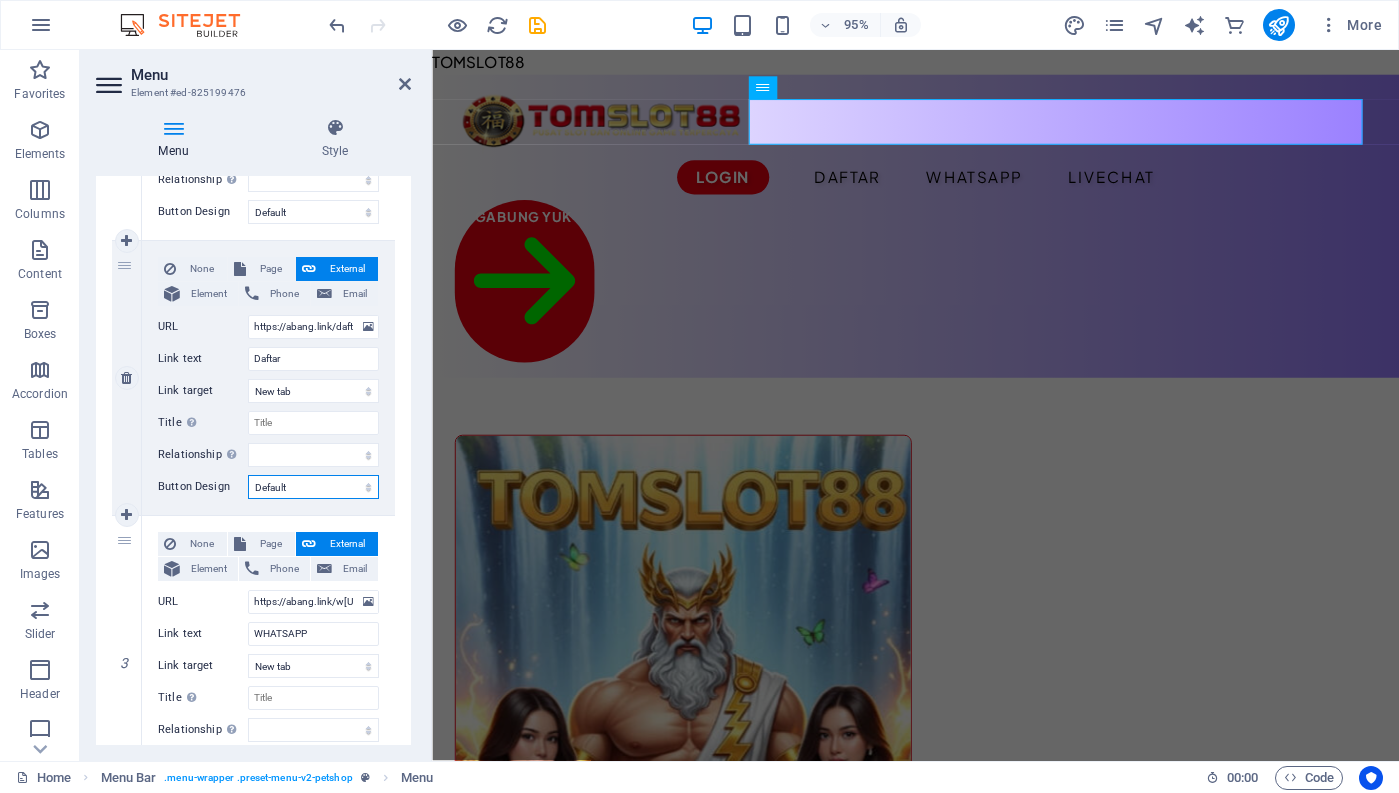 click on "None Default Primary Secondary" at bounding box center (313, 487) 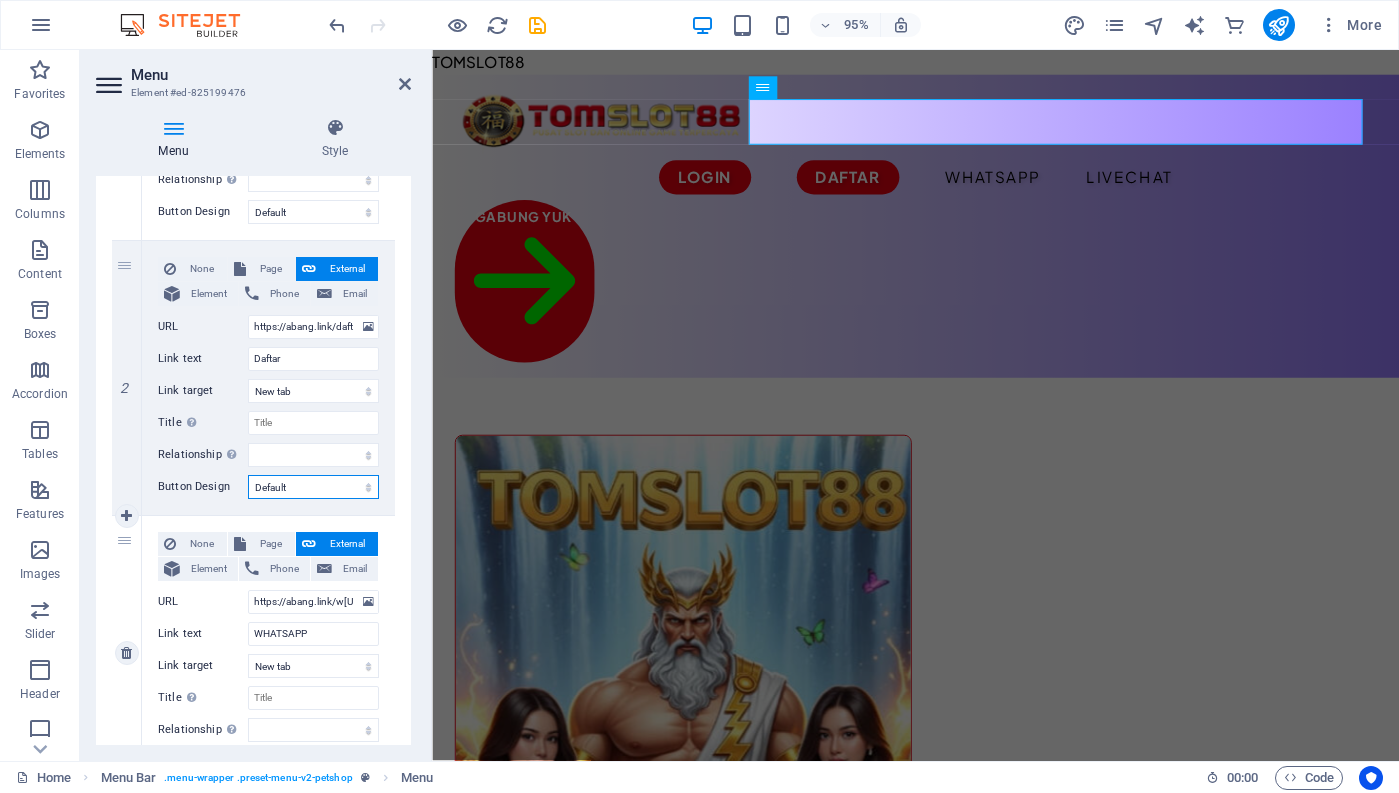 scroll, scrollTop: 700, scrollLeft: 0, axis: vertical 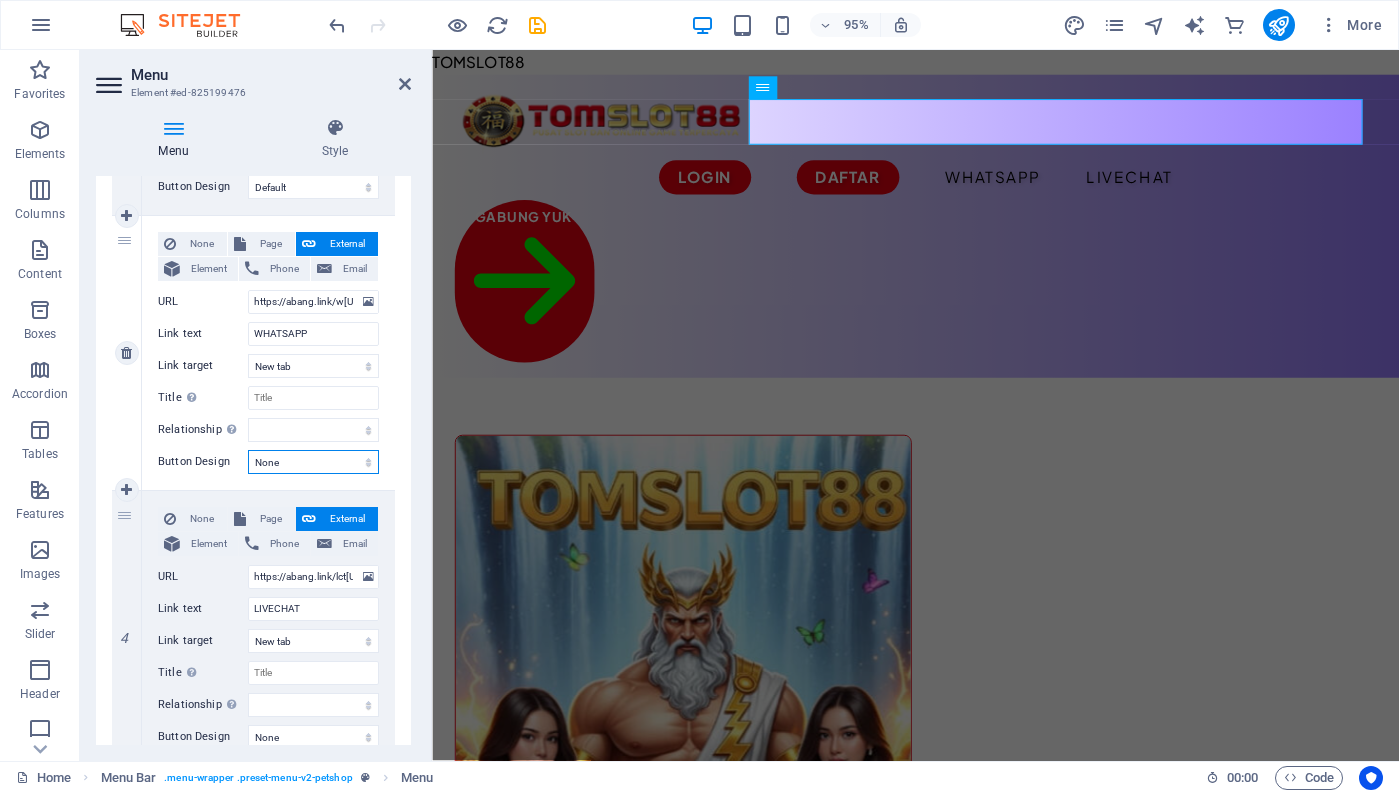 click on "None Default Primary Secondary" at bounding box center (313, 462) 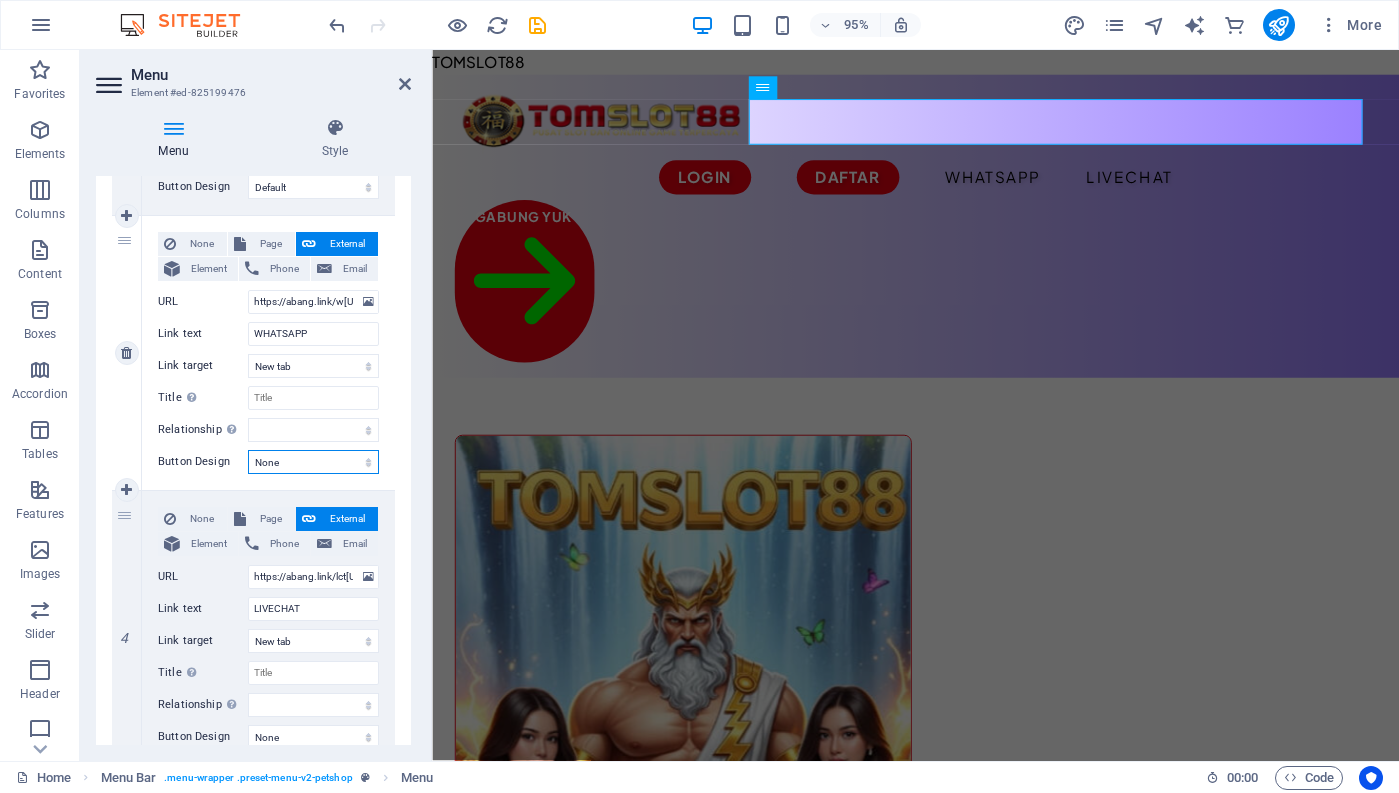 select on "default" 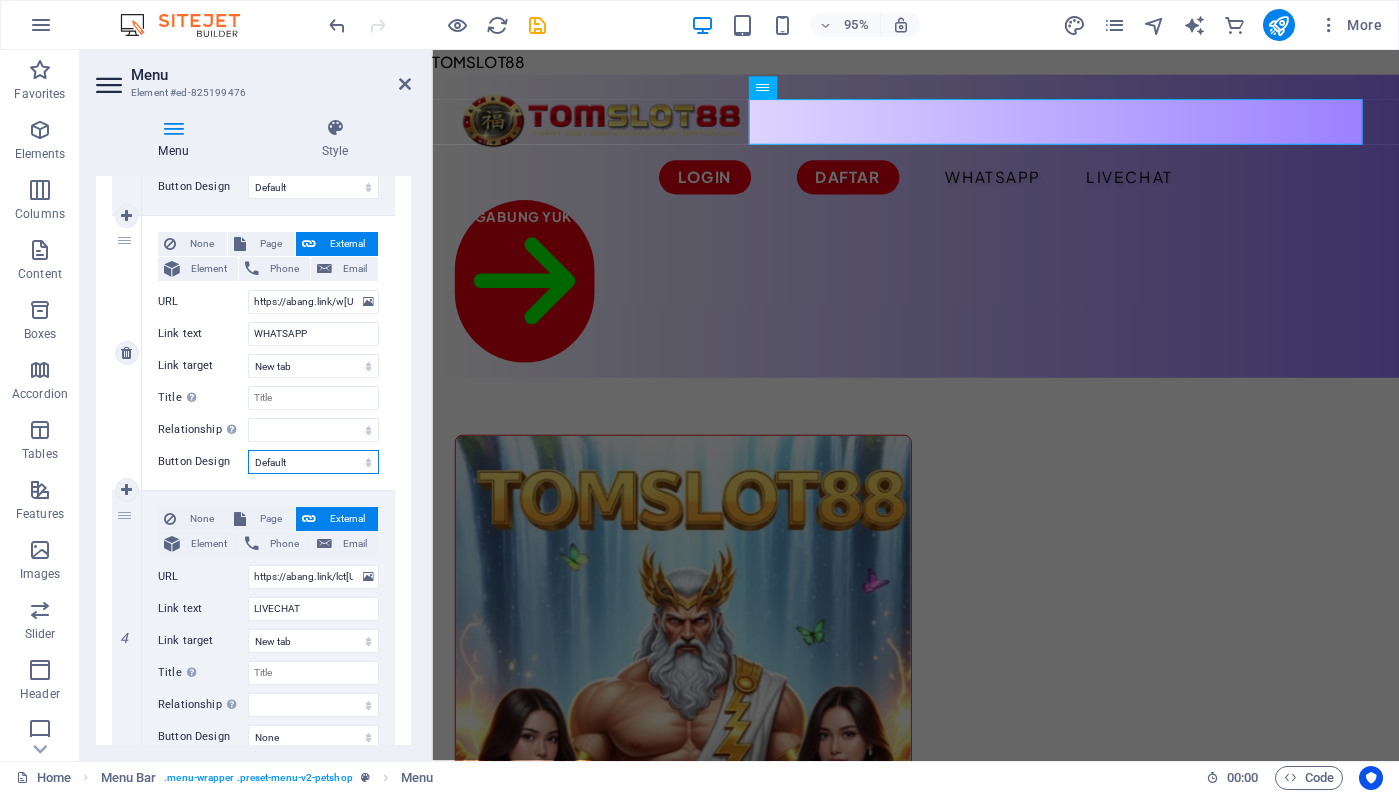 click on "None Default Primary Secondary" at bounding box center [313, 462] 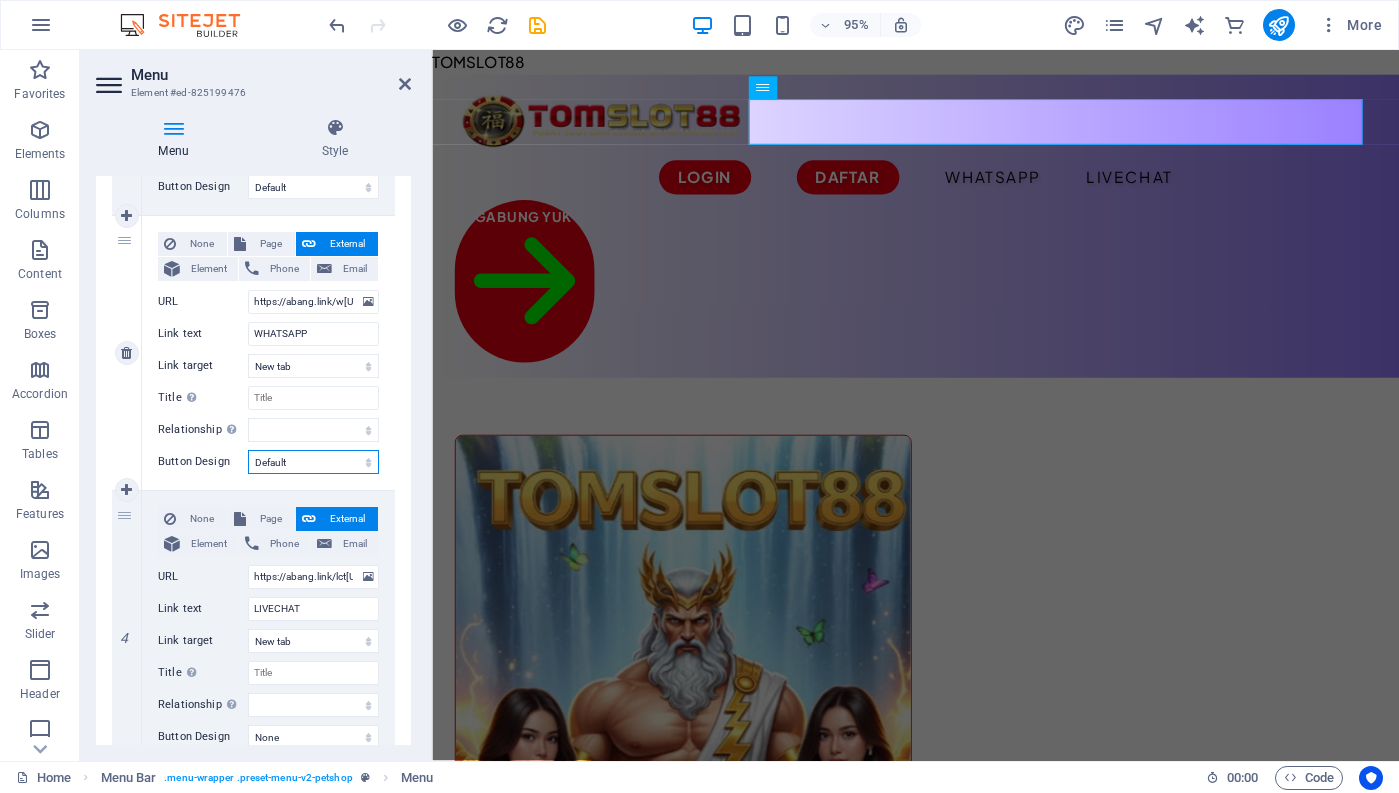 select 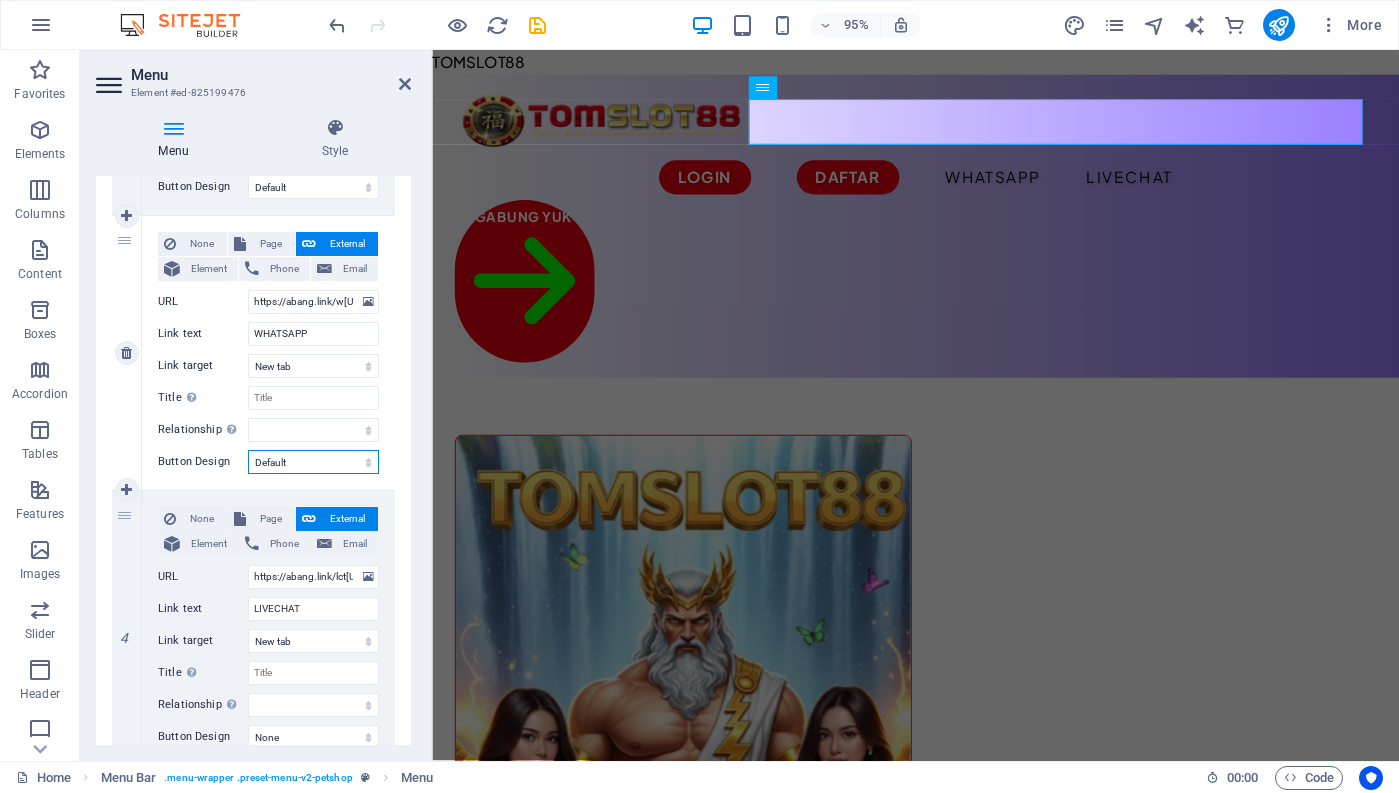 select 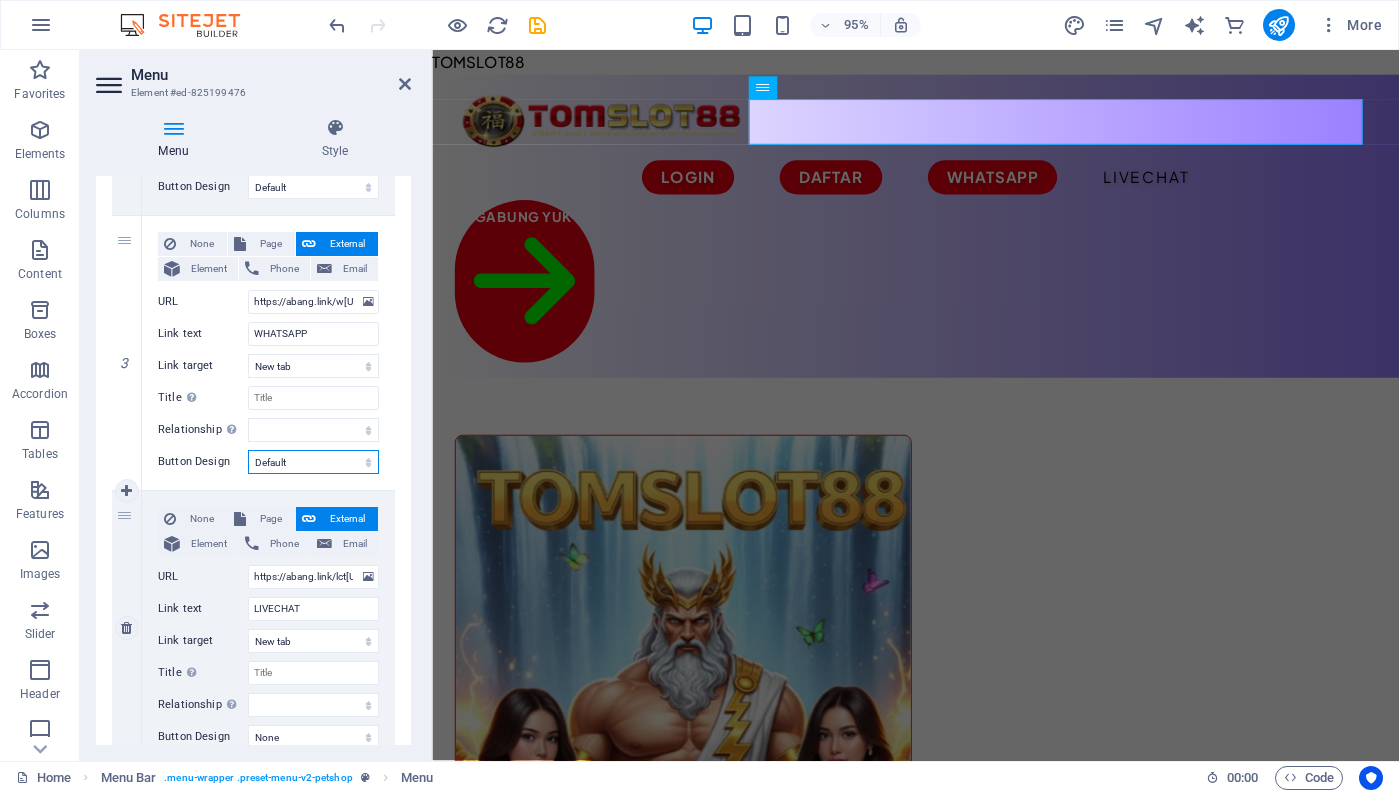 scroll, scrollTop: 776, scrollLeft: 0, axis: vertical 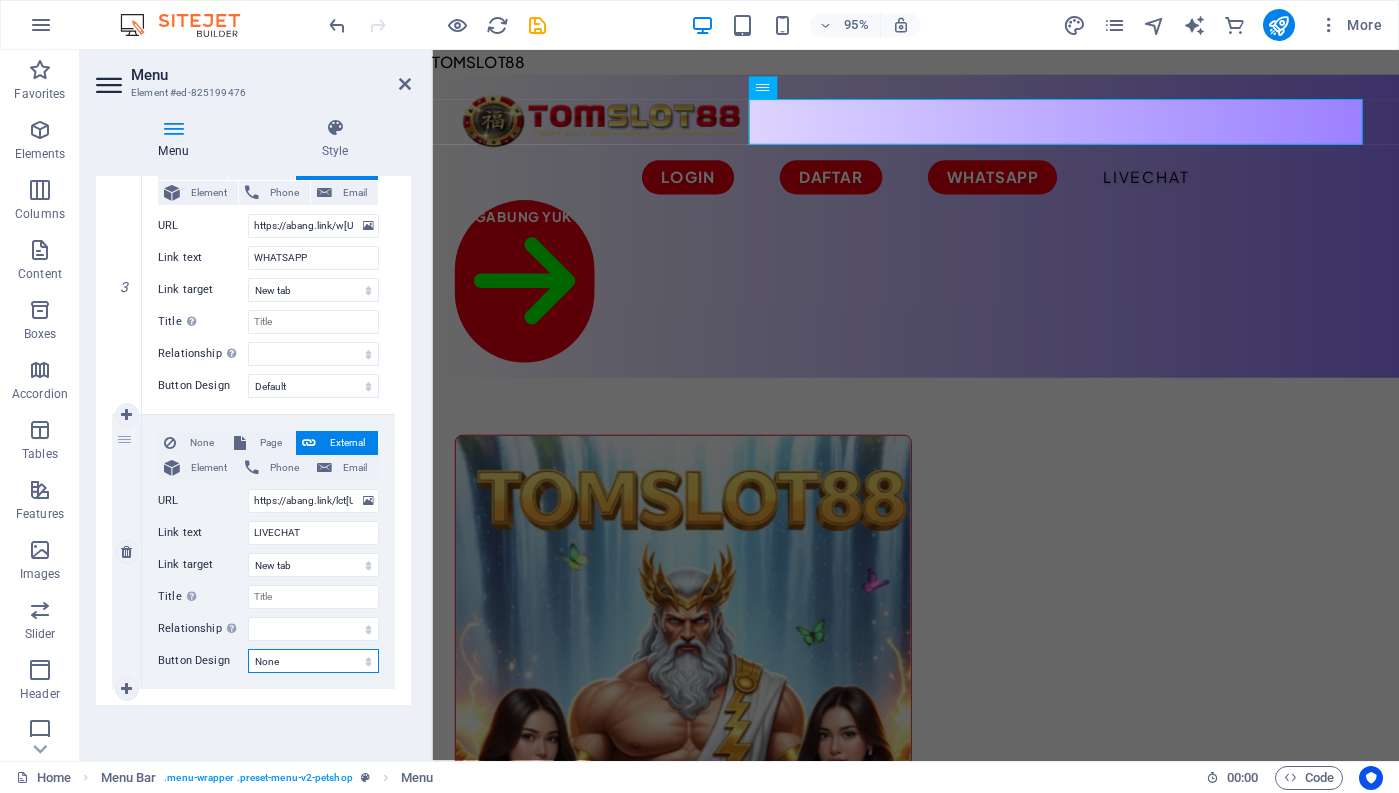 click on "None Default Primary Secondary" at bounding box center (313, 661) 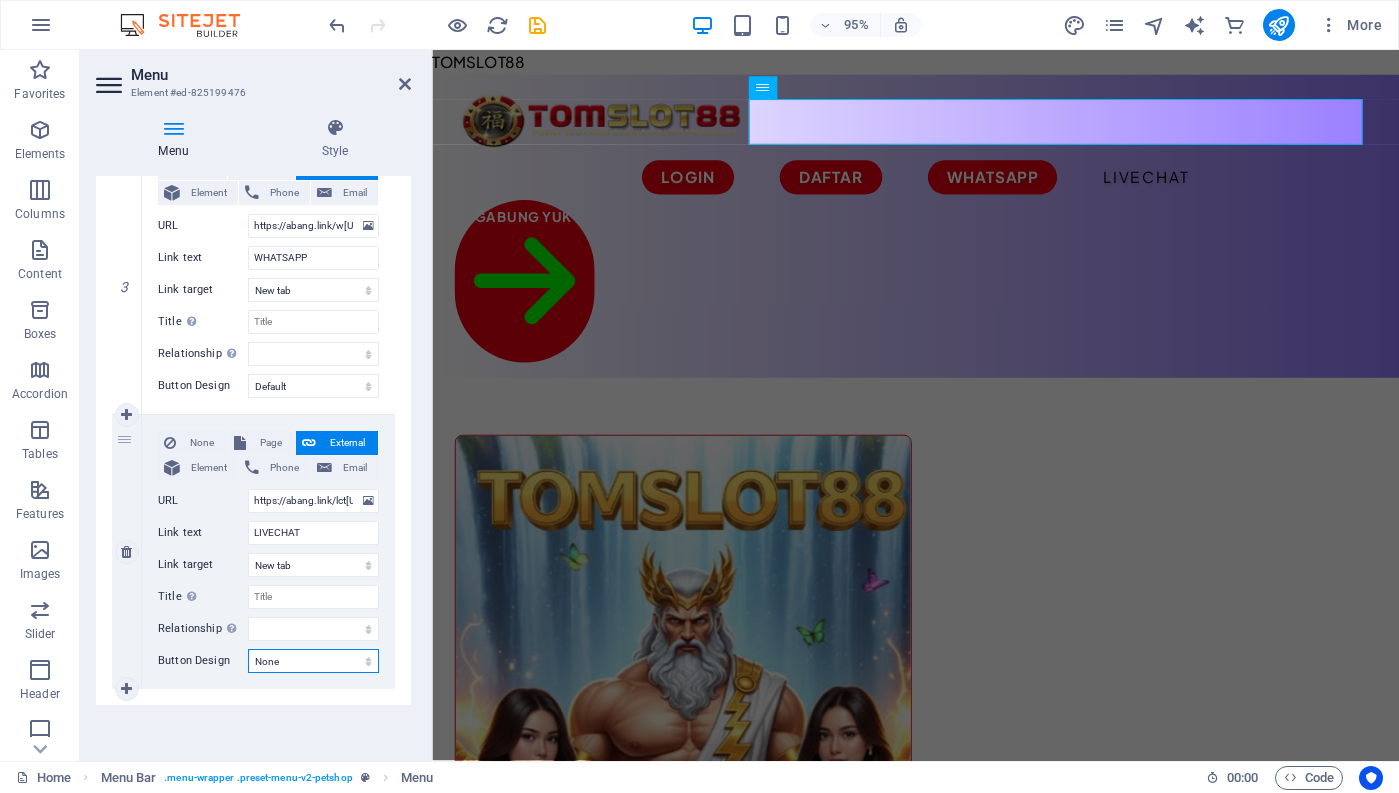 select on "default" 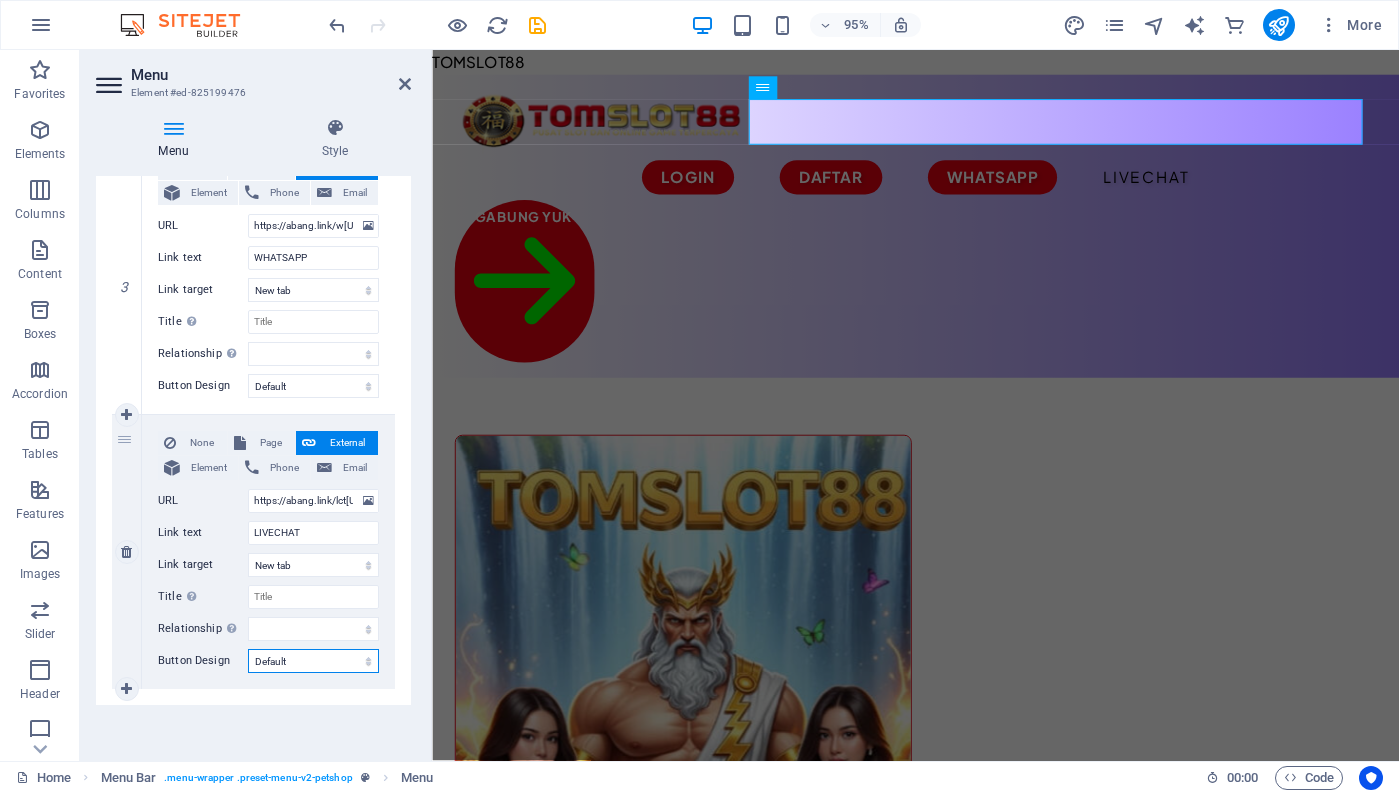 click on "None Default Primary Secondary" at bounding box center [313, 661] 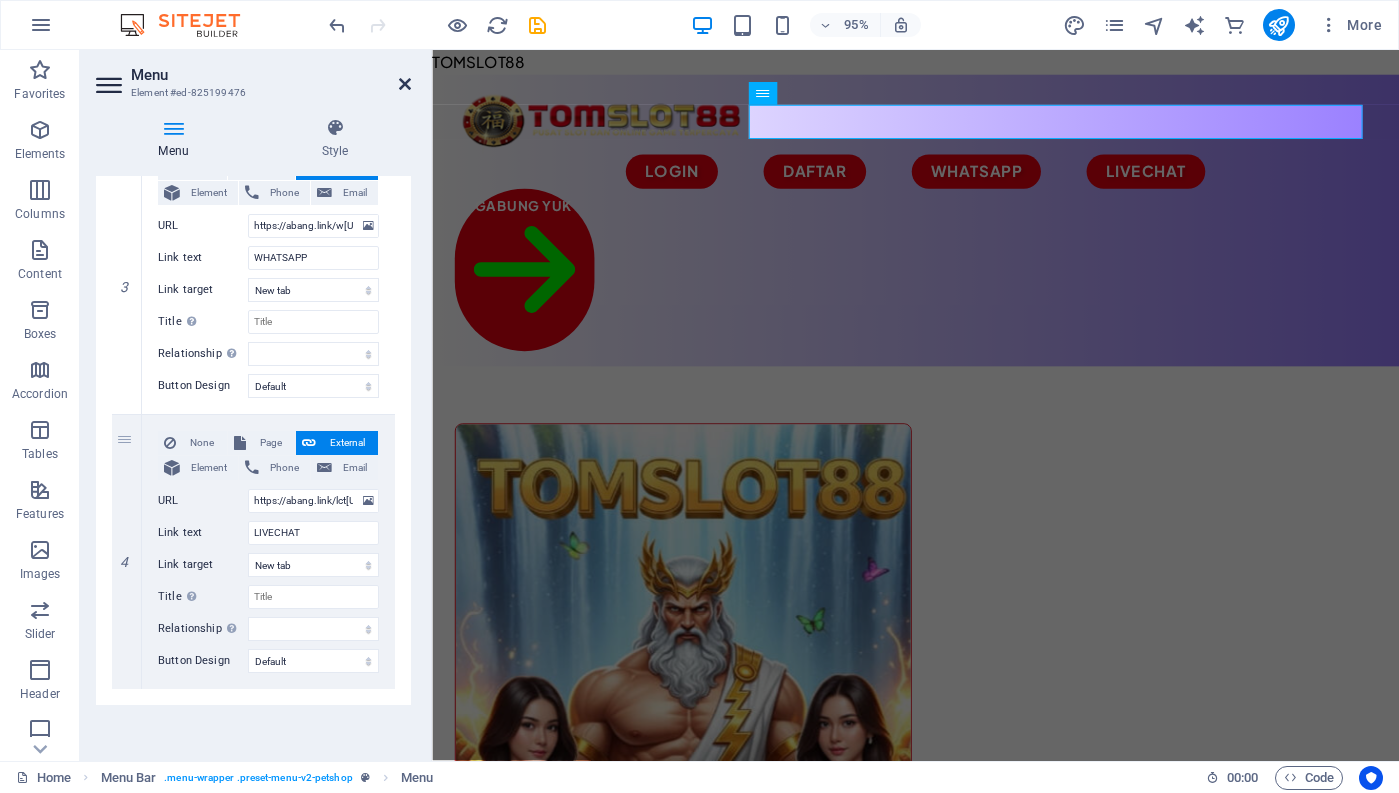 click at bounding box center [405, 84] 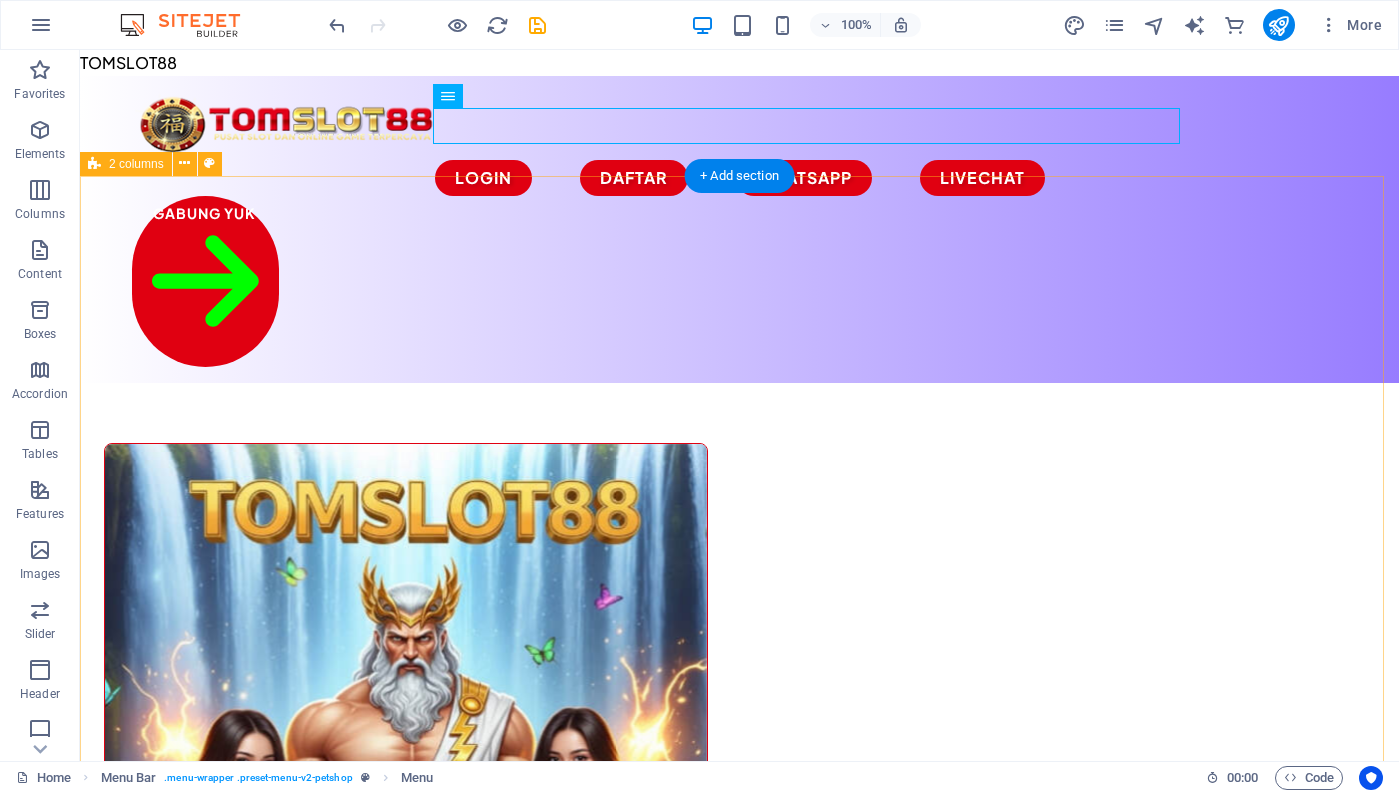 click on "Drop content here or  Add elements  Paste clipboard Best for your best friend! Lorem ipsum dolor sit amet, consectetur adipiscing elit, sed do eiusmod tempor incididunt ut labore et dolore magna aliqua. Ut enim ad minim veniam, quis nostrud exercitation ullamco laboris. All products" at bounding box center (739, 1178) 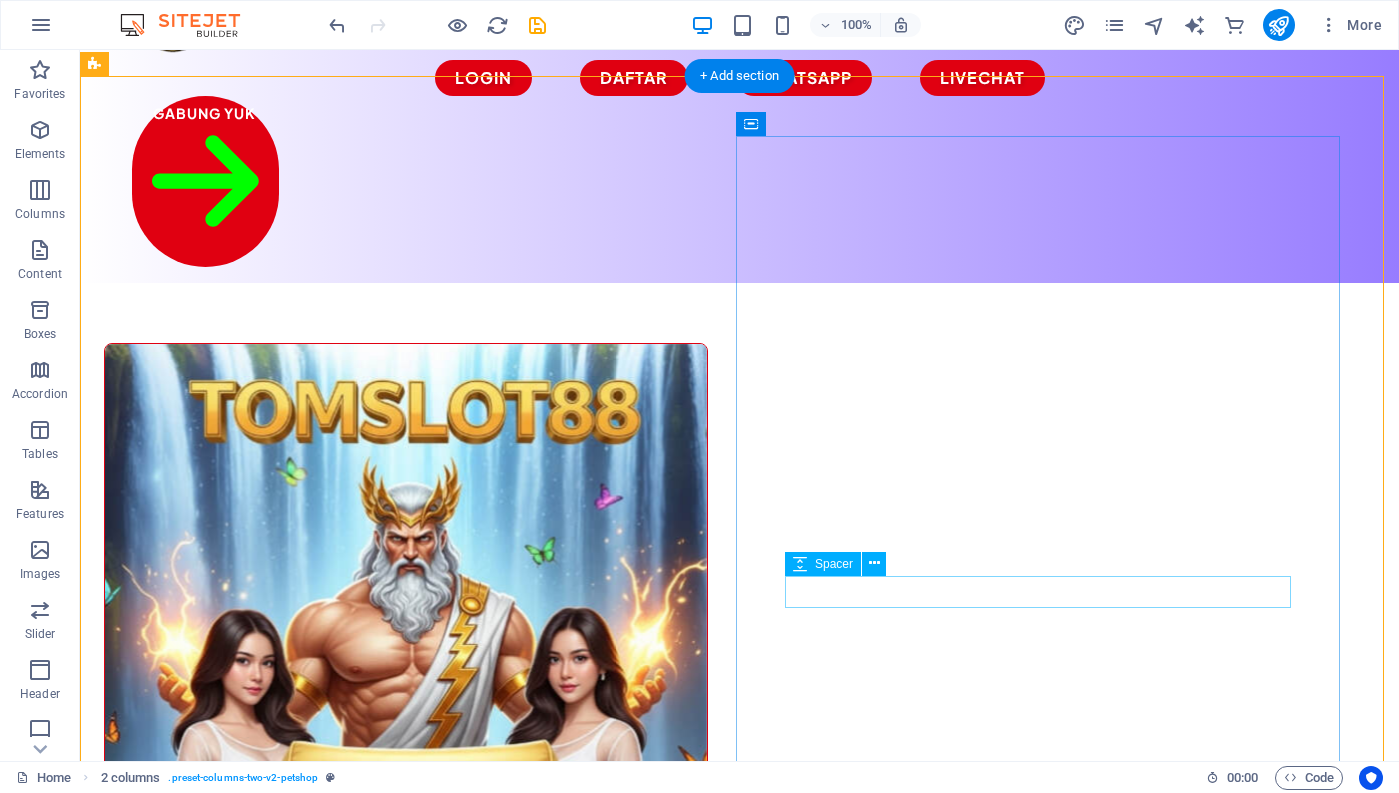 scroll, scrollTop: 0, scrollLeft: 0, axis: both 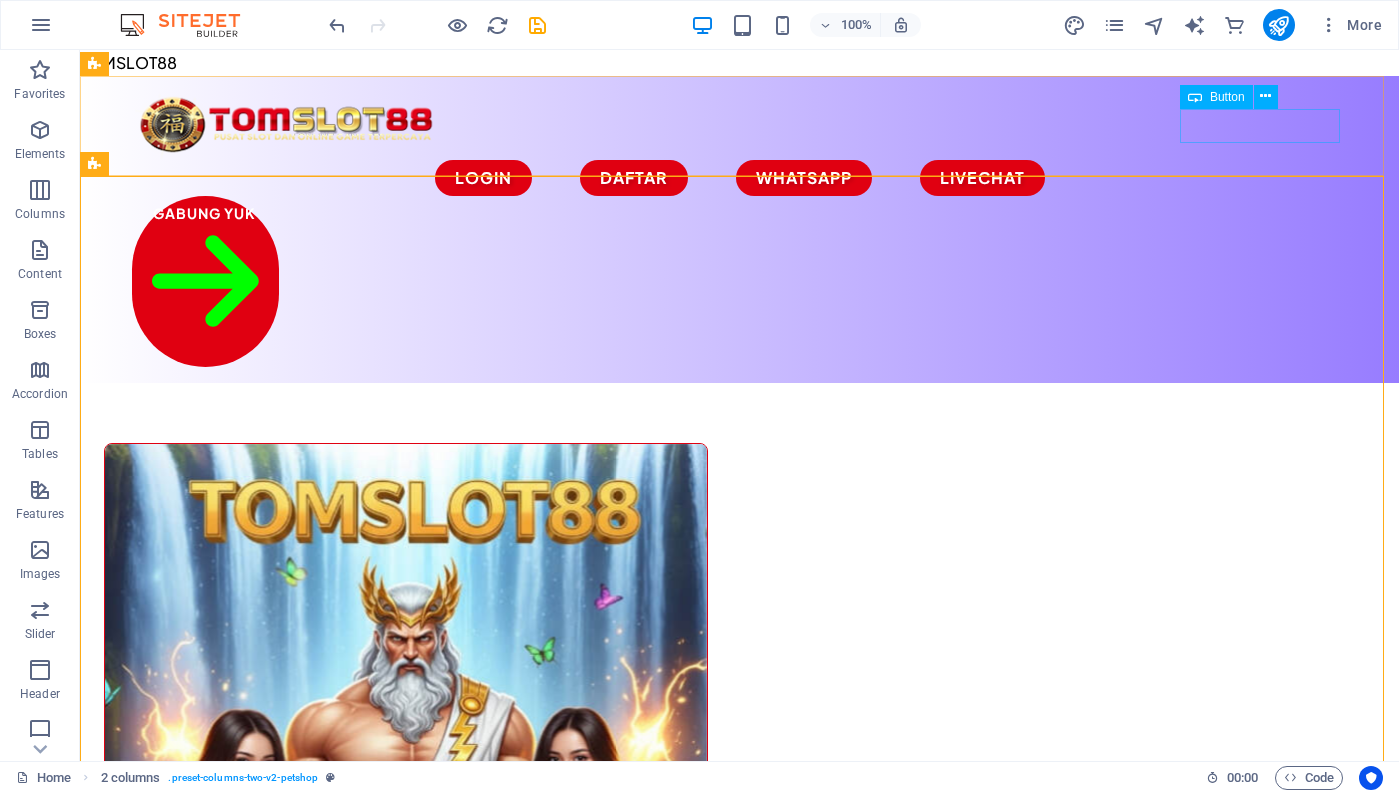 click on "Button" at bounding box center [1227, 97] 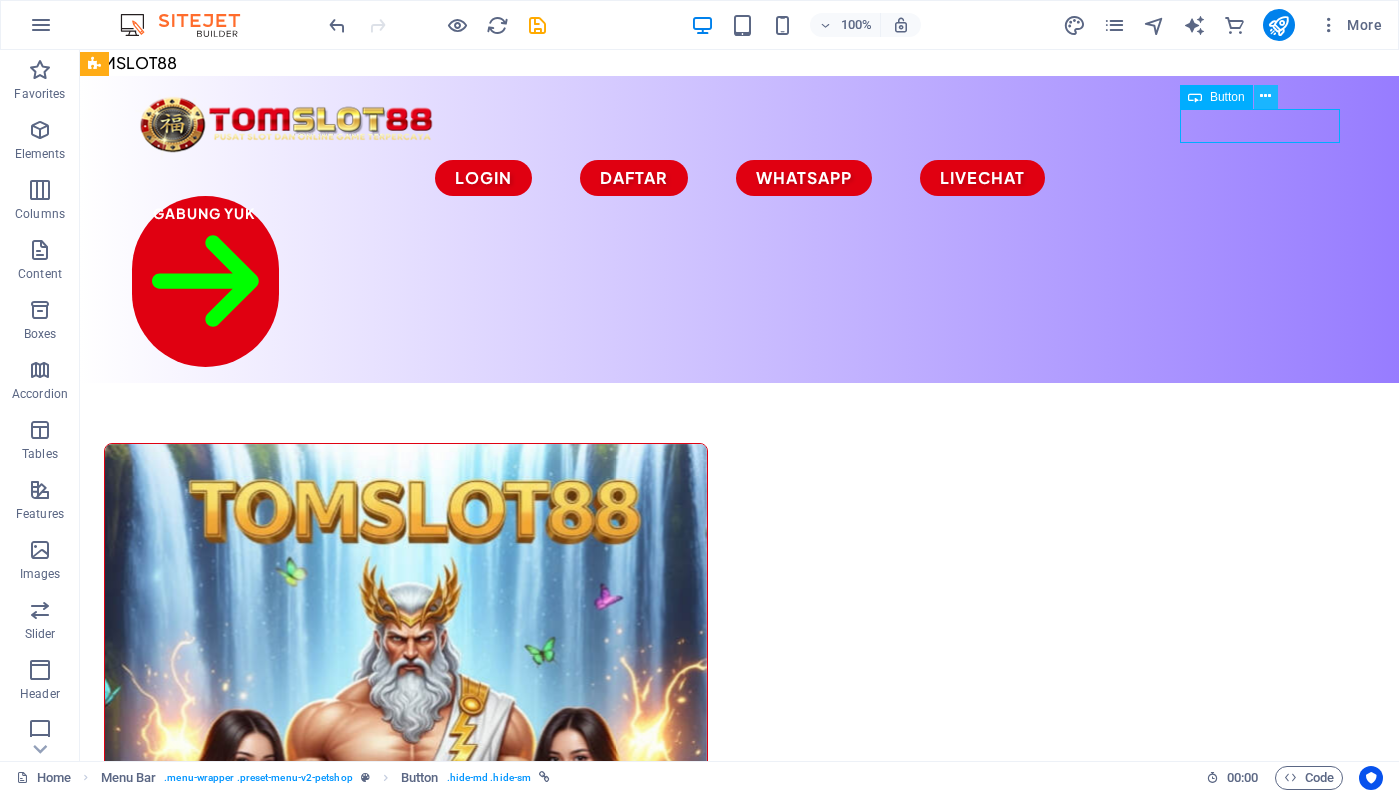 click at bounding box center (1266, 97) 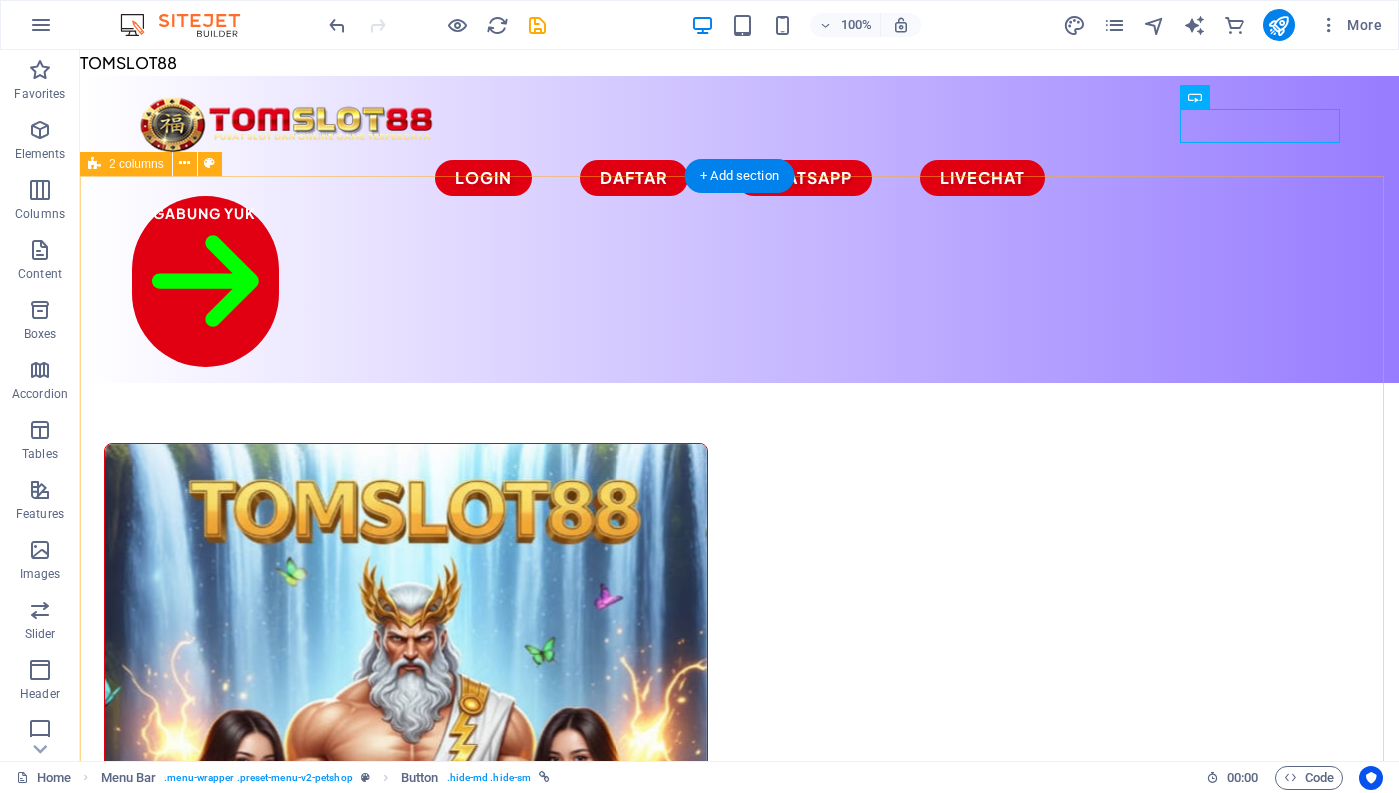click on "Drop content here or  Add elements  Paste clipboard Best for your best friend! Lorem ipsum dolor sit amet, consectetur adipiscing elit, sed do eiusmod tempor incididunt ut labore et dolore magna aliqua. Ut enim ad minim veniam, quis nostrud exercitation ullamco laboris. All products" at bounding box center [739, 1178] 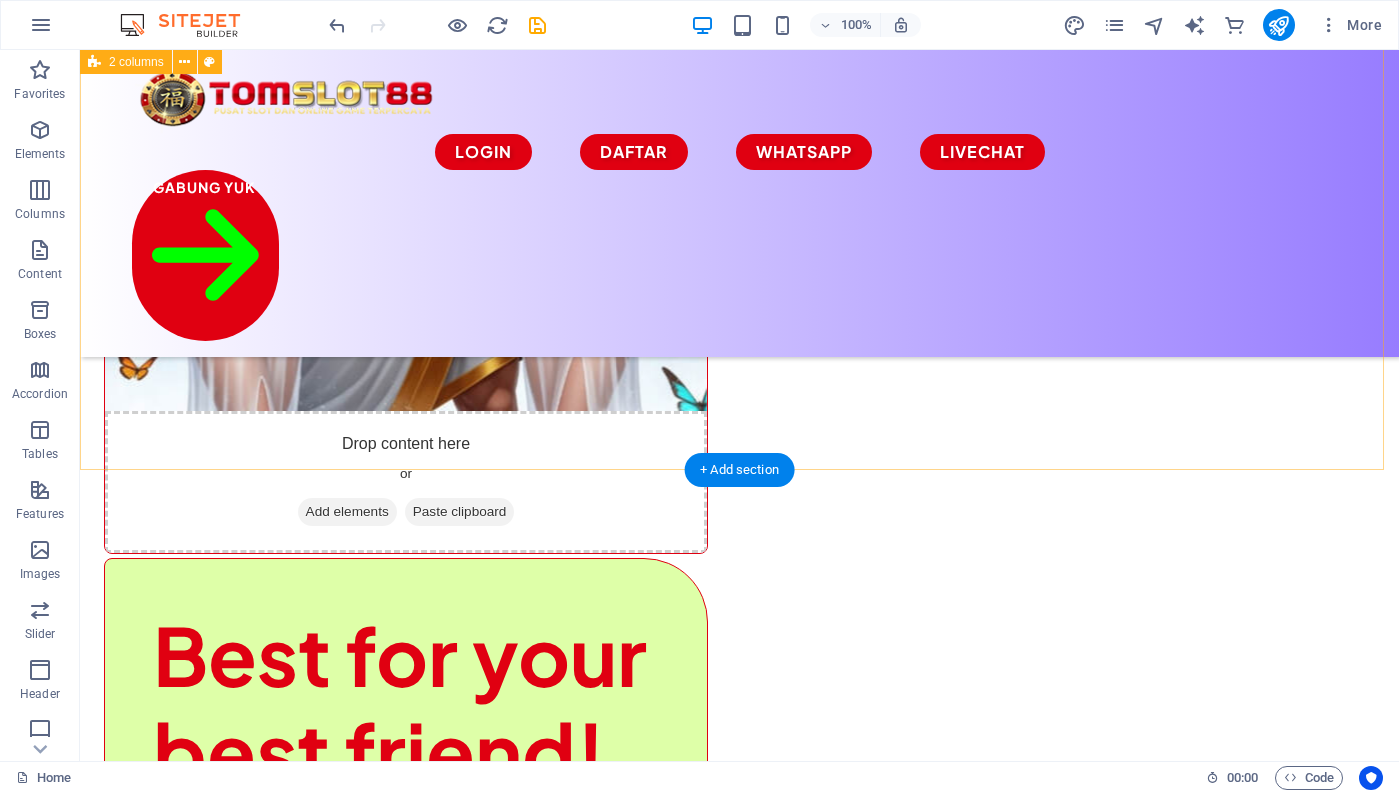 scroll, scrollTop: 100, scrollLeft: 0, axis: vertical 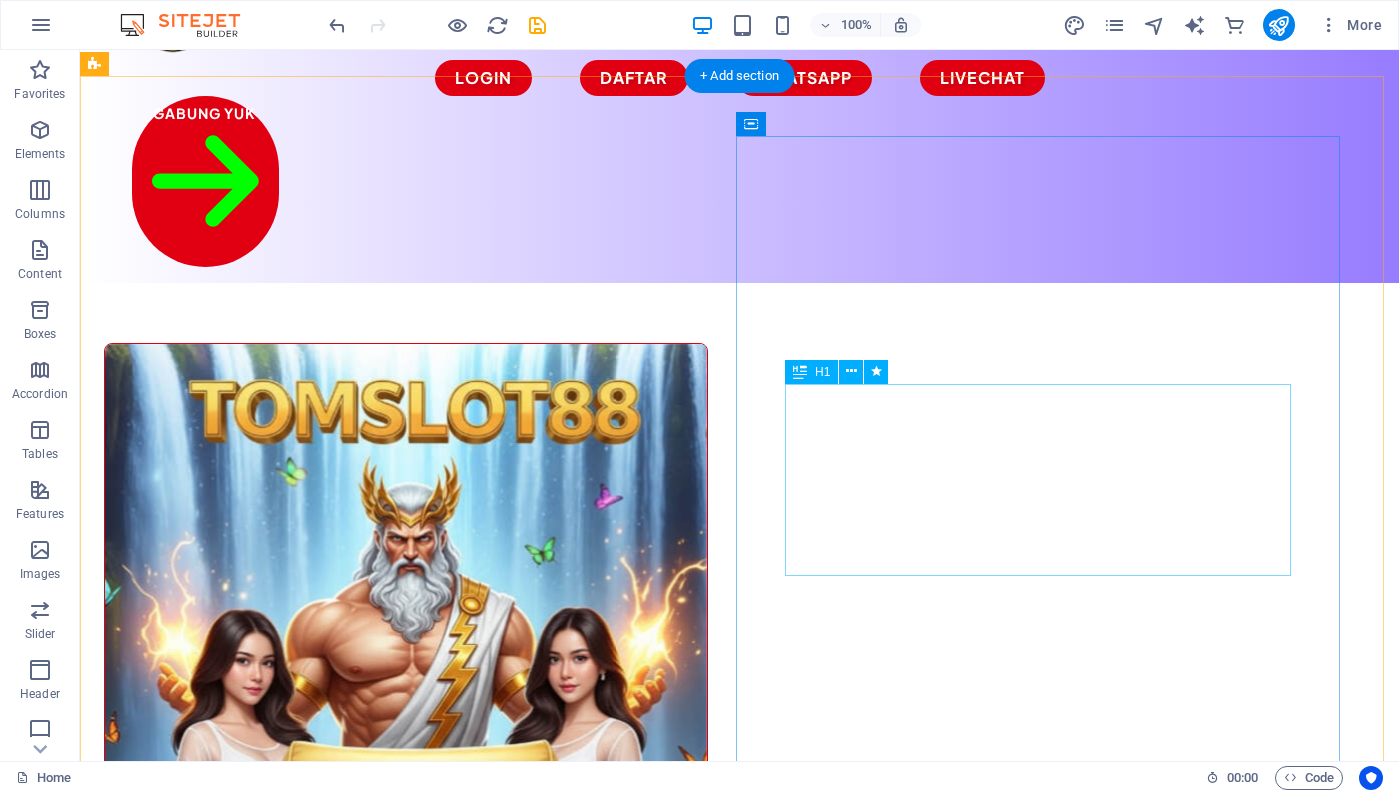 click on "Best for your best friend!" at bounding box center [406, 1310] 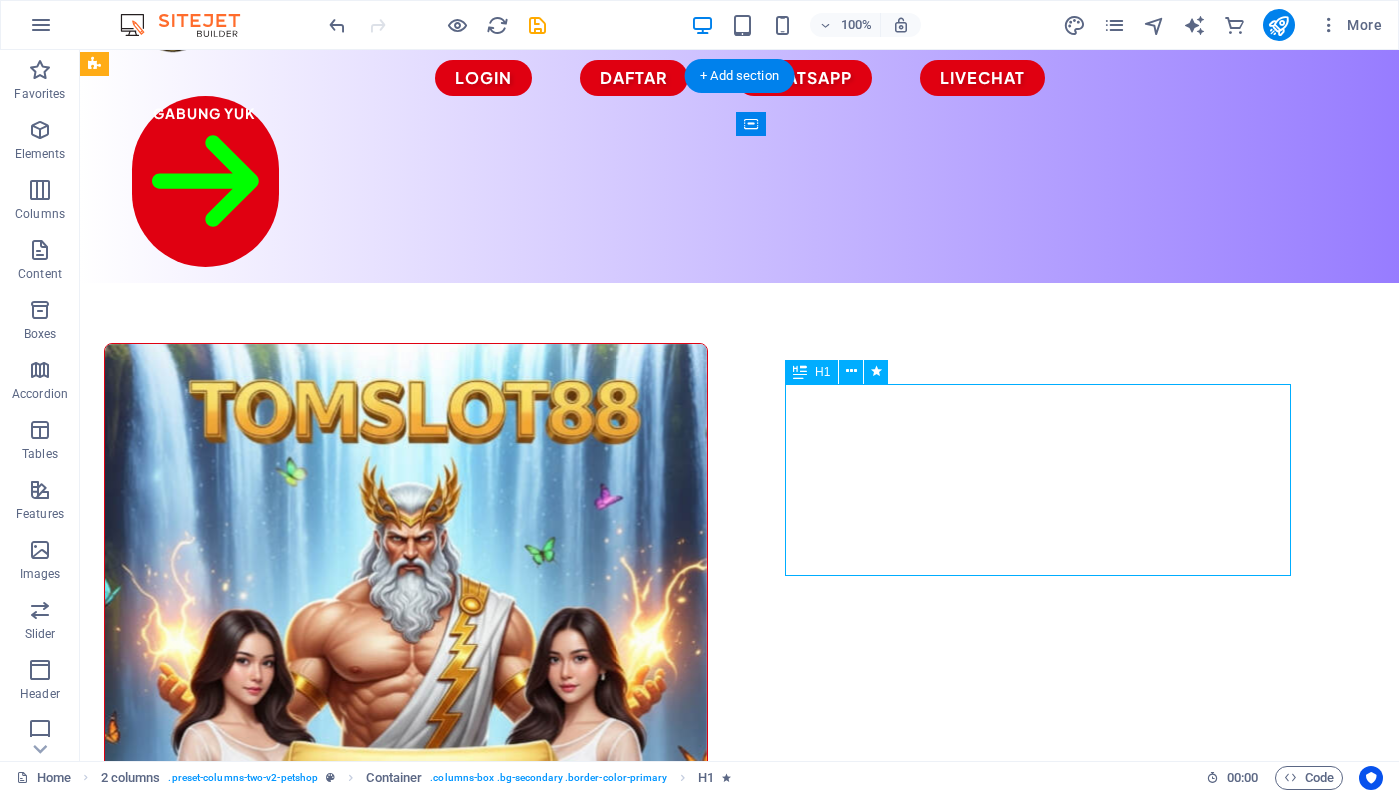click on "Best for your best friend!" at bounding box center [406, 1310] 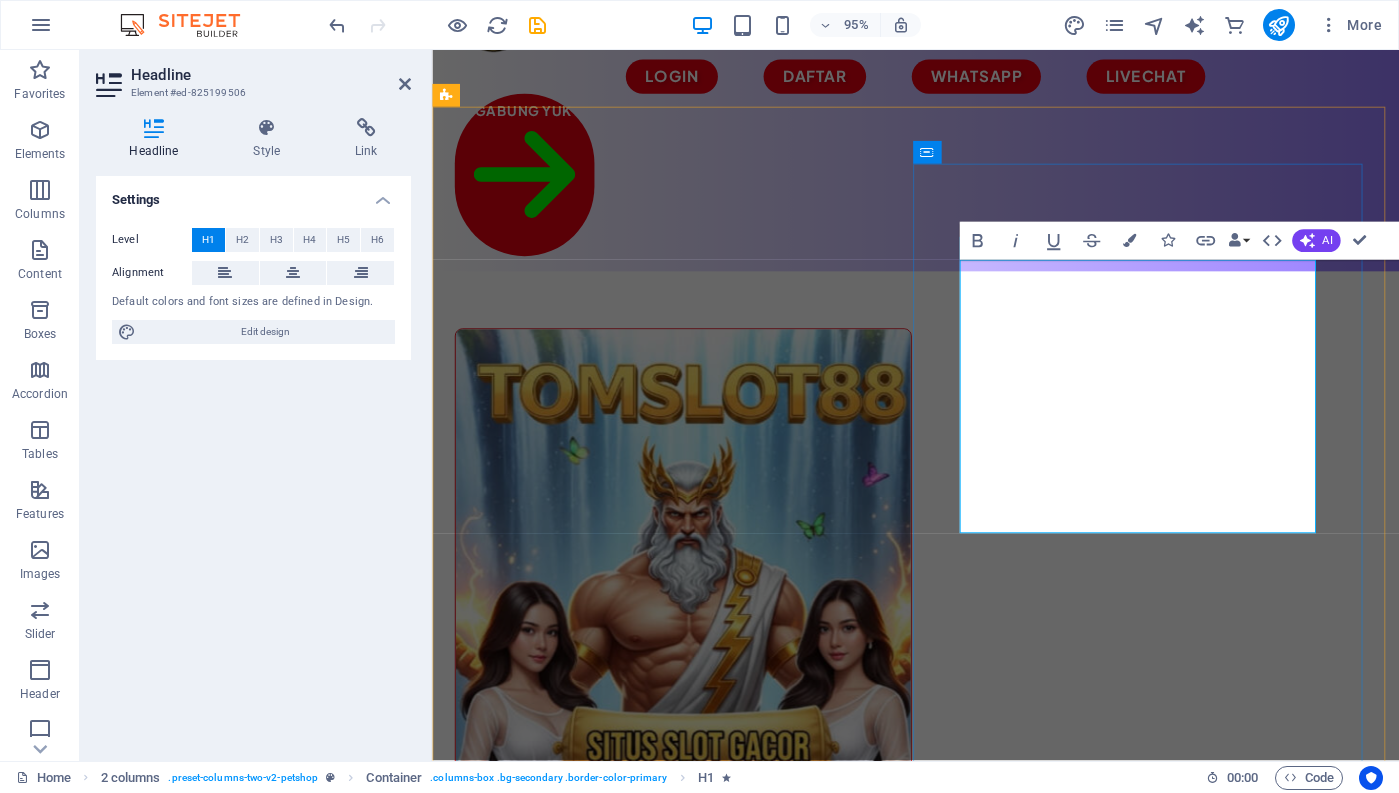 click on "Best for your best friend!" at bounding box center [696, 1358] 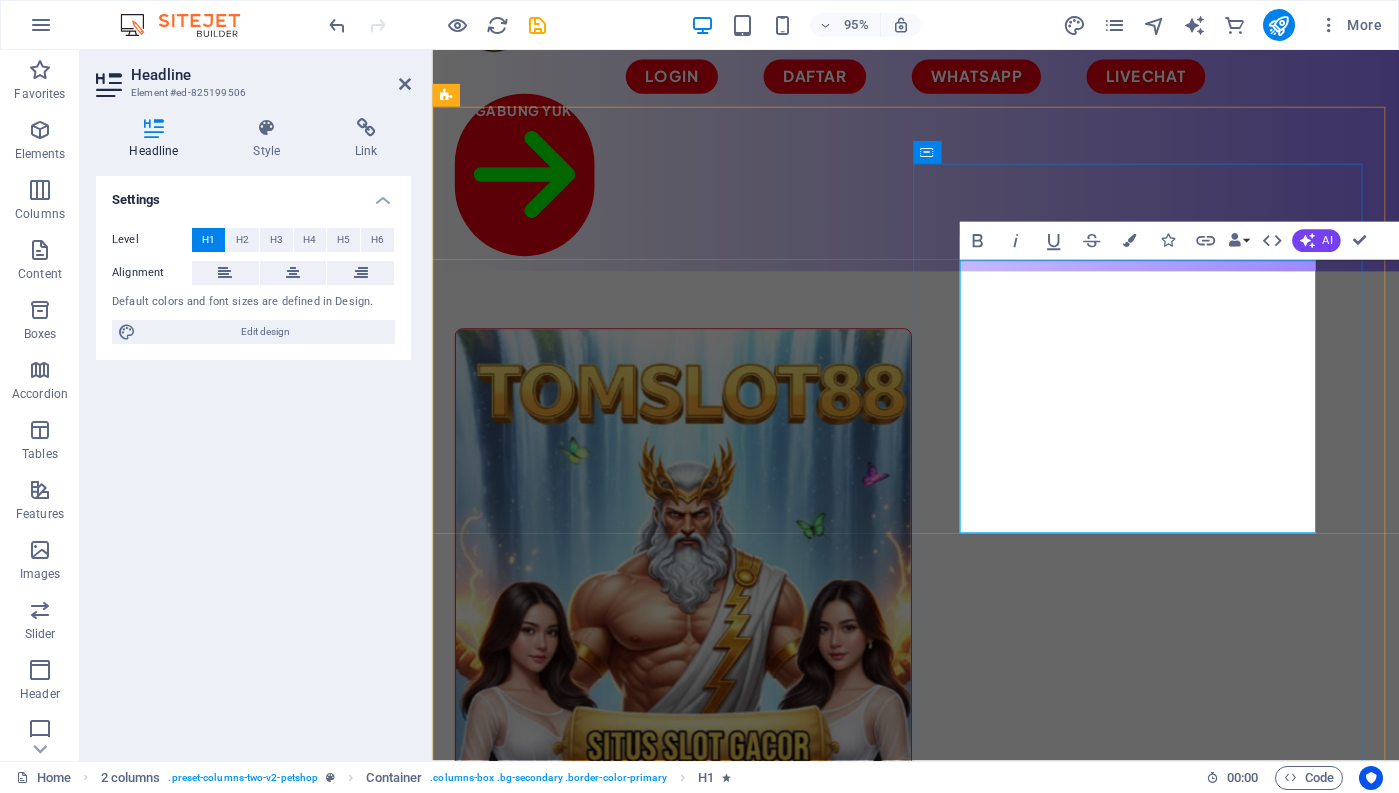 drag, startPoint x: 1251, startPoint y: 513, endPoint x: 987, endPoint y: 329, distance: 321.79495 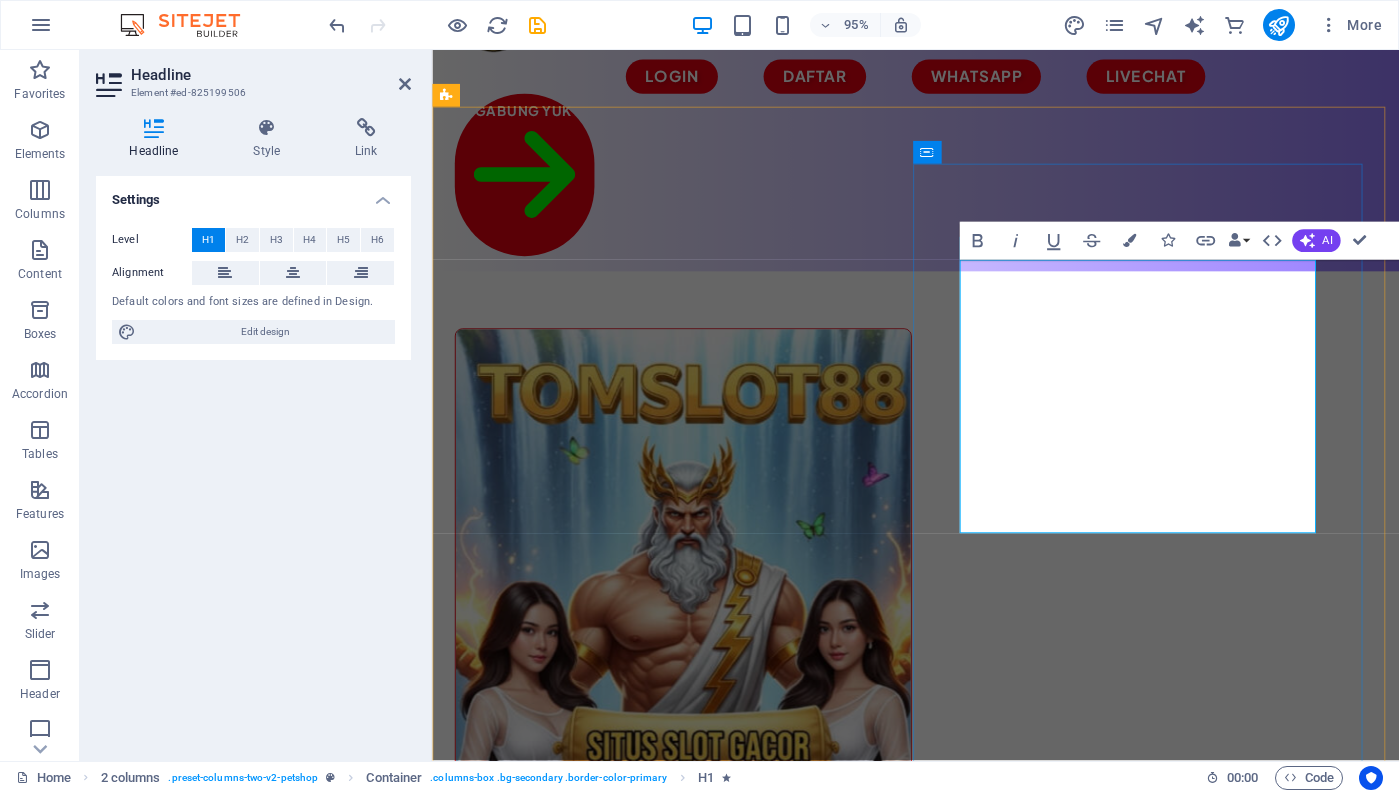 click on "Best for your best friend!" at bounding box center [696, 1358] 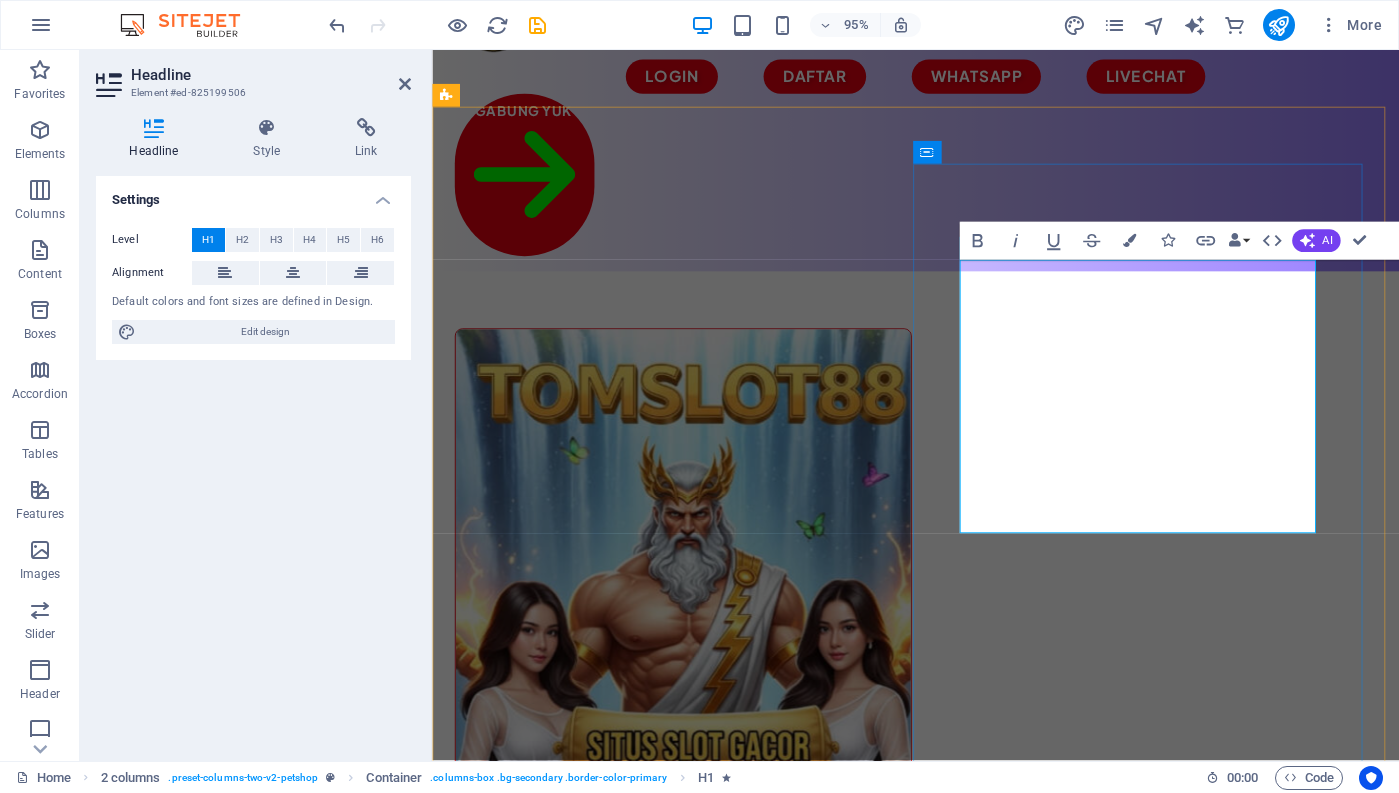 type 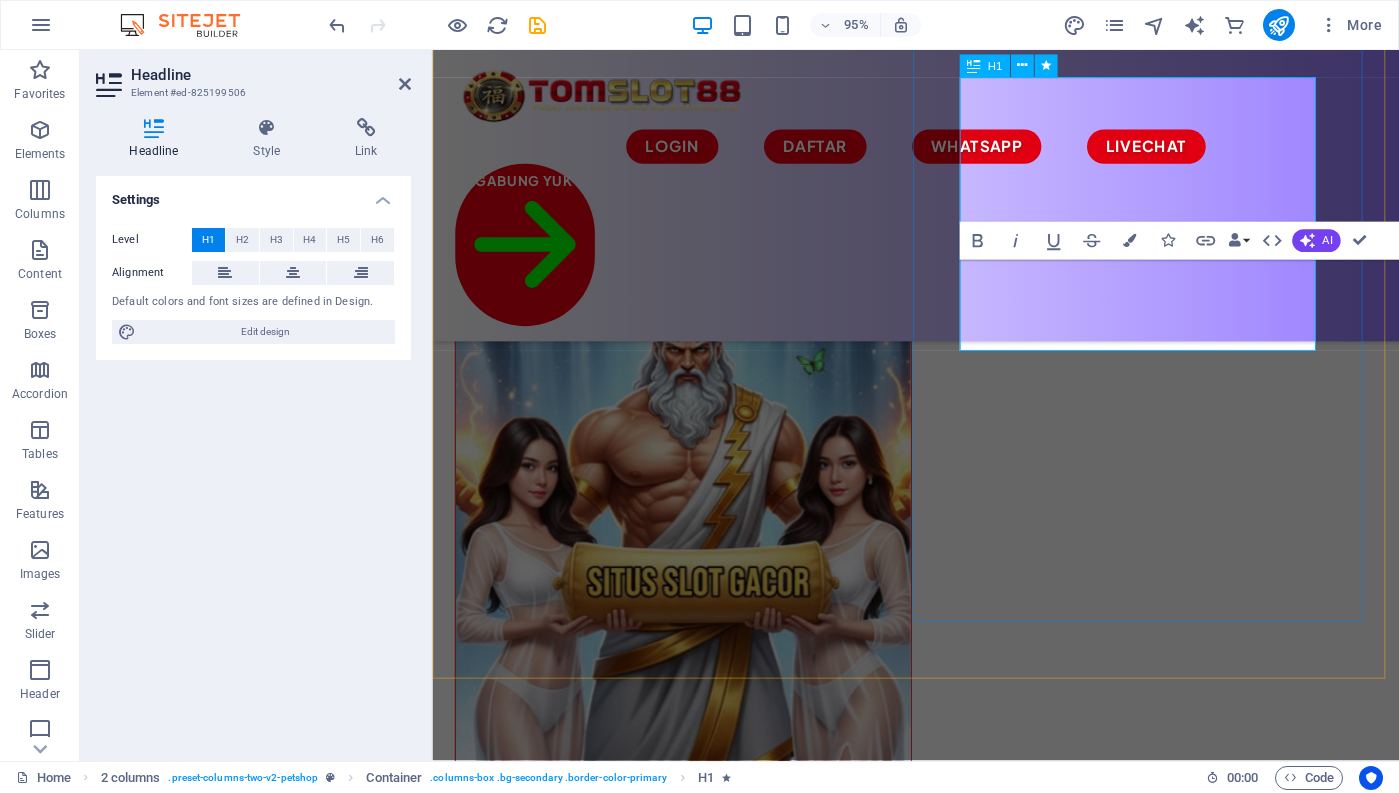 scroll, scrollTop: 292, scrollLeft: 0, axis: vertical 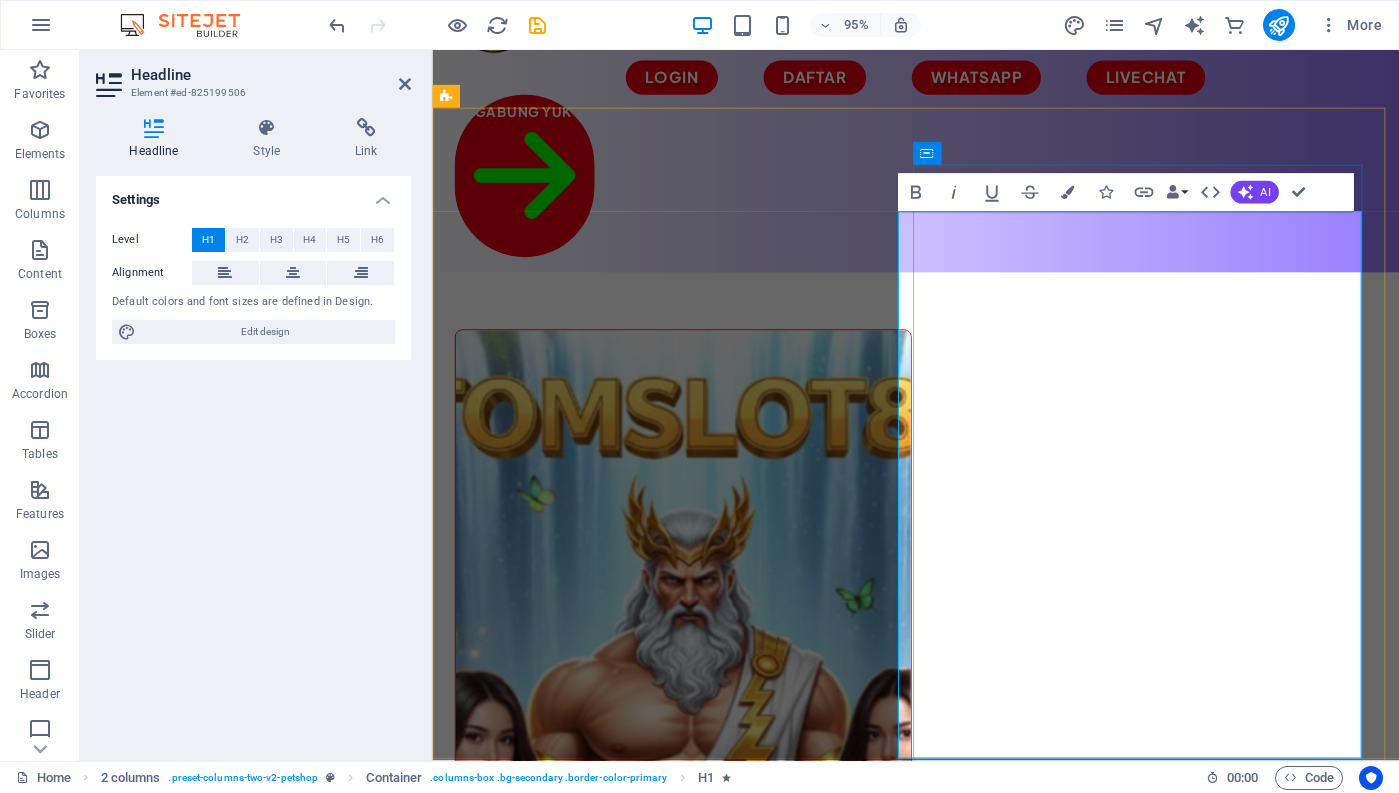 click on "TOMSLOT88 ‌Situs Slot Gacor Online Terbaik Saat Ini" at bounding box center [696, 1787] 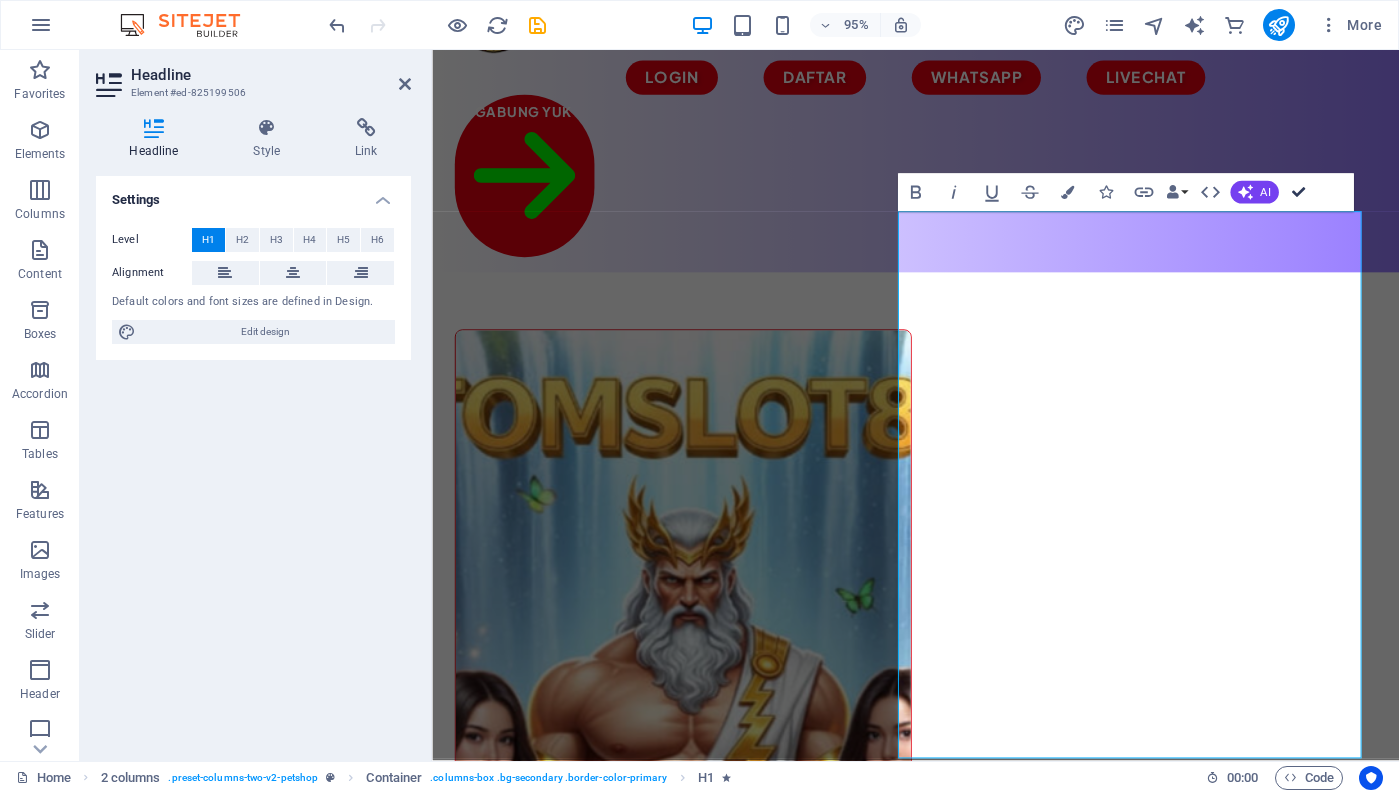 scroll, scrollTop: 65, scrollLeft: 0, axis: vertical 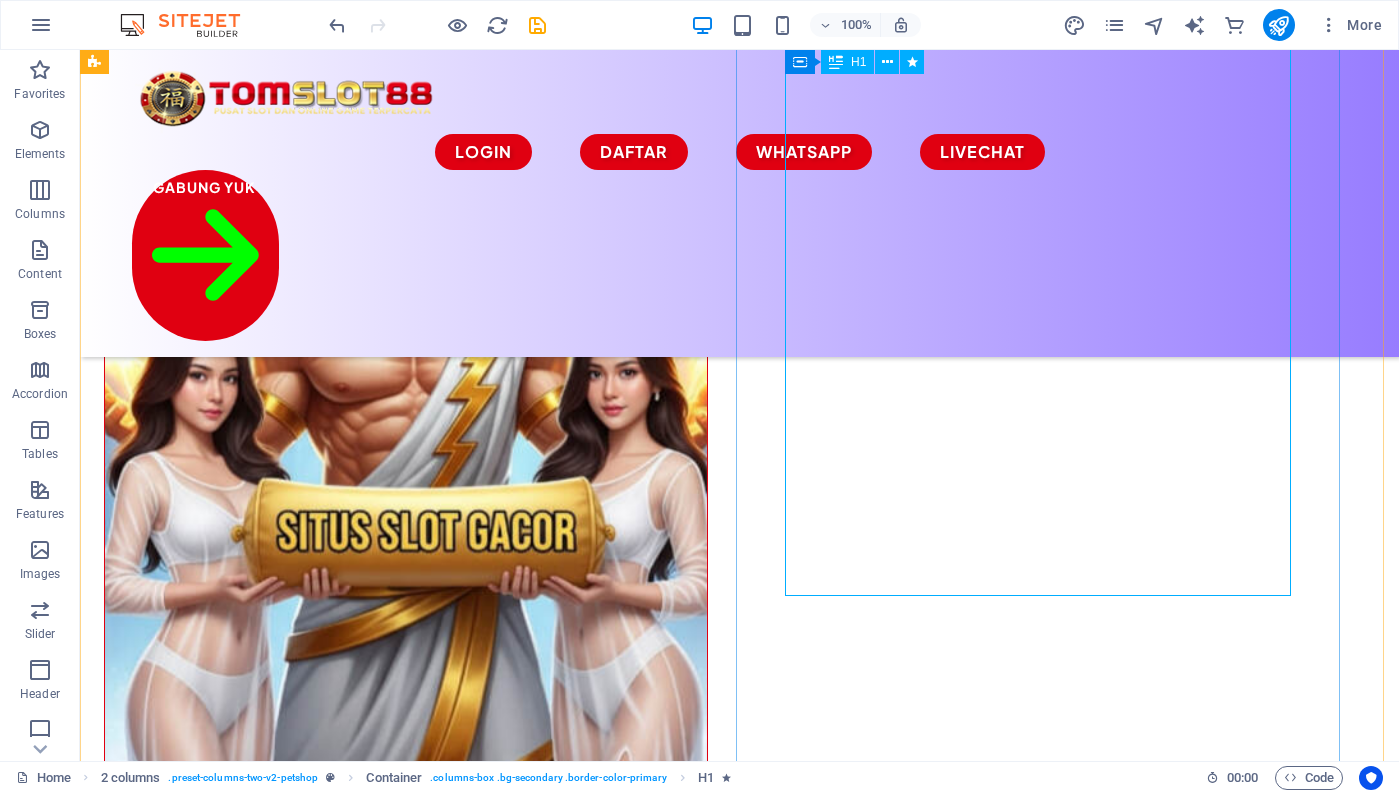 click on "TOMSLOT88 Situs Slot Gacor Online Terbaik Saat Iini" at bounding box center [406, 1315] 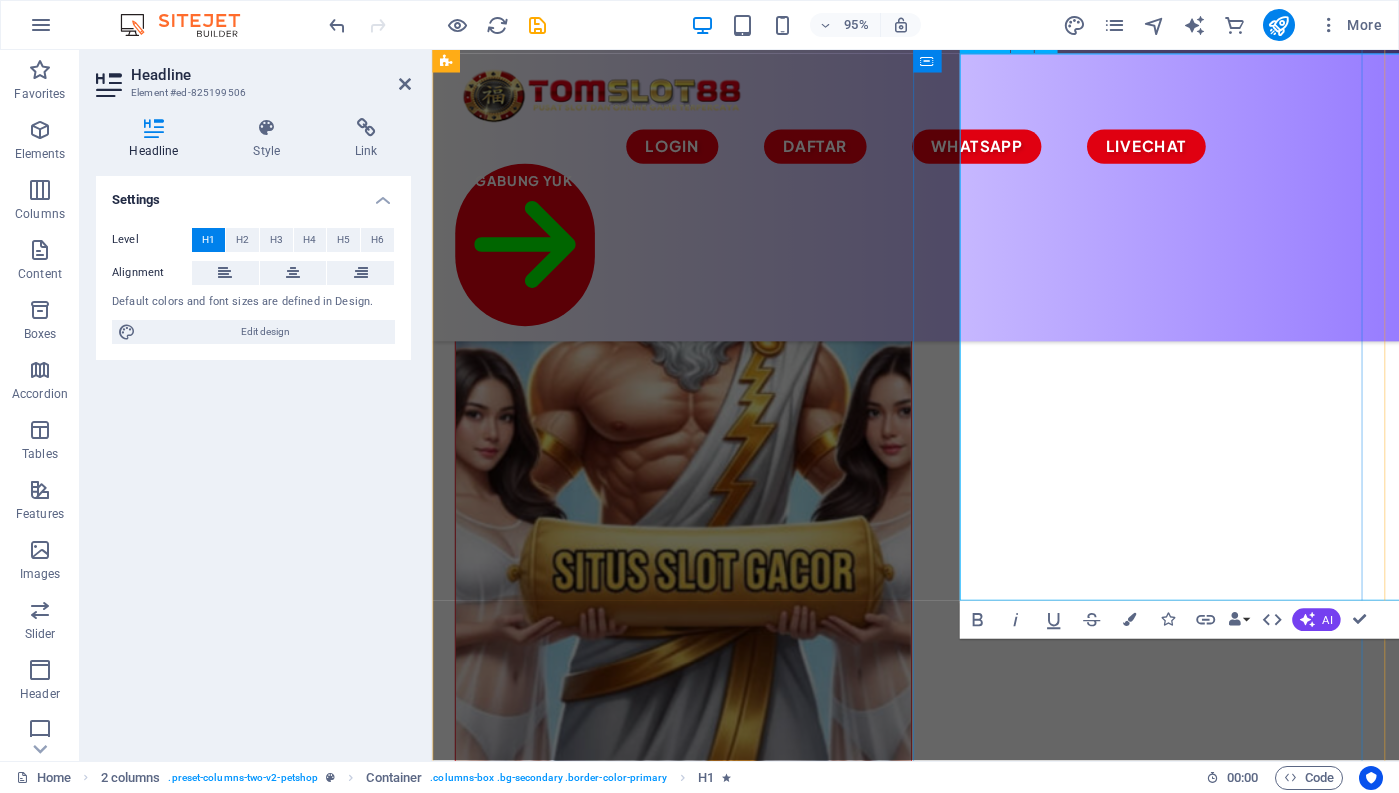 click on "TOMSLOT88 Situs Slot Gacor Online Terbaik Saat Iini" at bounding box center [696, 1448] 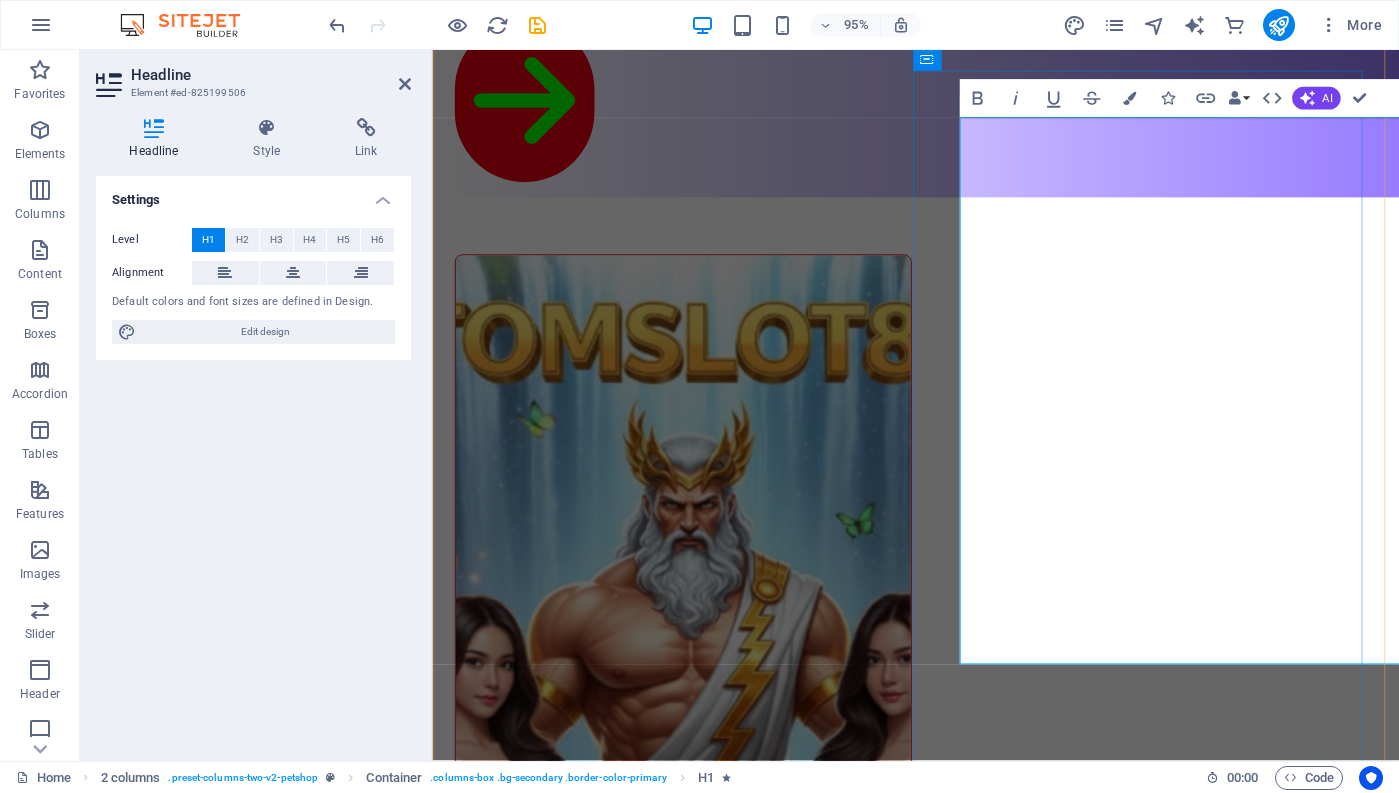 scroll, scrollTop: 200, scrollLeft: 0, axis: vertical 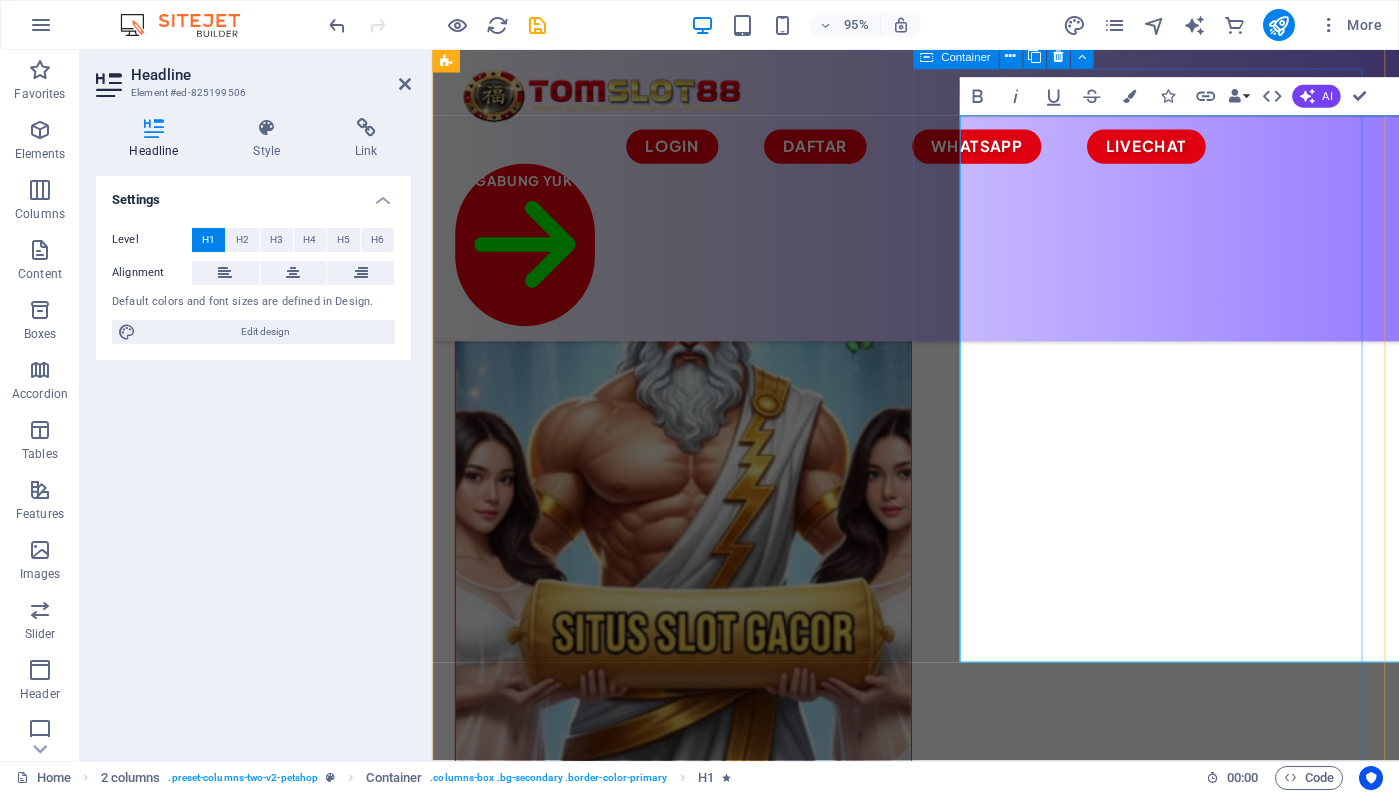 drag, startPoint x: 1101, startPoint y: 642, endPoint x: 980, endPoint y: 247, distance: 413.11743 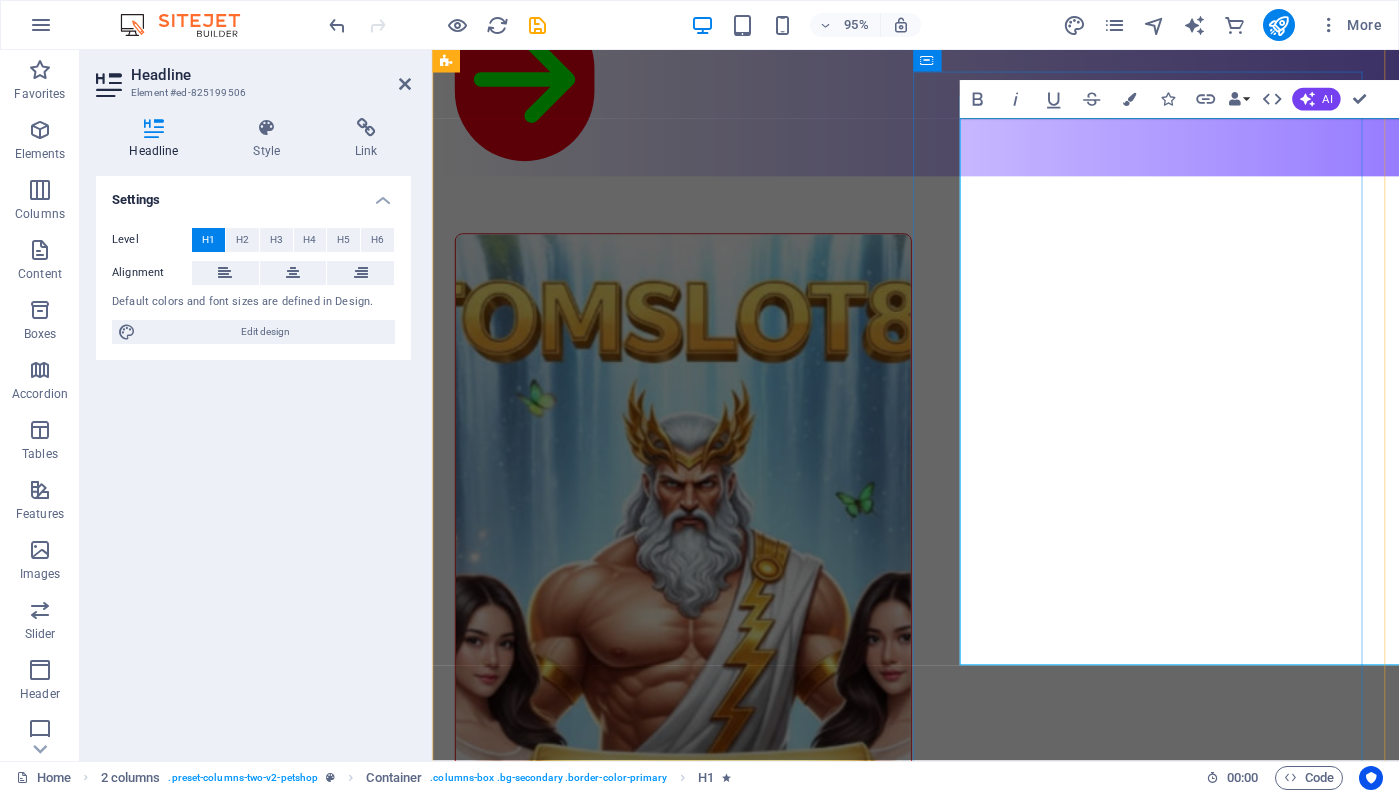 scroll, scrollTop: 100, scrollLeft: 0, axis: vertical 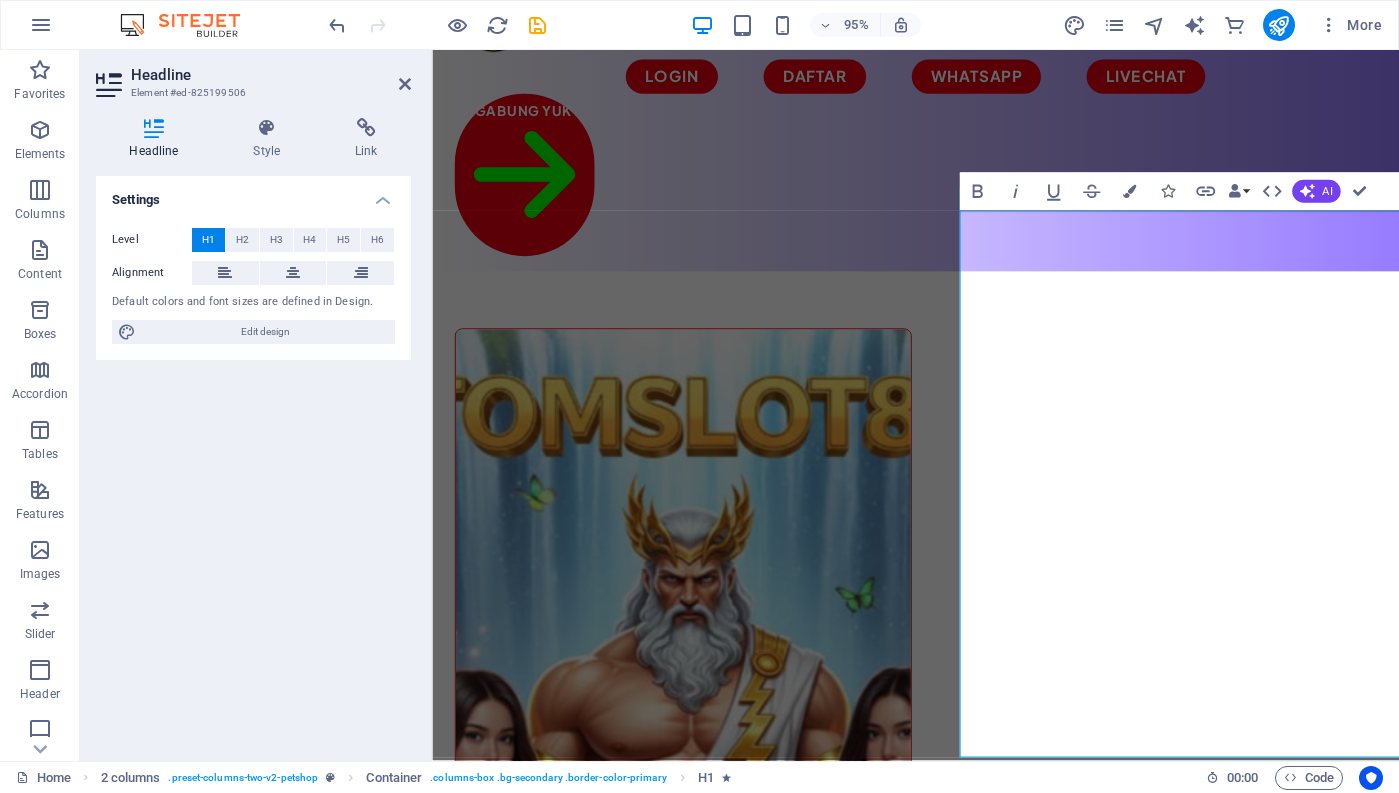 click on "Settings Level H1 H2 H3 H4 H5 H6 Alignment Default colors and font sizes are defined in Design. Edit design" at bounding box center (253, 460) 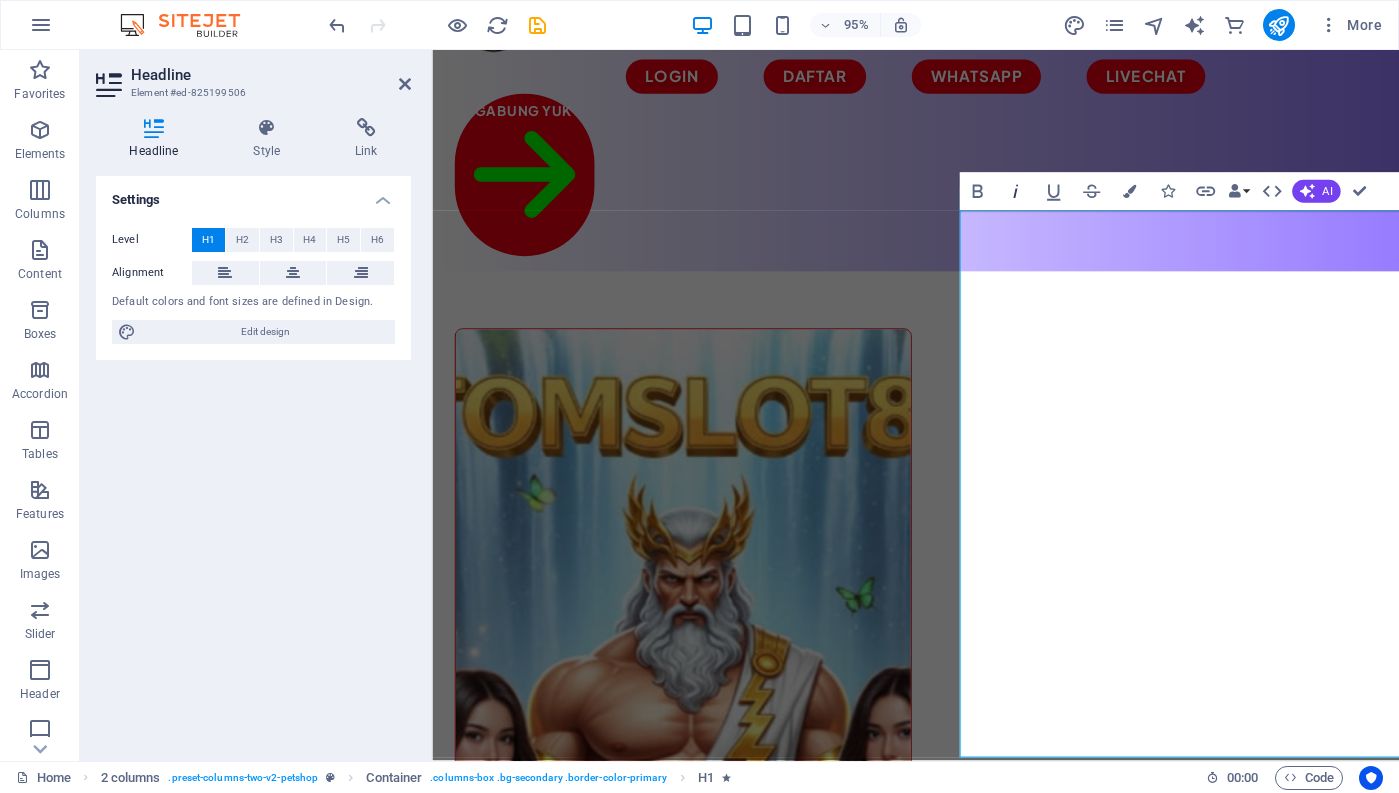 click 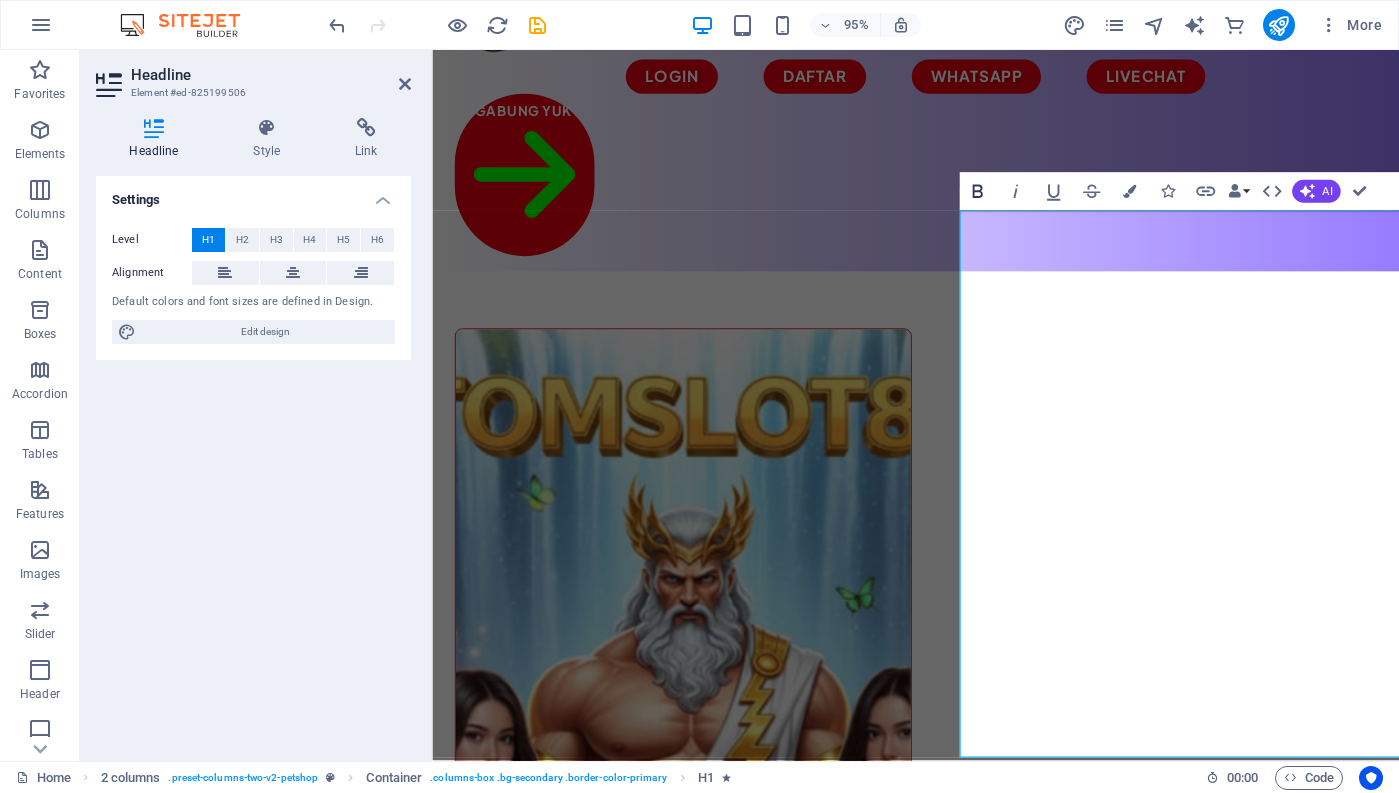 click 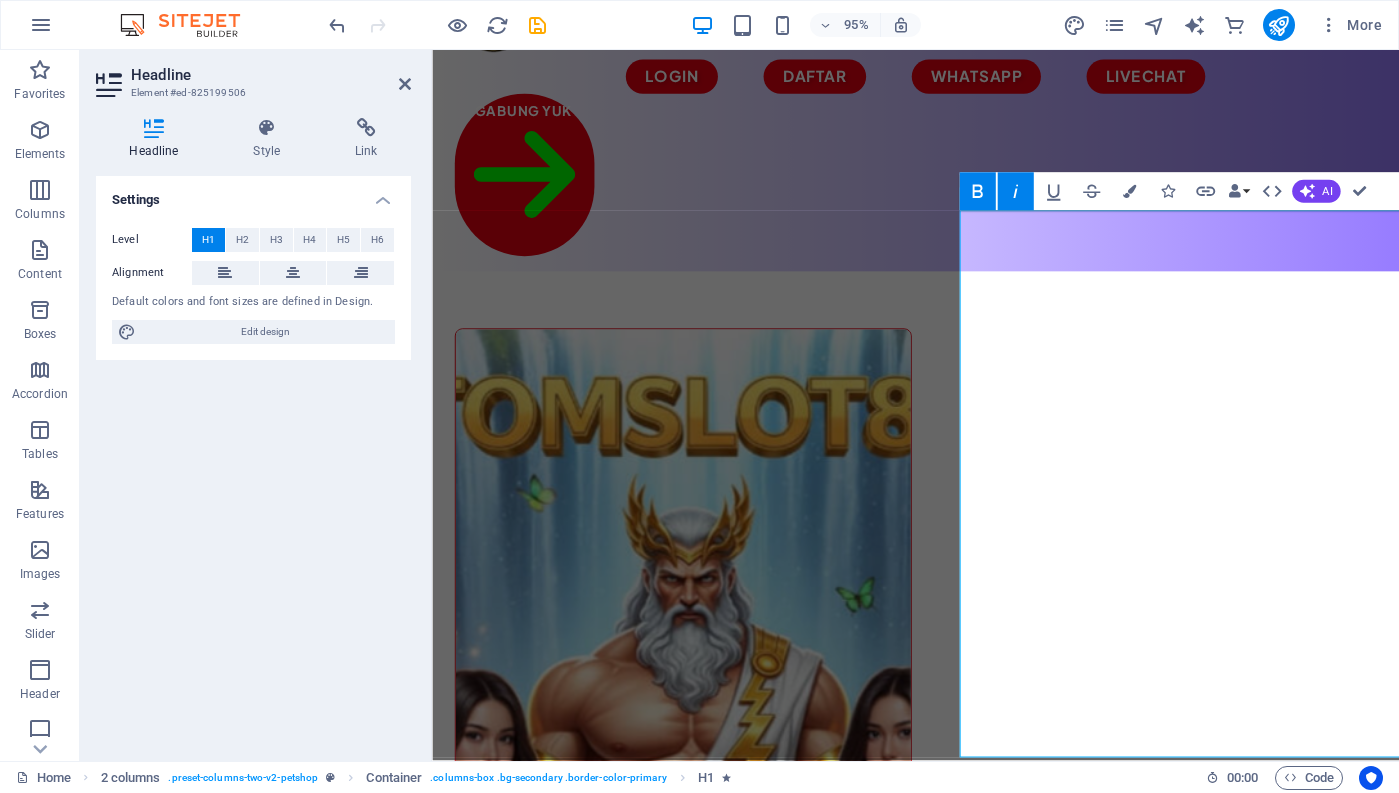 click 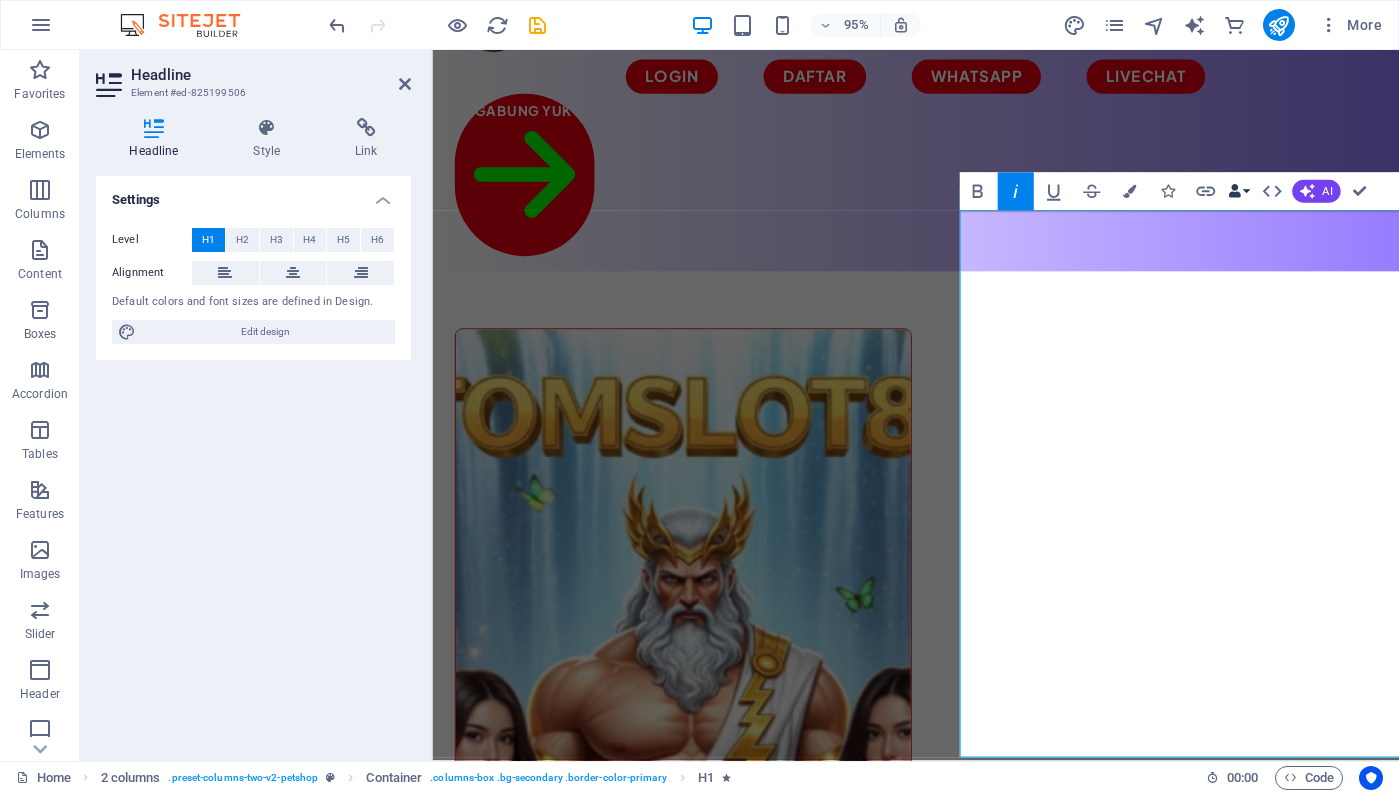click on "Data Bindings" at bounding box center (1238, 191) 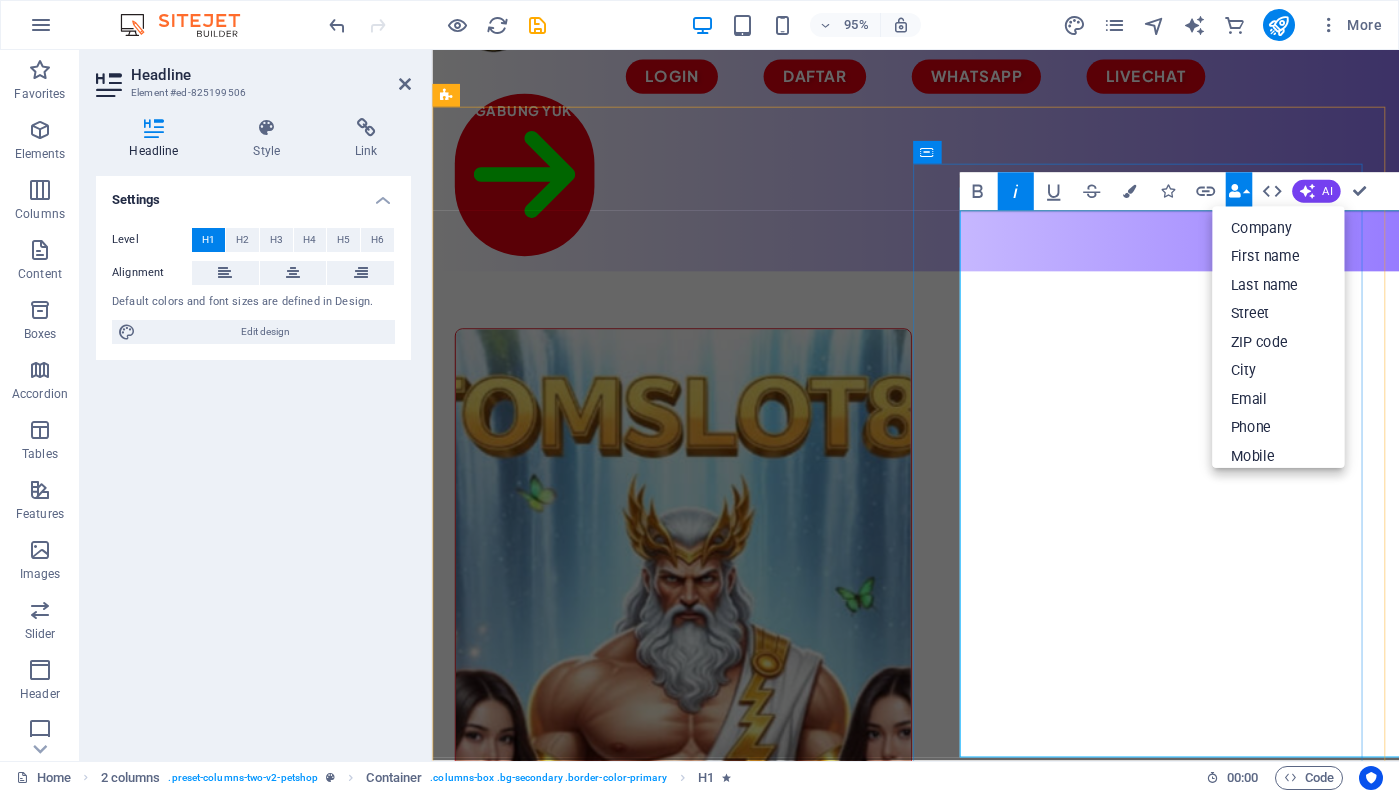 click on "Situs Slot Gacor Online Terbaik Saat ini" at bounding box center (686, 1881) 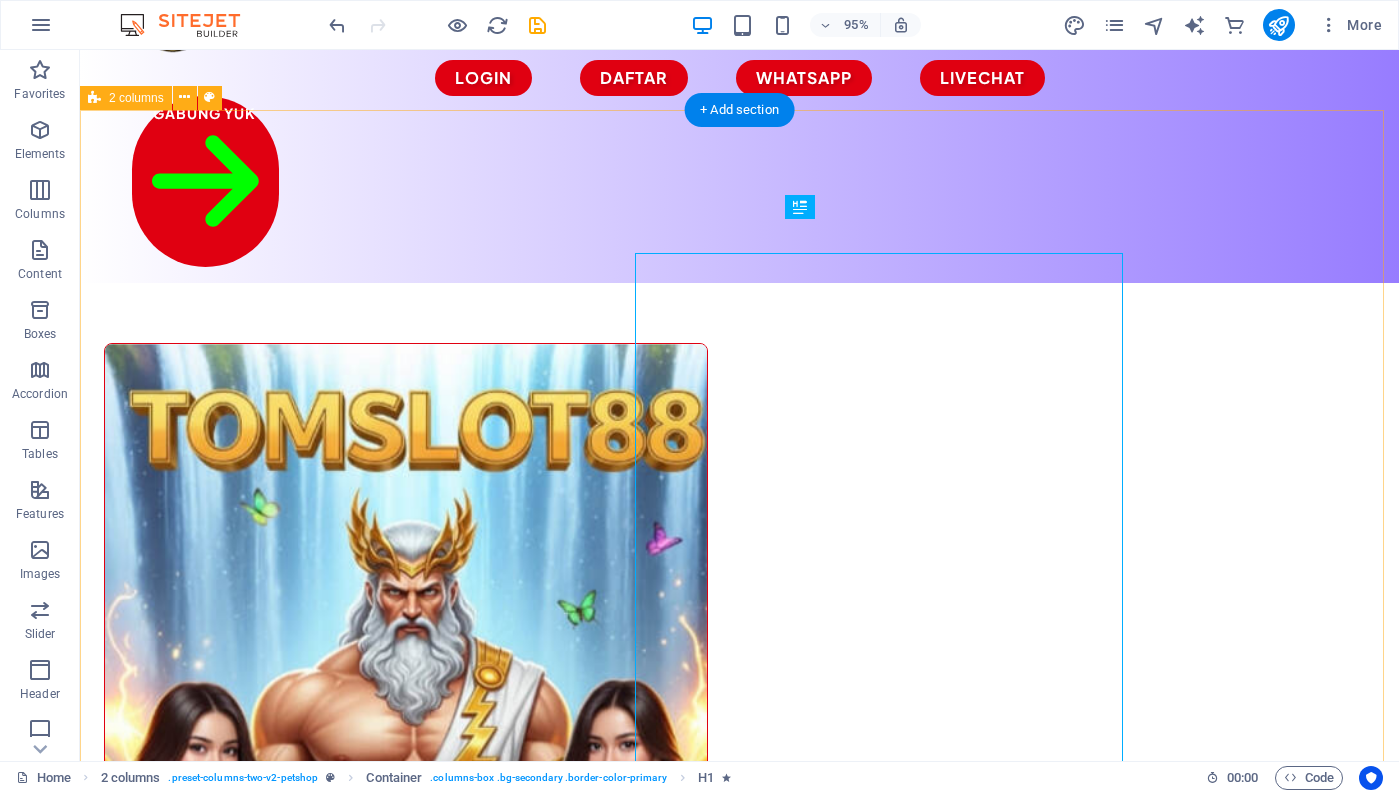 scroll, scrollTop: 66, scrollLeft: 0, axis: vertical 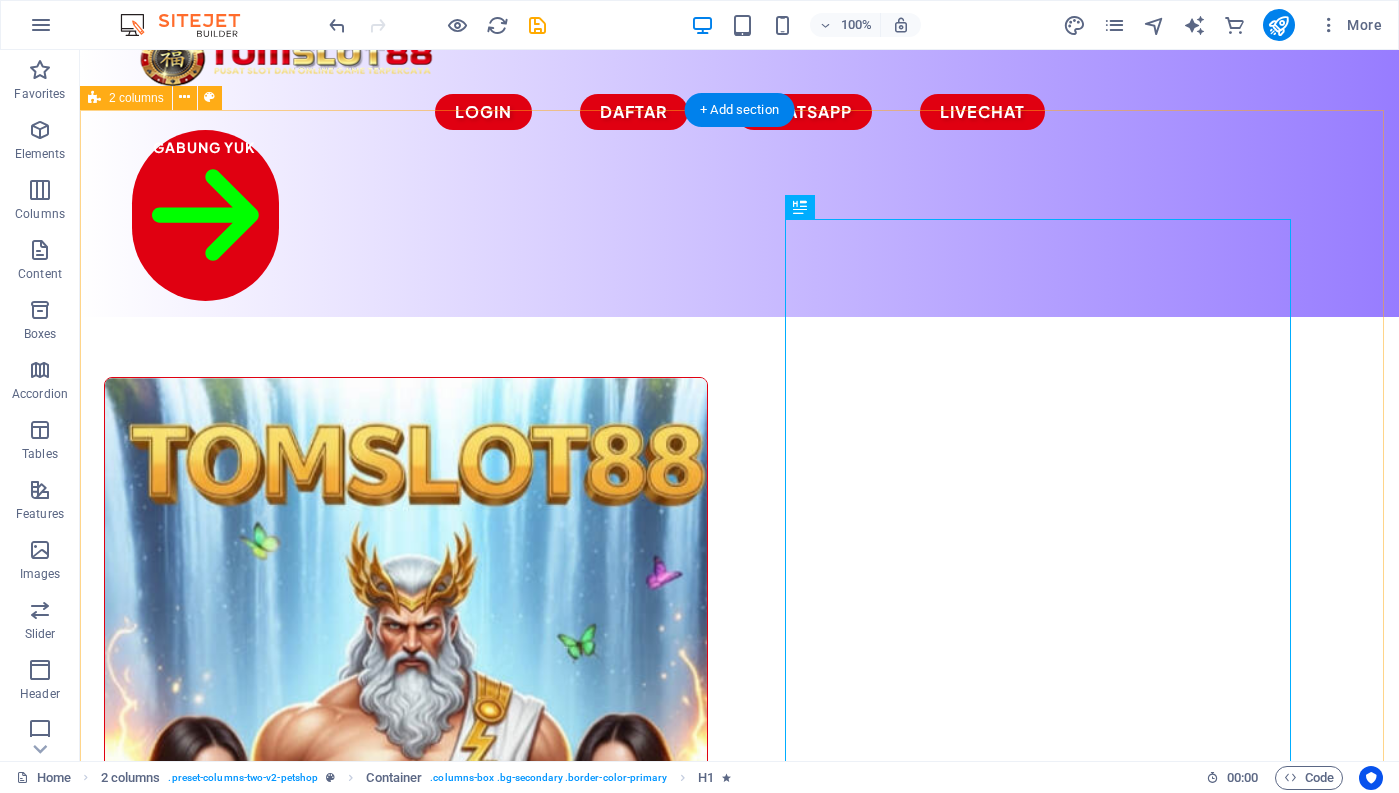 click on "Drop content here or  Add elements  Paste clipboard TOMSLOT88 Situs Slot Gacor Online Terbaik Saat ini Lorem ipsum dolor sit amet, consectetur adipiscing elit, sed do eiusmod tempor incididunt ut labore et dolore magna aliqua. Ut enim ad minim veniam, quis nostrud exercitation ullamco laboris. All products" at bounding box center (739, 1397) 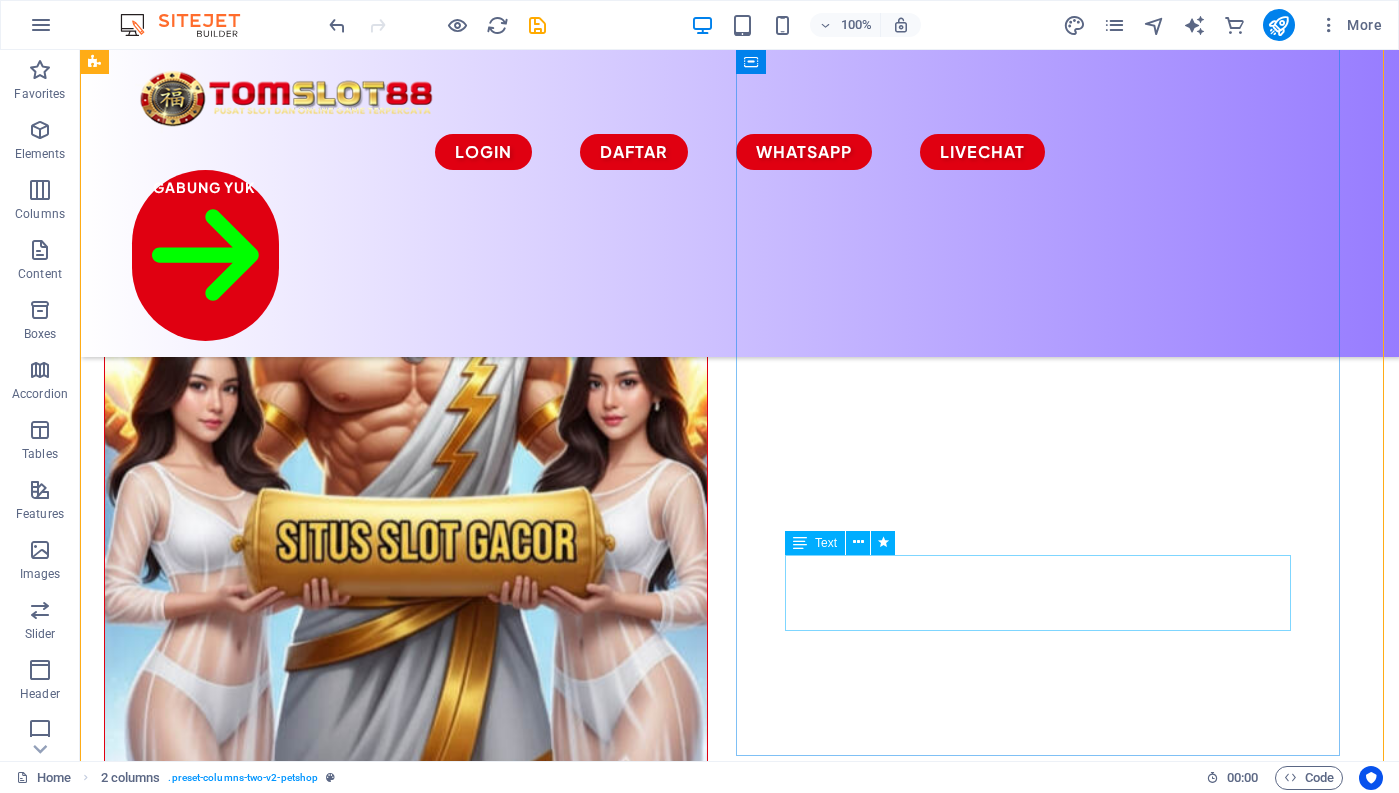 scroll, scrollTop: 366, scrollLeft: 0, axis: vertical 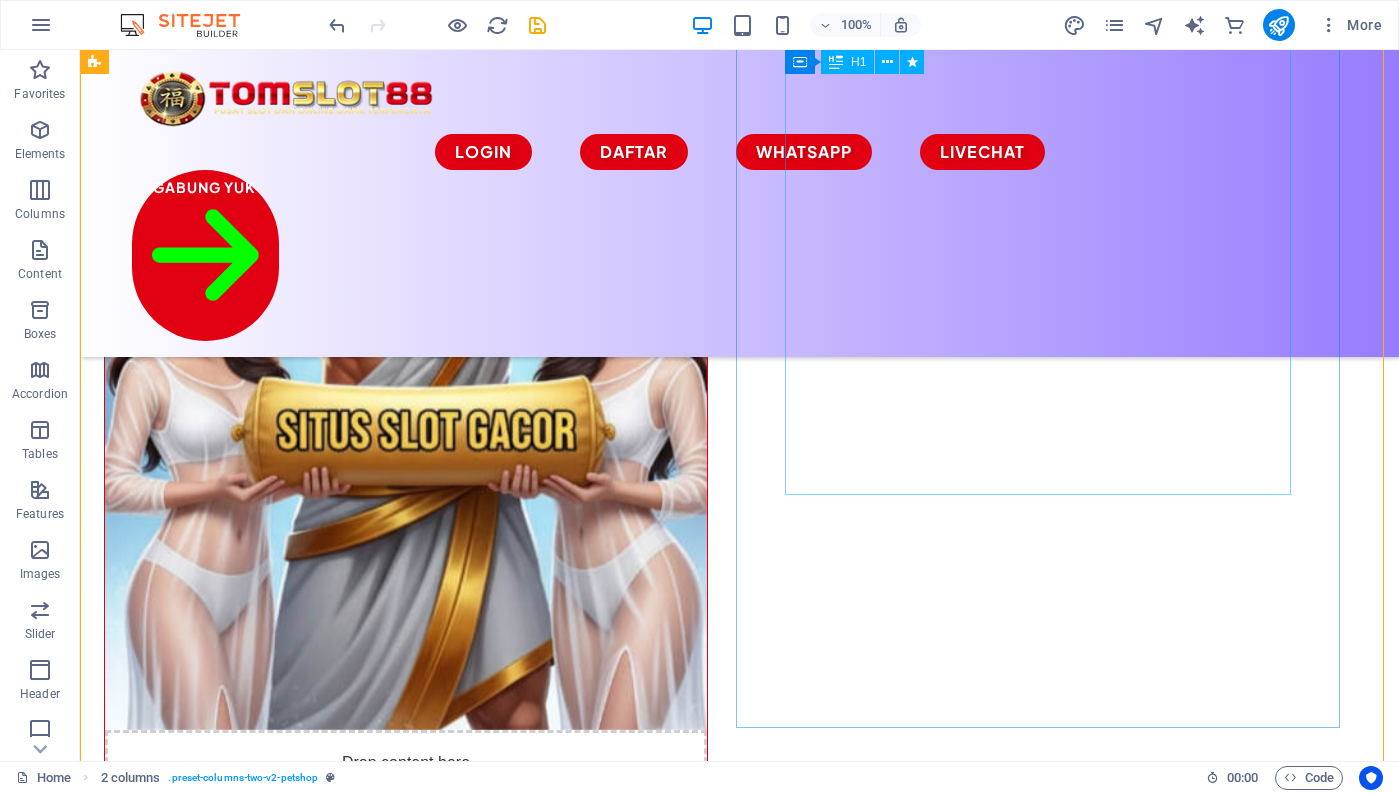 click on "TOMSLOT88 Situs Slot Gacor Online Terbaik Saat ini" at bounding box center (406, 1214) 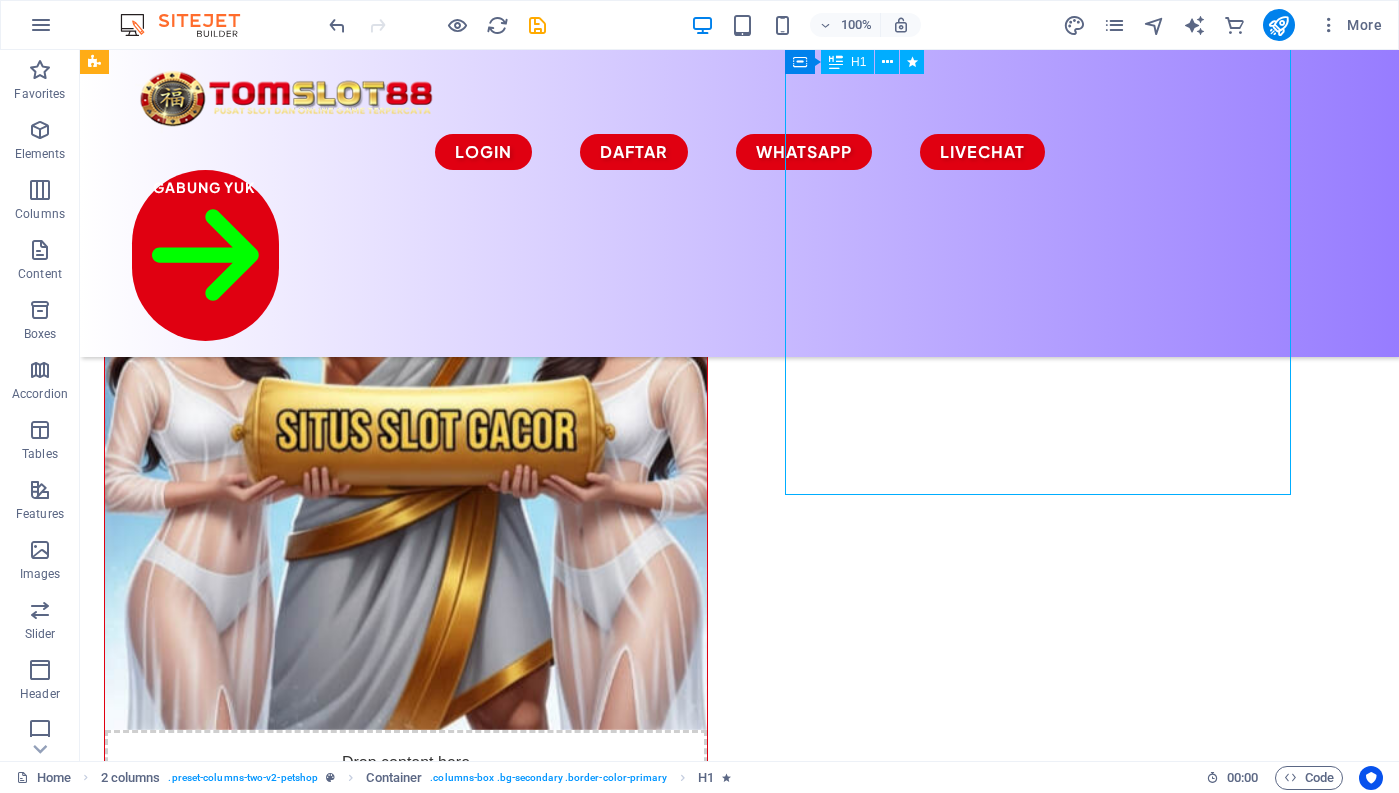 click on "TOMSLOT88 Situs Slot Gacor Online Terbaik Saat ini" at bounding box center (406, 1214) 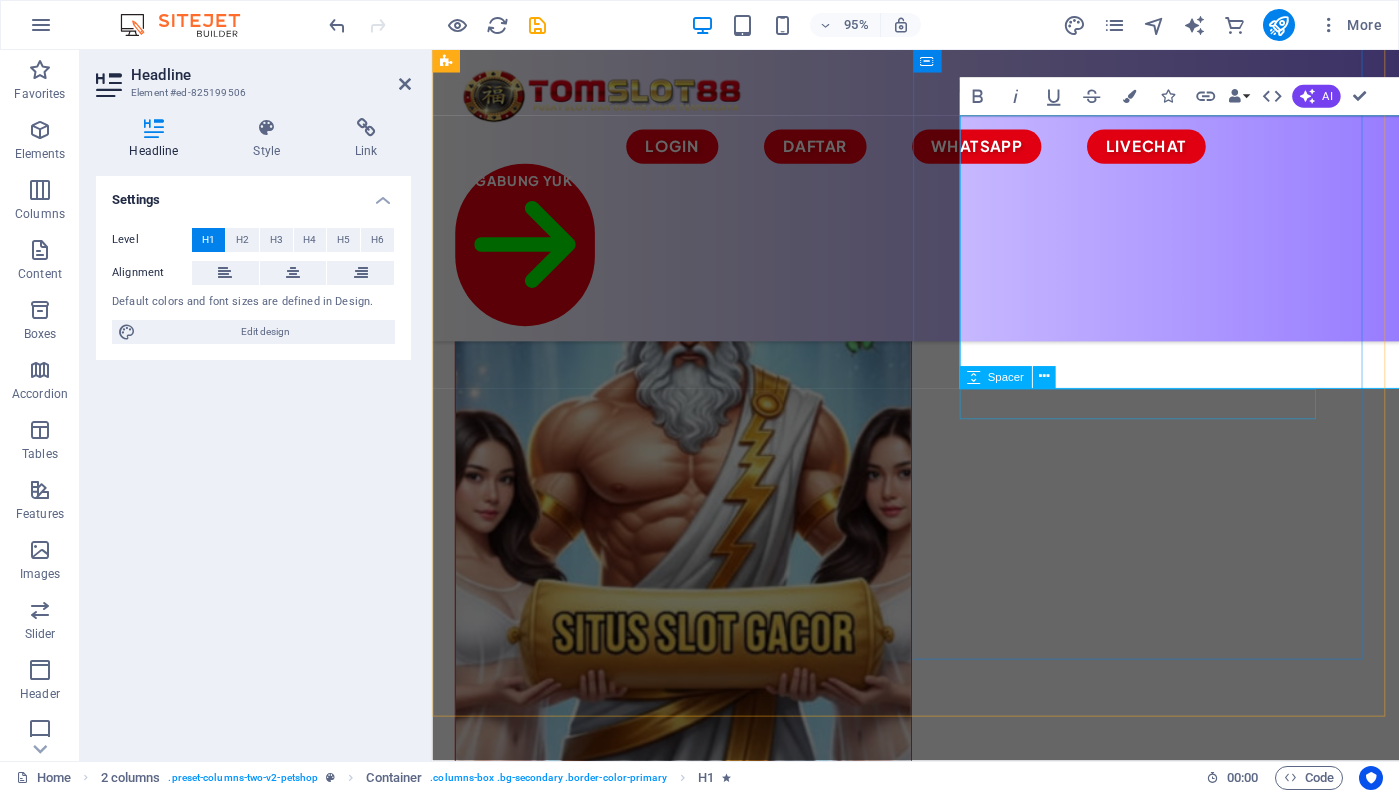 scroll, scrollTop: 252, scrollLeft: 0, axis: vertical 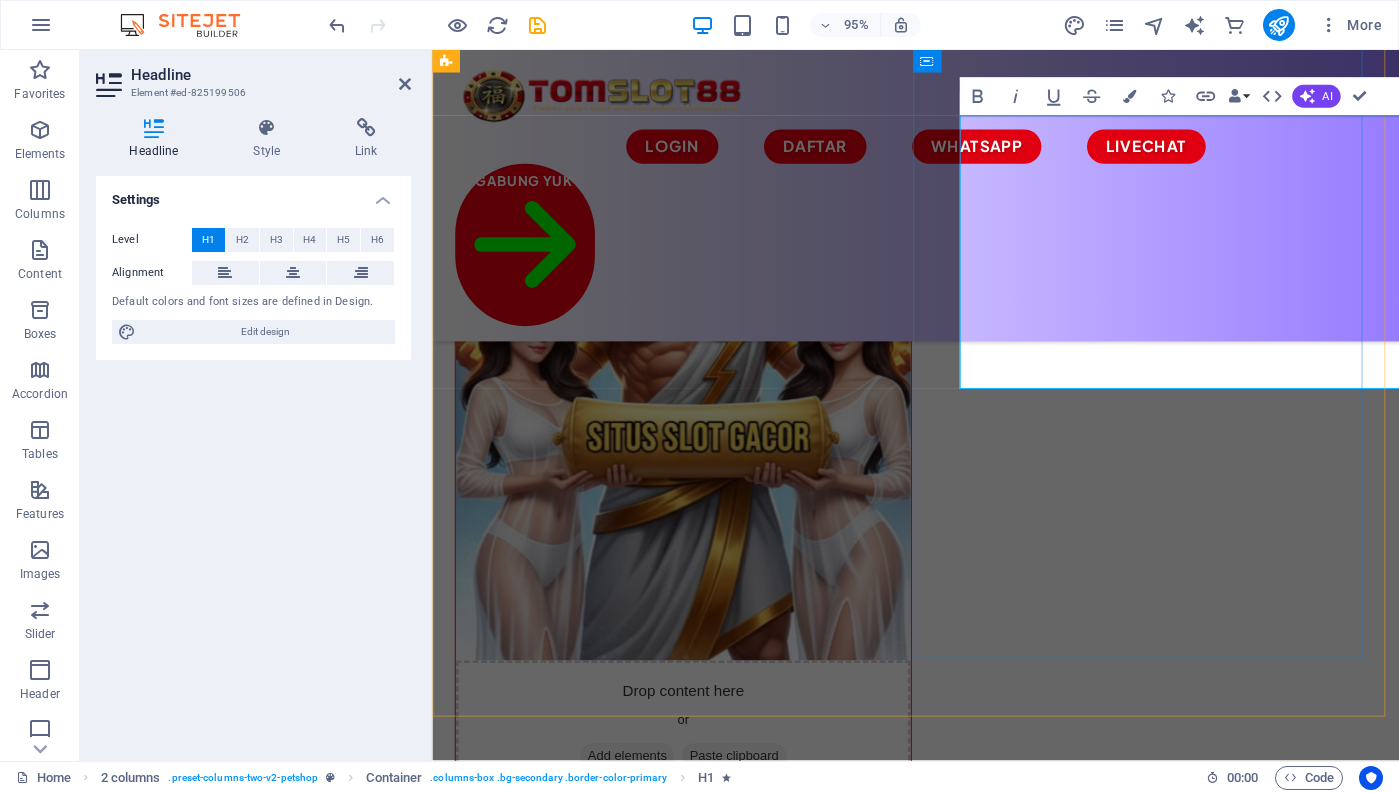 click on "TOMSLOT88Situs Slot Gacor Online Terbaik Saat ini" at bounding box center (696, 1225) 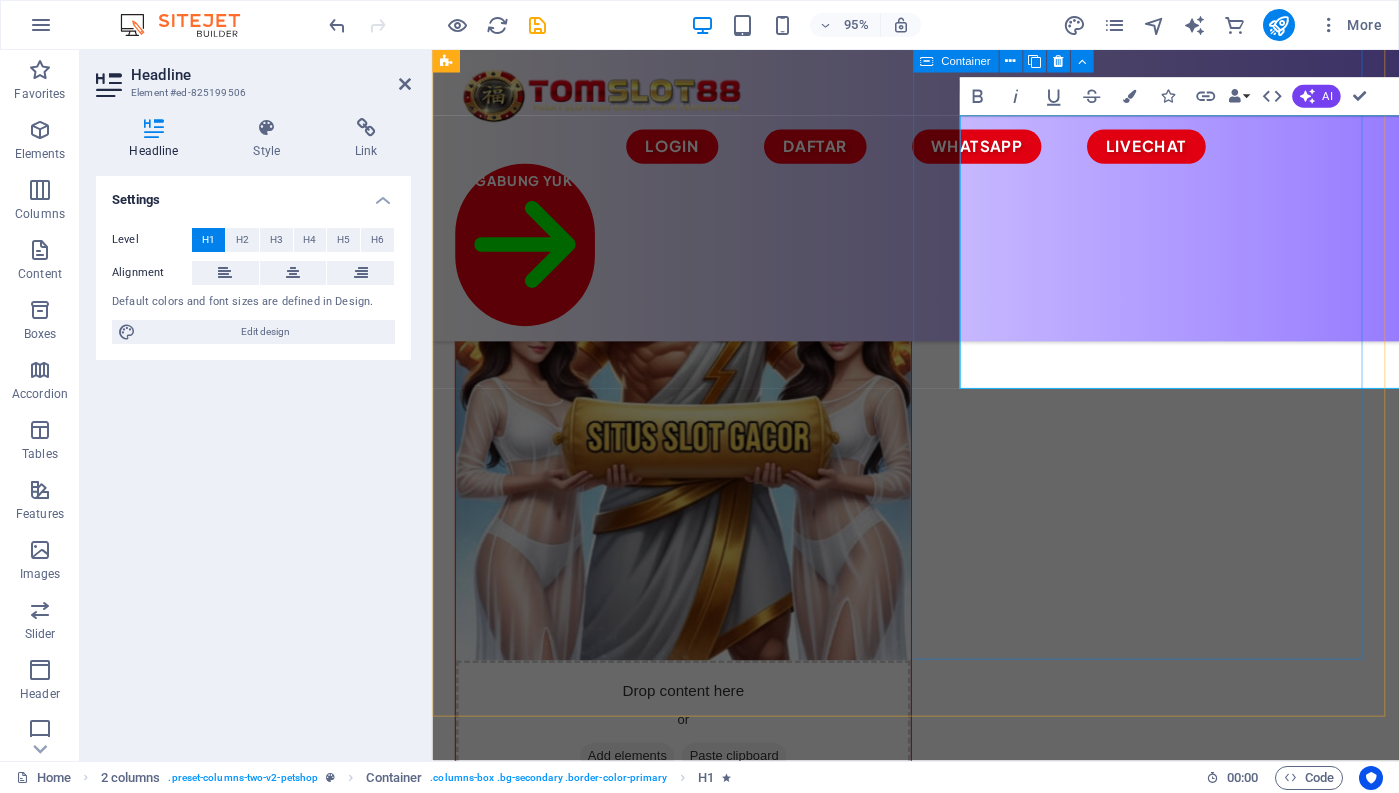 click on "TOMSLOT88Situs Slot Gacor Online Terbaik Saat ini Lorem ipsum dolor sit amet, consectetur adipiscing elit, sed do eiusmod tempor incididunt ut labore et dolore magna aliqua. Ut enim ad minim veniam, quis nostrud exercitation ullamco laboris. All products" at bounding box center [696, 1430] 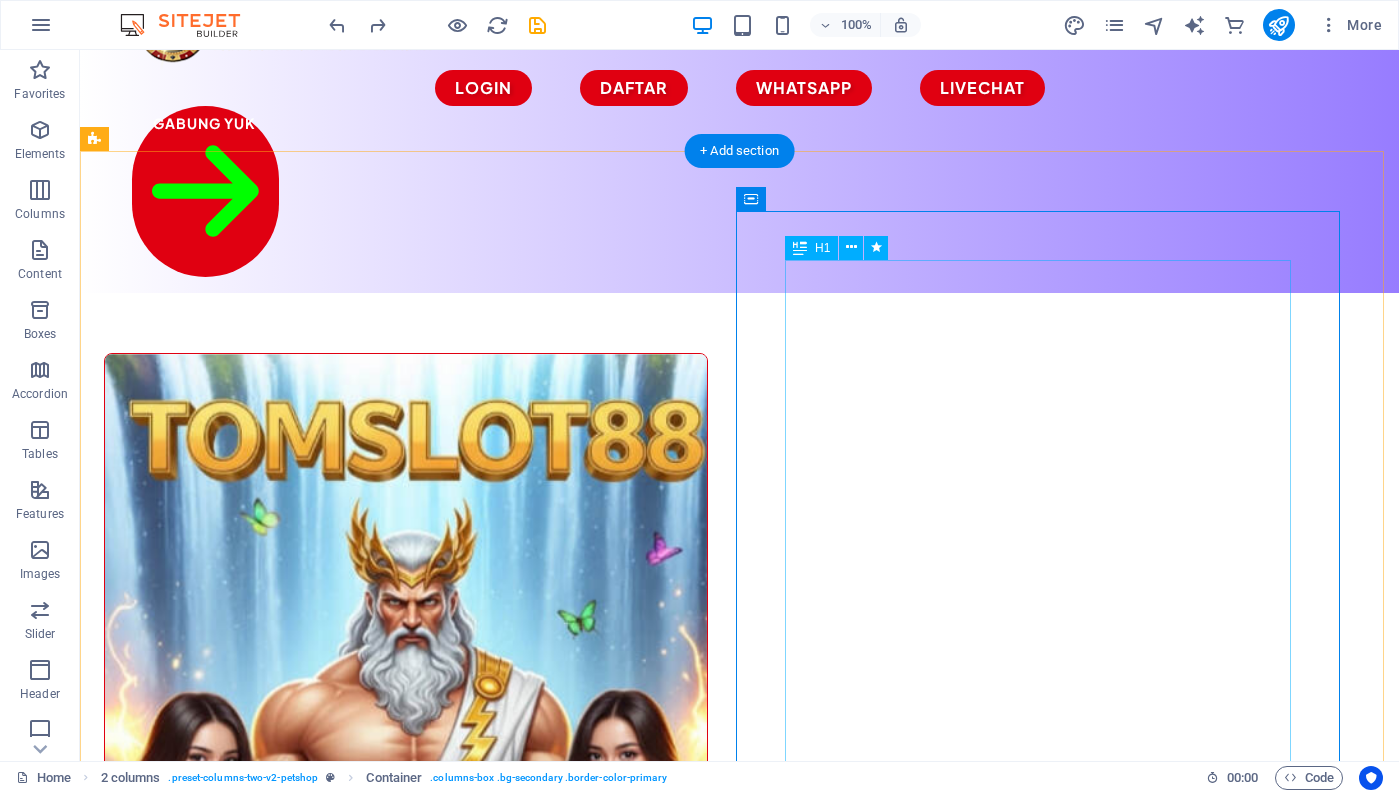 scroll, scrollTop: 103, scrollLeft: 0, axis: vertical 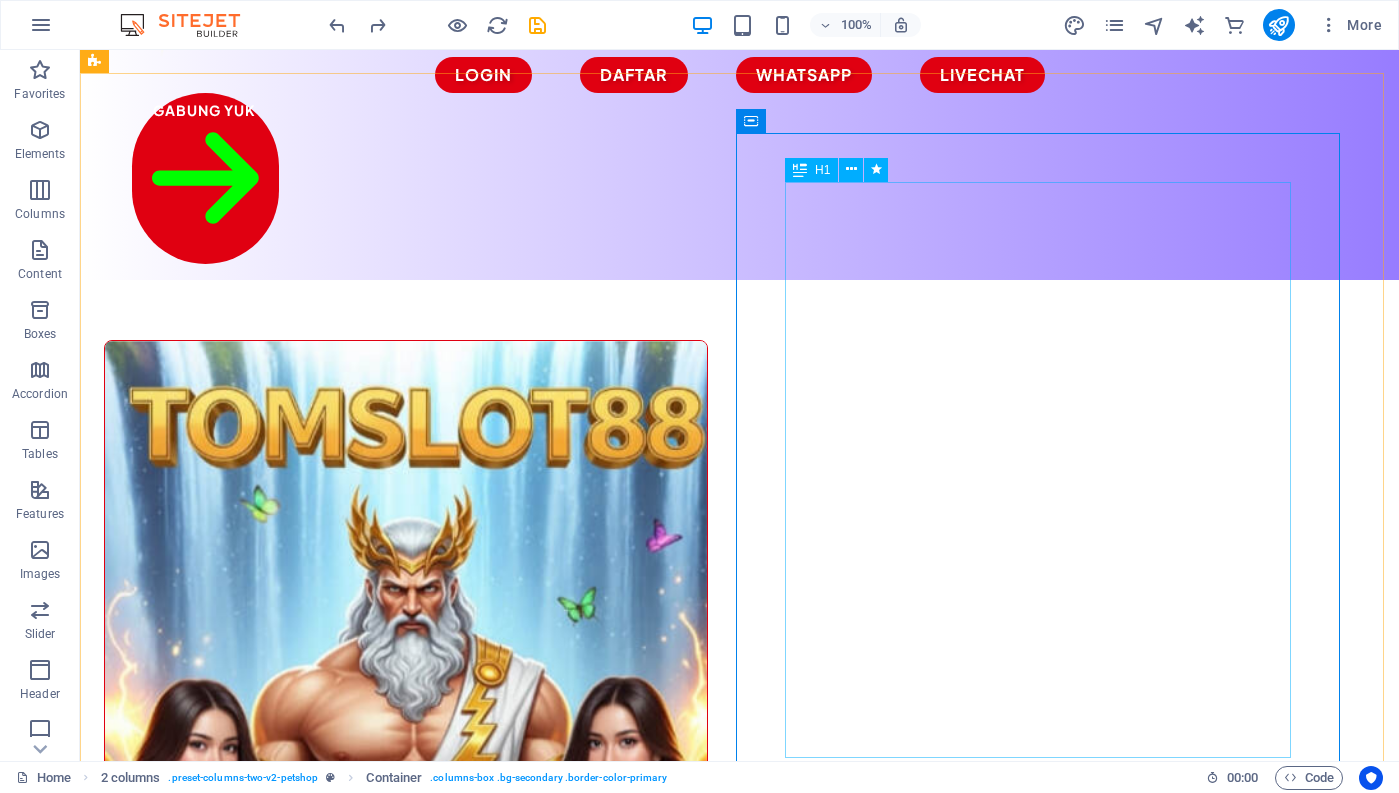 click at bounding box center (800, 170) 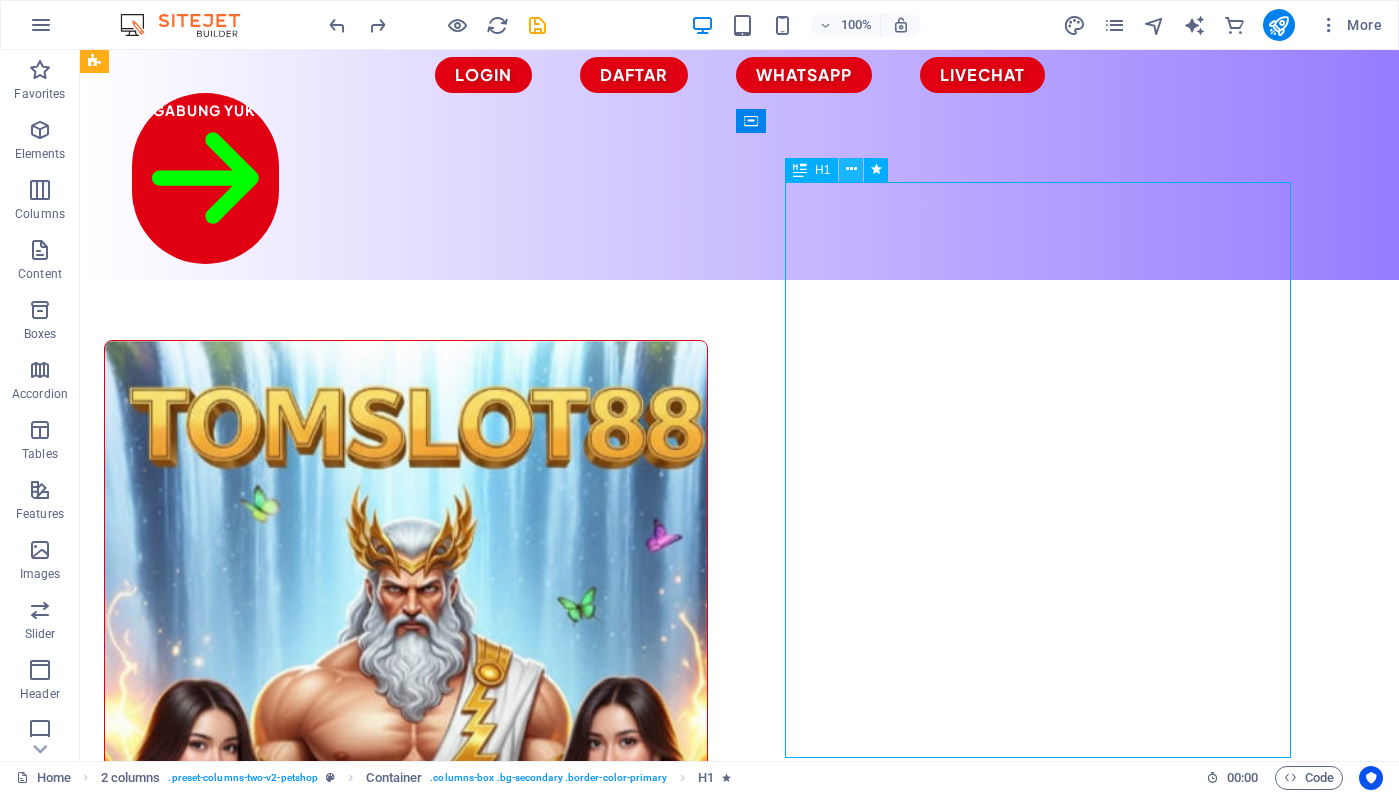 click at bounding box center (851, 169) 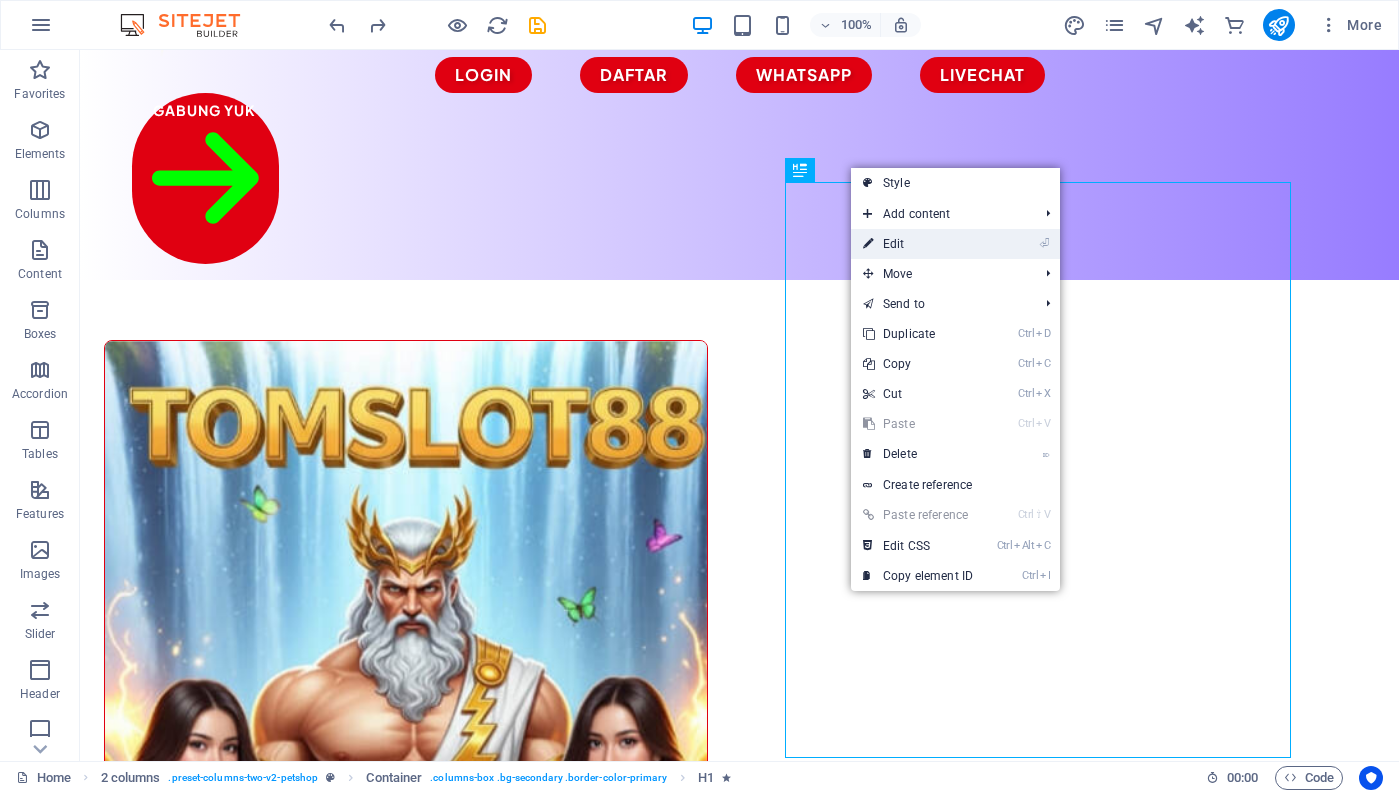 click on "⏎  Edit" at bounding box center (918, 244) 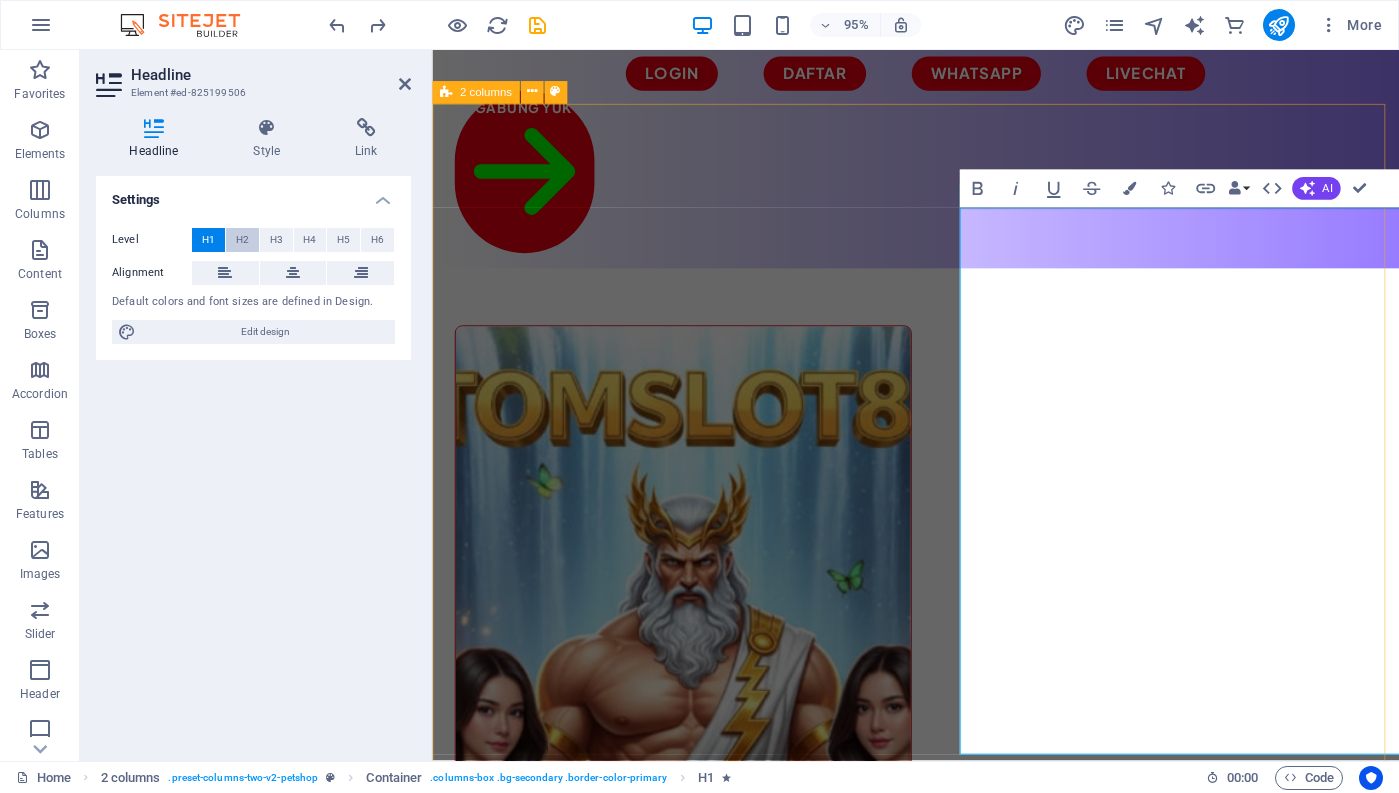 click on "H2" at bounding box center [242, 240] 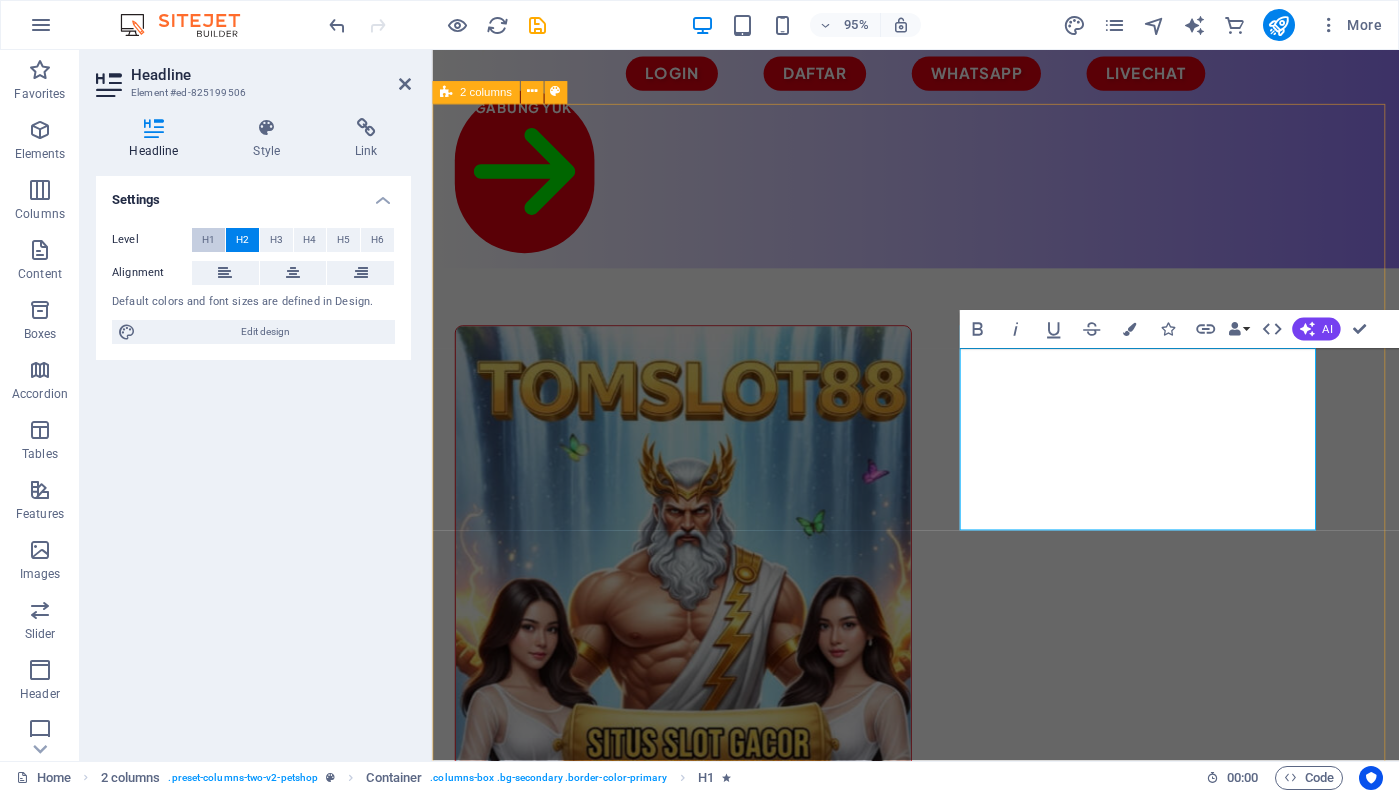 click on "H1" at bounding box center [208, 240] 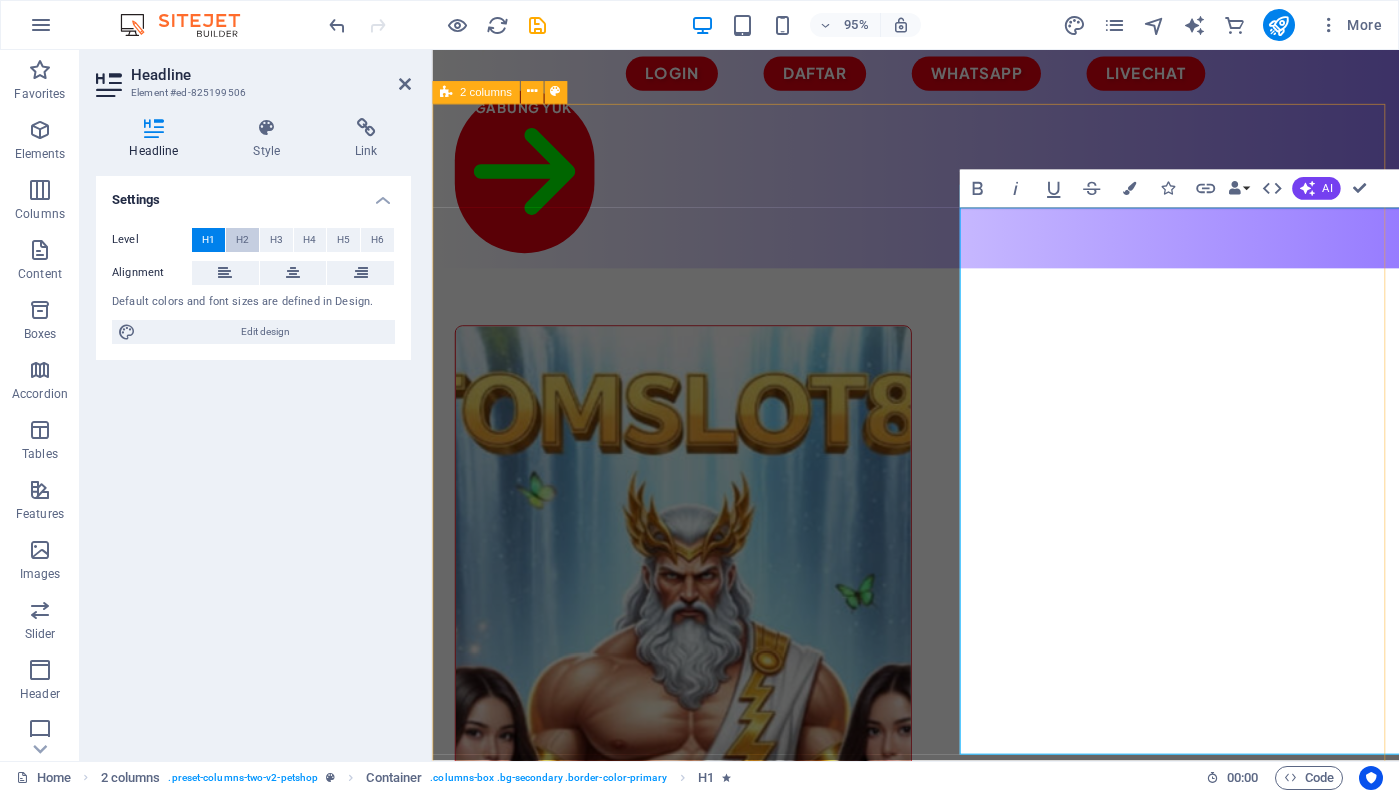 click on "H2" at bounding box center [242, 240] 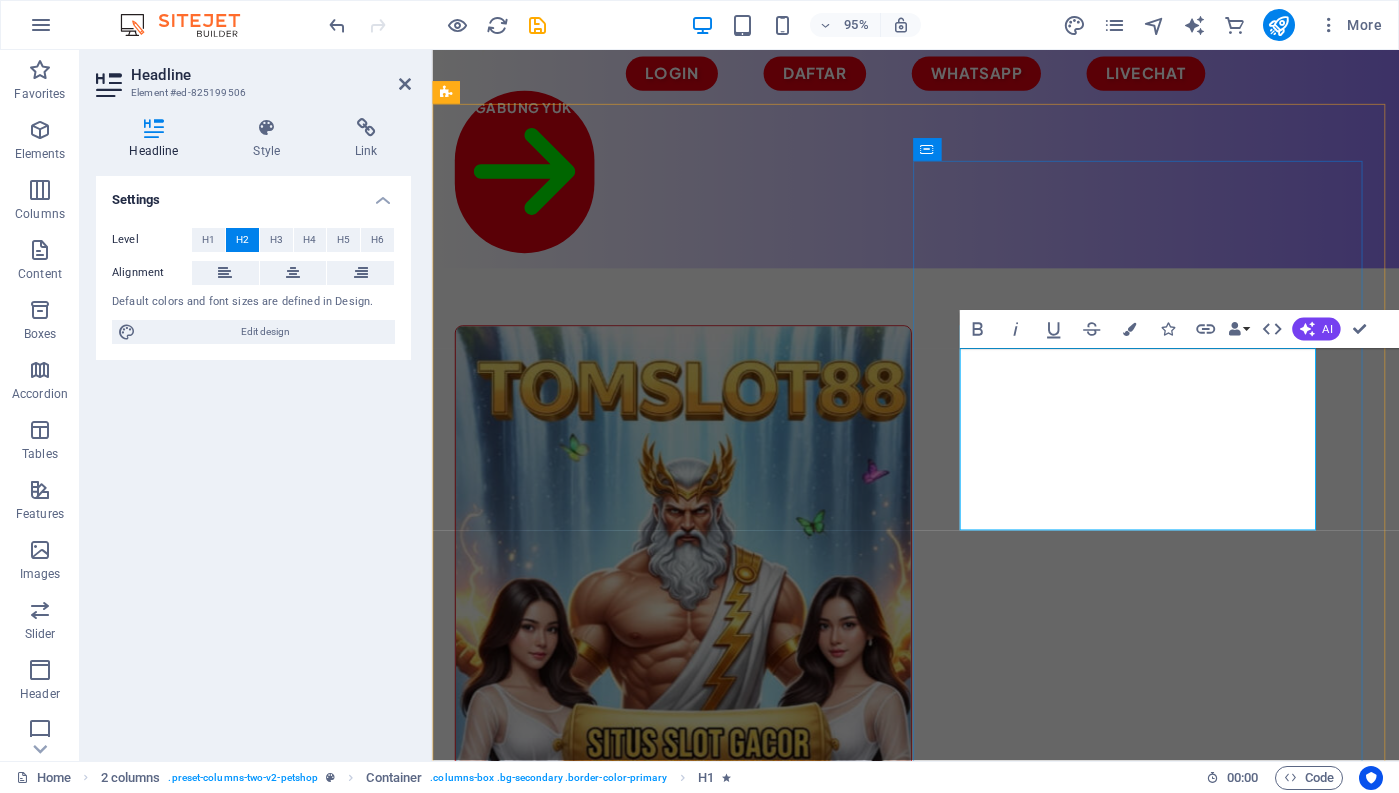 click on "TOMSLOT88 Situs Slot Gacor Online Terbaik Saat ini" at bounding box center [696, 1307] 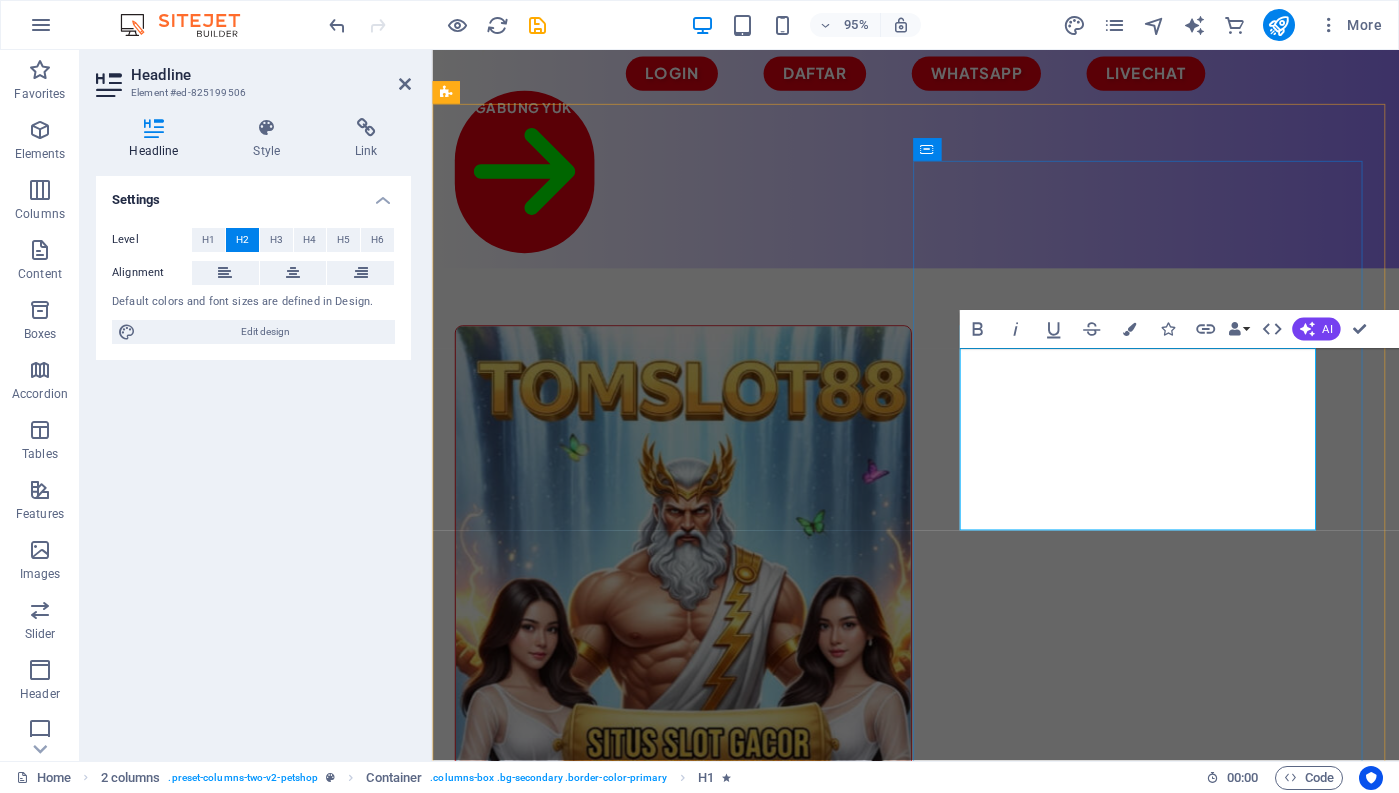 drag, startPoint x: 1236, startPoint y: 395, endPoint x: 995, endPoint y: 391, distance: 241.03319 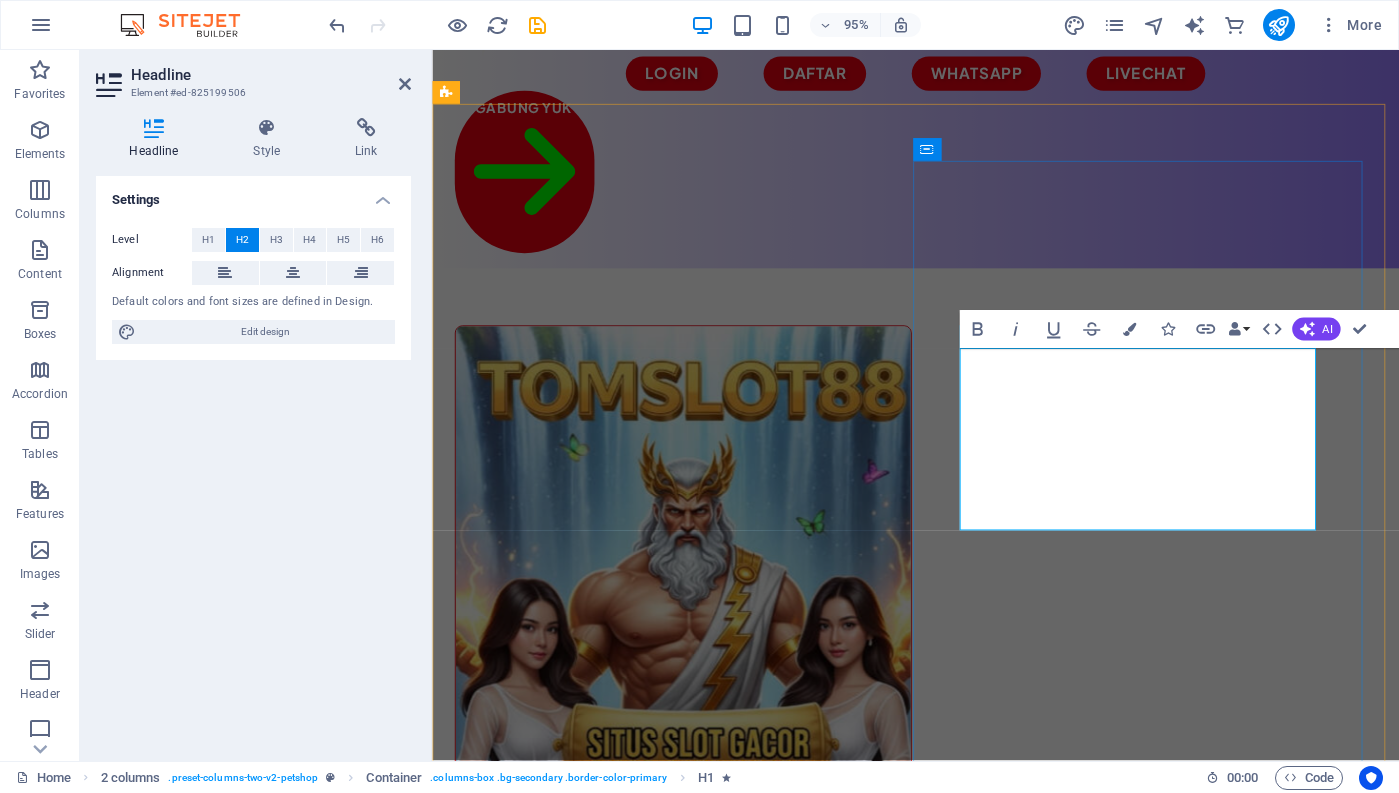 click on "TOMSLOT88 Situs Slot Gacor Online Terbaik Saat ini" at bounding box center (696, 1307) 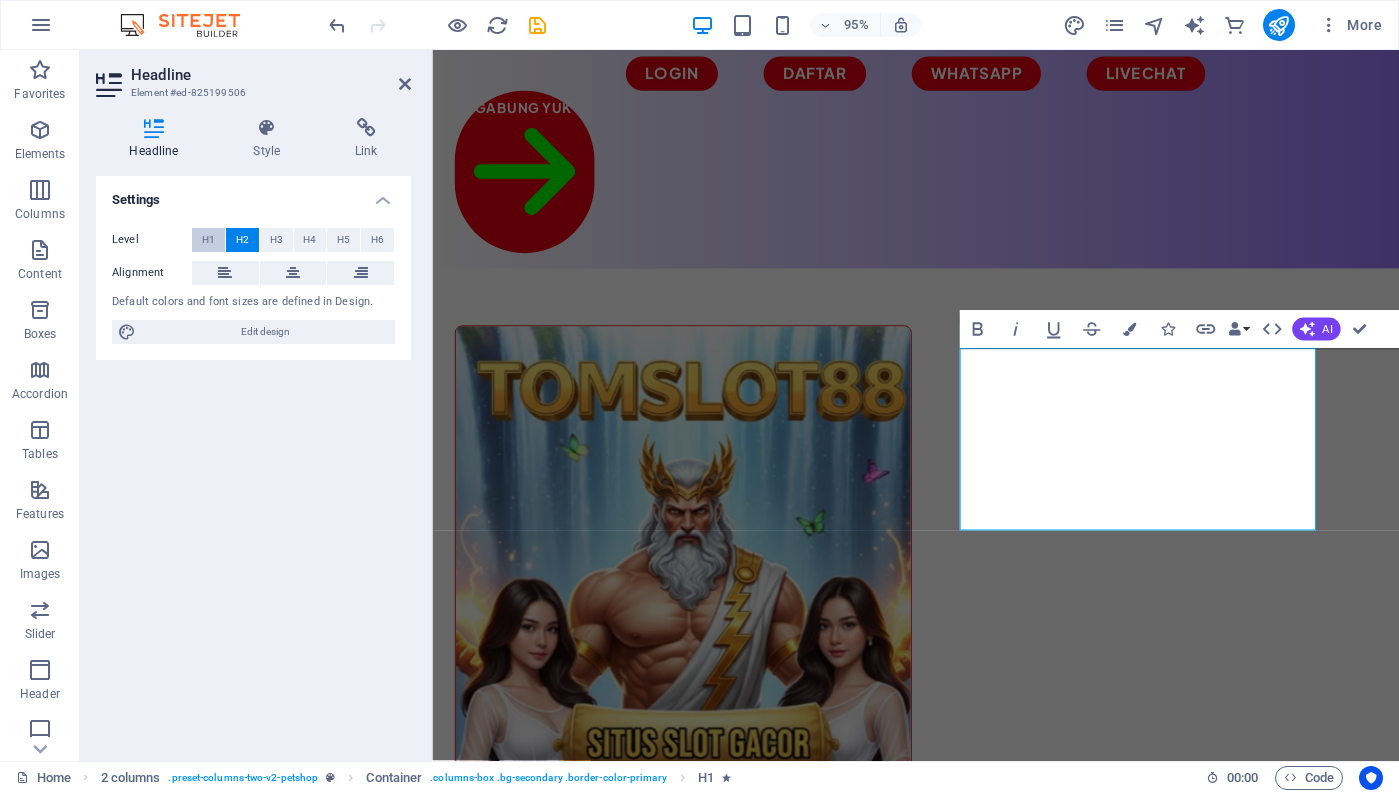 click on "H1" at bounding box center [208, 240] 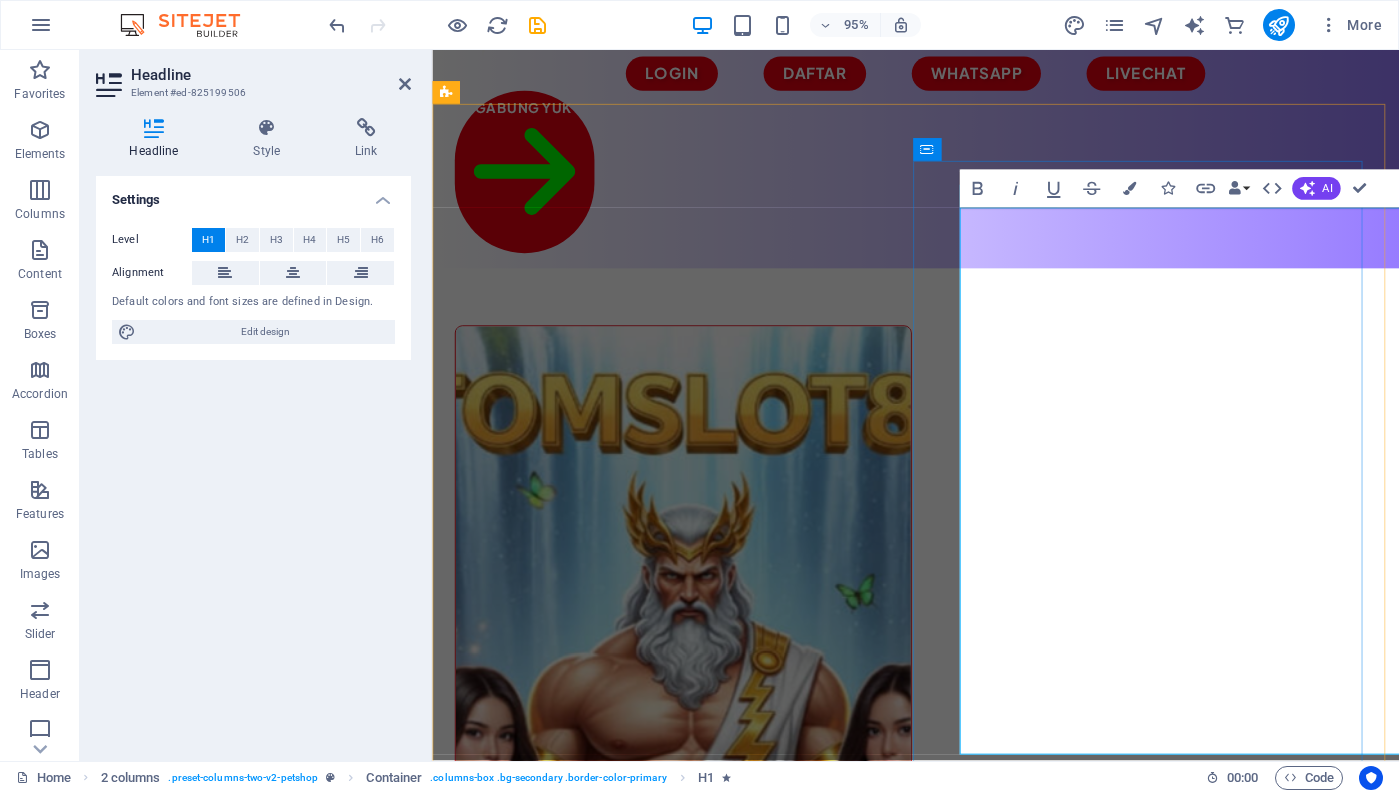 click on "Situs Slot Gacor Online Terbaik Saat ini" at bounding box center [686, 1878] 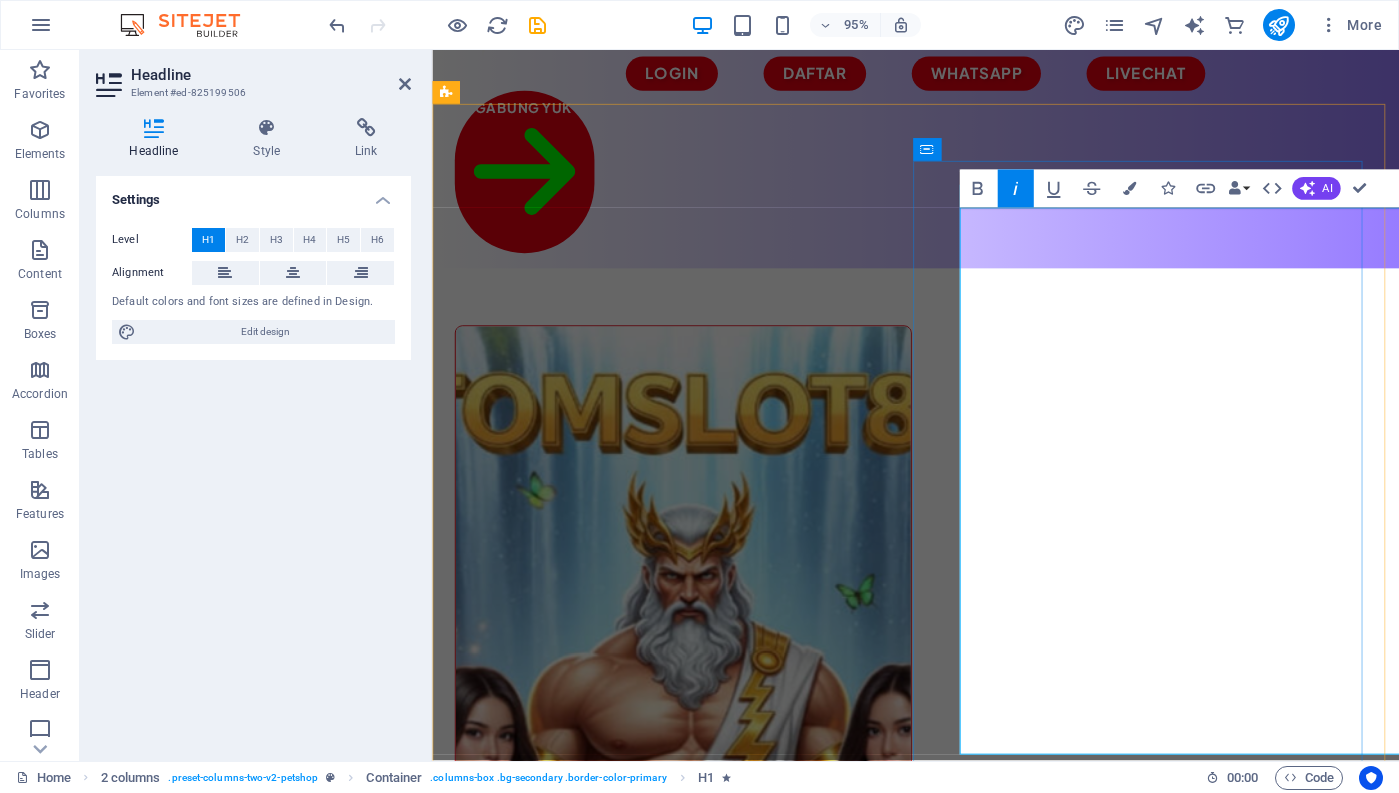 drag, startPoint x: 1095, startPoint y: 748, endPoint x: 1000, endPoint y: 385, distance: 375.22528 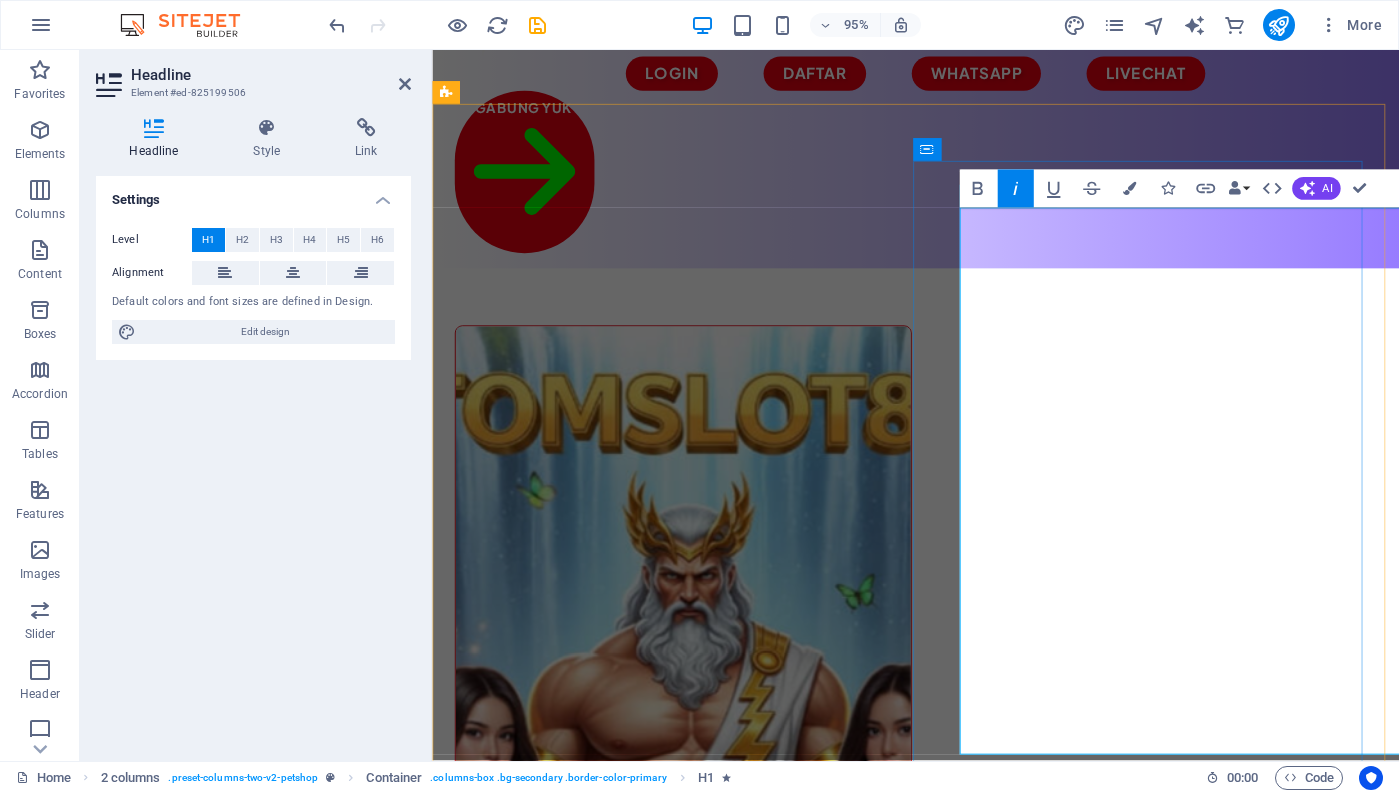 click on "TOMSLOT88 Situs Slot Gacor Online Terbaik Saat ini" at bounding box center [696, 1783] 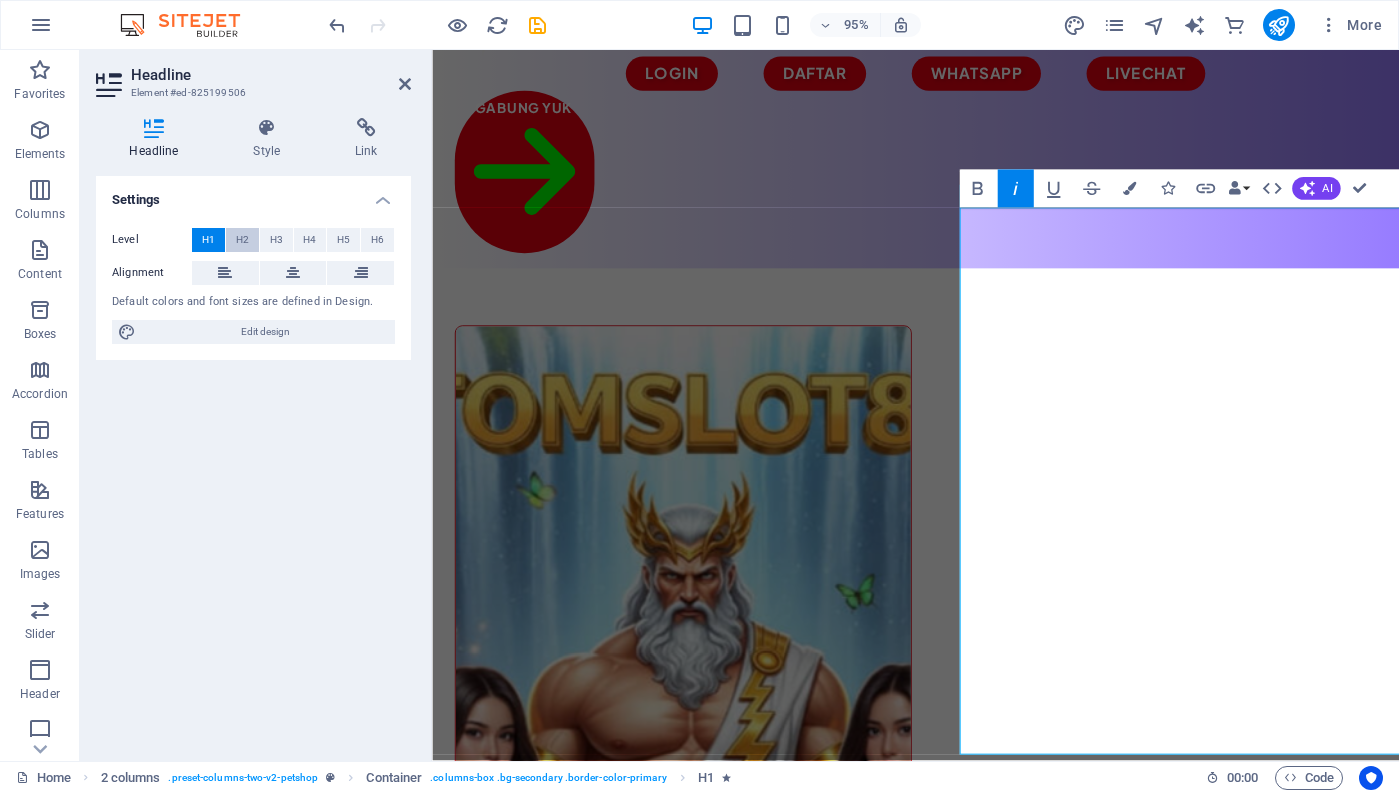 click on "H2" at bounding box center (242, 240) 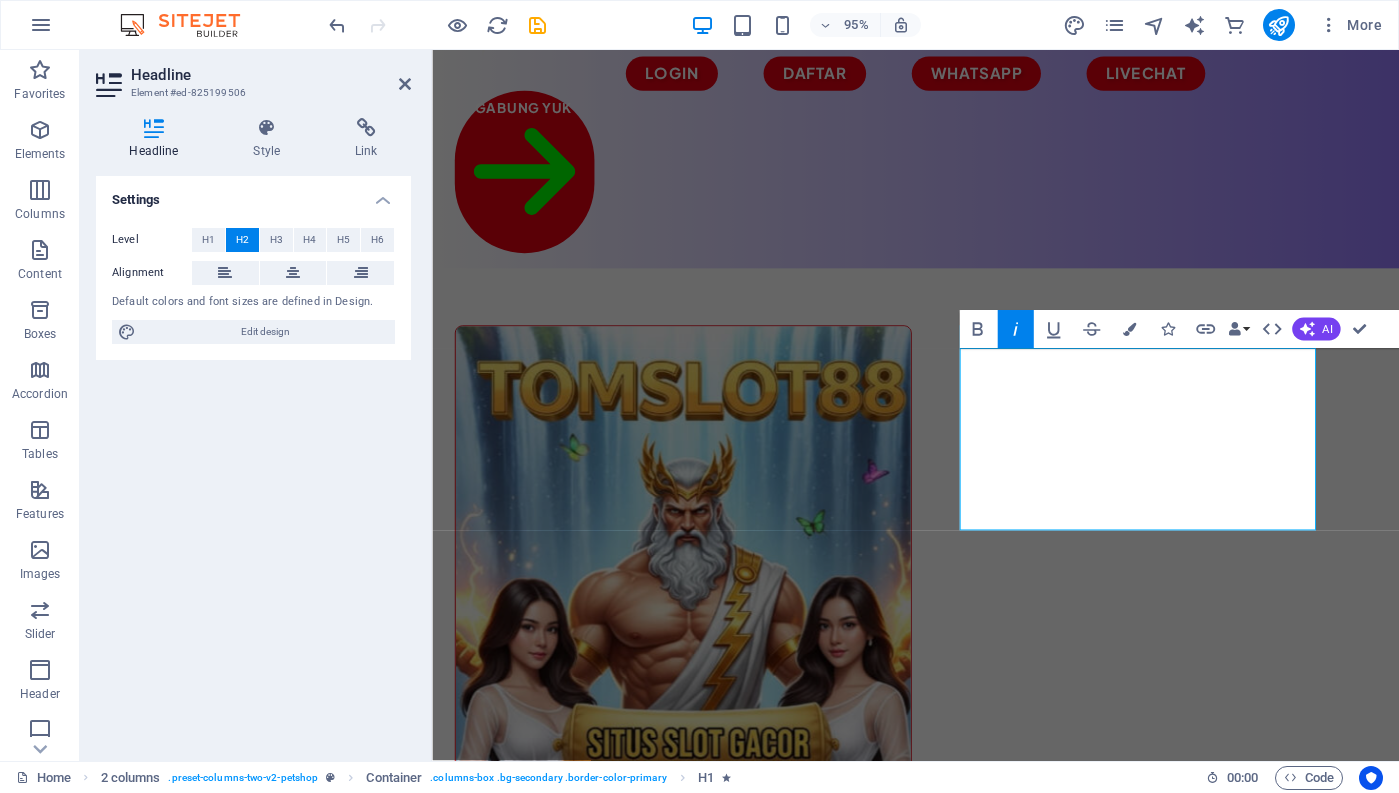 click 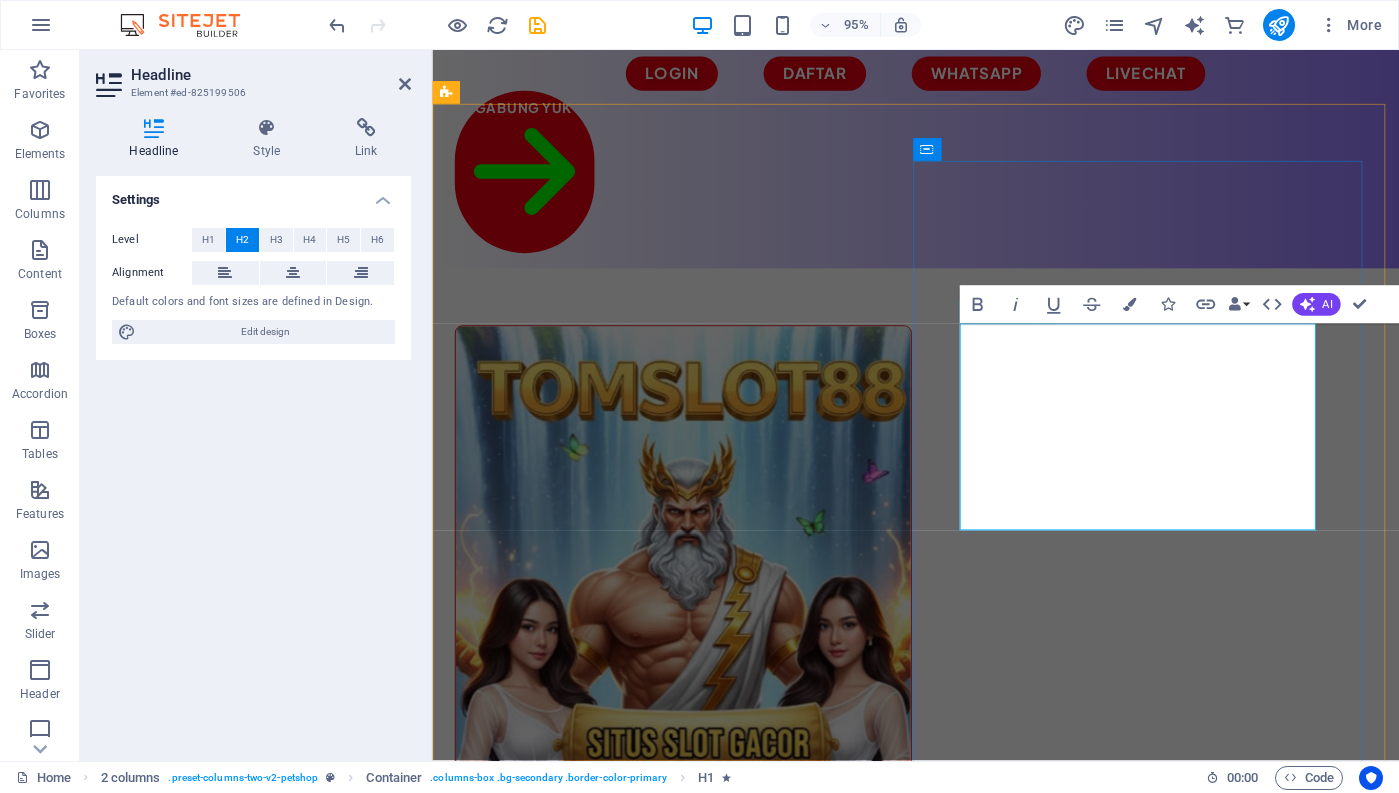 click on "Situs Slot Gacor Online Terbaik Saat ini" at bounding box center (690, 1355) 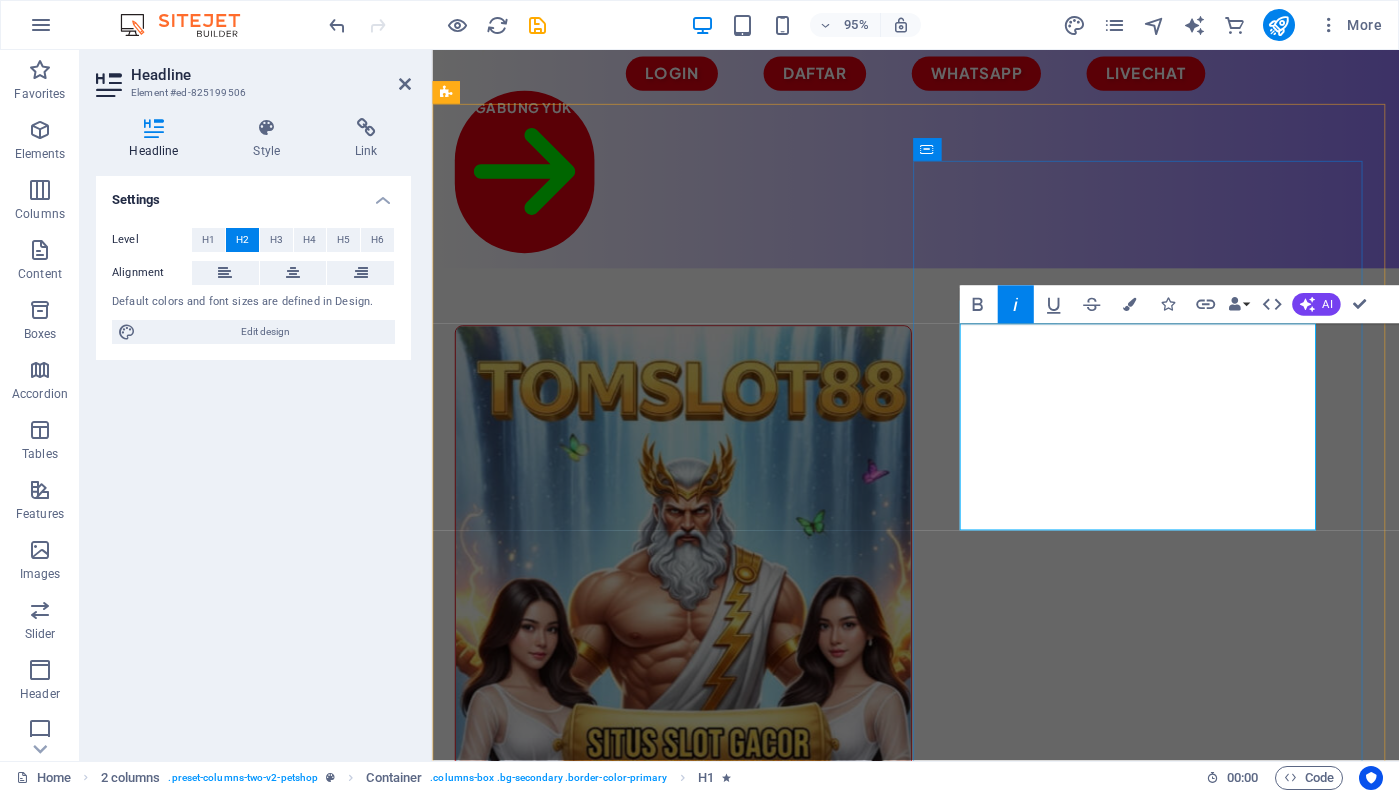 drag, startPoint x: 1048, startPoint y: 524, endPoint x: 987, endPoint y: 423, distance: 117.99152 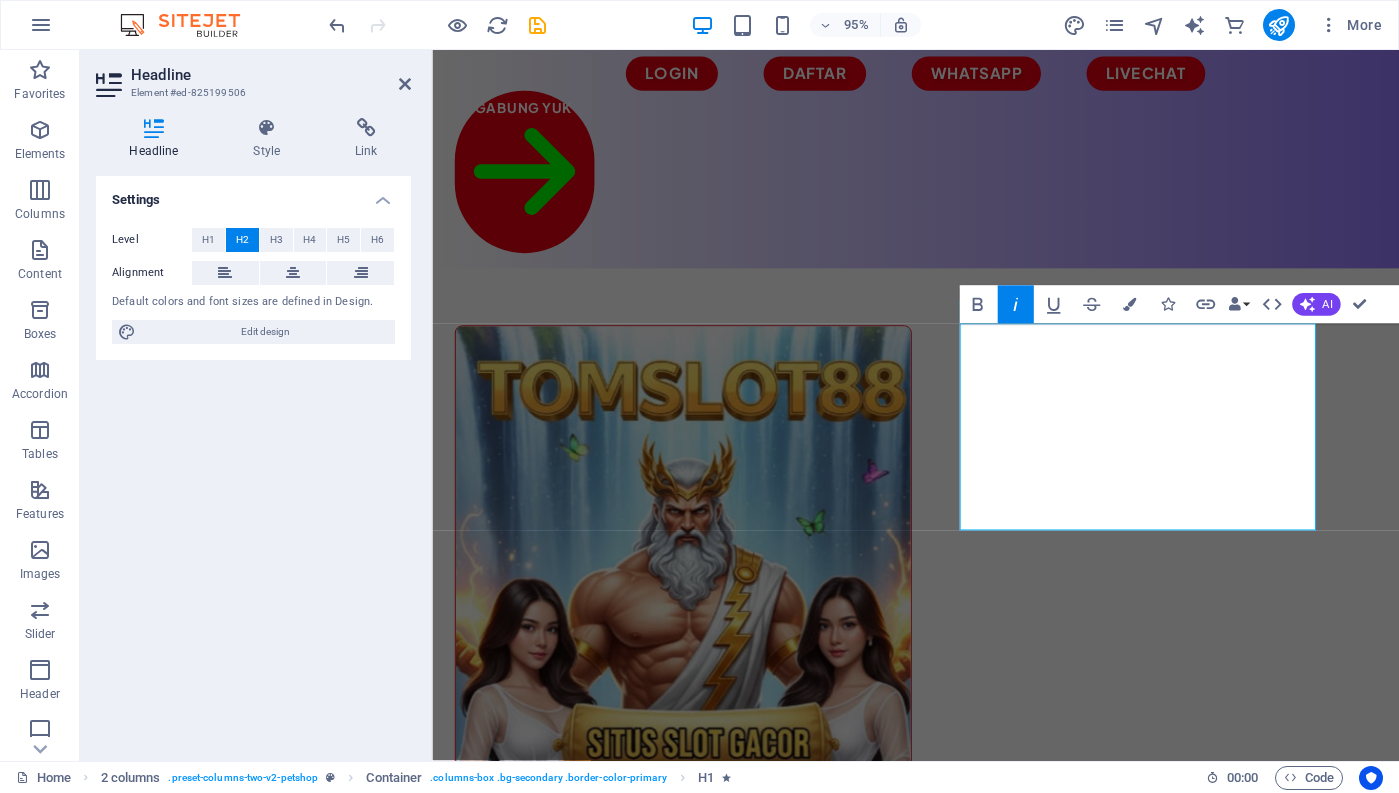 click 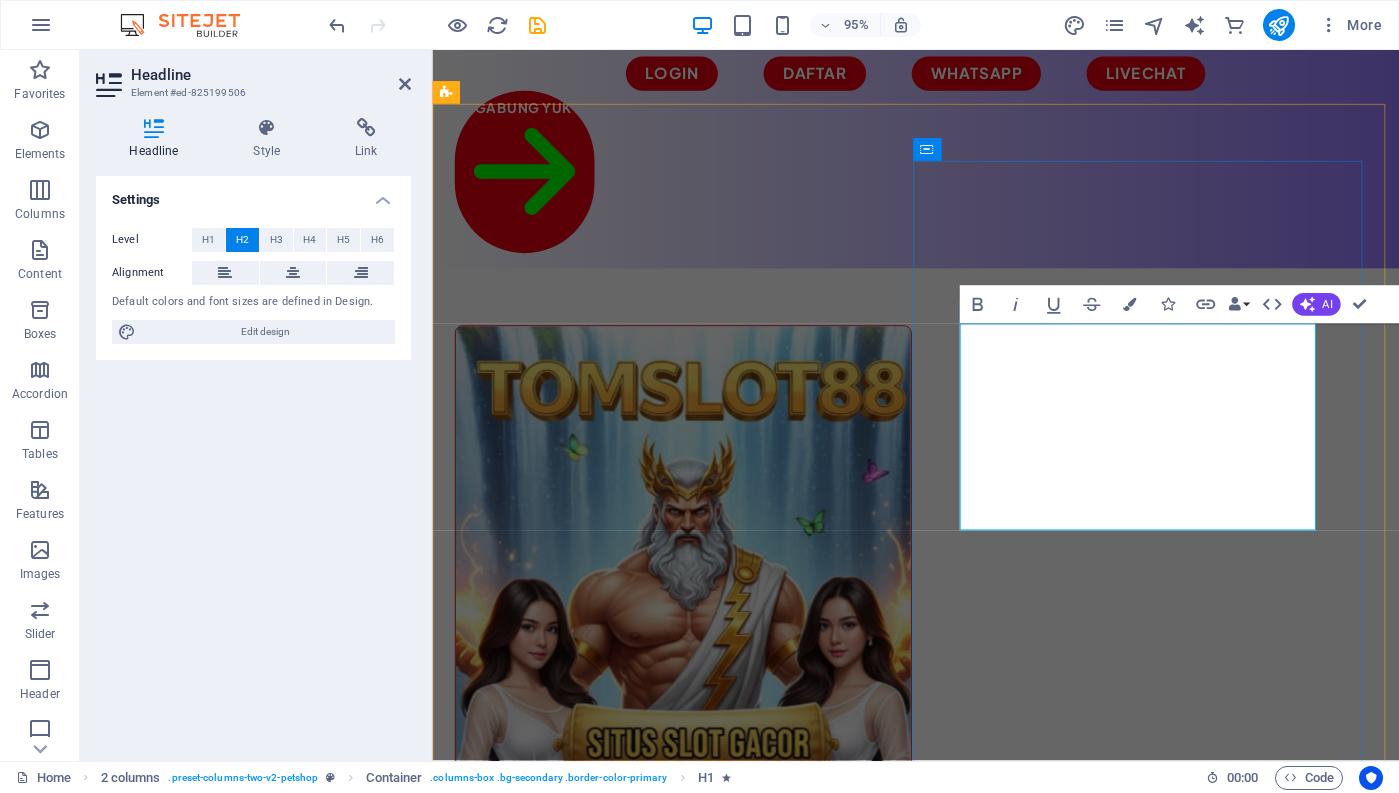 click on "TOMSLOT88 Situs Slot Gacor Online Terbaik Saat ini" at bounding box center (696, 1332) 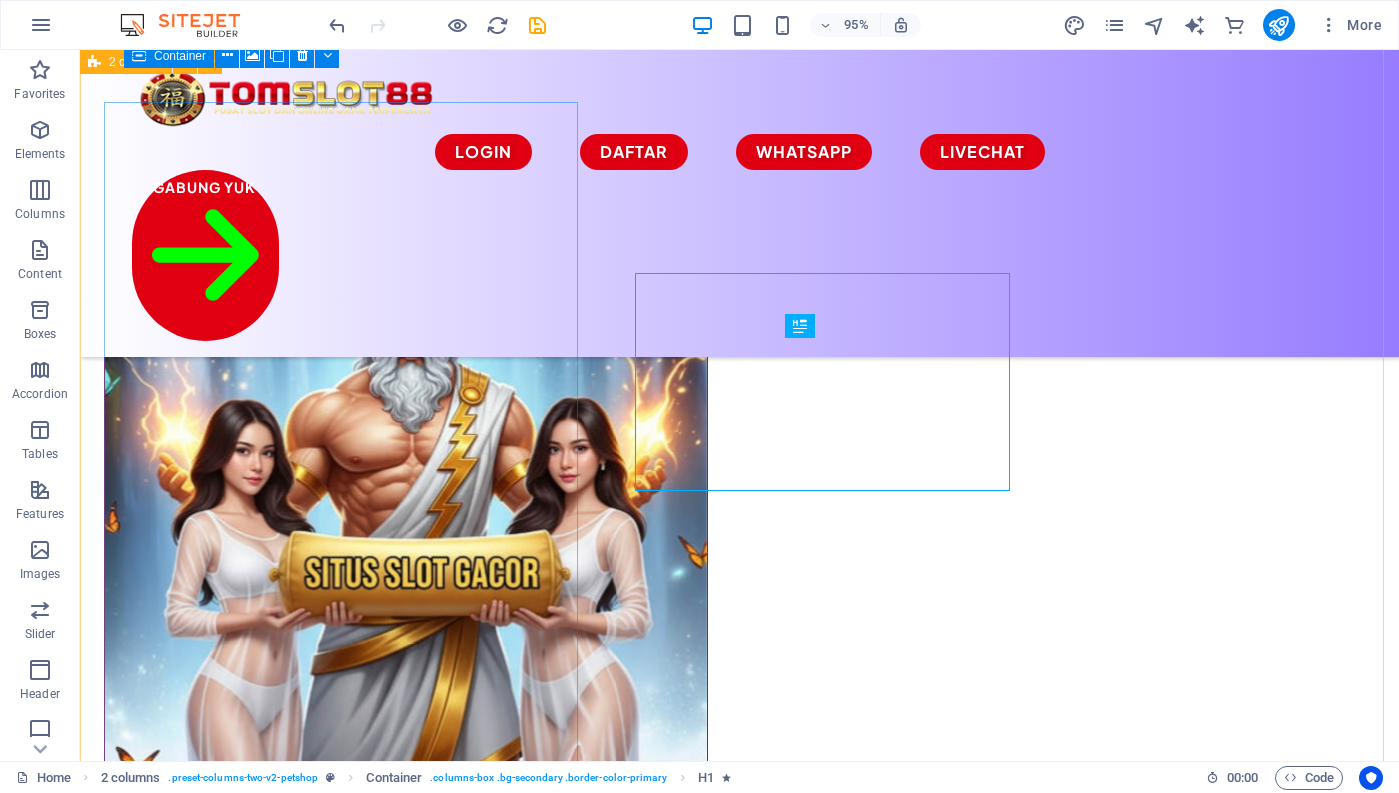 scroll, scrollTop: 168, scrollLeft: 0, axis: vertical 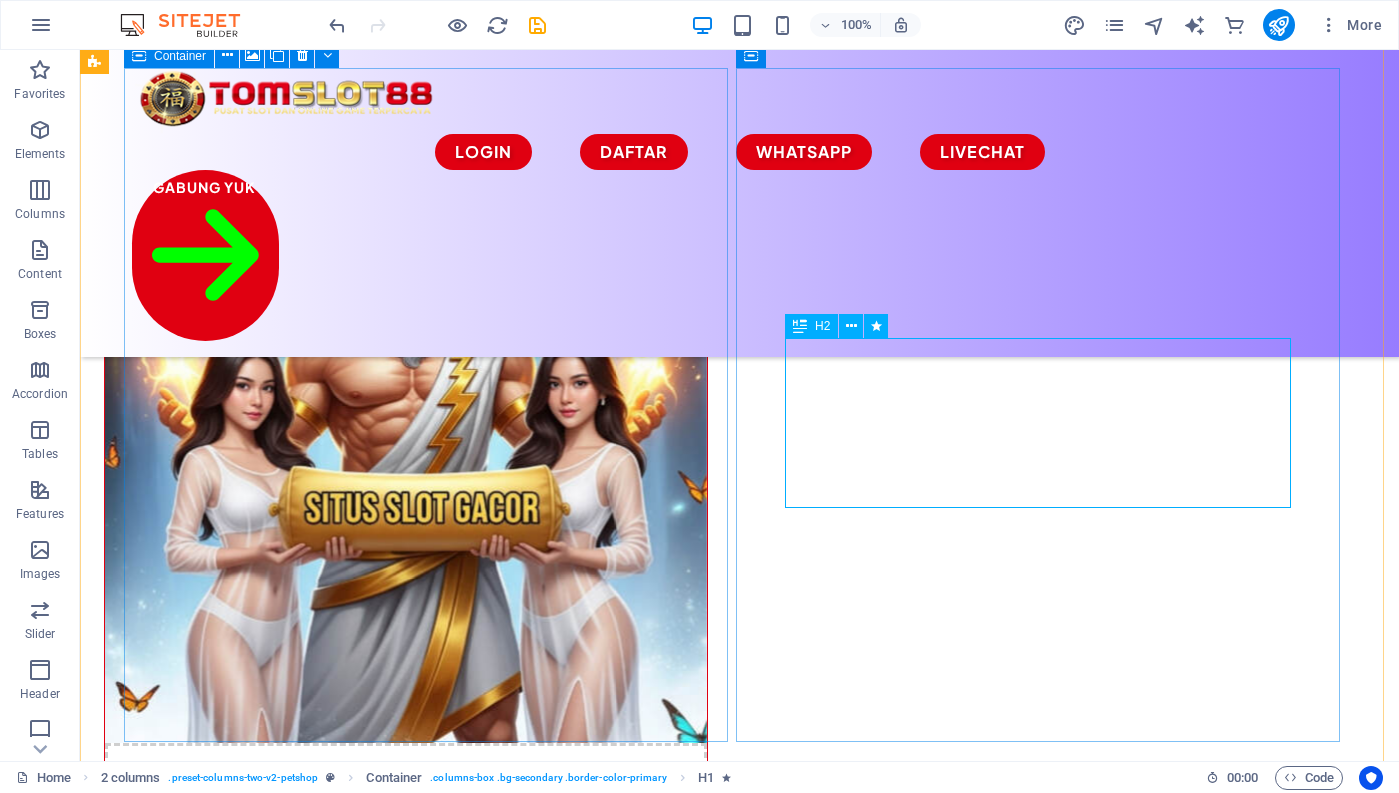 click on "​ TOMSLOT88 Situs Slot Gacor Online Terbaik Saat ini" at bounding box center [406, 1024] 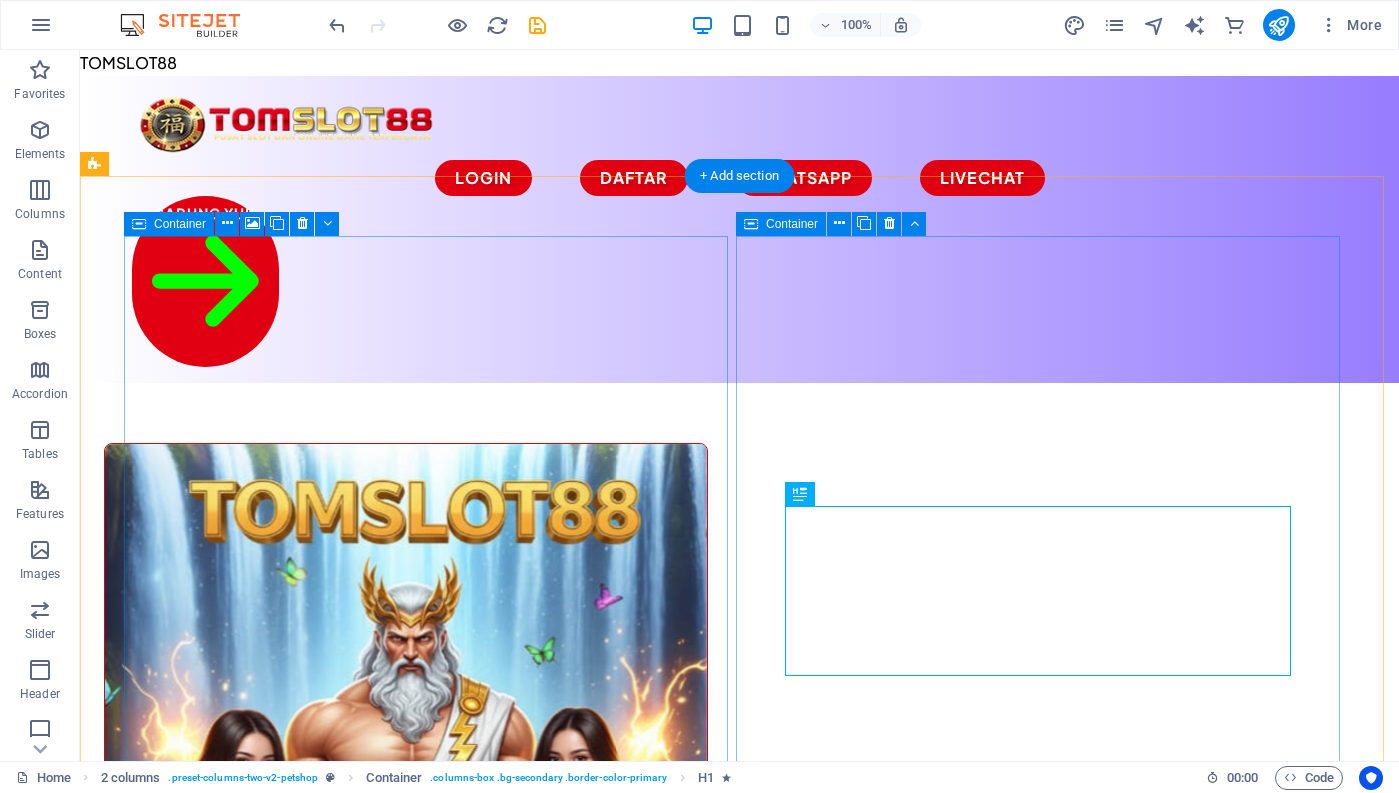 click on "​ TOMSLOT88 Situs Slot Gacor Online Terbaik Saat ini Lorem ipsum dolor sit amet, consectetur adipiscing elit, sed do eiusmod tempor incididunt ut labore et dolore magna aliqua. Ut enim ad minim veniam, quis nostrud exercitation ullamco laboris. All products" at bounding box center [406, 1578] 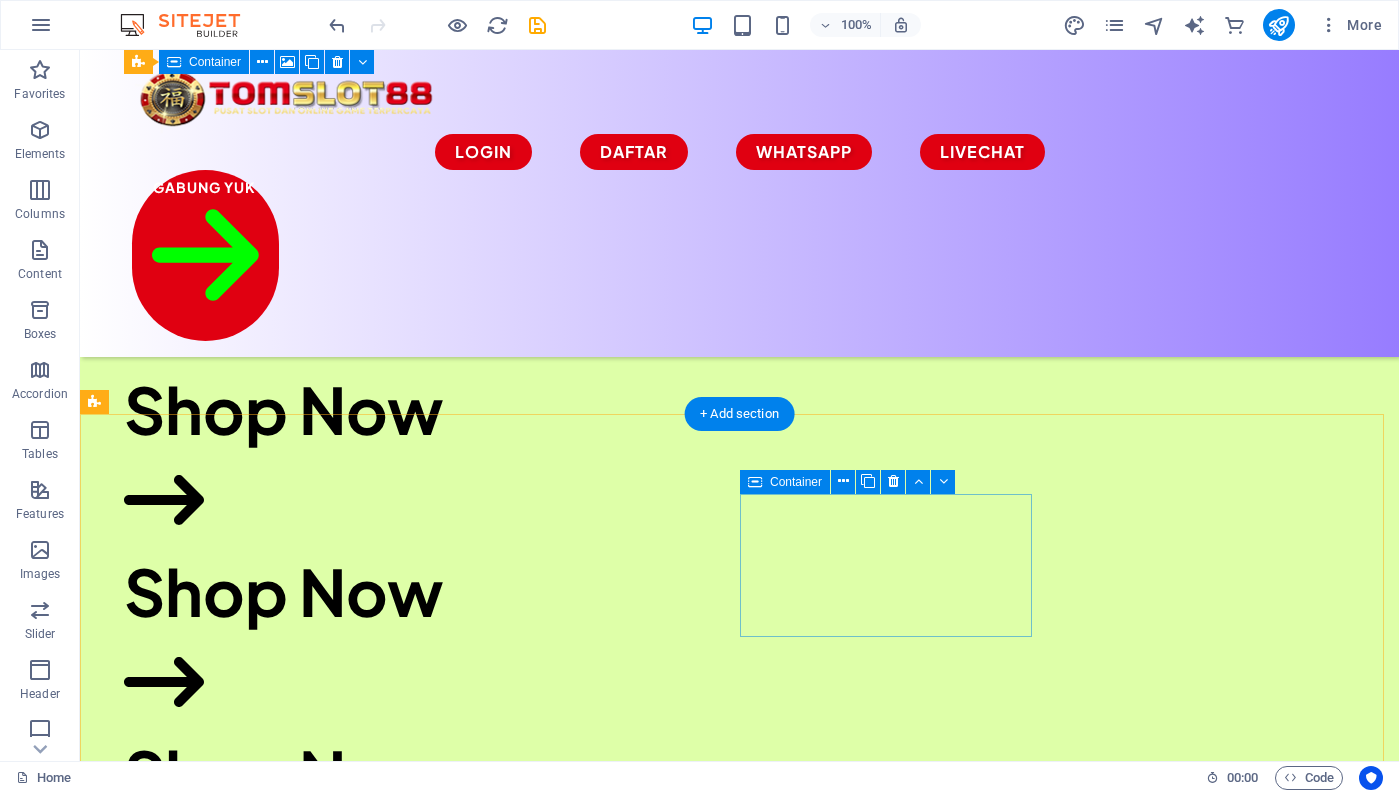 scroll, scrollTop: 5769, scrollLeft: 0, axis: vertical 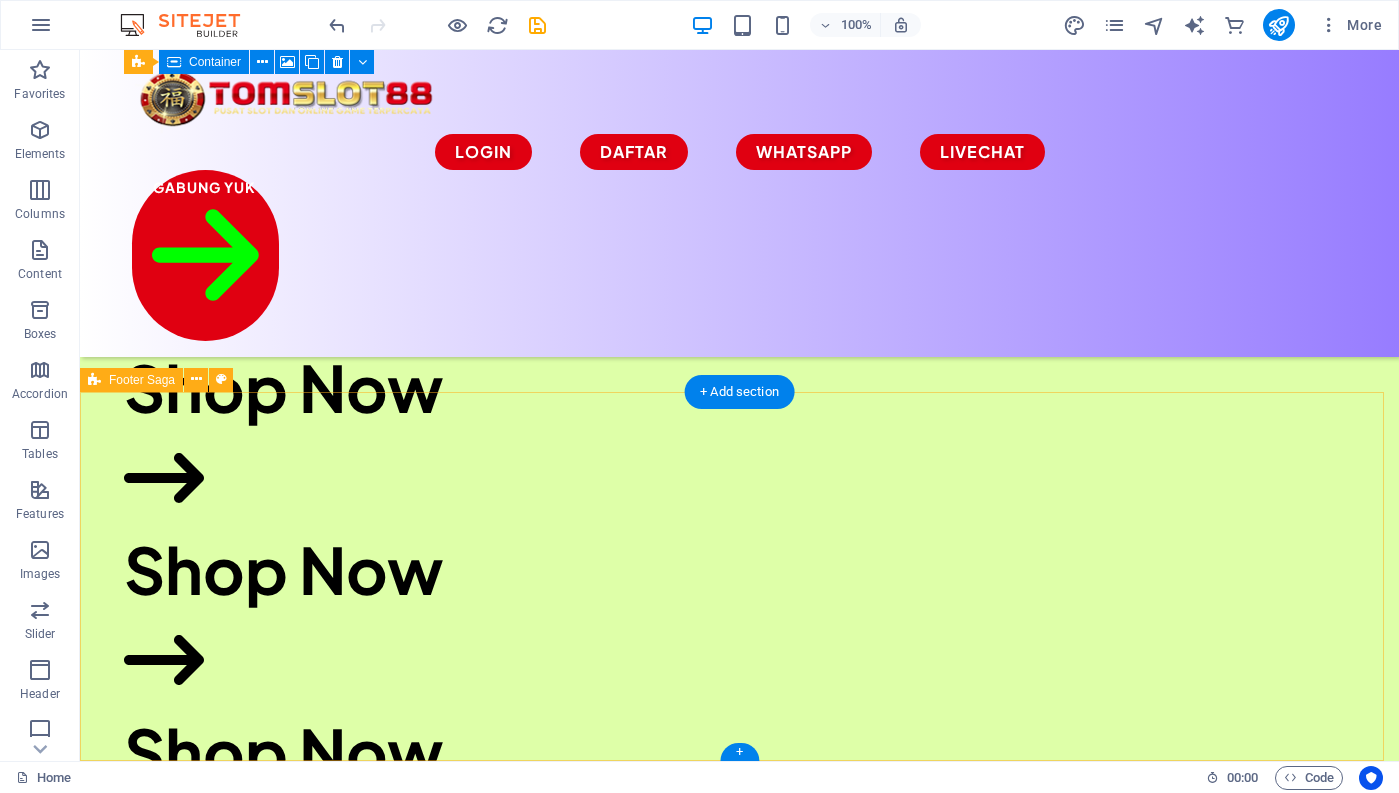 click on "Contact Us   114d16947c7d9713e22b0df7b0be19@cpanel.local   0123 - 456789 Quick Links Home Shop About Testimonials FAQ Address Street ,  Berlin
12345 Legal Notice Privacy Policy Social media" at bounding box center [739, 5601] 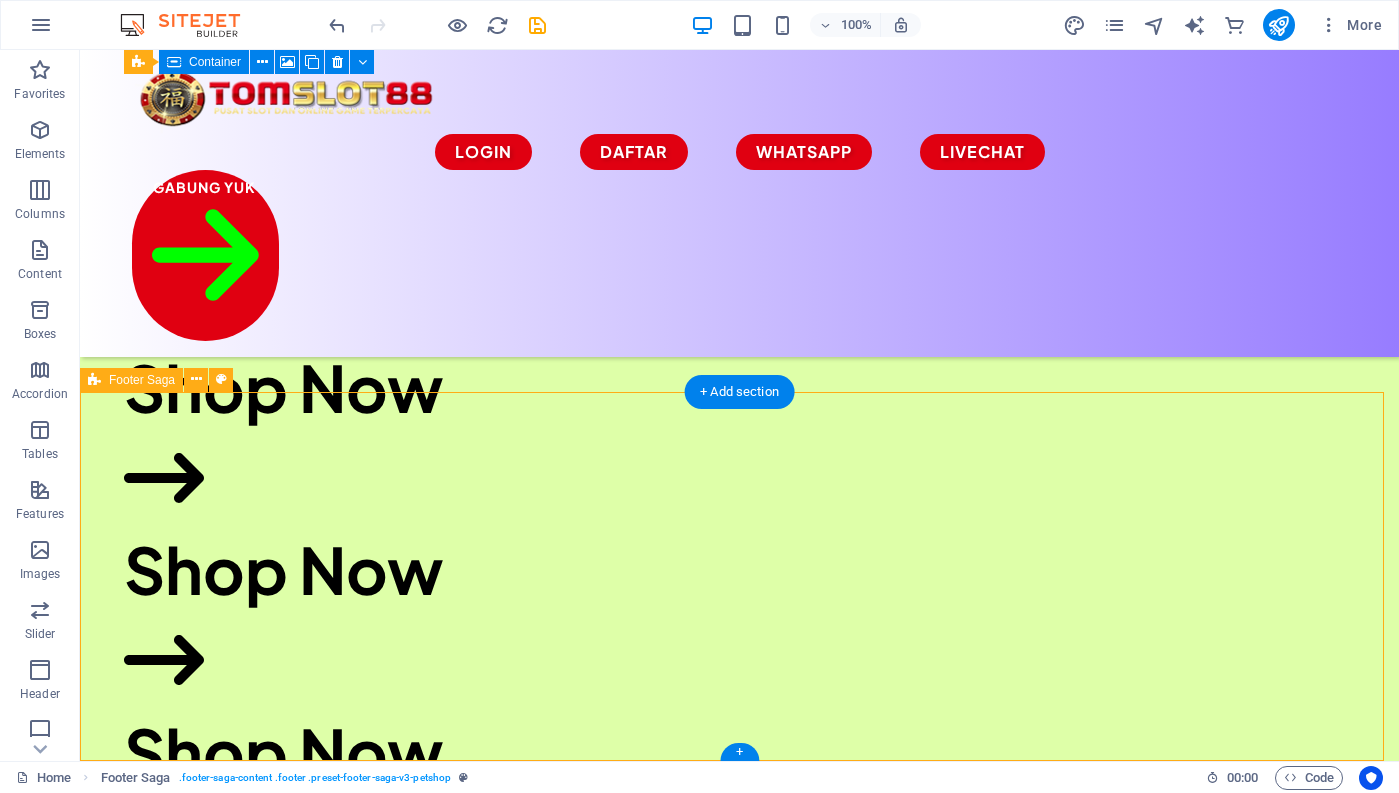 click on "Contact Us   114d16947c7d9713e22b0df7b0be19@cpanel.local   0123 - 456789 Quick Links Home Shop About Testimonials FAQ Address Street ,  Berlin
12345 Legal Notice Privacy Policy Social media" at bounding box center [739, 5601] 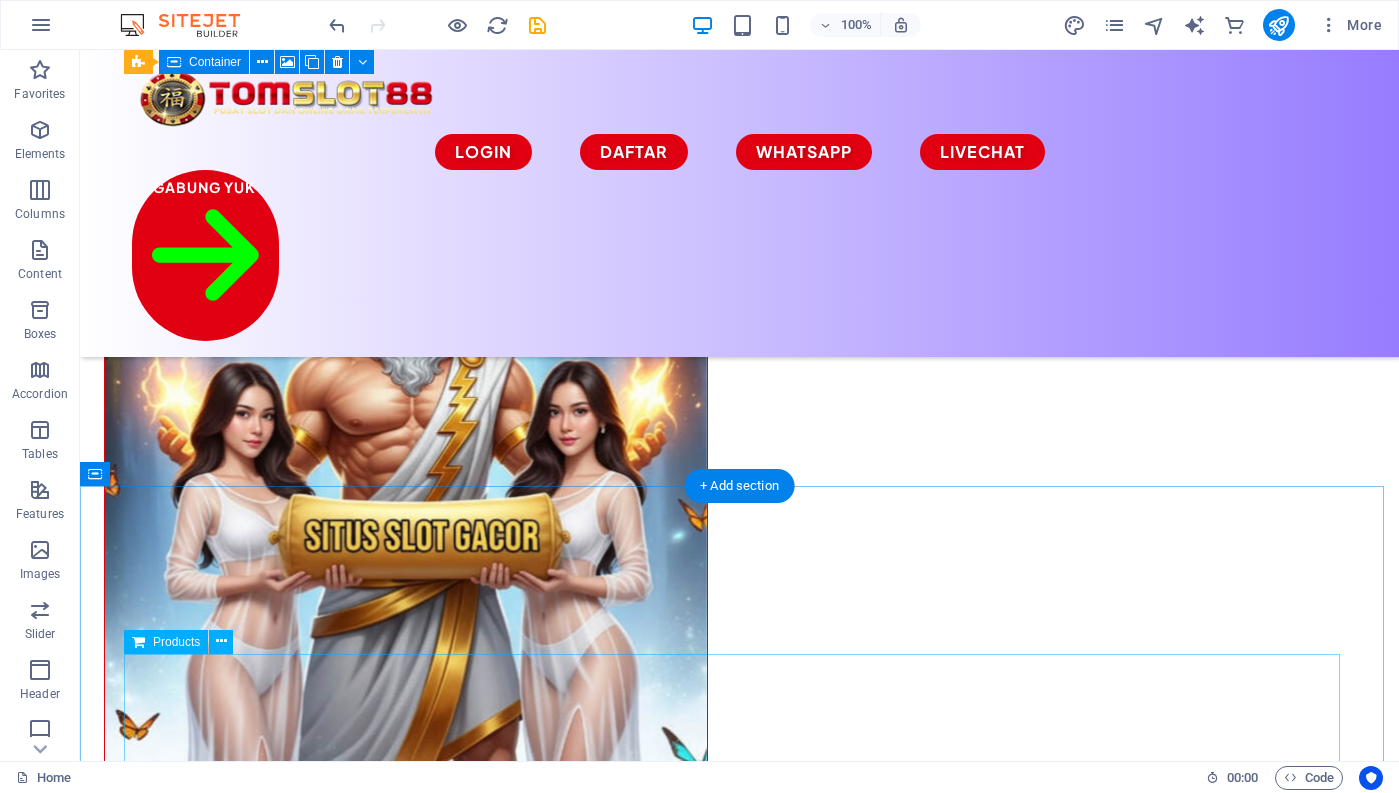 scroll, scrollTop: 0, scrollLeft: 0, axis: both 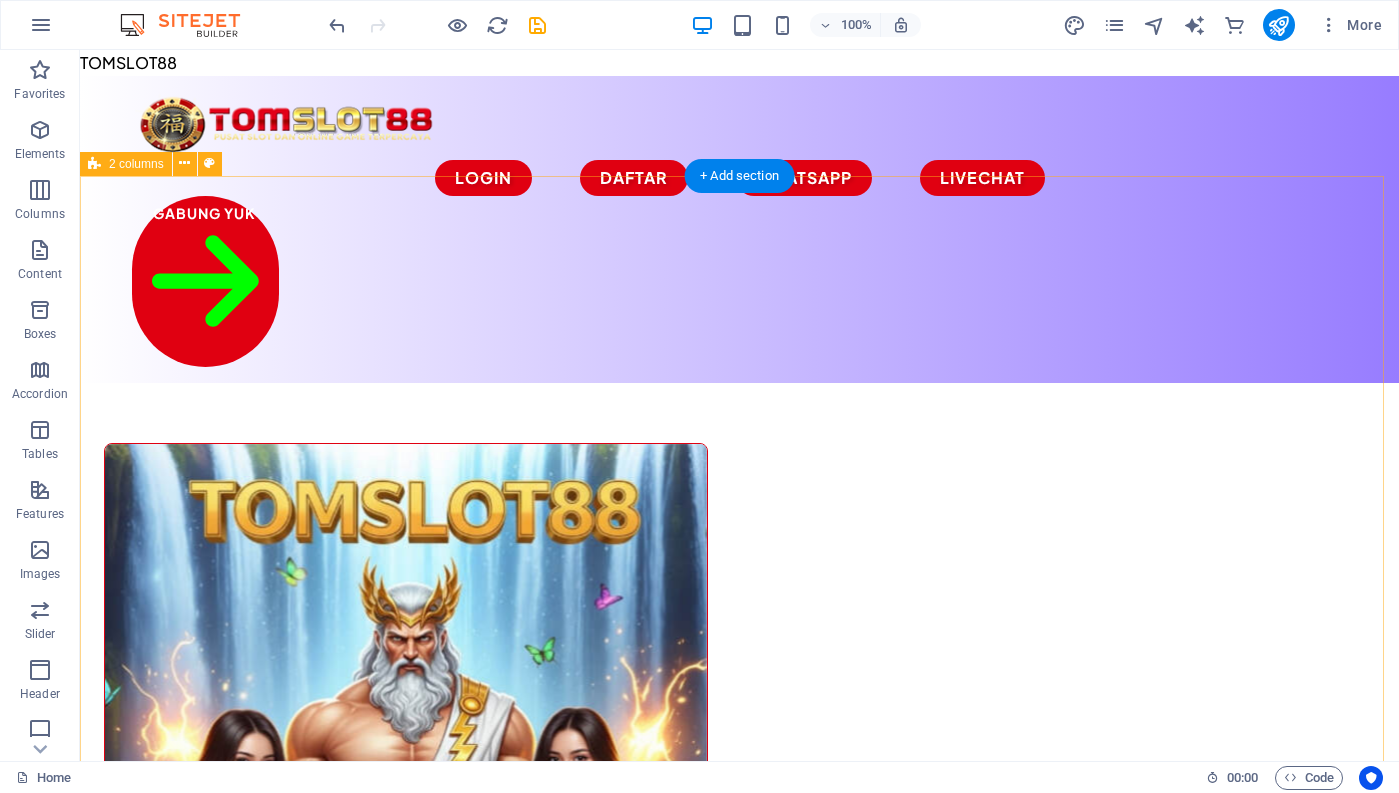 click on "Drop content here or  Add elements  Paste clipboard ​ TOMSLOT88 Situs Slot Gacor Online Terbaik Saat ini Lorem ipsum dolor sit amet, consectetur adipiscing elit, sed do eiusmod tempor incididunt ut labore et dolore magna aliqua. Ut enim ad minim veniam, quis nostrud exercitation ullamco laboris. All products" at bounding box center (739, 1167) 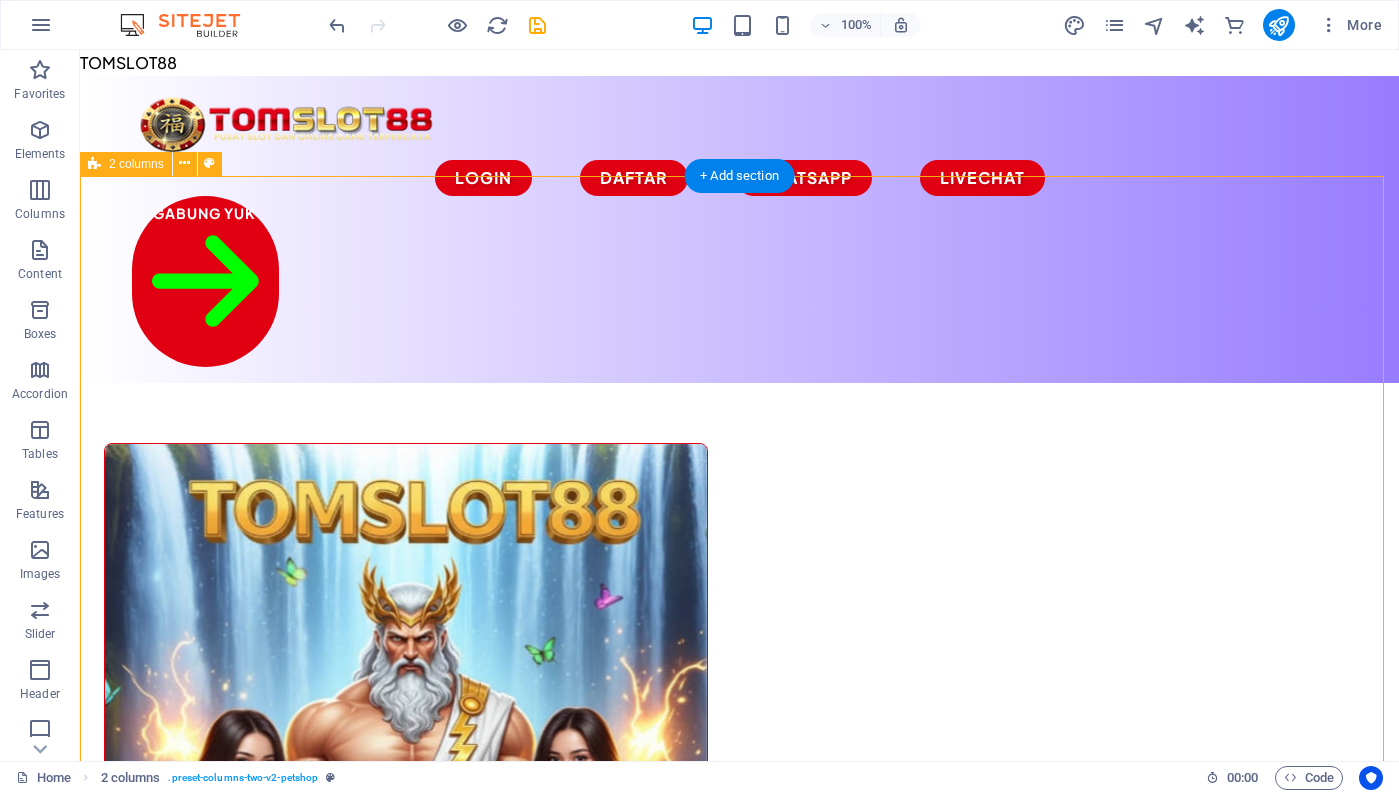 click on "Drop content here or  Add elements  Paste clipboard ​ TOMSLOT88 Situs Slot Gacor Online Terbaik Saat ini Lorem ipsum dolor sit amet, consectetur adipiscing elit, sed do eiusmod tempor incididunt ut labore et dolore magna aliqua. Ut enim ad minim veniam, quis nostrud exercitation ullamco laboris. All products" at bounding box center (739, 1167) 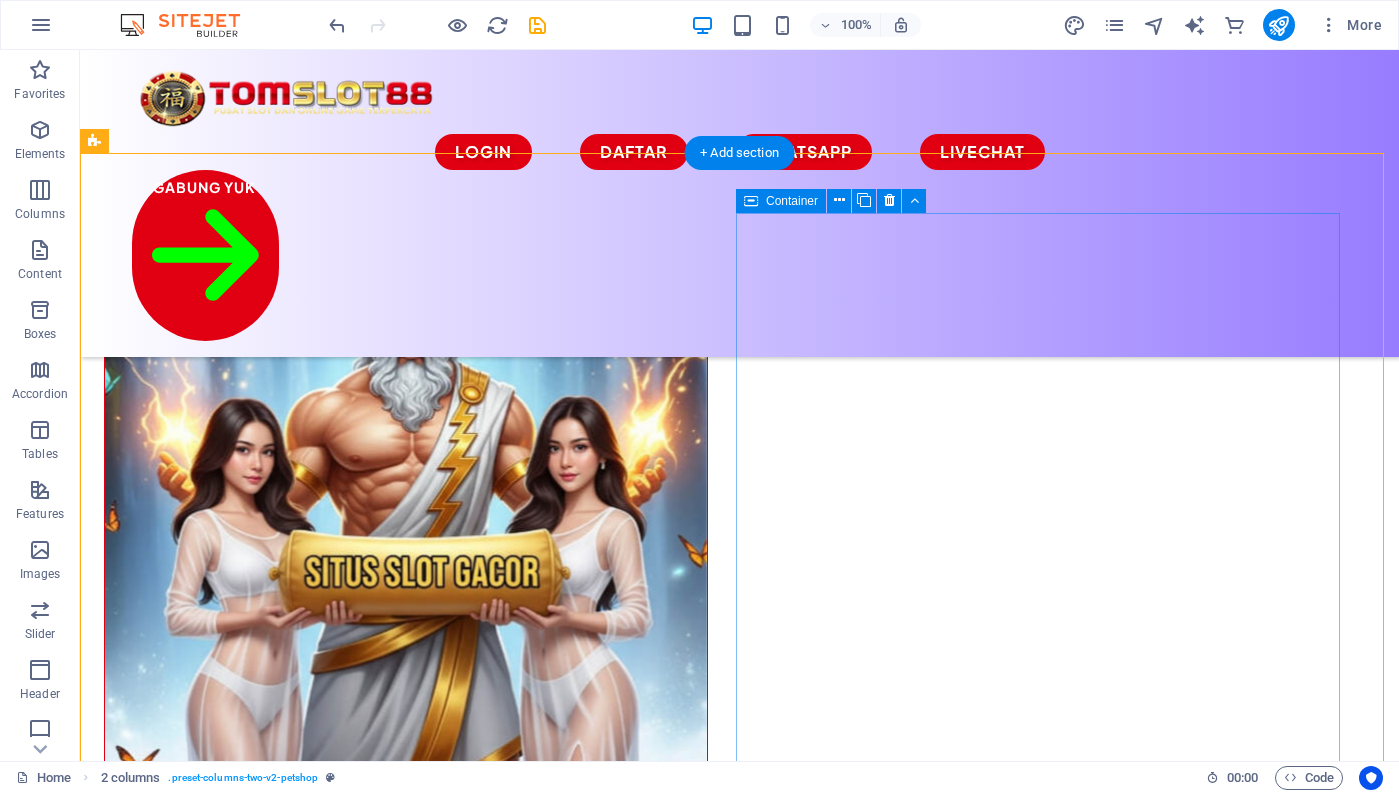 scroll, scrollTop: 200, scrollLeft: 0, axis: vertical 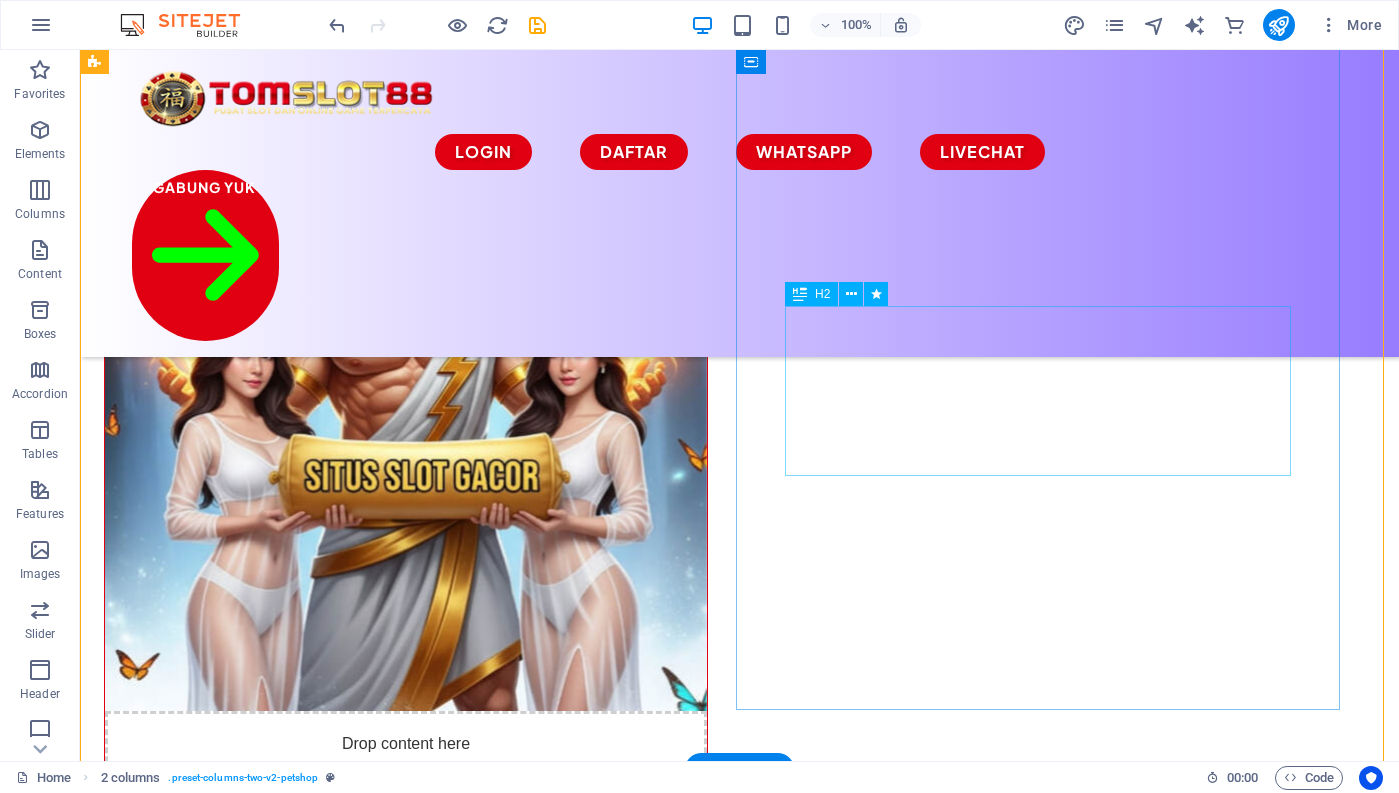 click on "​ TOMSLOT88 Situs Slot Gacor Online Terbaik Saat ini" at bounding box center [406, 992] 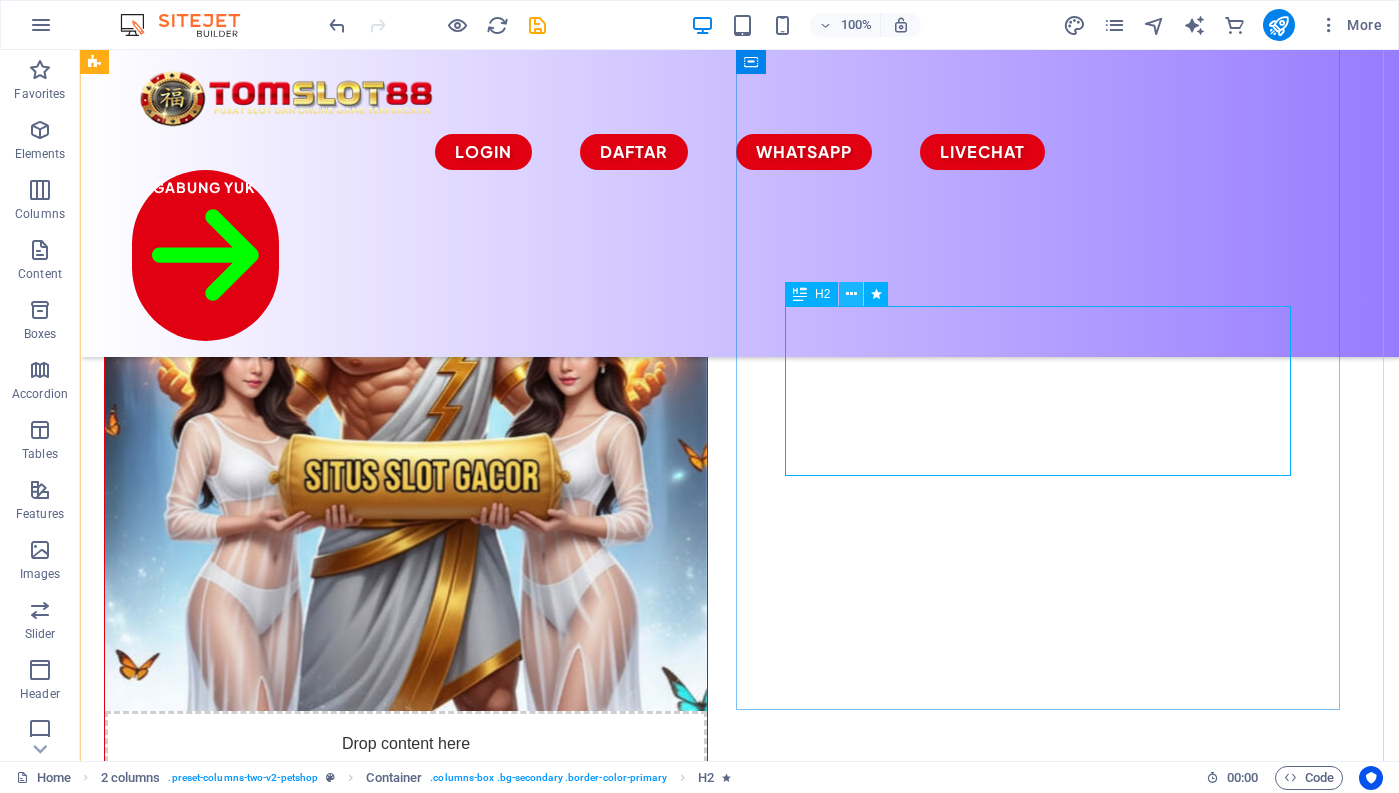 click at bounding box center (851, 294) 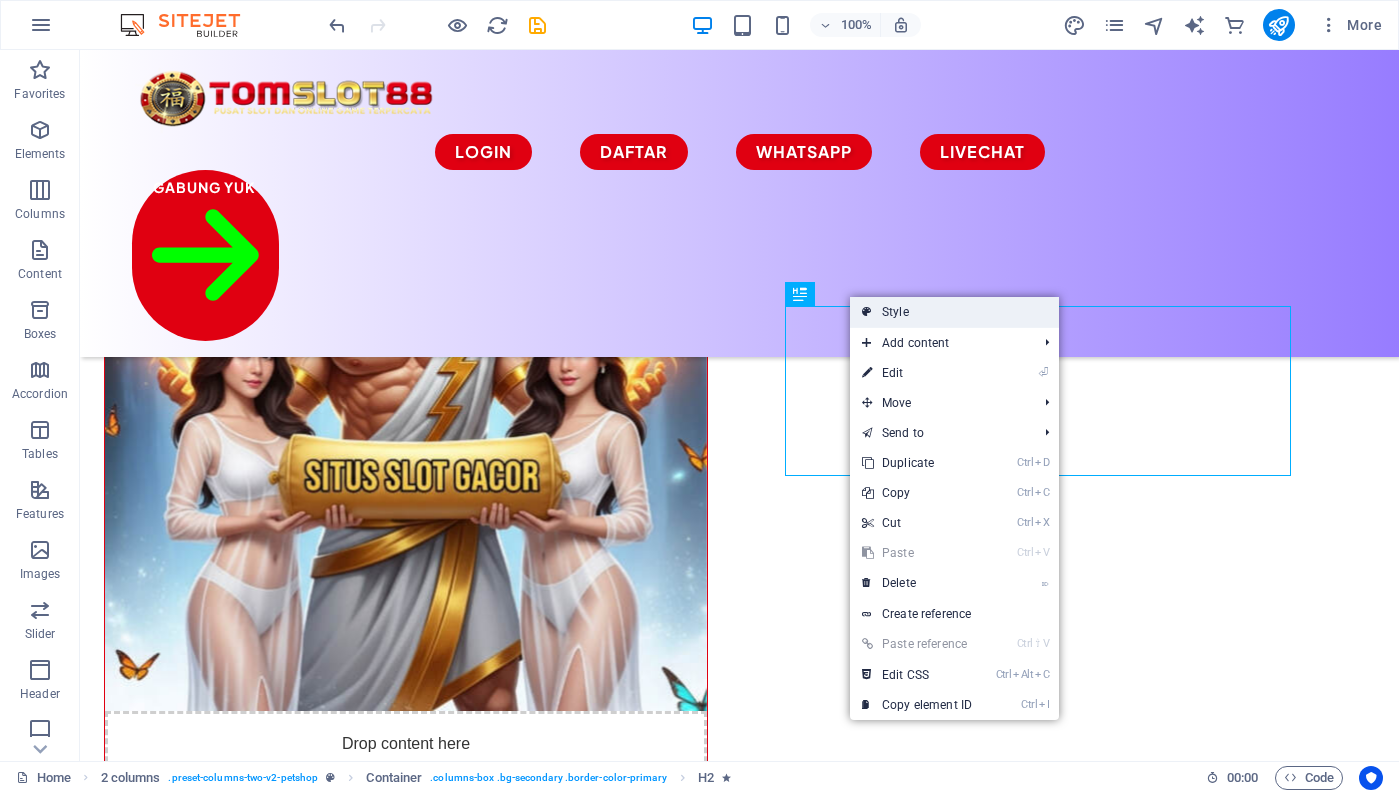 click on "Style" at bounding box center (954, 312) 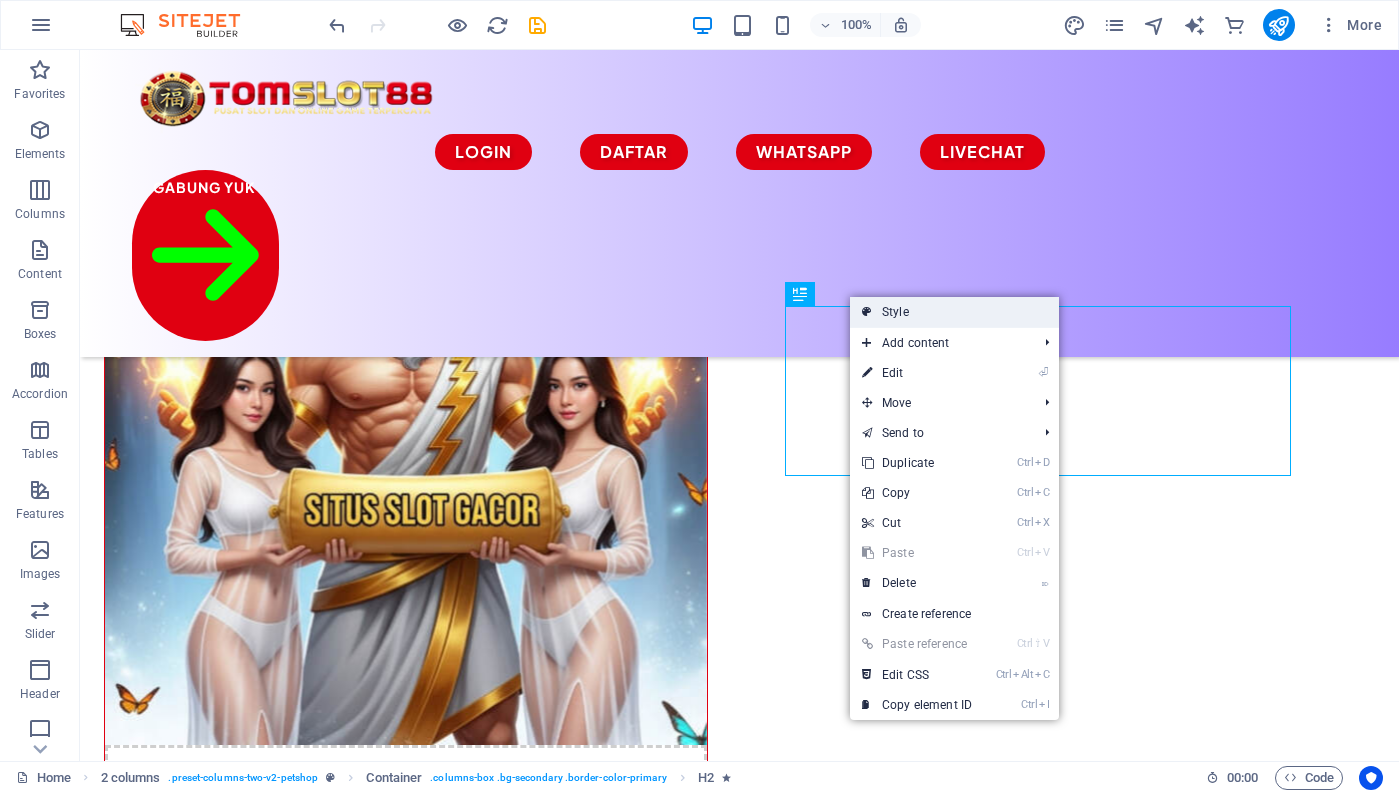select on "rem" 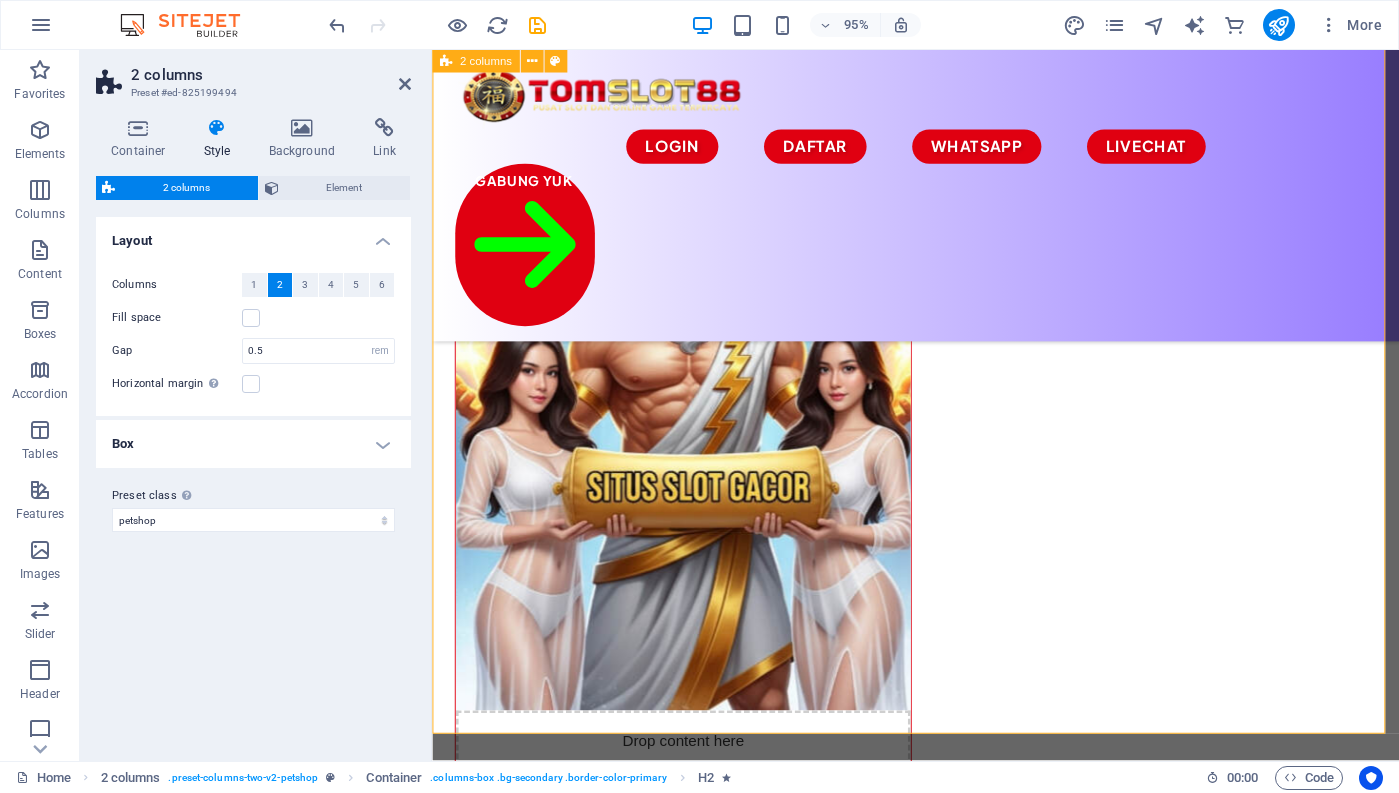 scroll, scrollTop: 234, scrollLeft: 0, axis: vertical 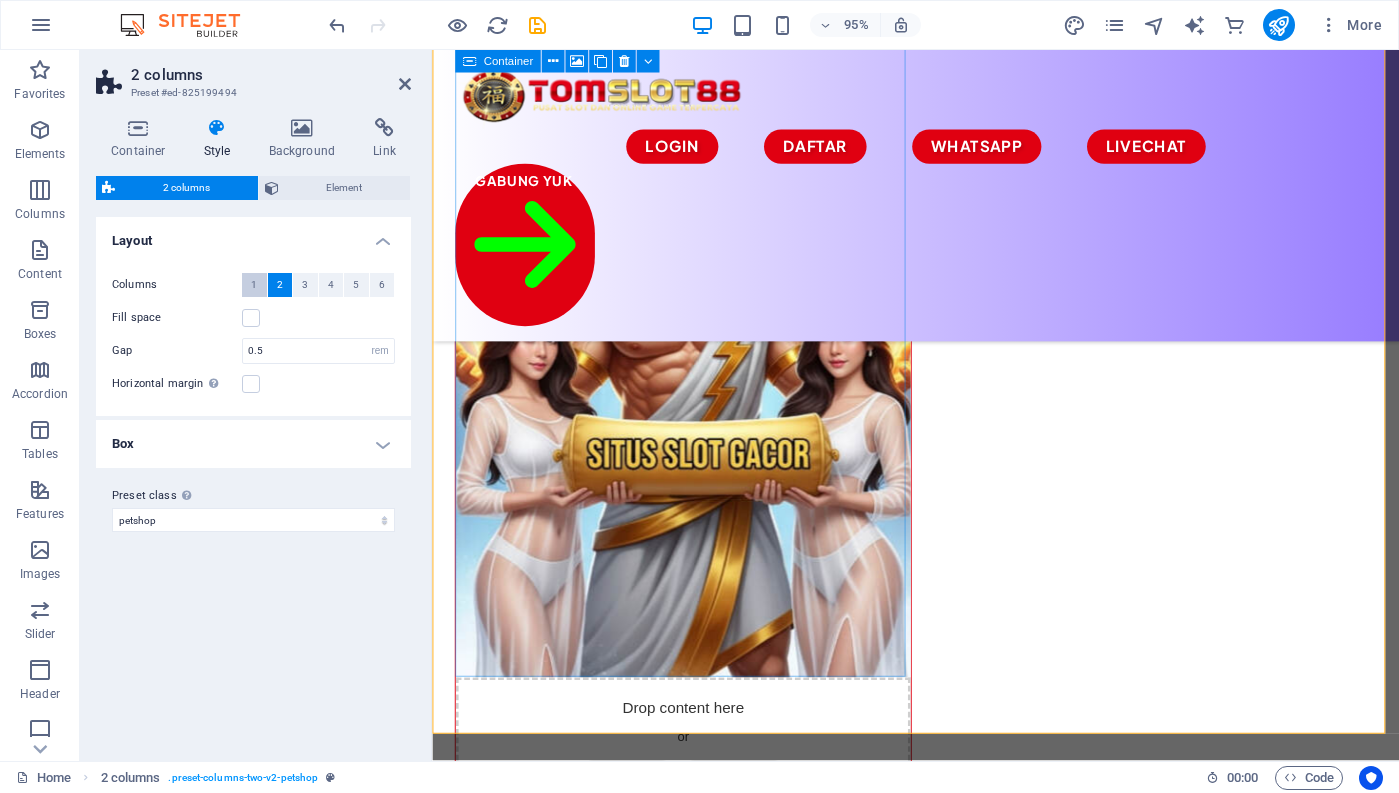 click on "1" at bounding box center [254, 285] 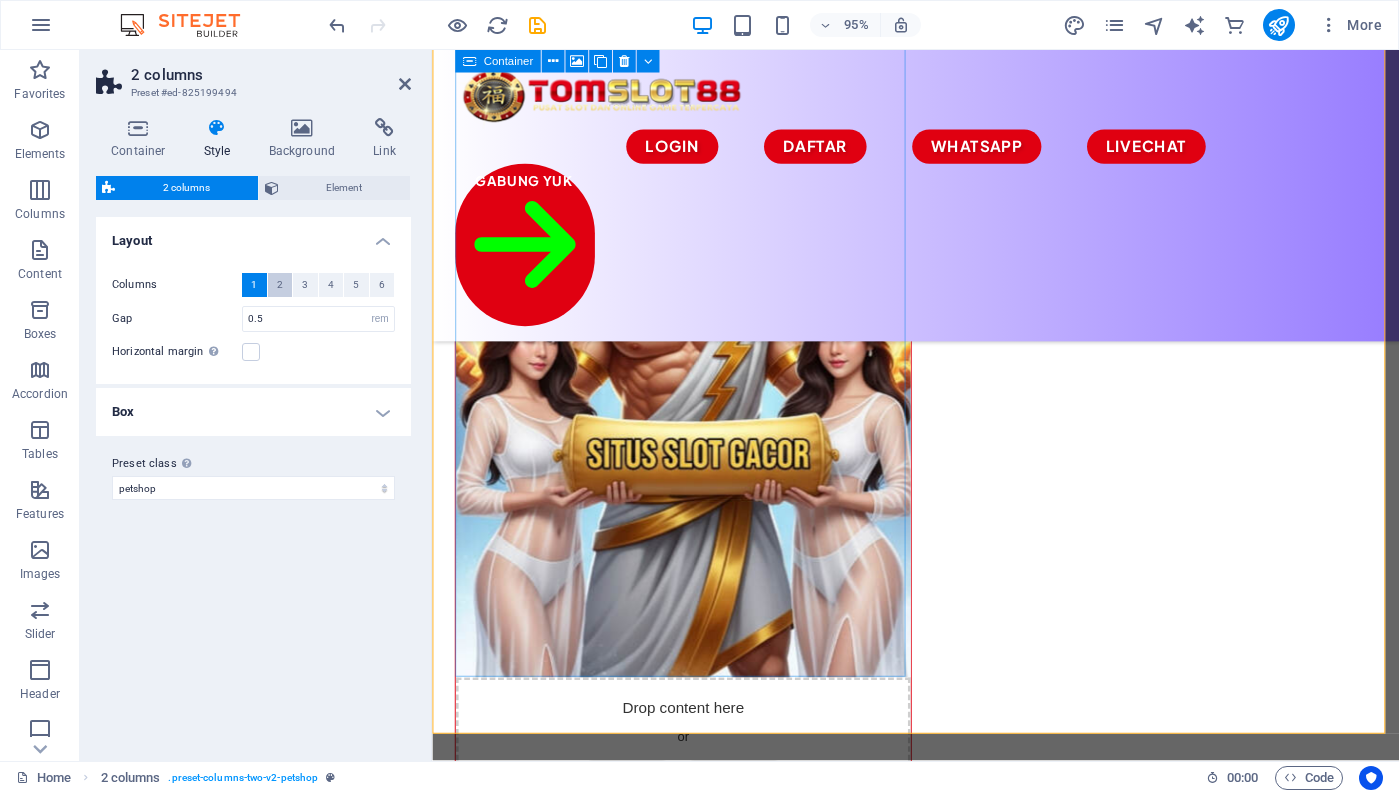 click on "2" at bounding box center (280, 285) 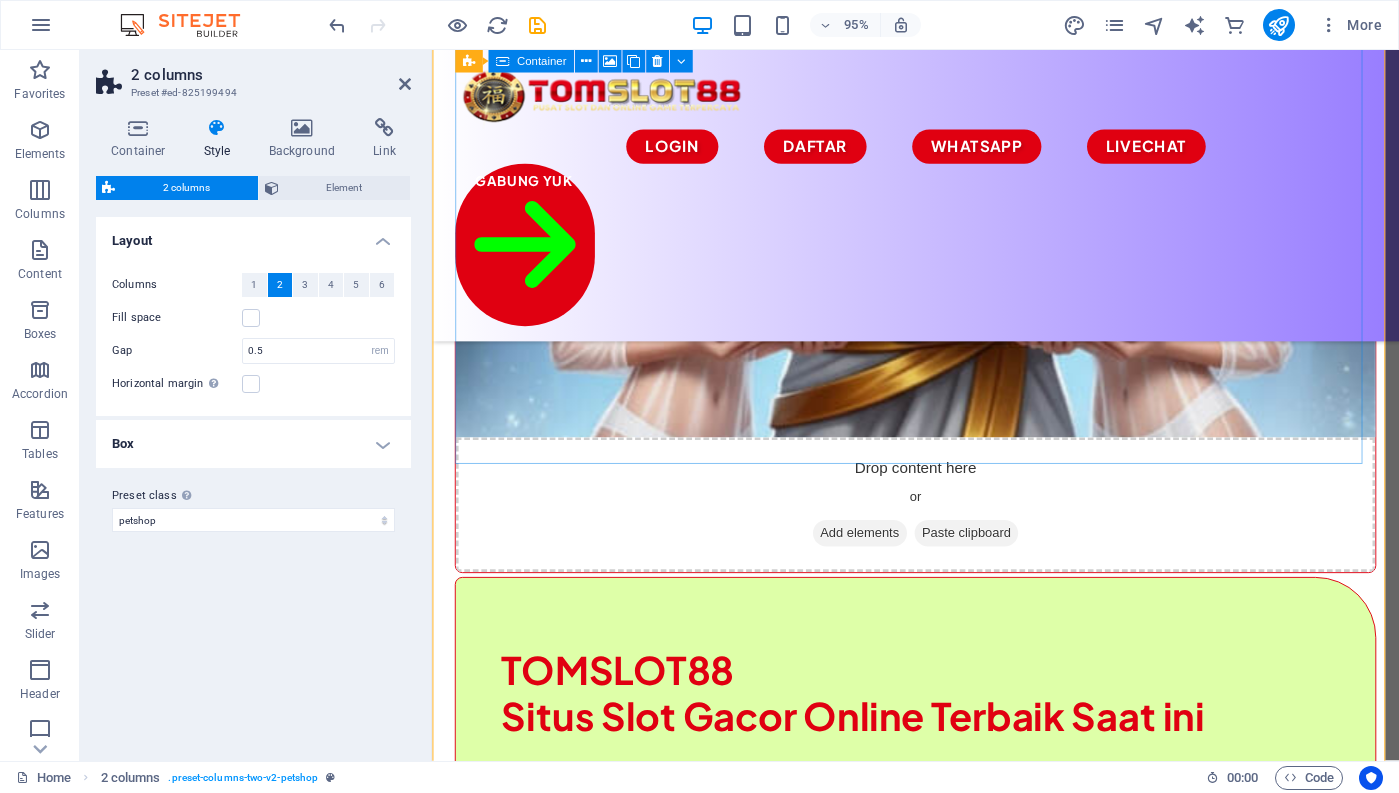 scroll, scrollTop: 400, scrollLeft: 0, axis: vertical 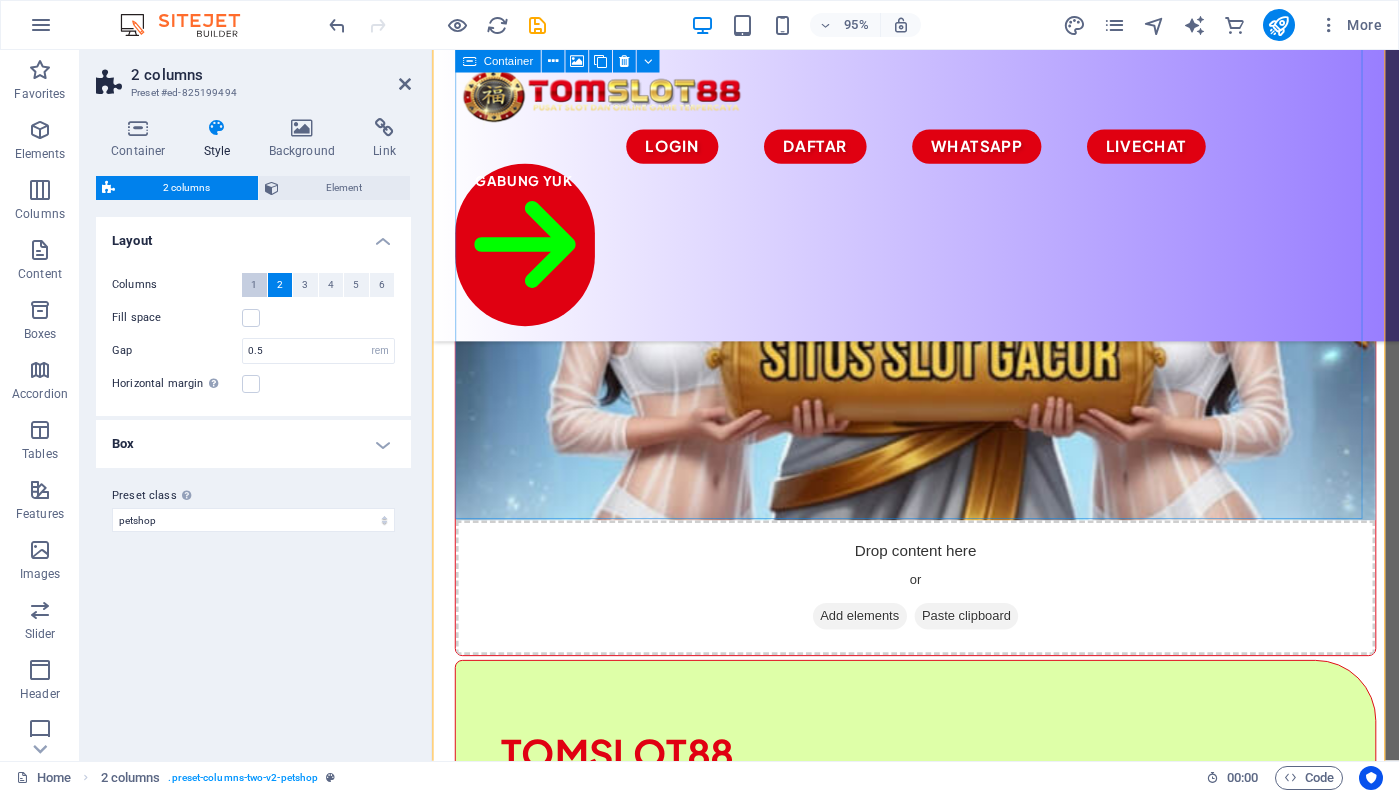 click on "1" at bounding box center [254, 285] 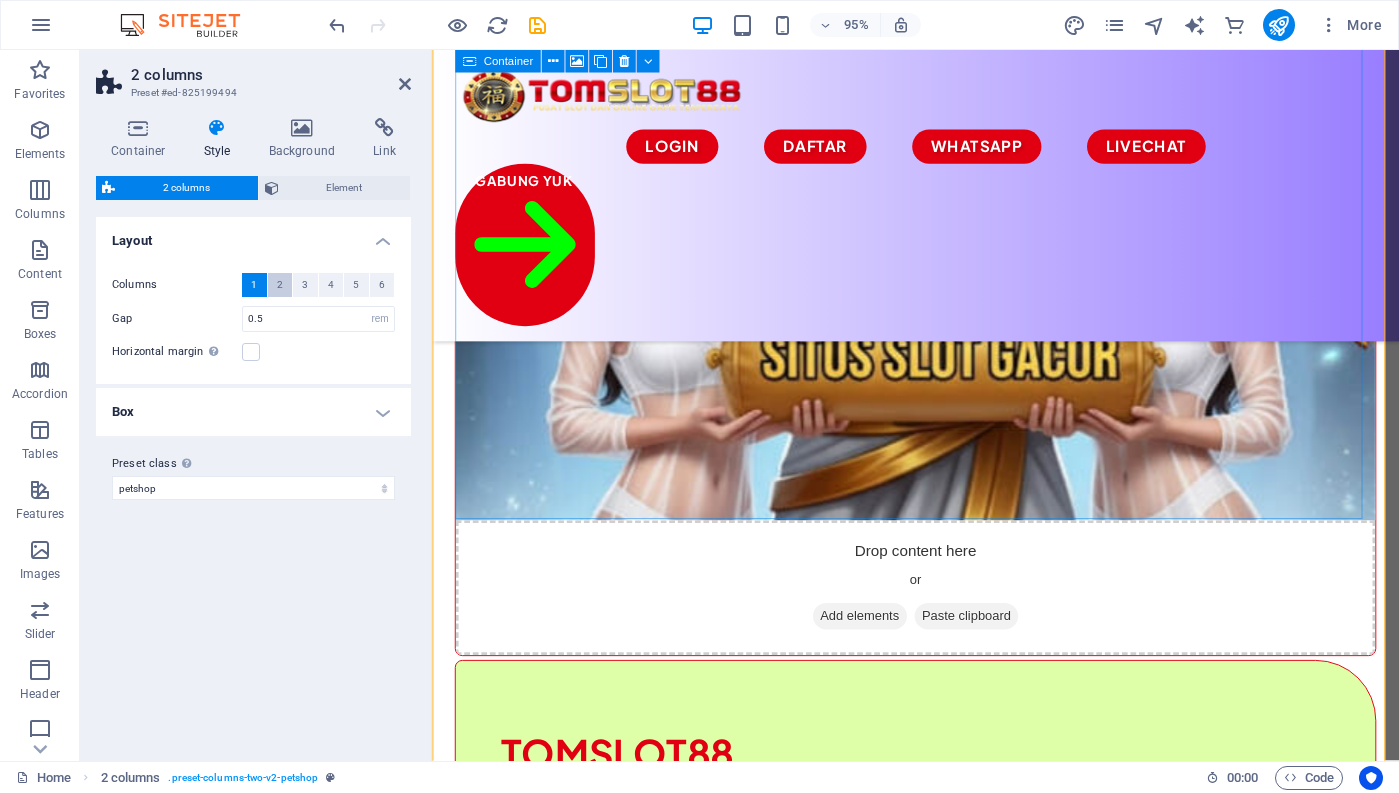 click on "2" at bounding box center [280, 285] 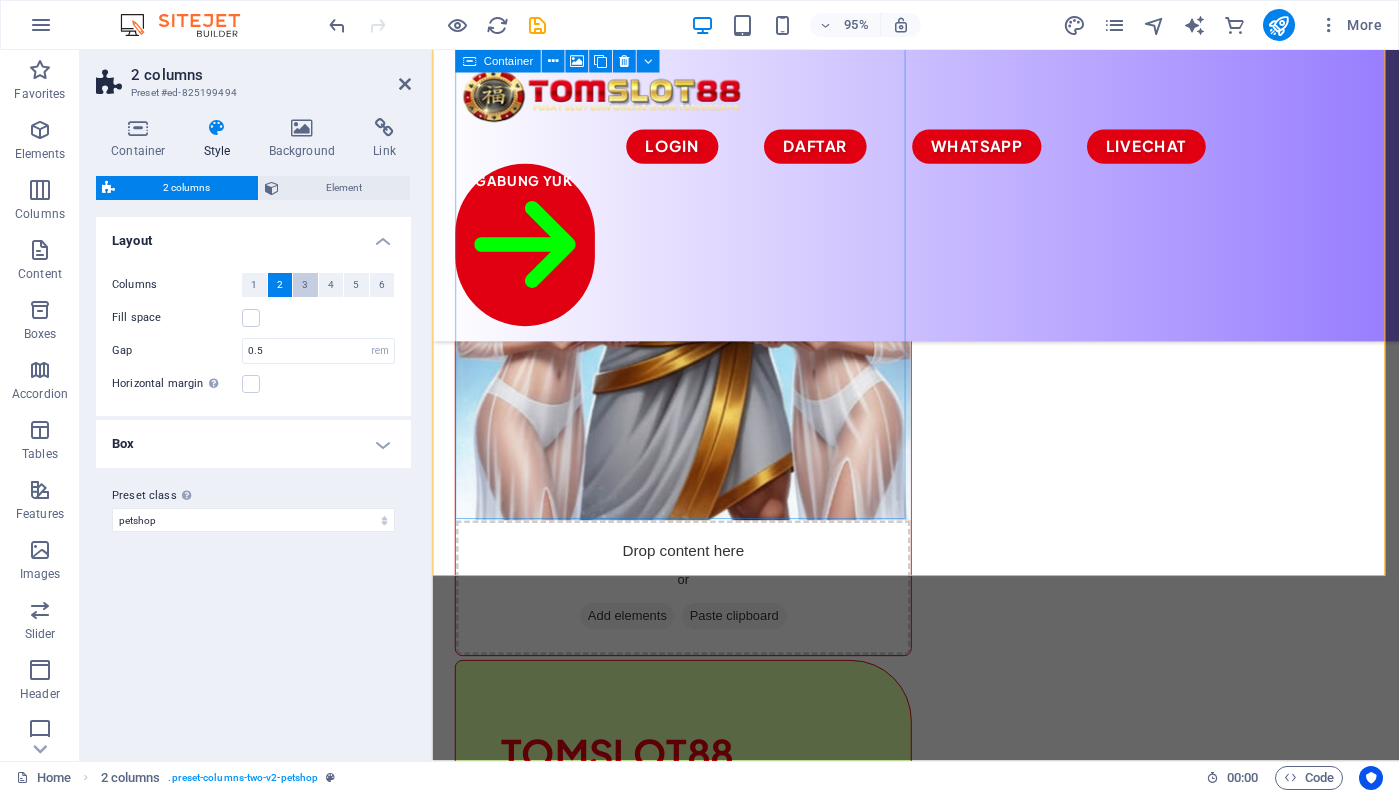 click on "3" at bounding box center (305, 285) 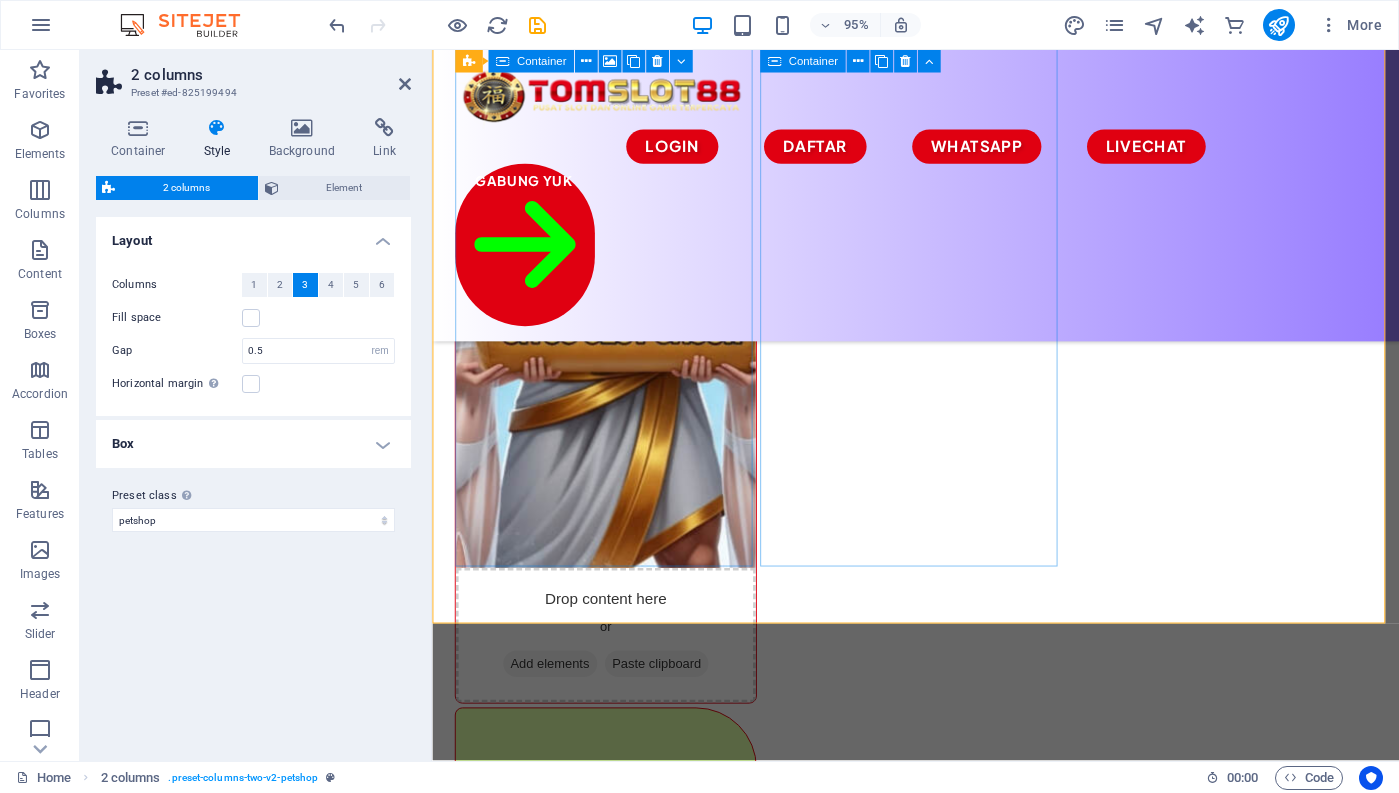 scroll, scrollTop: 100, scrollLeft: 0, axis: vertical 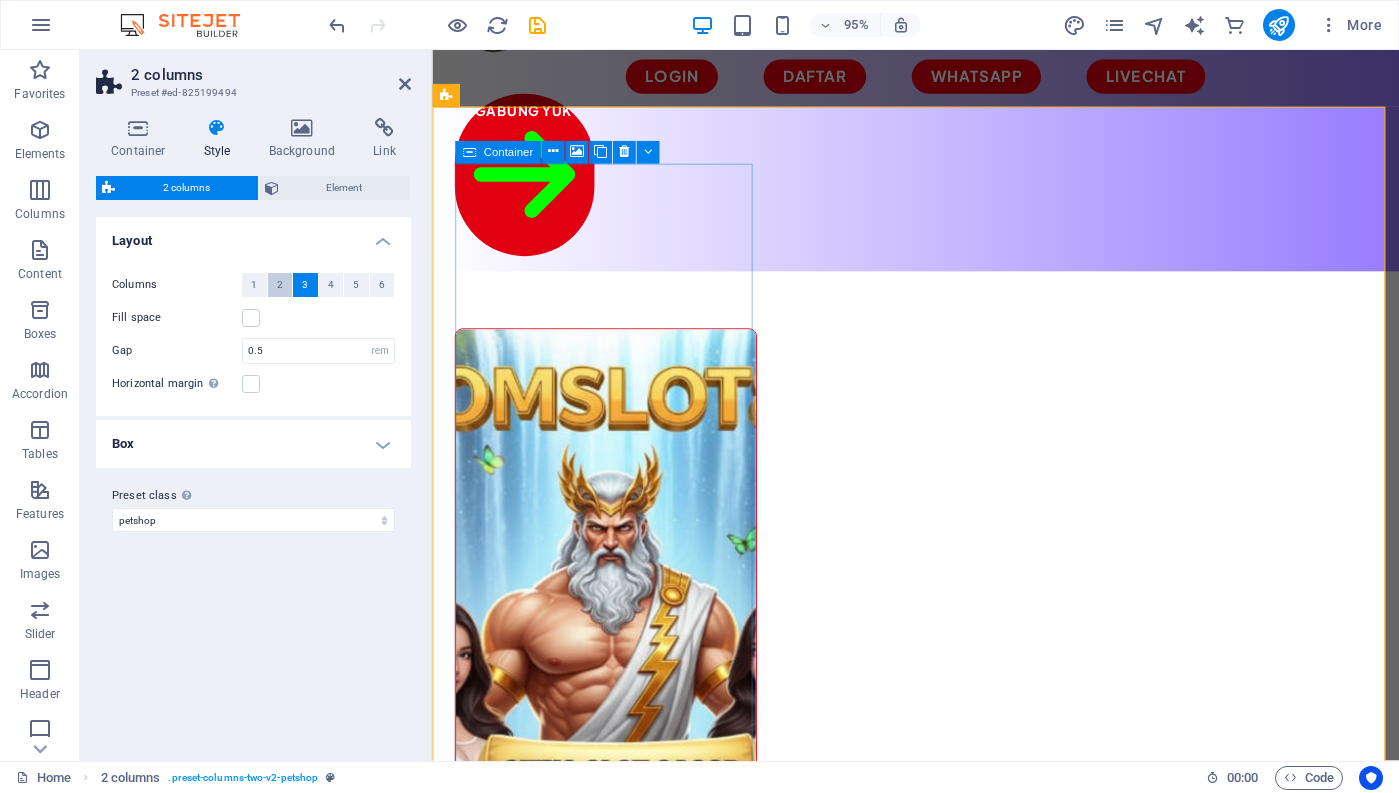click on "2" at bounding box center [280, 285] 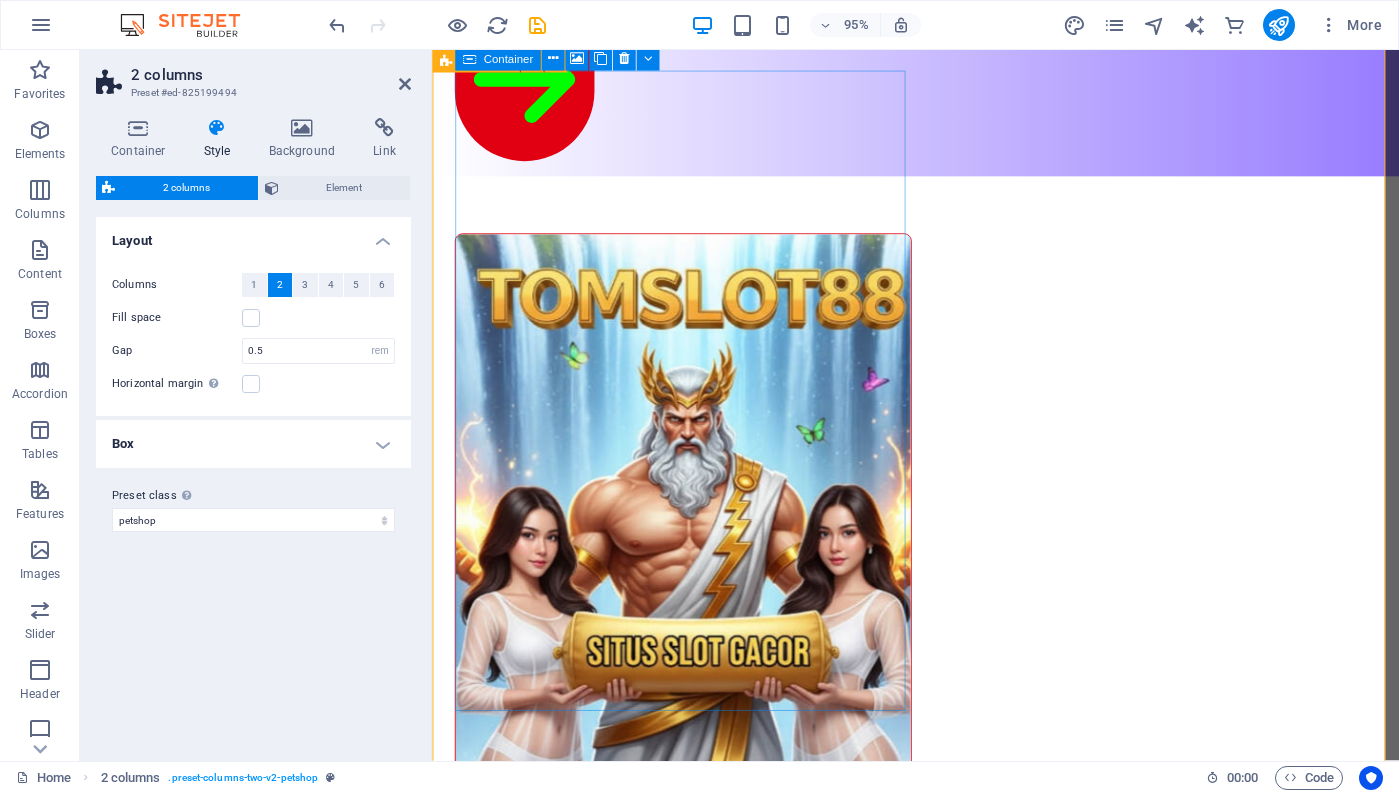scroll, scrollTop: 100, scrollLeft: 0, axis: vertical 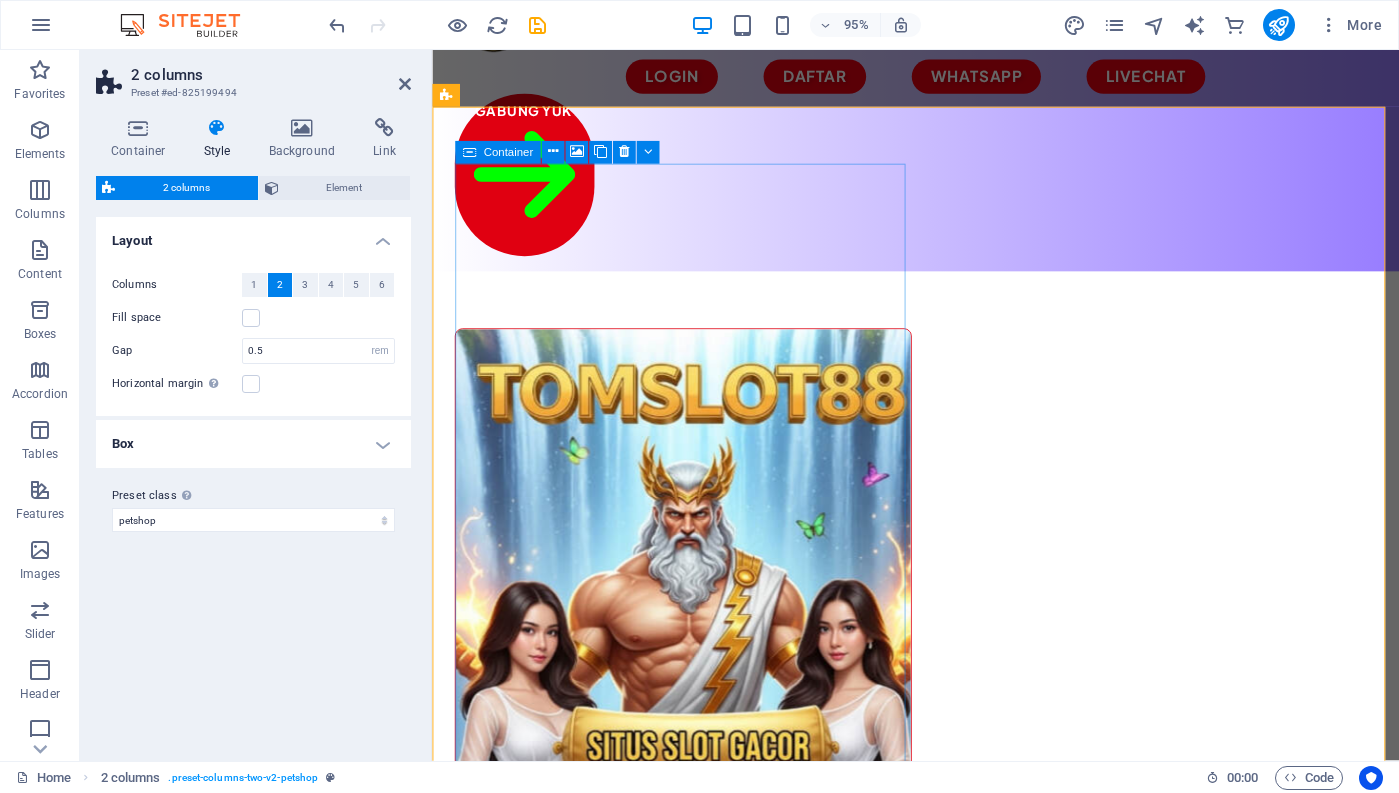 click on "Variants Default Layout Columns 1 2 3 4 5 6 Fill space Gap 0.5 px rem % vw vh Horizontal margin Only if the containers "Content width" is not set to "Default" Box Background Padding 0 px rem % vw vh Custom Custom 0 px rem % vw vh 0 px rem % vw vh 0 px rem % vw vh 0 px rem % vw vh Border style None             Border width 1 px rem vw vh Custom Custom 1 px rem vw vh 1 px rem vw vh 1 px rem vw vh 1 px rem vw vh Border color Round corners 0 px rem % vh vw Custom Custom 0 px rem % vh vw 0 px rem % vh vw 0 px rem % vh vw 0 px rem % vh vw Shadows None Outside Inside Color X offset 0 px rem vh vw Y offset 0 px rem vh vw Blur 0 px rem % vh vw Spread 0 px rem vh vw Preset class Above chosen variant and settings affect all elements which carry this preset class. petshop Add preset class" at bounding box center [253, 481] 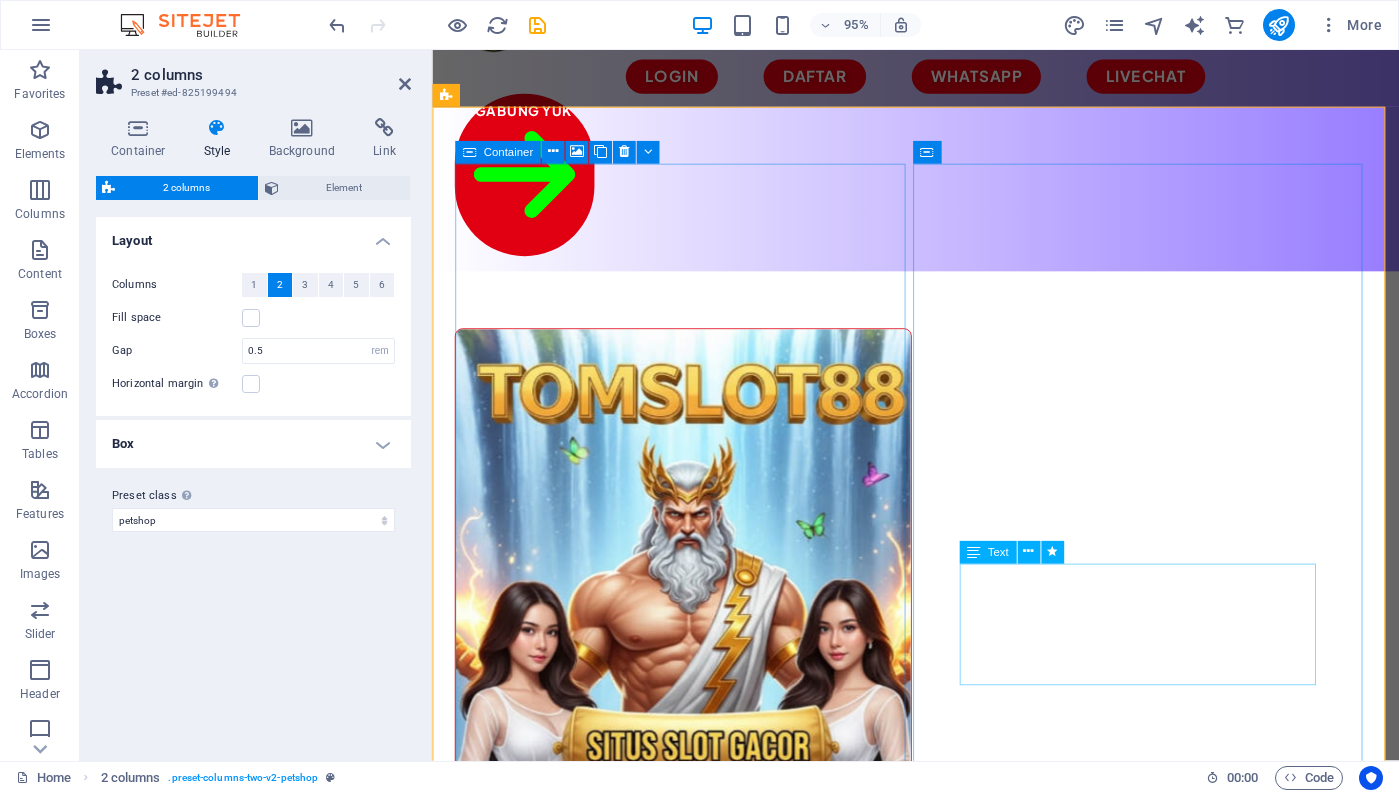 click on "Lorem ipsum dolor sit amet, consectetur adipiscing elit, sed do eiusmod tempor incididunt ut labore et dolore magna aliqua. Ut enim ad minim veniam, quis nostrud exercitation ullamco laboris." at bounding box center [696, 1527] 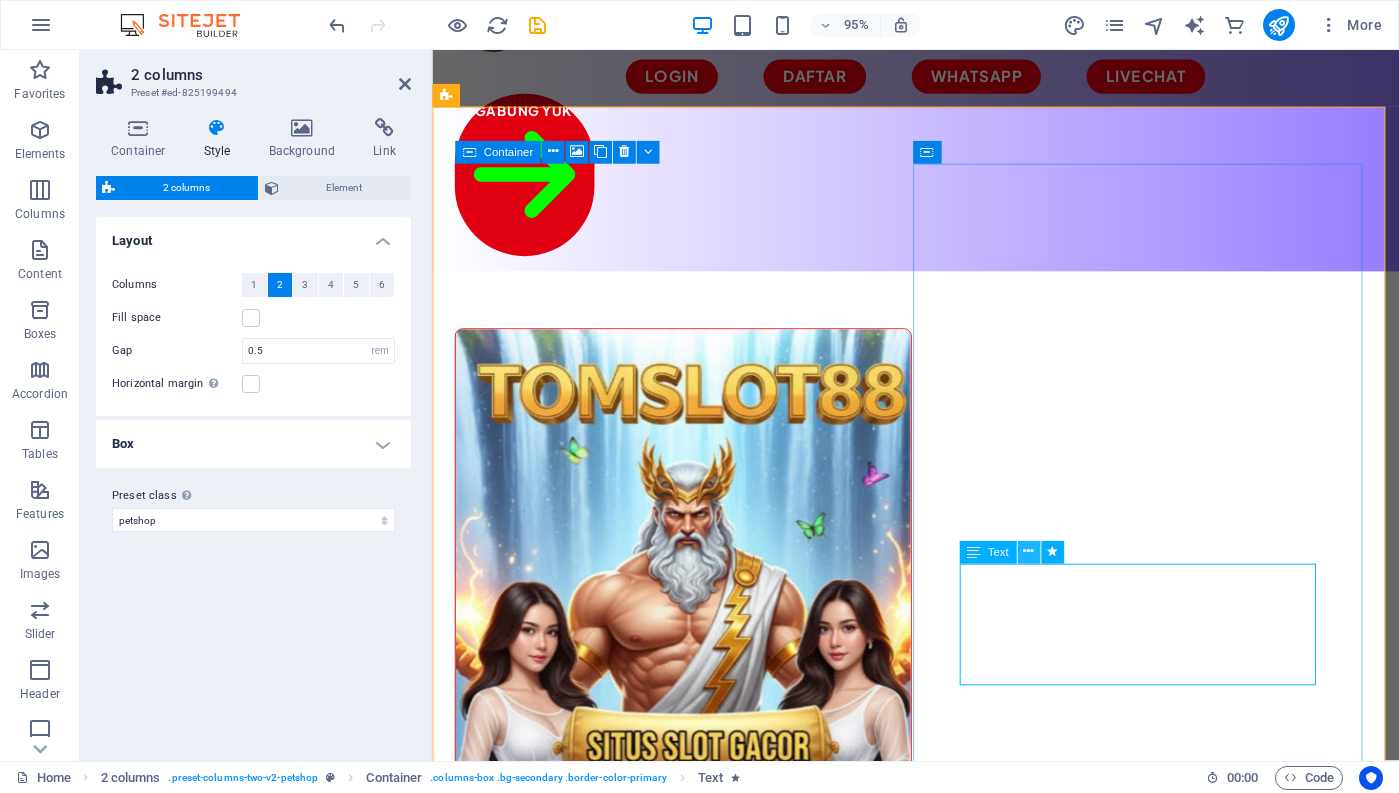 click at bounding box center (1028, 552) 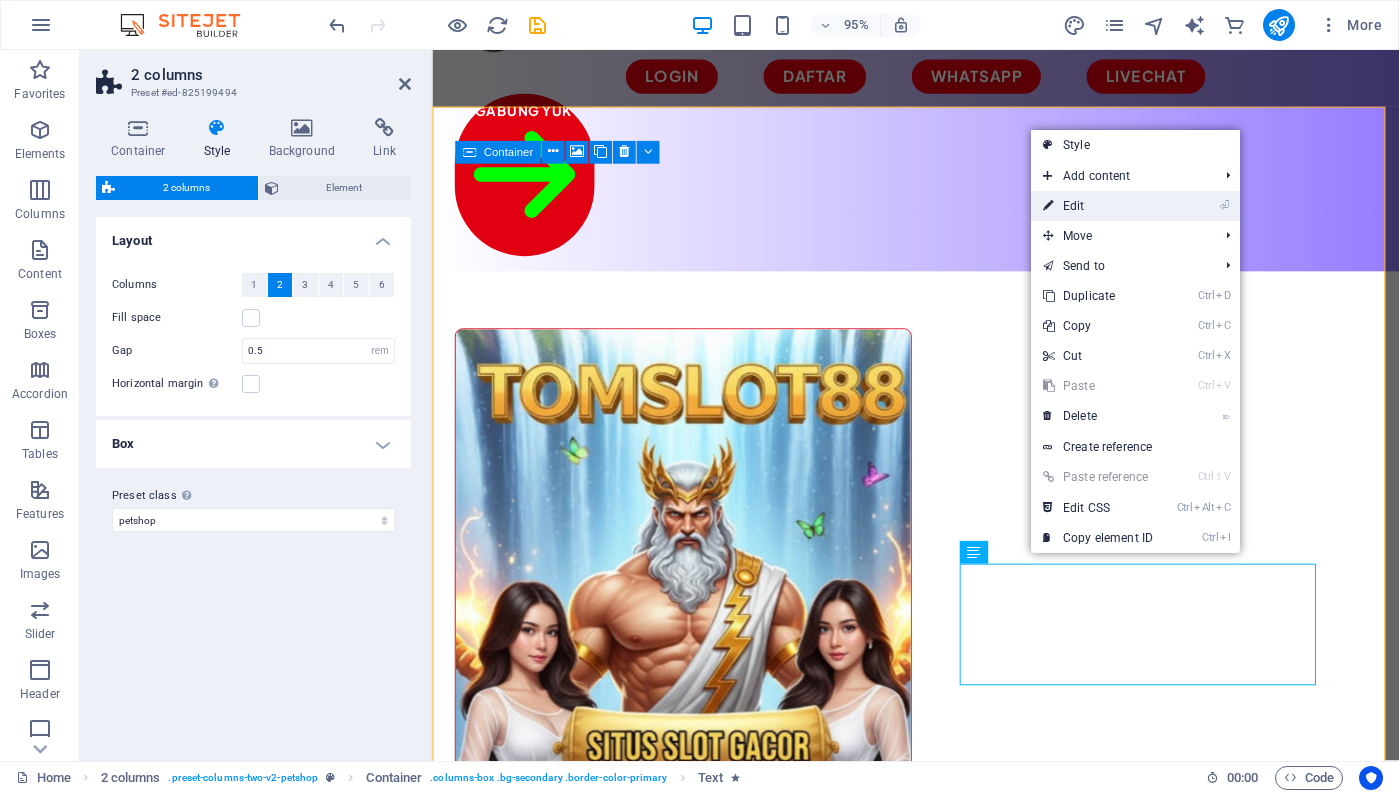 click on "⏎  Edit" at bounding box center [1098, 206] 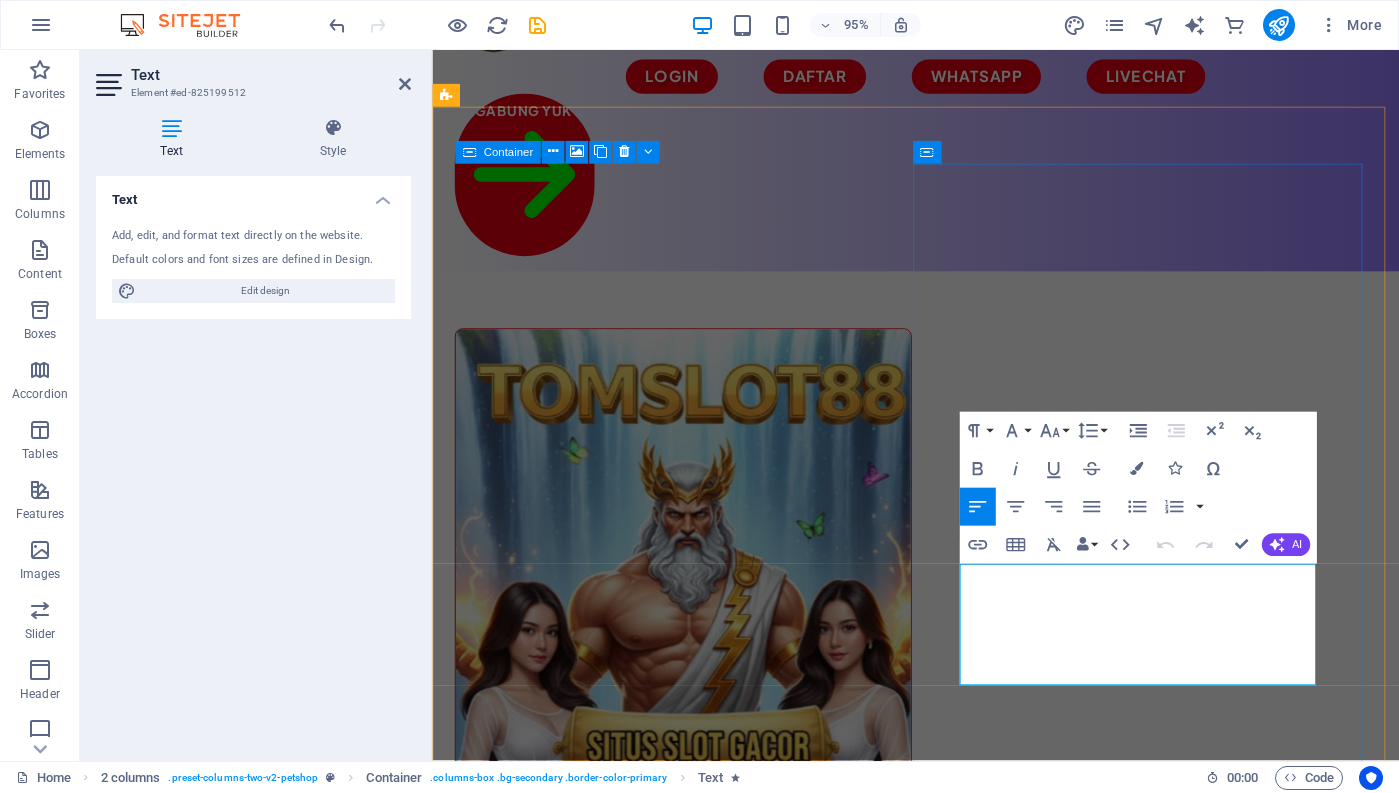 click on "Lorem ipsum dolor sit amet, consectetur adipiscing elit, sed do eiusmod tempor incididunt ut labore et dolore magna aliqua. Ut enim ad minim veniam, quis nostrud exercitation ullamco laboris." at bounding box center (696, 1527) 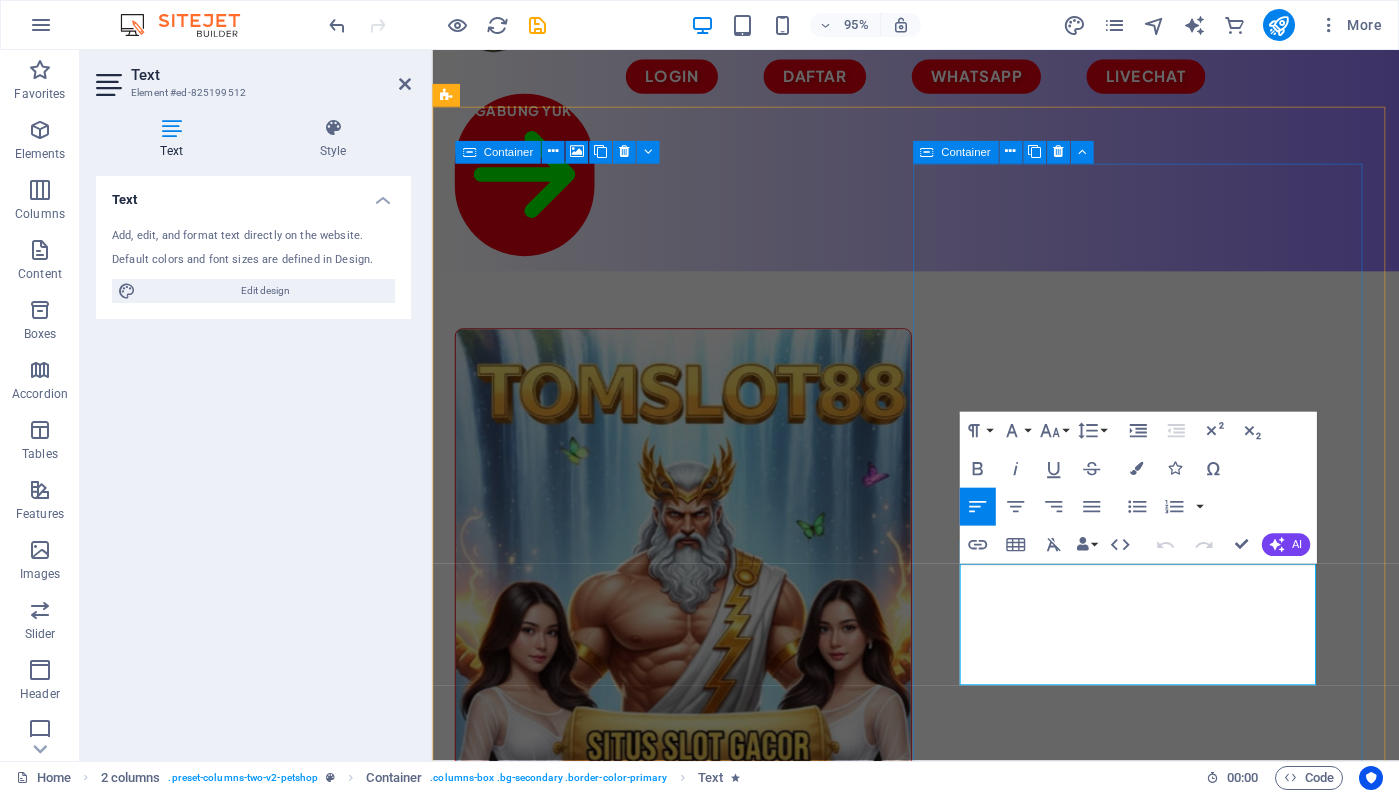 drag, startPoint x: 1066, startPoint y: 706, endPoint x: 980, endPoint y: 605, distance: 132.65369 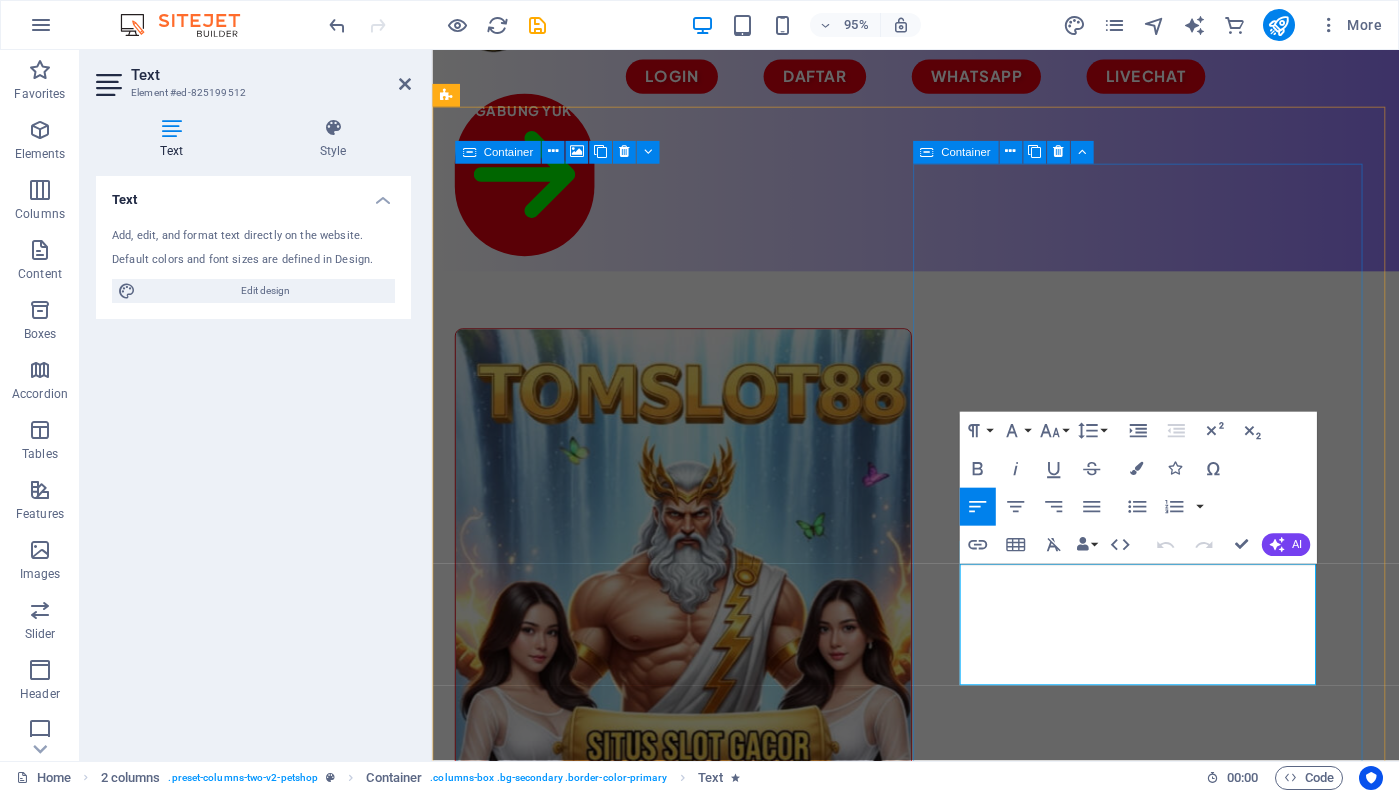 click on "​ TOMSLOT88 Situs Slot Gacor Online Terbaik Saat ini Lorem ipsum dolor sit amet, consectetur adipiscing elit, sed do eiusmod tempor incididunt ut labore et dolore magna aliqua. Ut enim ad minim veniam, quis nostrud exercitation ullamco laboris. All products" at bounding box center (696, 1528) 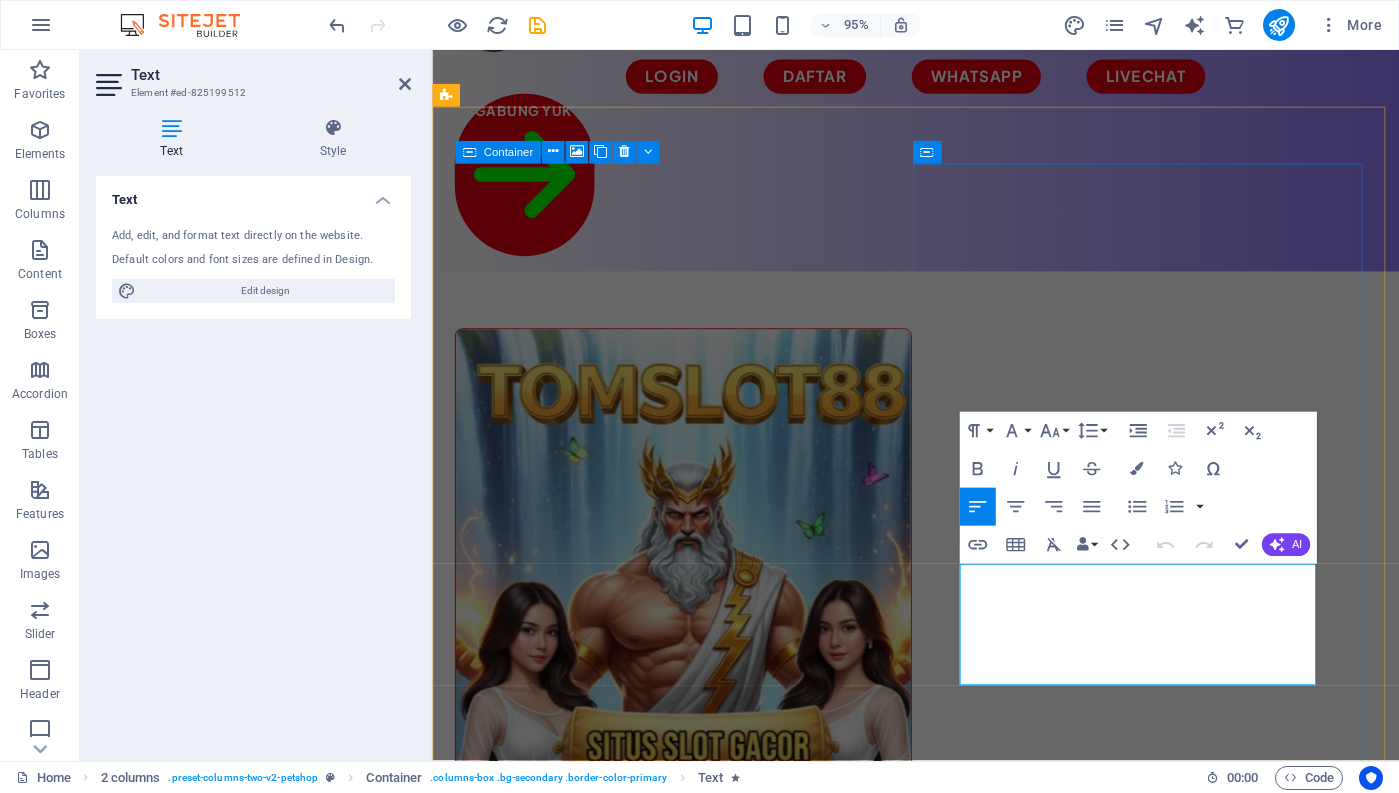 scroll, scrollTop: 0, scrollLeft: 0, axis: both 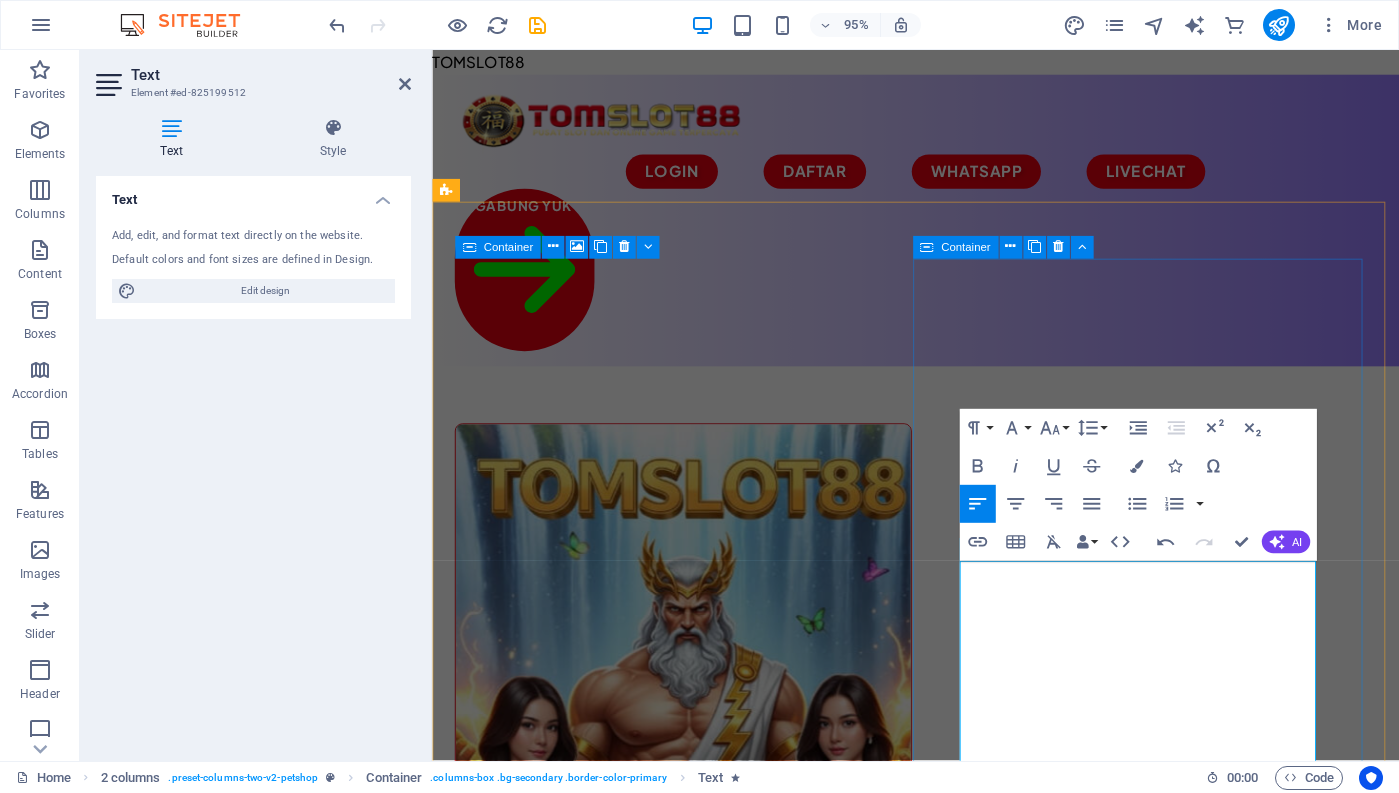 drag, startPoint x: 1063, startPoint y: 600, endPoint x: 982, endPoint y: 605, distance: 81.154175 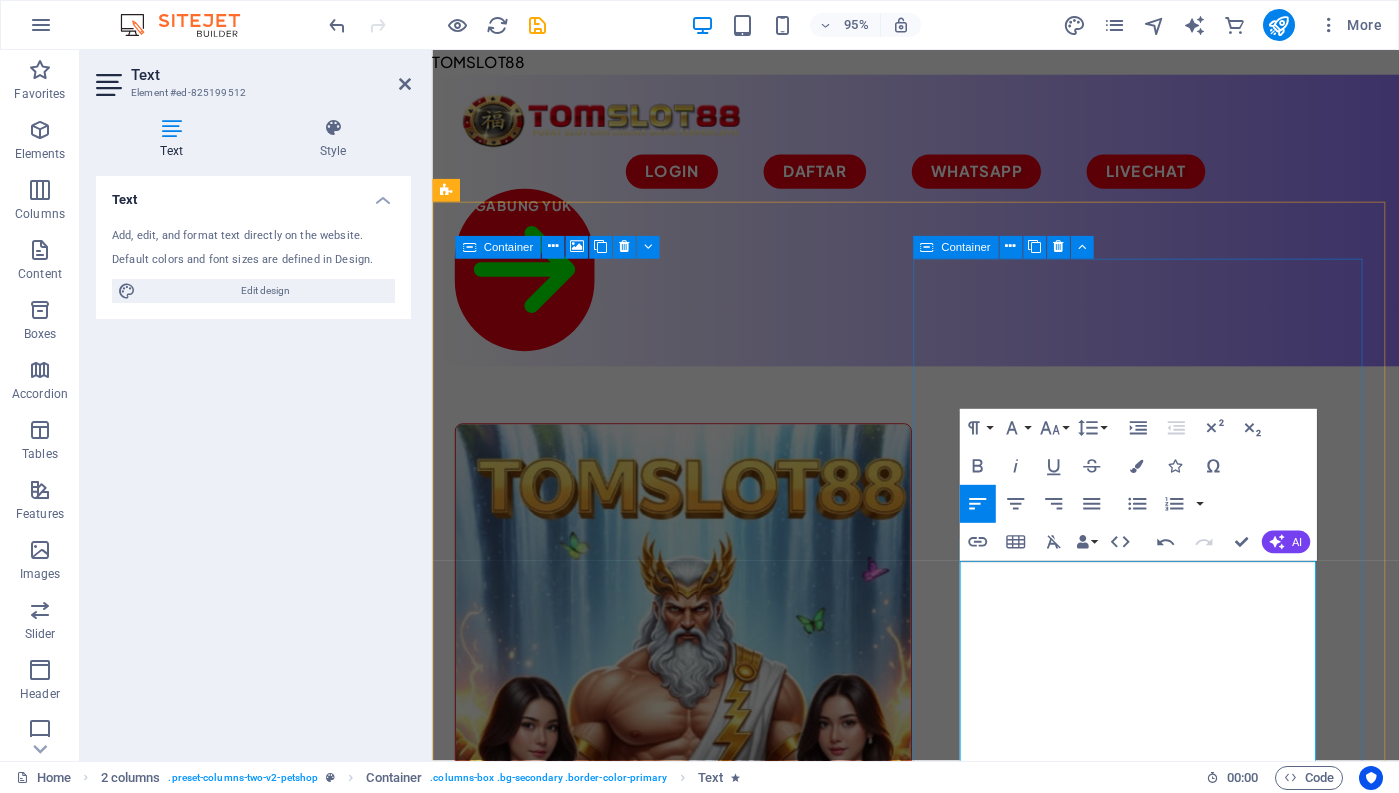 click on "​ TOMSLOT88 Situs Slot Gacor Online Terbaik Saat ini VEGAS123 hadir sebagai situs slot gacor online yang memiliki game dengan tingkat persentasi kemenangan terbesar, gampang menang. Banyak pemain menang besar Ketika bermain dislot. Dibantu oleh komunitas para slotter yang selalu membagikan rtp, pola gacor maupun jam gacor yang membuat pemain gampang wd. Gabung dan jadi bagian dari member yang gampang wd saat ini. VEGAS123 hadir sebagai situs slot gacor online yang memiliki game dengan tingkat persentasi kemenangan terbesar, gampang menang. Banyak pemain menang besar Ketika bermain dislot. Dibantu oleh komunitas para slotter yang selalu membagikan rtp, pola gacor maupun jam gacor yang membuat pemain gampang wd. Gabung dan jadi bagian dari member yang gampang wd saat ini. All products" at bounding box center (696, 1679) 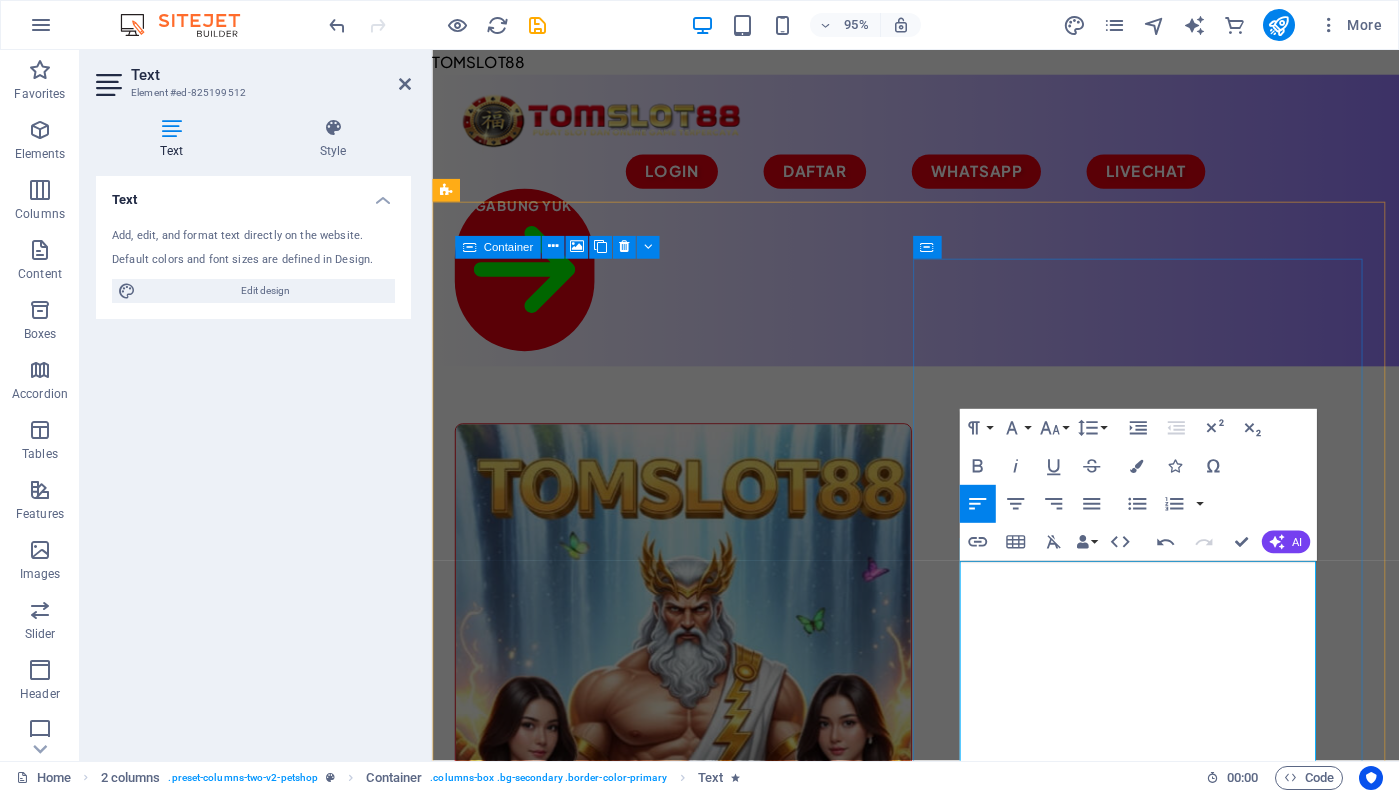 type 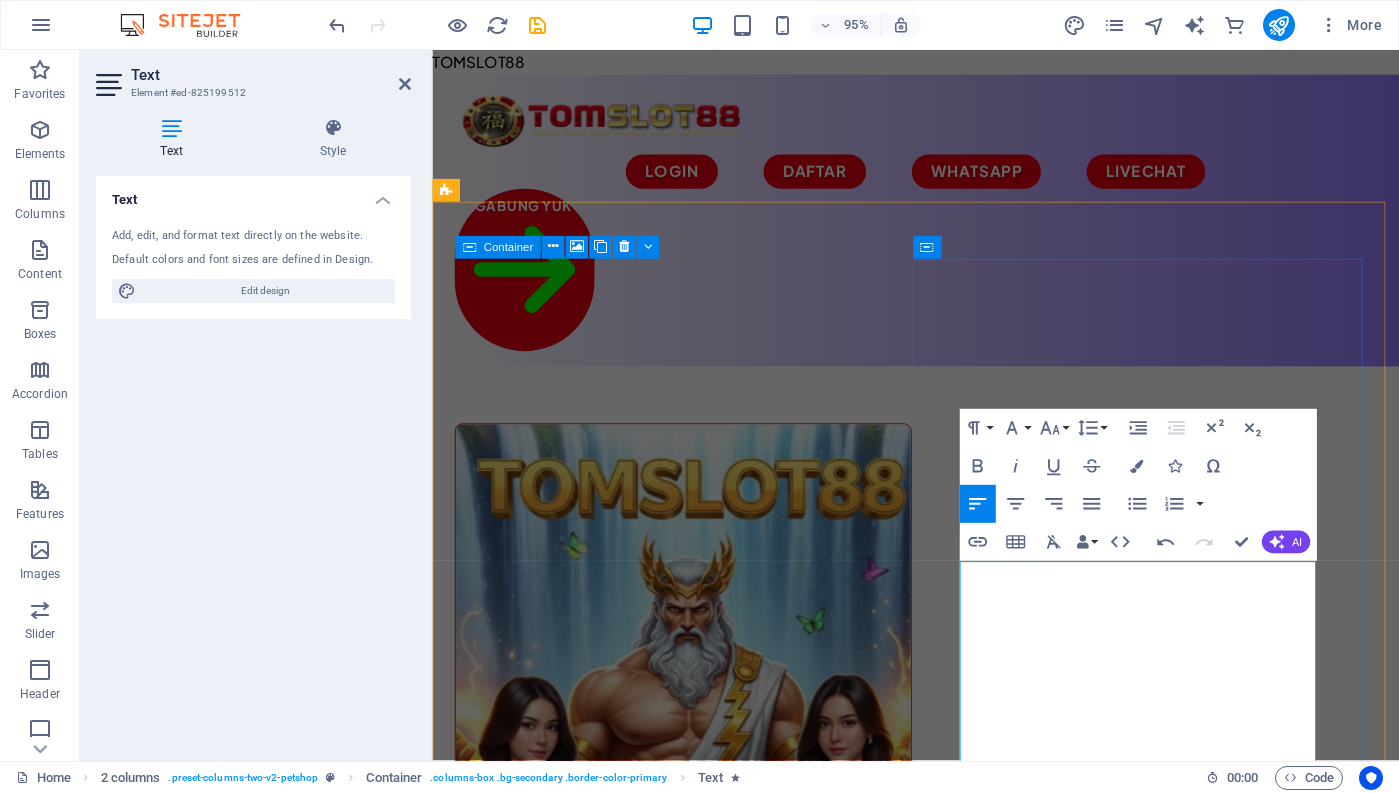 click on "TOMSLOT88  hadir sebagai situs slot gacor online yang memiliki game dengan tingkat persentasi kemenangan terbesar, gampang menang. Banyak pemain menang besar Ketika bermain dislot. Dibantu oleh komunitas para slotter yang selalu membagikan rtp, pola gacor maupun jam gacor yang membuat pemain gampang wd. Gabung dan jadi bagian dari member yang gampang wd saat ini." at bounding box center [696, 1678] 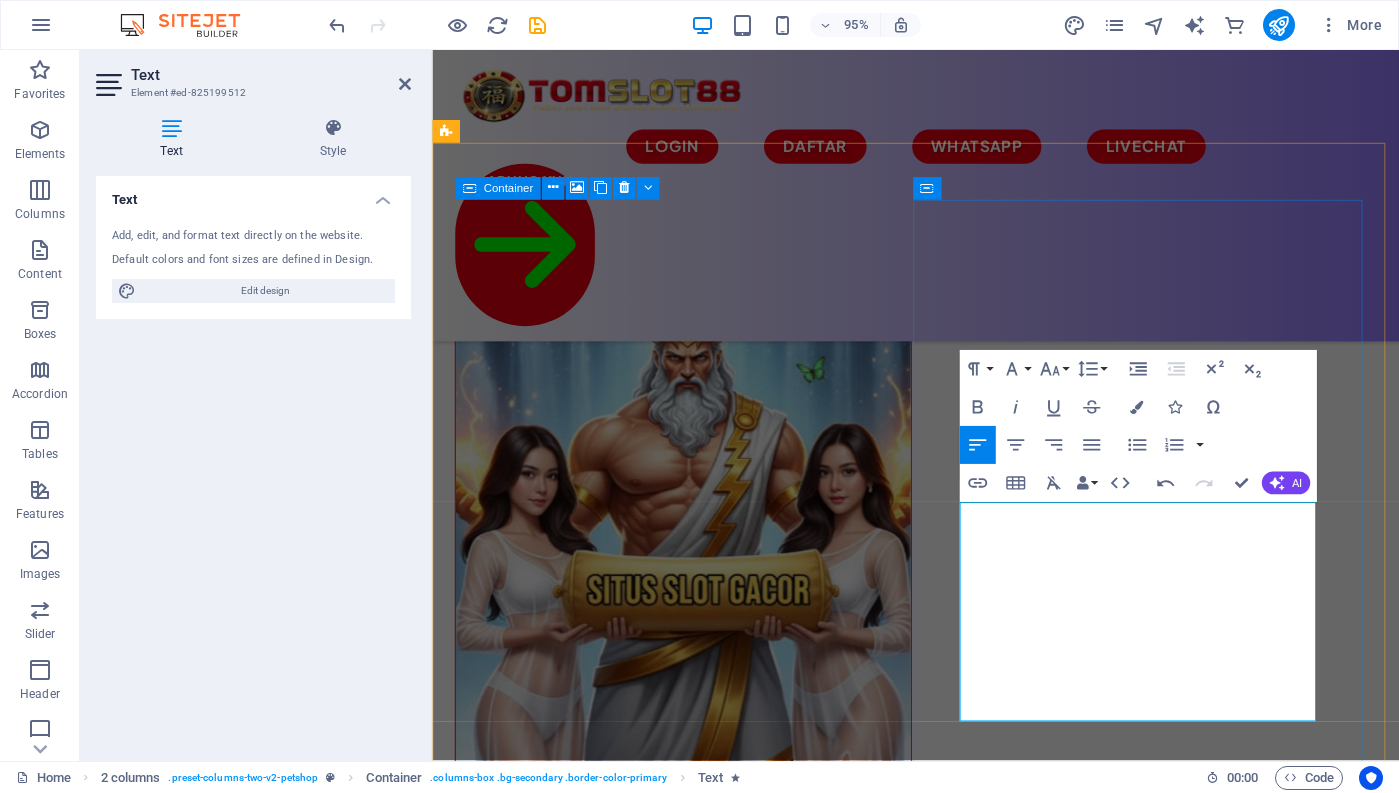 scroll, scrollTop: 200, scrollLeft: 0, axis: vertical 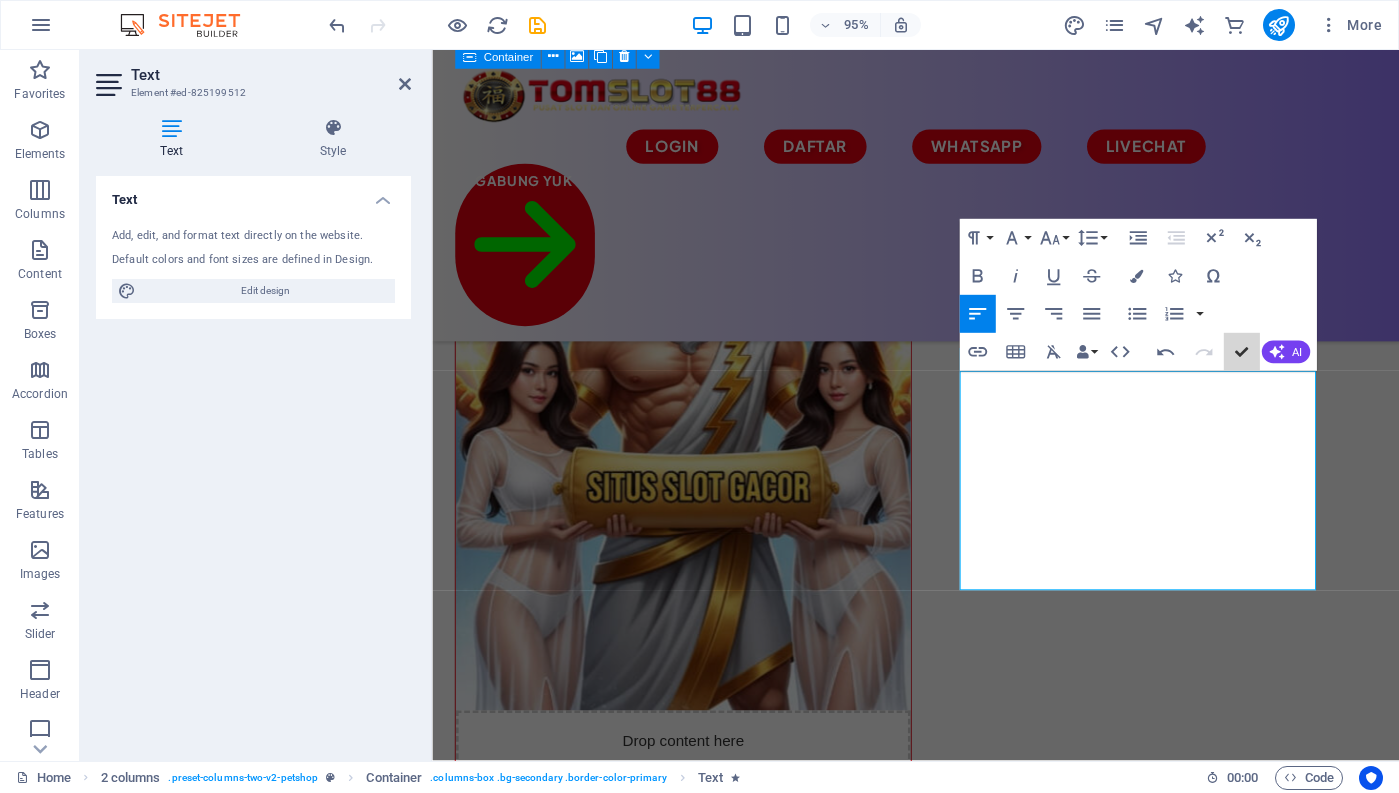 drag, startPoint x: 1243, startPoint y: 349, endPoint x: 1241, endPoint y: 297, distance: 52.03845 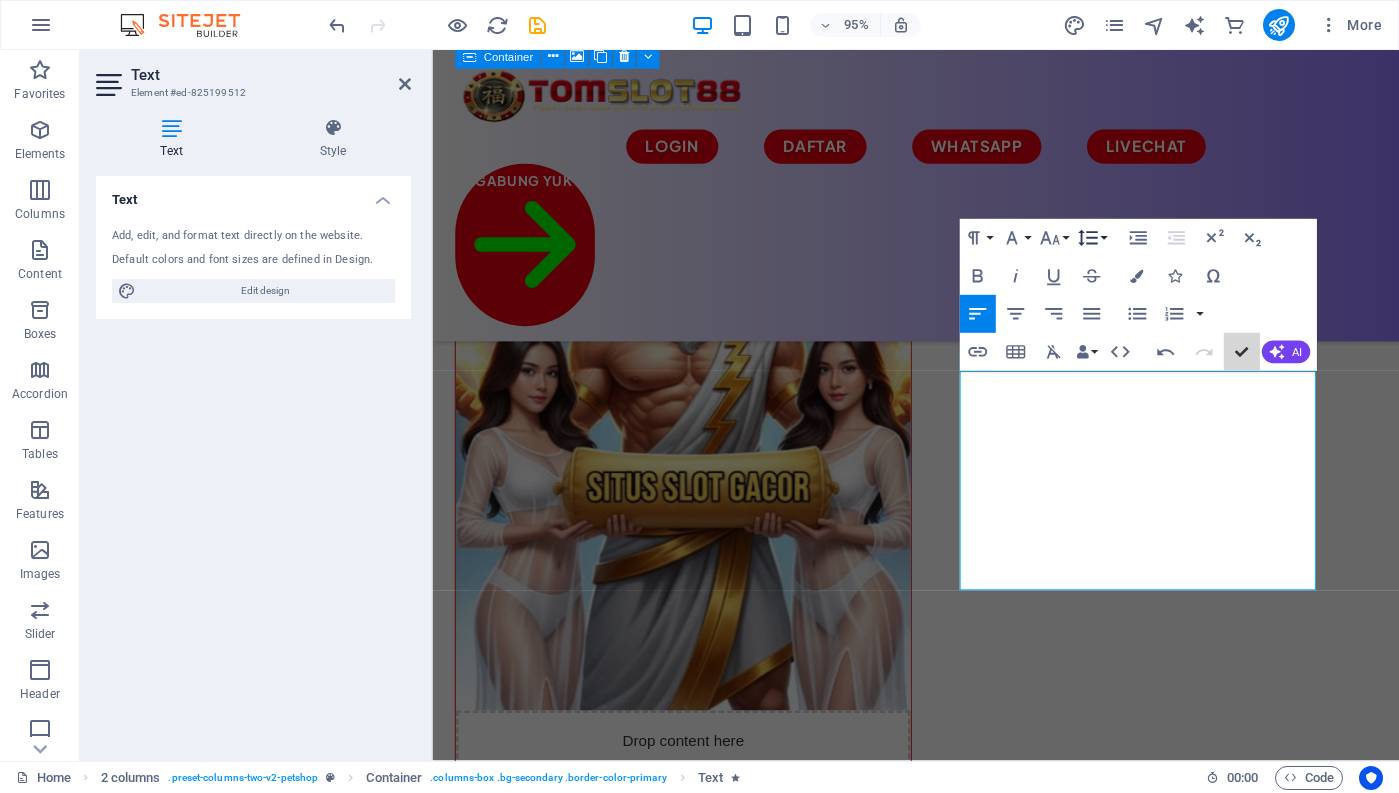click 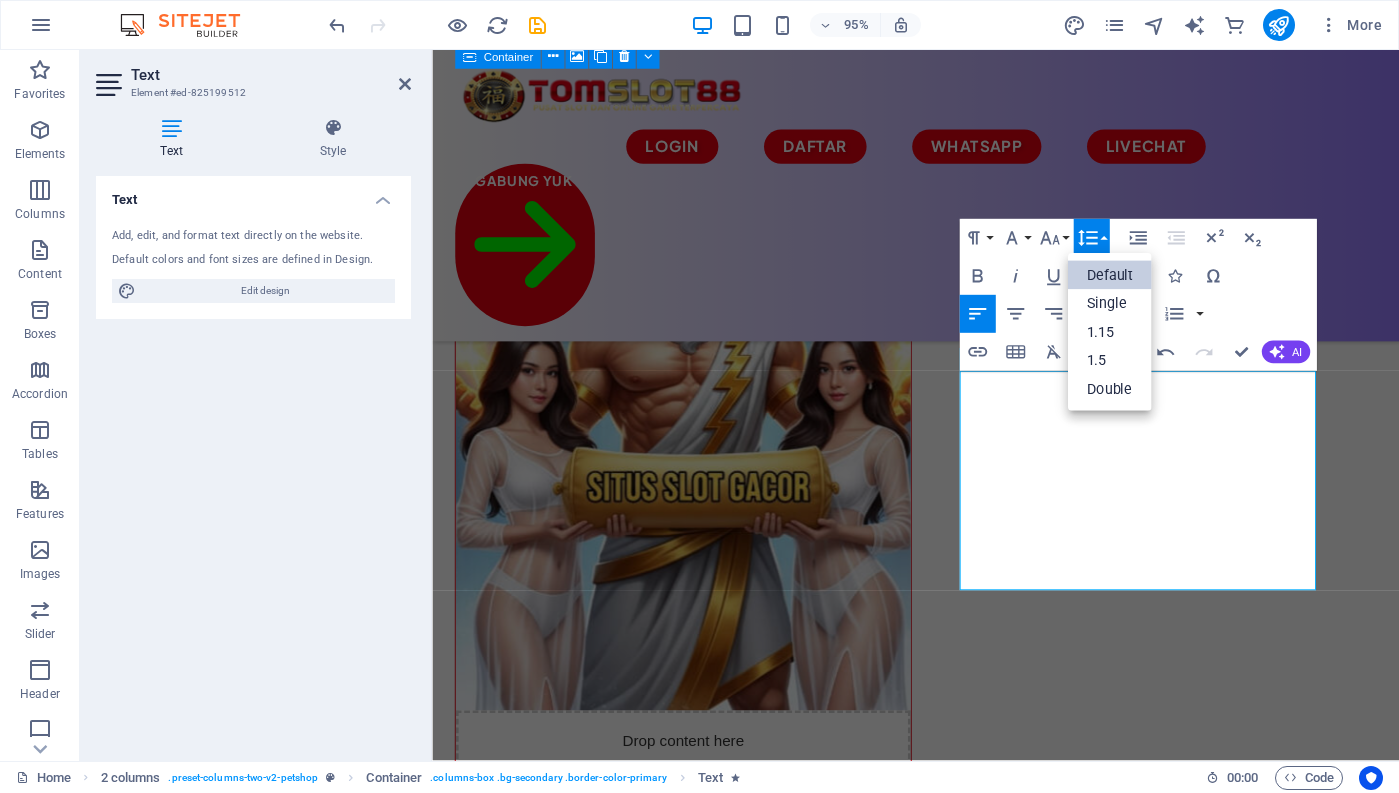 scroll, scrollTop: 0, scrollLeft: 0, axis: both 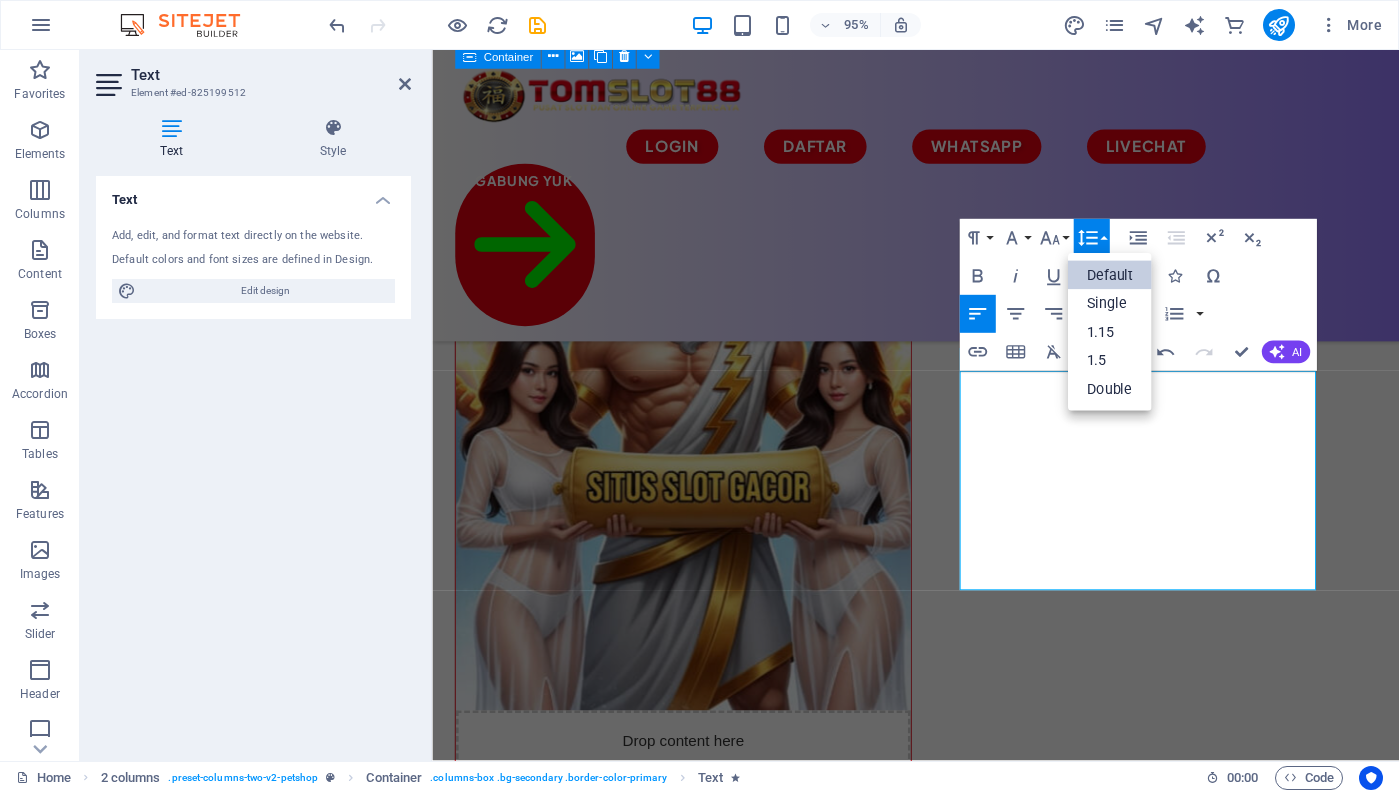 click on "Paragraph Format Normal Heading 1 Heading 2 Heading 3 Heading 4 Heading 5 Heading 6 Code Font Family Arial Georgia Impact Tahoma Times New Roman Verdana Plus Jakarta Sans Font Size 8 9 10 11 12 14 18 24 30 36 48 60 72 96 Line Height Default Single 1.15 1.5 Double Increase Indent Decrease Indent Superscript Subscript Bold Italic Underline Strikethrough Colors Icons Special Characters Align Left Align Center Align Right Align Justify Unordered List   Default Circle Disc Square    Ordered List   Default Lower Alpha Lower Greek Lower Roman Upper Alpha Upper Roman    Insert Link Insert Table Clear Formatting Data Bindings Company First name Last name Street ZIP code City Email Phone Mobile Fax Custom field 1 Custom field 2 Custom field 3 Custom field 4 Custom field 5 Custom field 6 HTML Undo Redo Confirm (Ctrl+⏎) AI Improve Make shorter Make longer Fix spelling & grammar Translate to Indonesian Generate text" at bounding box center (1137, 295) 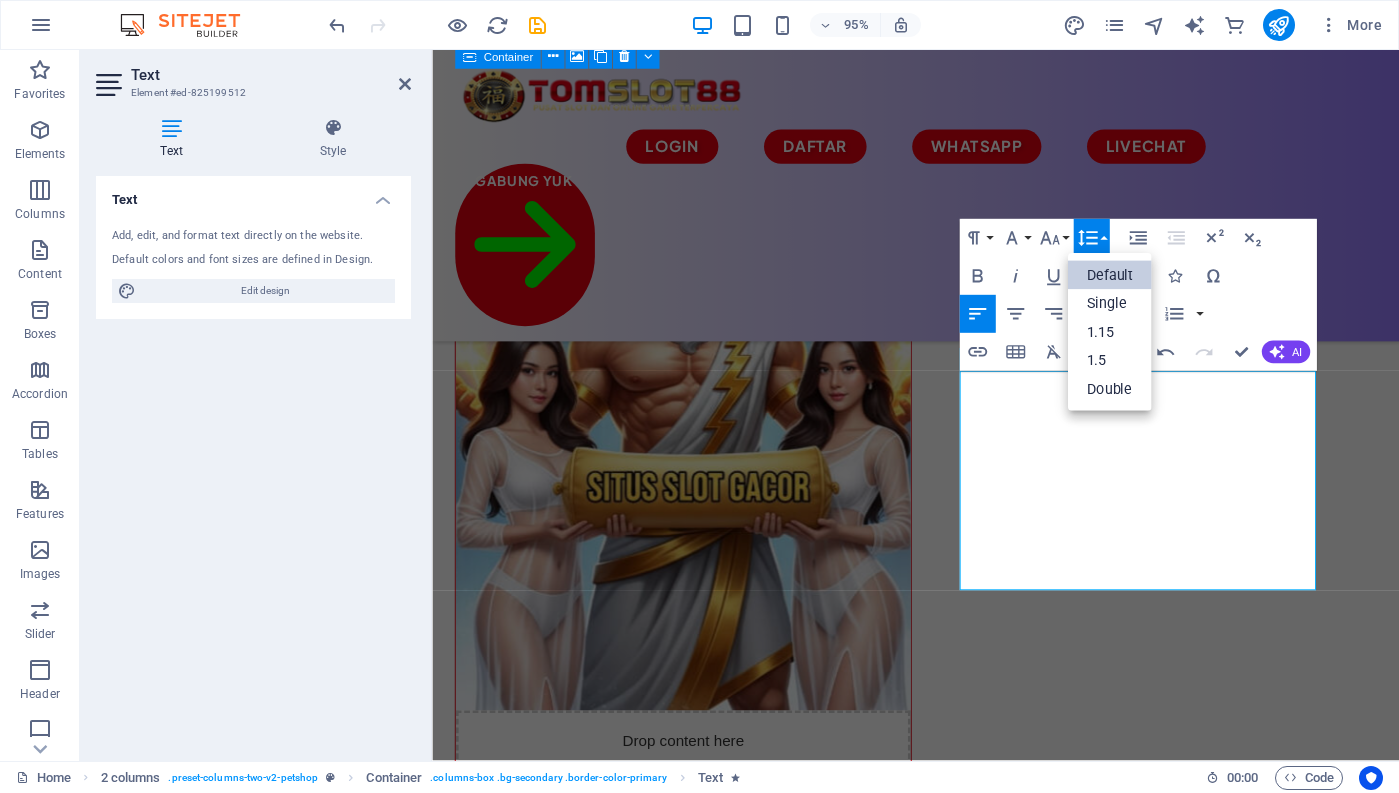 click on "Default" at bounding box center (1109, 275) 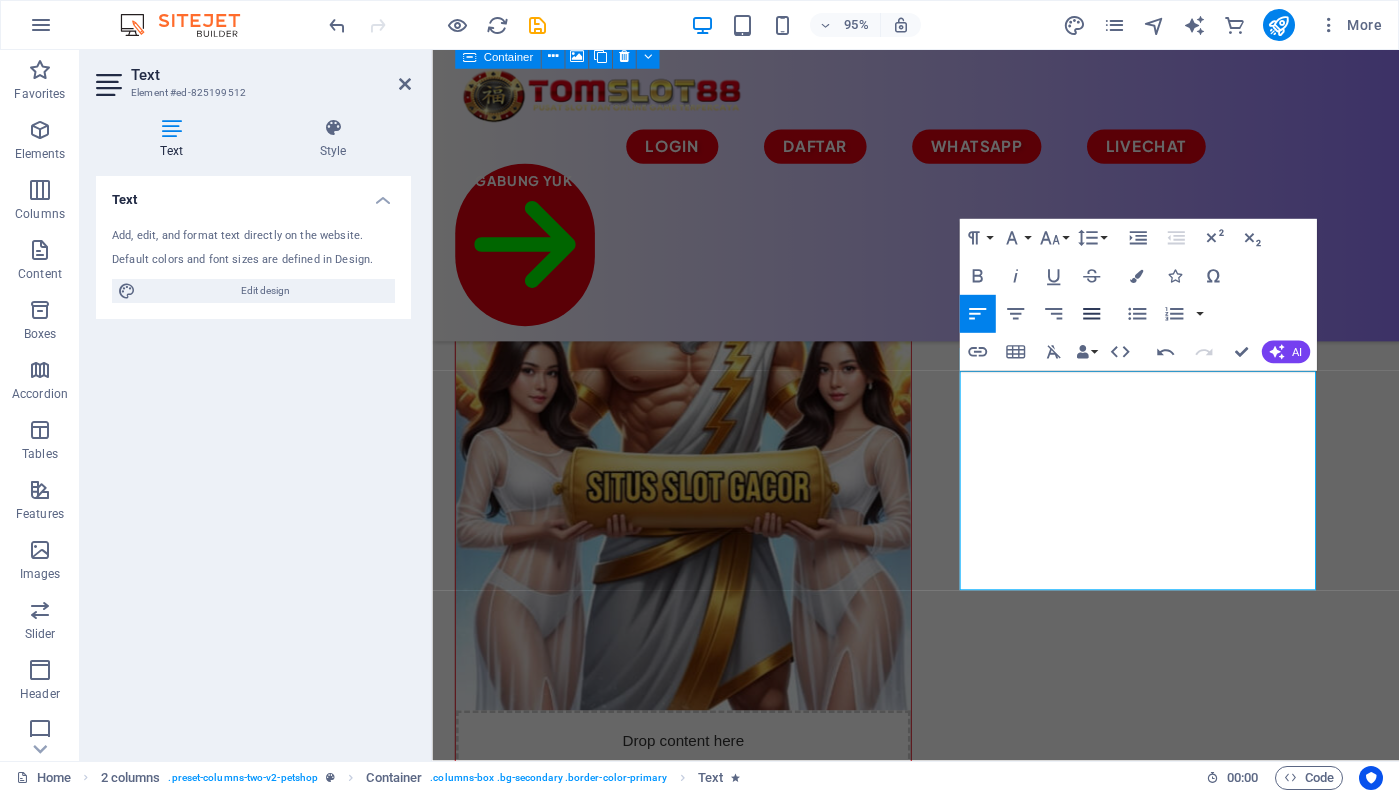 click 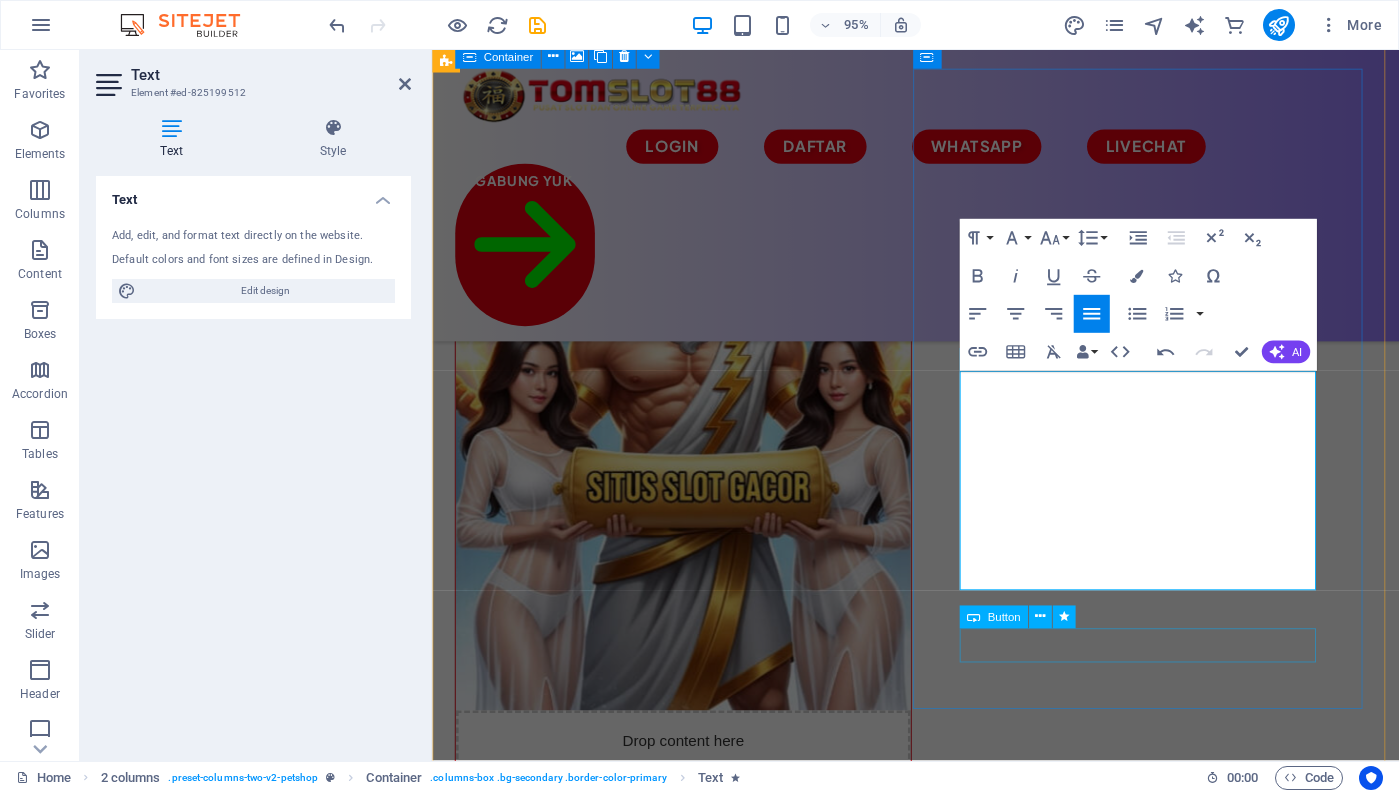 click on "All products" at bounding box center (696, 1566) 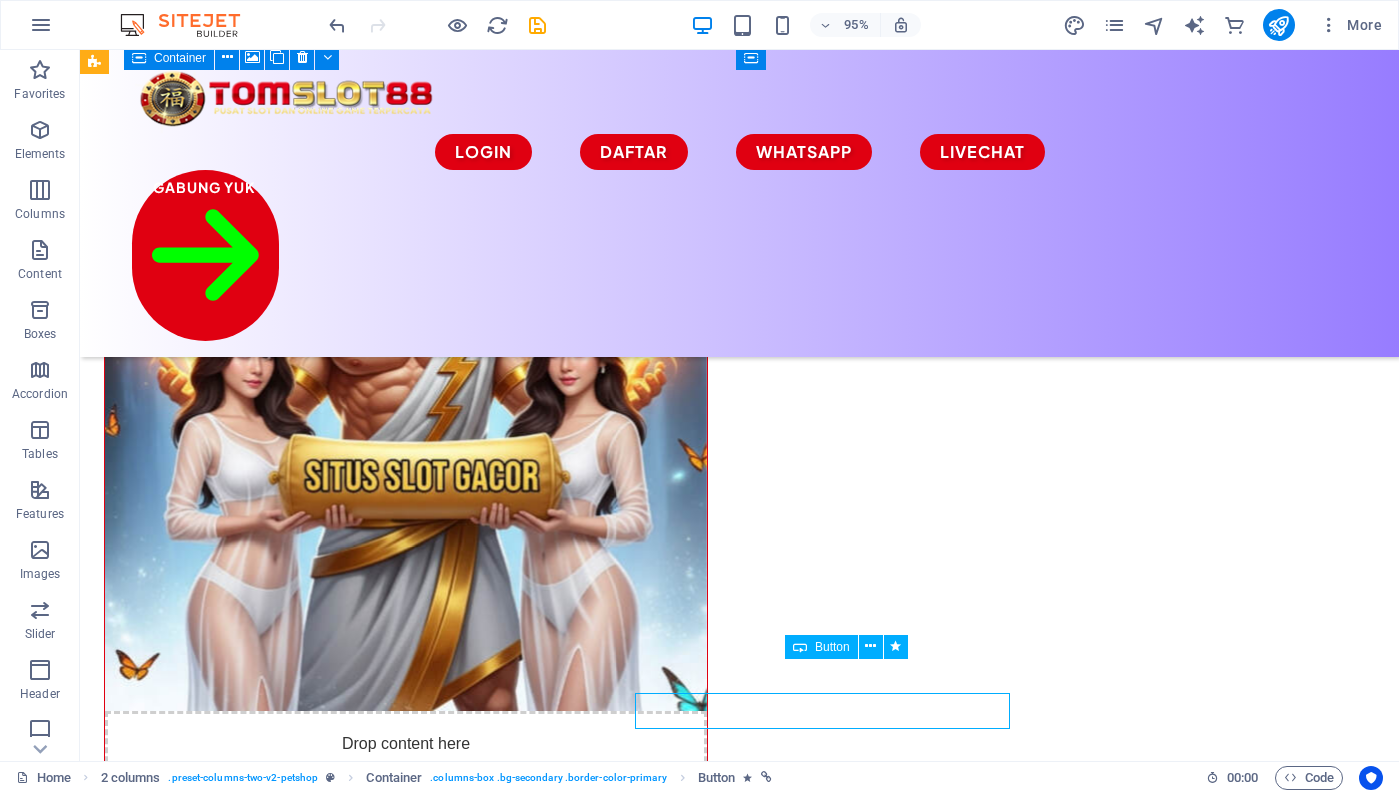 scroll, scrollTop: 166, scrollLeft: 0, axis: vertical 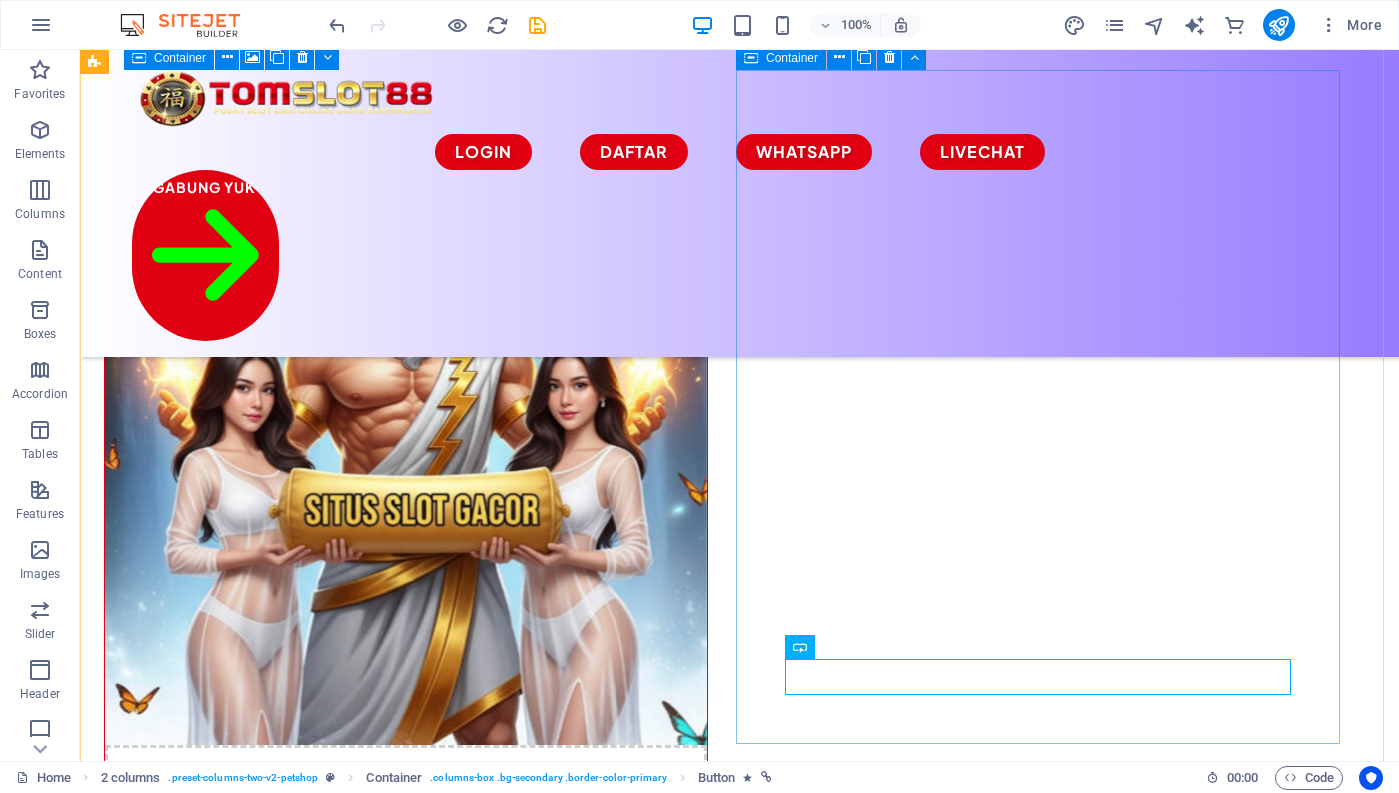 click on "​ TOMSLOT88 Situs Slot Gacor Online Terbaik Saat ini TOMSLOT88 hadir sebagai situs slot gacor online yang memiliki game dengan tingkat persentasi kemenangan terbesar, gampang menang. Banyak pemain menang besar Ketika bermain dislot. Dibantu oleh komunitas para slotter yang selalu membagikan rtp, pola gacor maupun jam gacor yang membuat pemain gampang wd. Gabung dan jadi bagian dari member yang gampang wd saat ini. All products" at bounding box center (406, 1256) 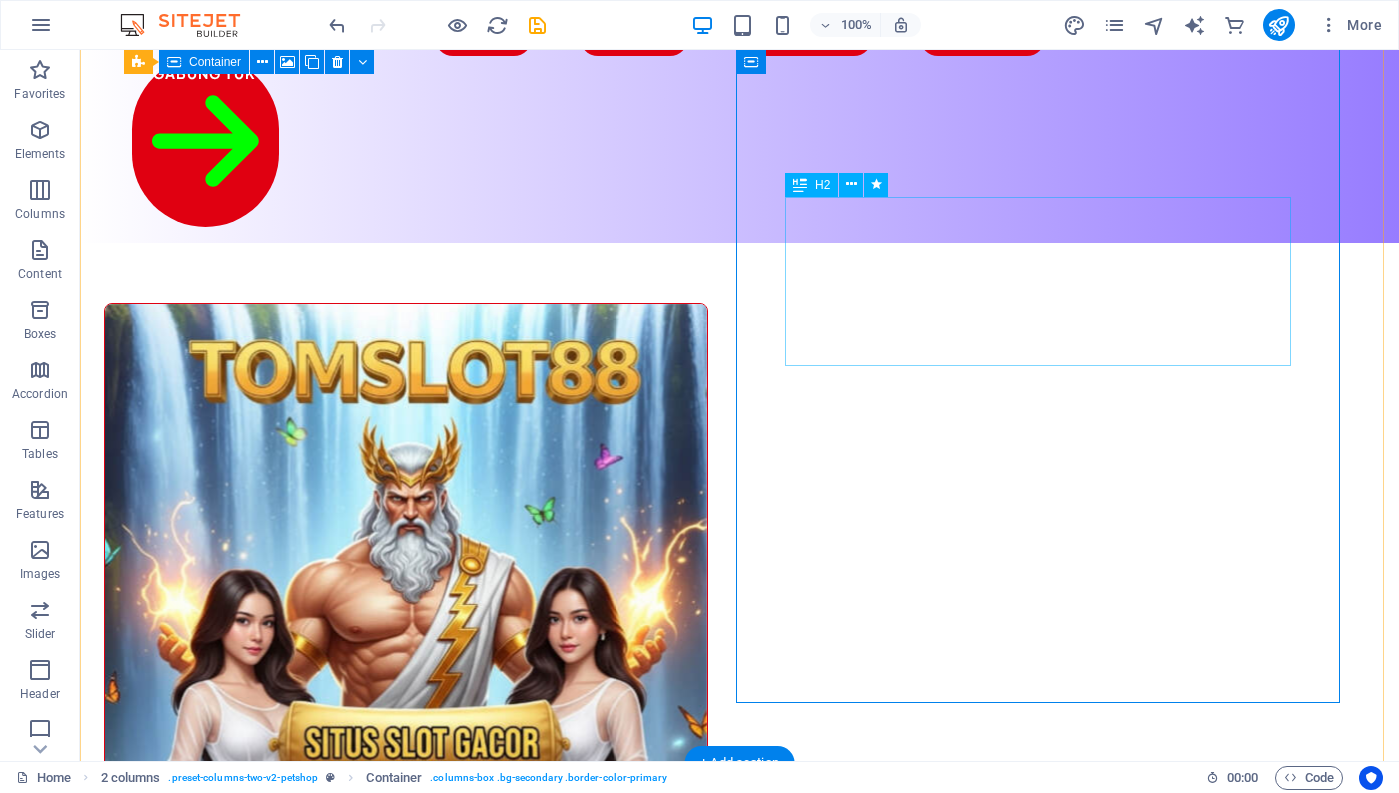 scroll, scrollTop: 100, scrollLeft: 0, axis: vertical 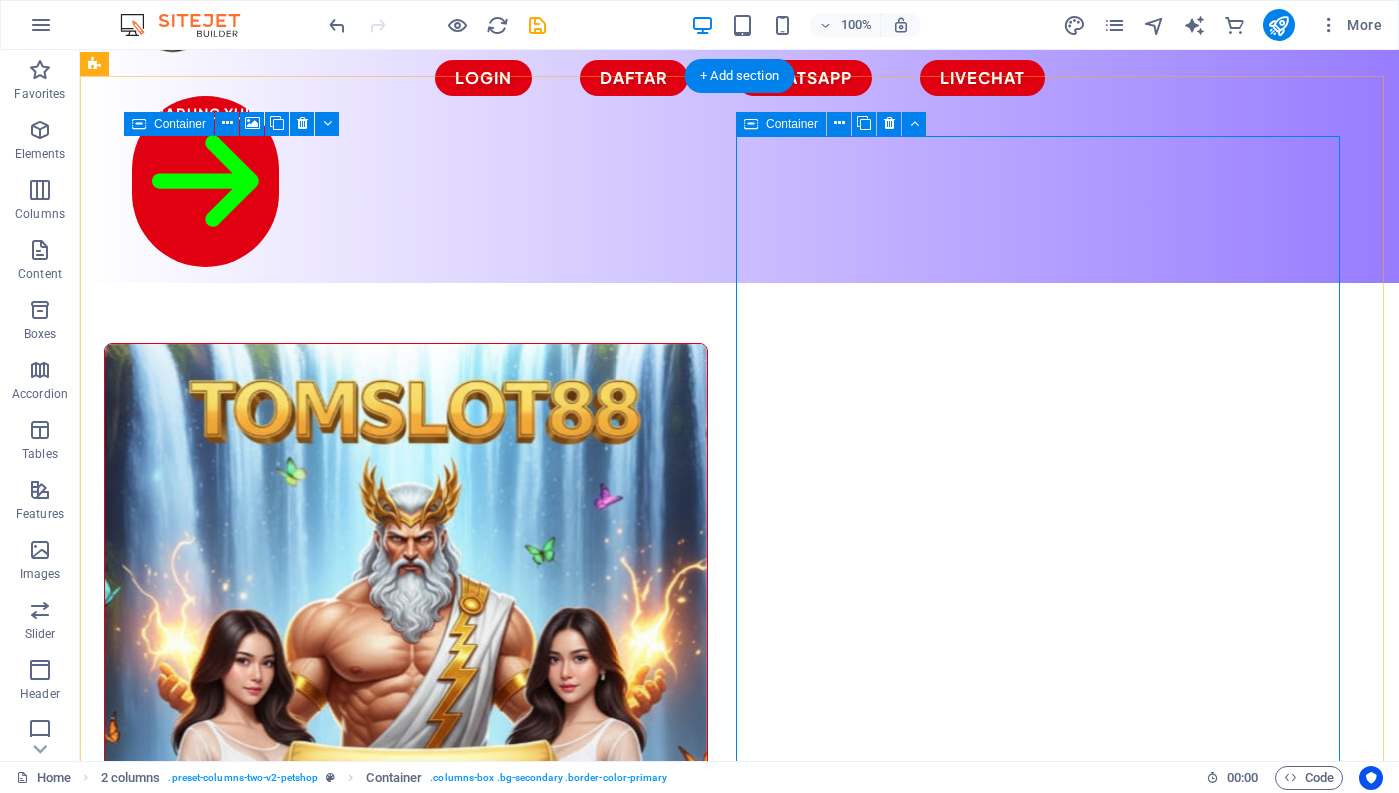 click on "​ TOMSLOT88 Situs Slot Gacor Online Terbaik Saat ini TOMSLOT88 hadir sebagai situs slot gacor online yang memiliki game dengan tingkat persentasi kemenangan terbesar, gampang menang. Banyak pemain menang besar Ketika bermain dislot. Dibantu oleh komunitas para slotter yang selalu membagikan rtp, pola gacor maupun jam gacor yang membuat pemain gampang wd. Gabung dan jadi bagian dari member yang gampang wd saat ini. All products" at bounding box center (406, 1529) 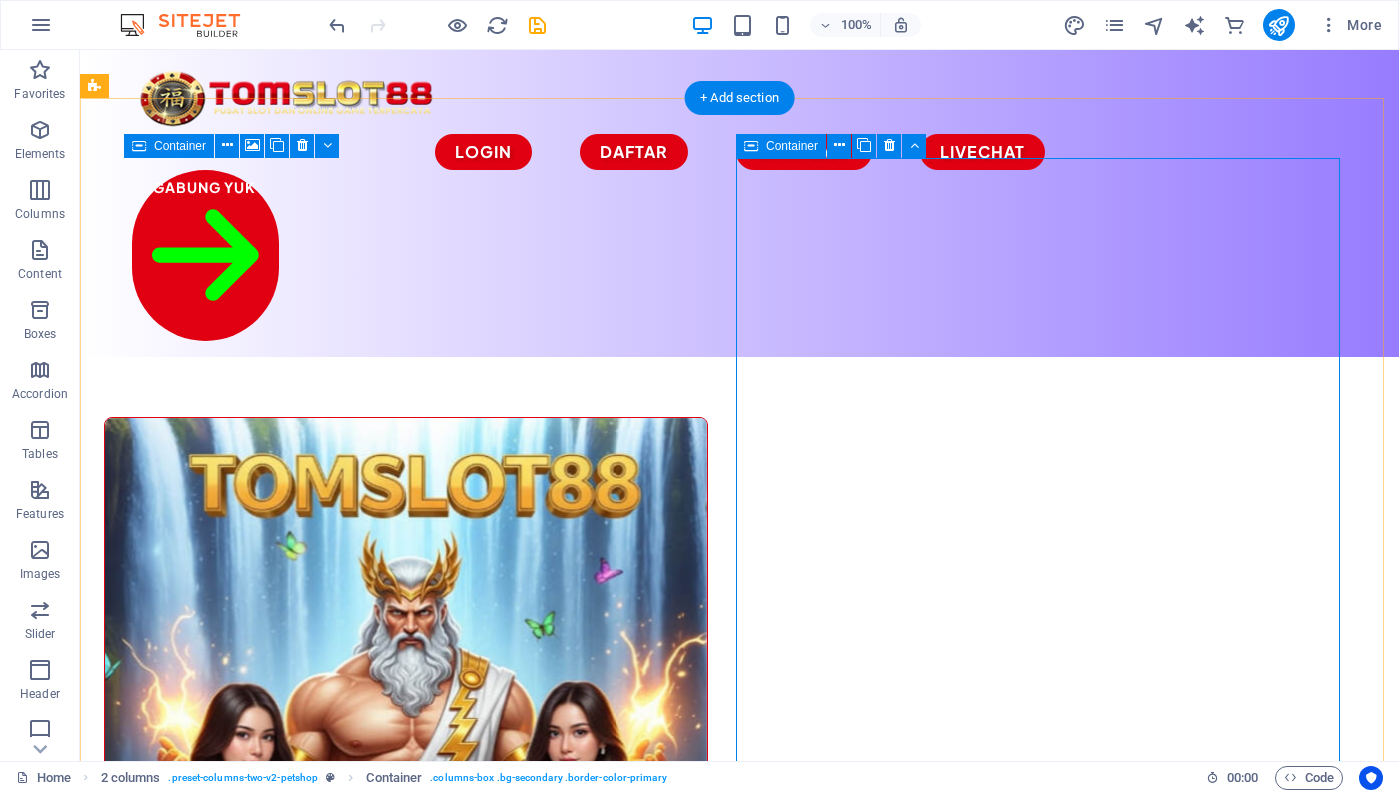 scroll, scrollTop: 0, scrollLeft: 0, axis: both 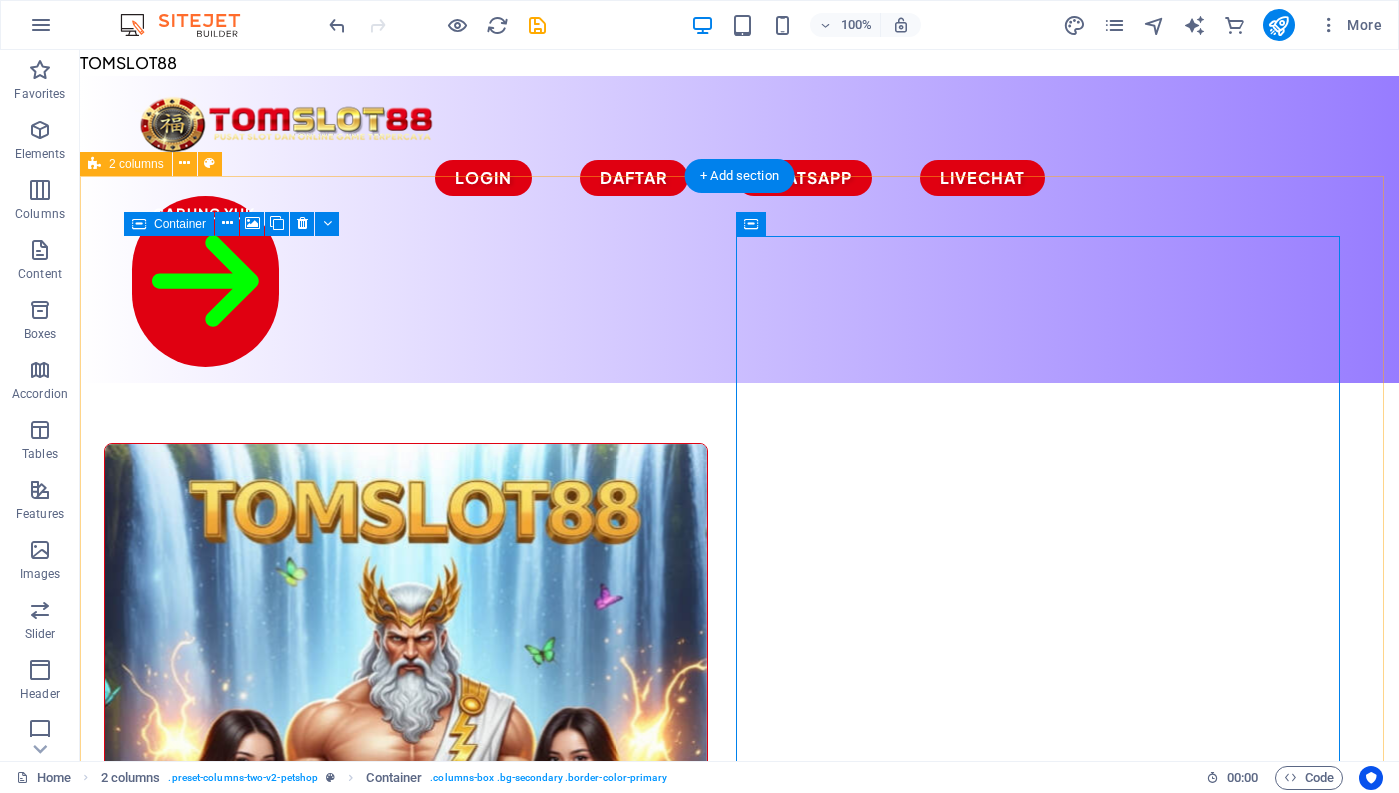 click on "Drop content here or  Add elements  Paste clipboard ​ TOMSLOT88 Situs Slot Gacor Online Terbaik Saat ini TOMSLOT88 hadir sebagai situs slot gacor online yang memiliki game dengan tingkat persentasi kemenangan terbesar, gampang menang. Banyak pemain menang besar Ketika bermain dislot. Dibantu oleh komunitas para slotter yang selalu membagikan rtp, pola gacor maupun jam gacor yang membuat pemain gampang wd. Gabung dan jadi bagian dari member yang gampang wd saat ini. All products" at bounding box center (739, 1218) 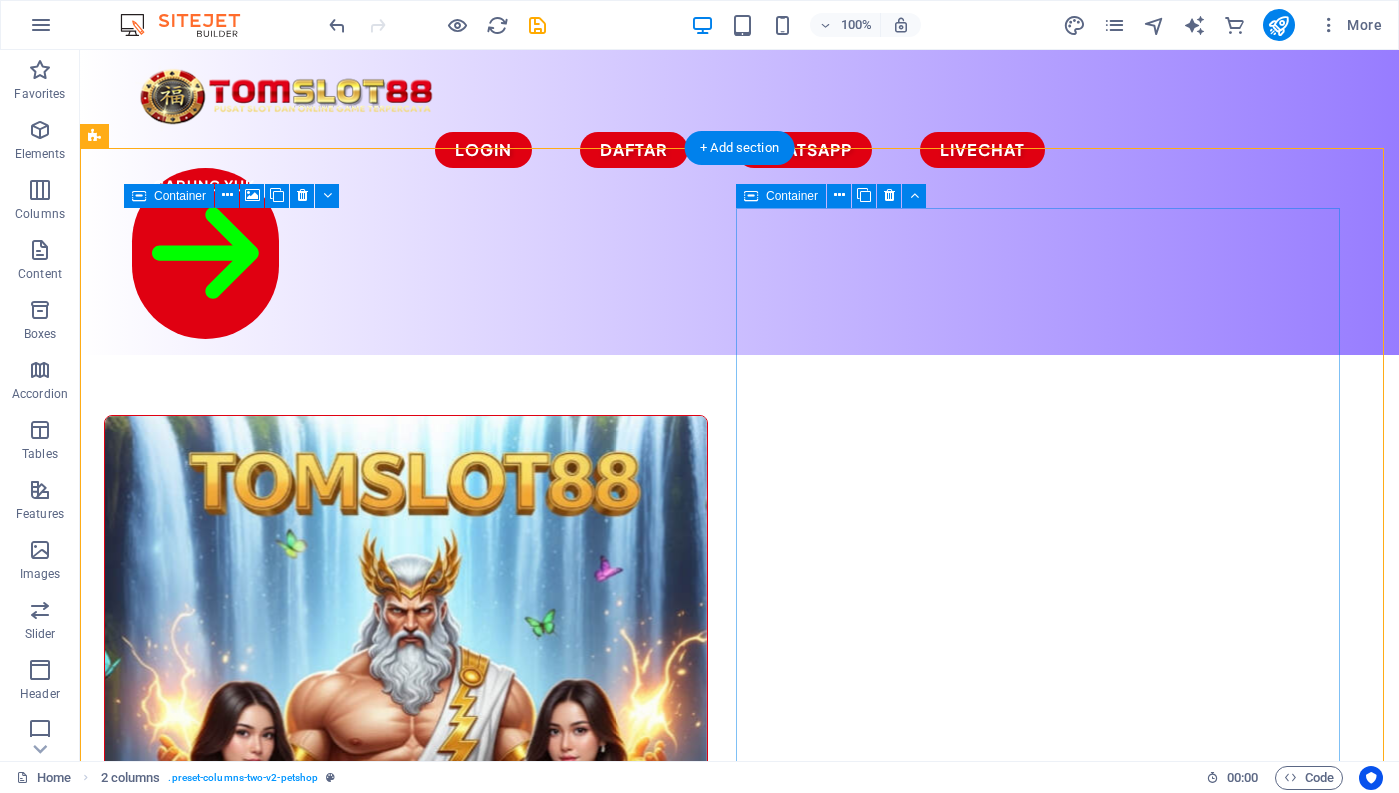 scroll, scrollTop: 0, scrollLeft: 0, axis: both 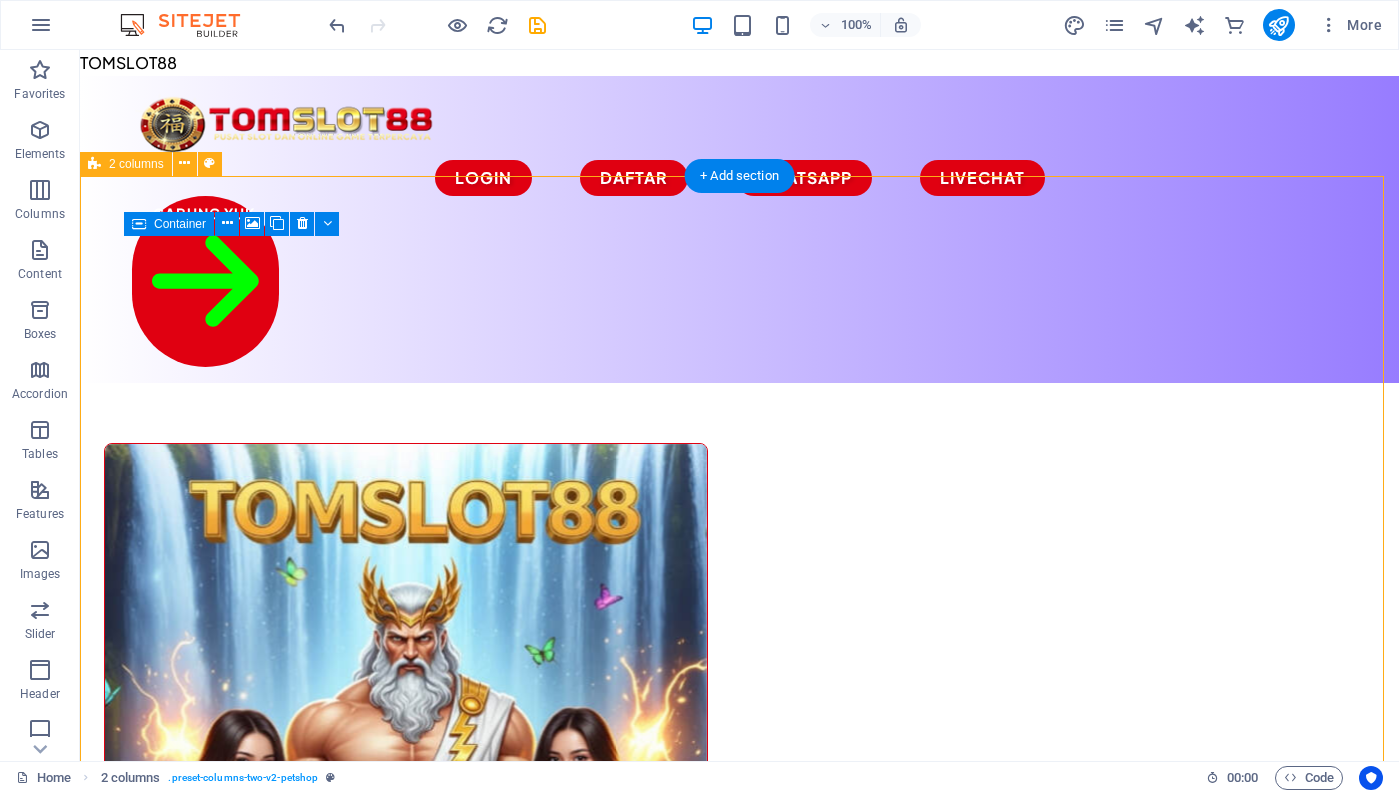 click on "Drop content here or  Add elements  Paste clipboard ​ TOMSLOT88 Situs Slot Gacor Online Terbaik Saat ini TOMSLOT88 hadir sebagai situs slot gacor online yang memiliki game dengan tingkat persentasi kemenangan terbesar, gampang menang. Banyak pemain menang besar Ketika bermain dislot. Dibantu oleh komunitas para slotter yang selalu membagikan rtp, pola gacor maupun jam gacor yang membuat pemain gampang wd. Gabung dan jadi bagian dari member yang gampang wd saat ini. All products" at bounding box center [739, 1218] 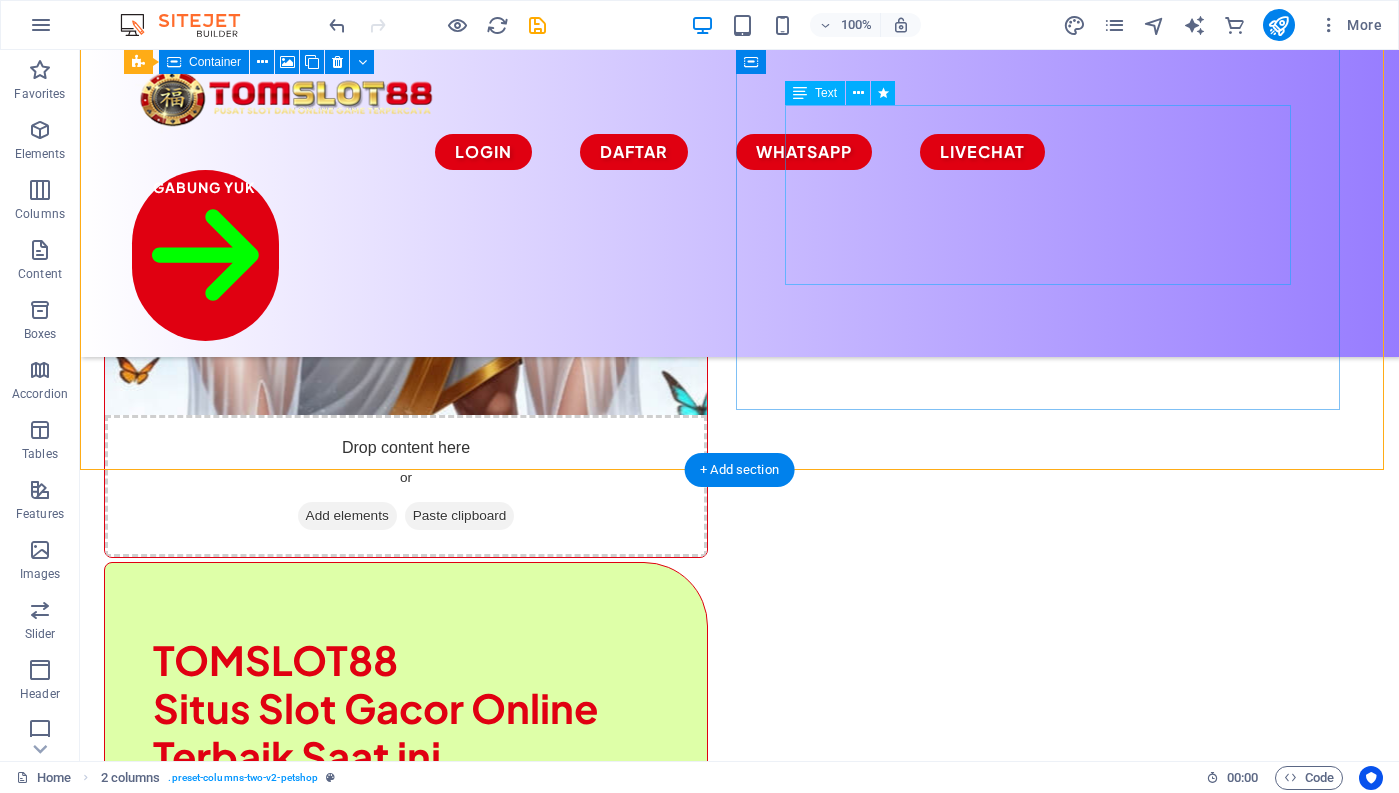 scroll, scrollTop: 500, scrollLeft: 0, axis: vertical 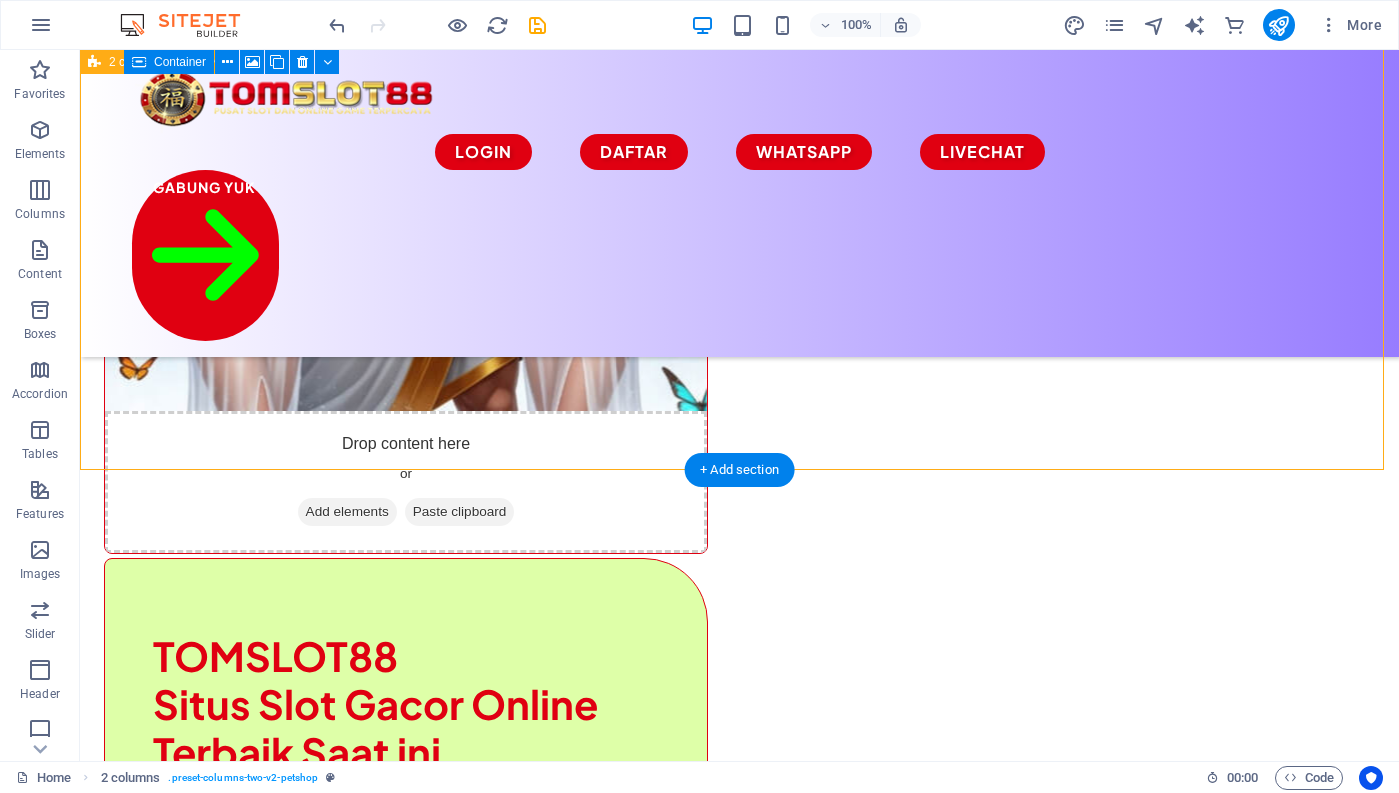 click on "Drop content here or  Add elements  Paste clipboard ​ TOMSLOT88 Situs Slot Gacor Online Terbaik Saat ini TOMSLOT88 hadir sebagai situs slot gacor online yang memiliki game dengan tingkat persentasi kemenangan terbesar, gampang menang. Banyak pemain menang besar Ketika bermain dislot. Dibantu oleh komunitas para slotter yang selalu membagikan rtp, pola gacor maupun jam gacor yang membuat pemain gampang wd. Gabung dan jadi bagian dari member yang gampang wd saat ini. All products" at bounding box center (739, 461) 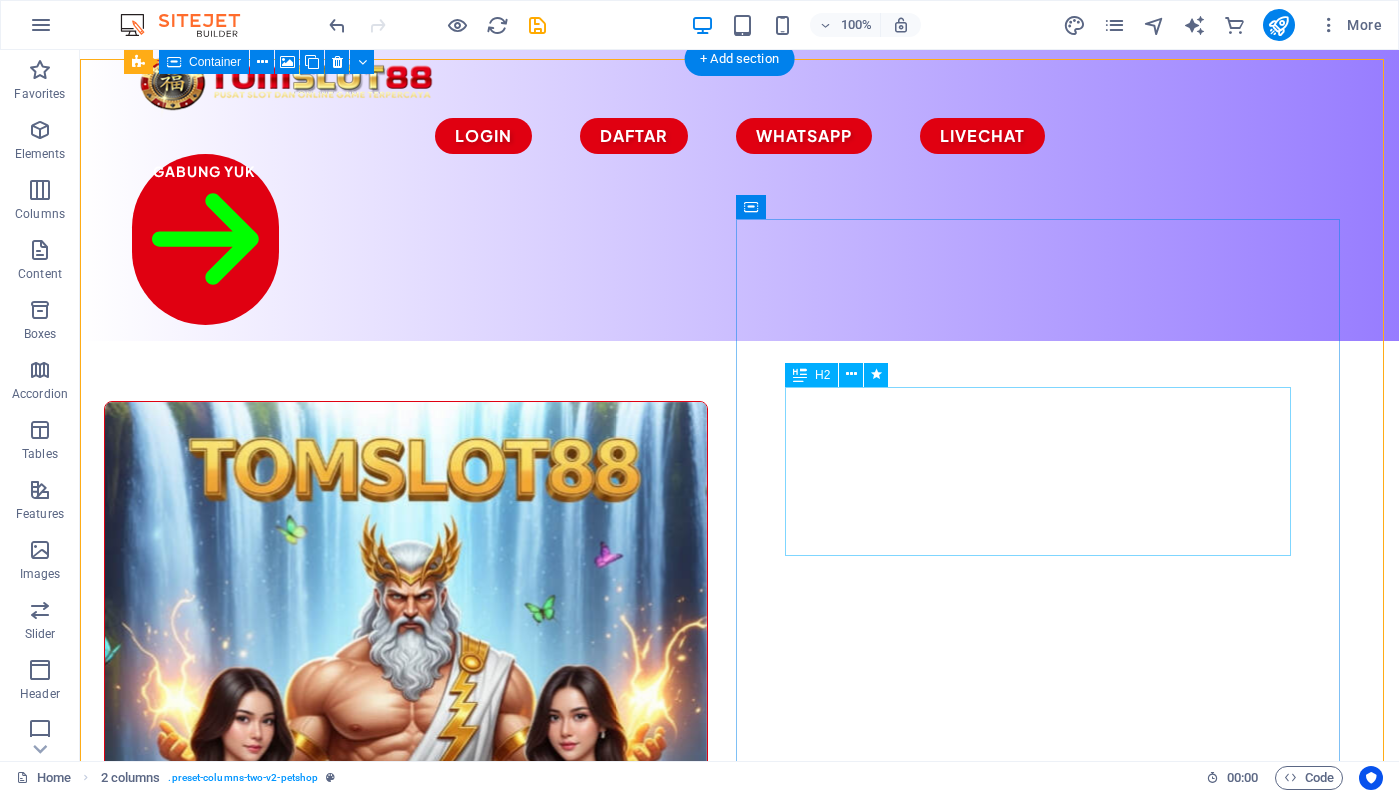 scroll, scrollTop: 0, scrollLeft: 0, axis: both 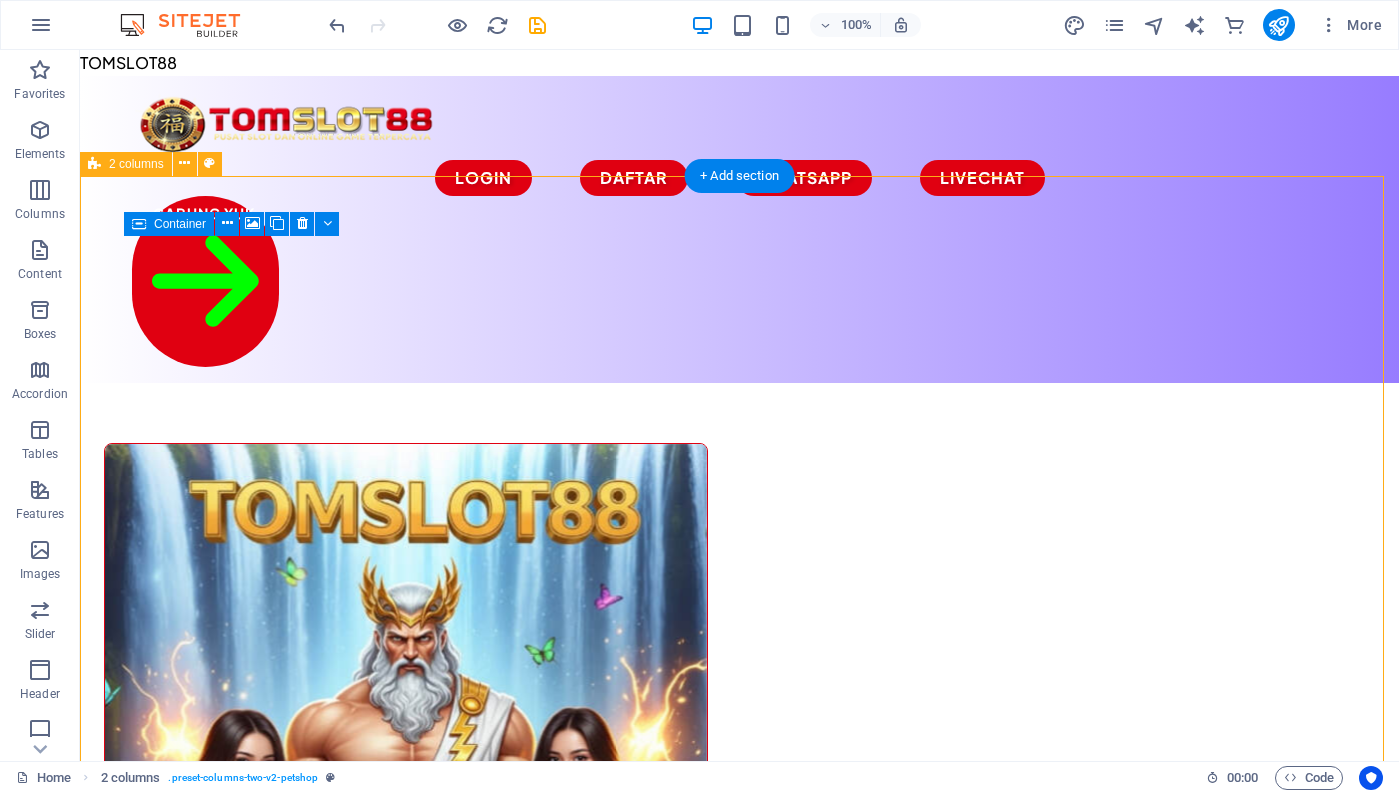 click on "Drop content here or  Add elements  Paste clipboard ​ TOMSLOT88 Situs Slot Gacor Online Terbaik Saat ini TOMSLOT88 hadir sebagai situs slot gacor online yang memiliki game dengan tingkat persentasi kemenangan terbesar, gampang menang. Banyak pemain menang besar Ketika bermain dislot. Dibantu oleh komunitas para slotter yang selalu membagikan rtp, pola gacor maupun jam gacor yang membuat pemain gampang wd. Gabung dan jadi bagian dari member yang gampang wd saat ini. All products" at bounding box center (739, 1218) 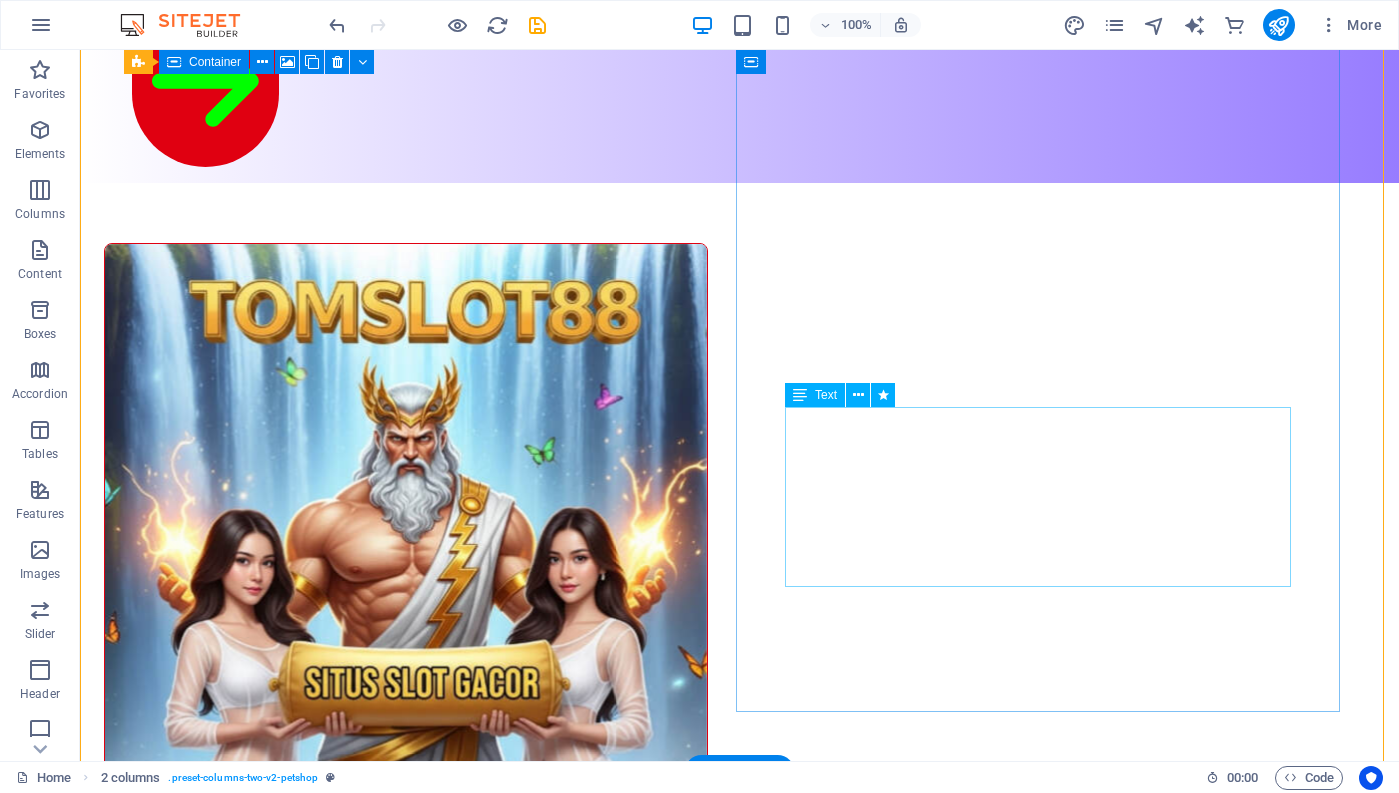 scroll, scrollTop: 0, scrollLeft: 0, axis: both 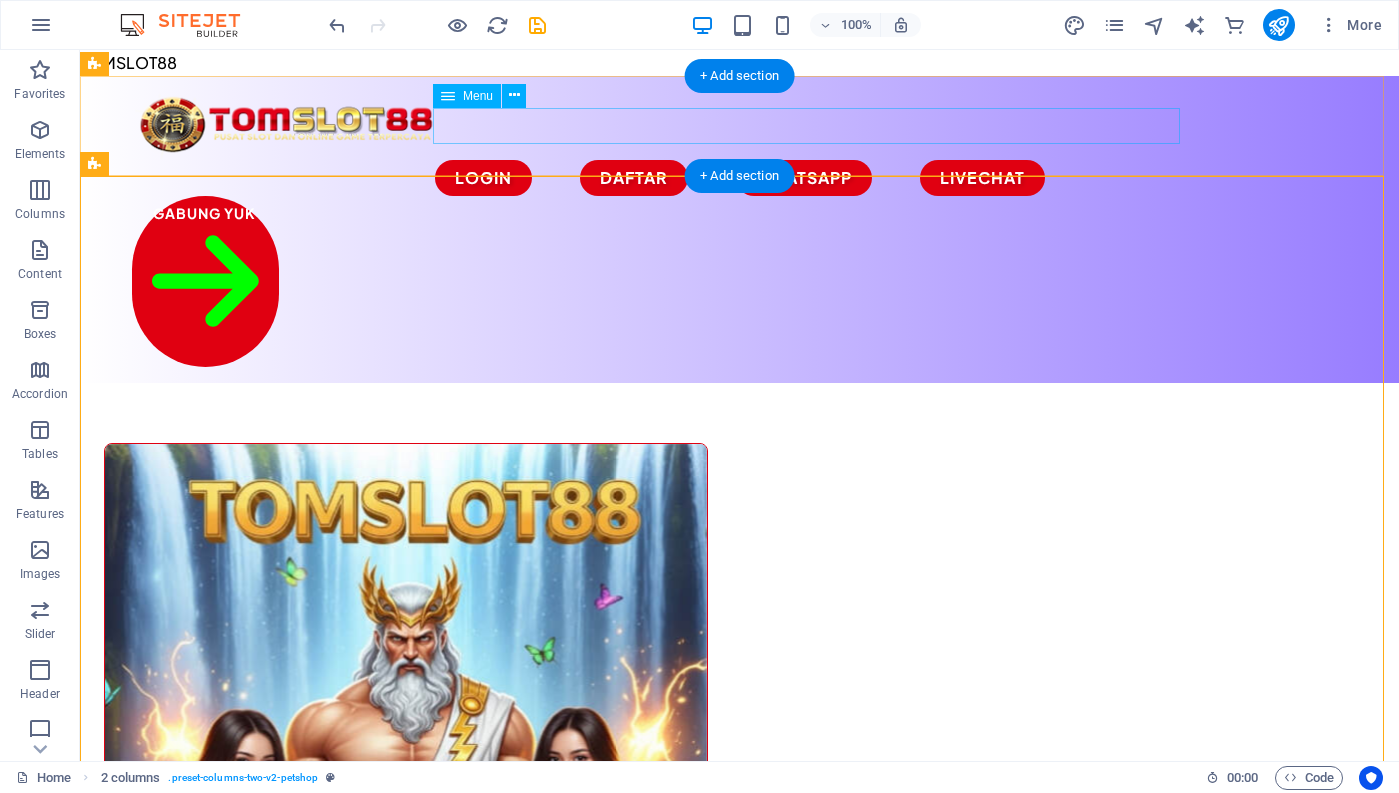 click on "Login Daftar WHATSAPP LIVECHAT" at bounding box center (740, 178) 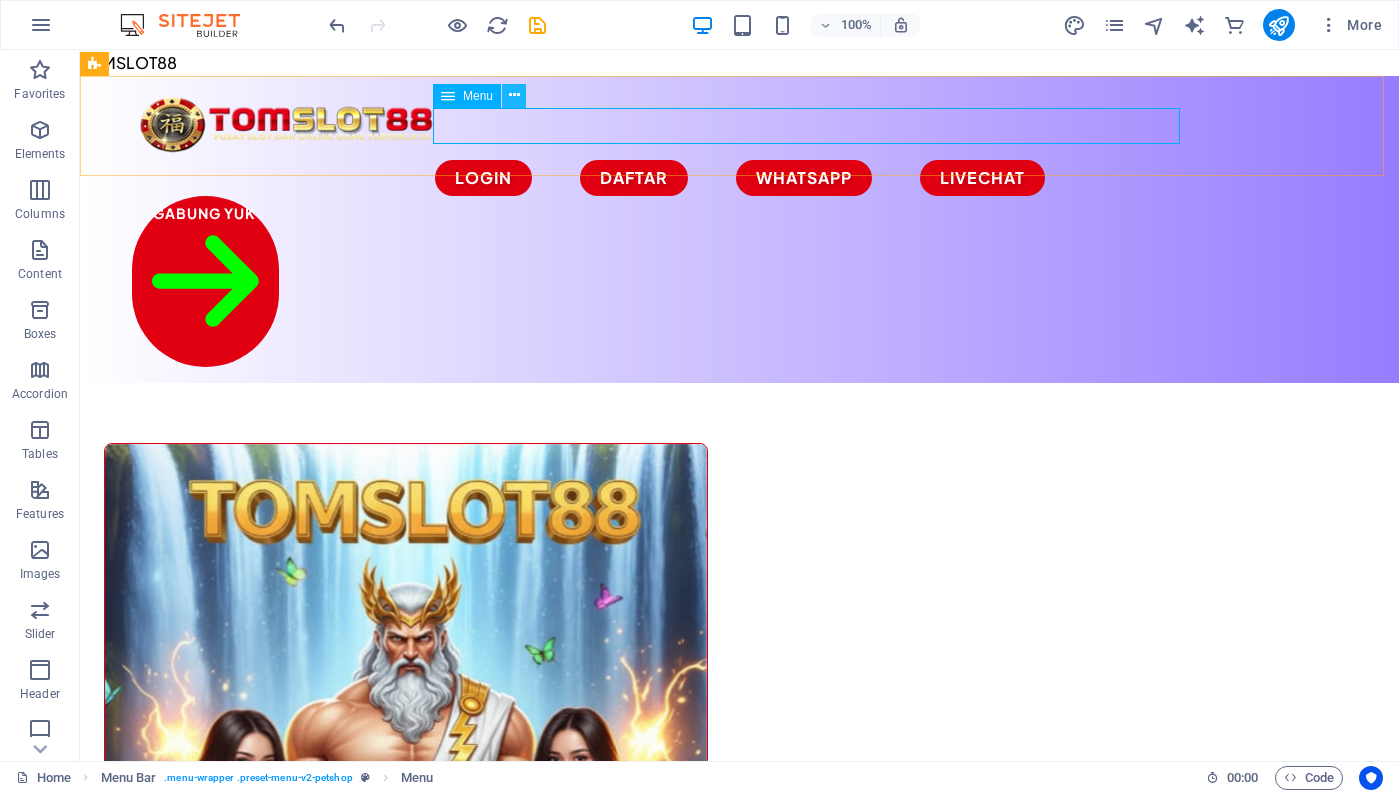 click at bounding box center [514, 95] 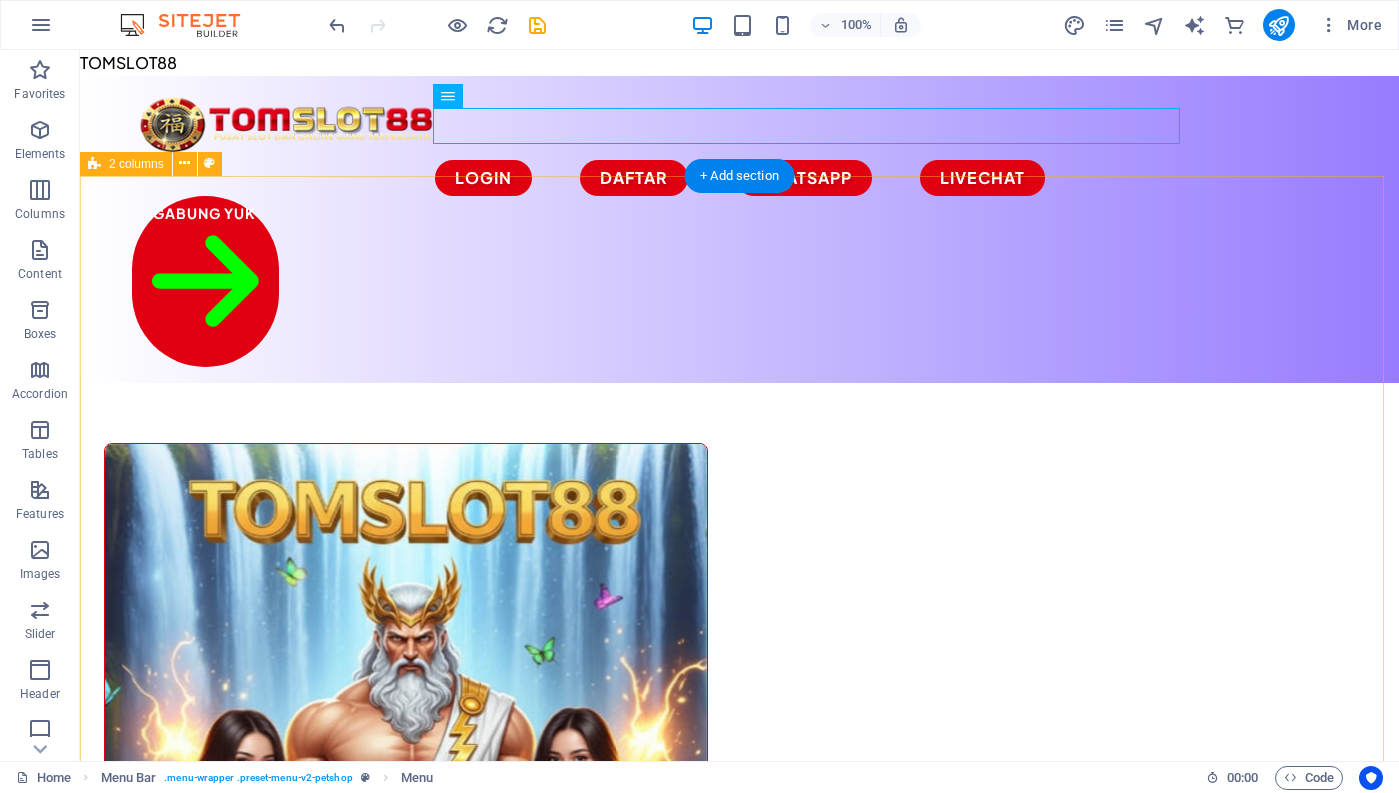 click on "Drop content here or  Add elements  Paste clipboard ​ TOMSLOT88 Situs Slot Gacor Online Terbaik Saat ini TOMSLOT88 hadir sebagai situs slot gacor online yang memiliki game dengan tingkat persentasi kemenangan terbesar, gampang menang. Banyak pemain menang besar Ketika bermain dislot. Dibantu oleh komunitas para slotter yang selalu membagikan rtp, pola gacor maupun jam gacor yang membuat pemain gampang wd. Gabung dan jadi bagian dari member yang gampang wd saat ini. All products" at bounding box center (739, 1218) 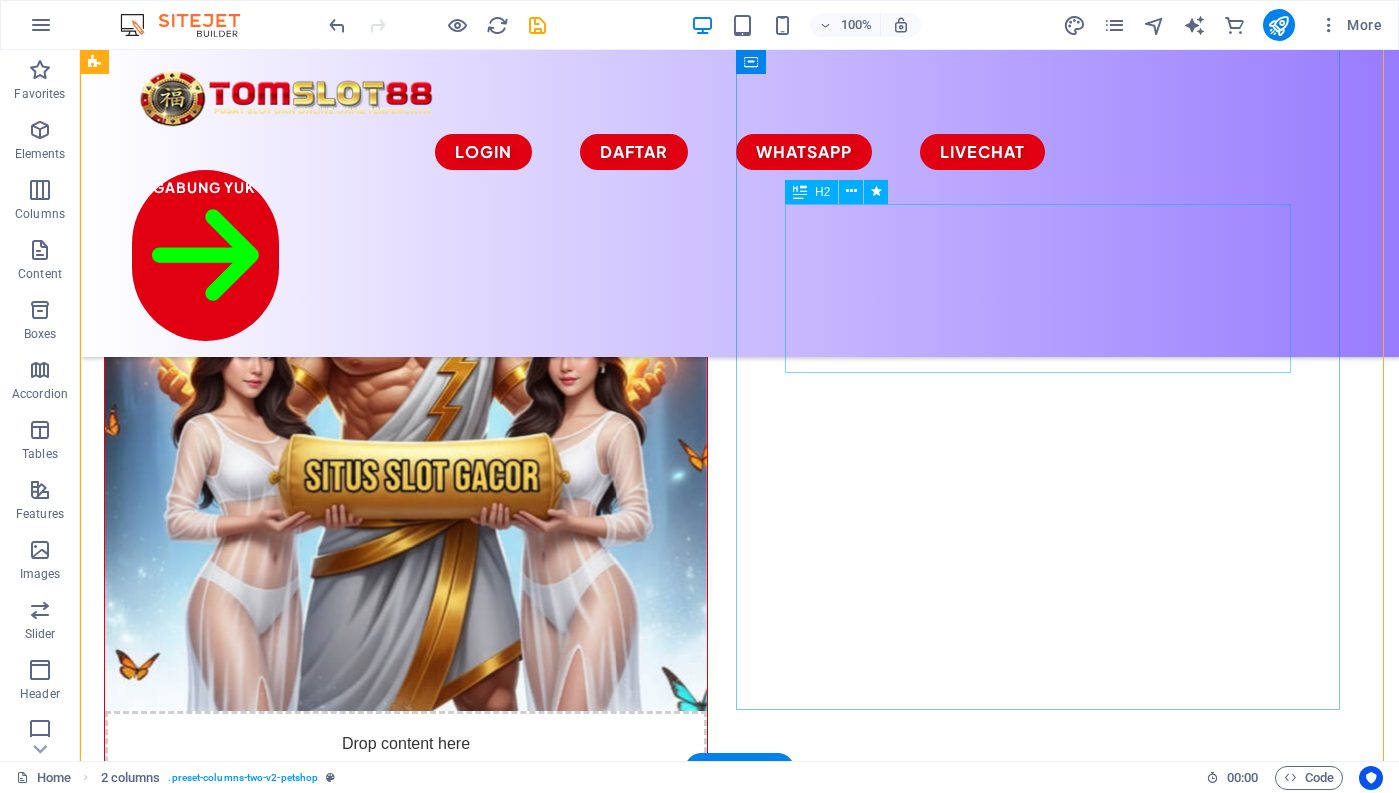 scroll, scrollTop: 300, scrollLeft: 0, axis: vertical 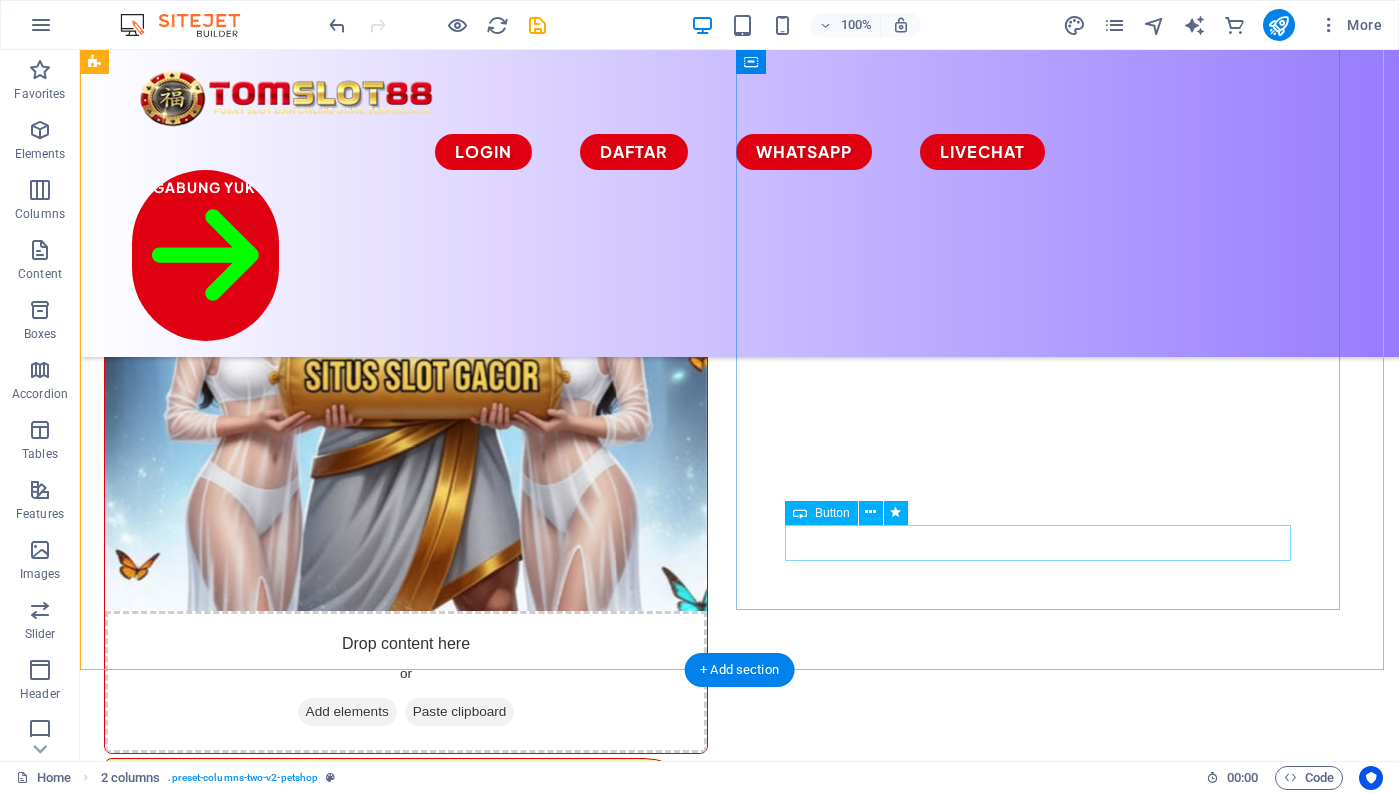 click on "All products" at bounding box center (406, 1332) 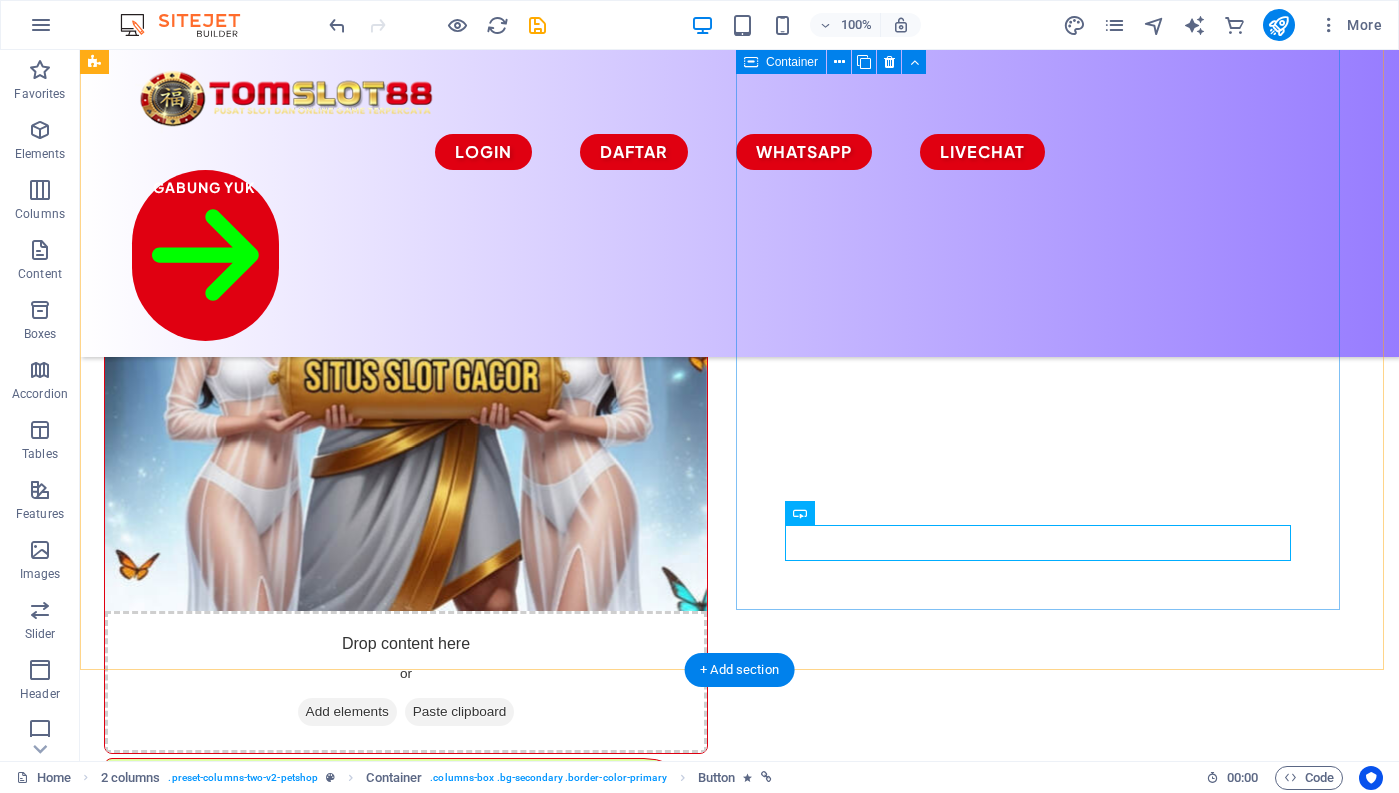 click on "​ TOMSLOT88 Situs Slot Gacor Online Terbaik Saat ini TOMSLOT88 hadir sebagai situs slot gacor online yang memiliki game dengan tingkat persentasi kemenangan terbesar, gampang menang. Banyak pemain menang besar Ketika bermain dislot. Dibantu oleh komunitas para slotter yang selalu membagikan rtp, pola gacor maupun jam gacor yang membuat pemain gampang wd. Gabung dan jadi bagian dari member yang gampang wd saat ini. All products" at bounding box center [406, 1122] 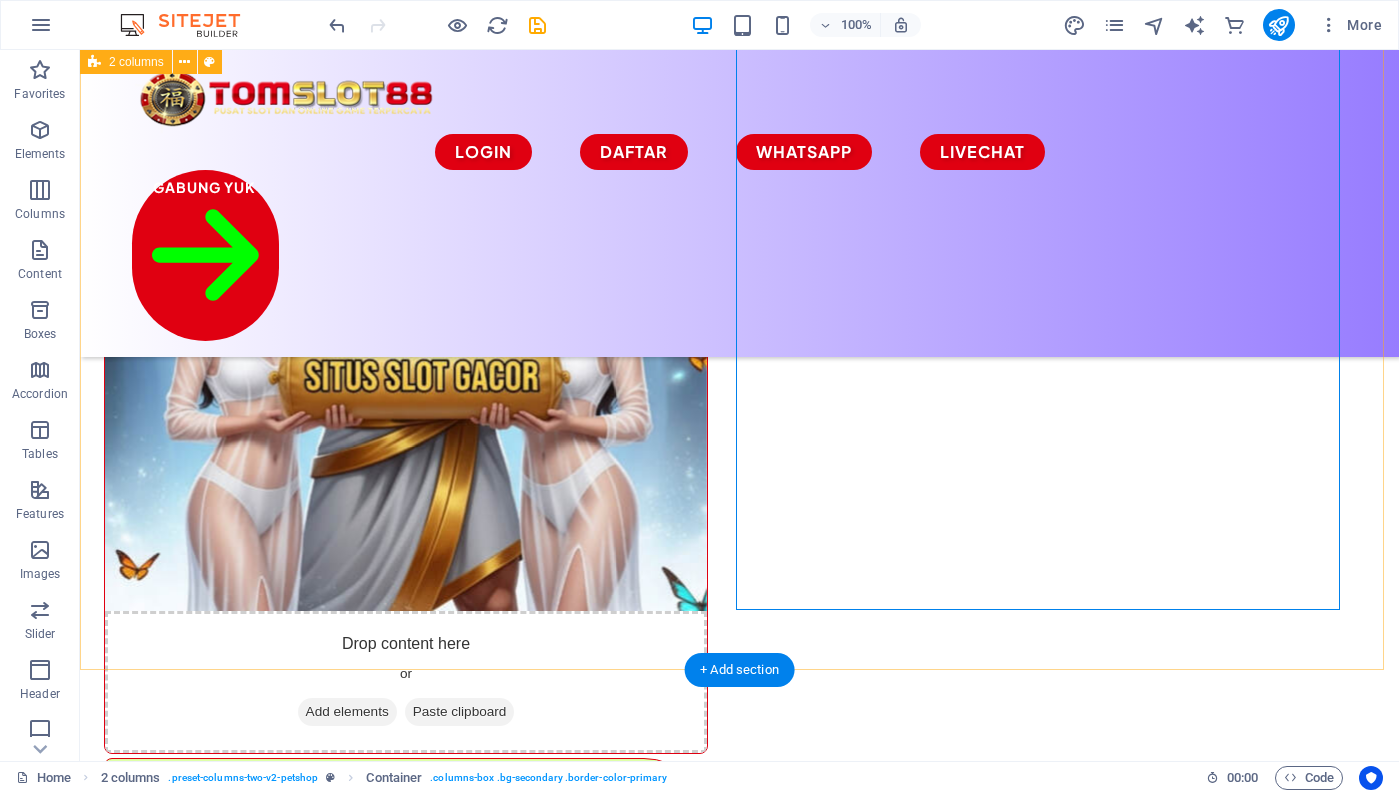 click on "Drop content here or  Add elements  Paste clipboard ​ TOMSLOT88 Situs Slot Gacor Online Terbaik Saat ini TOMSLOT88 hadir sebagai situs slot gacor online yang memiliki game dengan tingkat persentasi kemenangan terbesar, gampang menang. Banyak pemain menang besar Ketika bermain dislot. Dibantu oleh komunitas para slotter yang selalu membagikan rtp, pola gacor maupun jam gacor yang membuat pemain gampang wd. Gabung dan jadi bagian dari member yang gampang wd saat ini. All products" at bounding box center (739, 661) 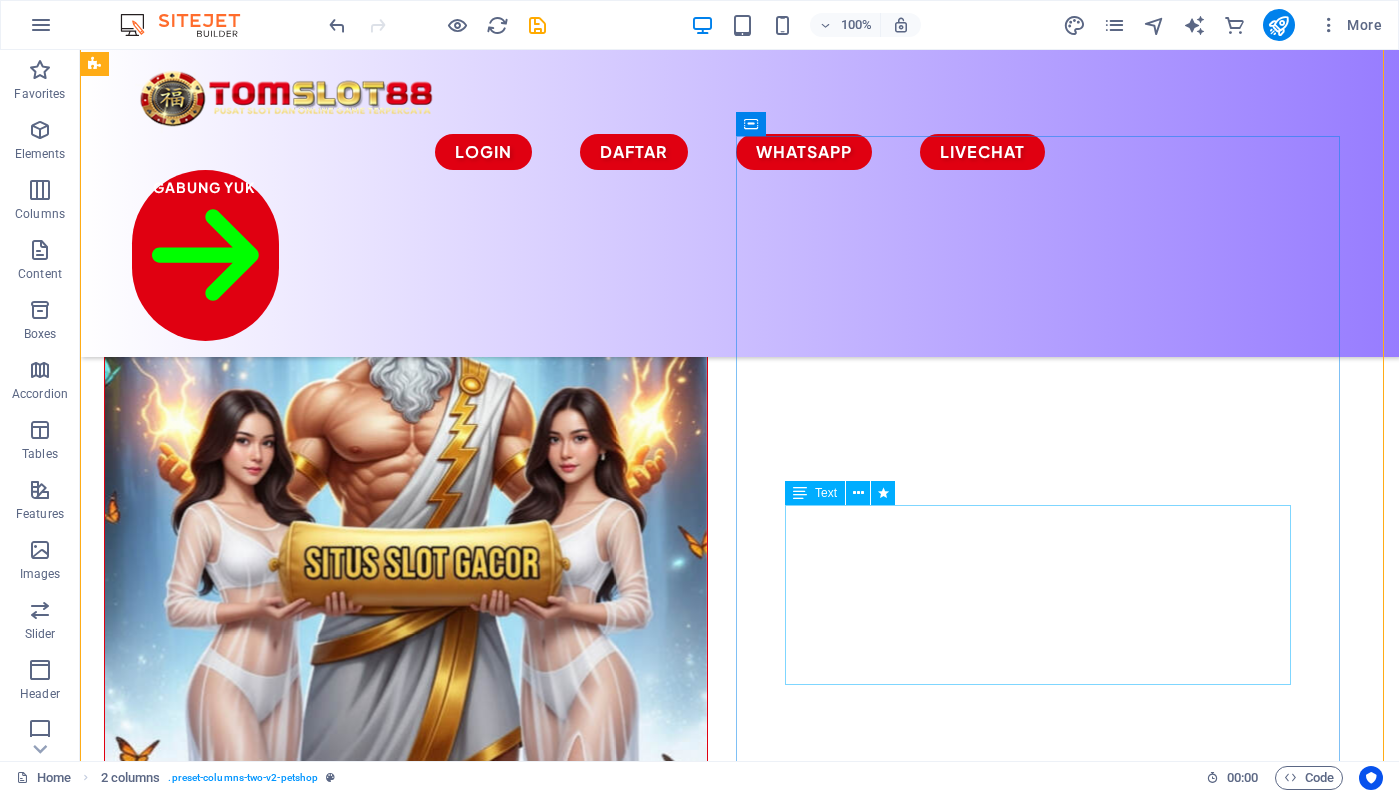 scroll, scrollTop: 100, scrollLeft: 0, axis: vertical 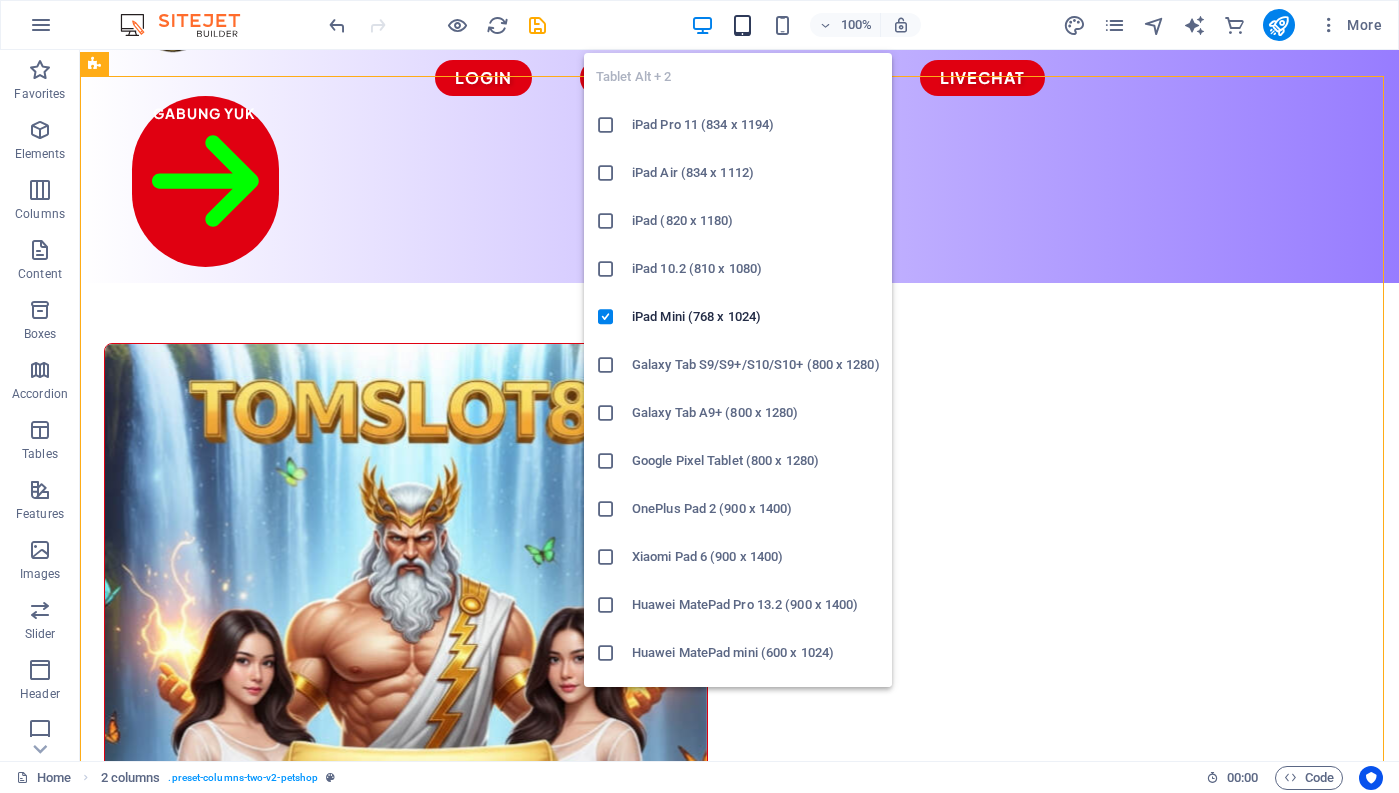 click at bounding box center [742, 25] 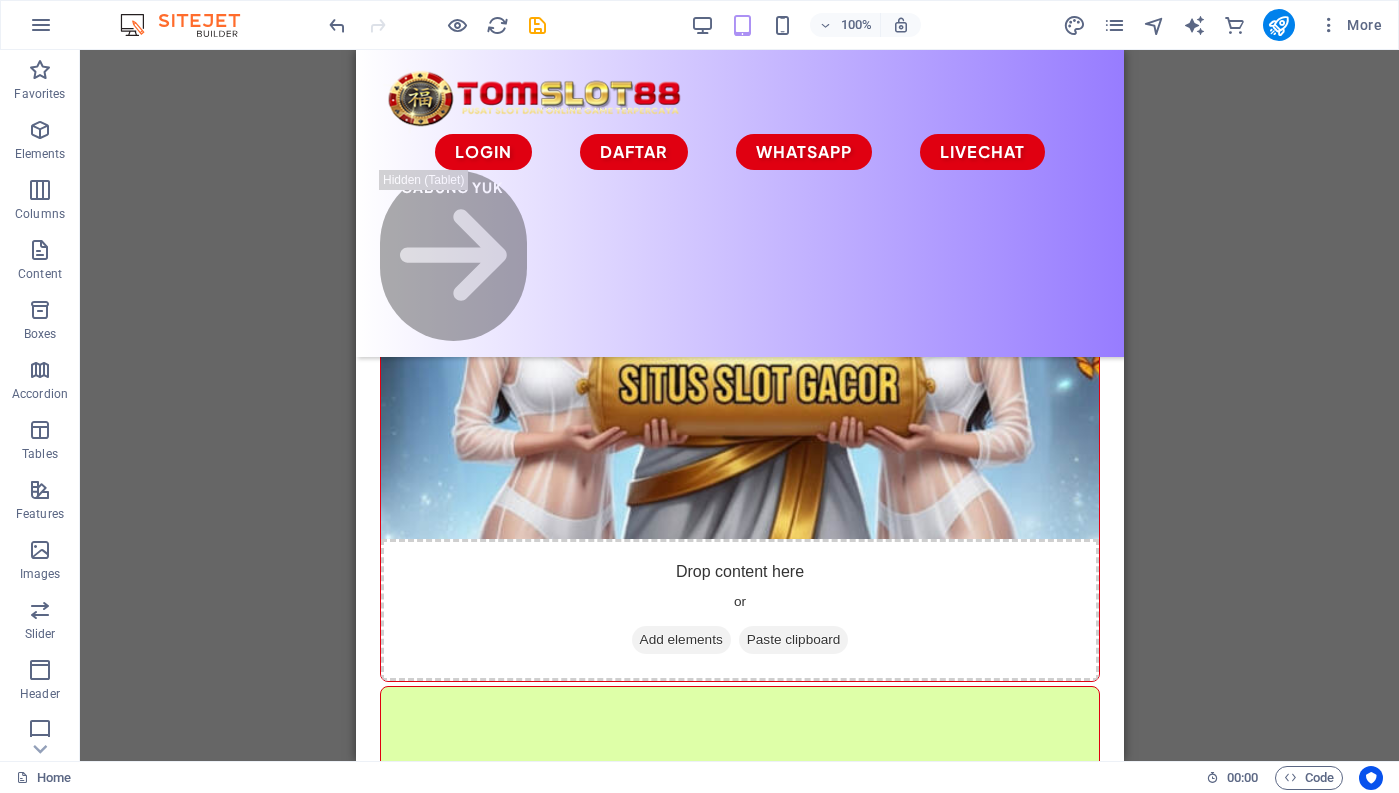 scroll, scrollTop: 0, scrollLeft: 0, axis: both 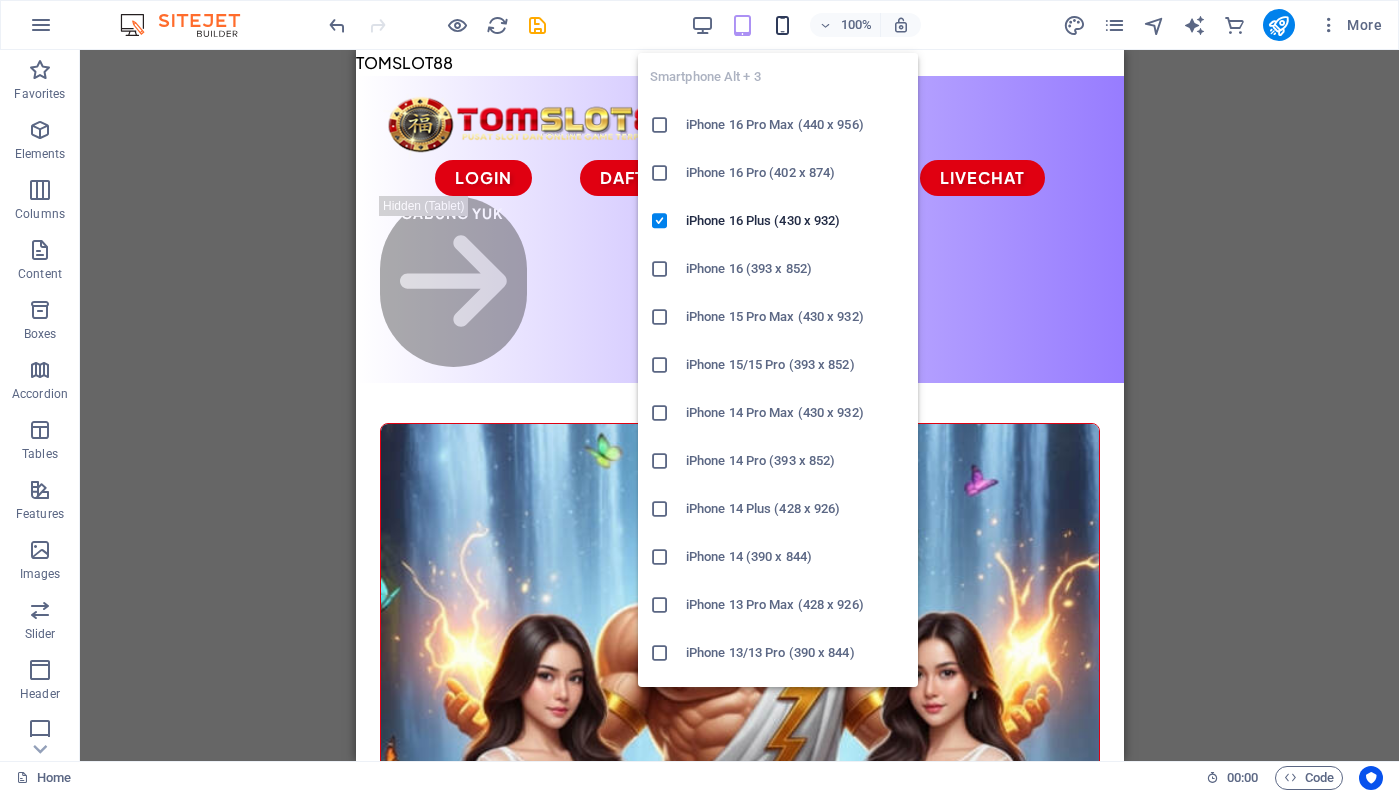 click at bounding box center (782, 25) 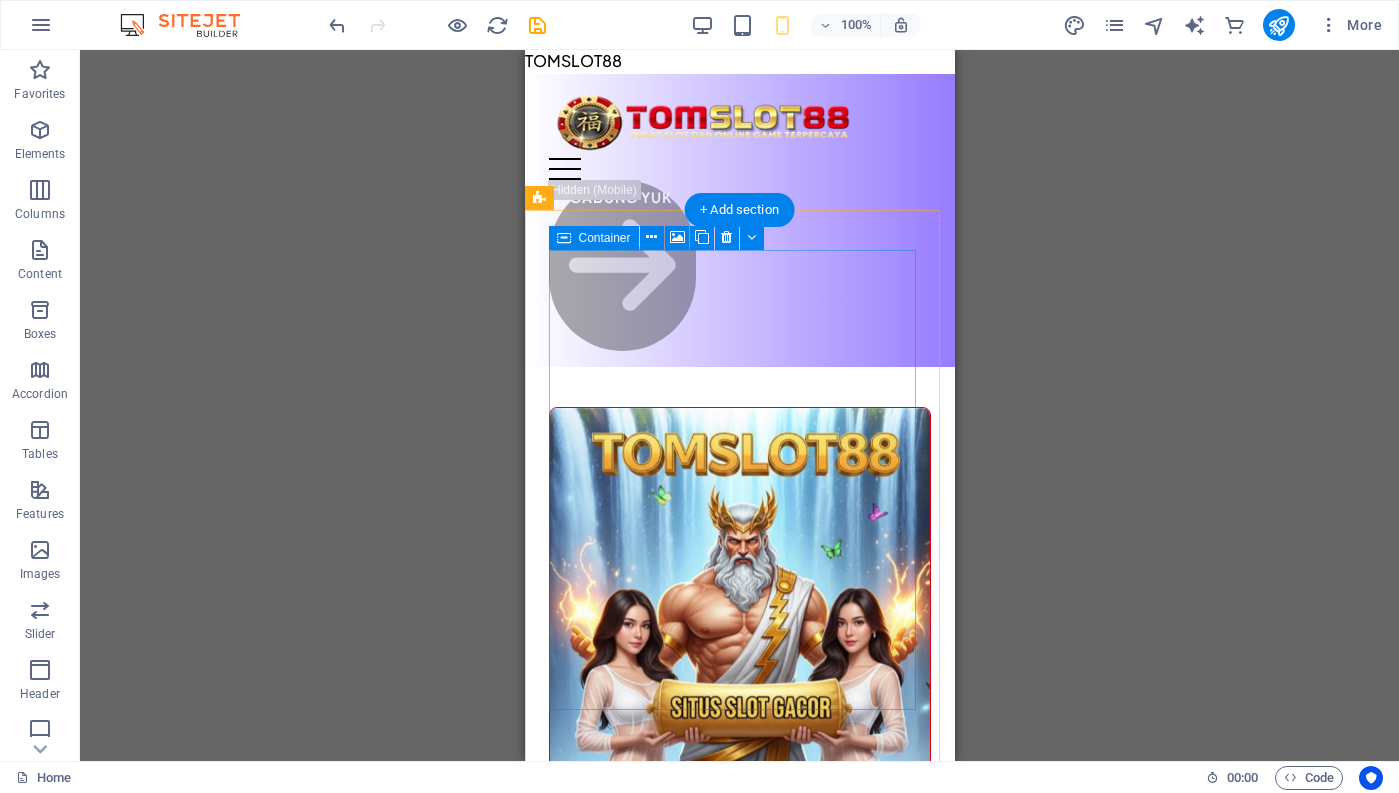 scroll, scrollTop: 0, scrollLeft: 0, axis: both 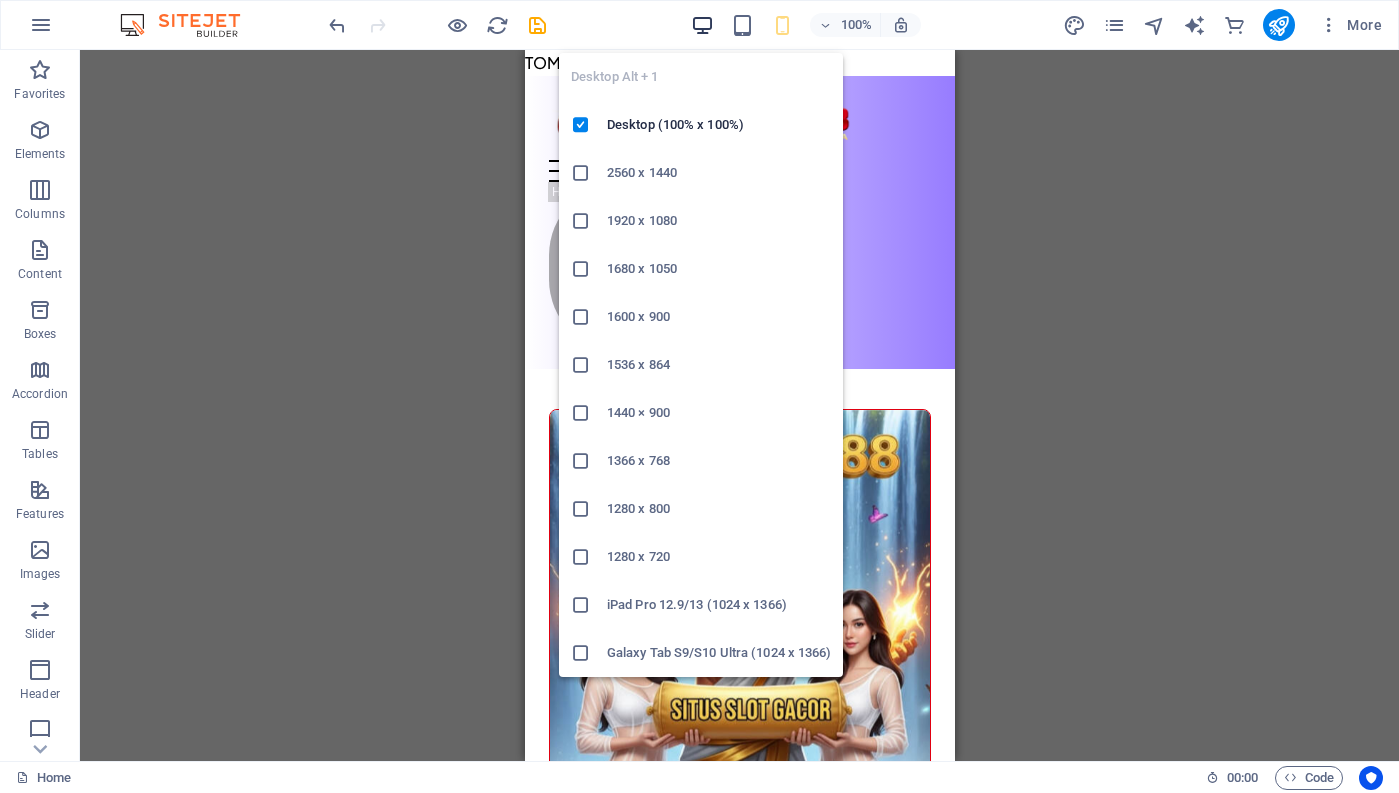 click at bounding box center (702, 25) 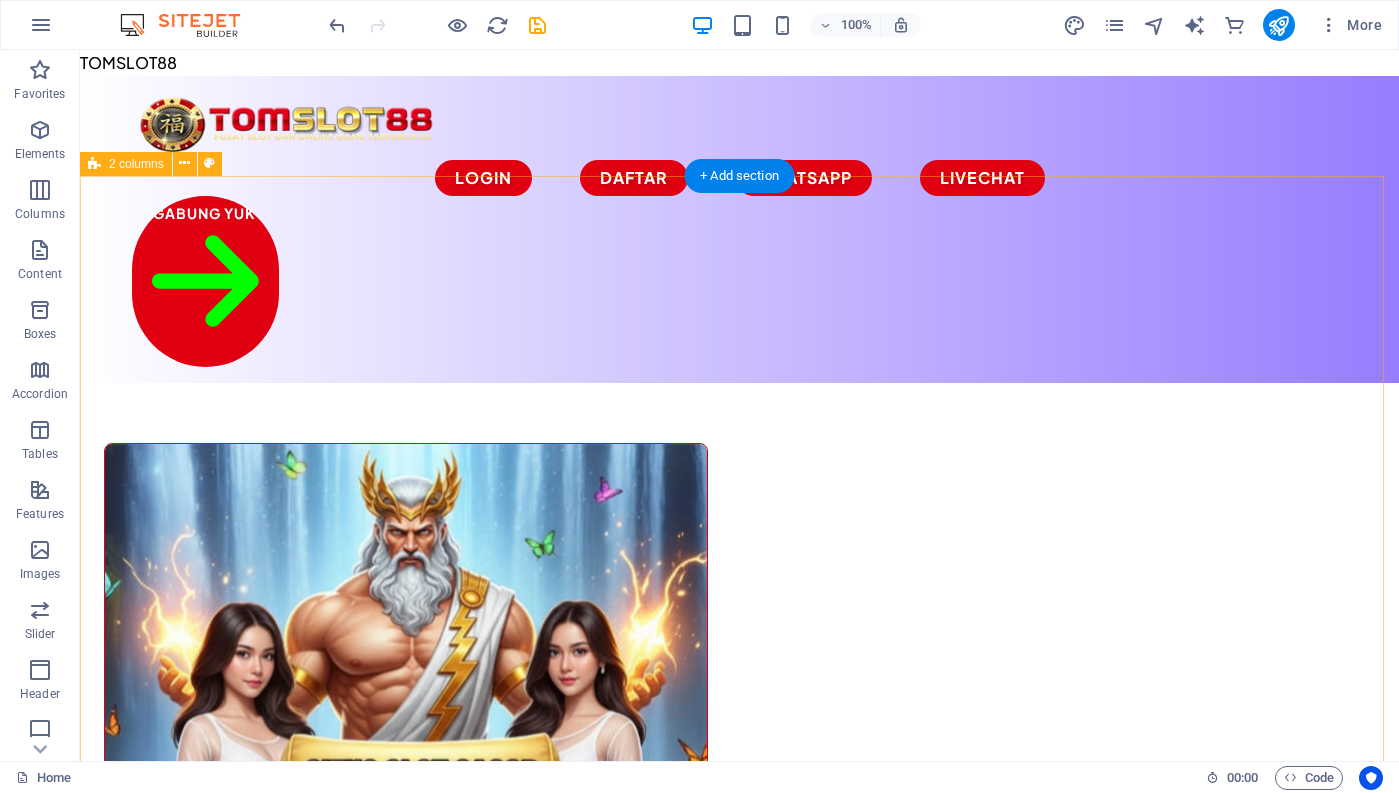 click on "Drop content here or  Add elements  Paste clipboard ​ TOMSLOT88 Situs Slot Gacor Online Terbaik Saat ini TOMSLOT88 hadir sebagai situs slot gacor online yang memiliki game dengan tingkat persentasi kemenangan terbesar, gampang menang. Banyak pemain menang besar Ketika bermain dislot. Dibantu oleh komunitas para slotter yang selalu membagikan rtp, pola gacor maupun jam gacor yang membuat pemain gampang wd. Gabung dan jadi bagian dari member yang gampang wd saat ini. All products" at bounding box center [739, 1146] 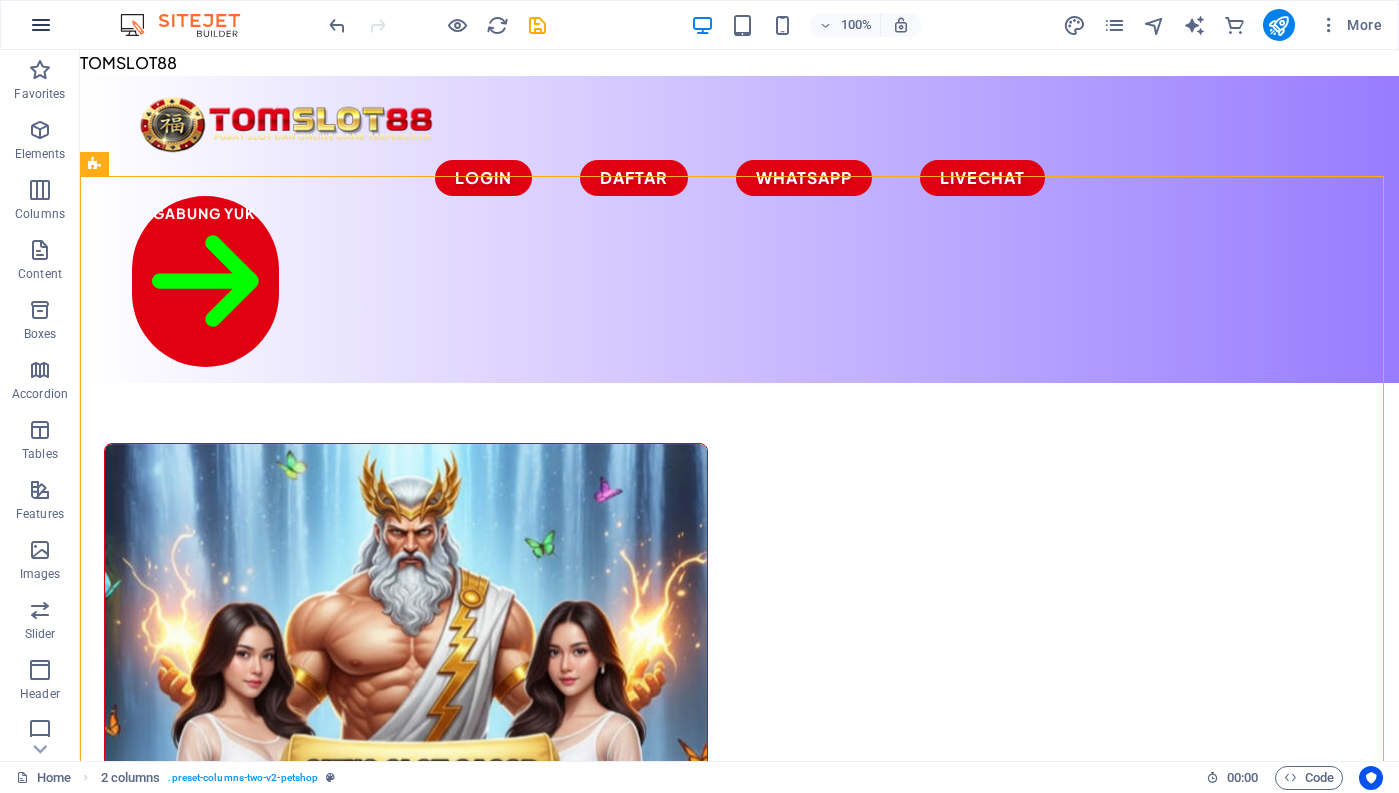 click at bounding box center [41, 25] 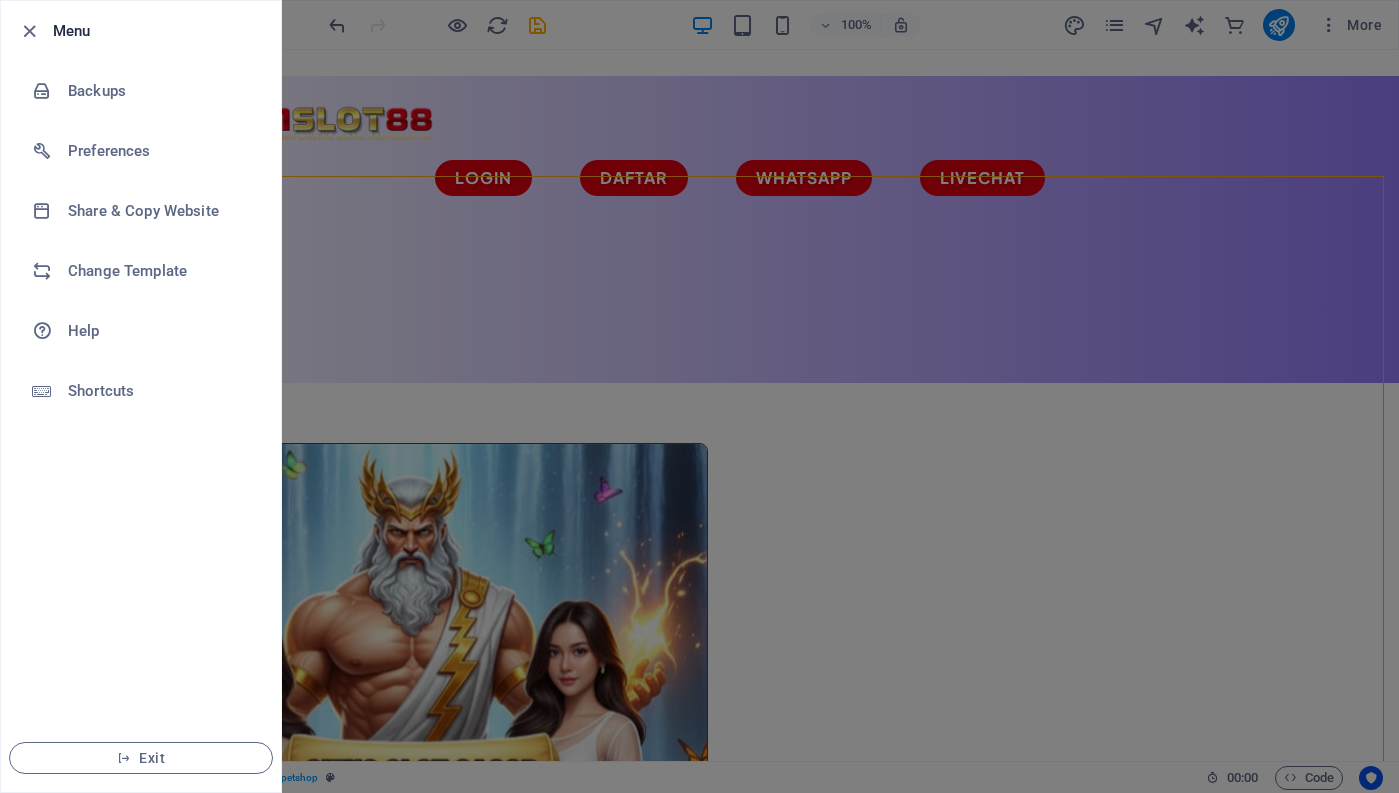 click at bounding box center (699, 396) 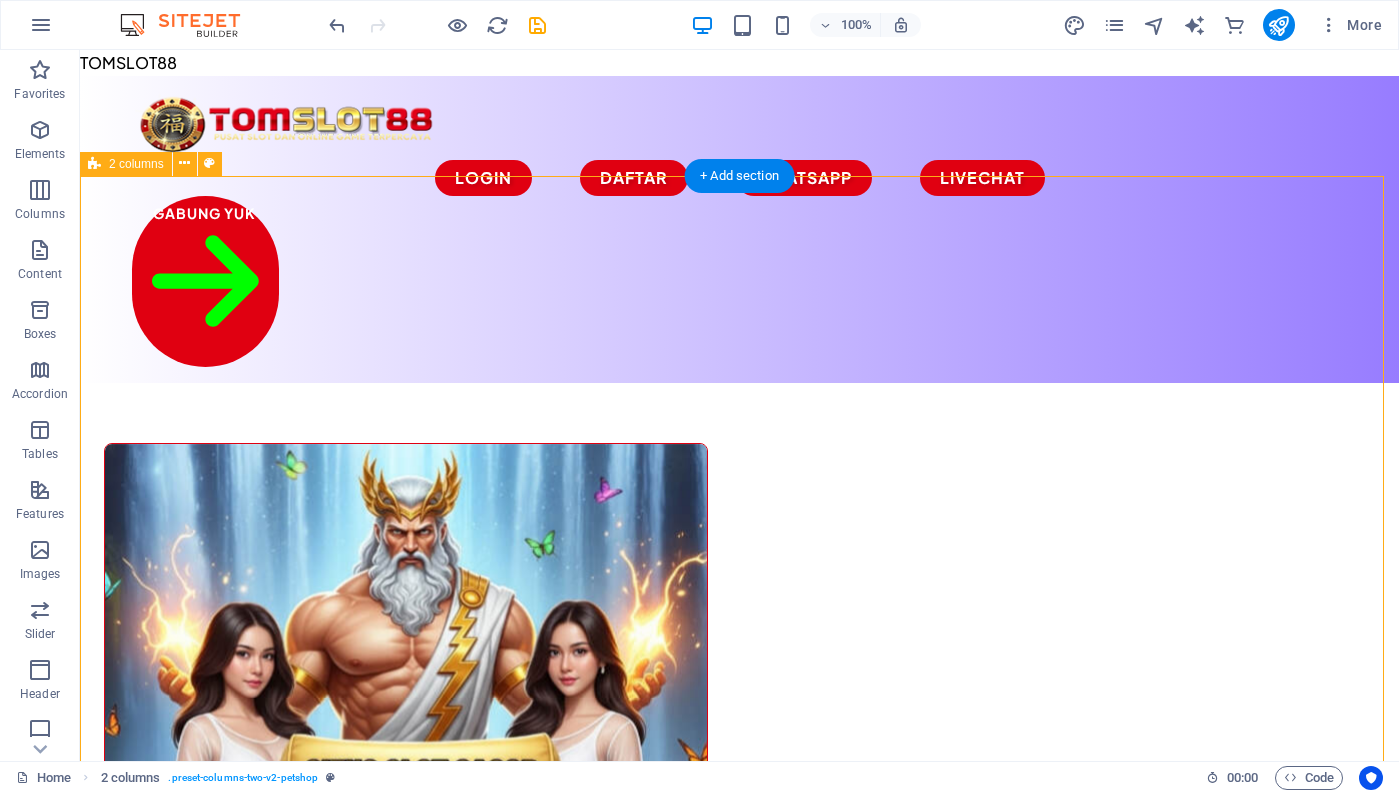 click on "Drop content here or  Add elements  Paste clipboard ​ TOMSLOT88 Situs Slot Gacor Online Terbaik Saat ini TOMSLOT88 hadir sebagai situs slot gacor online yang memiliki game dengan tingkat persentasi kemenangan terbesar, gampang menang. Banyak pemain menang besar Ketika bermain dislot. Dibantu oleh komunitas para slotter yang selalu membagikan rtp, pola gacor maupun jam gacor yang membuat pemain gampang wd. Gabung dan jadi bagian dari member yang gampang wd saat ini. All products" at bounding box center [739, 1146] 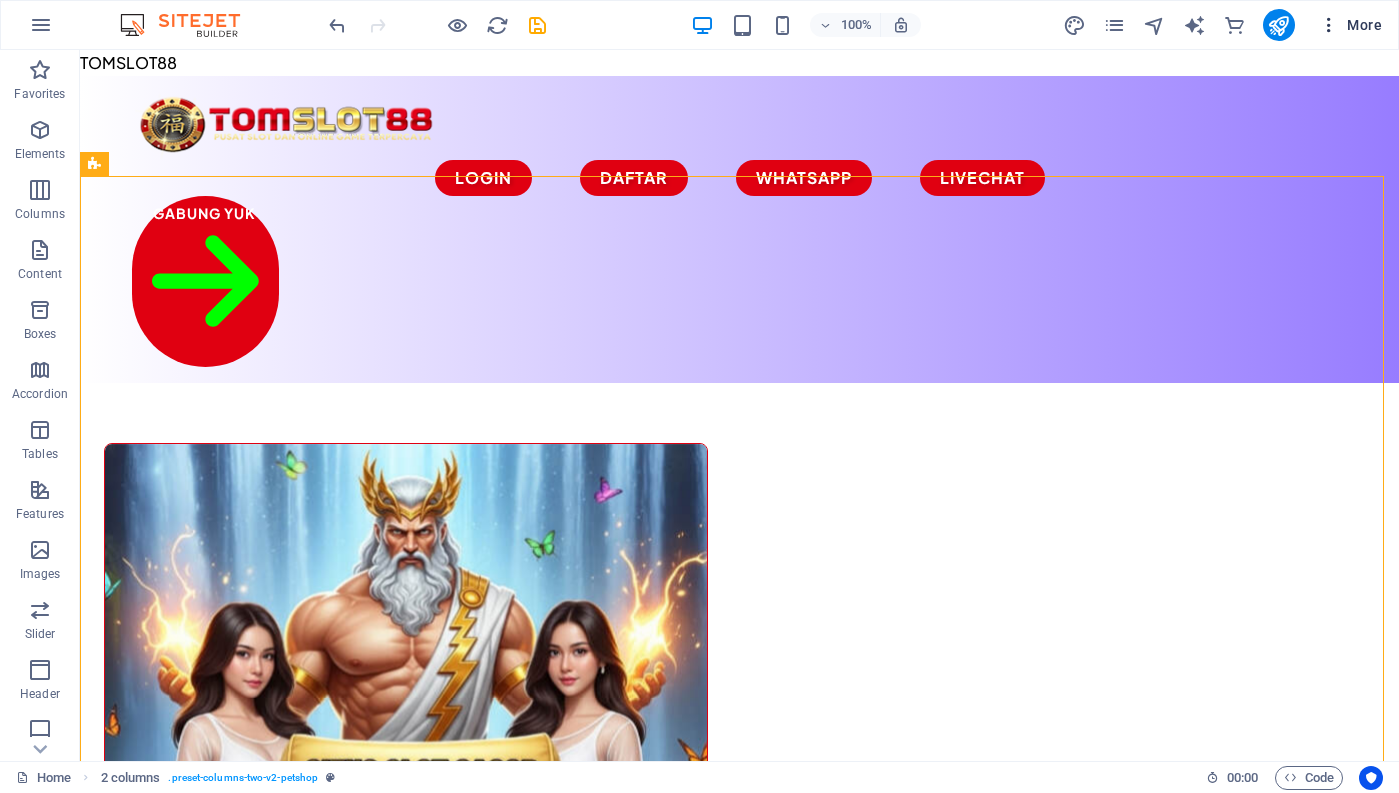 click at bounding box center (1329, 25) 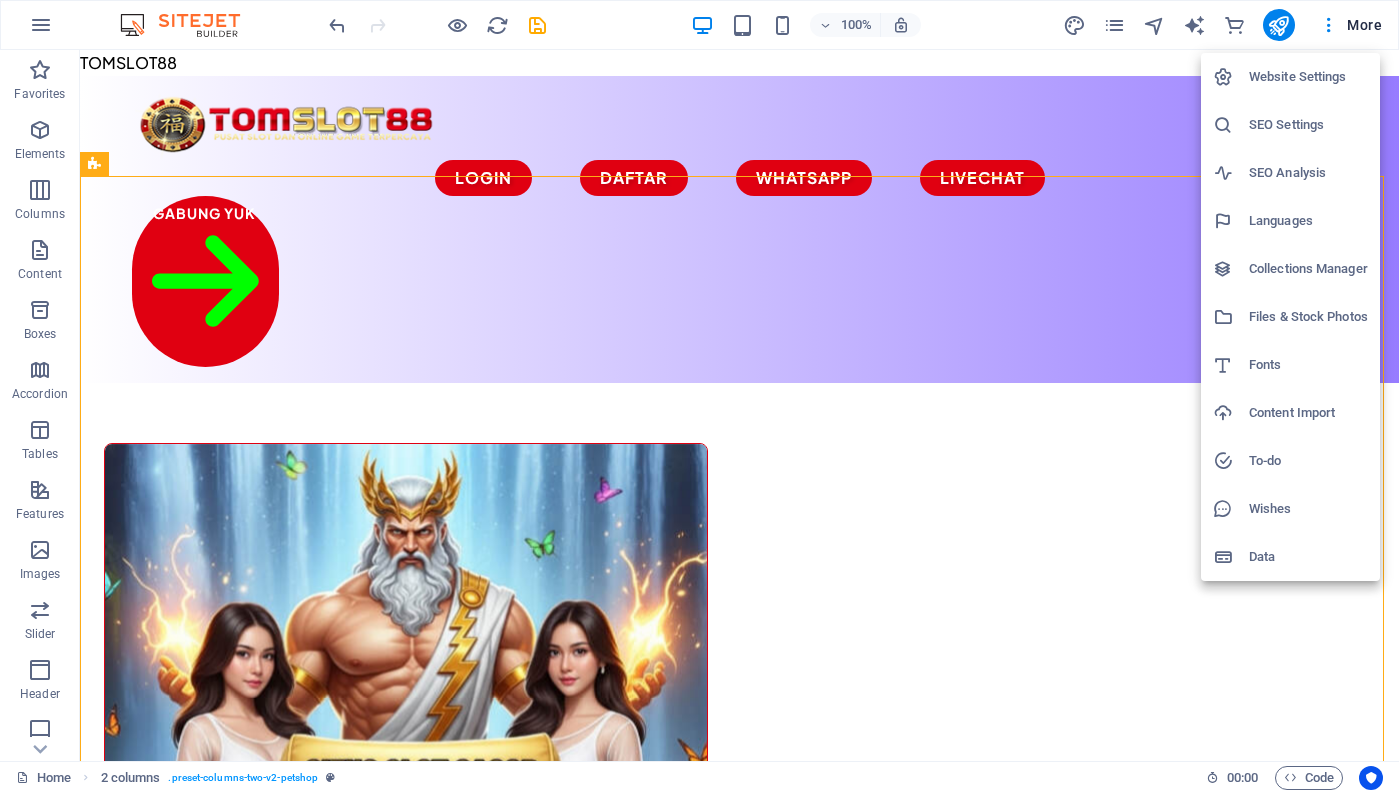 click at bounding box center (699, 396) 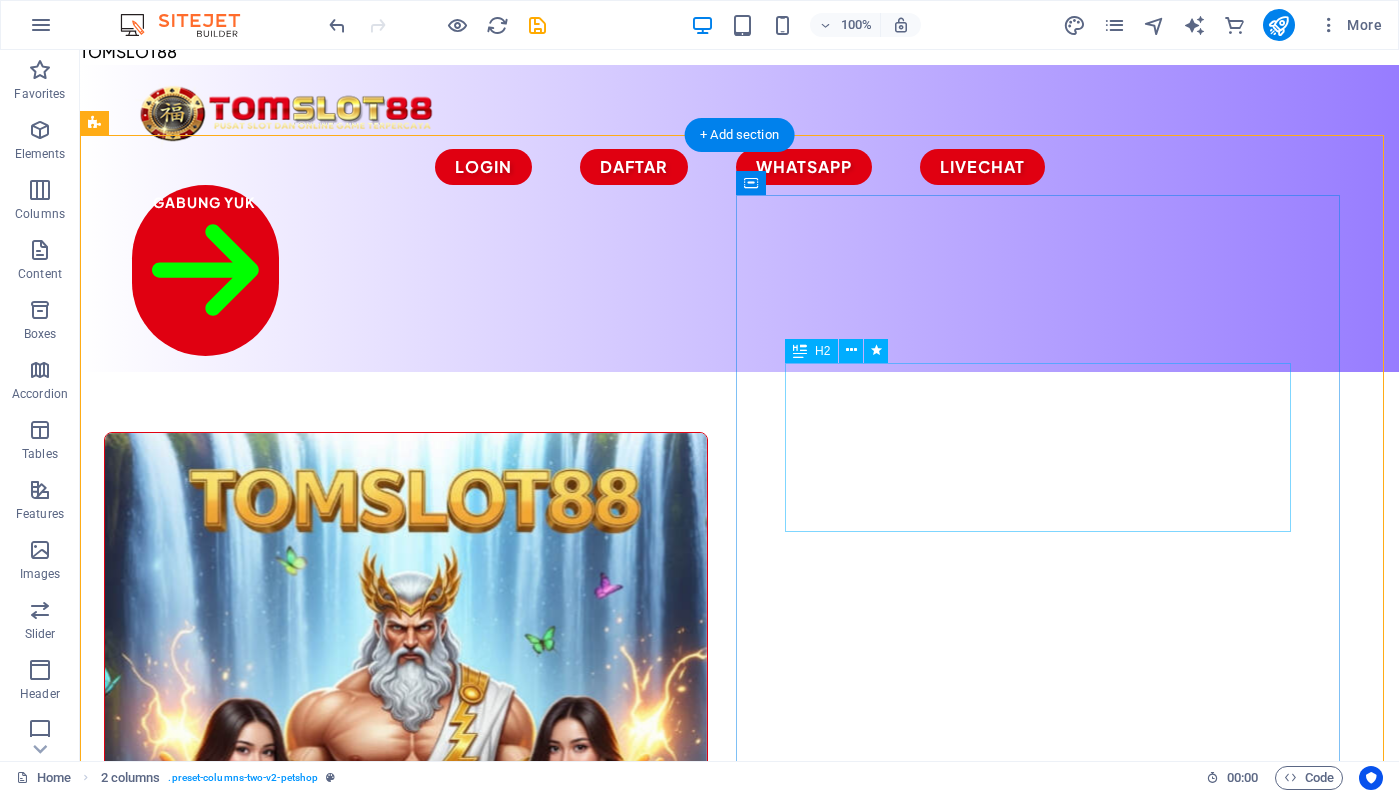 scroll, scrollTop: 0, scrollLeft: 0, axis: both 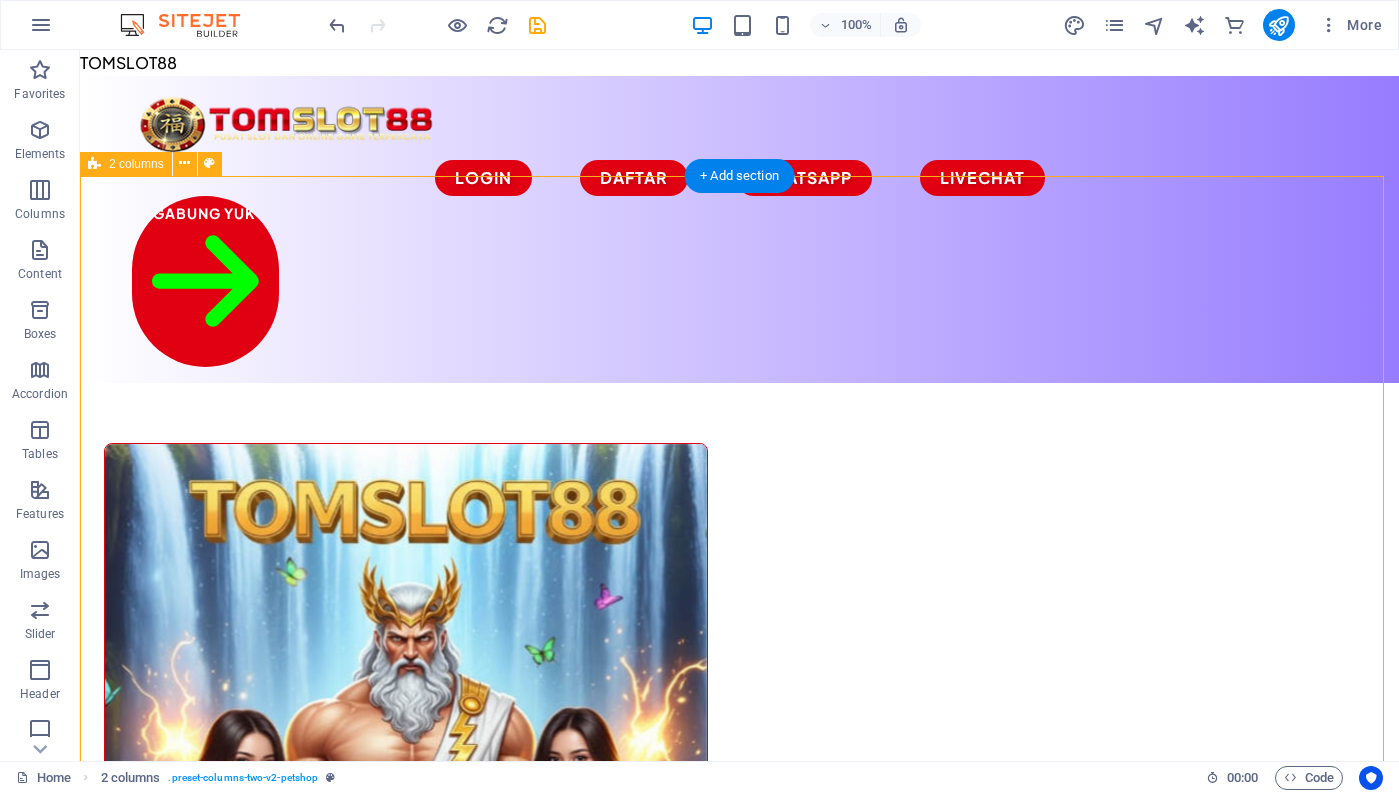 click on "Drop content here or  Add elements  Paste clipboard ​ TOMSLOT88 Situs Slot Gacor Online Terbaik Saat ini TOMSLOT88 hadir sebagai situs slot gacor online yang memiliki game dengan tingkat persentasi kemenangan terbesar, gampang menang. Banyak pemain menang besar Ketika bermain dislot. Dibantu oleh komunitas para slotter yang selalu membagikan rtp, pola gacor maupun jam gacor yang membuat pemain gampang wd. Gabung dan jadi bagian dari member yang gampang wd saat ini. All products" at bounding box center (739, 1218) 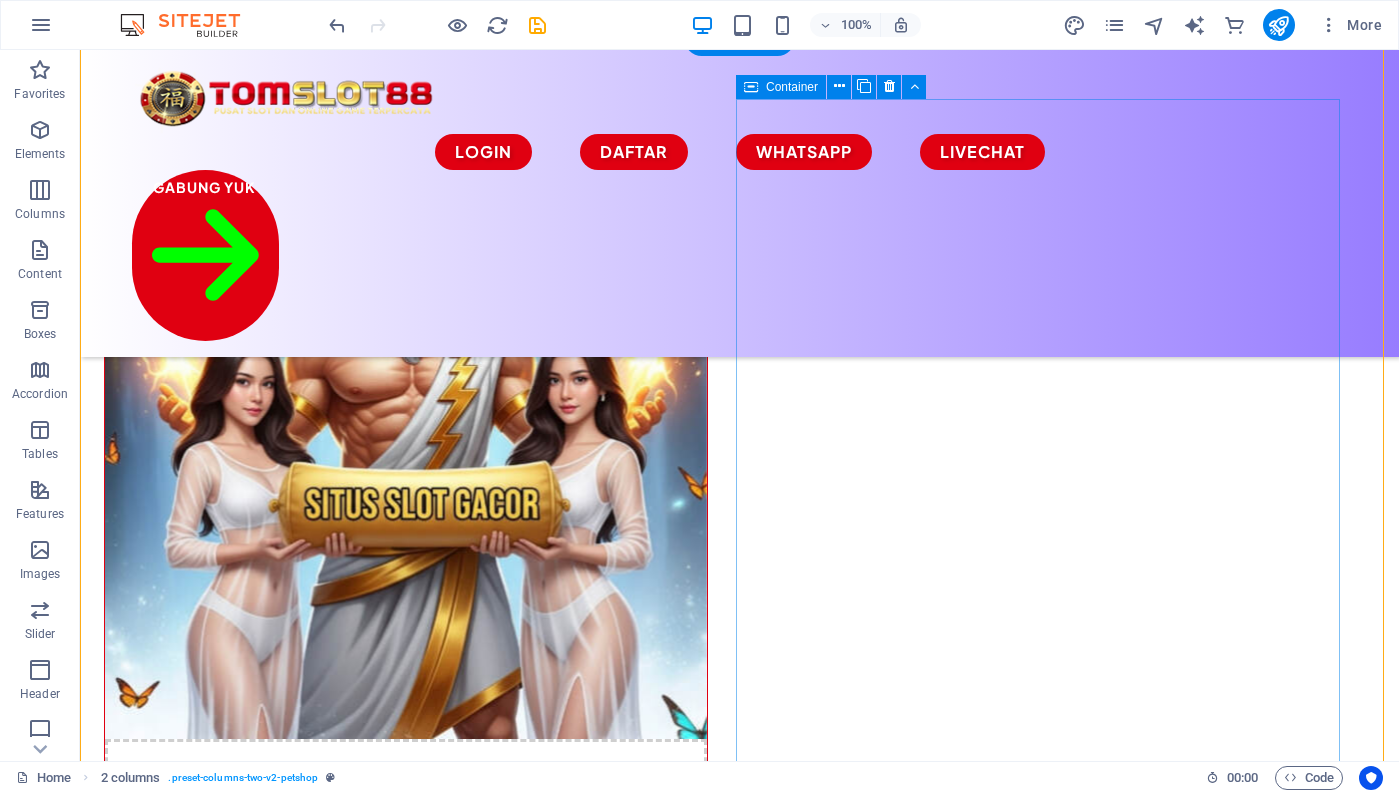 scroll, scrollTop: 200, scrollLeft: 0, axis: vertical 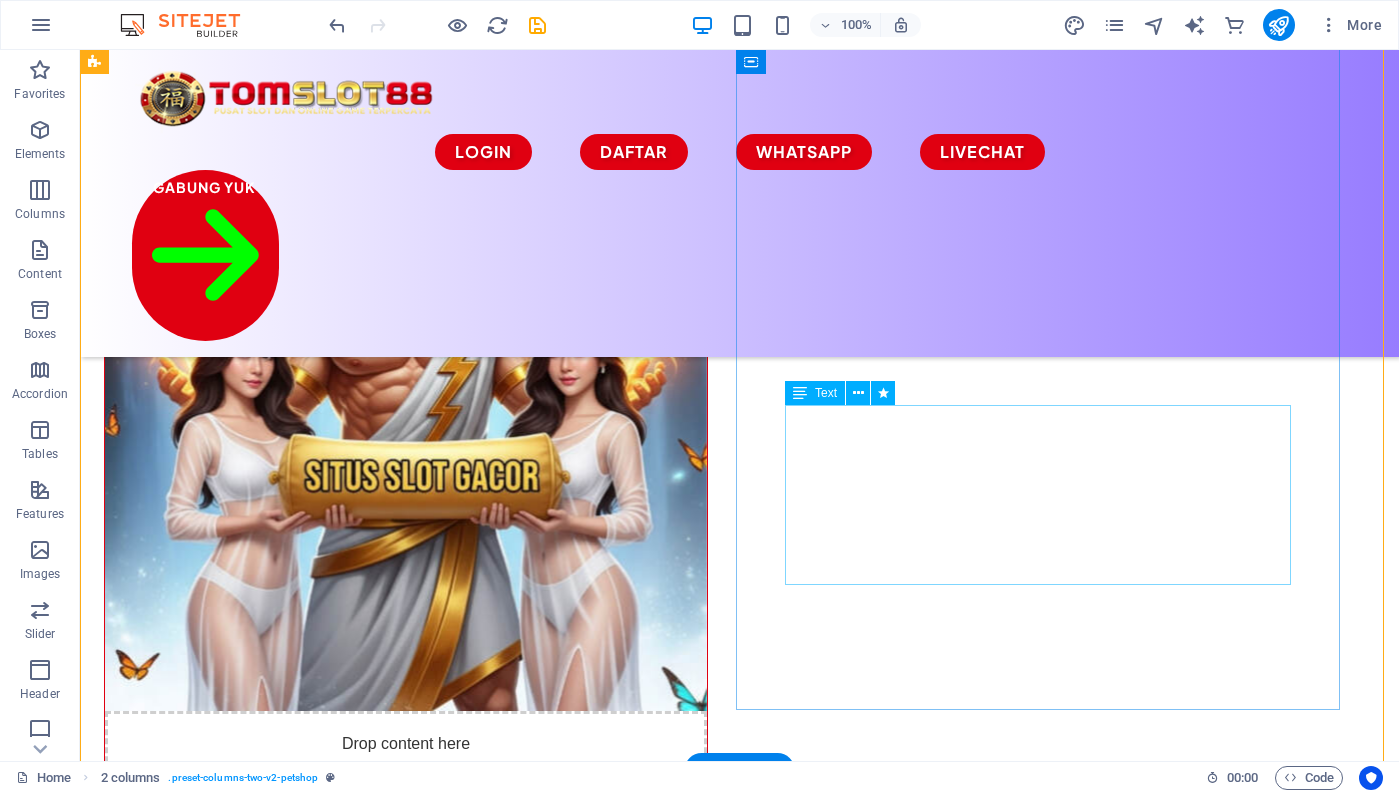 click on "TOMSLOT88 hadir sebagai situs slot gacor online yang memiliki game dengan tingkat persentasi kemenangan terbesar, gampang menang. Banyak pemain menang besar Ketika bermain dislot. Dibantu oleh komunitas para slotter yang selalu membagikan rtp, pola gacor maupun jam gacor yang membuat pemain gampang wd. Gabung dan jadi bagian dari member yang gampang wd saat ini." at bounding box center (406, 1197) 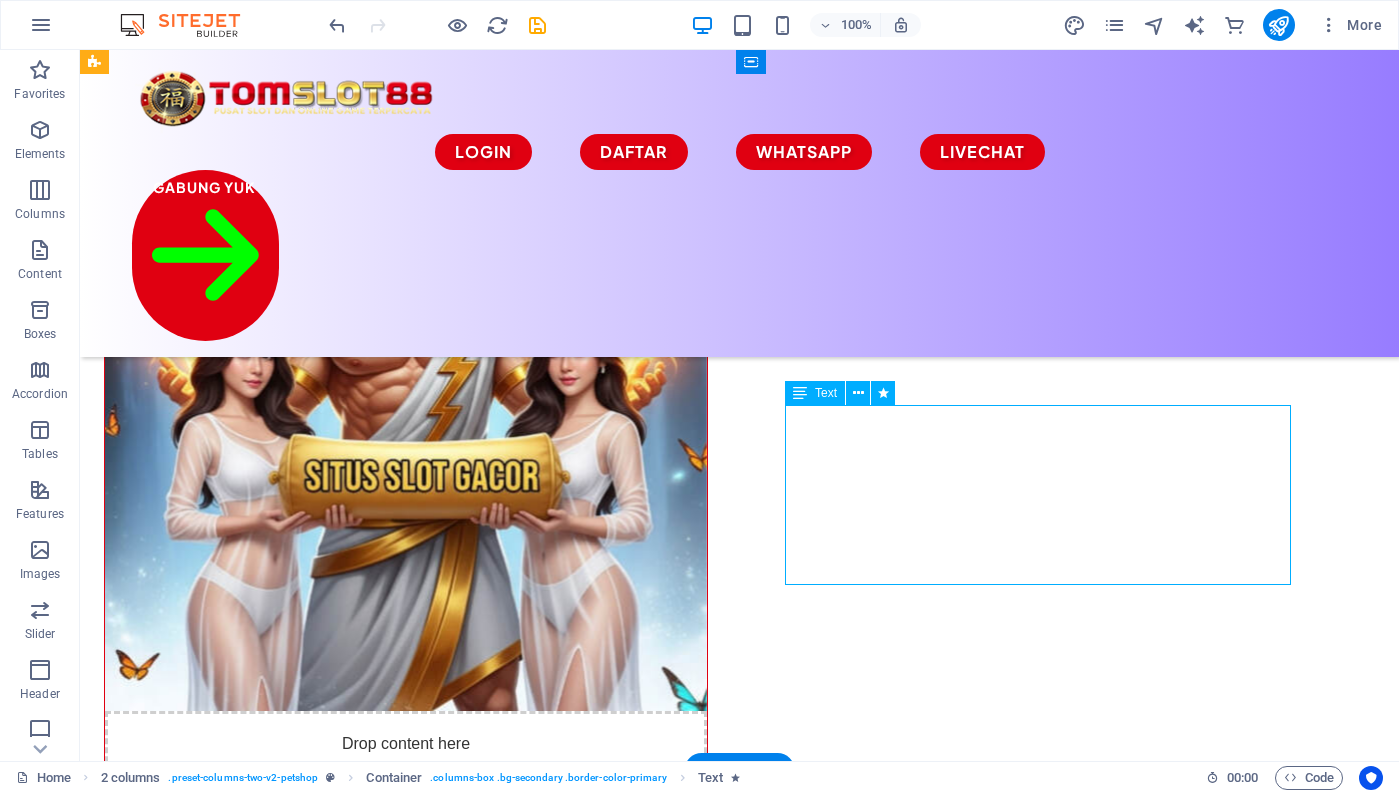 click on "TOMSLOT88 hadir sebagai situs slot gacor online yang memiliki game dengan tingkat persentasi kemenangan terbesar, gampang menang. Banyak pemain menang besar Ketika bermain dislot. Dibantu oleh komunitas para slotter yang selalu membagikan rtp, pola gacor maupun jam gacor yang membuat pemain gampang wd. Gabung dan jadi bagian dari member yang gampang wd saat ini." at bounding box center (406, 1197) 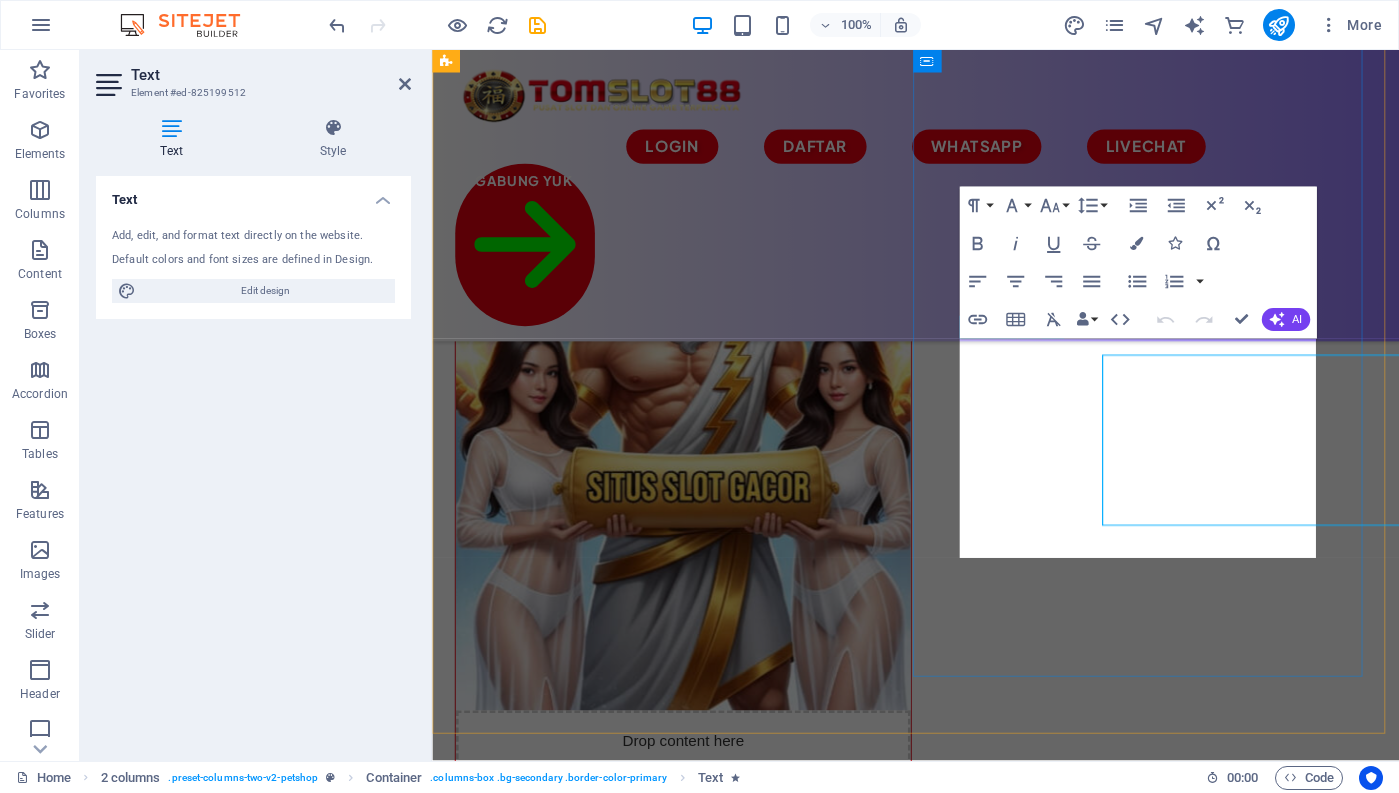 scroll, scrollTop: 234, scrollLeft: 0, axis: vertical 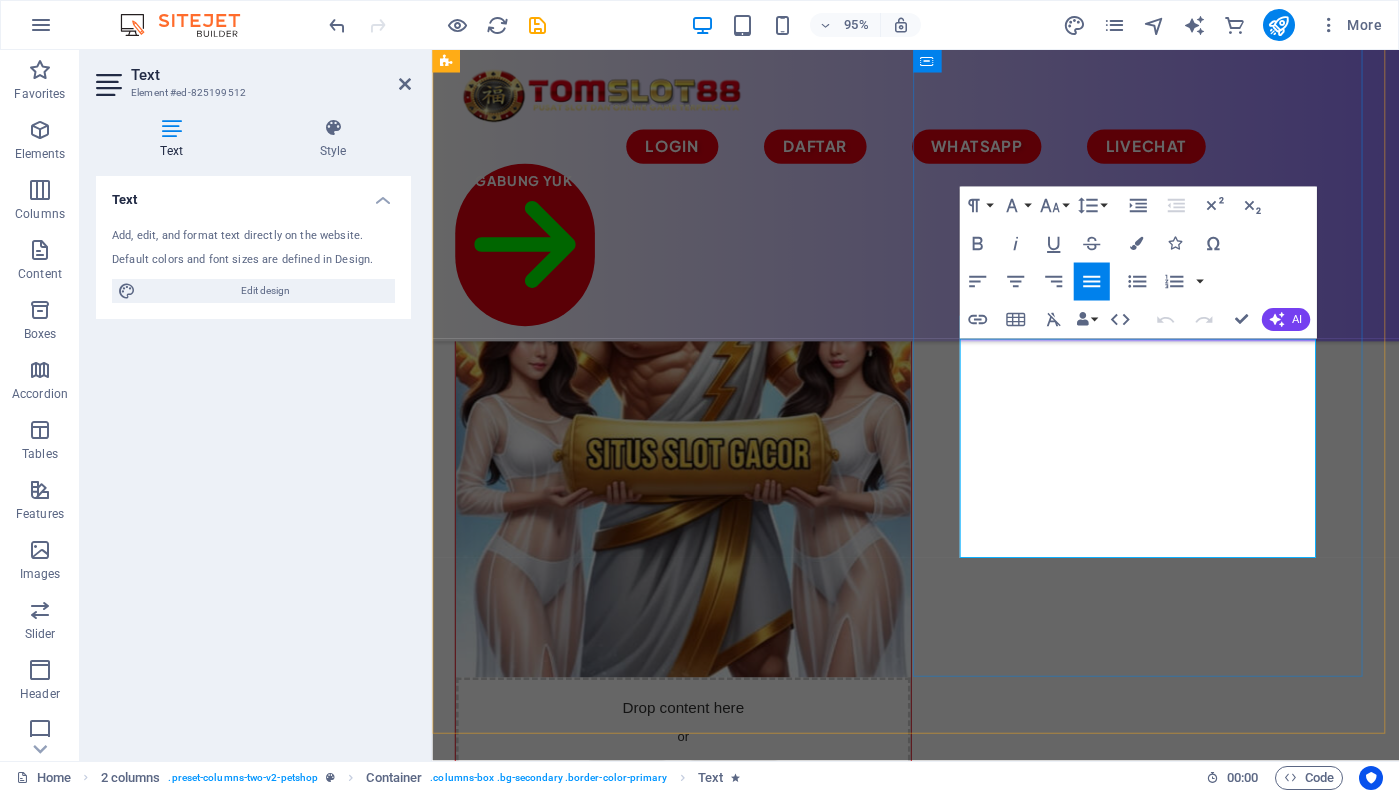 click on "TOMSLOT88 hadir sebagai situs slot gacor online yang memiliki game dengan tingkat persentasi kemenangan terbesar, gampang menang. Banyak pemain menang besar Ketika bermain dislot. Dibantu oleh komunitas para slotter yang selalu membagikan rtp, pola gacor maupun jam gacor yang membuat pemain gampang wd. Gabung dan jadi bagian dari member yang gampang wd saat ini." at bounding box center (696, 1271) 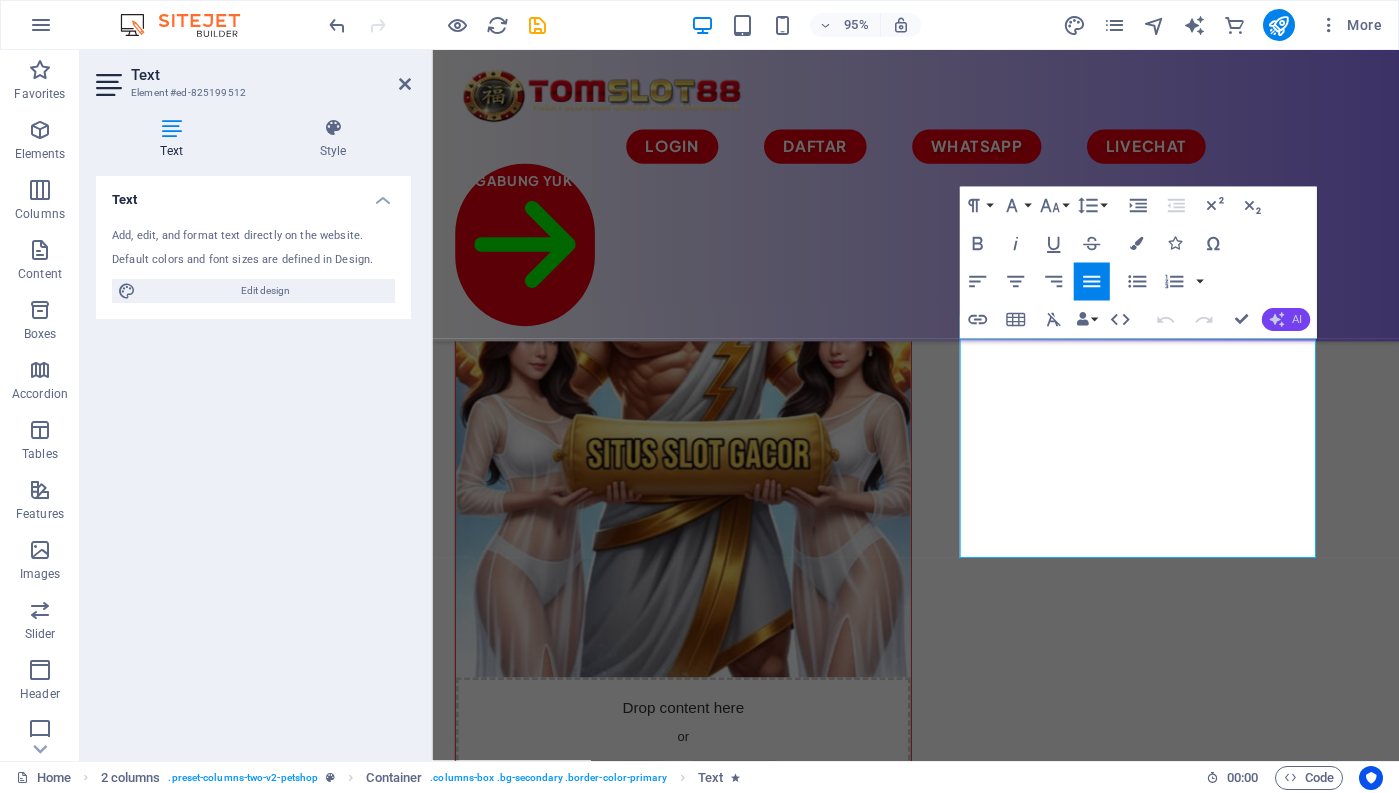 click on "AI" at bounding box center [1285, 320] 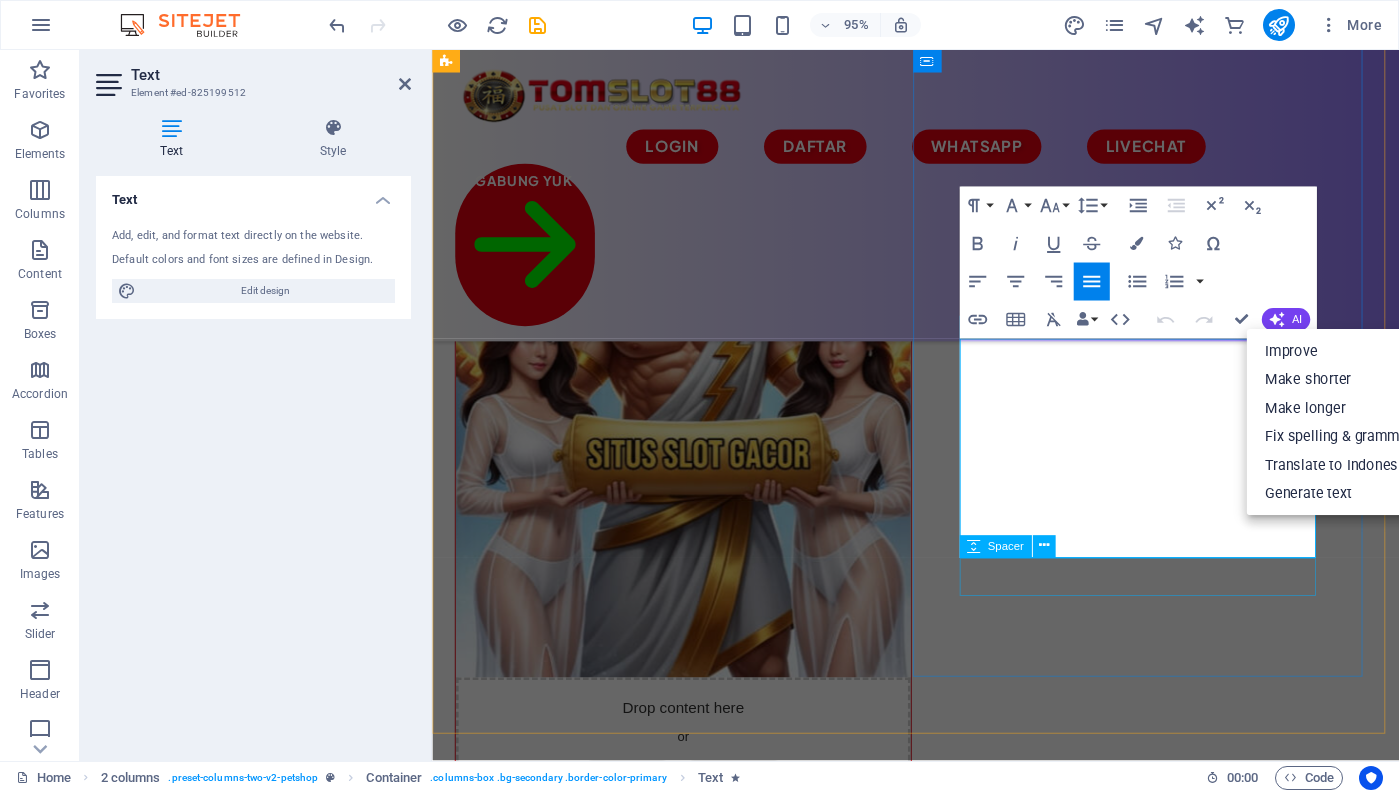 click at bounding box center (696, 1407) 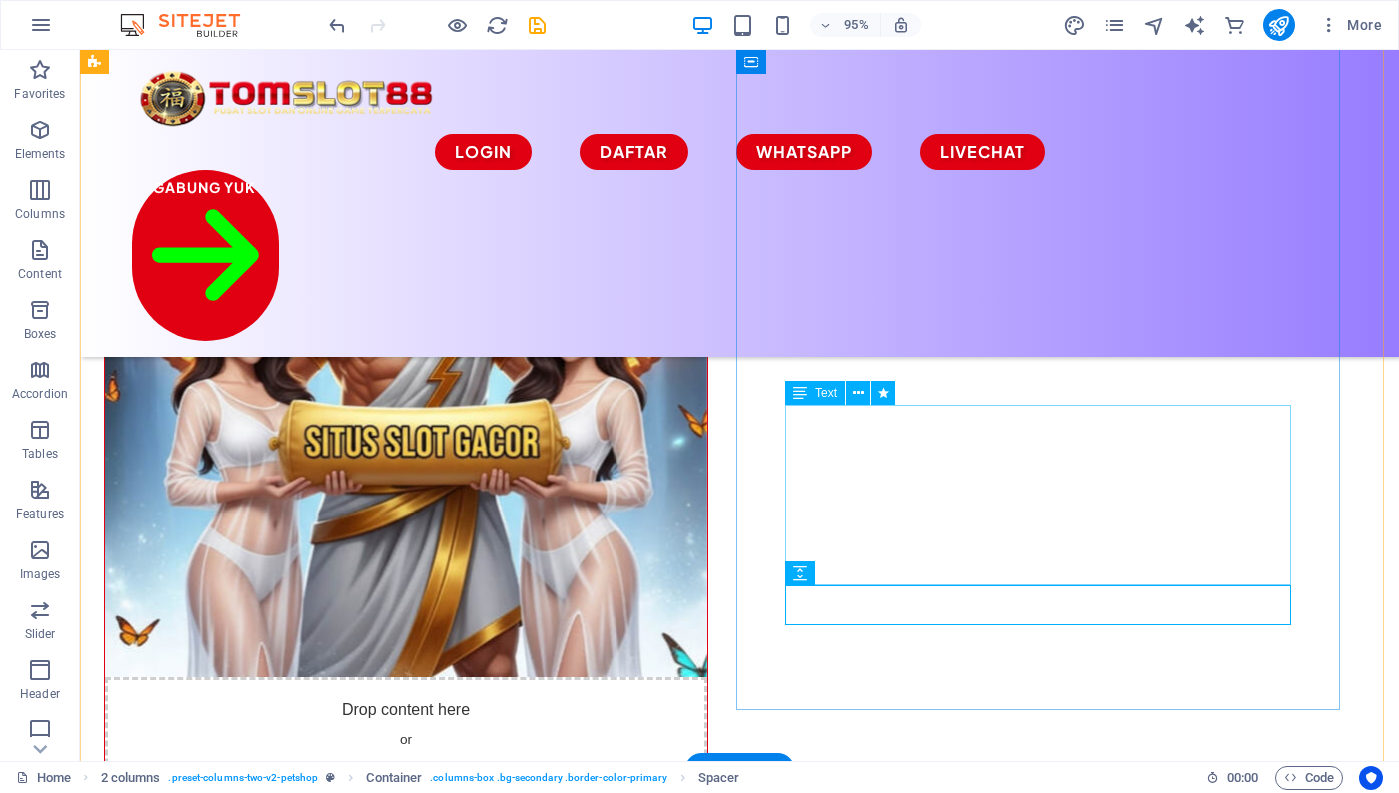 scroll, scrollTop: 200, scrollLeft: 0, axis: vertical 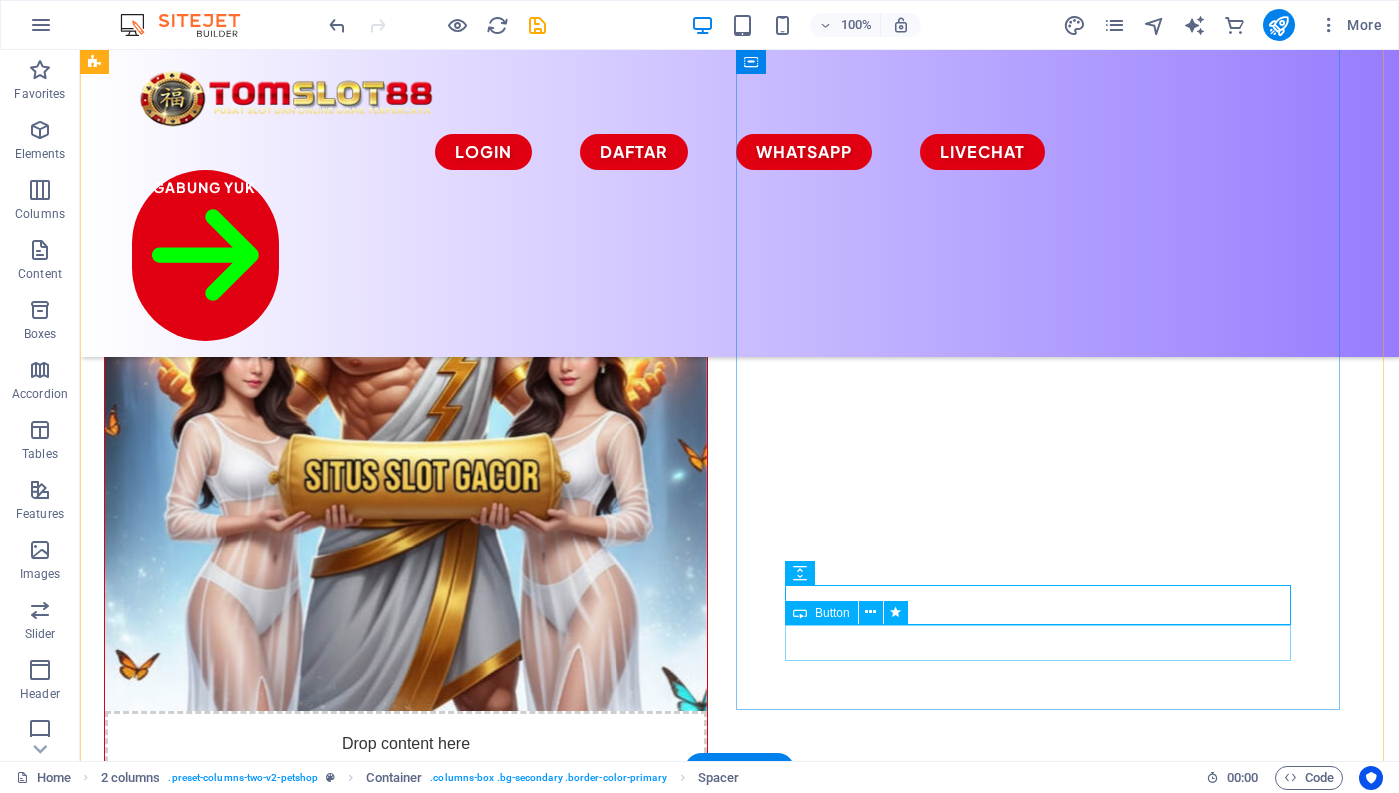 click on "All products" at bounding box center [406, 1432] 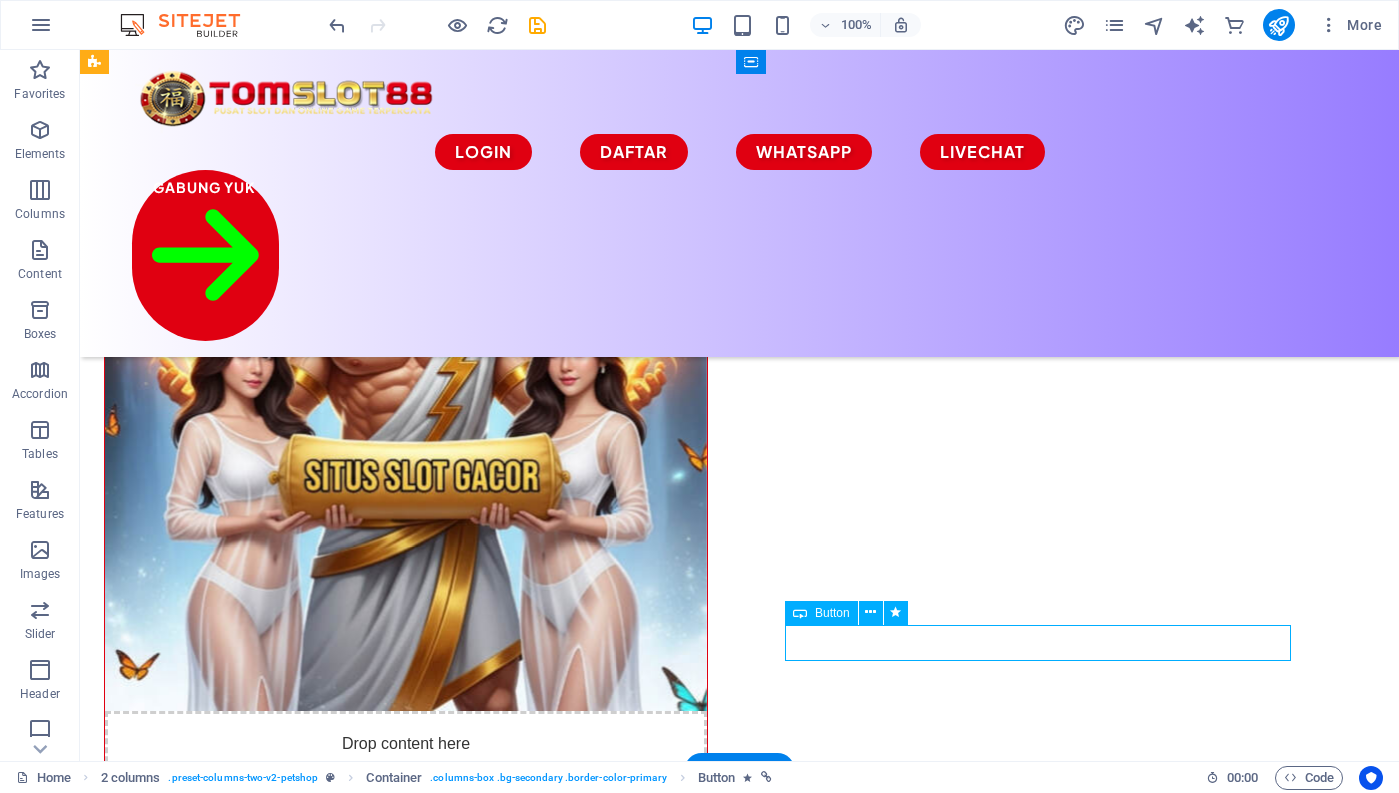 click on "All products" at bounding box center [406, 1432] 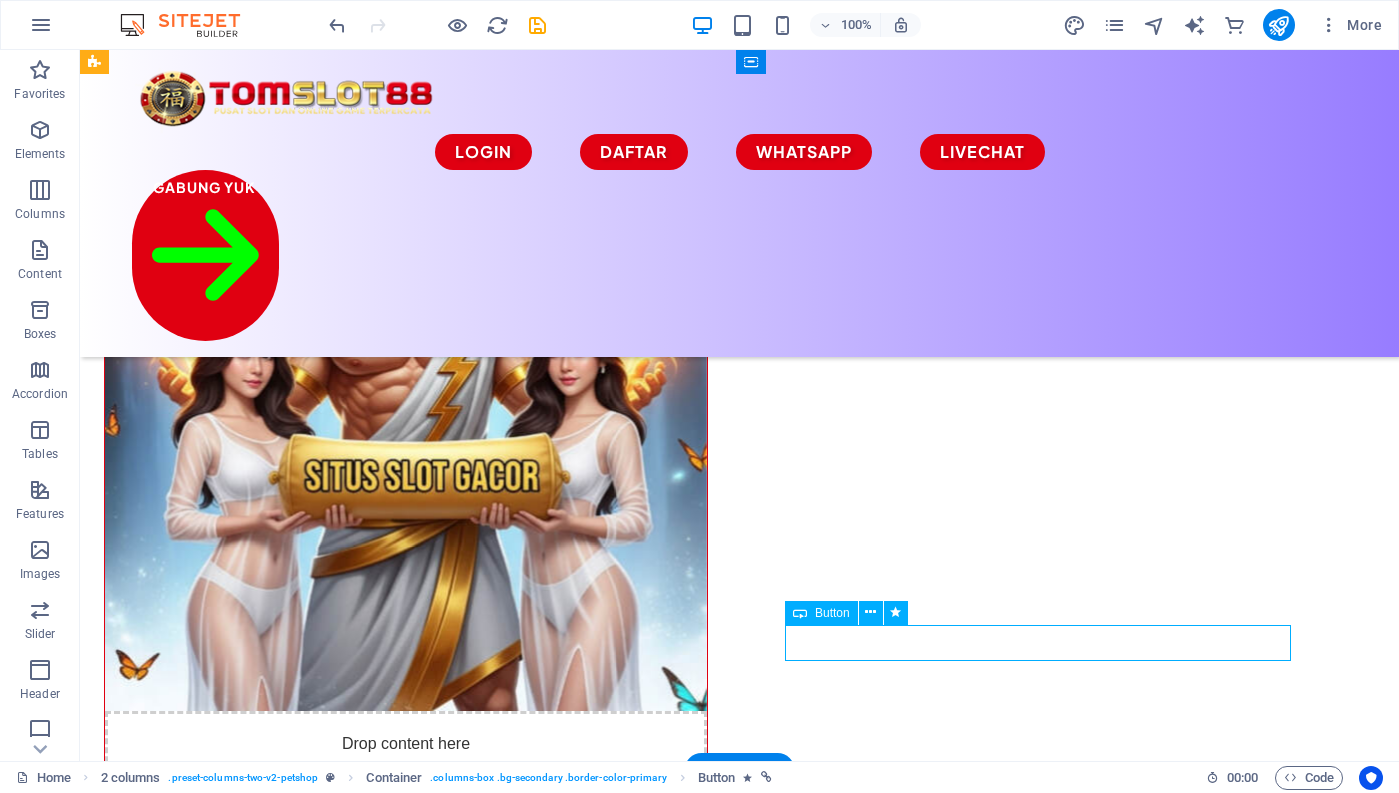 click on "All products" at bounding box center (406, 1432) 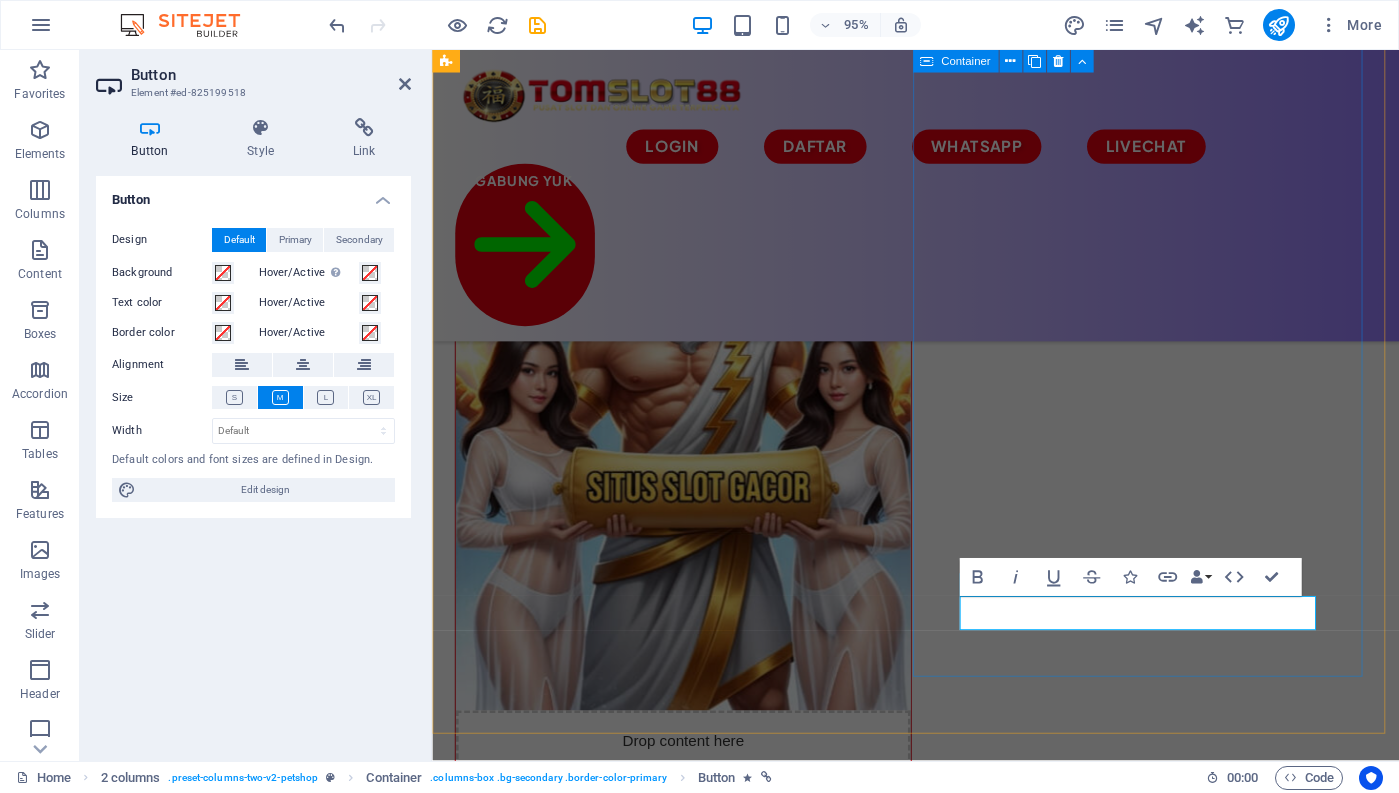 scroll, scrollTop: 234, scrollLeft: 0, axis: vertical 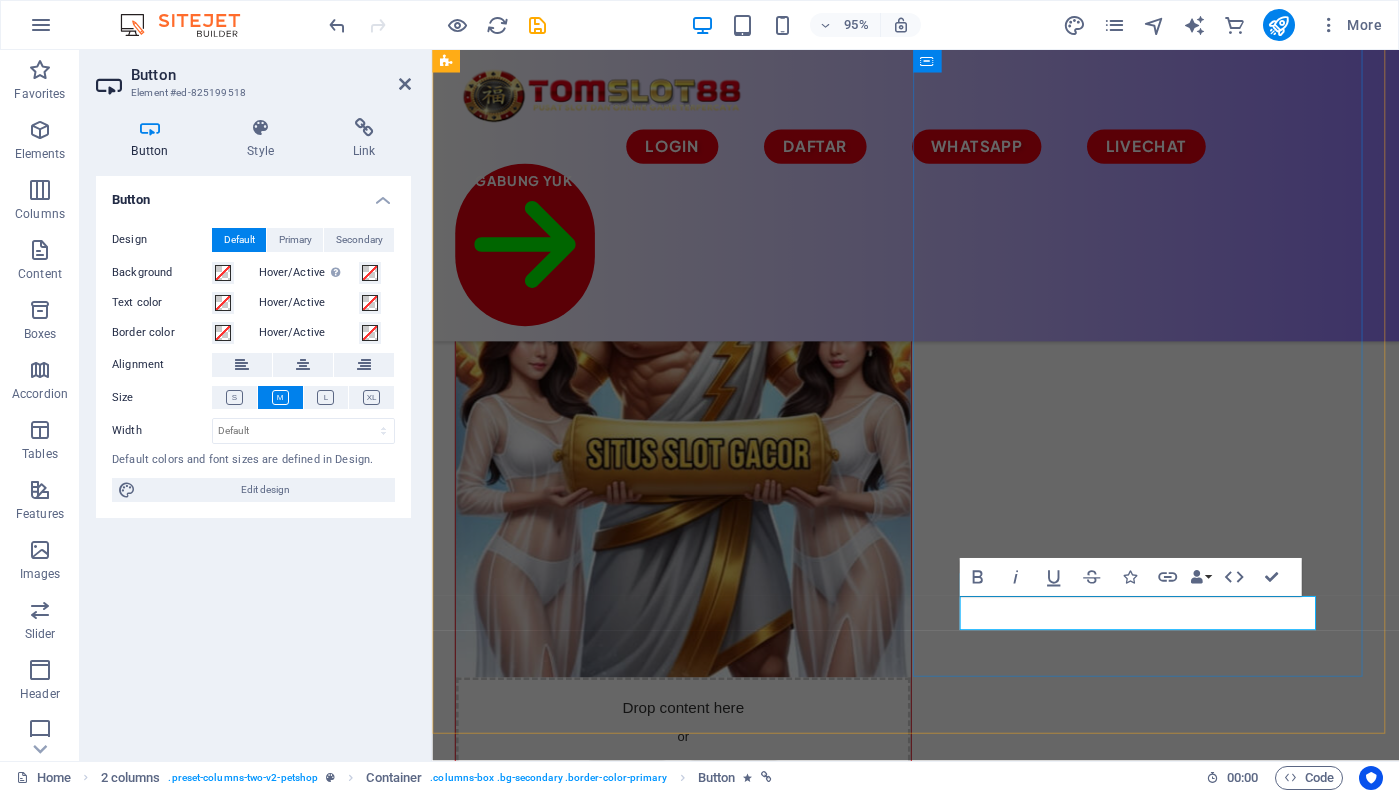 click on "All products" at bounding box center [593, 1532] 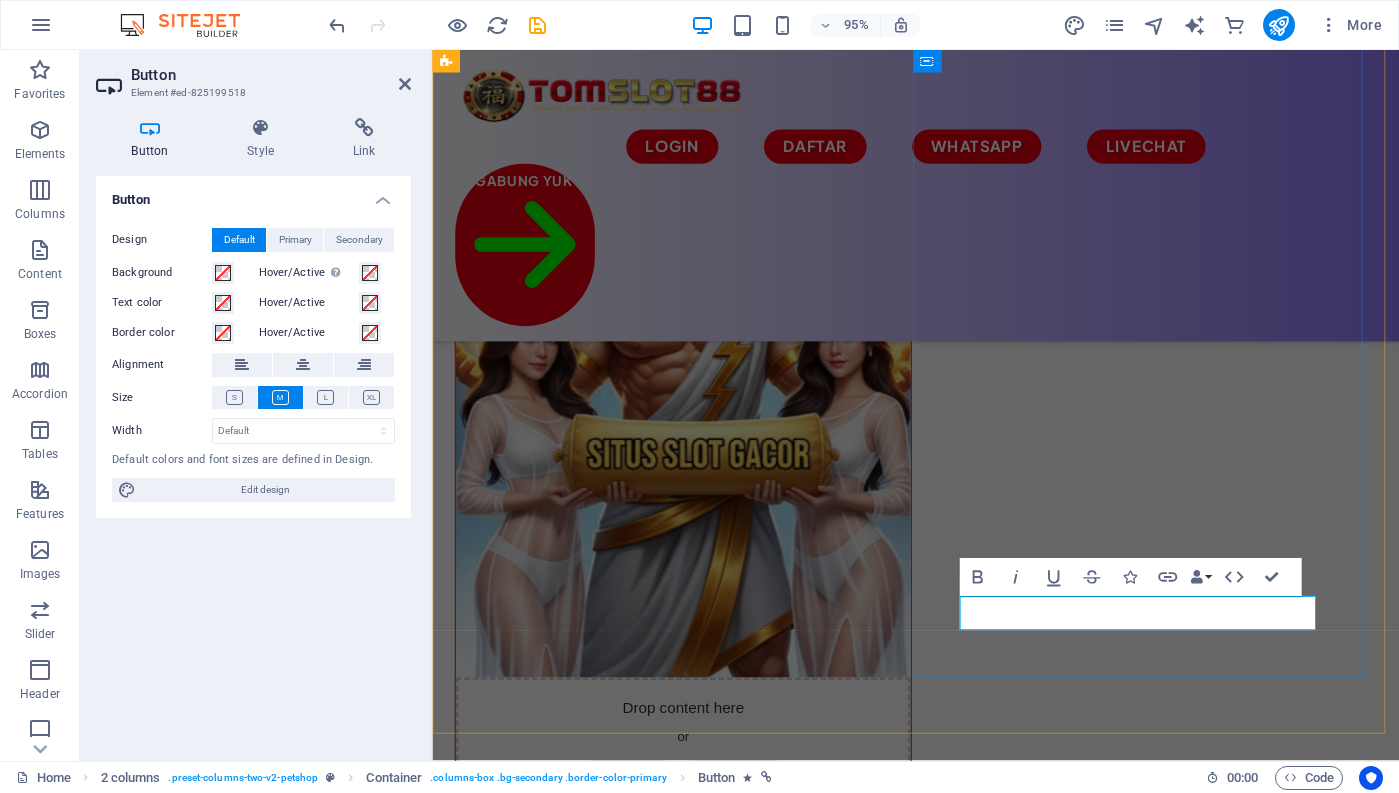 drag, startPoint x: 1140, startPoint y: 639, endPoint x: 1006, endPoint y: 642, distance: 134.03358 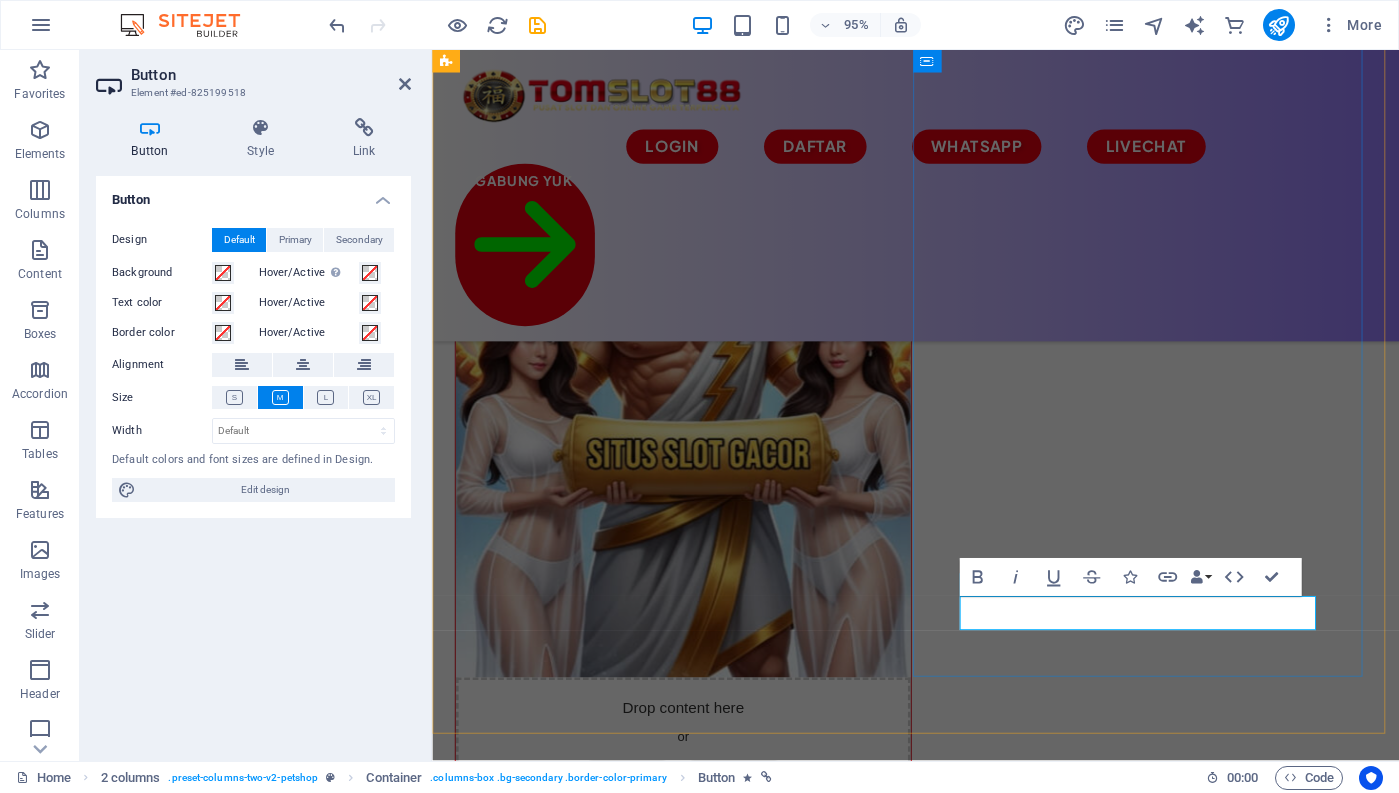 click on "All products" at bounding box center [593, 1532] 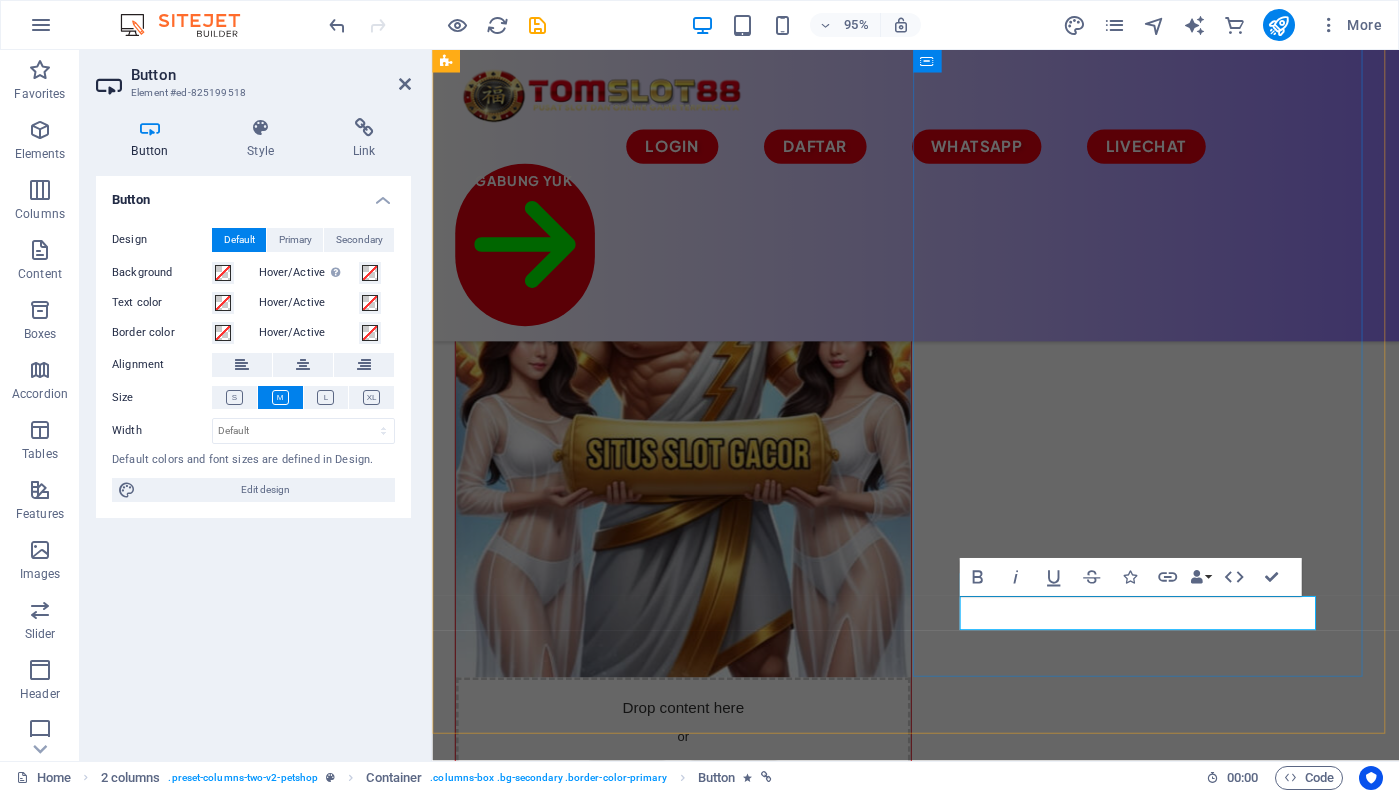 type 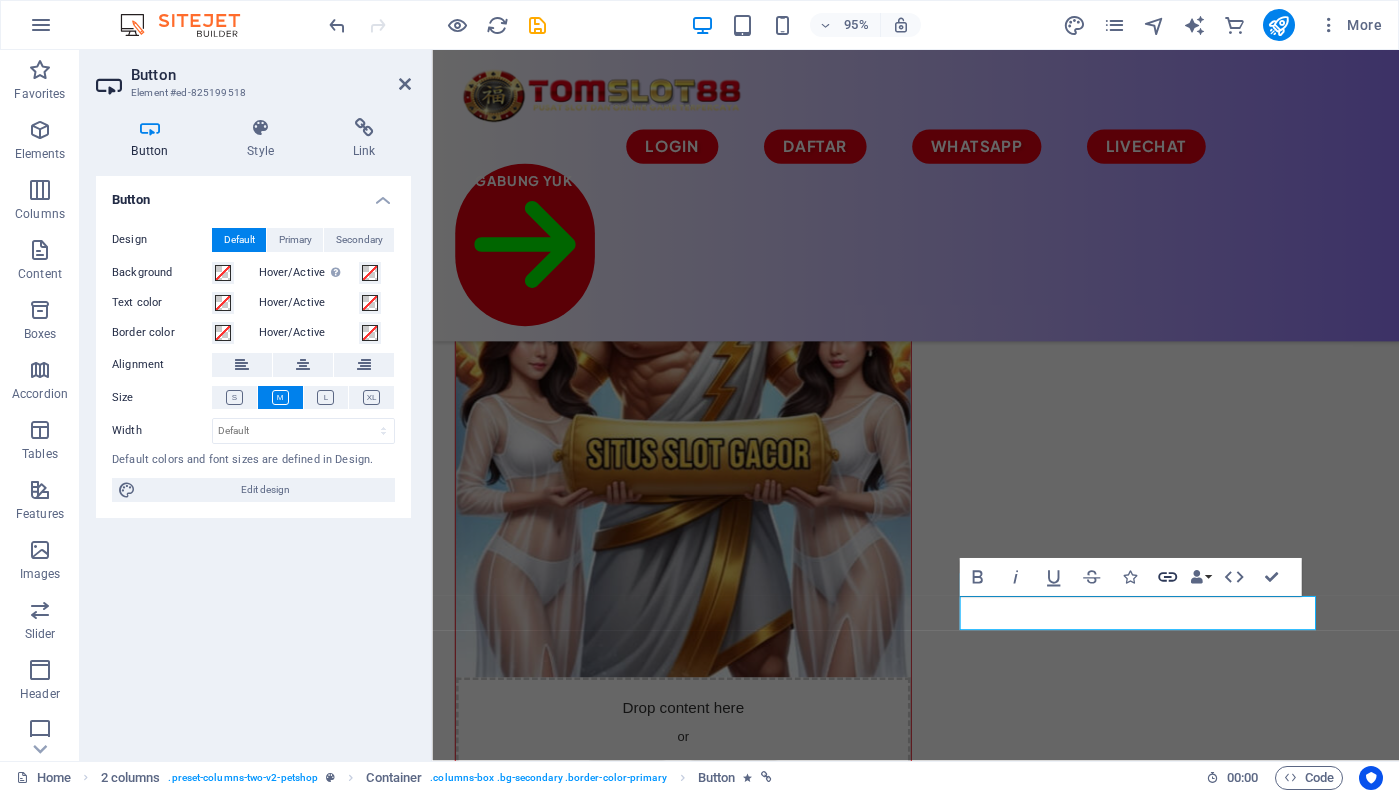 click 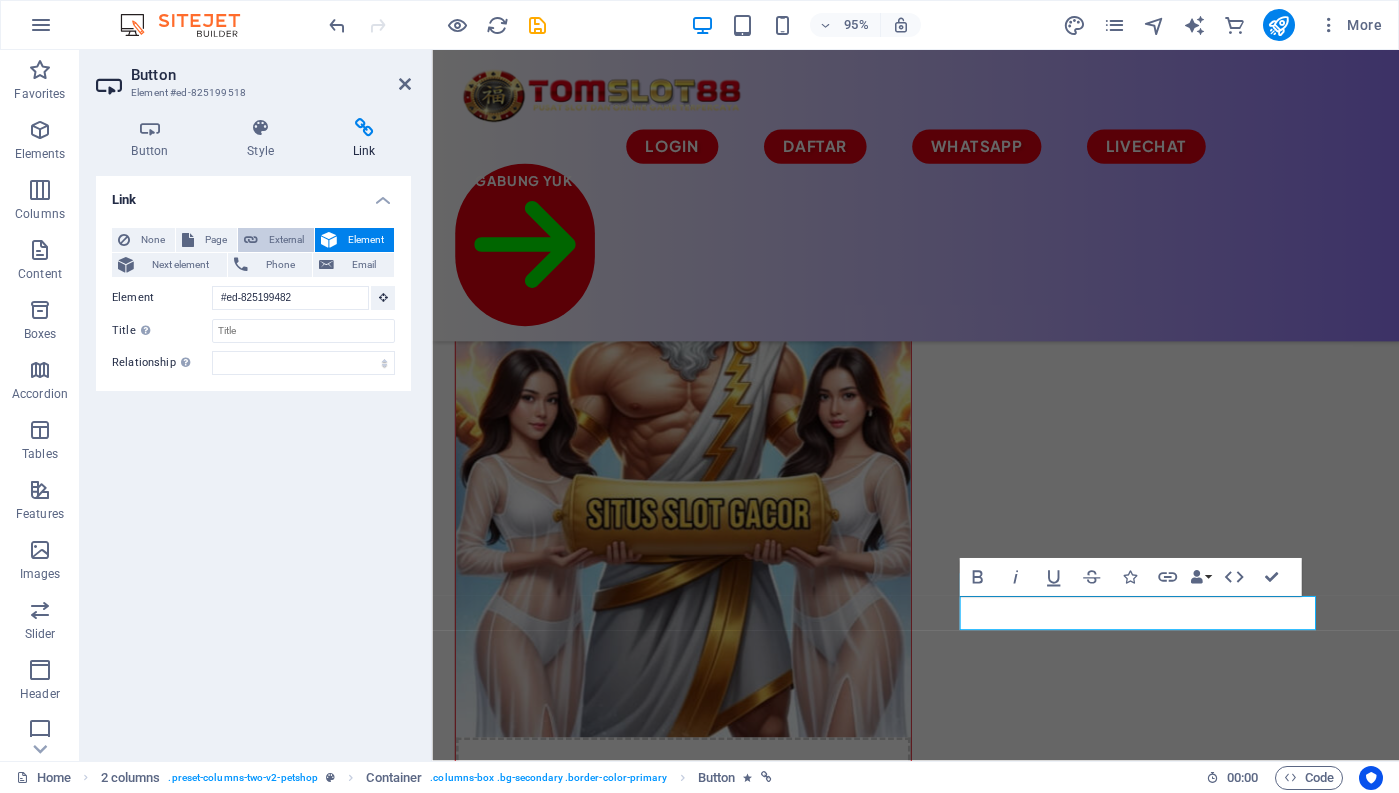 scroll, scrollTop: 234, scrollLeft: 0, axis: vertical 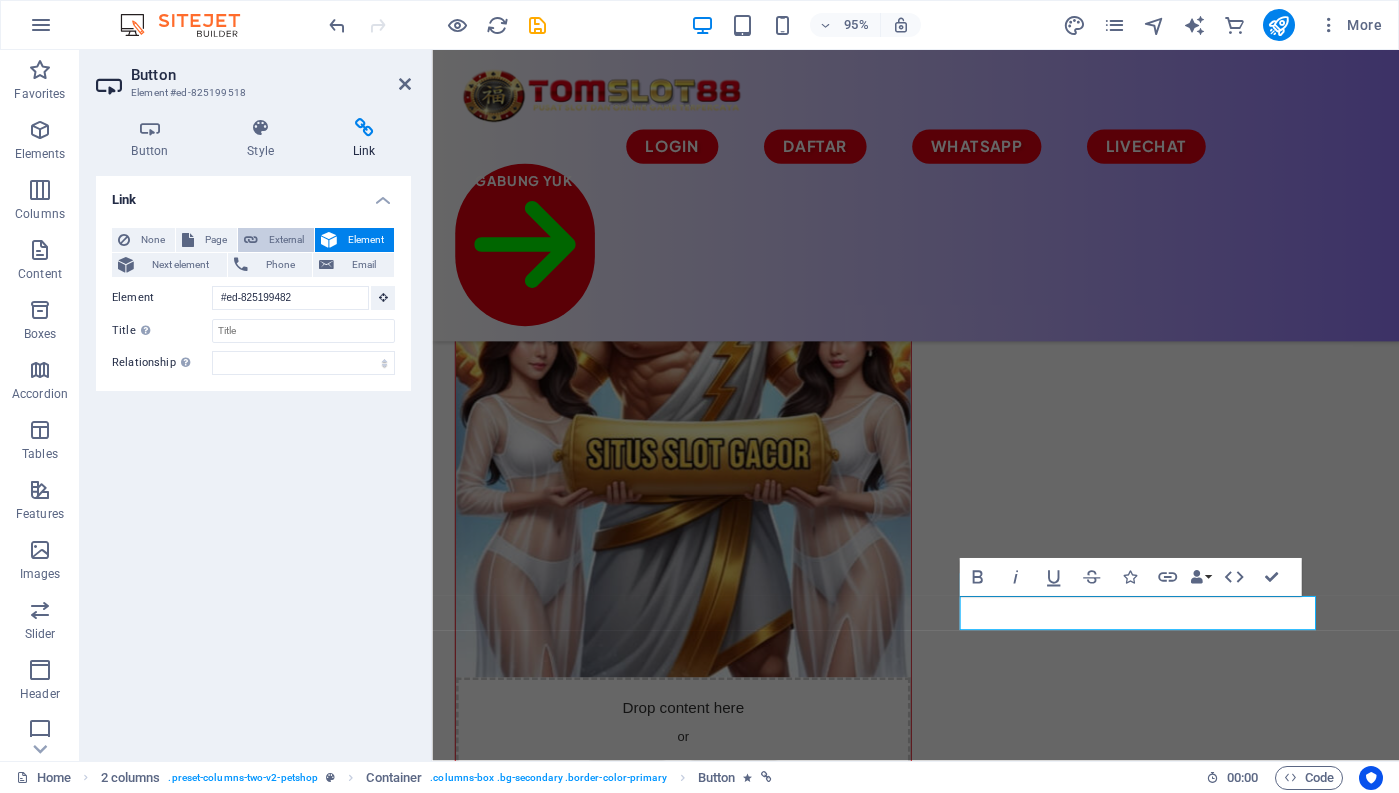 click on "External" at bounding box center (286, 240) 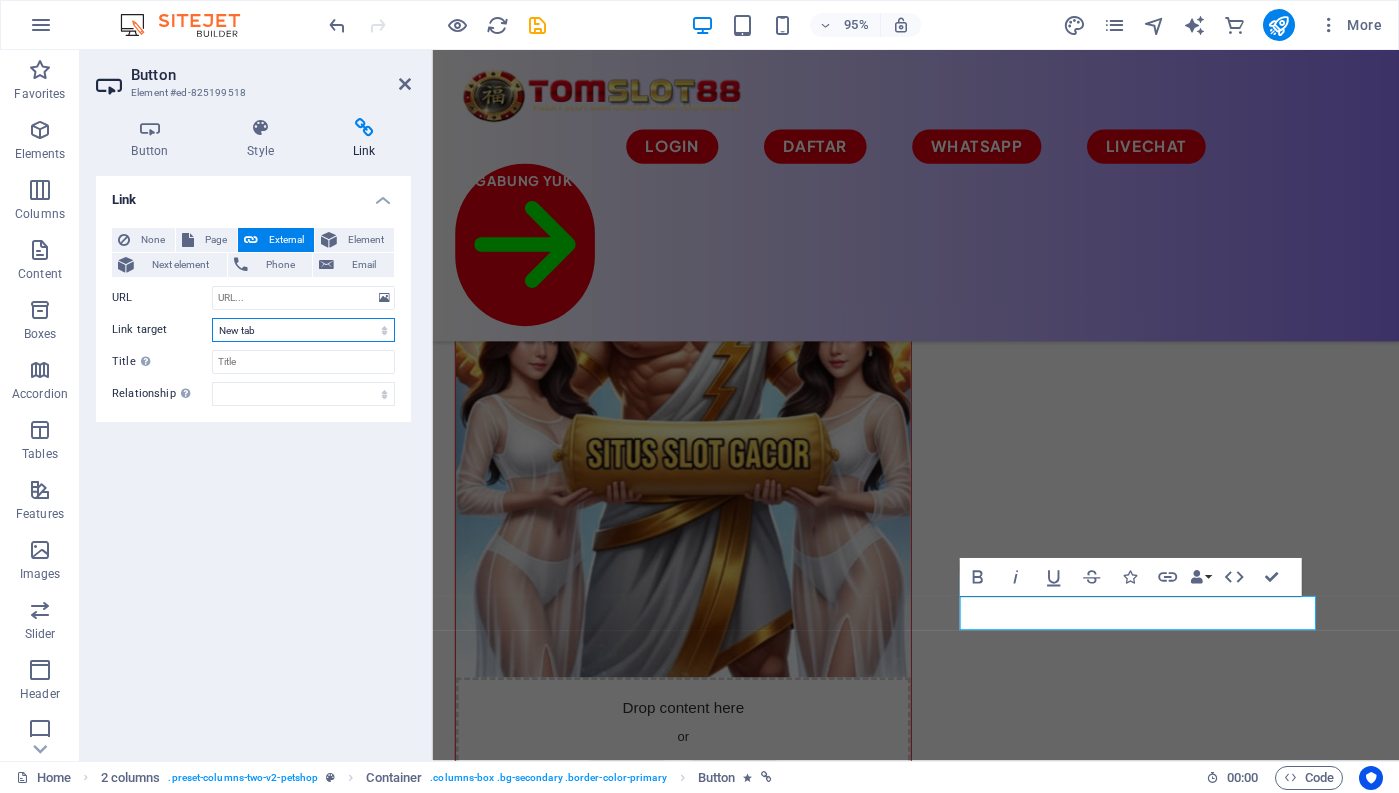 click on "New tab Same tab Overlay" at bounding box center (303, 330) 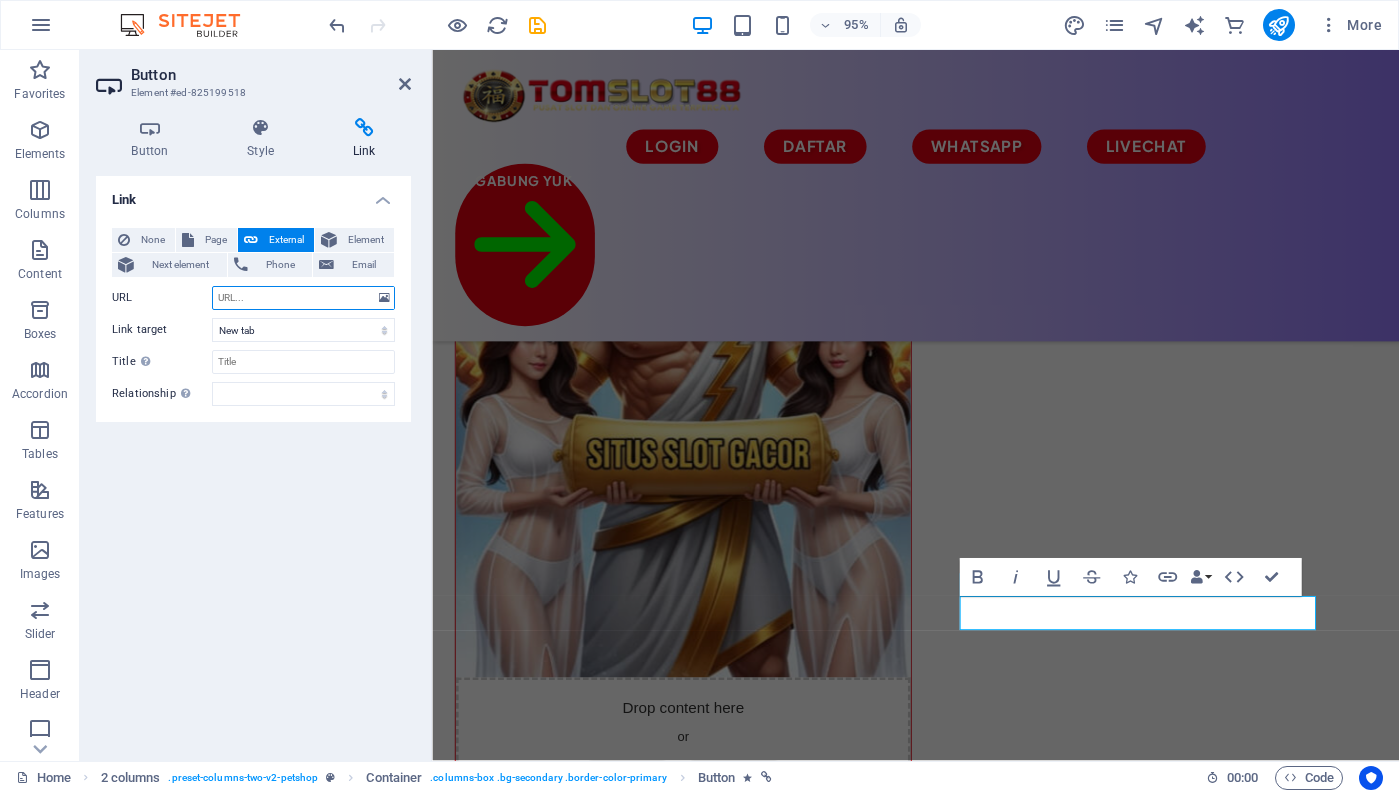 click on "URL" at bounding box center [303, 298] 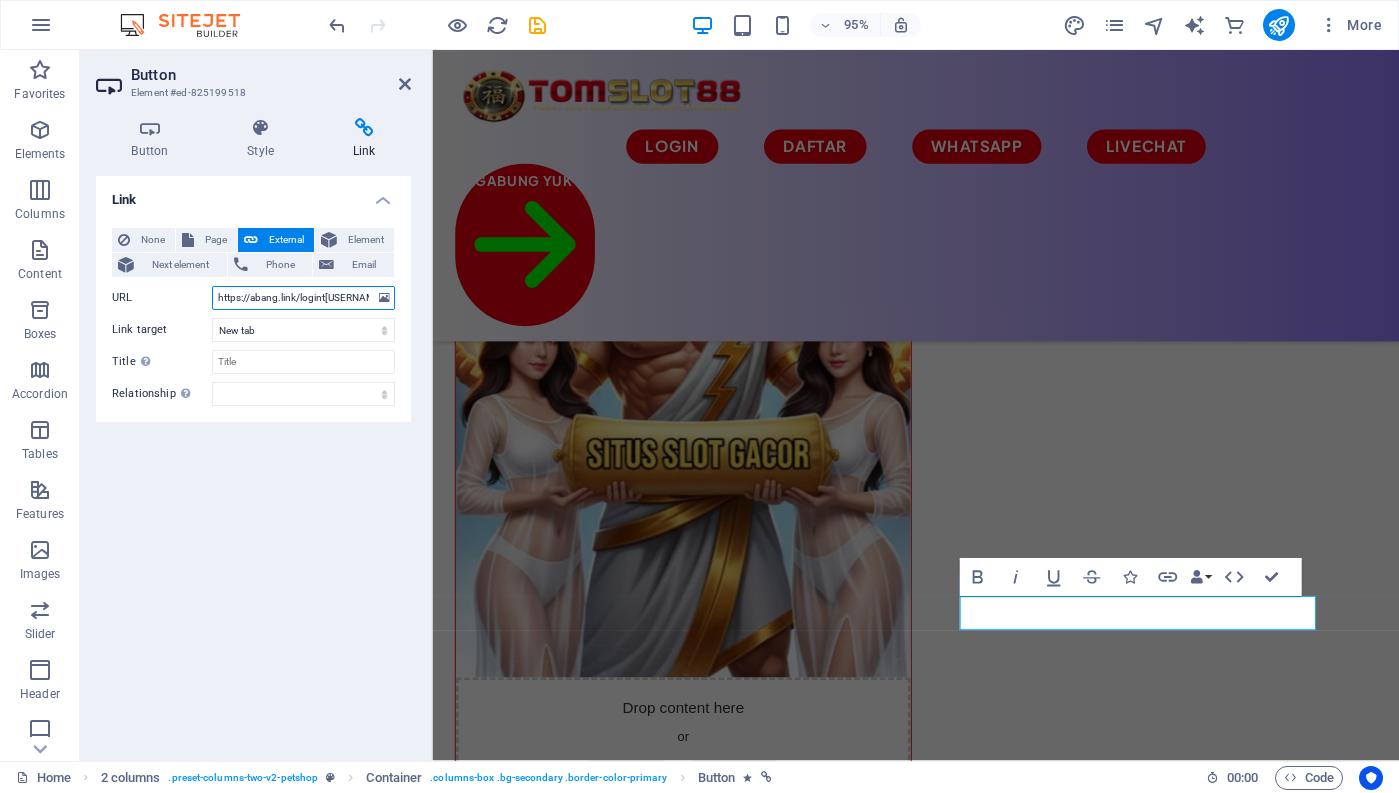 click on "https://abang.link/logintomslot88" at bounding box center [303, 298] 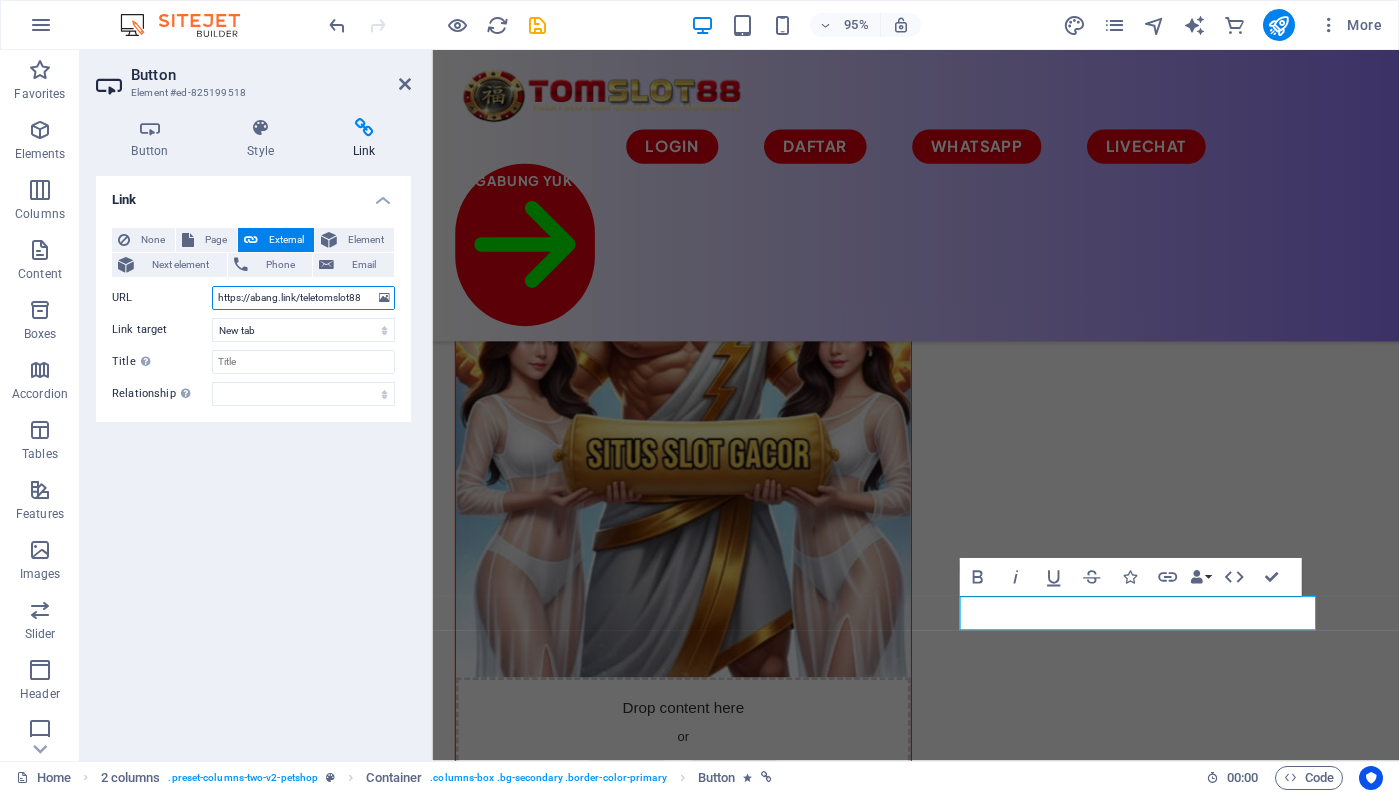 type on "https://abang.link/teletomslot88" 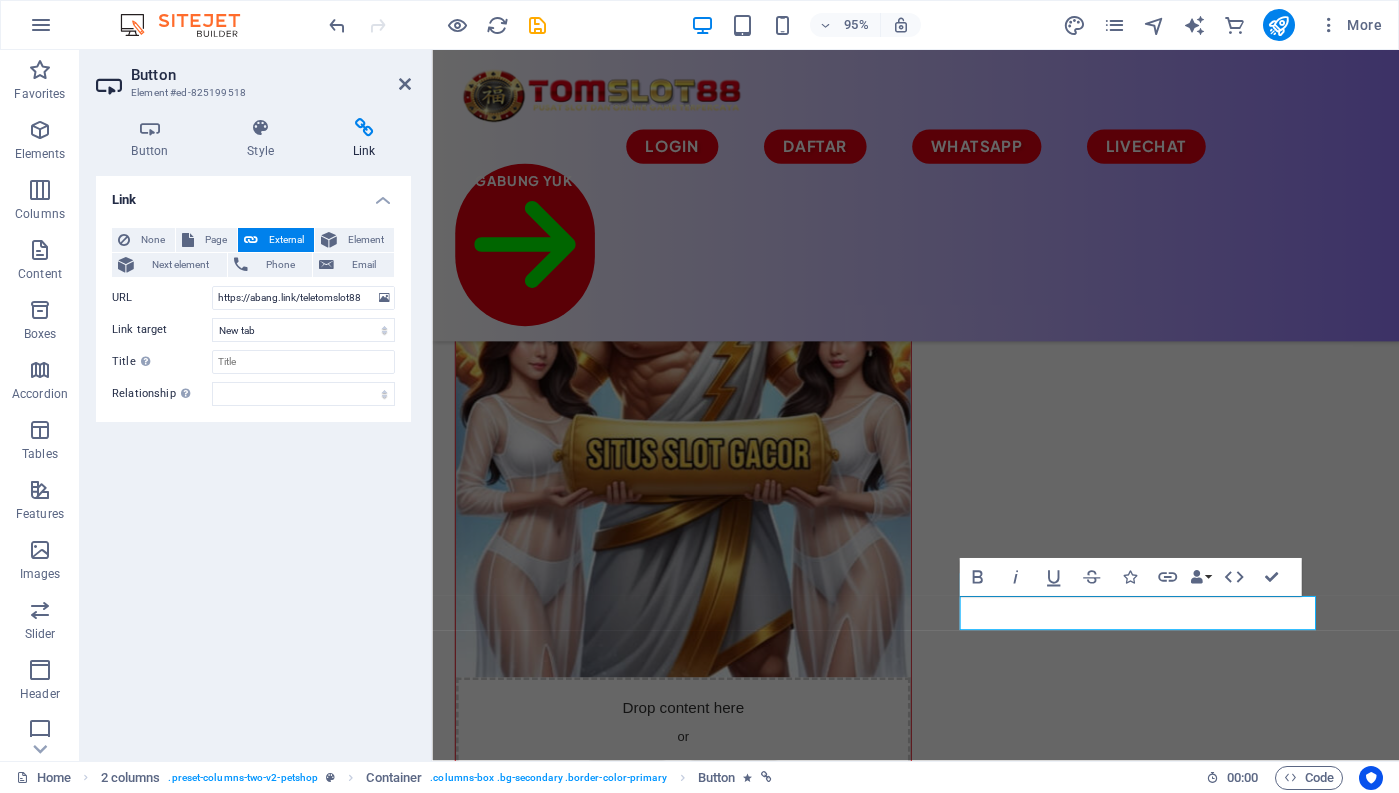 click on "Link None Page External Element Next element Phone Email Page Home Legal Notice Privacy Subpage Element #ed-825199482
URL https://abang.link/teletomslot88 Phone Email Link target New tab Same tab Overlay Title Additional link description, should not be the same as the link text. The title is most often shown as a tooltip text when the mouse moves over the element. Leave empty if uncertain. Relationship Sets the  relationship of this link to the link target . For example, the value "nofollow" instructs search engines not to follow the link. Can be left empty. alternate author bookmark external help license next nofollow noreferrer noopener prev search tag" at bounding box center (253, 460) 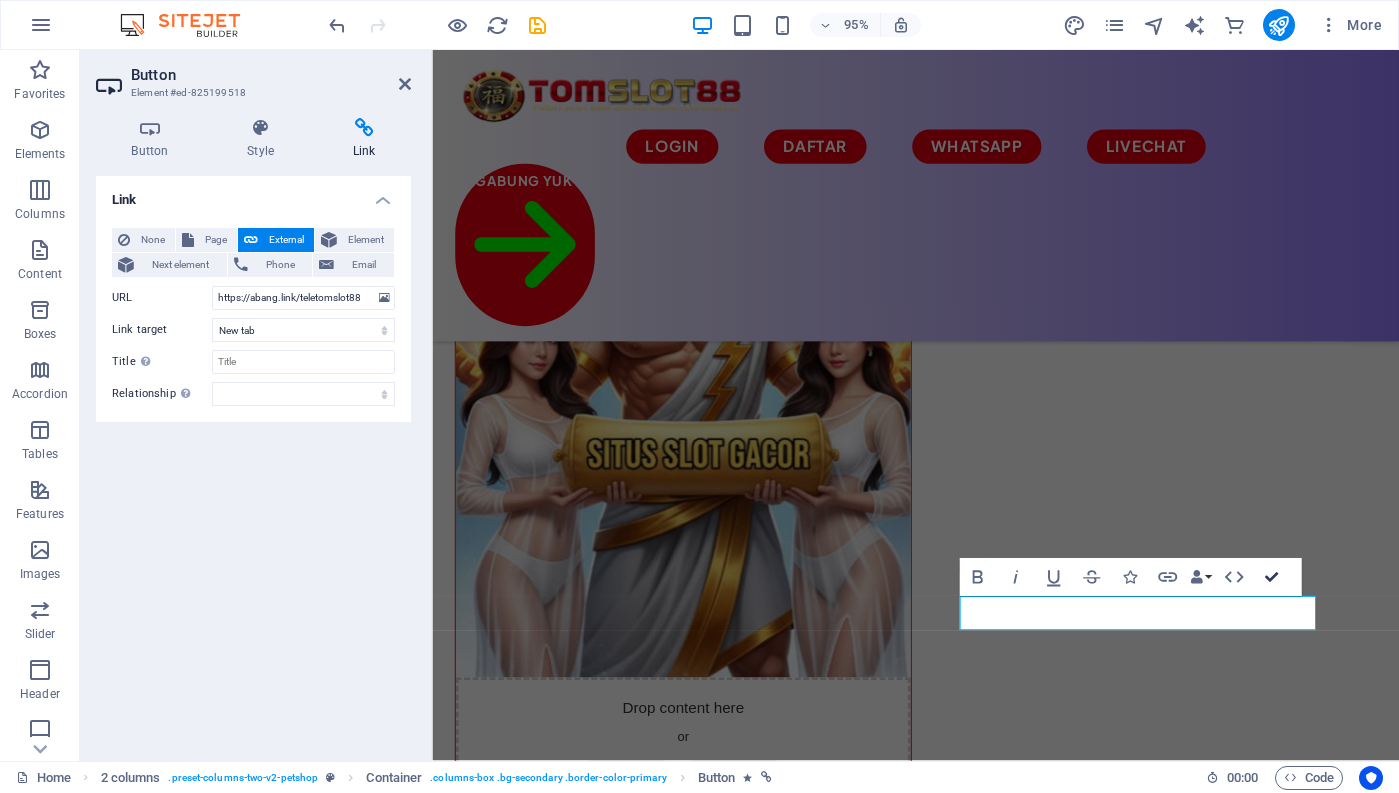 scroll, scrollTop: 200, scrollLeft: 0, axis: vertical 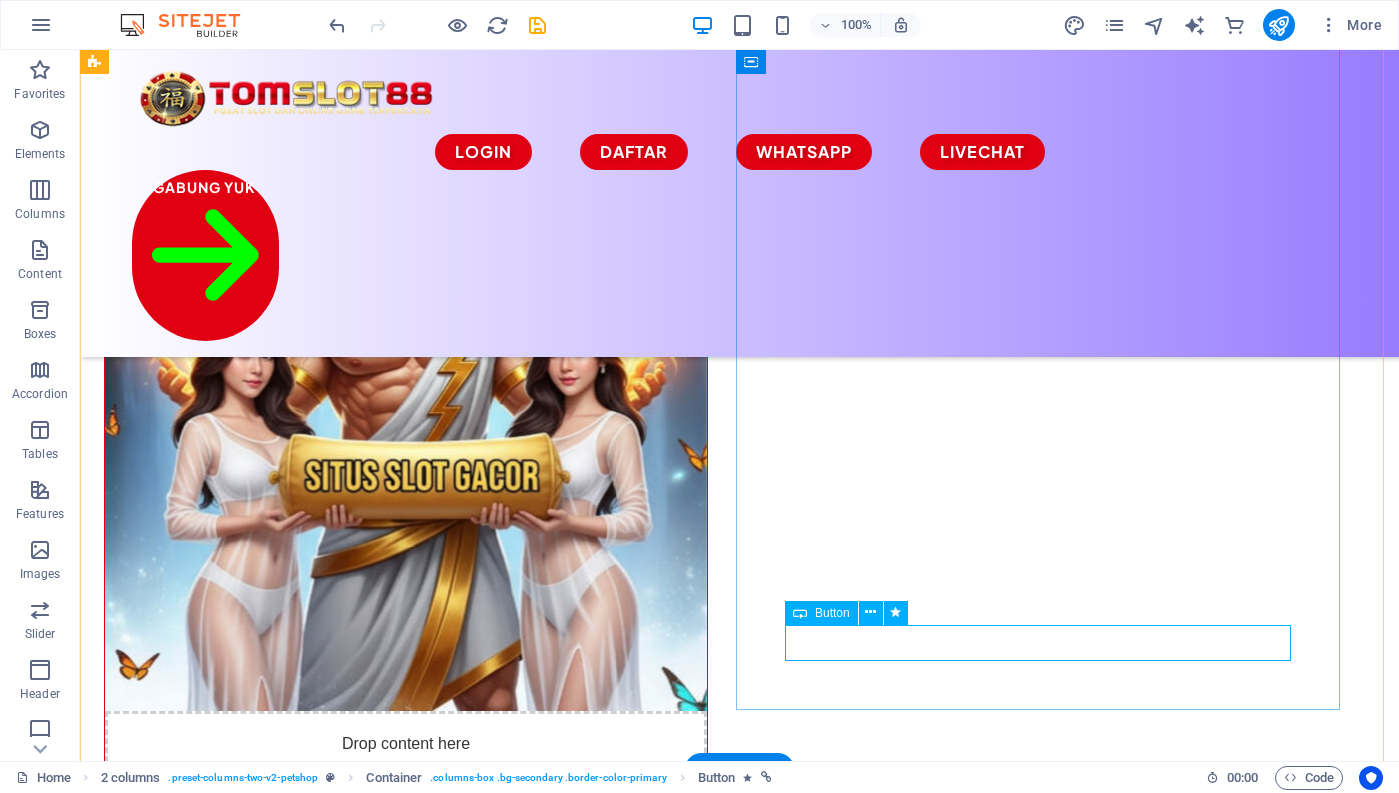 click on "CLAIM BONUS" at bounding box center (406, 1426) 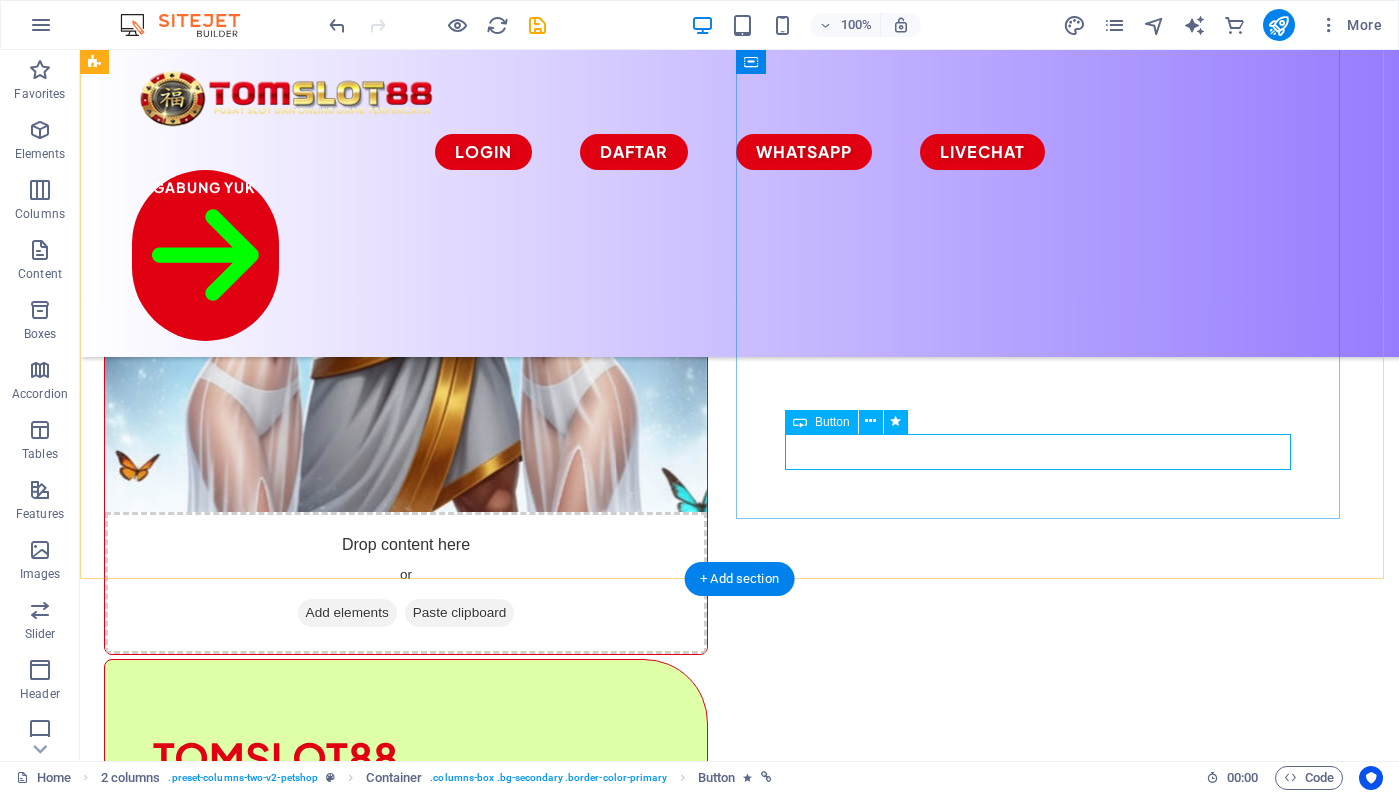 scroll, scrollTop: 400, scrollLeft: 0, axis: vertical 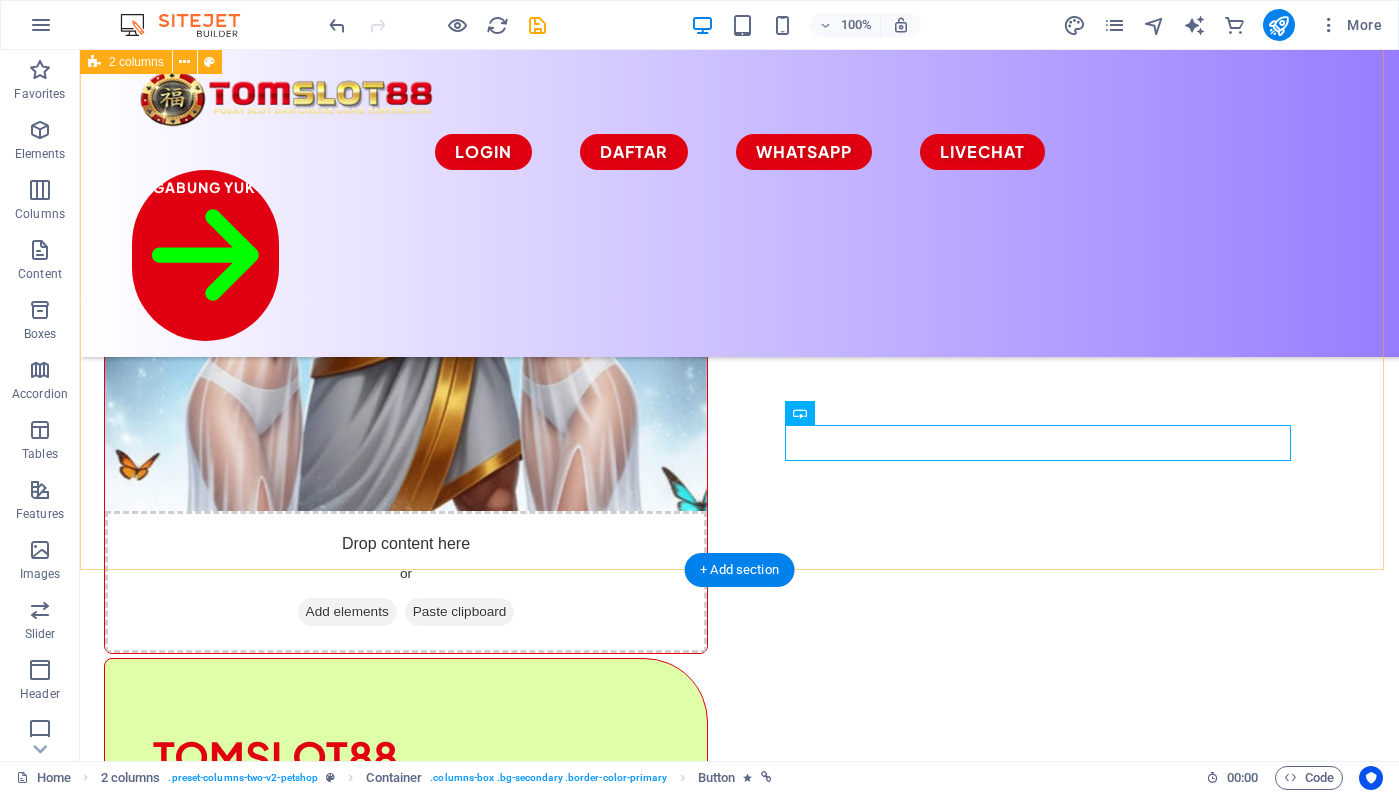 click on "Drop content here or  Add elements  Paste clipboard ​ TOMSLOT88 Situs Slot Gacor Online Terbaik Saat ini TOMSLOT88 hadir sebagai situs slot gacor online yang memiliki game dengan tingkat persentasi kemenangan terbesar, gampang menang. Banyak pemain menang besar Ketika bermain dislot. Dibantu oleh komunitas para slotter yang selalu membagikan rtp, pola gacor maupun jam gacor yang membuat pemain gampang wd. Gabung dan jadi bagian dari member yang gampang wd saat ini. CLAIM BONUS" at bounding box center [739, 555] 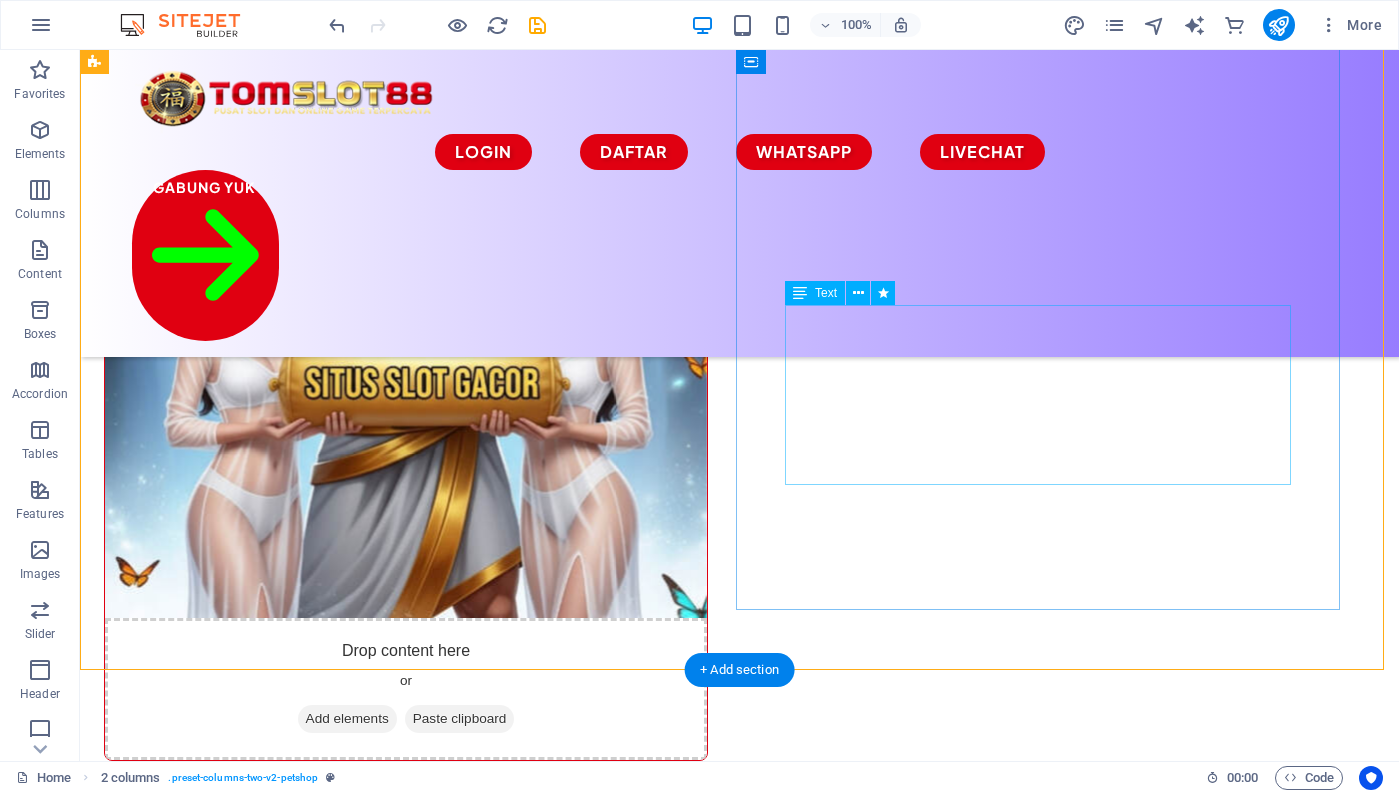 scroll, scrollTop: 300, scrollLeft: 0, axis: vertical 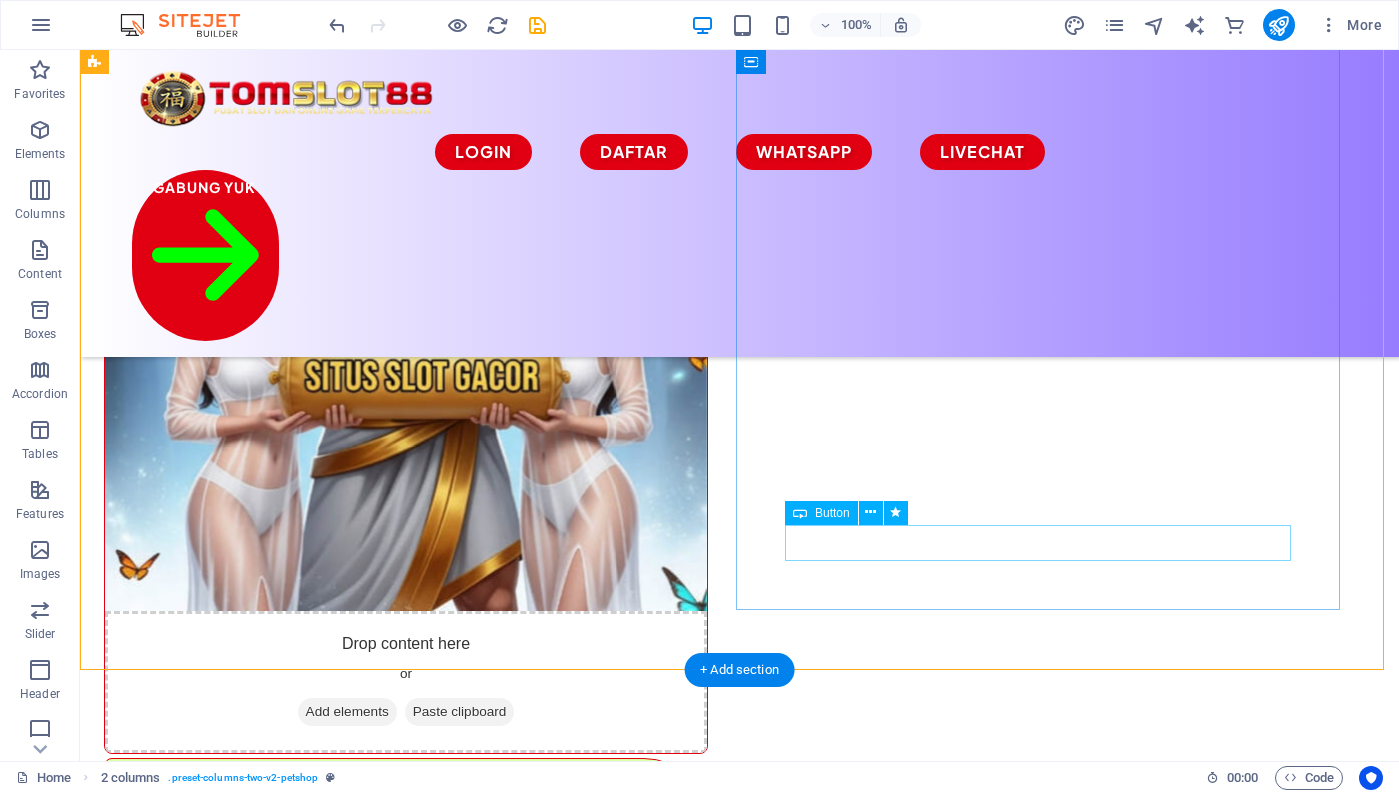 click on "CLAIM BONUS" at bounding box center (406, 1326) 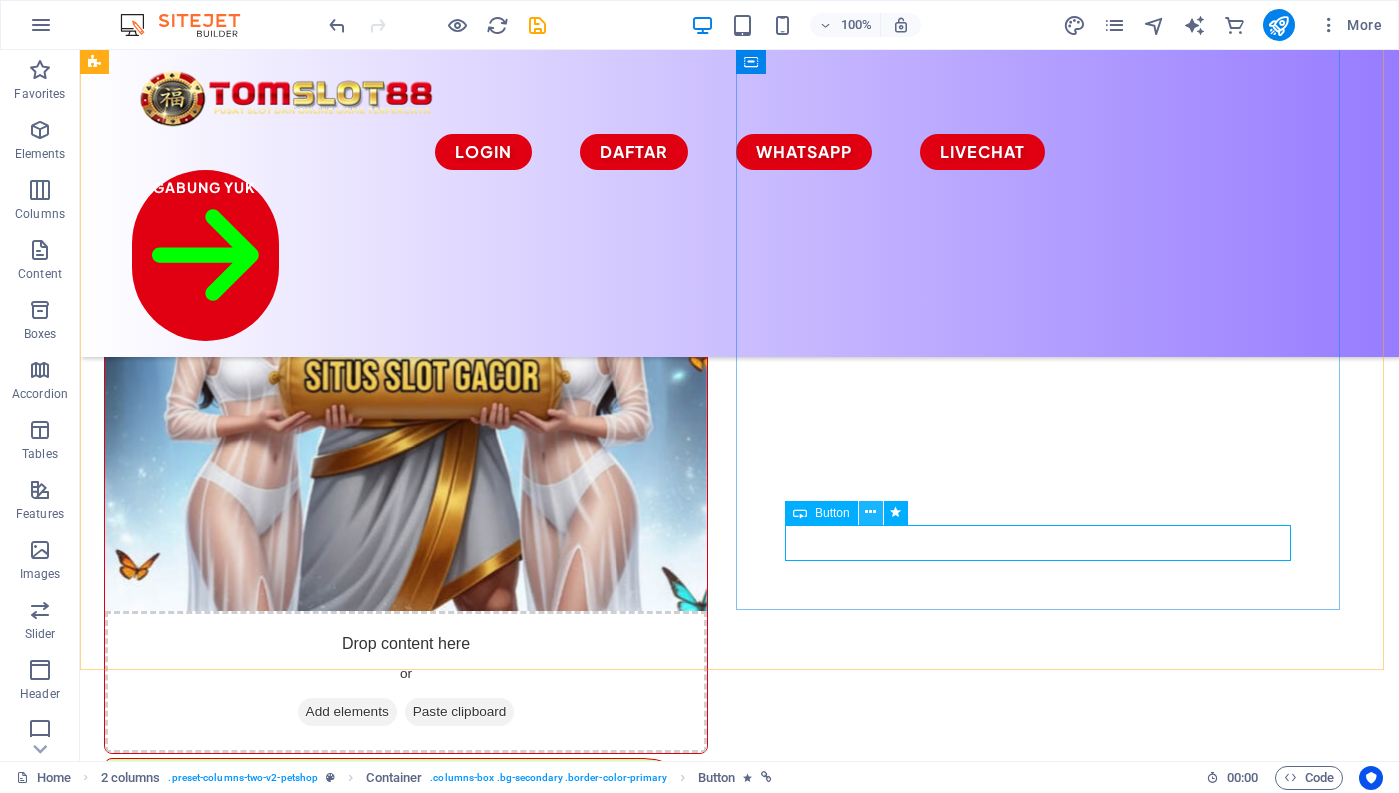 click at bounding box center [870, 512] 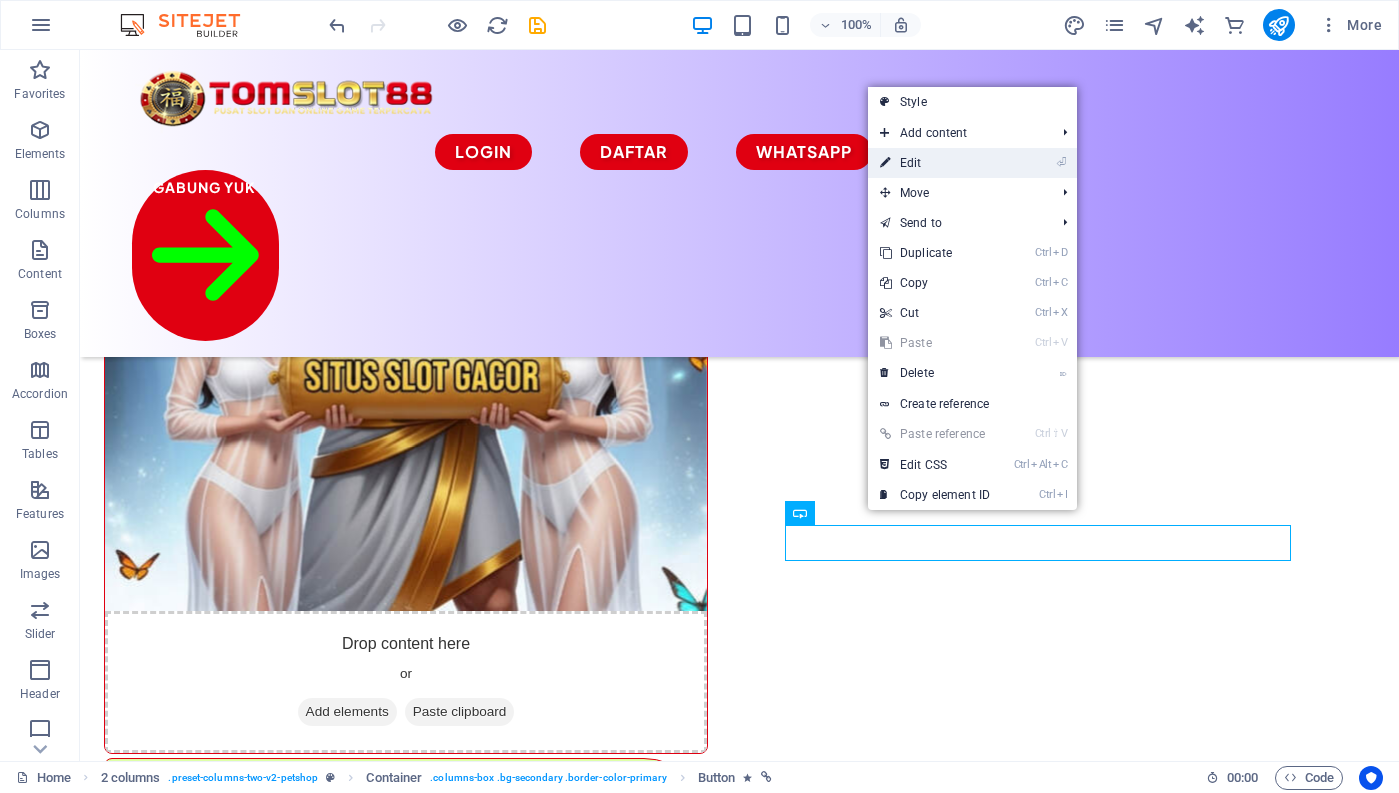 click on "⏎  Edit" at bounding box center [935, 163] 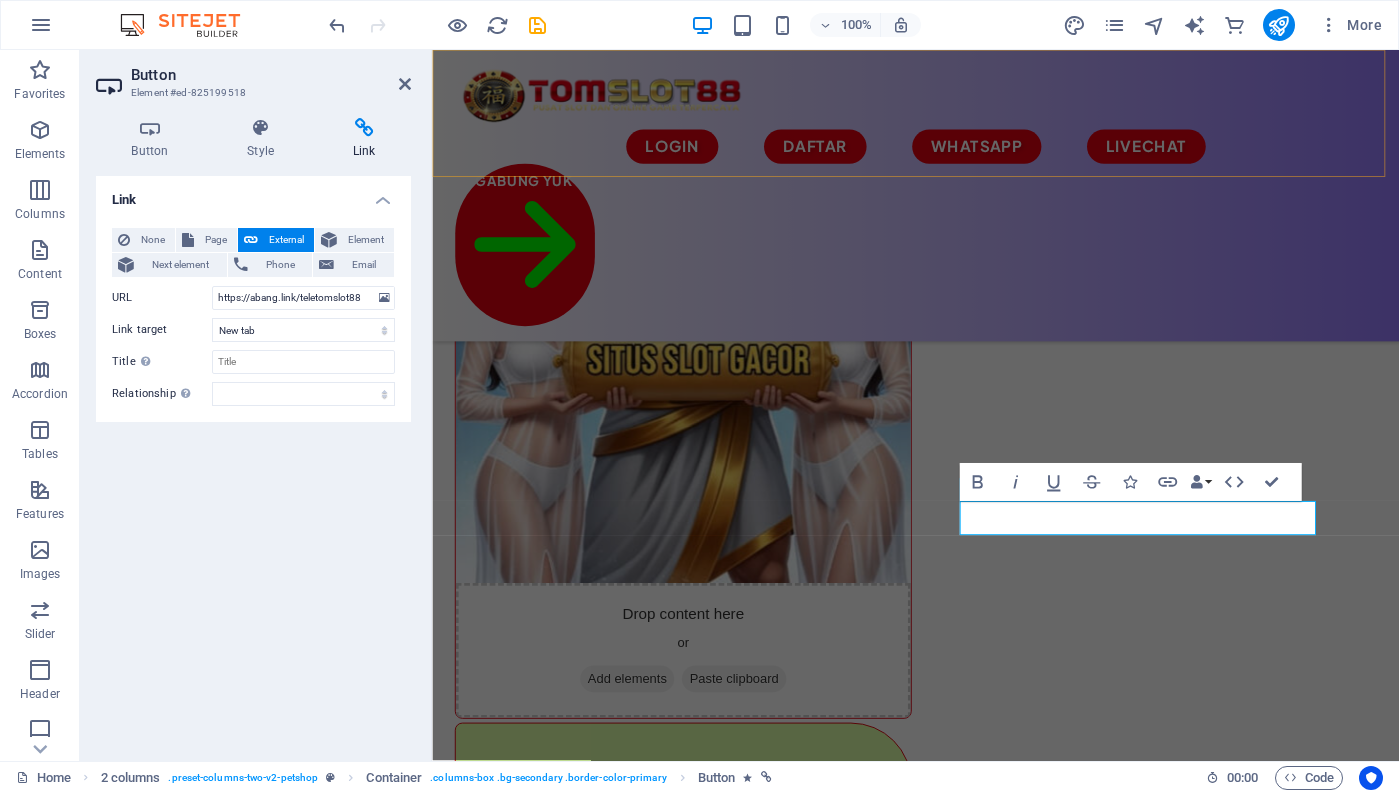 scroll, scrollTop: 334, scrollLeft: 0, axis: vertical 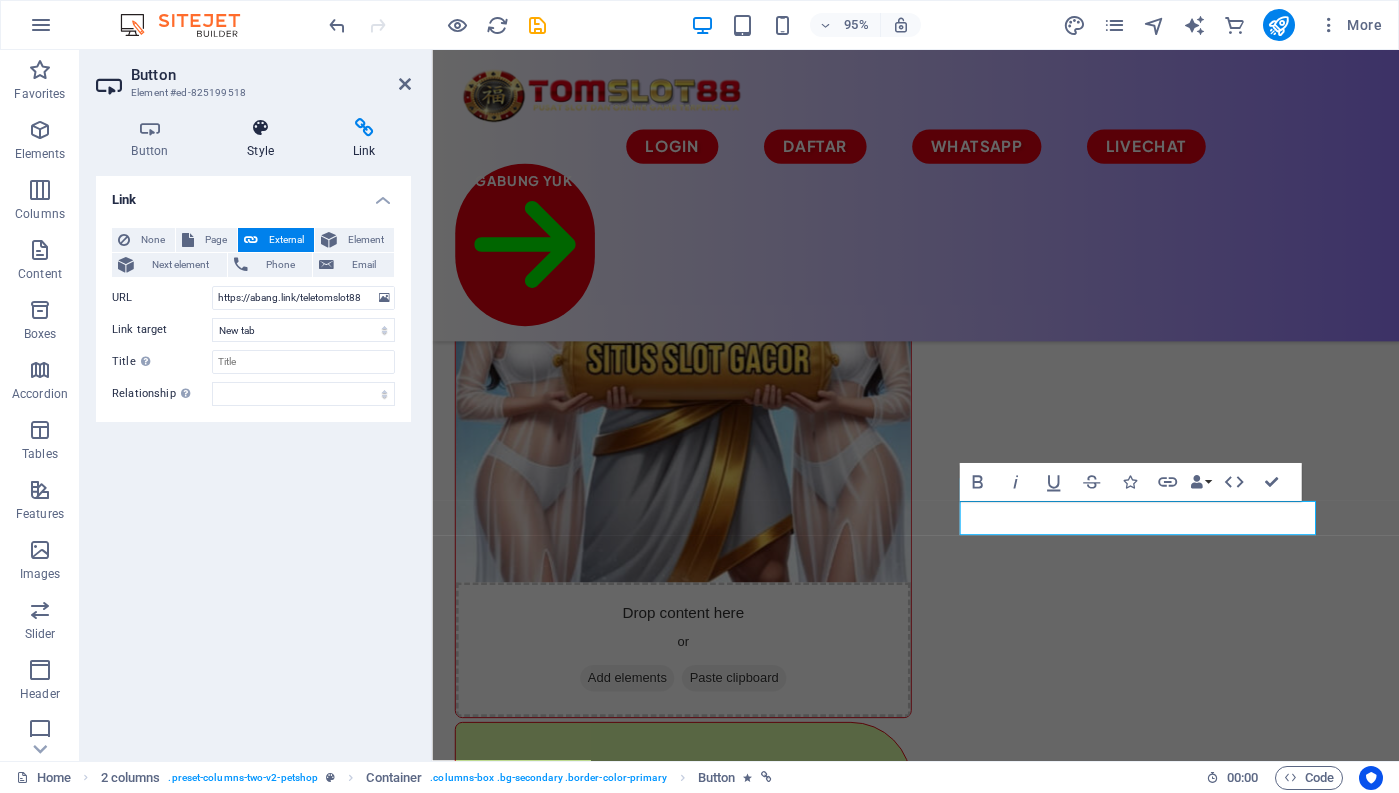 click at bounding box center [261, 128] 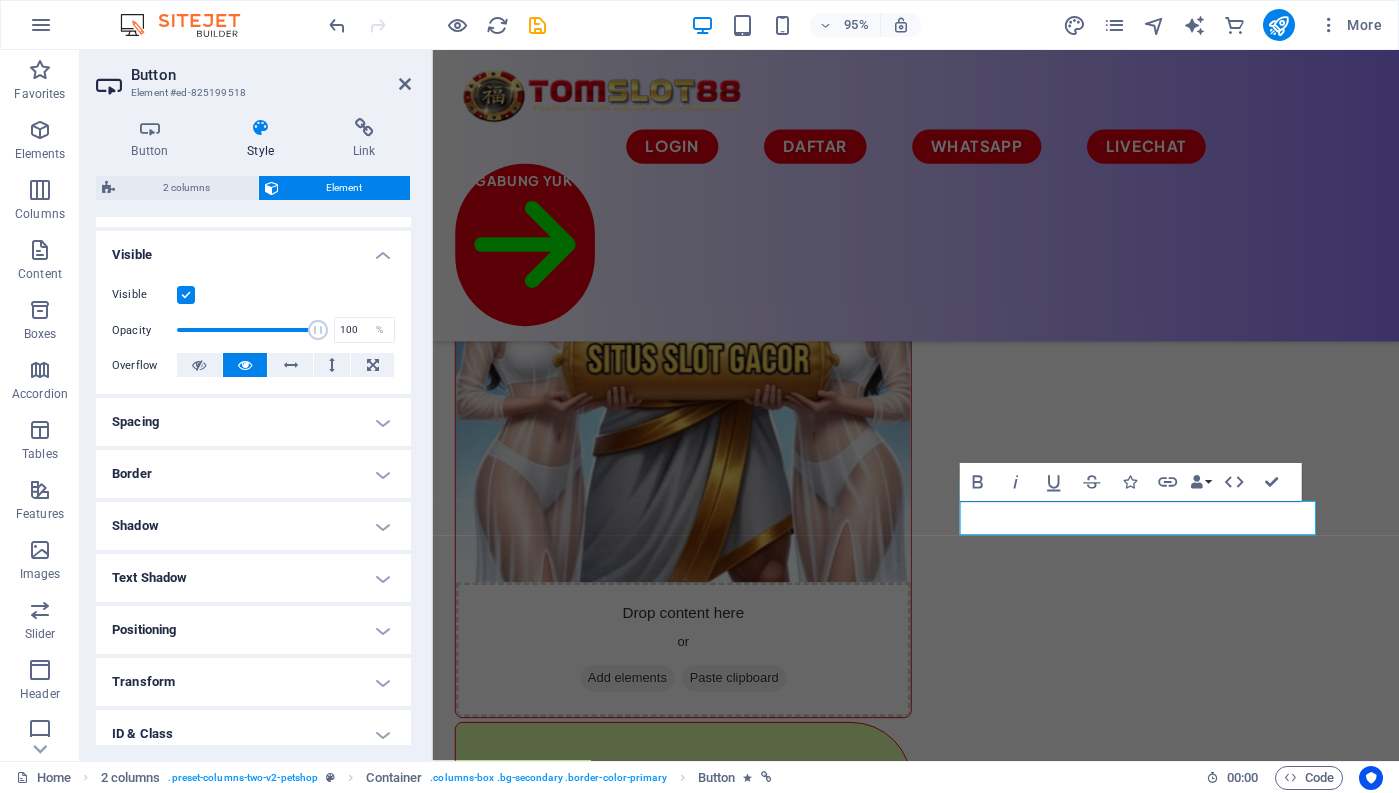 scroll, scrollTop: 100, scrollLeft: 0, axis: vertical 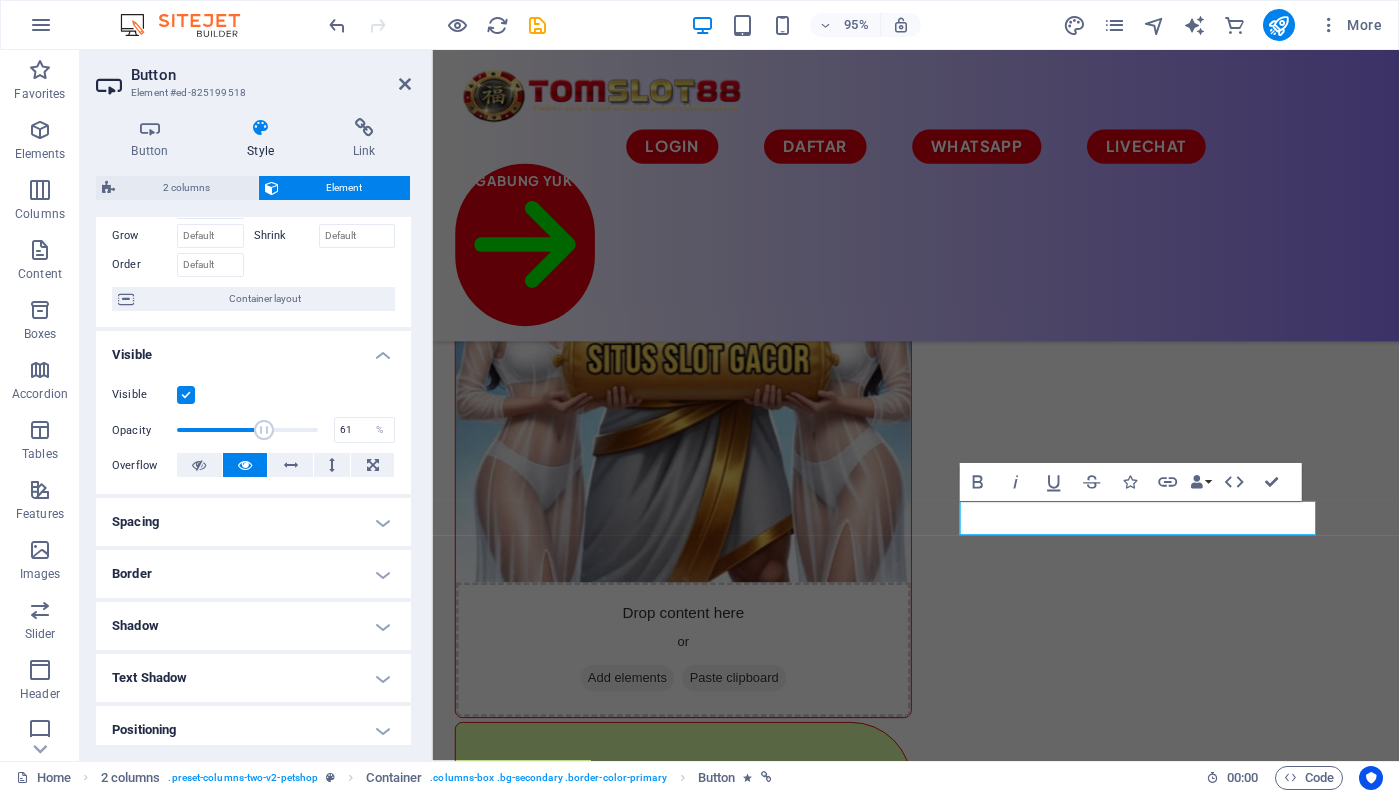 drag, startPoint x: 308, startPoint y: 434, endPoint x: 260, endPoint y: 435, distance: 48.010414 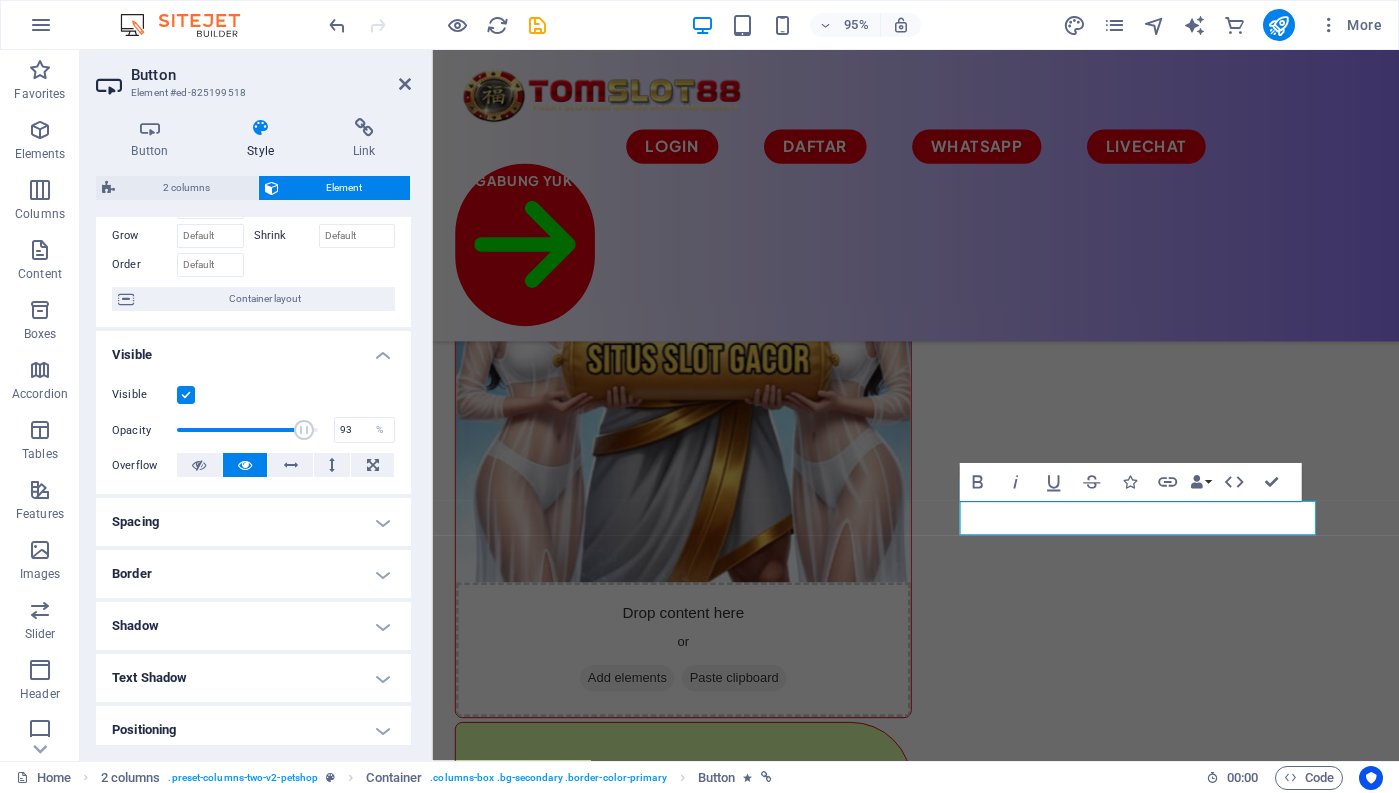 type on "94" 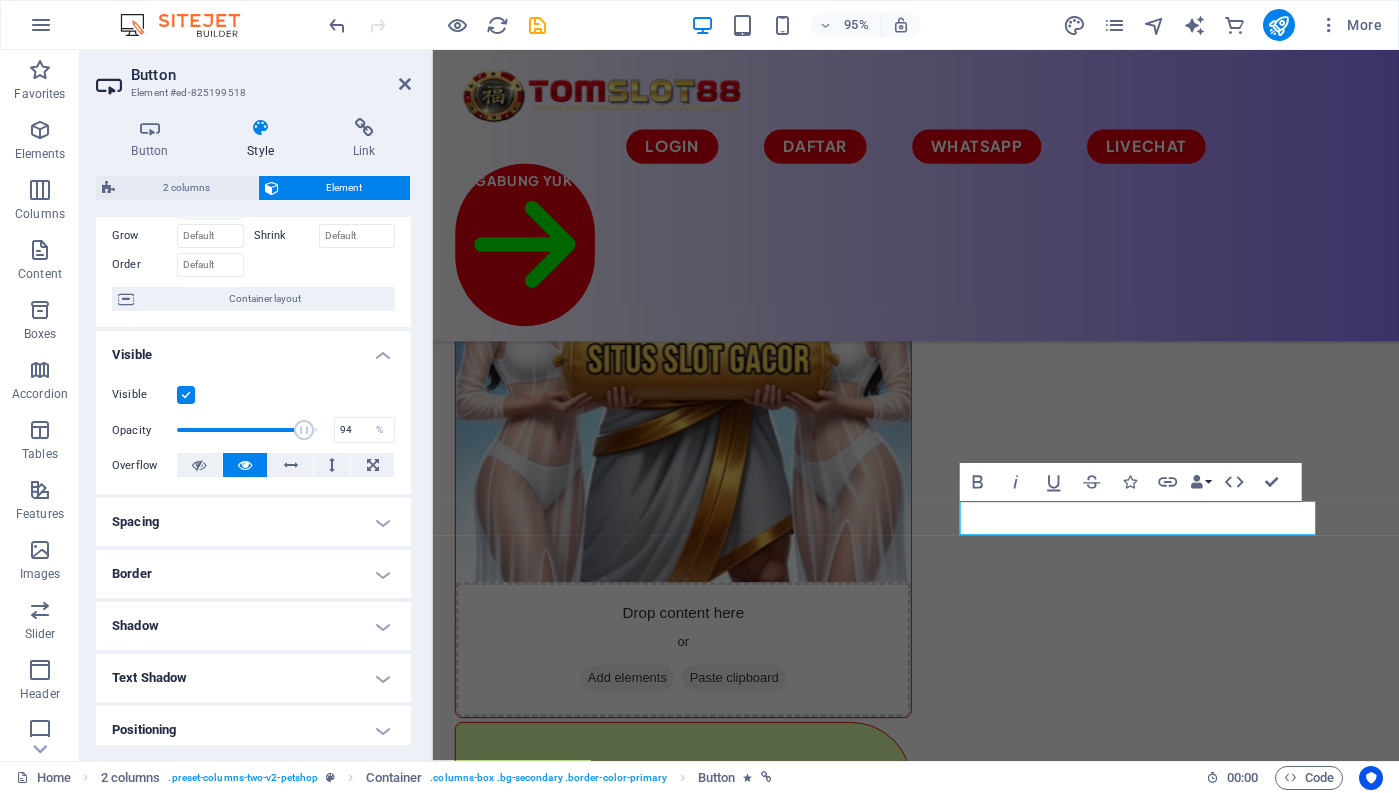 drag, startPoint x: 260, startPoint y: 435, endPoint x: 306, endPoint y: 435, distance: 46 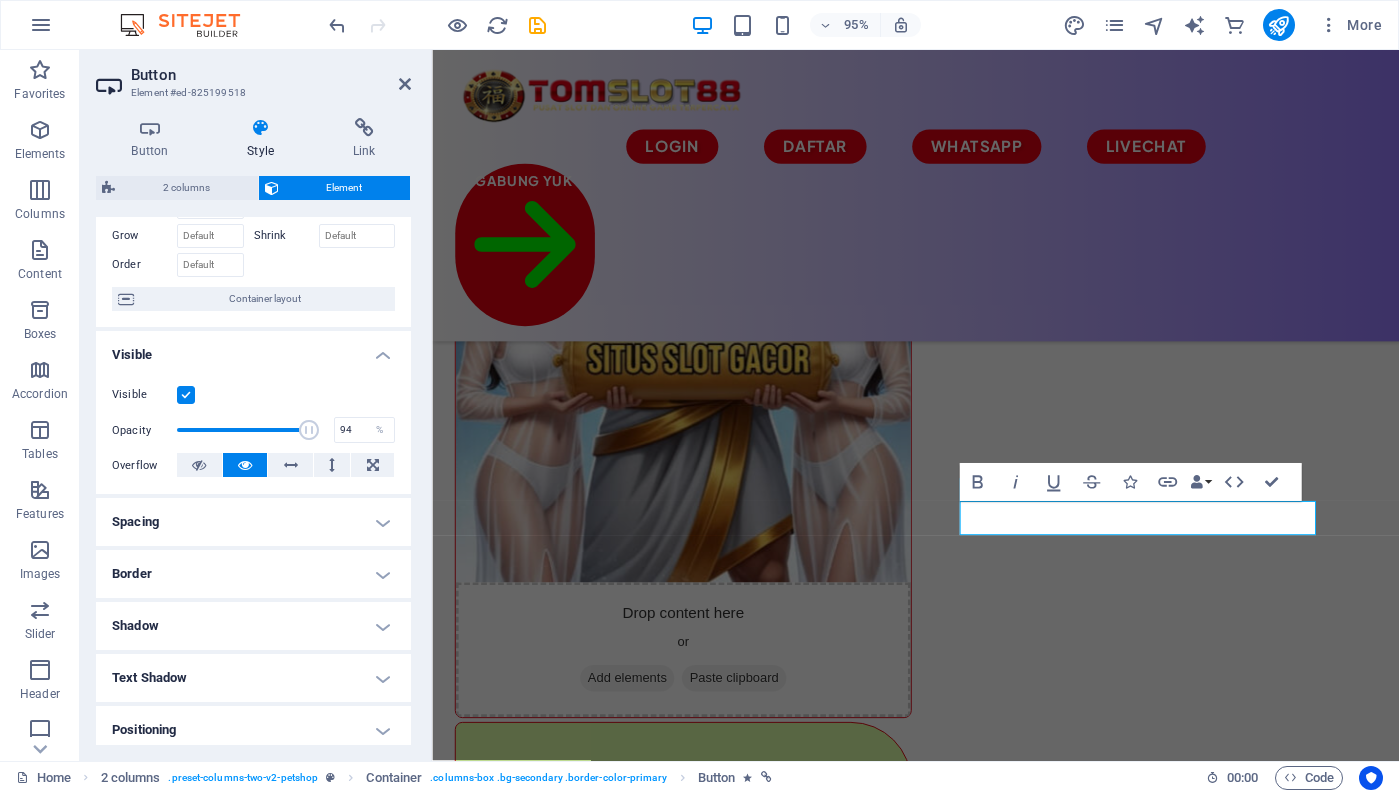 click on "Visible Opacity 94 % Overflow" at bounding box center [253, 430] 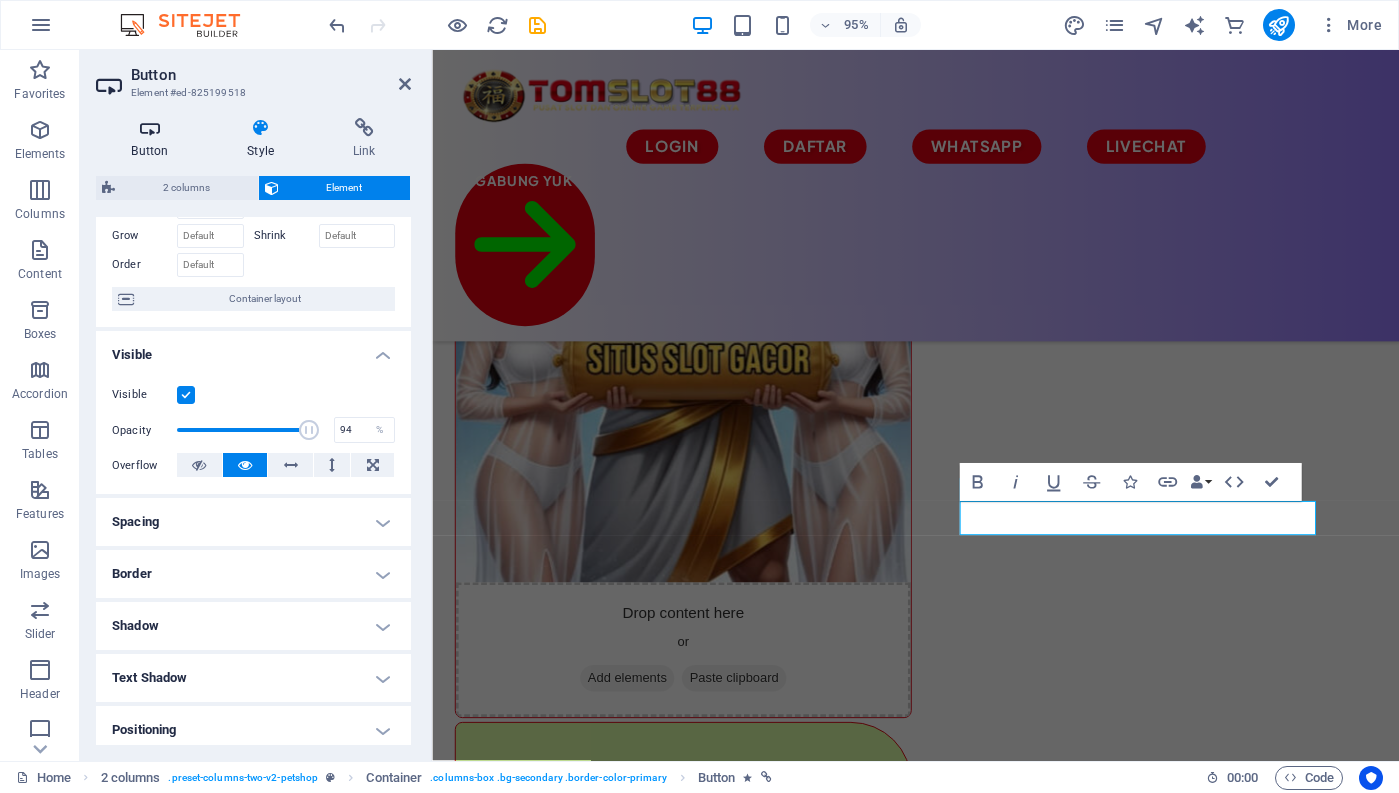 click at bounding box center [150, 128] 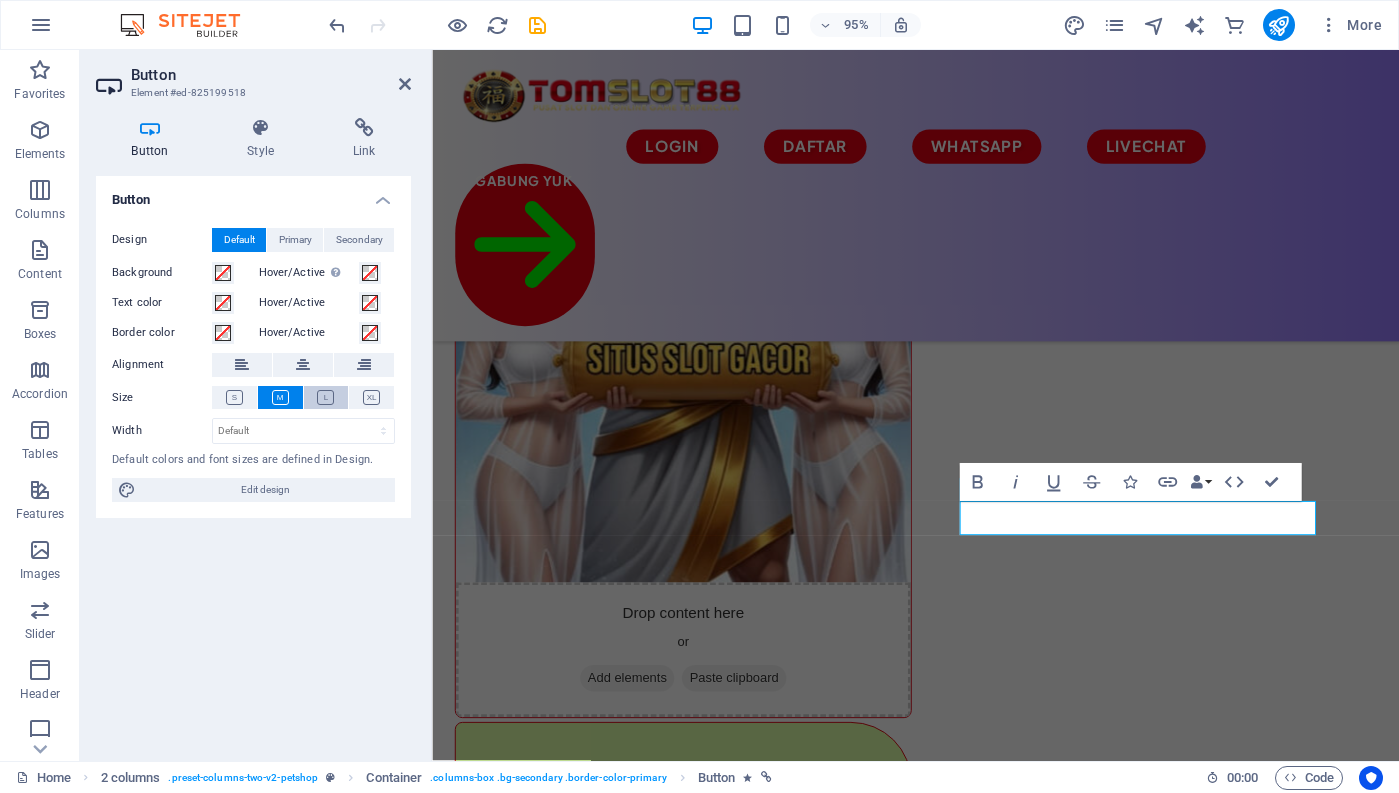 click at bounding box center [325, 397] 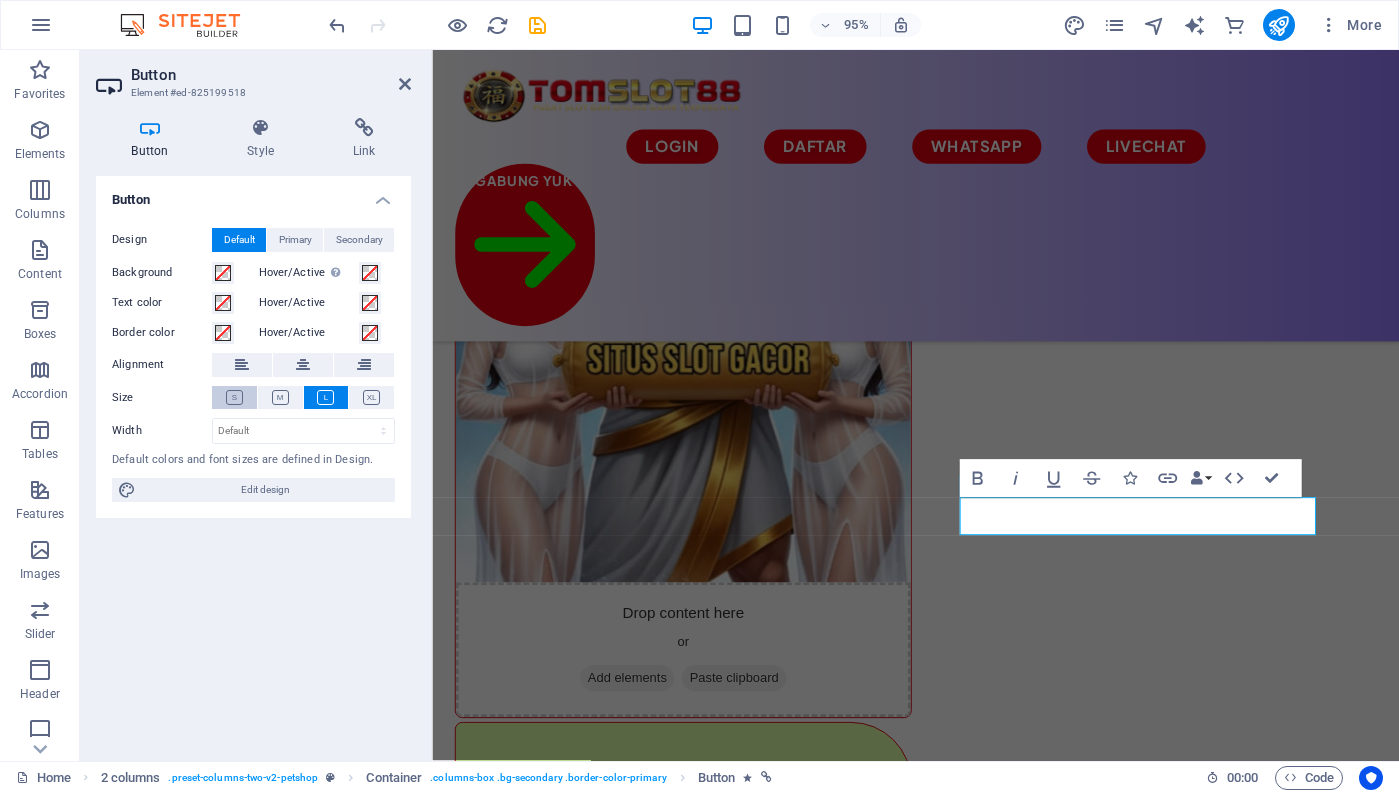 click at bounding box center [234, 397] 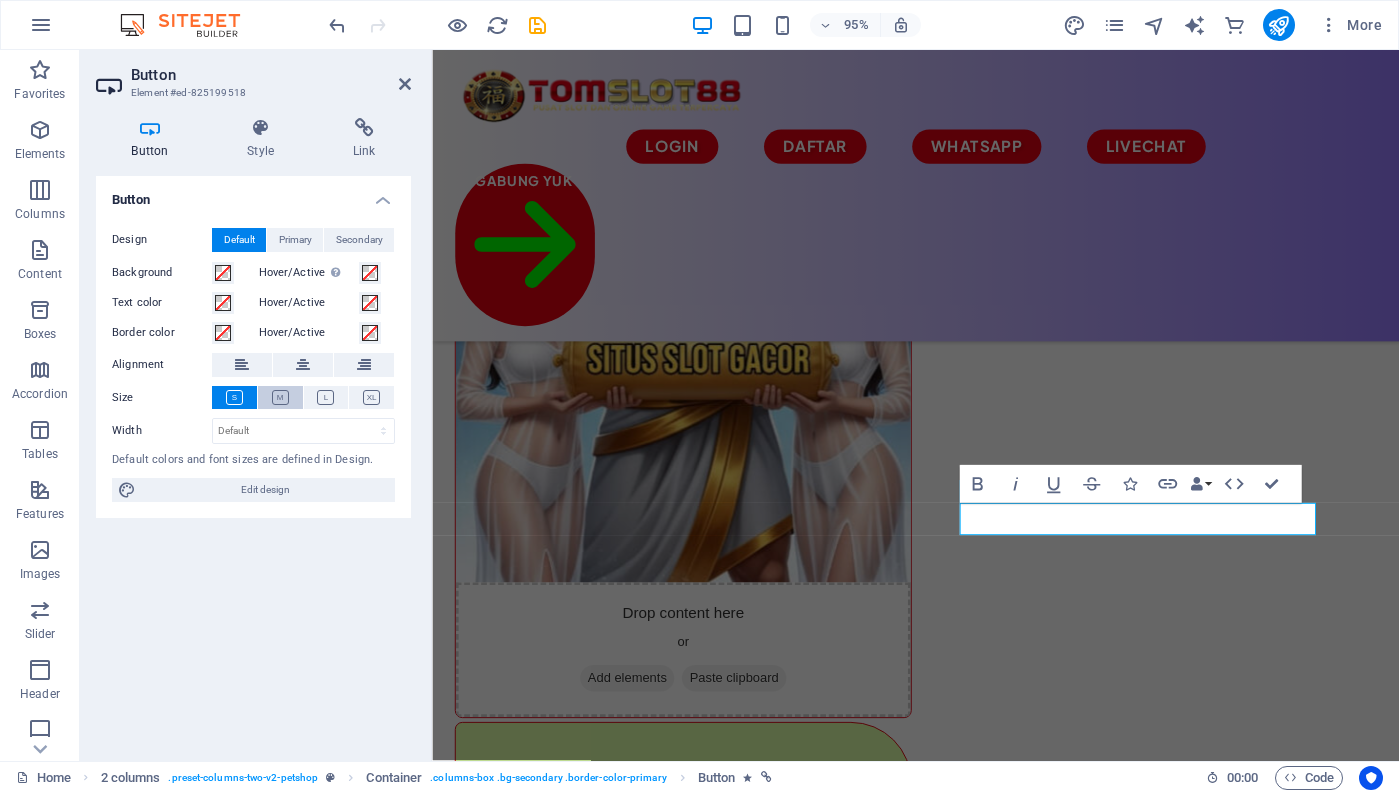 click at bounding box center [280, 397] 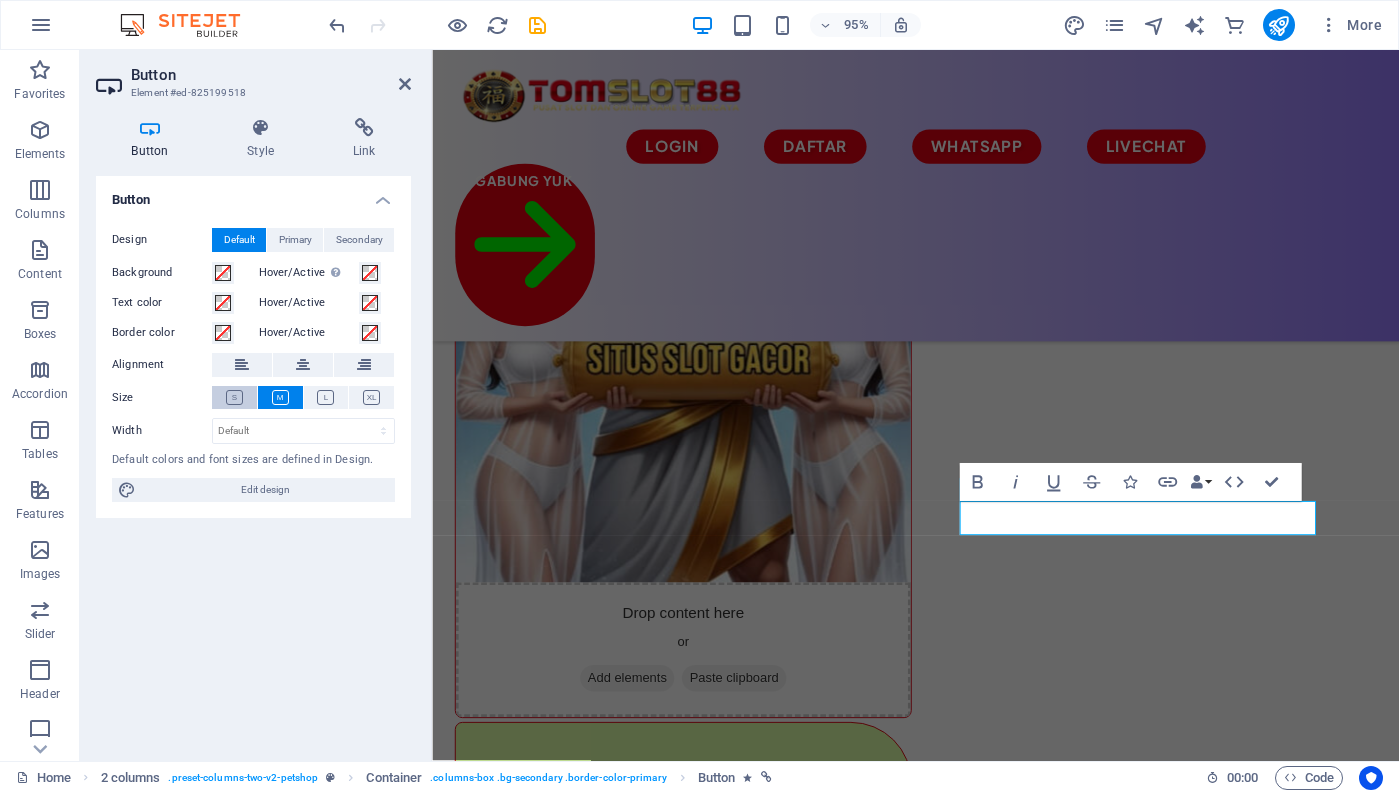 click at bounding box center (234, 397) 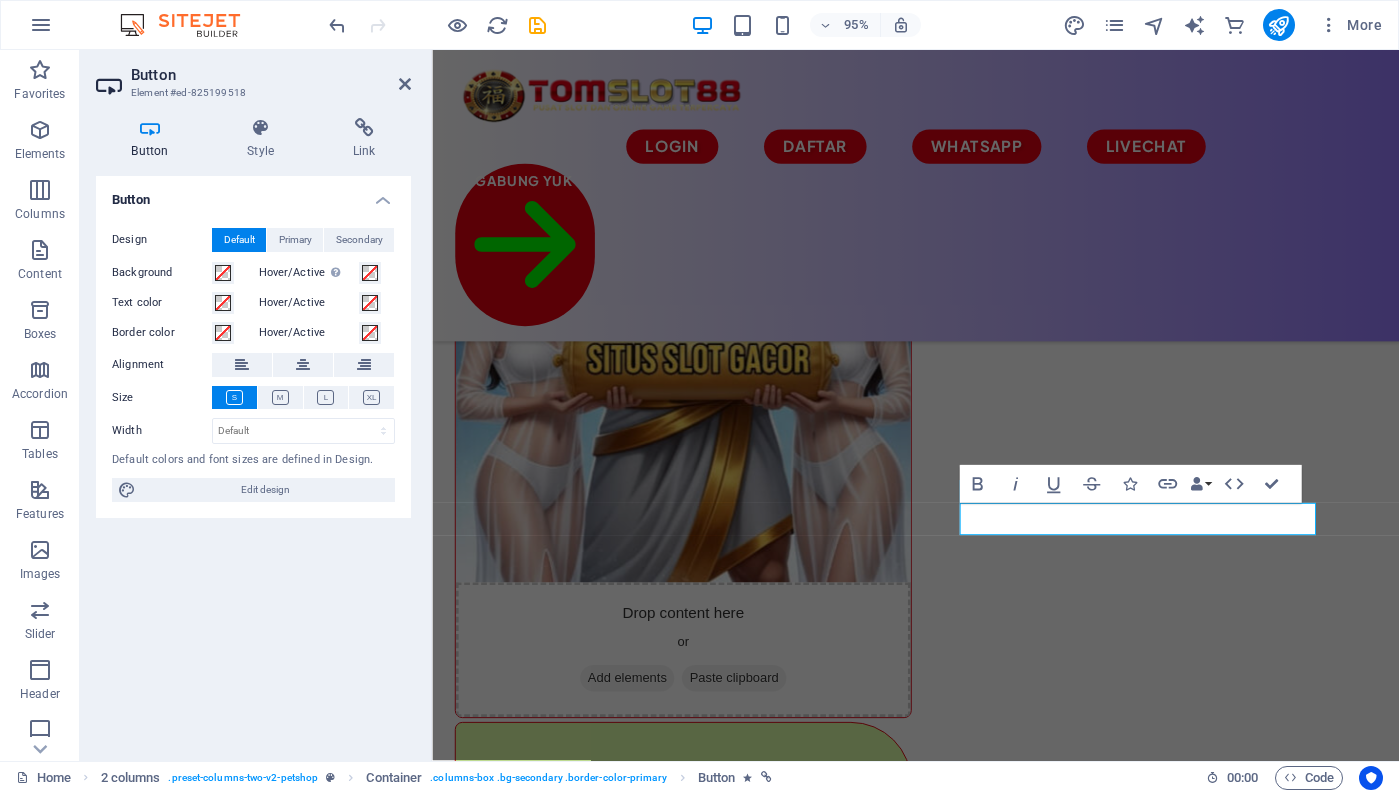 click on "Button Design Default Primary Secondary Background Hover/Active Switch to preview mode to test the active/hover state Text color Hover/Active Border color Hover/Active Alignment Size Width Default px rem % em vh vw Default colors and font sizes are defined in Design. Edit design" at bounding box center (253, 460) 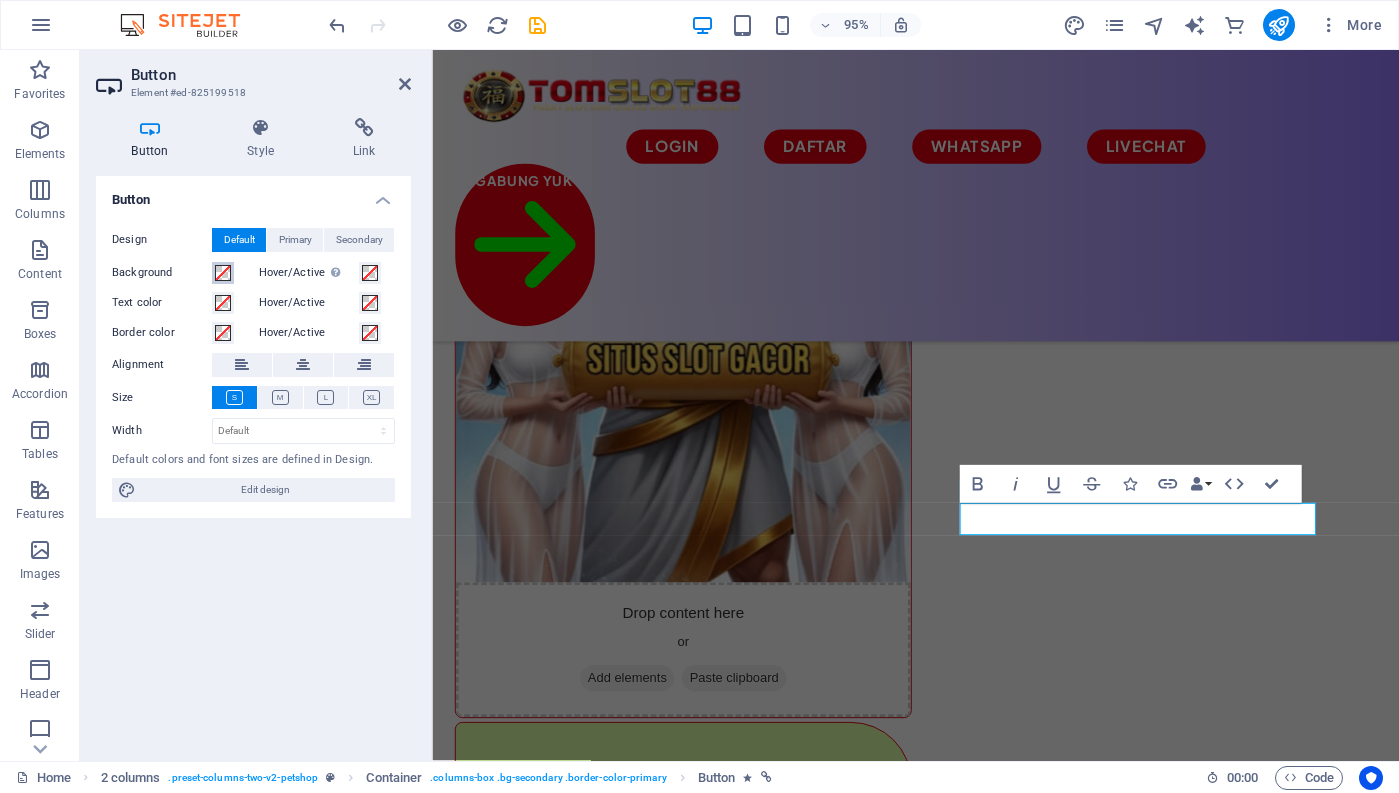 click on "Background" at bounding box center (223, 273) 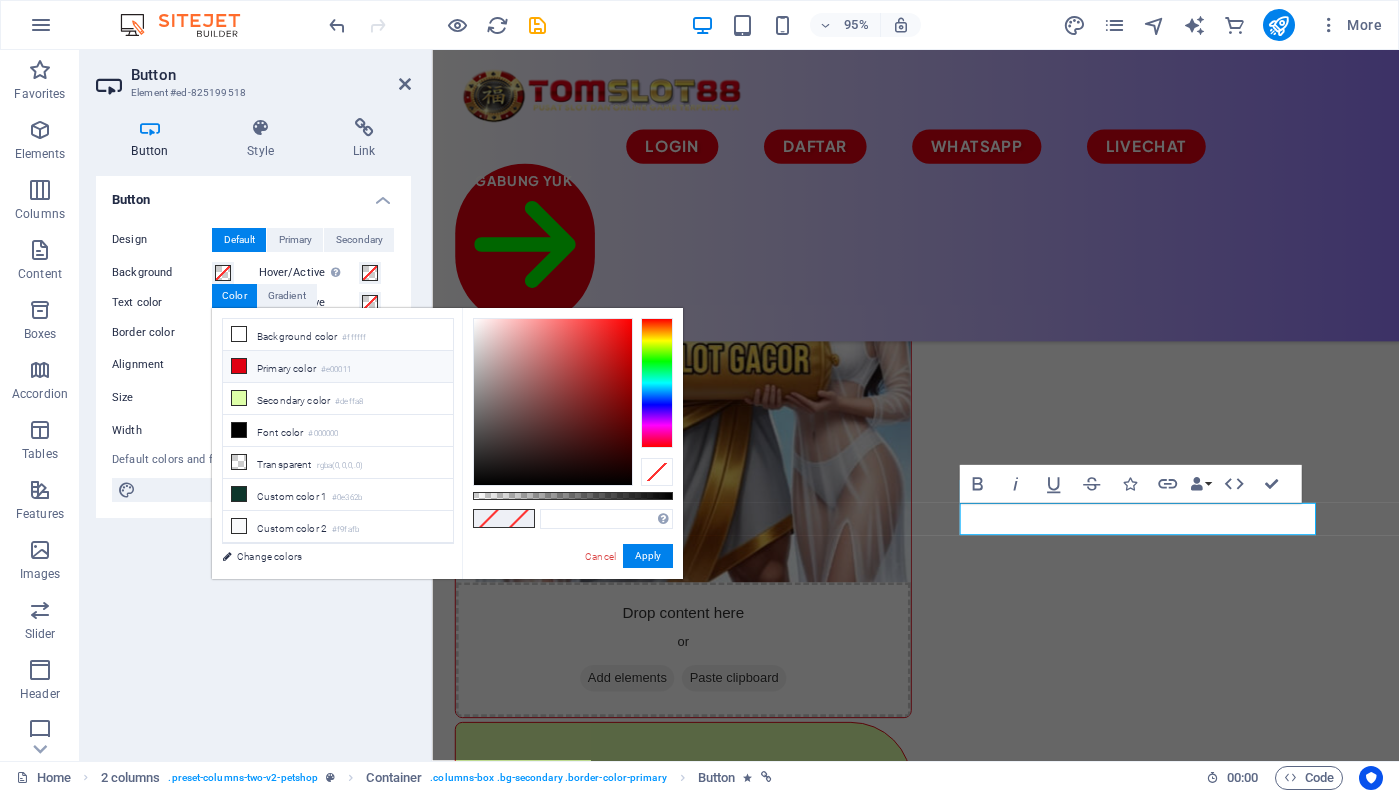 click on "Primary color
#e00011" at bounding box center (338, 367) 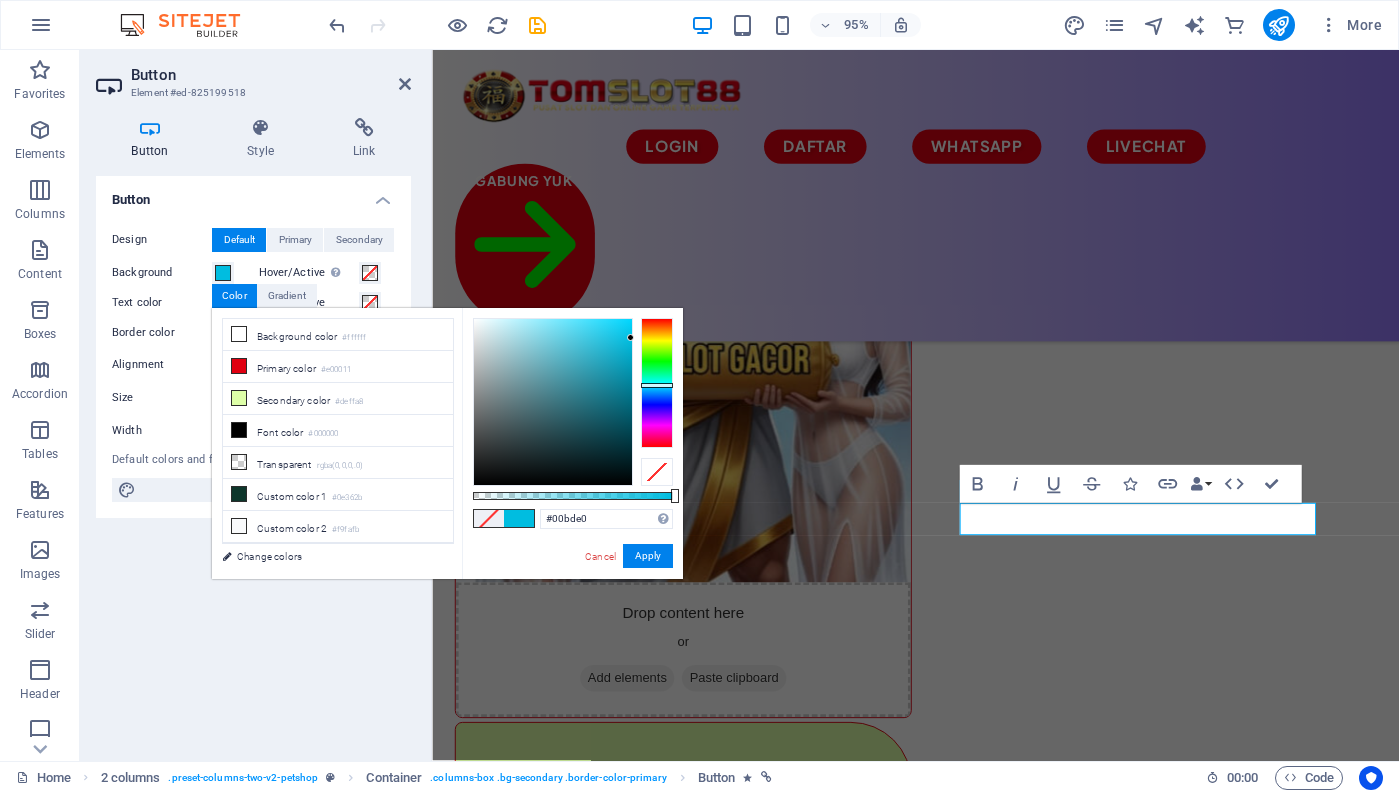 click at bounding box center [657, 383] 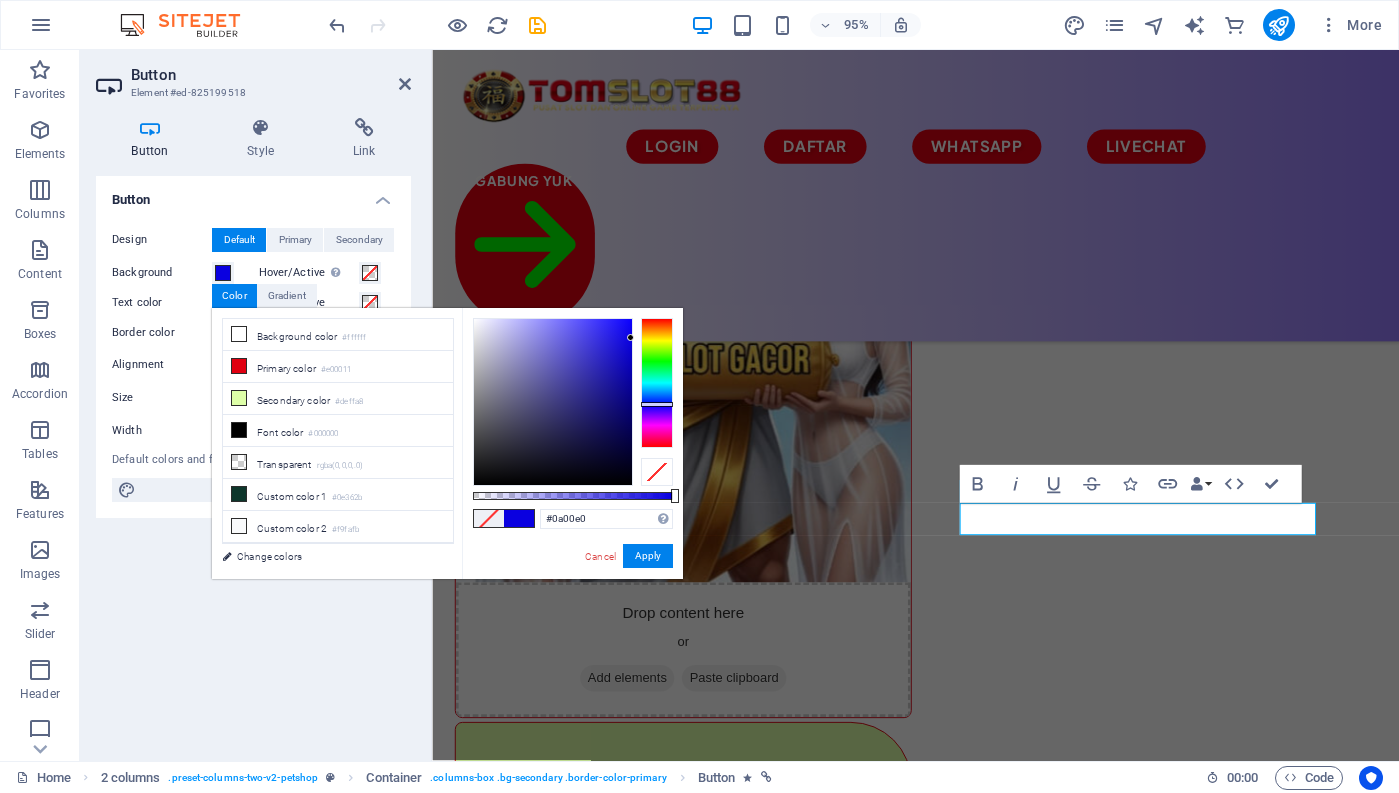 click at bounding box center (657, 383) 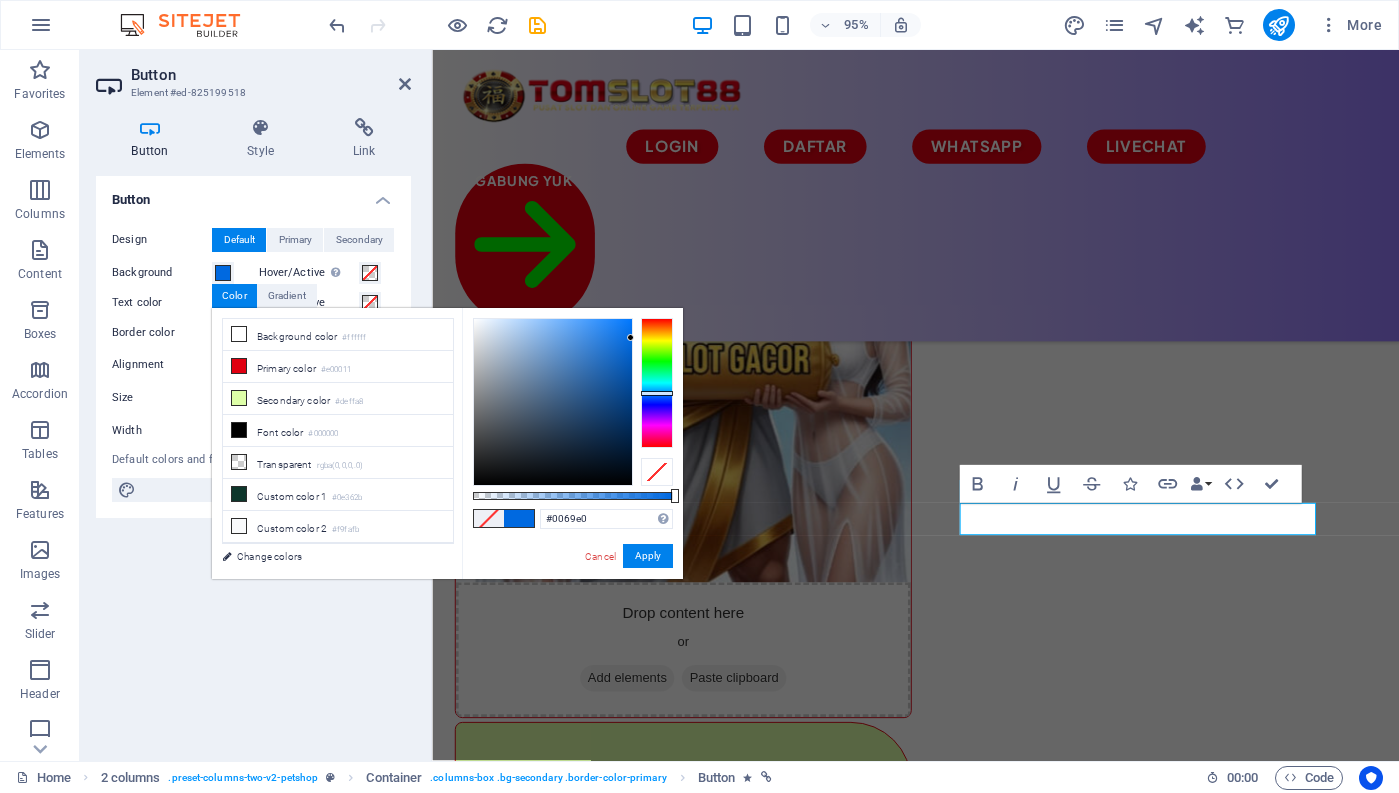 click at bounding box center [657, 383] 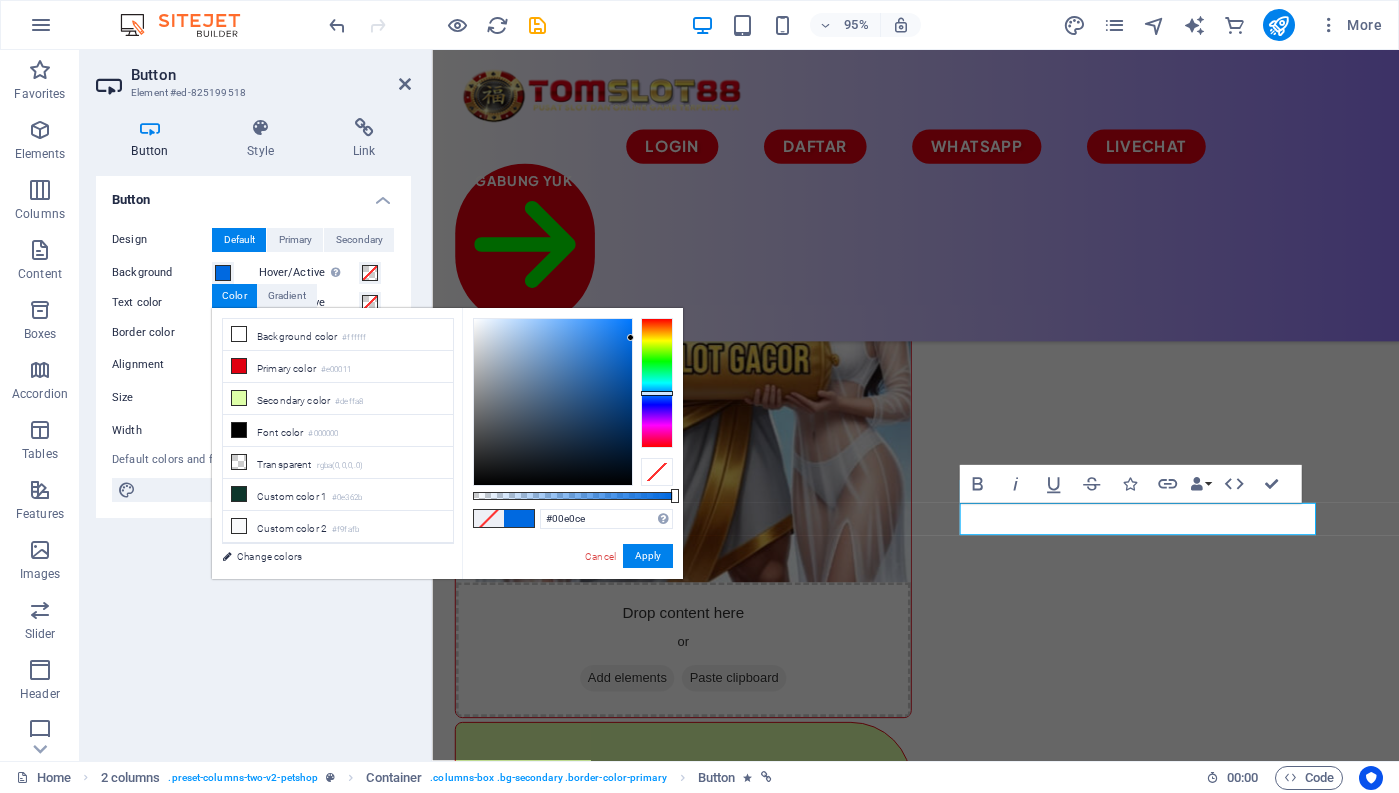 click at bounding box center [657, 383] 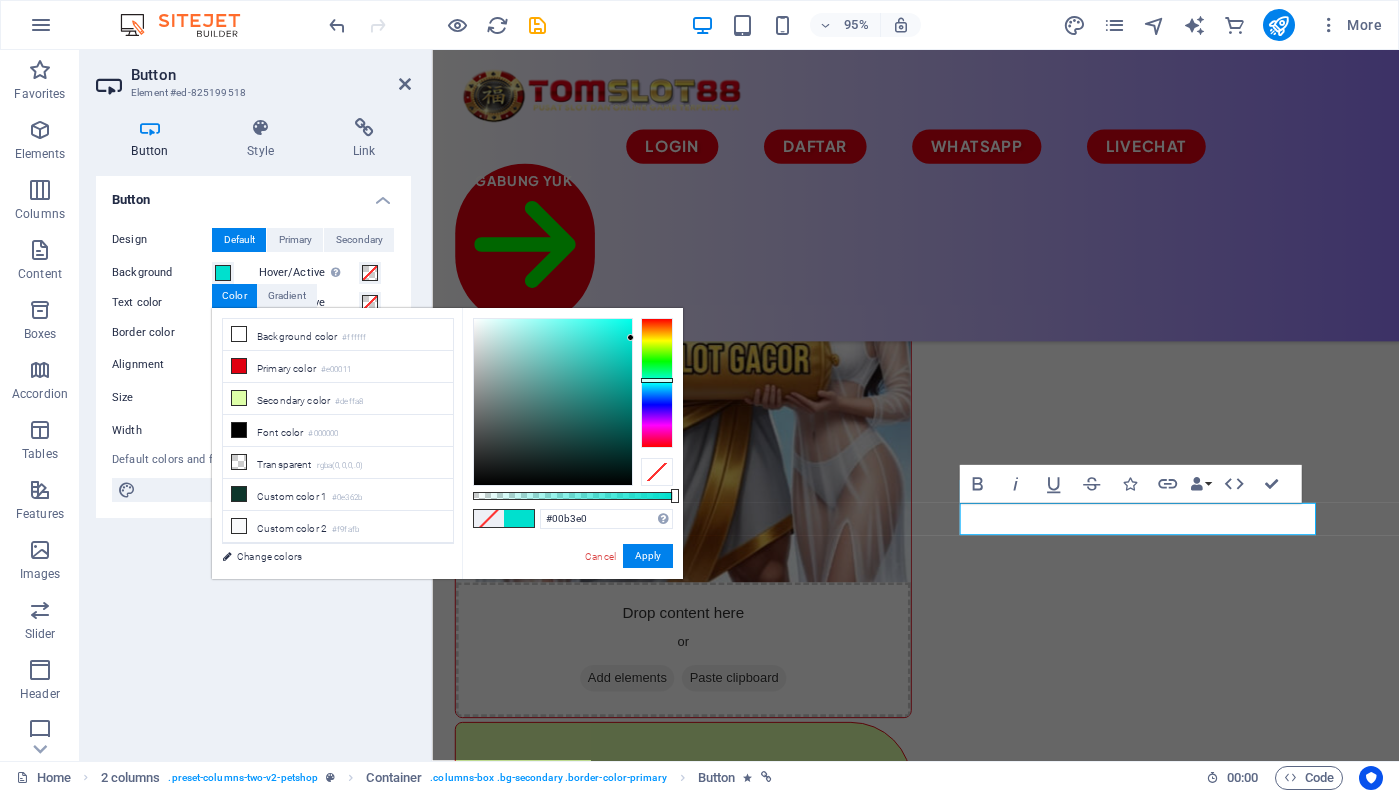 click at bounding box center (657, 383) 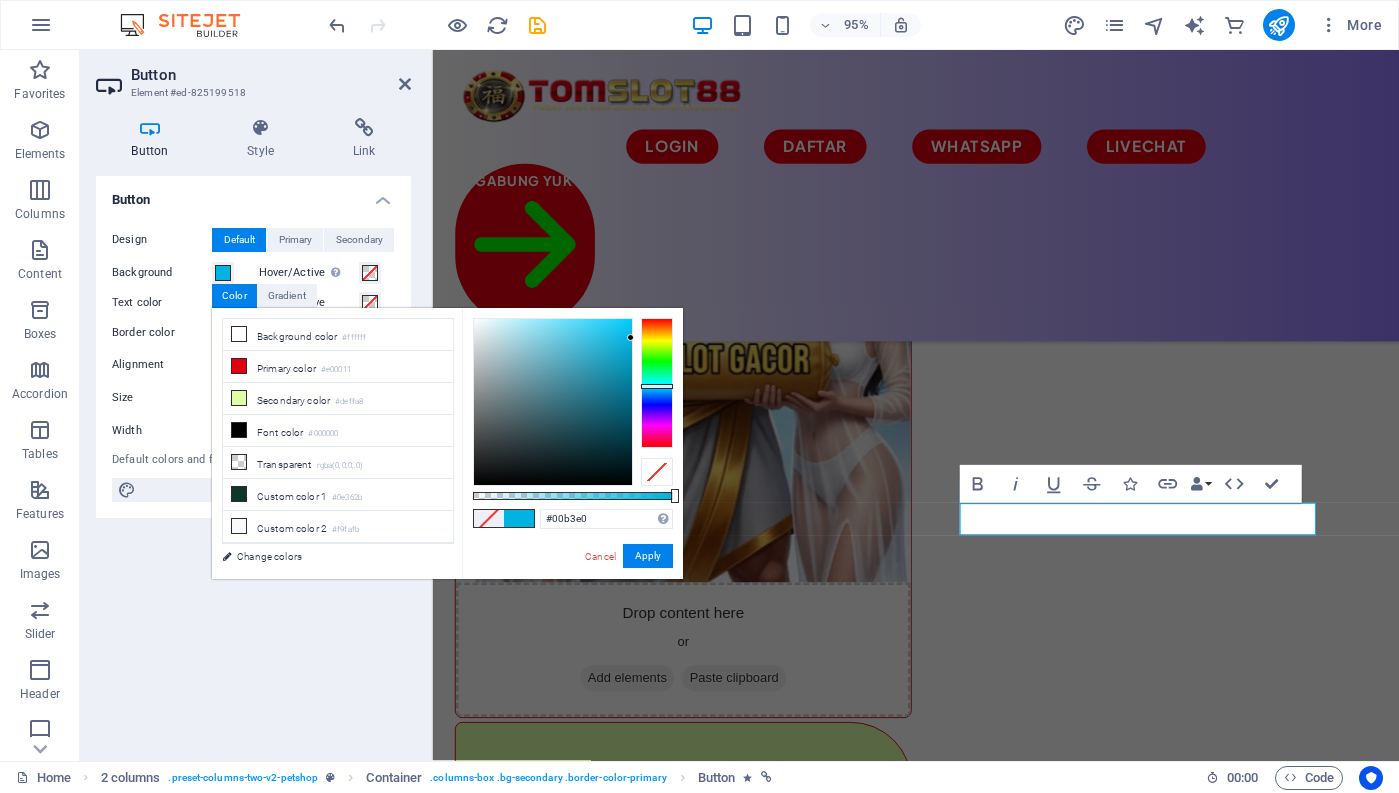 type on "#03c7f8" 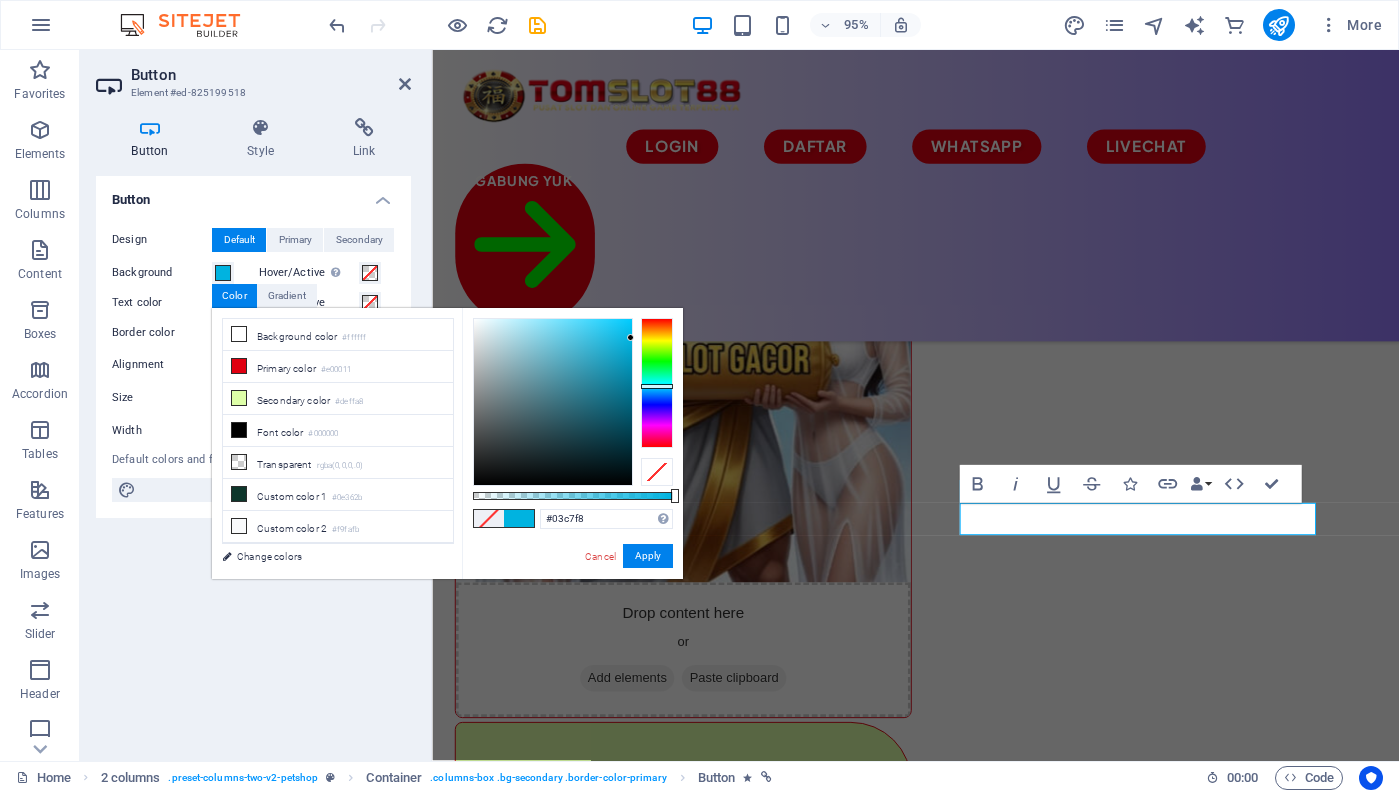 click at bounding box center [553, 402] 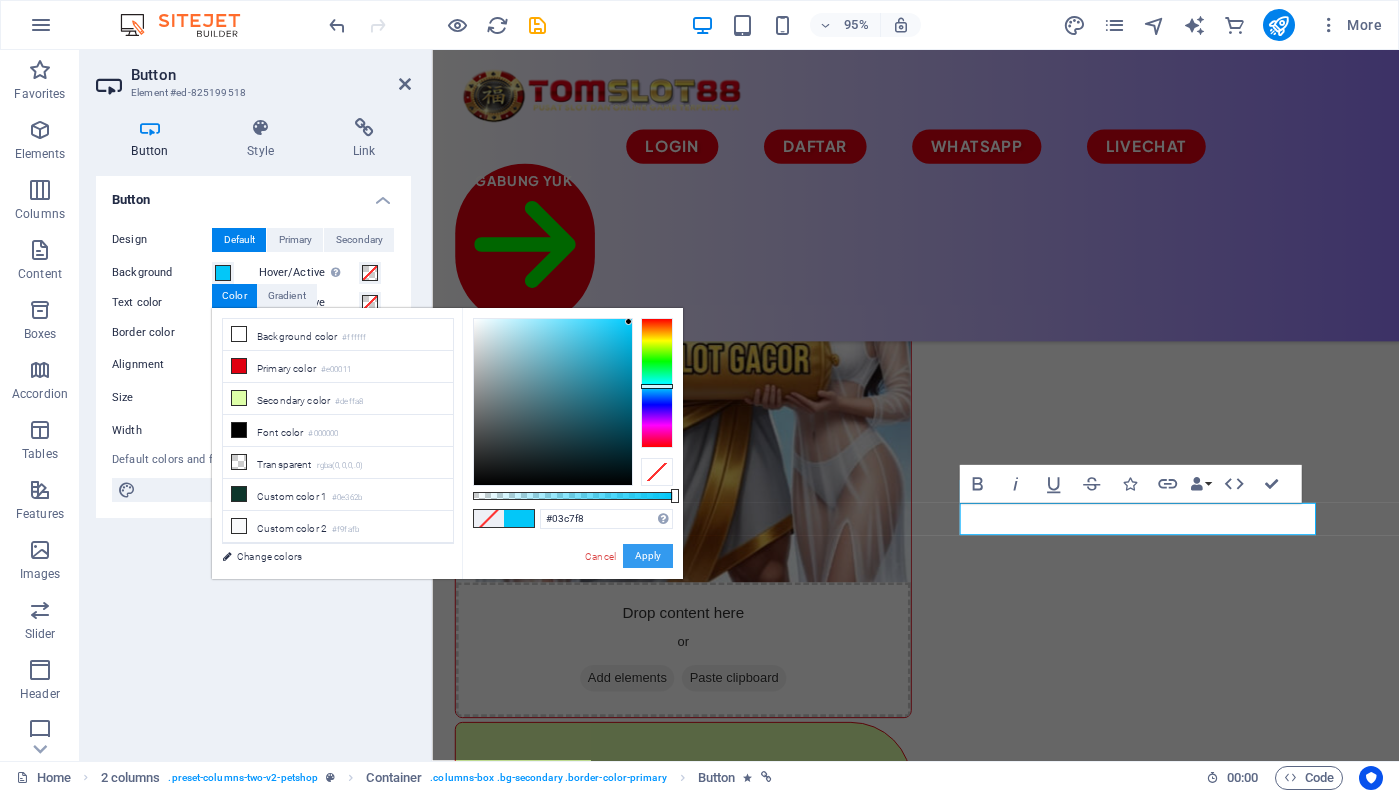 click on "Apply" at bounding box center (648, 556) 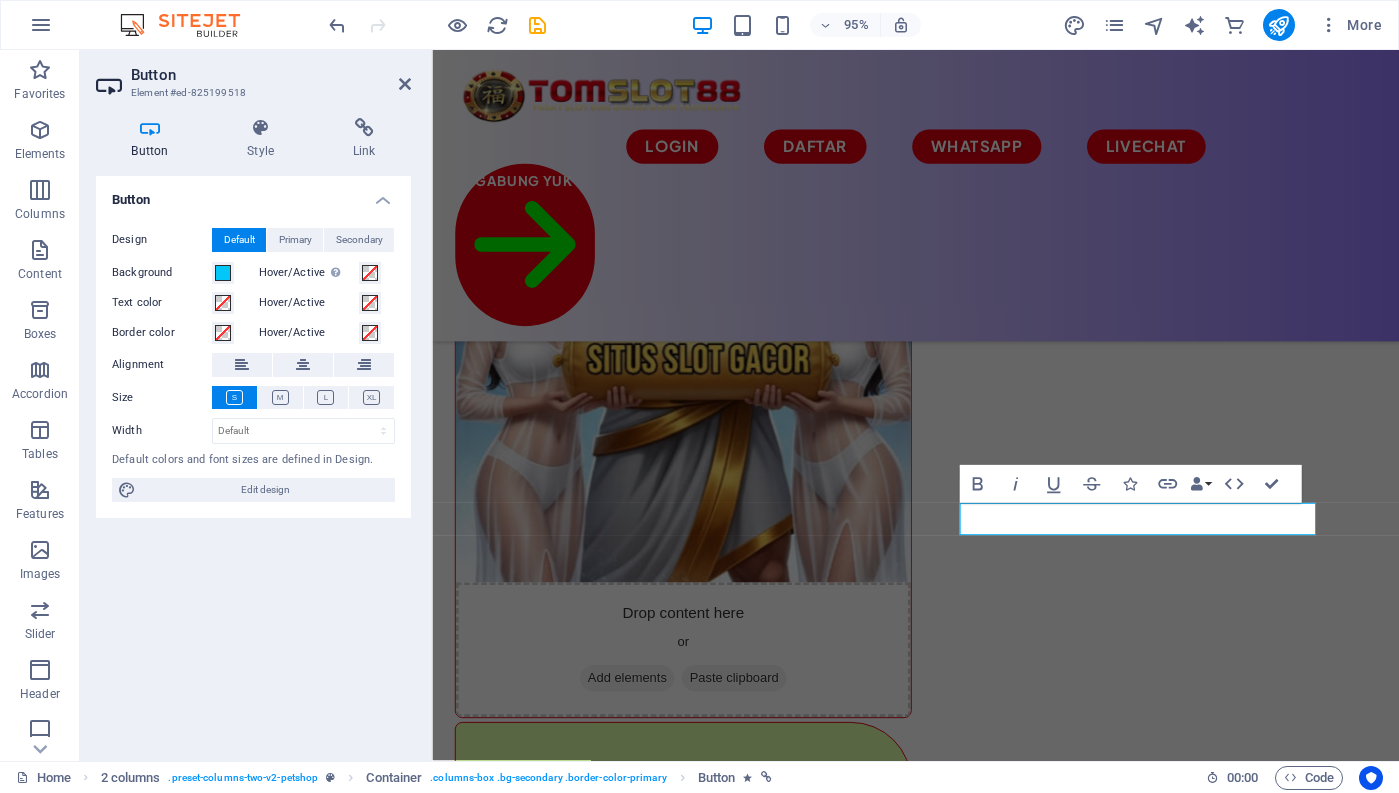 click on "Button Design Default Primary Secondary Background Hover/Active Switch to preview mode to test the active/hover state Text color Hover/Active Border color Hover/Active Alignment Size Width Default px rem % em vh vw Default colors and font sizes are defined in Design. Edit design" at bounding box center (253, 460) 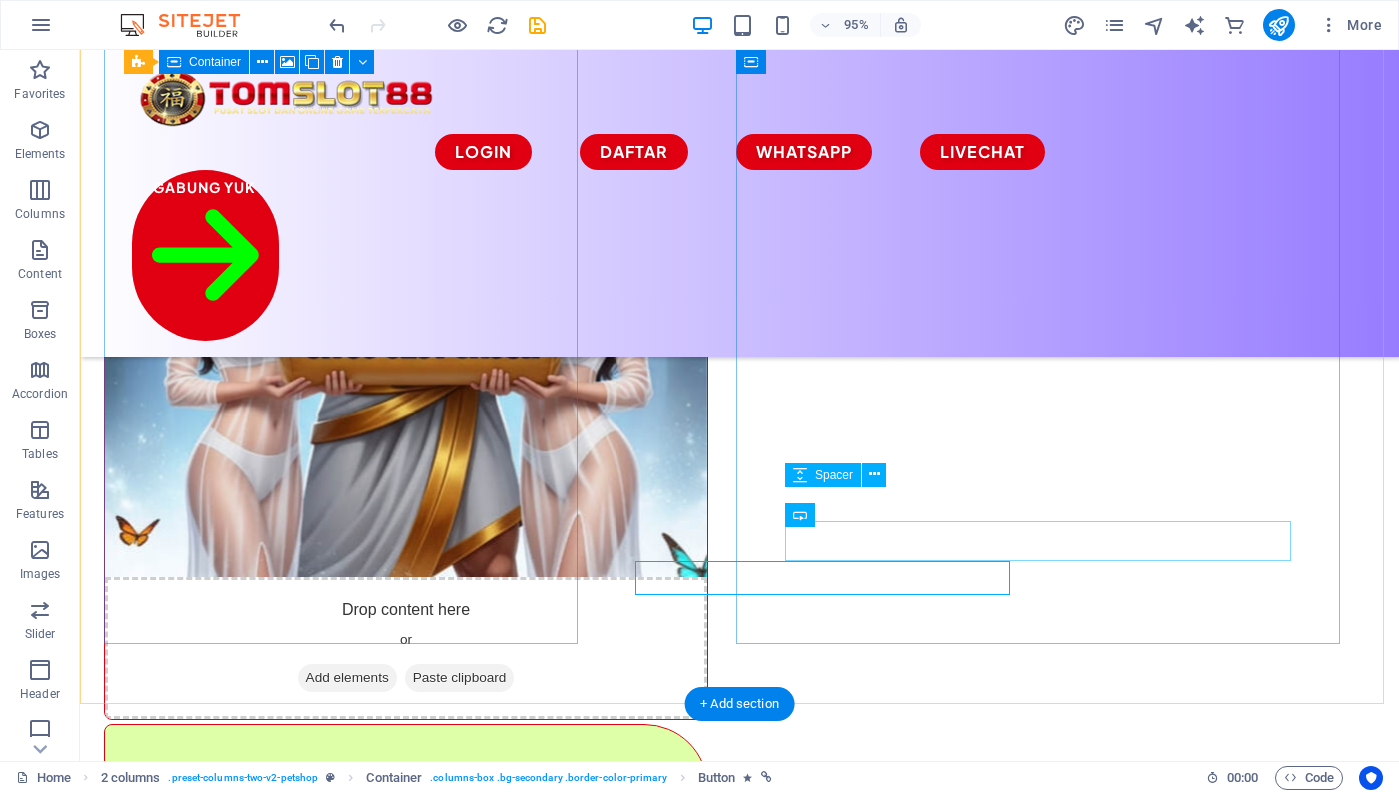 scroll, scrollTop: 300, scrollLeft: 0, axis: vertical 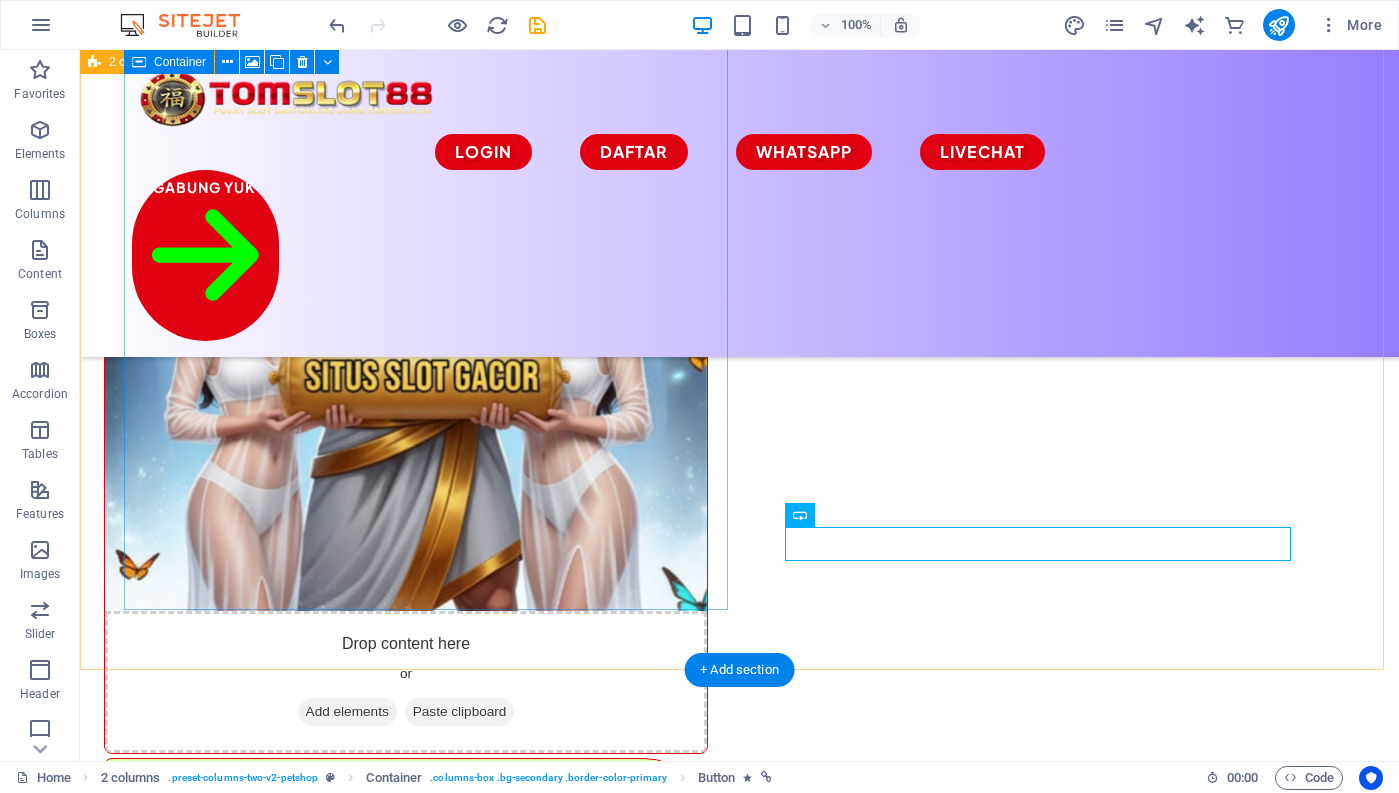 click on "Drop content here or  Add elements  Paste clipboard ​ TOMSLOT88 Situs Slot Gacor Online Terbaik Saat ini TOMSLOT88 hadir sebagai situs slot gacor online yang memiliki game dengan tingkat persentasi kemenangan terbesar, gampang menang. Banyak pemain menang besar Ketika bermain dislot. Dibantu oleh komunitas para slotter yang selalu membagikan rtp, pola gacor maupun jam gacor yang membuat pemain gampang wd. Gabung dan jadi bagian dari member yang gampang wd saat ini. CLAIM BONUS" at bounding box center (739, 646) 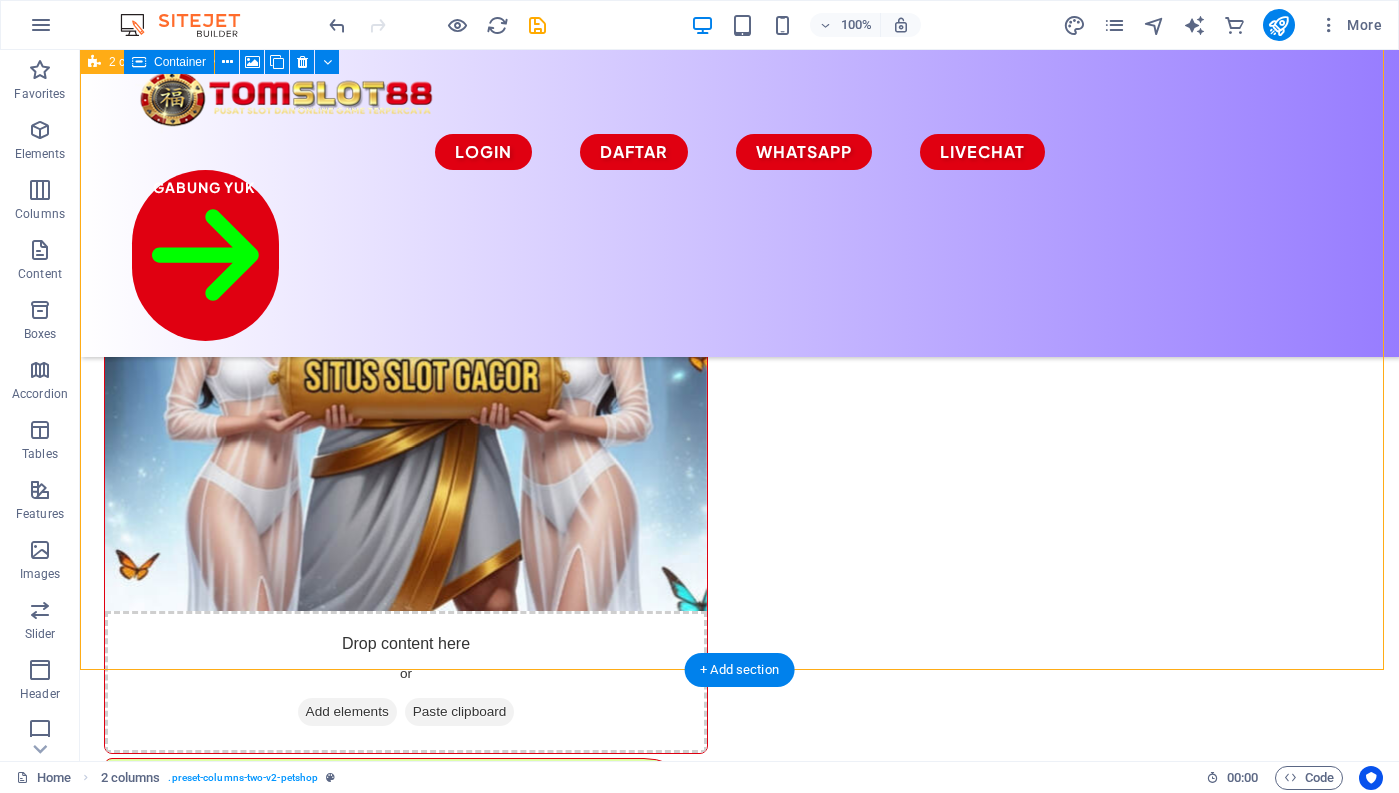 click on "Drop content here or  Add elements  Paste clipboard ​ TOMSLOT88 Situs Slot Gacor Online Terbaik Saat ini TOMSLOT88 hadir sebagai situs slot gacor online yang memiliki game dengan tingkat persentasi kemenangan terbesar, gampang menang. Banyak pemain menang besar Ketika bermain dislot. Dibantu oleh komunitas para slotter yang selalu membagikan rtp, pola gacor maupun jam gacor yang membuat pemain gampang wd. Gabung dan jadi bagian dari member yang gampang wd saat ini. CLAIM BONUS" at bounding box center [739, 646] 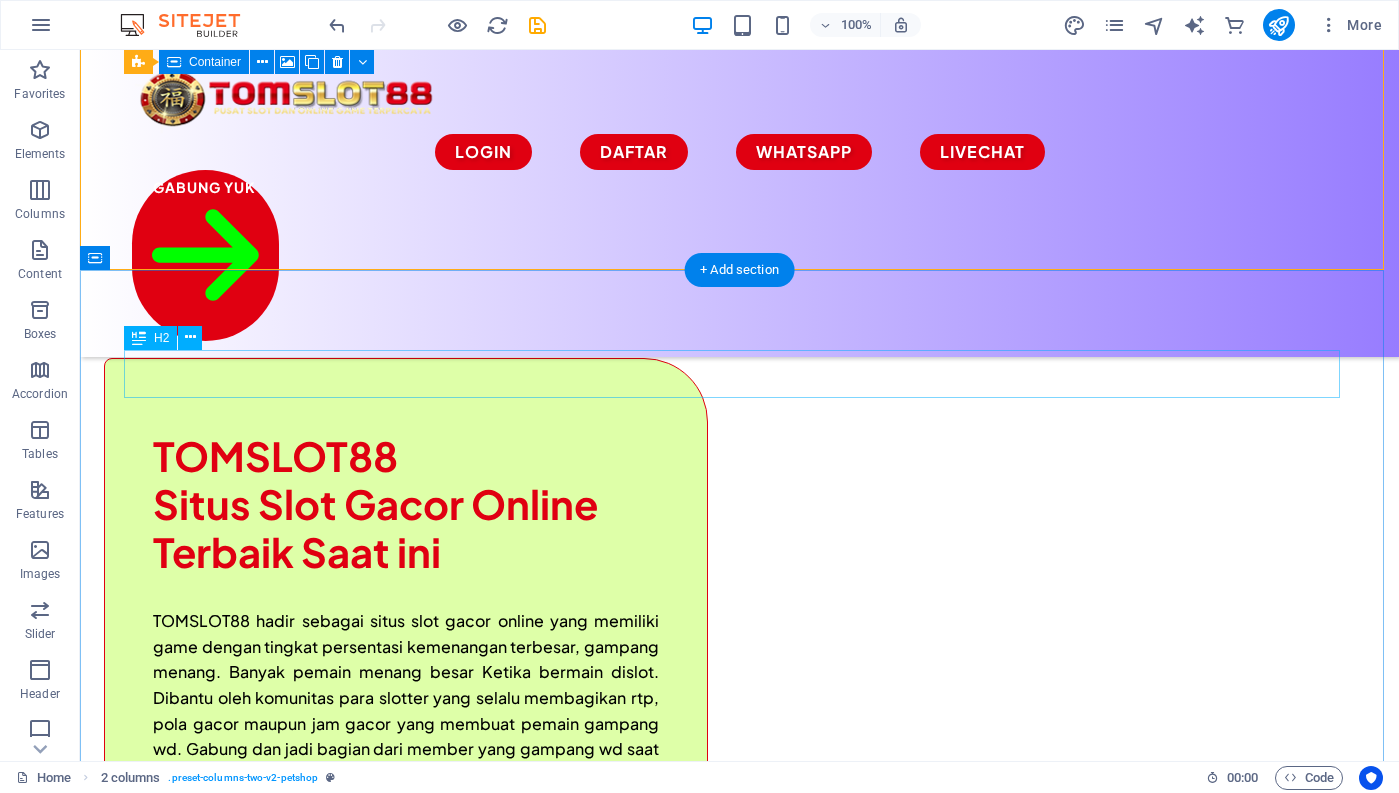 scroll, scrollTop: 900, scrollLeft: 0, axis: vertical 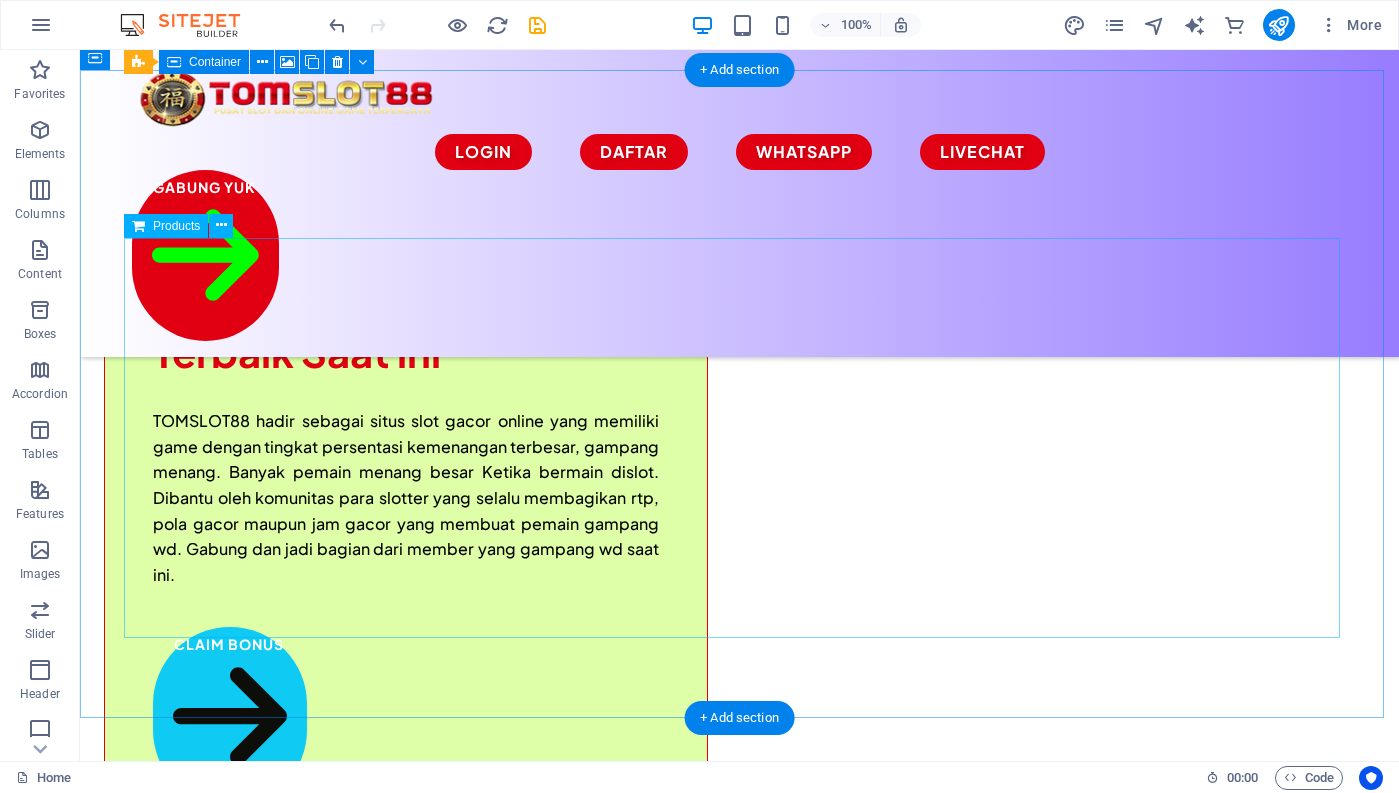 click at bounding box center (740, 1284) 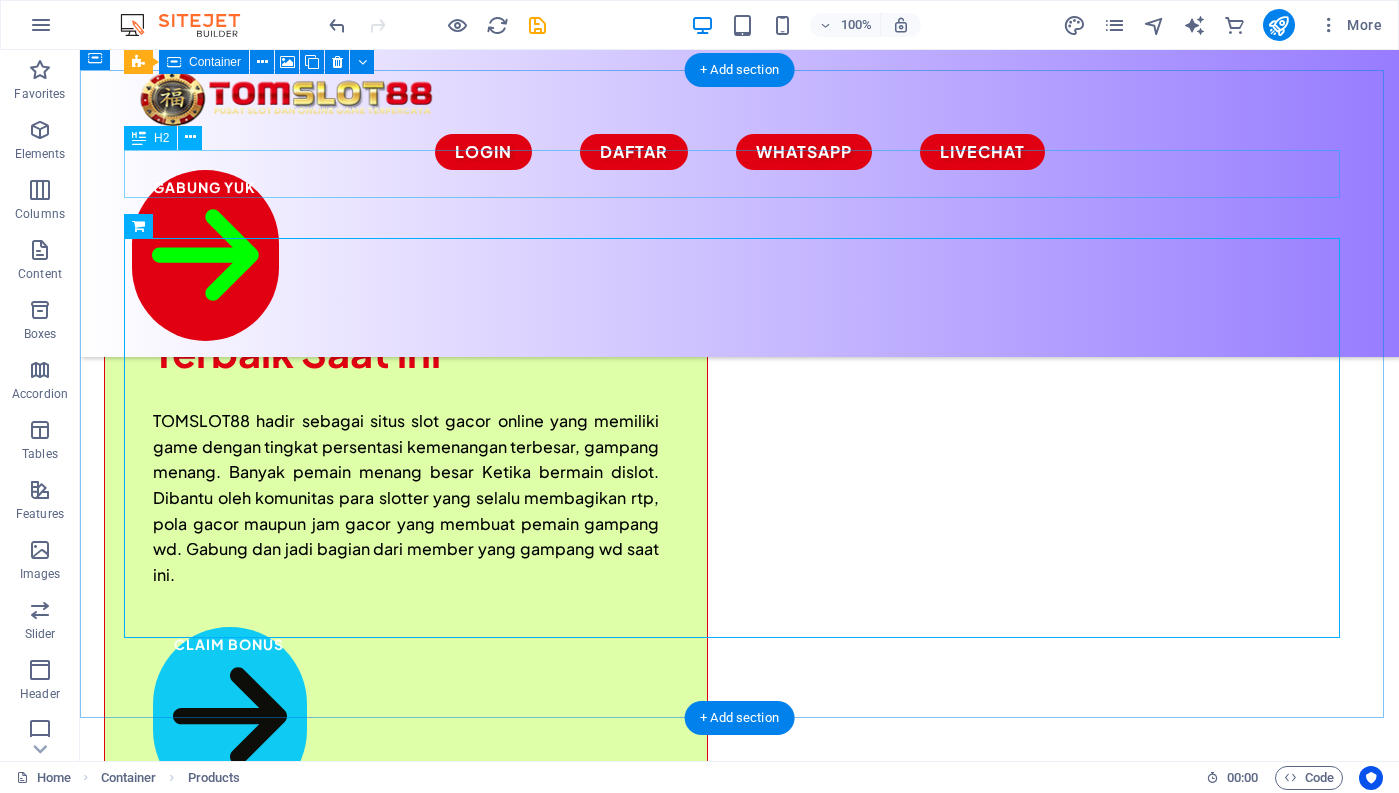 click on "Shop the look" at bounding box center (740, 1020) 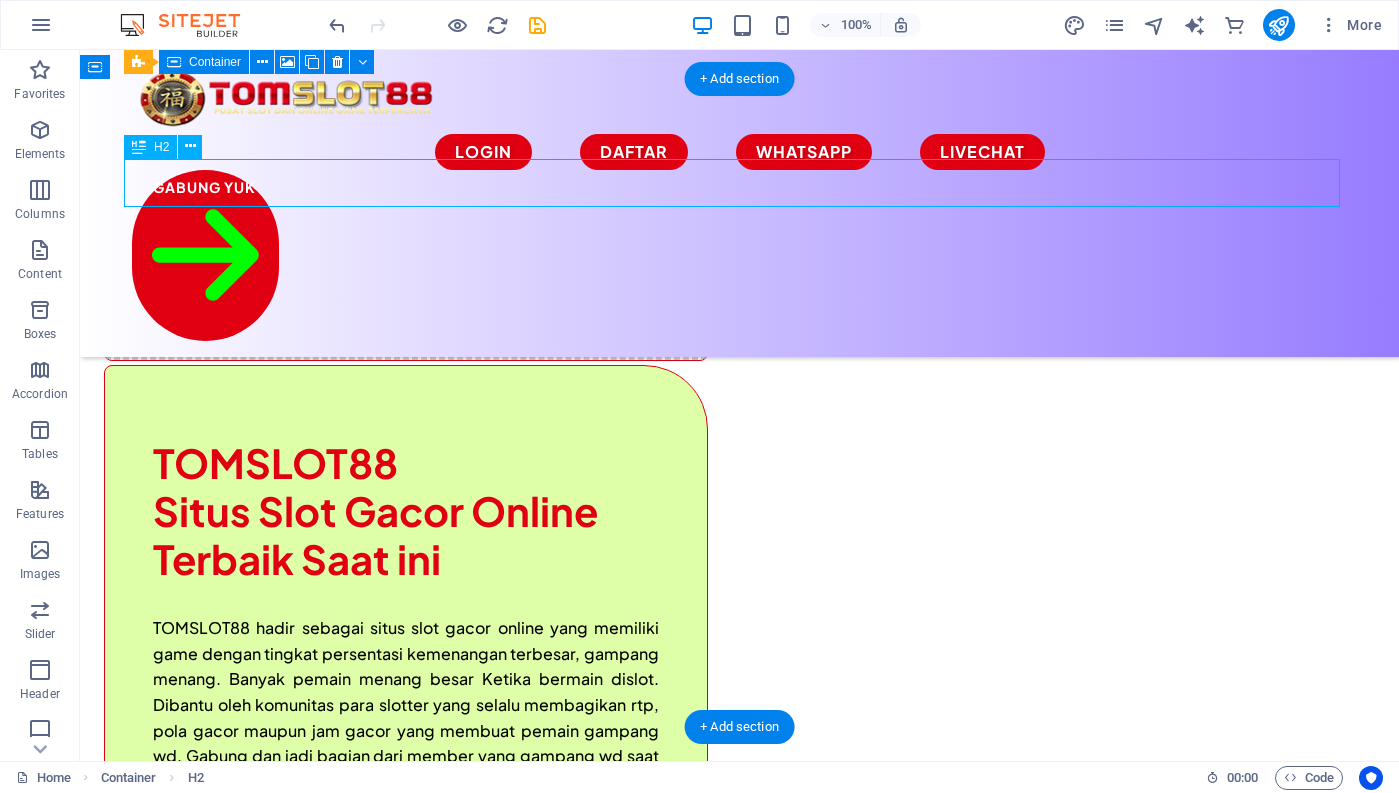 scroll, scrollTop: 600, scrollLeft: 0, axis: vertical 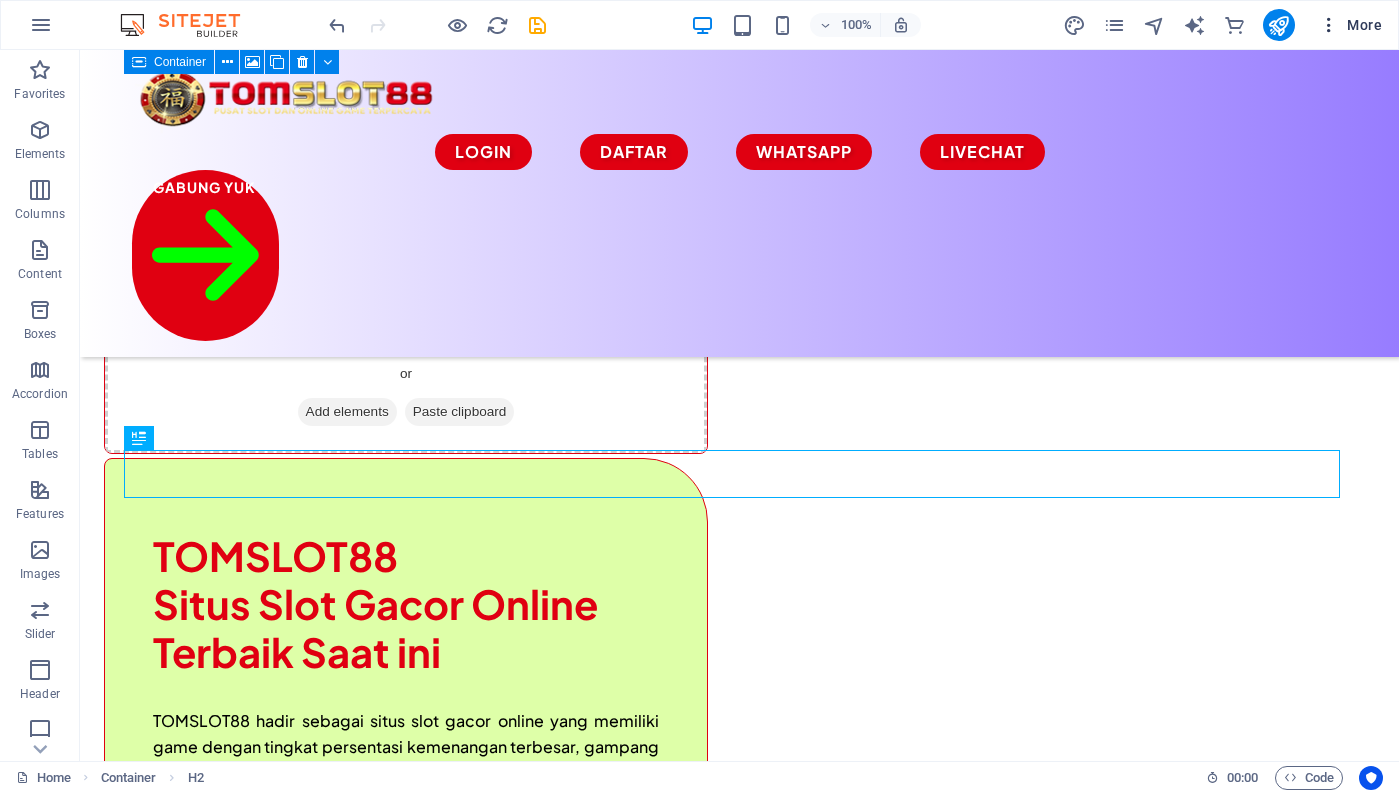 click on "More" at bounding box center (1350, 25) 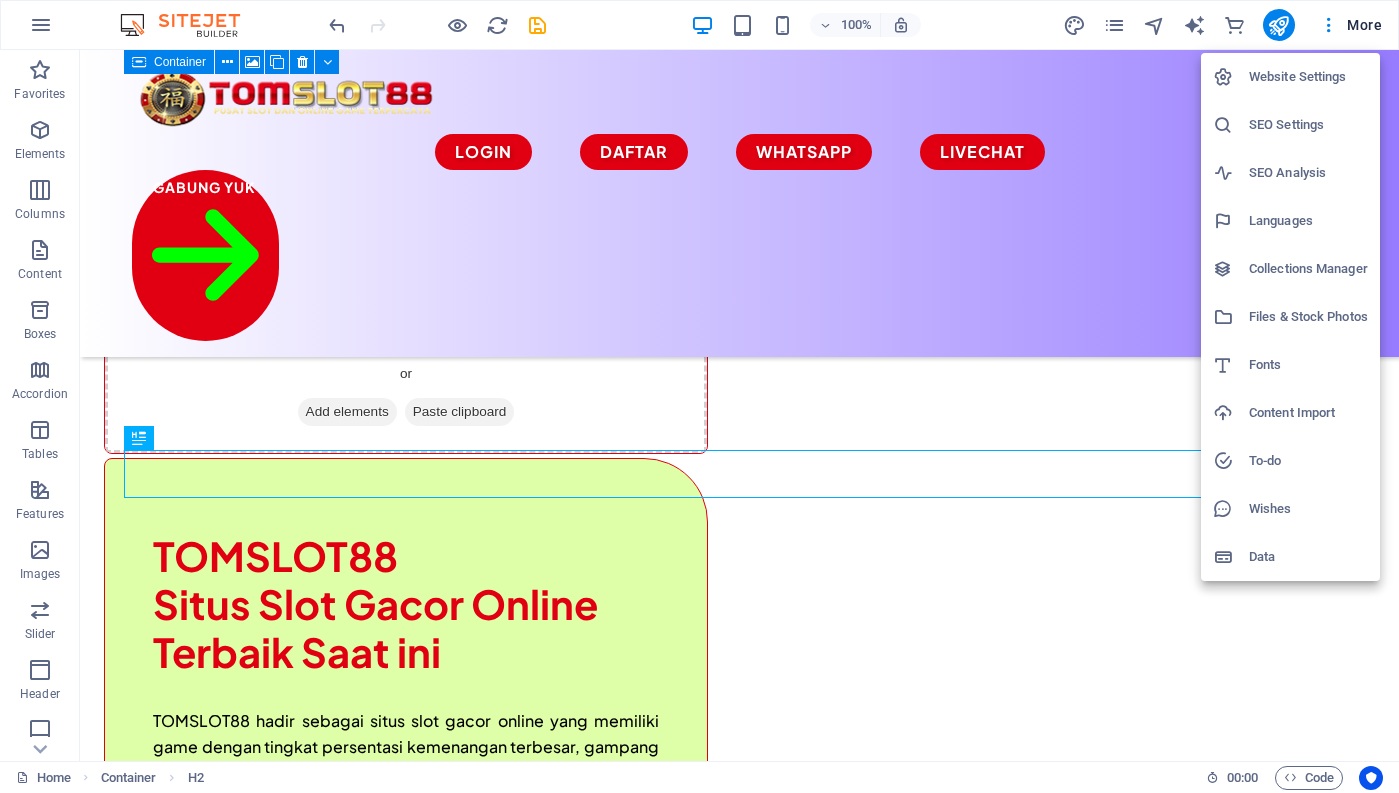 click on "Website Settings" at bounding box center (1308, 77) 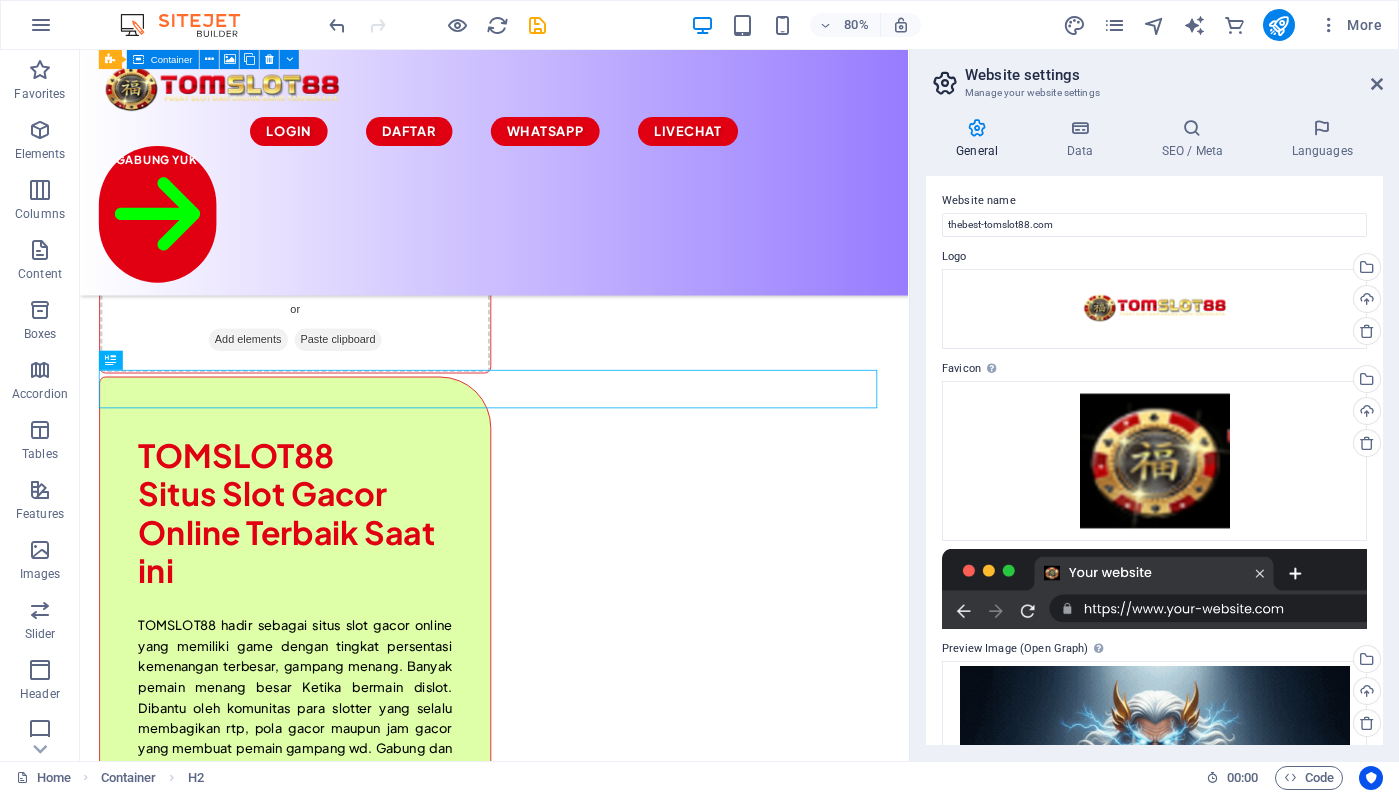 scroll, scrollTop: 0, scrollLeft: 0, axis: both 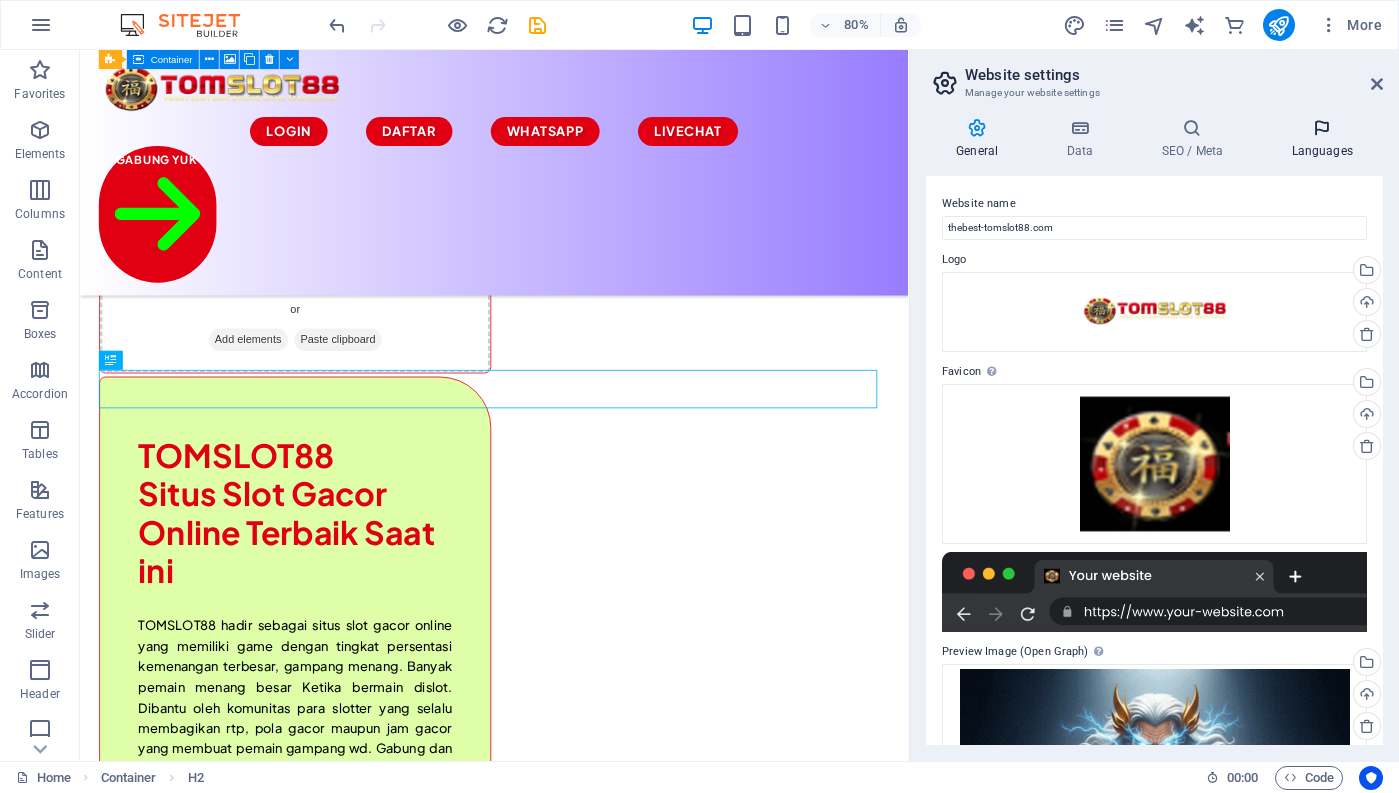 click at bounding box center [1322, 128] 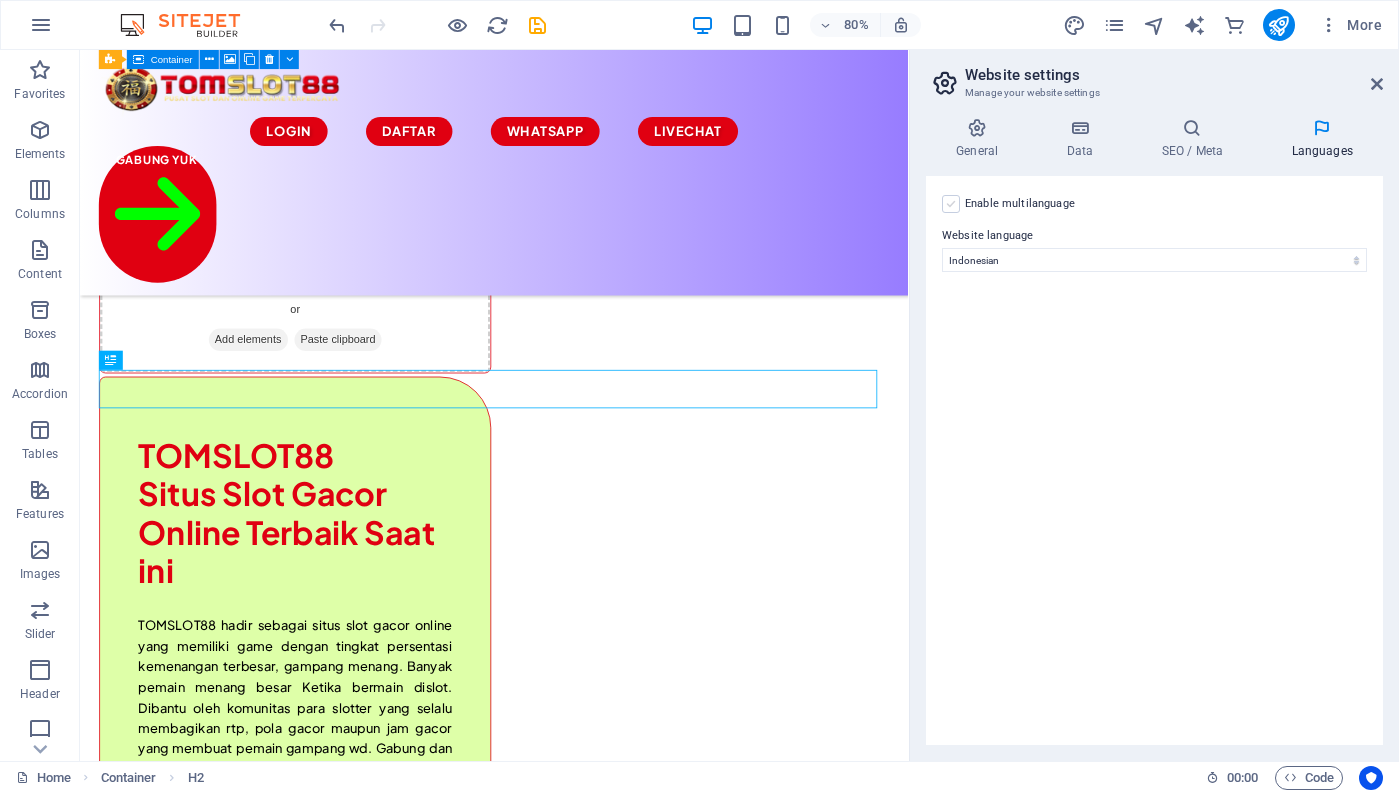 click at bounding box center [951, 204] 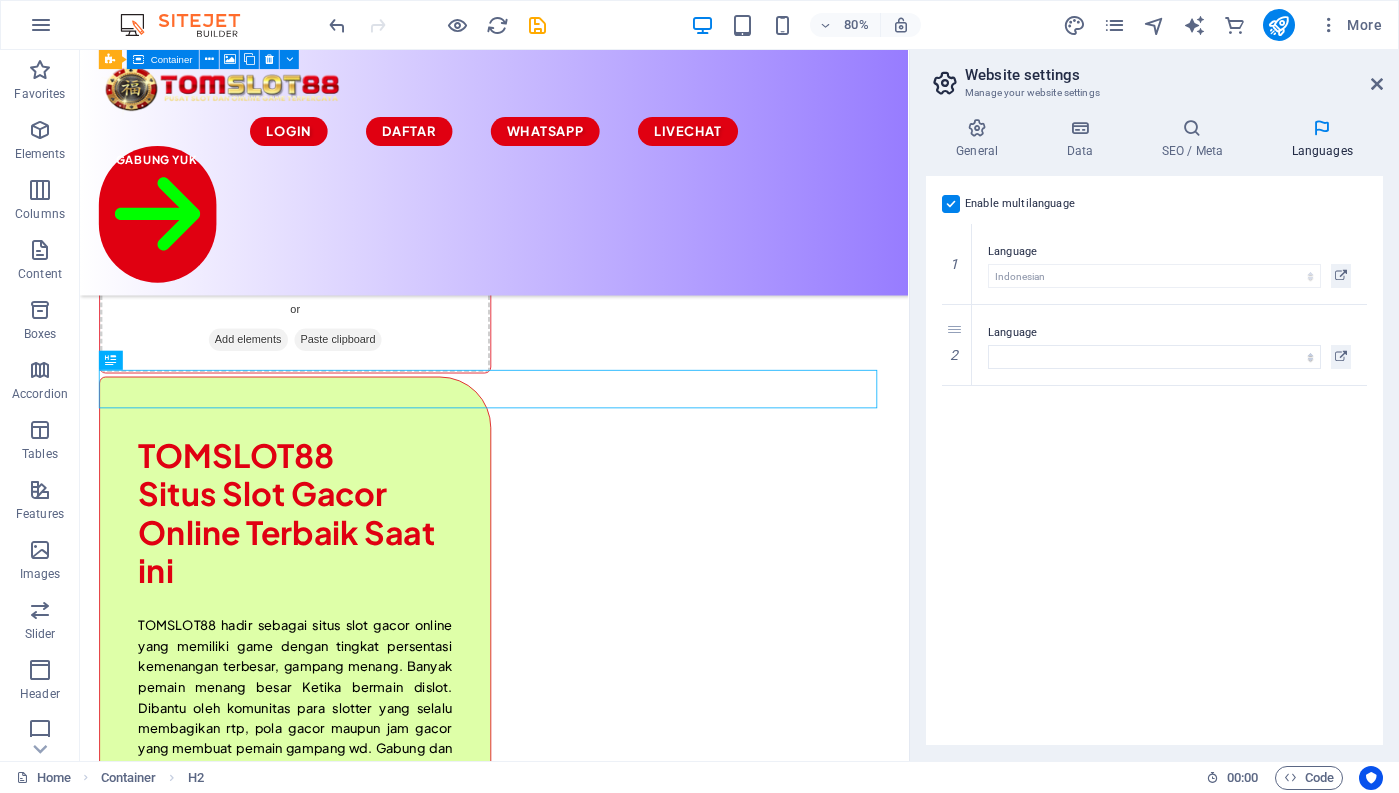 click on "Enable multilanguage To disable multilanguage delete all languages until only one language remains. Website language Abkhazian Afar Afrikaans Akan Albanian Amharic Arabic Aragonese Armenian Assamese Avaric Avestan Aymara Azerbaijani Bambara Bashkir Basque Belarusian Bengali Bihari languages Bislama Bokmål Bosnian Breton Bulgarian Burmese Catalan Central Khmer Chamorro Chechen Chinese Church Slavic Chuvash Cornish Corsican Cree Croatian Czech Danish Dutch Dzongkha English Esperanto Estonian Ewe Faroese Farsi (Persian) Fijian Finnish French Fulah Gaelic Galician Ganda Georgian German Greek Greenlandic Guaraní Gujarati Haitian Creole Hausa Hebrew Herero Hindi Hiri Motu Hungarian Icelandic Ido Igbo Indonesian Interlingua Interlingue Inuktitut Inupiaq Irish Italian Japanese Javanese Kannada Kanuri Kashmiri Kazakh Kikuyu Kinyarwanda Komi Kongo Korean Kurdish Kwanyama Kyrgyz Lao Latin Latvian Limburgish Lingala Lithuanian Luba-Katanga Luxembourgish Macedonian Malagasy Malay Malayalam Maldivian Maltese Manx Maori 1" at bounding box center (1154, 460) 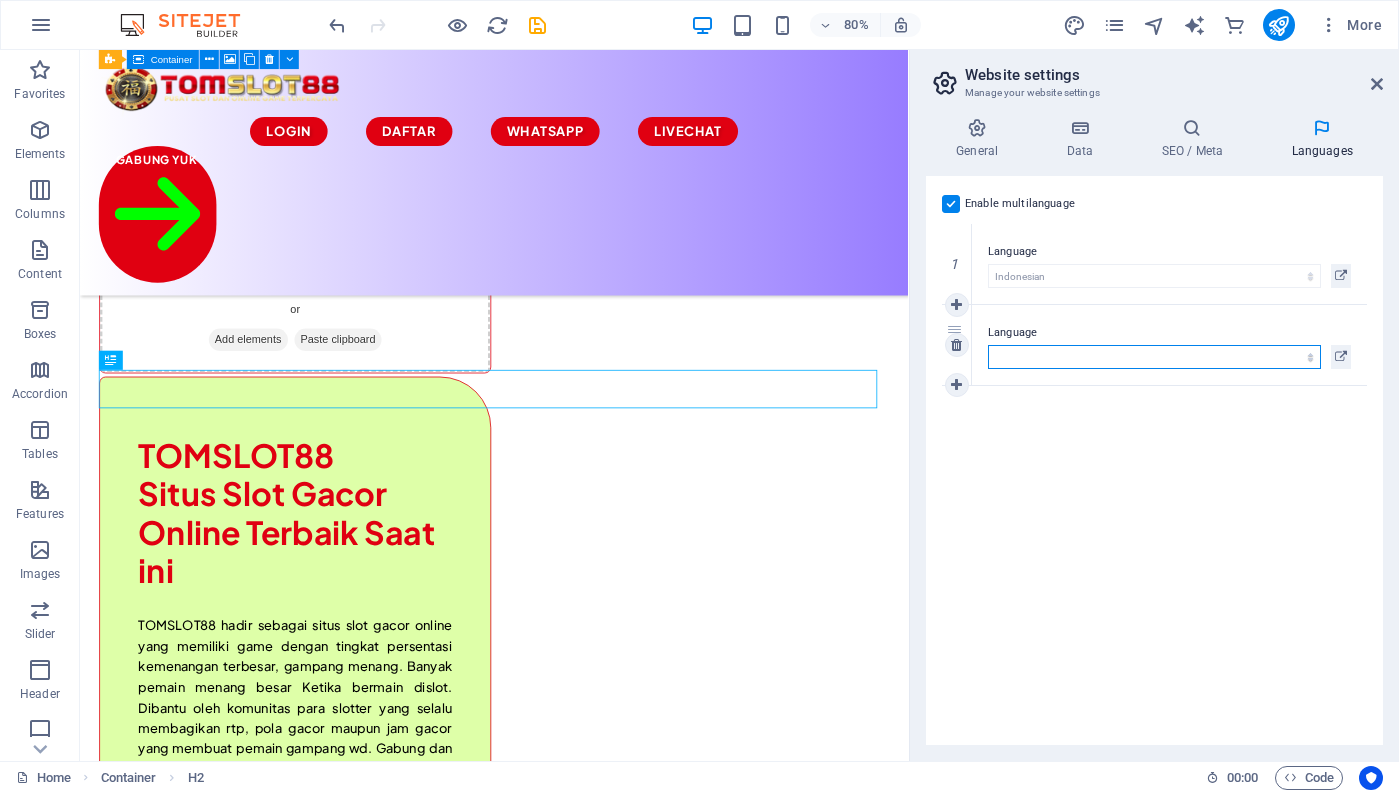 click on "Abkhazian Afar Afrikaans Akan Albanian Amharic Arabic Aragonese Armenian Assamese Avaric Avestan Aymara Azerbaijani Bambara Bashkir Basque Belarusian Bengali Bihari languages Bislama Bokmål Bosnian Breton Bulgarian Burmese Catalan Central Khmer Chamorro Chechen Chinese Church Slavic Chuvash Cornish Corsican Cree Croatian Czech Danish Dutch Dzongkha English Esperanto Estonian Ewe Faroese Farsi (Persian) Fijian Finnish French Fulah Gaelic Galician Ganda Georgian German Greek Greenlandic Guaraní Gujarati Haitian Creole Hausa Hebrew Herero Hindi Hiri Motu Hungarian Icelandic Ido Igbo Indonesian Interlingua Interlingue Inuktitut Inupiaq Irish Italian Japanese Javanese Kannada Kanuri Kashmiri Kazakh Kikuyu Kinyarwanda Komi Kongo Korean Kurdish Kwanyama Kyrgyz Lao Latin Latvian Limburgish Lingala Lithuanian Luba-Katanga Luxembourgish Macedonian Malagasy Malay Malayalam Maldivian Maltese Manx Maori Marathi Marshallese Mongolian Nauru Navajo Ndonga Nepali North Ndebele Northern Sami Norwegian Norwegian Nynorsk Nuosu" at bounding box center (1154, 357) 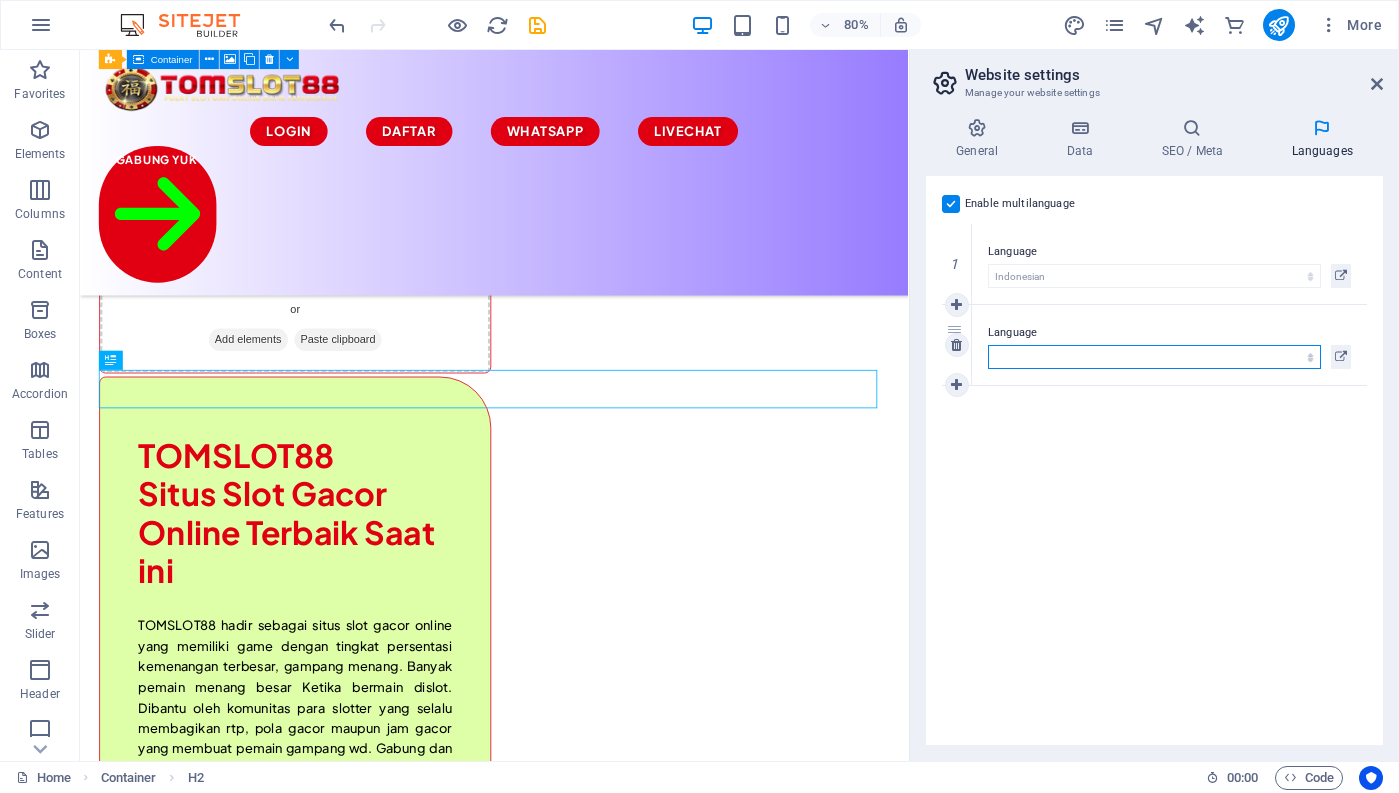 select on "41" 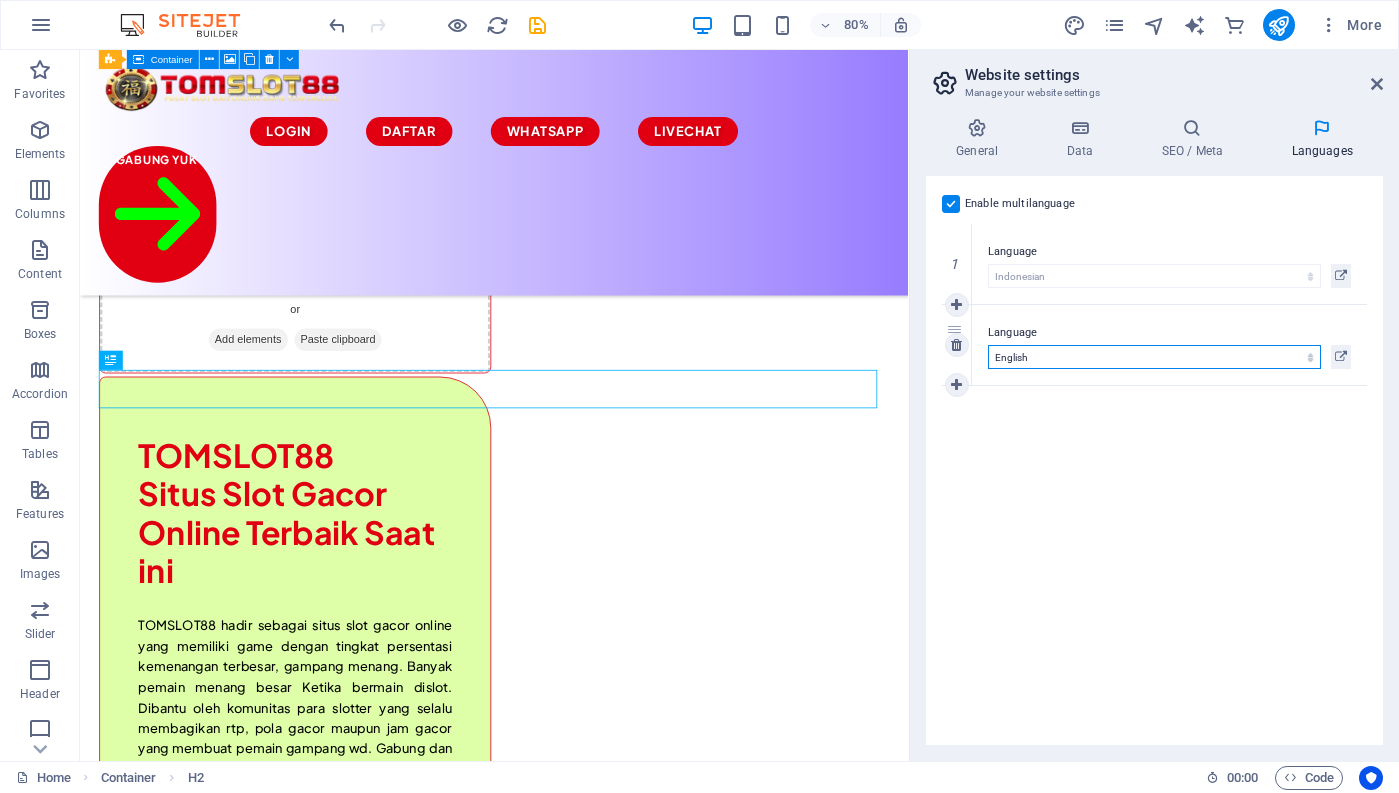 click on "Abkhazian Afar Afrikaans Akan Albanian Amharic Arabic Aragonese Armenian Assamese Avaric Avestan Aymara Azerbaijani Bambara Bashkir Basque Belarusian Bengali Bihari languages Bislama Bokmål Bosnian Breton Bulgarian Burmese Catalan Central Khmer Chamorro Chechen Chinese Church Slavic Chuvash Cornish Corsican Cree Croatian Czech Danish Dutch Dzongkha English Esperanto Estonian Ewe Faroese Farsi (Persian) Fijian Finnish French Fulah Gaelic Galician Ganda Georgian German Greek Greenlandic Guaraní Gujarati Haitian Creole Hausa Hebrew Herero Hindi Hiri Motu Hungarian Icelandic Ido Igbo Indonesian Interlingua Interlingue Inuktitut Inupiaq Irish Italian Japanese Javanese Kannada Kanuri Kashmiri Kazakh Kikuyu Kinyarwanda Komi Kongo Korean Kurdish Kwanyama Kyrgyz Lao Latin Latvian Limburgish Lingala Lithuanian Luba-Katanga Luxembourgish Macedonian Malagasy Malay Malayalam Maldivian Maltese Manx Maori Marathi Marshallese Mongolian Nauru Navajo Ndonga Nepali North Ndebele Northern Sami Norwegian Norwegian Nynorsk Nuosu" at bounding box center [1154, 357] 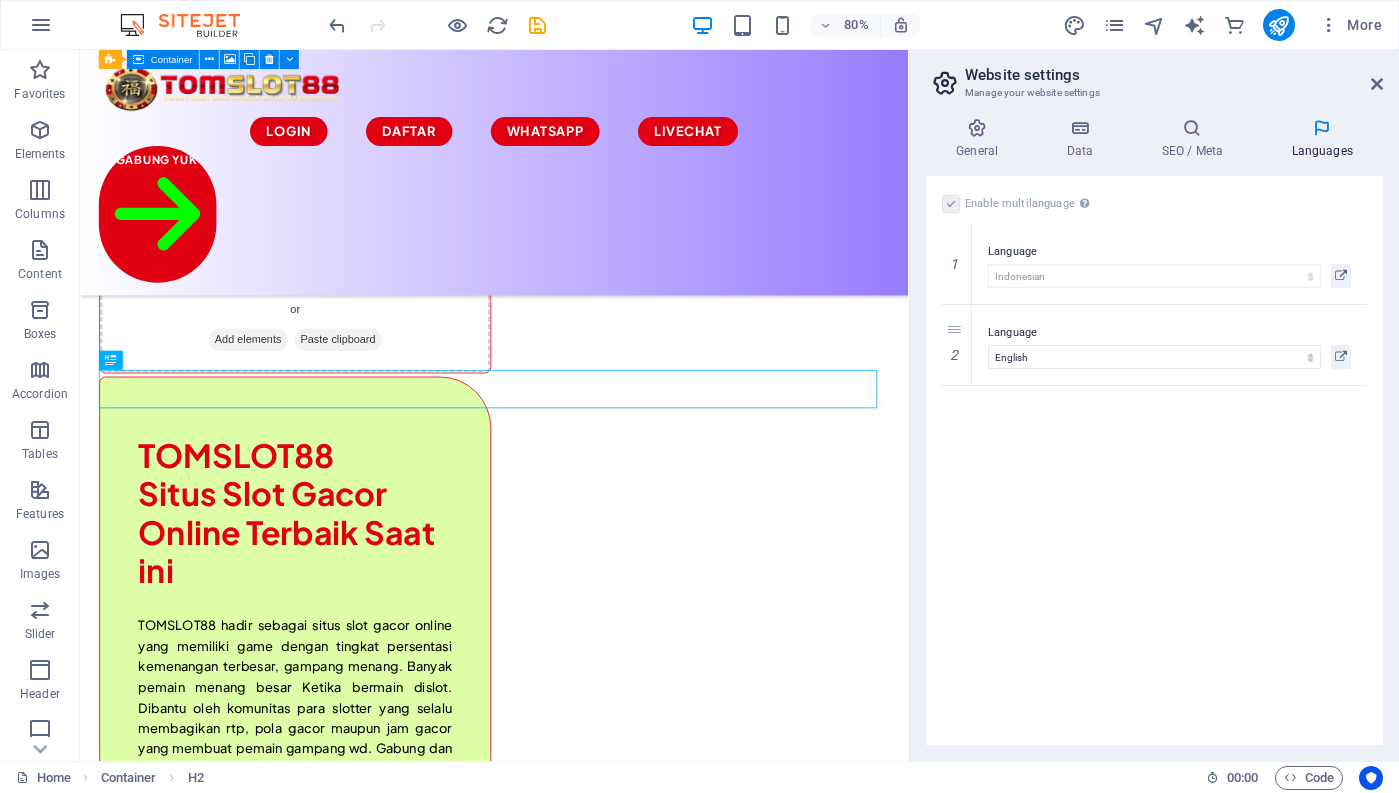 click on "Enable multilanguage To disable multilanguage delete all languages until only one language remains. Website language Abkhazian Afar Afrikaans Akan Albanian Amharic Arabic Aragonese Armenian Assamese Avaric Avestan Aymara Azerbaijani Bambara Bashkir Basque Belarusian Bengali Bihari languages Bislama Bokmål Bosnian Breton Bulgarian Burmese Catalan Central Khmer Chamorro Chechen Chinese Church Slavic Chuvash Cornish Corsican Cree Croatian Czech Danish Dutch Dzongkha English Esperanto Estonian Ewe Faroese Farsi (Persian) Fijian Finnish French Fulah Gaelic Galician Ganda Georgian German Greek Greenlandic Guaraní Gujarati Haitian Creole Hausa Hebrew Herero Hindi Hiri Motu Hungarian Icelandic Ido Igbo Indonesian Interlingua Interlingue Inuktitut Inupiaq Irish Italian Japanese Javanese Kannada Kanuri Kashmiri Kazakh Kikuyu Kinyarwanda Komi Kongo Korean Kurdish Kwanyama Kyrgyz Lao Latin Latvian Limburgish Lingala Lithuanian Luba-Katanga Luxembourgish Macedonian Malagasy Malay Malayalam Maldivian Maltese Manx Maori 1" at bounding box center [1154, 460] 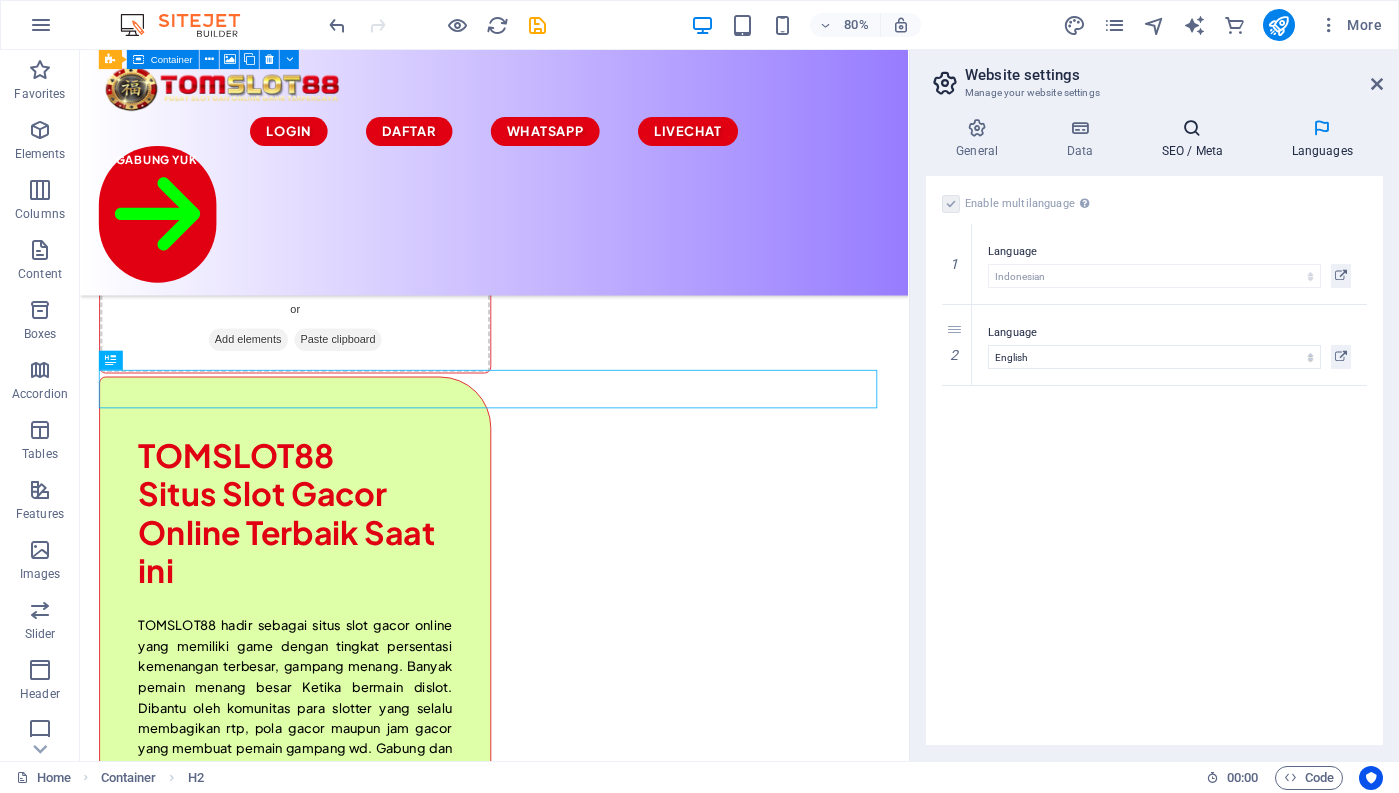 click at bounding box center [1192, 128] 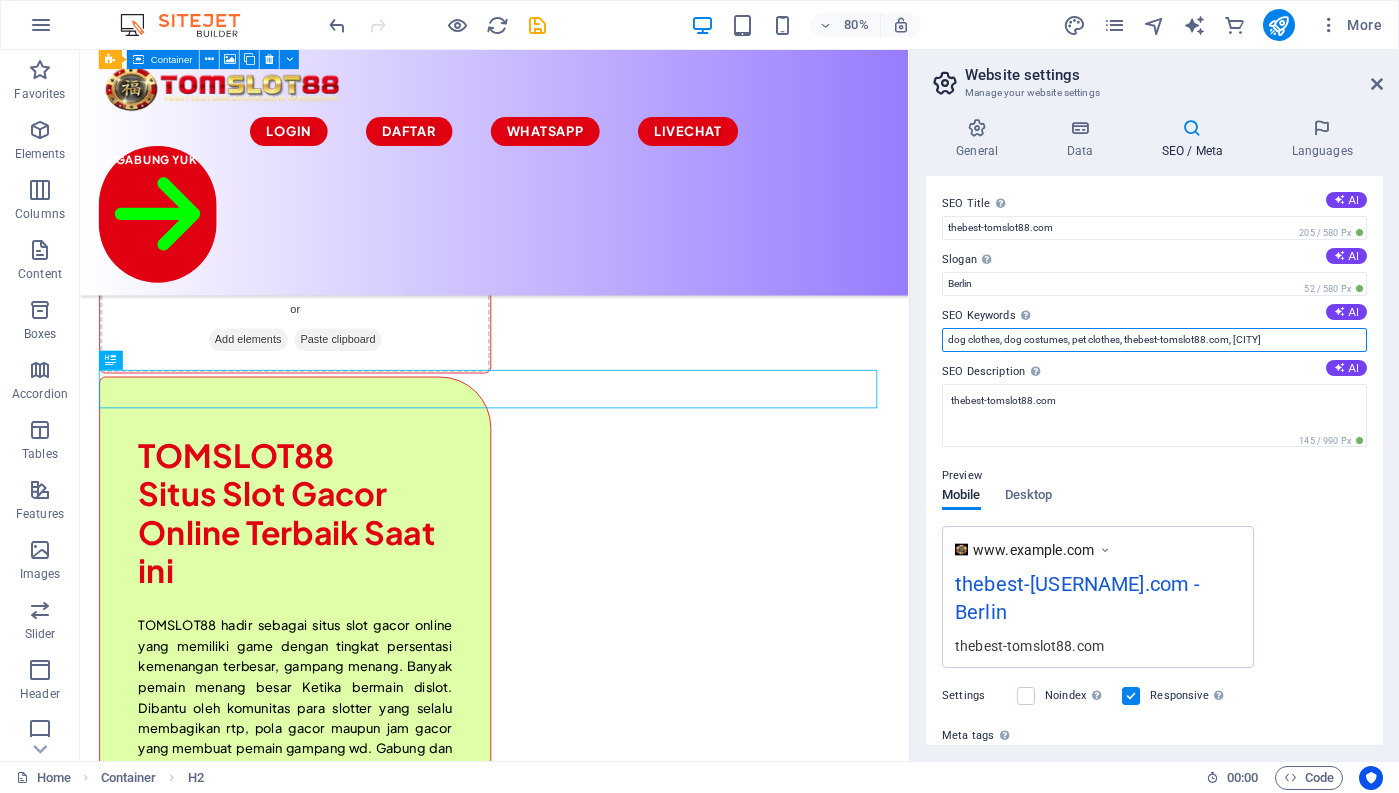 drag, startPoint x: 1267, startPoint y: 338, endPoint x: 940, endPoint y: 340, distance: 327.0061 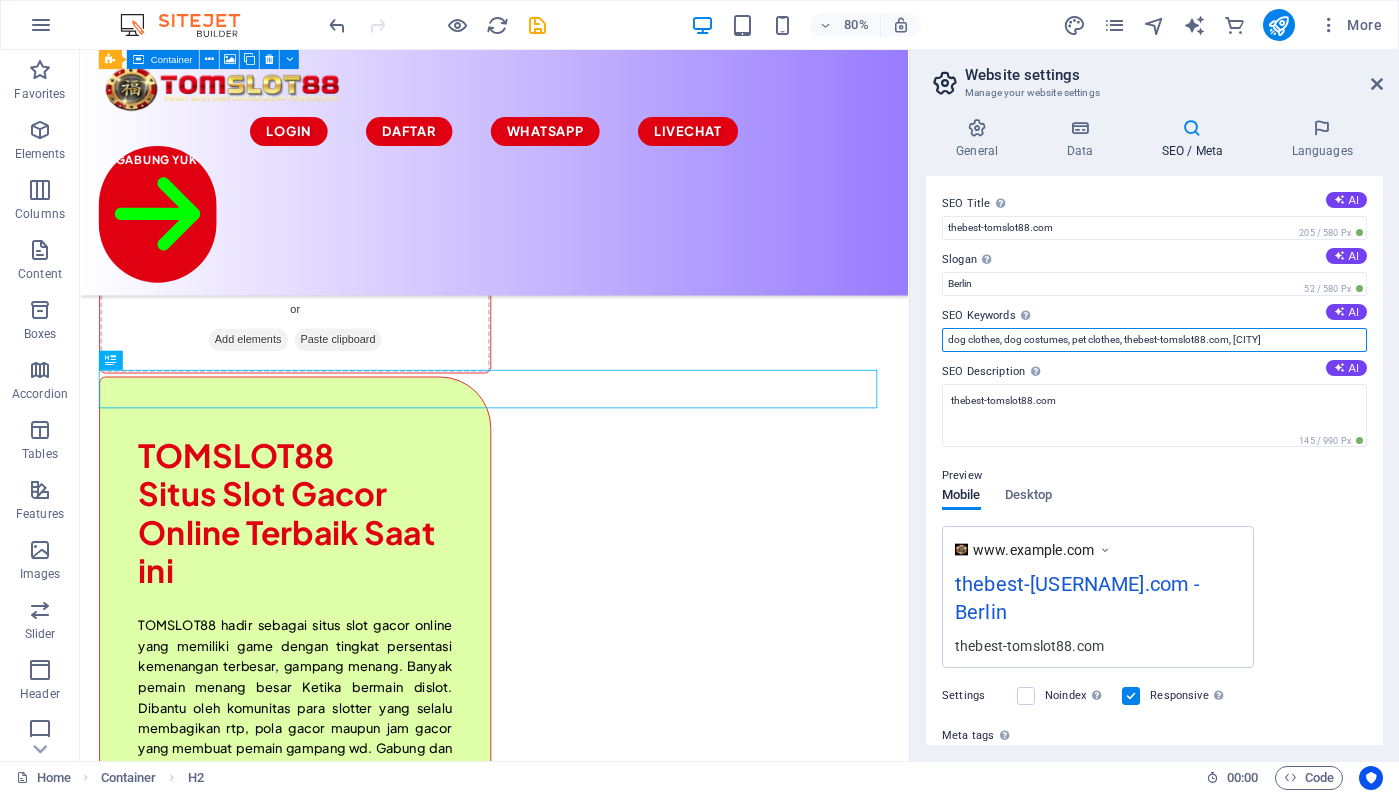 click on "SEO Title The title of your website - make it something that stands out in search engine results. AI thebest-tomslot88.com 205 / 580 Px Slogan The slogan of your website. AI Berlin 52 / 580 Px SEO Keywords Comma-separated list of keywords representing your website. AI dog clothes, dog costumes, pet clothes, thebest-tomslot88.com, Berlin SEO Description Describe the contents of your website - this is crucial for search engines and SEO! AI thebest-tomslot88.com 145 / 990 Px Preview Mobile Desktop www.example.com thebest-tomslot88.com - Berlin thebest-tomslot88.com Settings Noindex Instruct search engines to exclude this website from search results. Responsive Determine whether the website should be responsive based on screen resolution. Meta tags Enter HTML code here that will be placed inside the  tags of your website. Please note that your website may not function if you include code with errors. TOMSLOT88 Google Analytics ID Google Maps API key" at bounding box center (1154, 460) 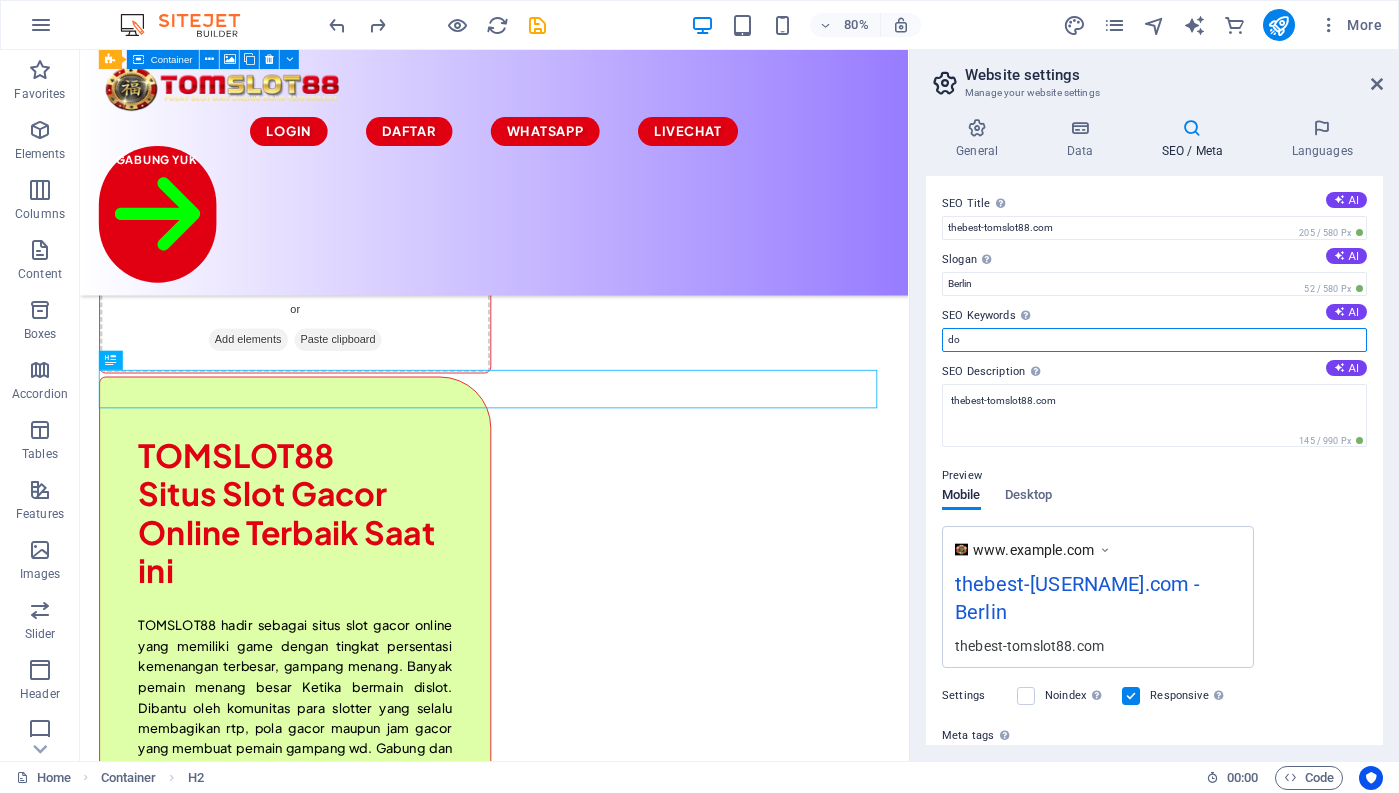 type 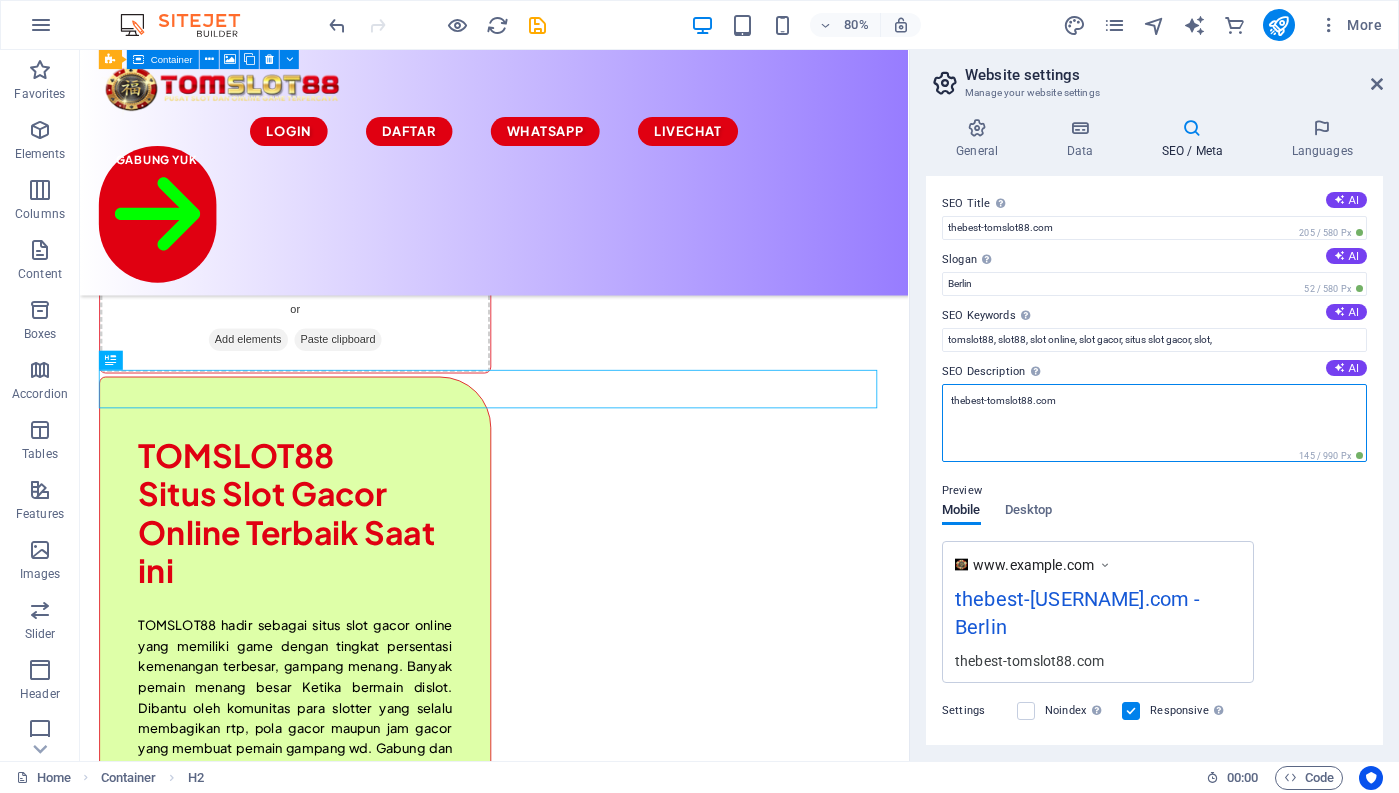 click on "thebest-tomslot88.com" at bounding box center [1154, 423] 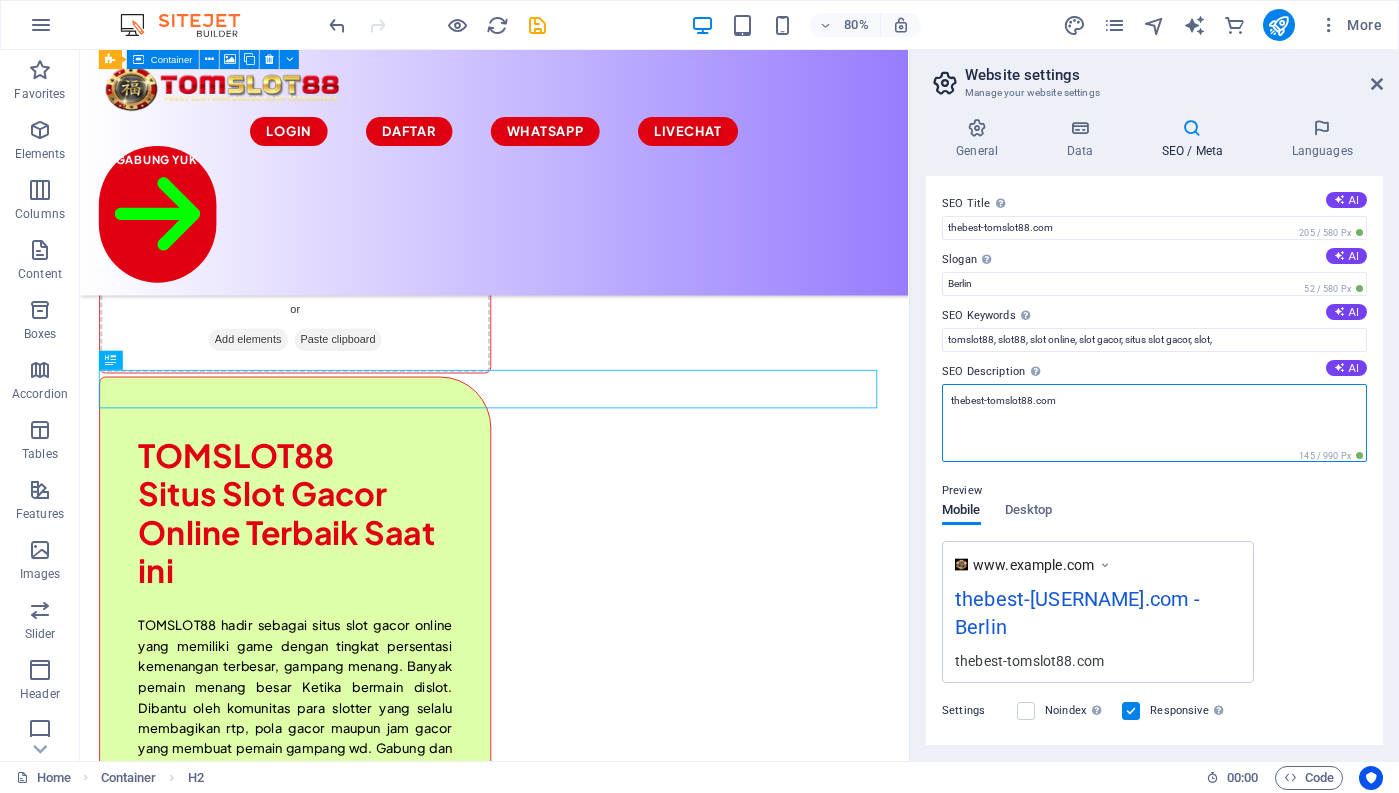 drag, startPoint x: 1066, startPoint y: 399, endPoint x: 950, endPoint y: 404, distance: 116.10771 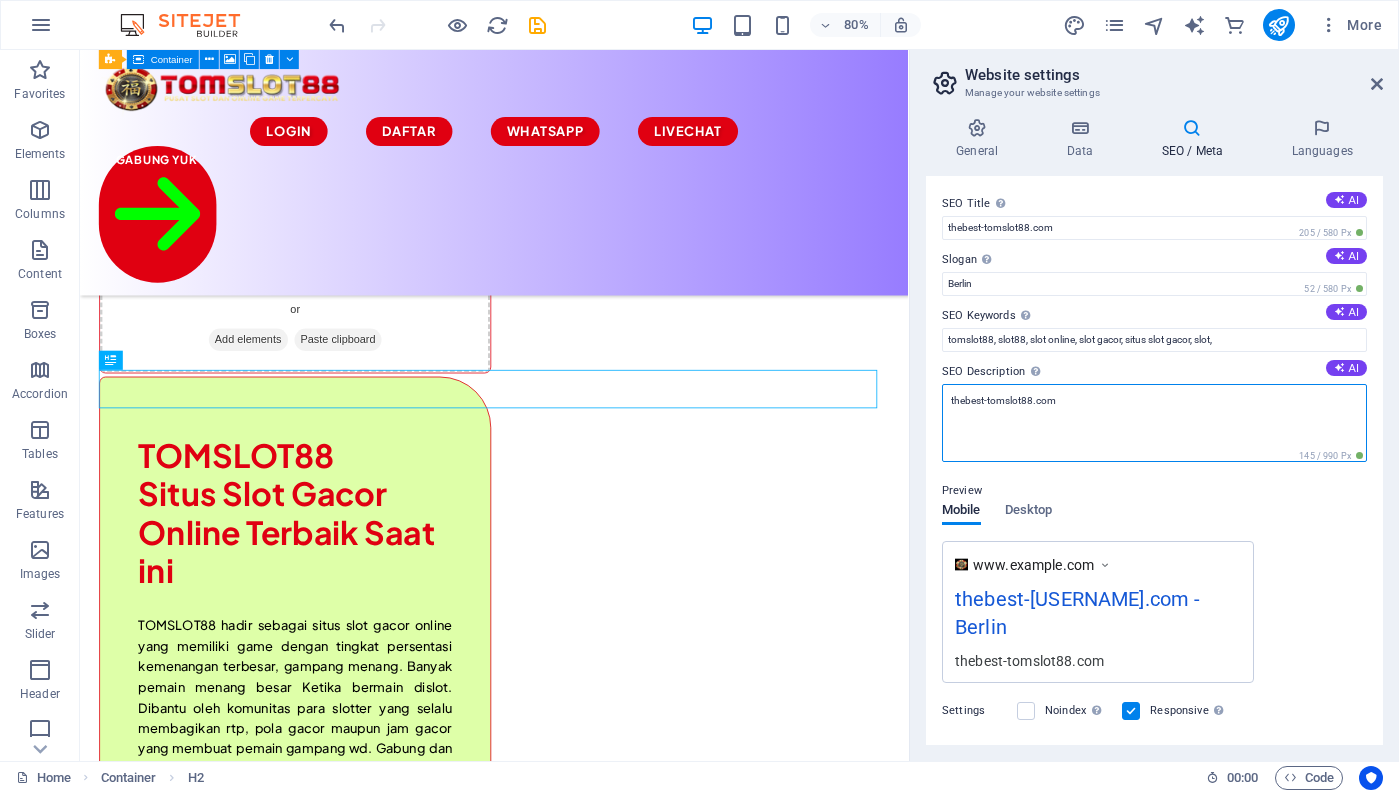 click on "thebest-tomslot88.com" at bounding box center (1154, 423) 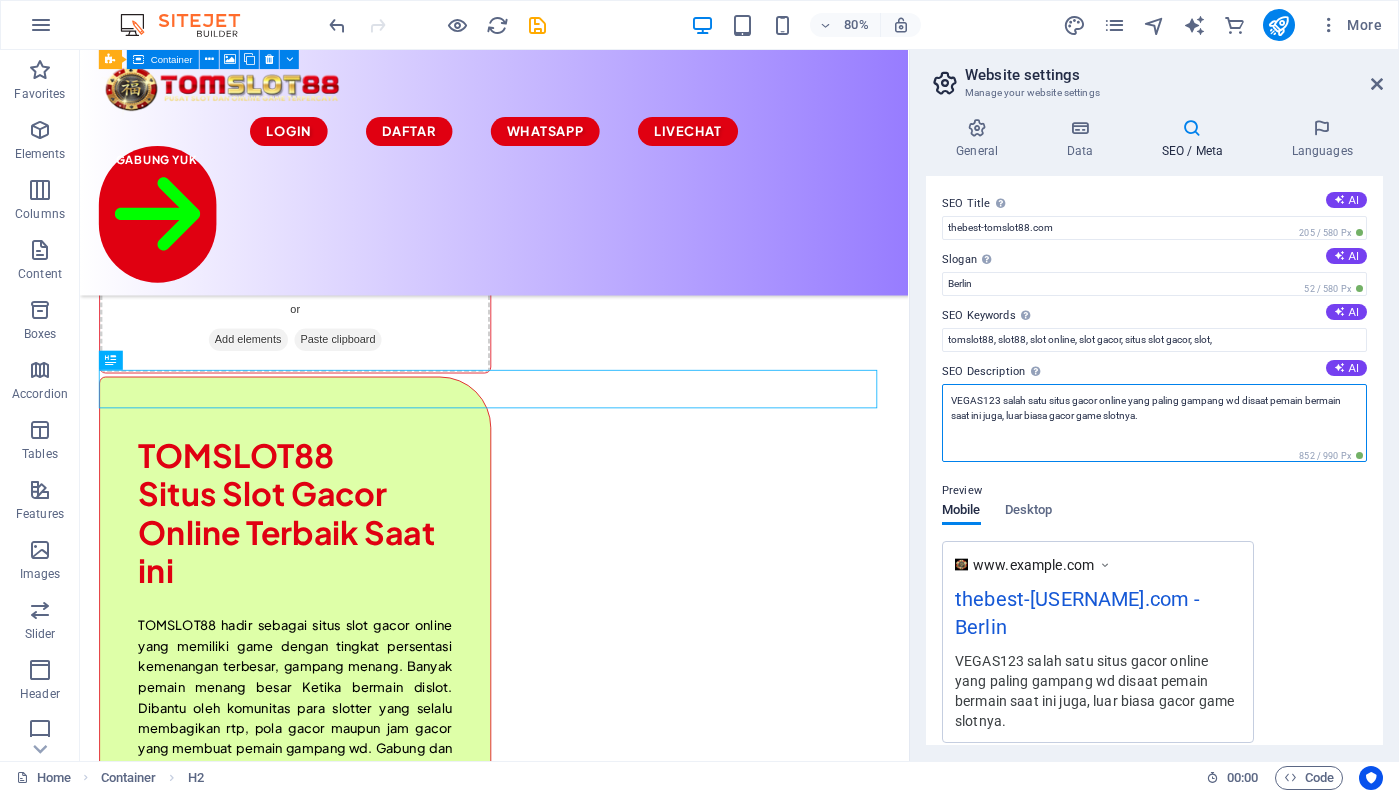 drag, startPoint x: 997, startPoint y: 398, endPoint x: 945, endPoint y: 402, distance: 52.153618 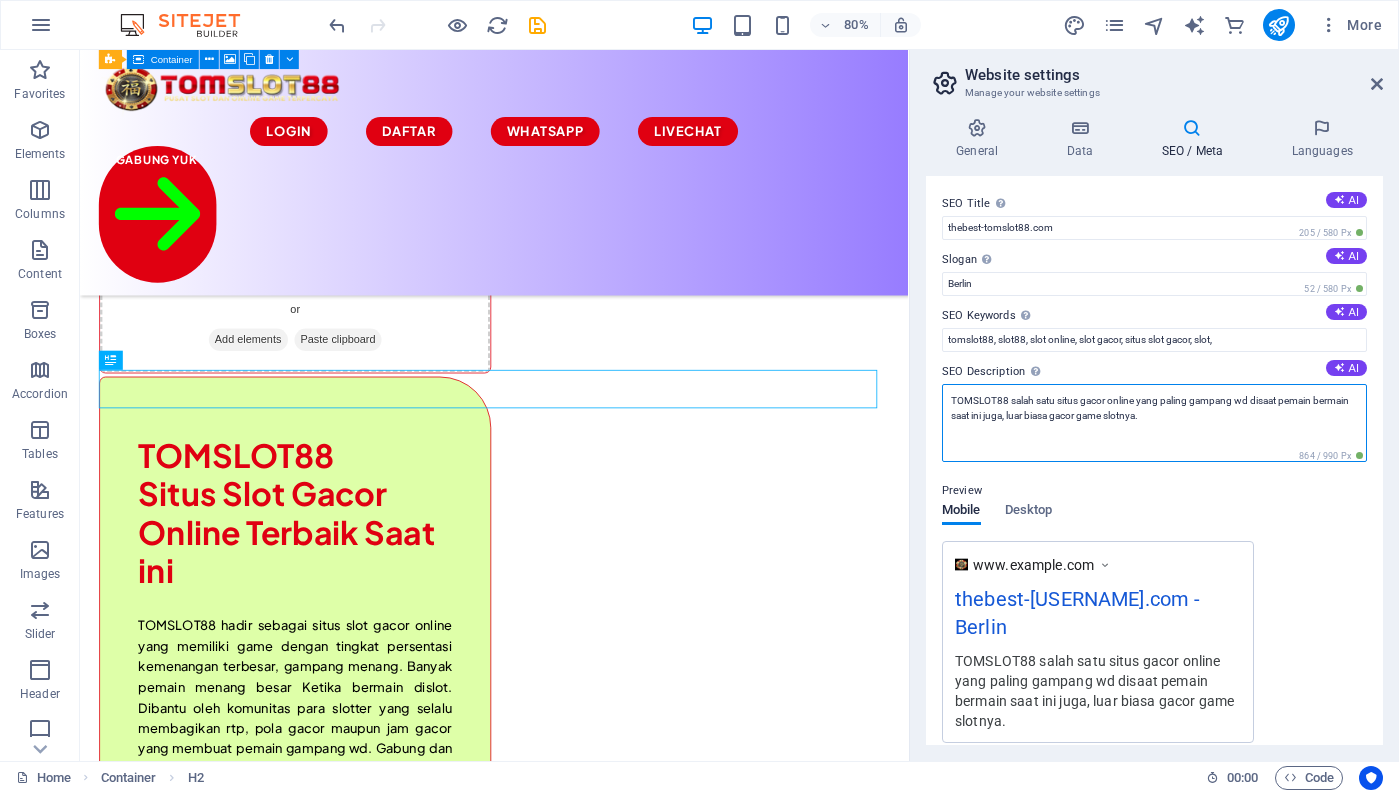click on "TOMSLOT88 salah satu situs gacor online yang paling gampang wd disaat pemain bermain saat ini juga, luar biasa gacor game slotnya." at bounding box center (1154, 423) 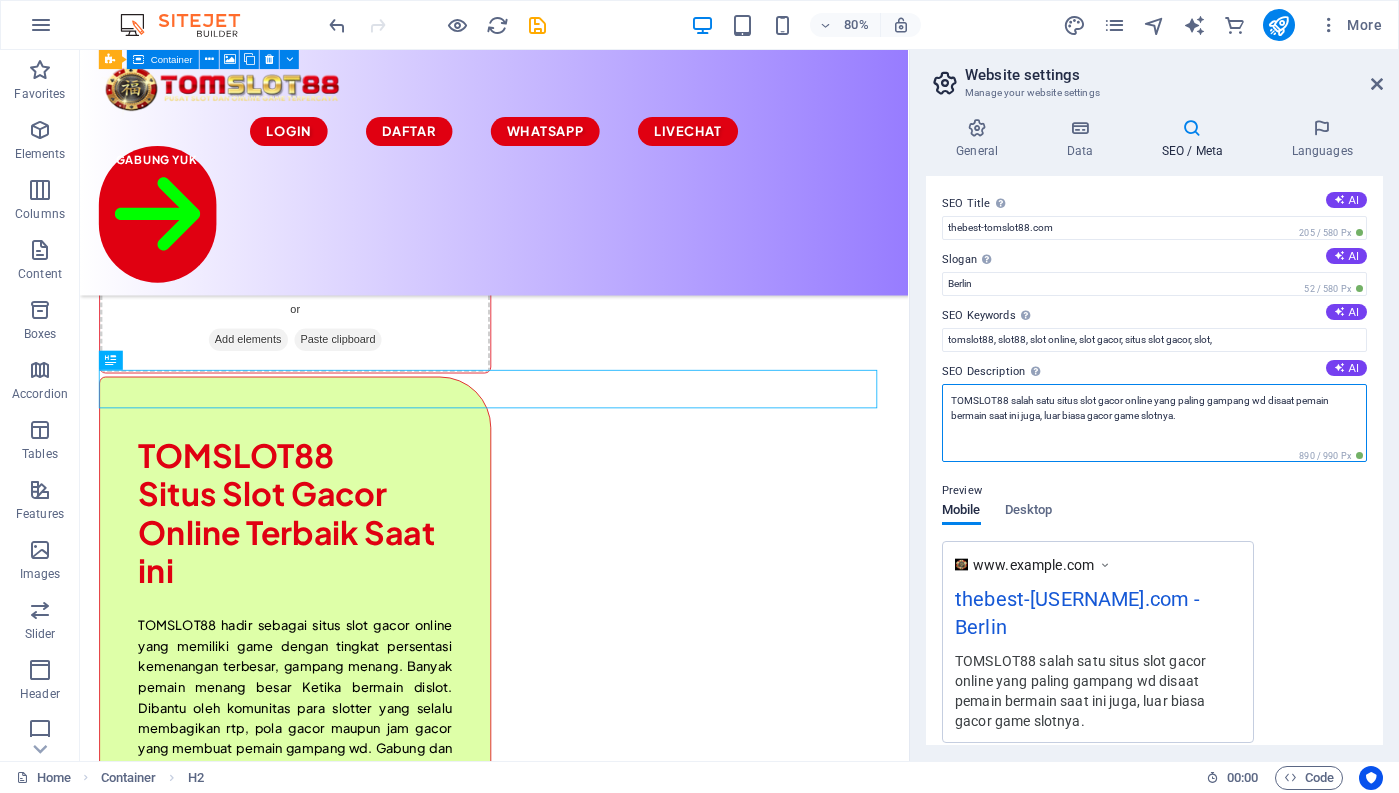click on "TOMSLOT88 salah satu situs slot gacor online yang paling gampang wd disaat pemain bermain saat ini juga, luar biasa gacor game slotnya." at bounding box center (1154, 423) 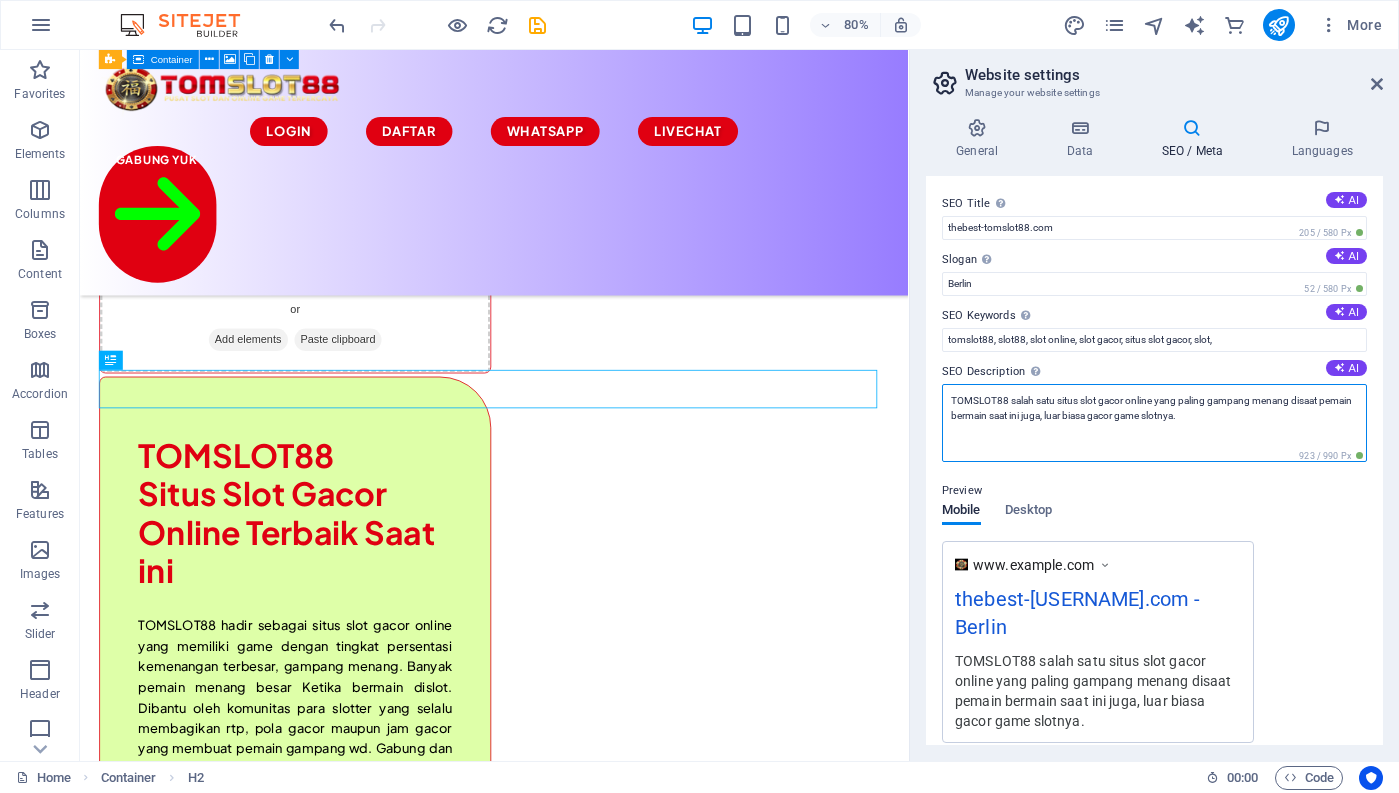 click on "TOMSLOT88 salah satu situs slot gacor online yang paling gampang menang disaat pemain bermain saat ini juga, luar biasa gacor game slotnya." at bounding box center [1154, 423] 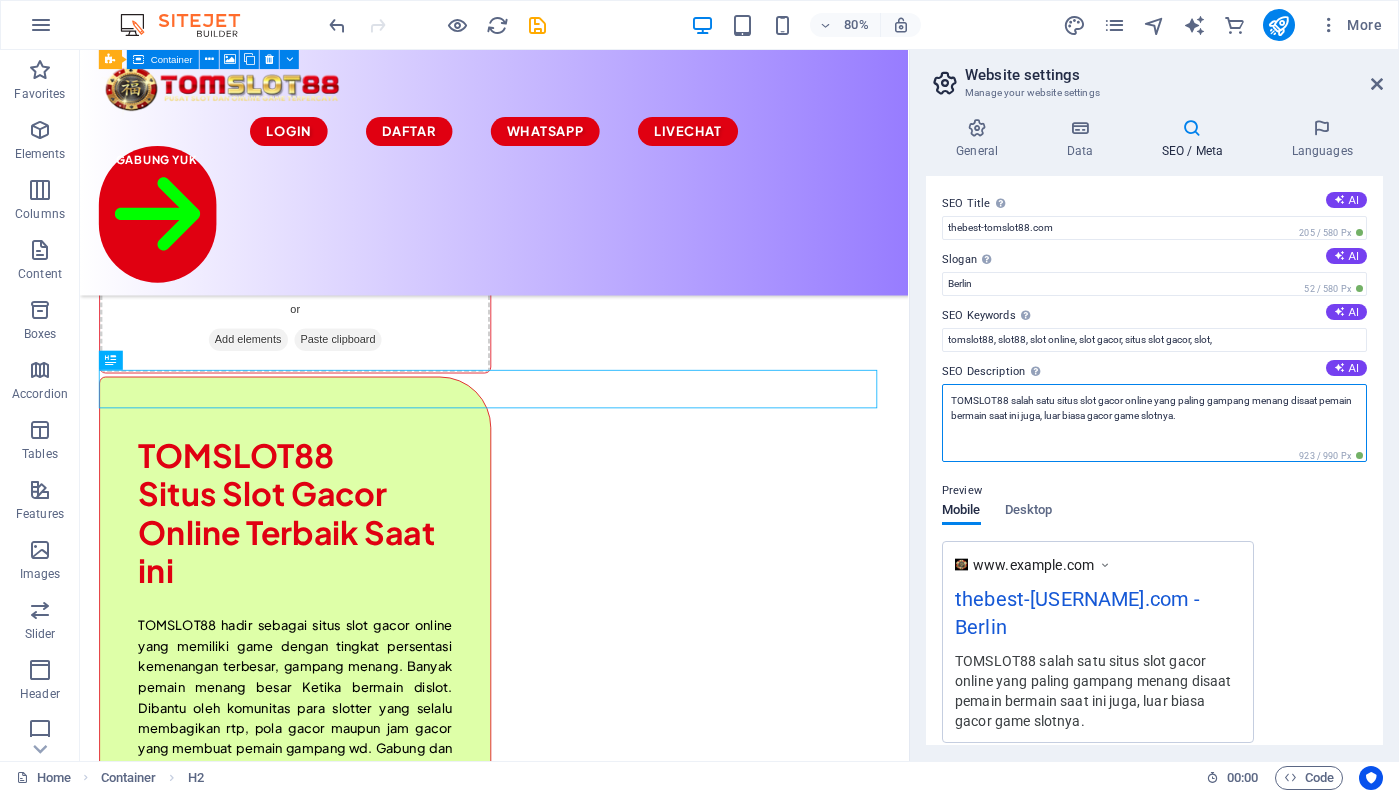 drag, startPoint x: 1022, startPoint y: 414, endPoint x: 945, endPoint y: 417, distance: 77.05842 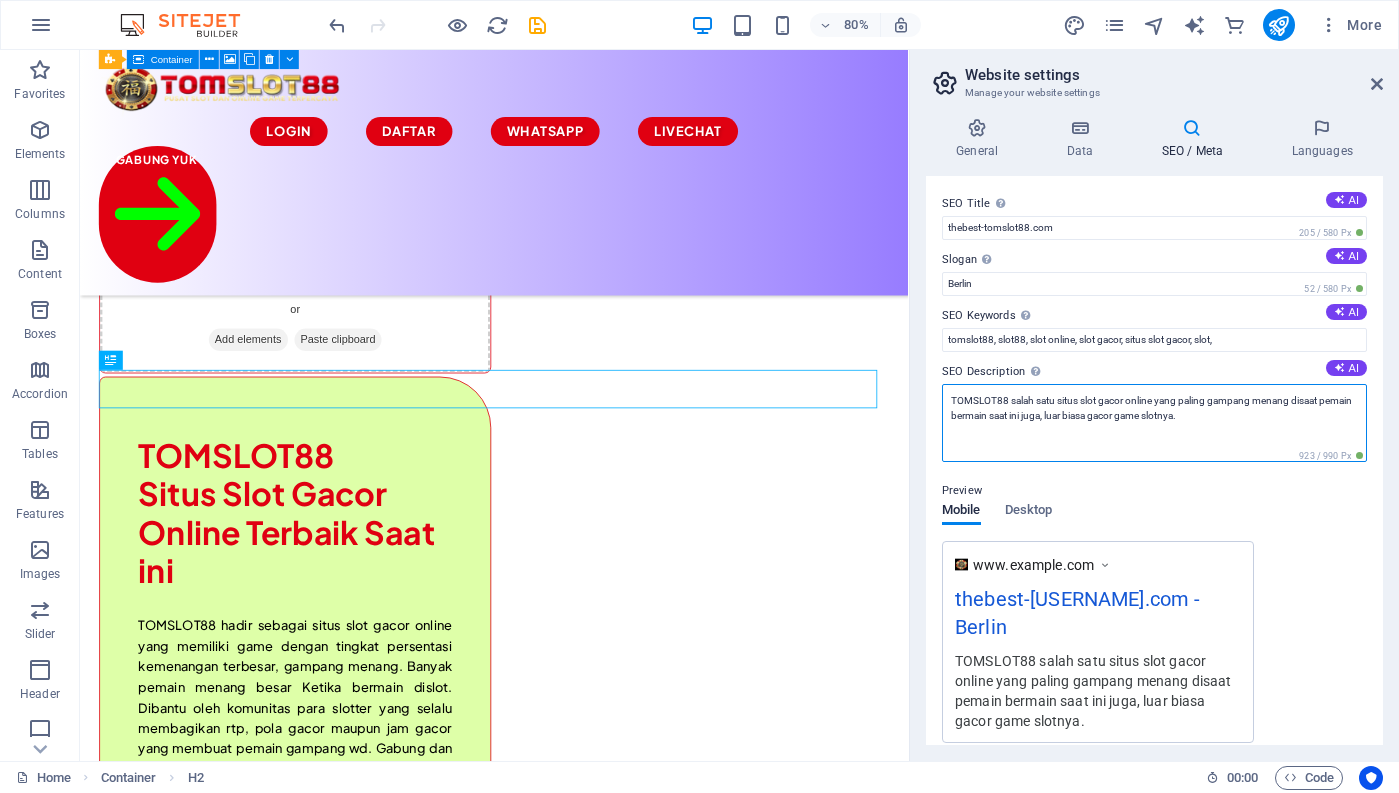click on "TOMSLOT88 salah satu situs slot gacor online yang paling gampang menang disaat pemain bermain saat ini juga, luar biasa gacor game slotnya." at bounding box center [1154, 423] 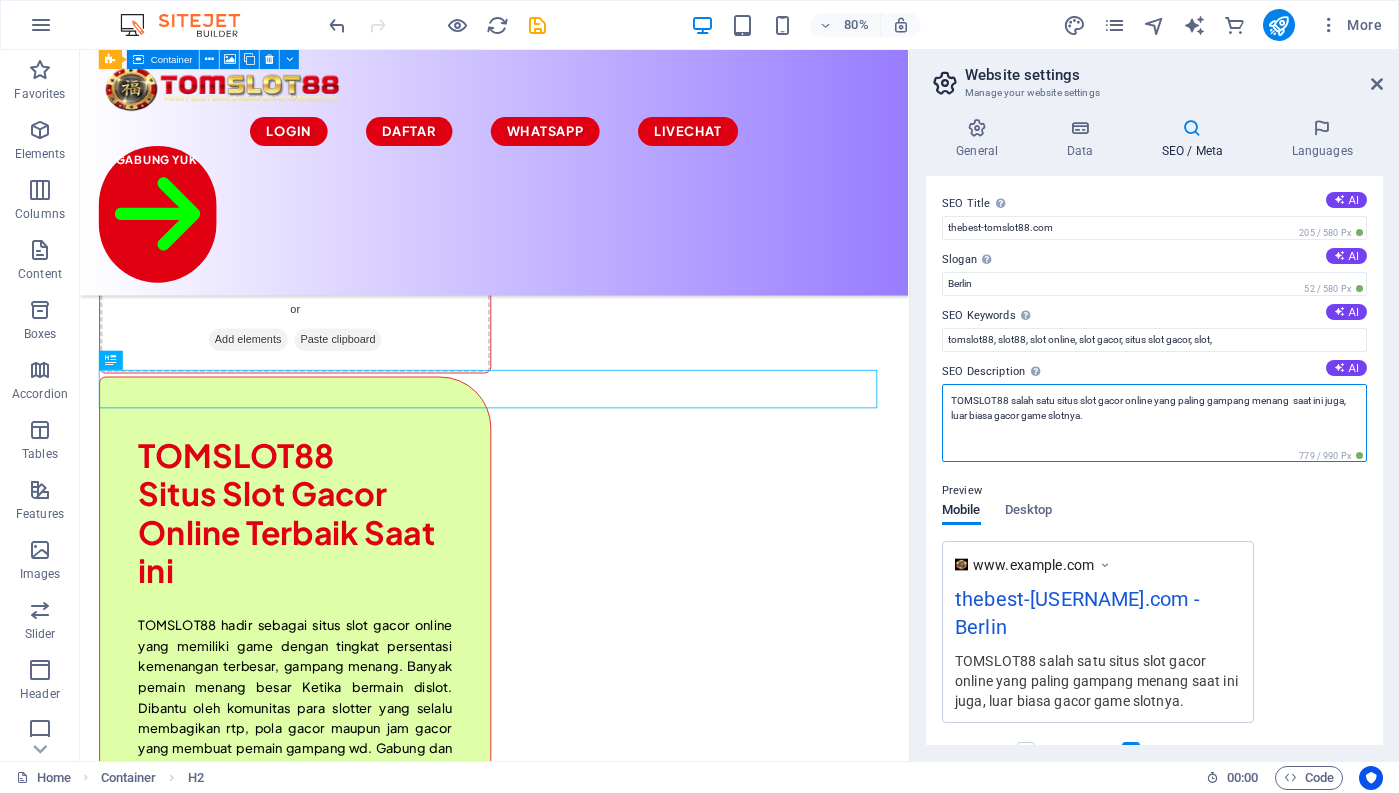click on "TOMSLOT88 salah satu situs slot gacor online yang paling gampang menang  saat ini juga, luar biasa gacor game slotnya." at bounding box center [1154, 423] 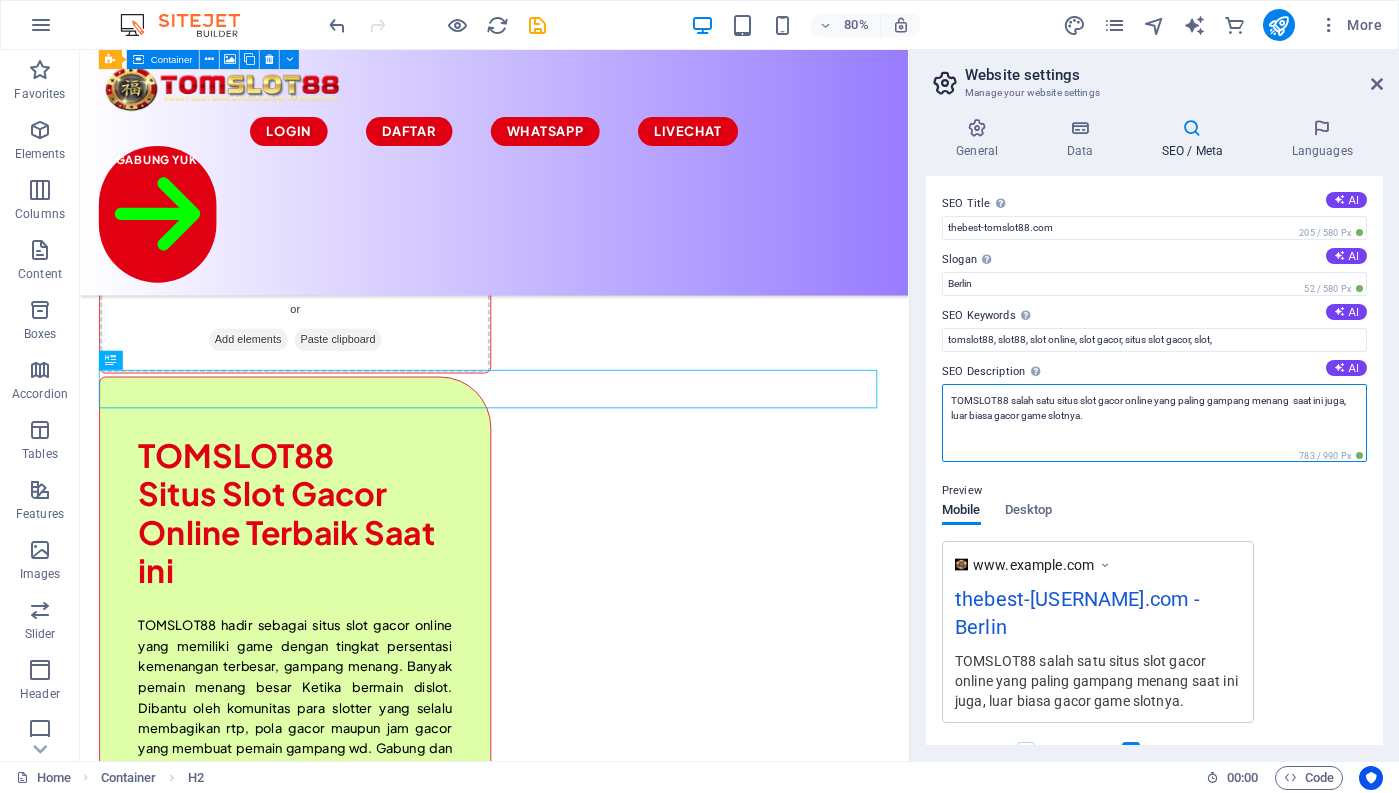 drag, startPoint x: 1055, startPoint y: 399, endPoint x: 1010, endPoint y: 400, distance: 45.01111 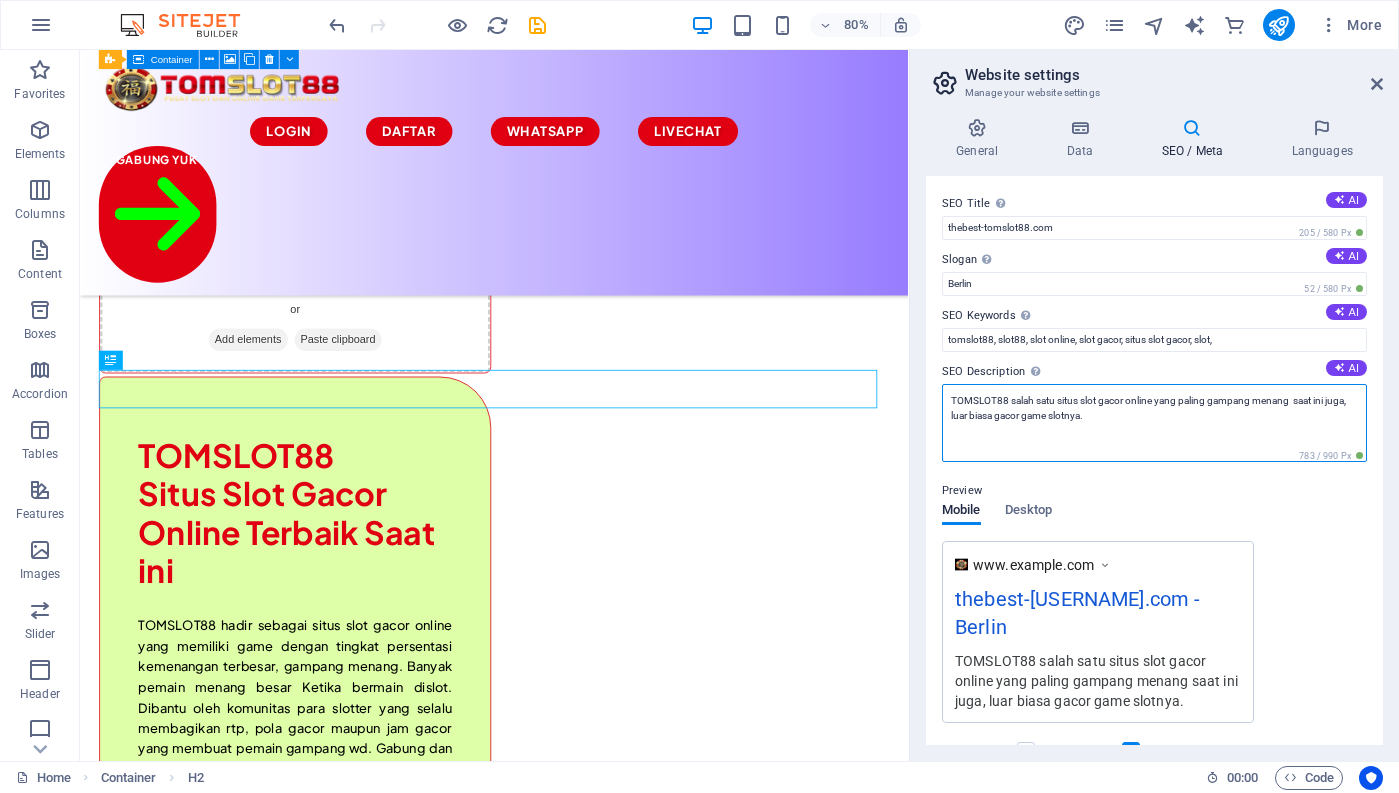 click on "TOMSLOT88 salah satu situs slot gacor online yang paling gampang menang  saat ini juga, luar biasa gacor game slotnya." at bounding box center [1154, 423] 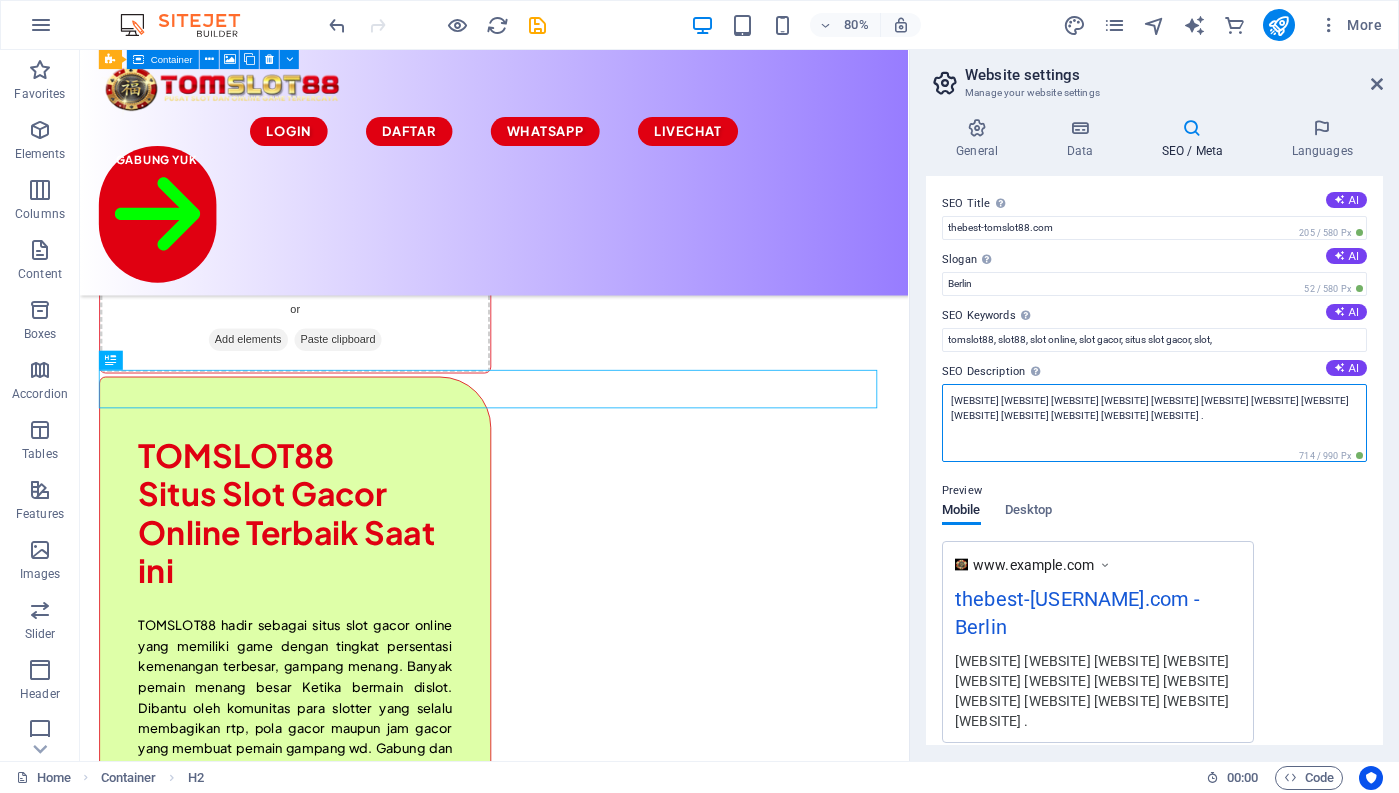 click on "TOMSLOT88 situs slot gacor online yang paling gampang menang  saat ini juga, luar biasa gacor game slotnya." at bounding box center (1154, 423) 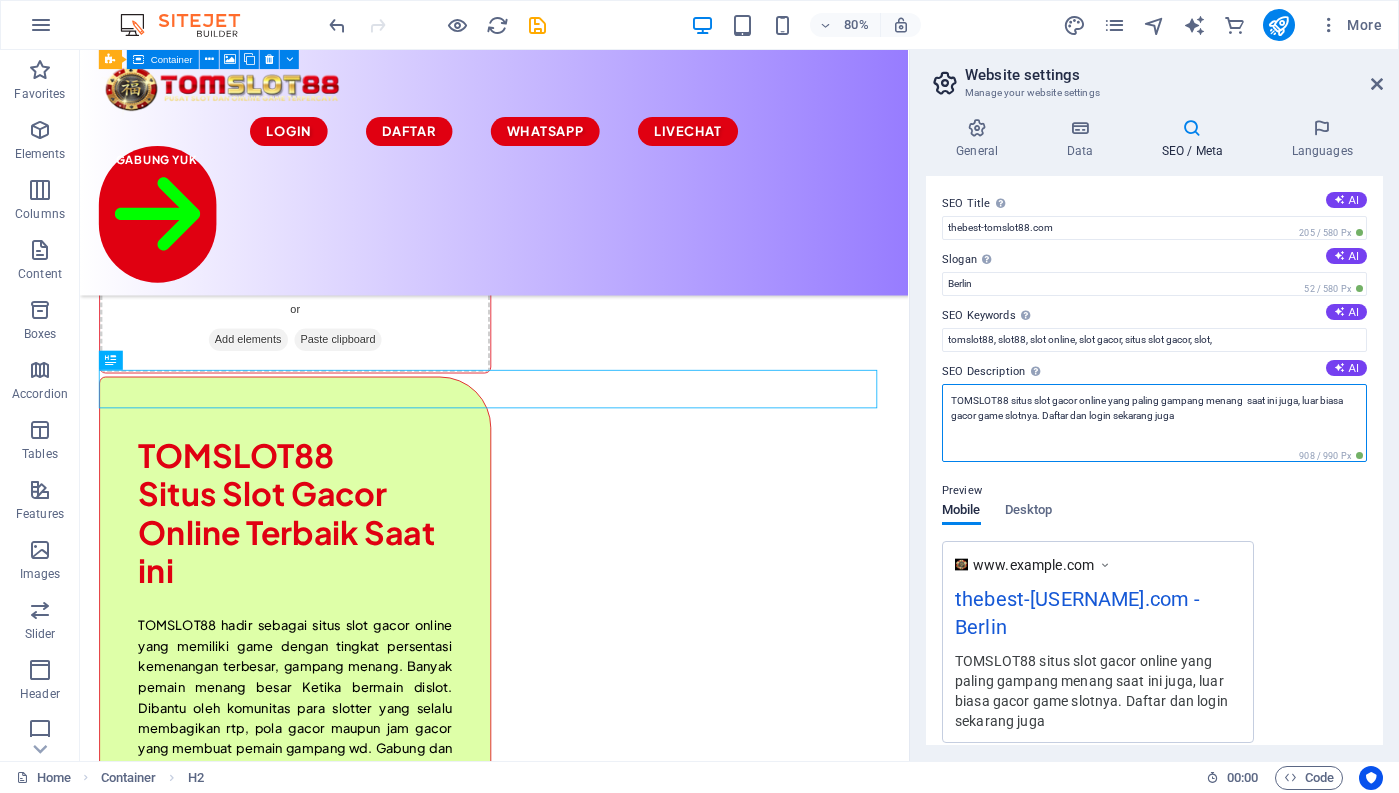 click on "TOMSLOT88 situs slot gacor online yang paling gampang menang  saat ini juga, luar biasa gacor game slotnya. Daftar dan login sekarang juga" at bounding box center [1154, 423] 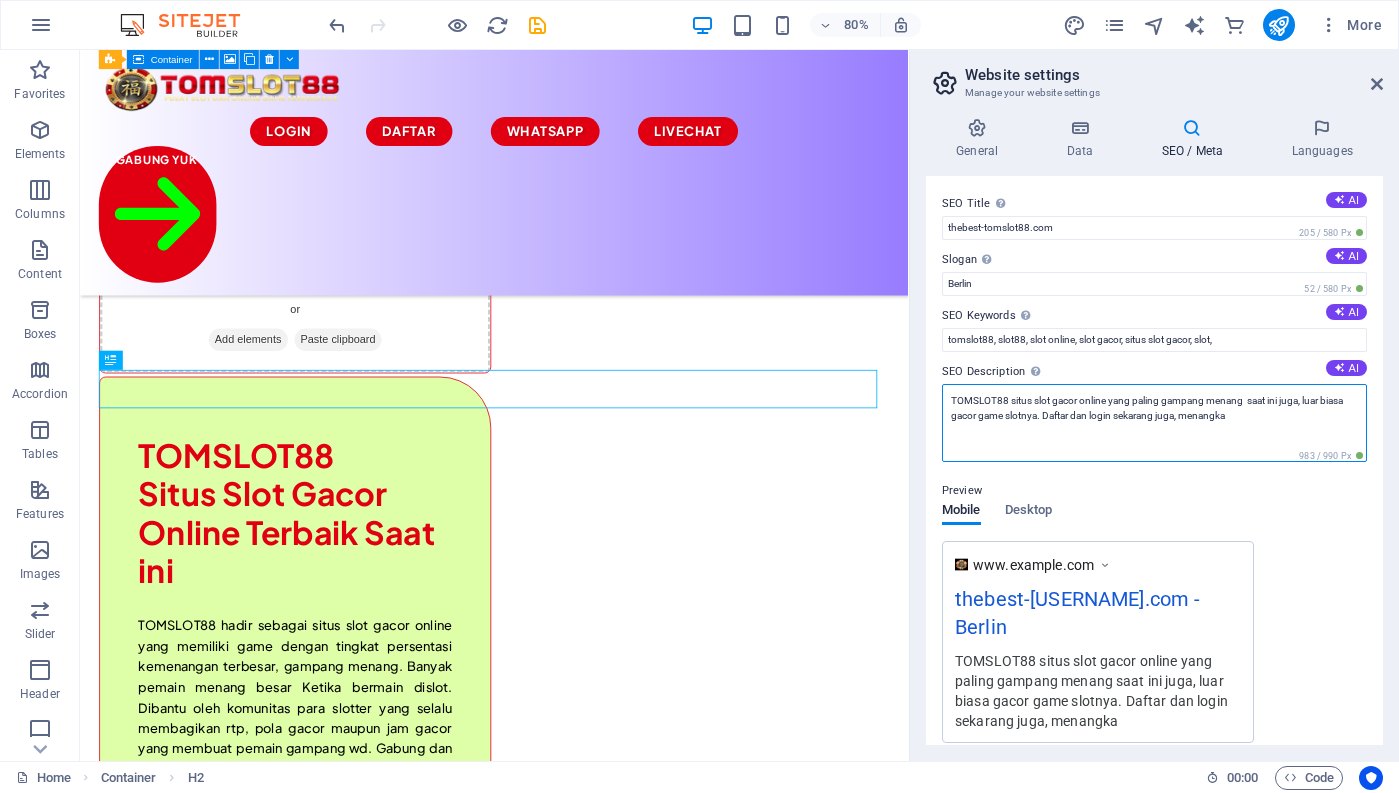 drag, startPoint x: 1301, startPoint y: 403, endPoint x: 1282, endPoint y: 402, distance: 19.026299 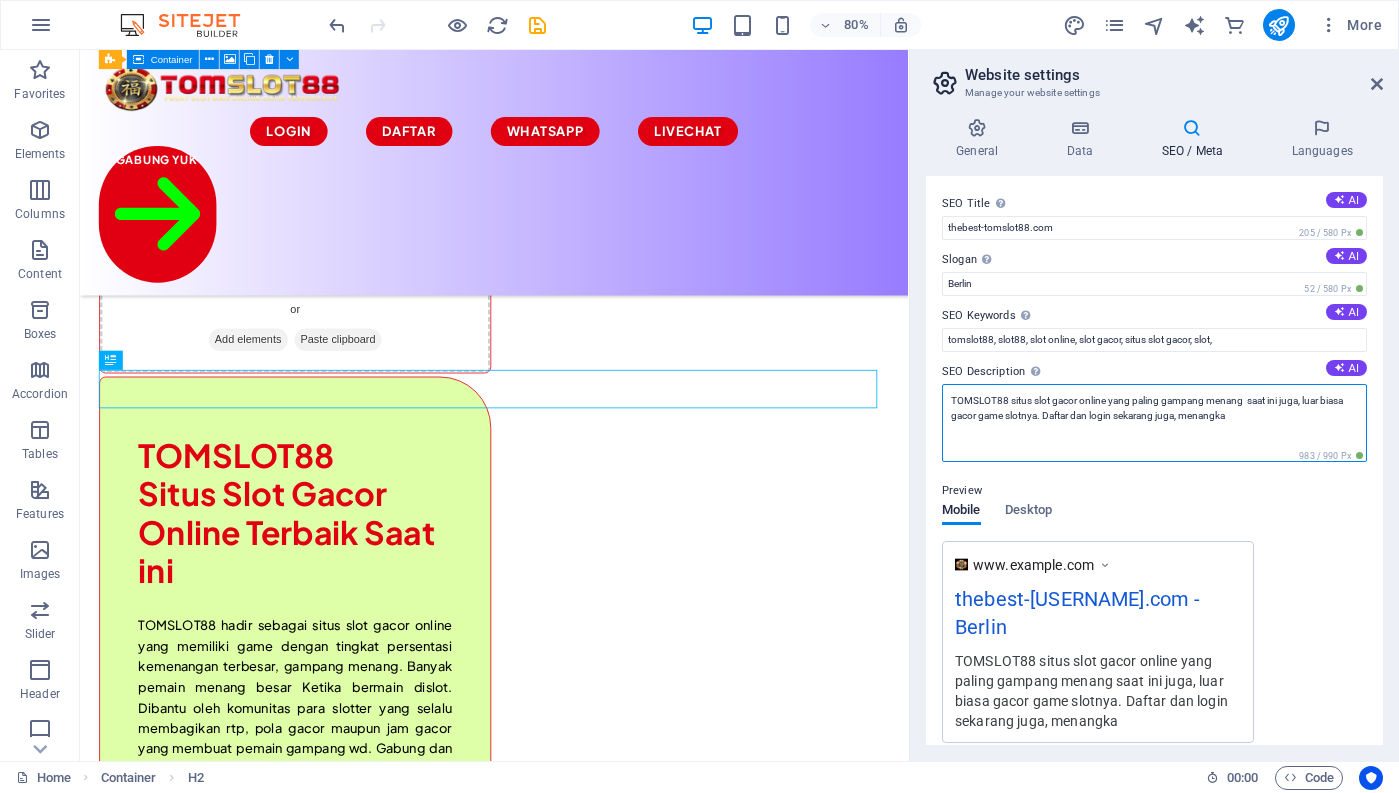 click on "TOMSLOT88 situs slot gacor online yang paling gampang menang  saat ini juga, luar biasa gacor game slotnya. Daftar dan login sekarang juga, menangka" at bounding box center [1154, 423] 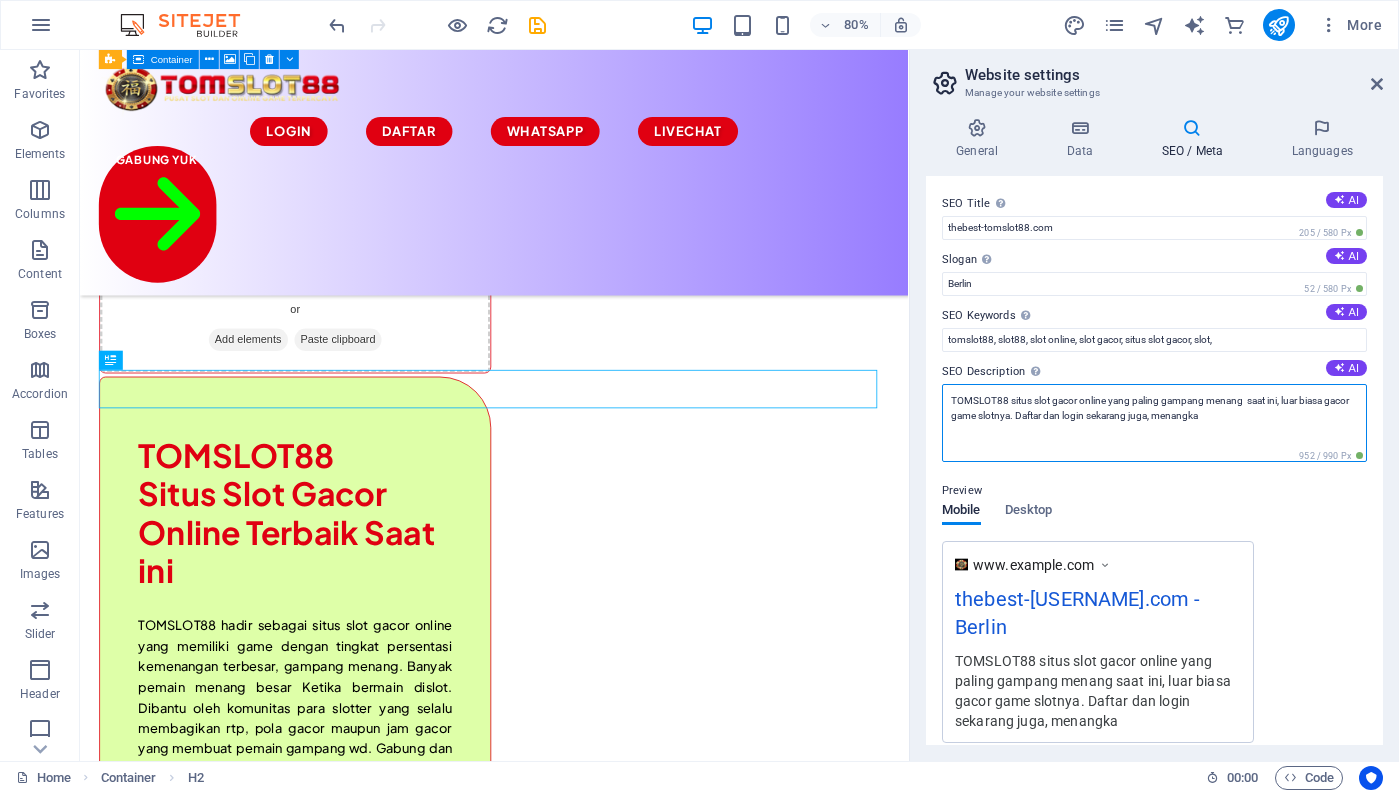 click on "TOMSLOT88 situs slot gacor online yang paling gampang menang  saat ini, luar biasa gacor game slotnya. Daftar dan login sekarang juga, menangka" at bounding box center [1154, 423] 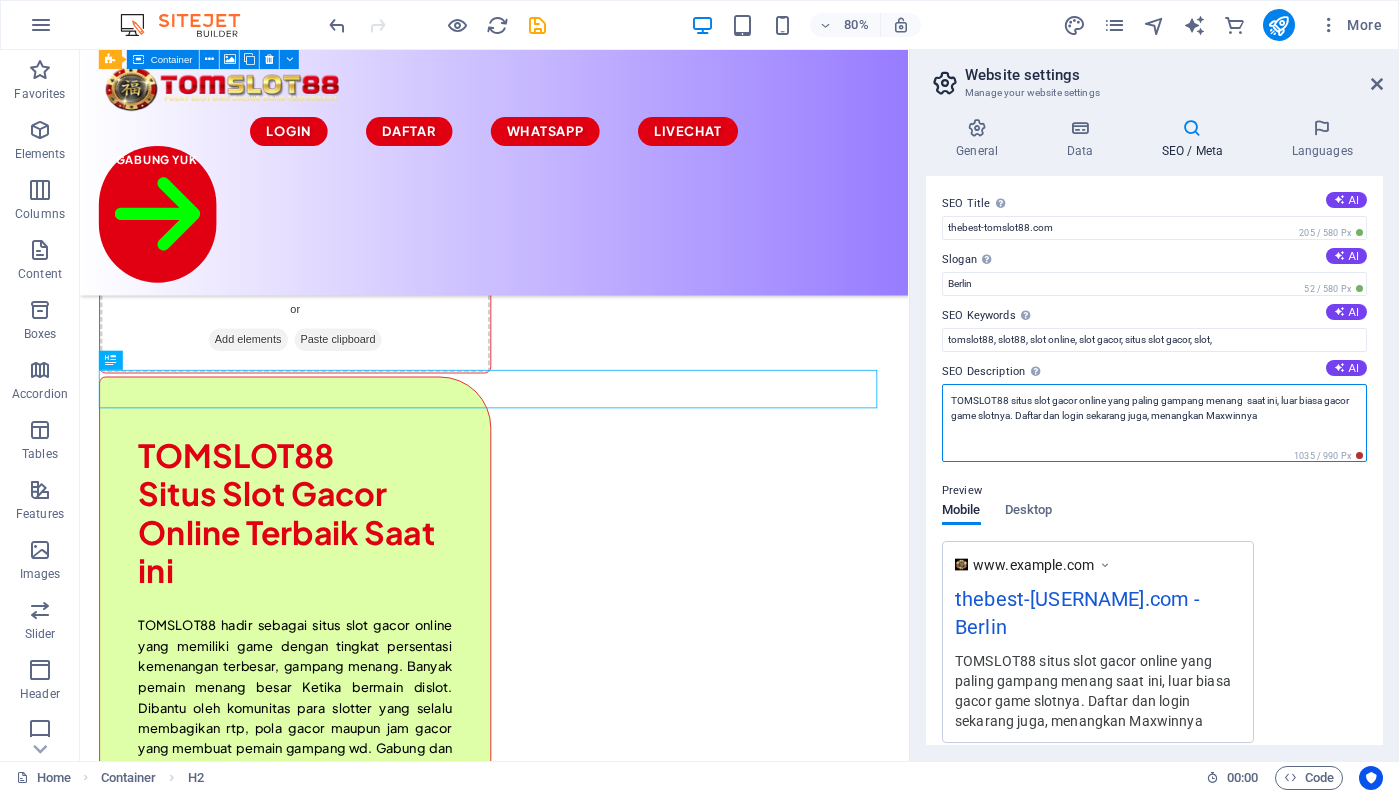drag, startPoint x: 1281, startPoint y: 400, endPoint x: 1248, endPoint y: 398, distance: 33.06055 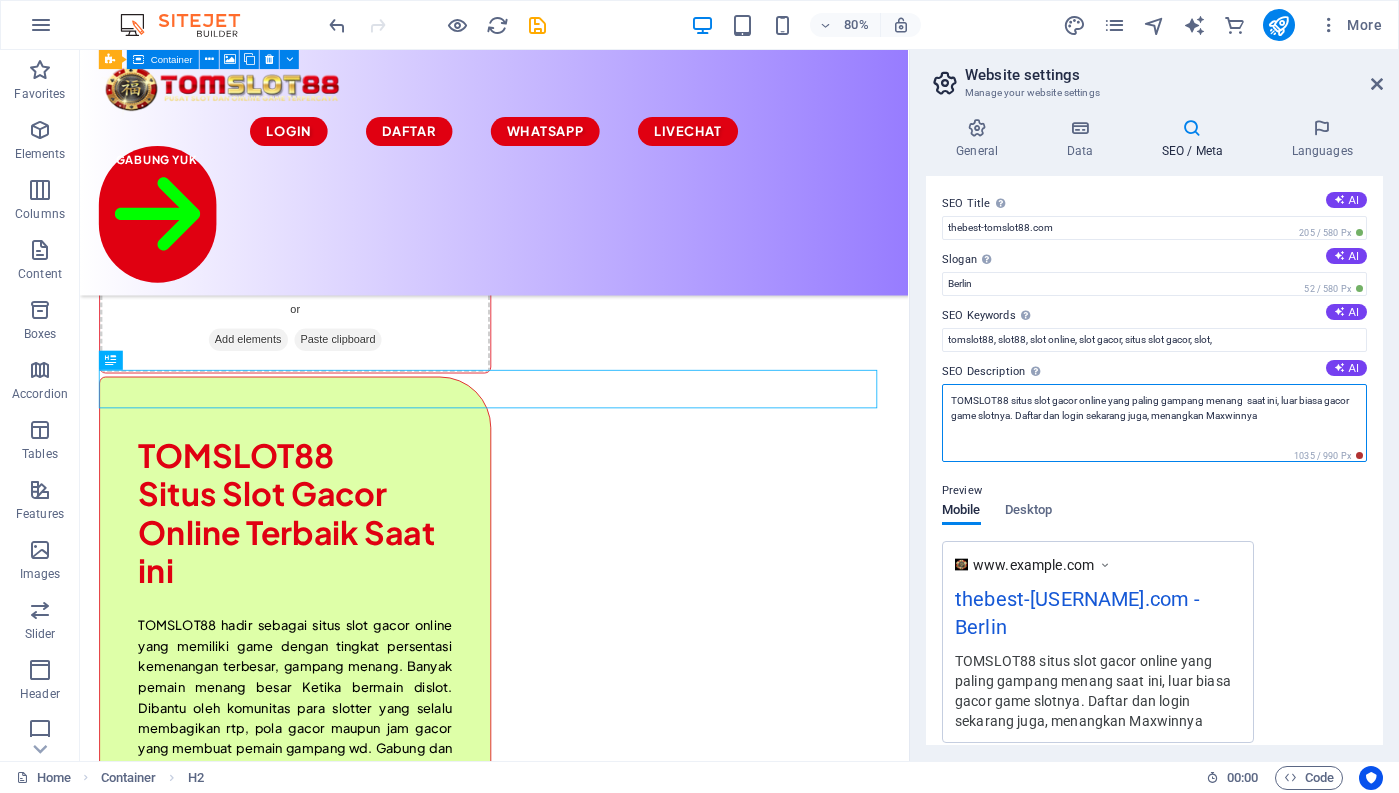 click on "TOMSLOT88 situs slot gacor online yang paling gampang menang  saat ini, luar biasa gacor game slotnya. Daftar dan login sekarang juga, menangkan Maxwinnya" at bounding box center (1154, 423) 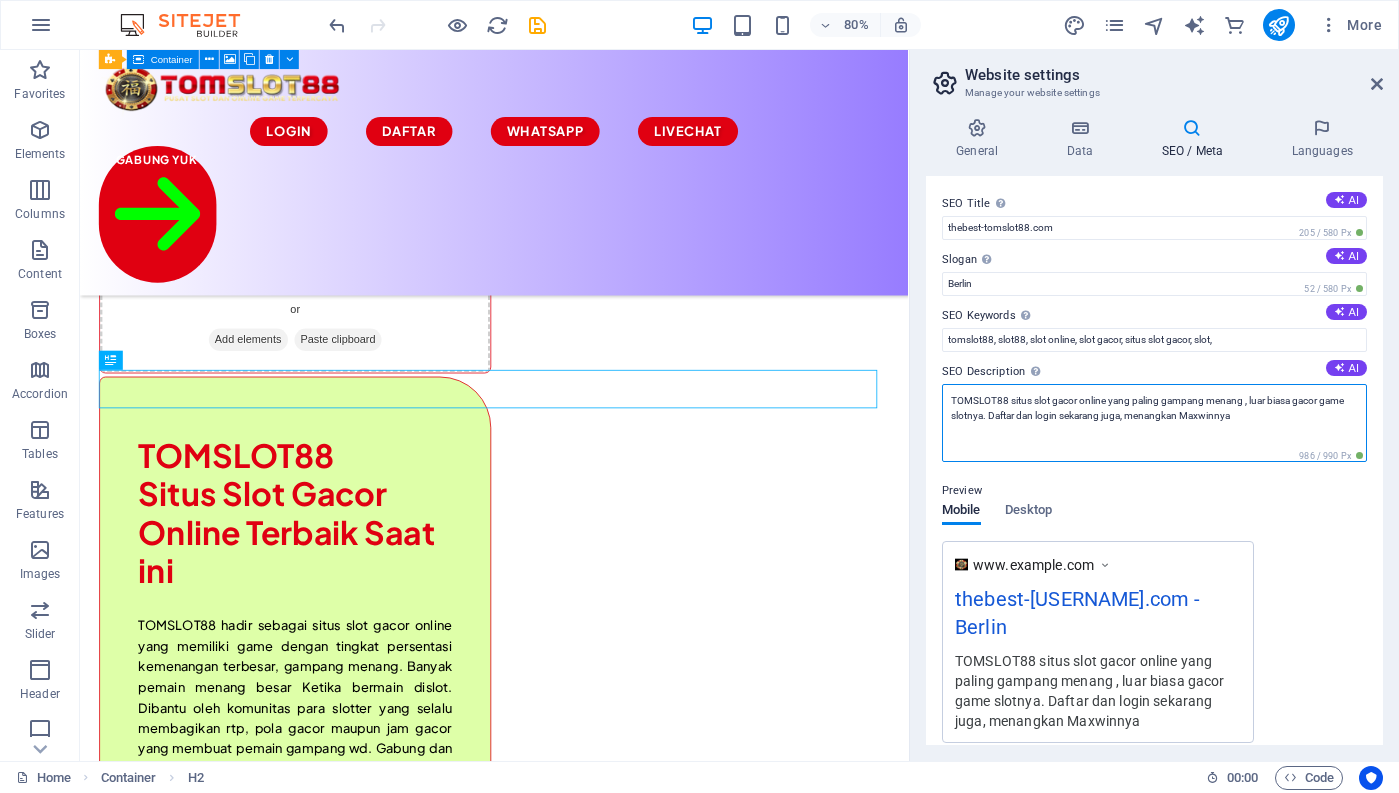 click on "TOMSLOT88 situs slot gacor online yang paling gampang menang , luar biasa gacor game slotnya. Daftar dan login sekarang juga, menangkan Maxwinnya" at bounding box center (1154, 423) 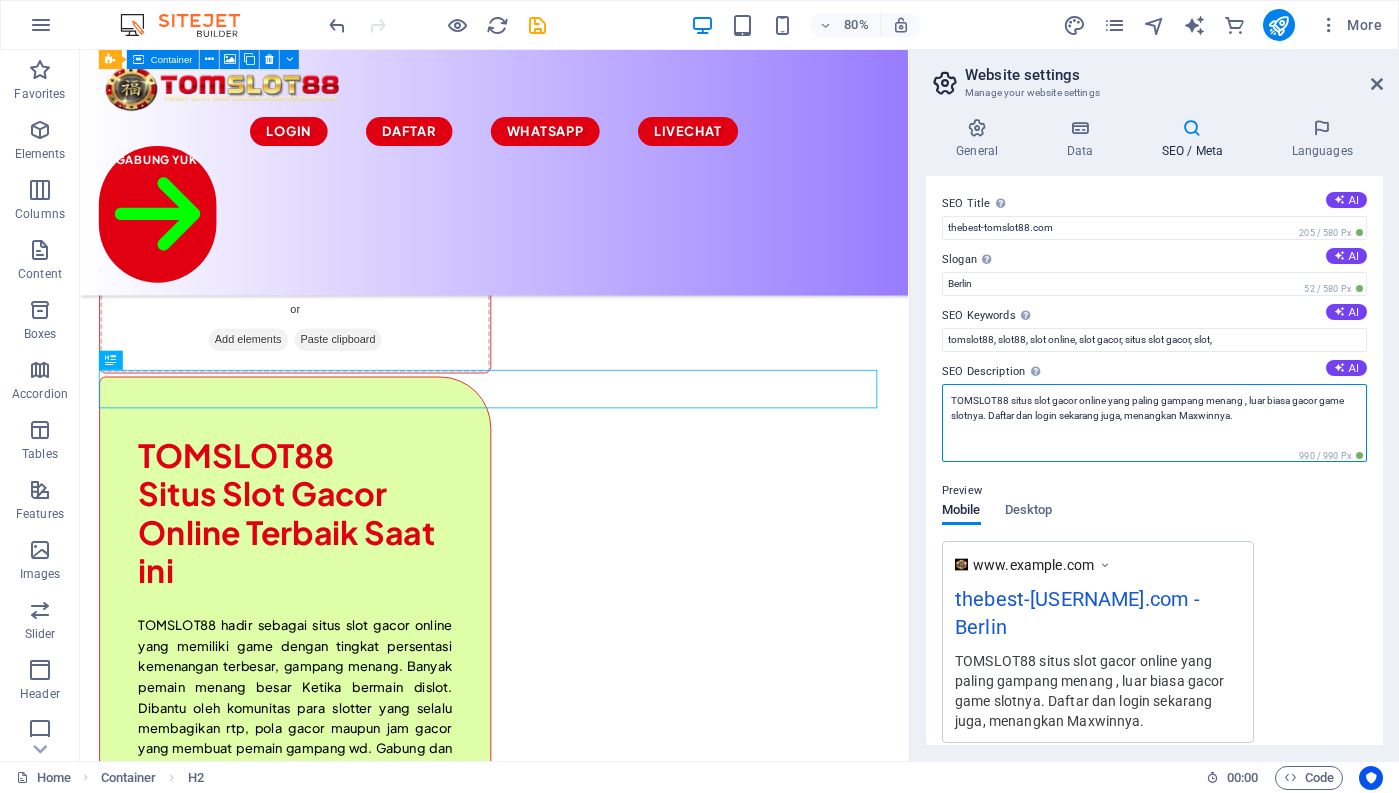 click on "TOMSLOT88 situs slot gacor online yang paling gampang menang , luar biasa gacor game slotnya. Daftar dan login sekarang juga, menangkan Maxwinnya." at bounding box center [1154, 423] 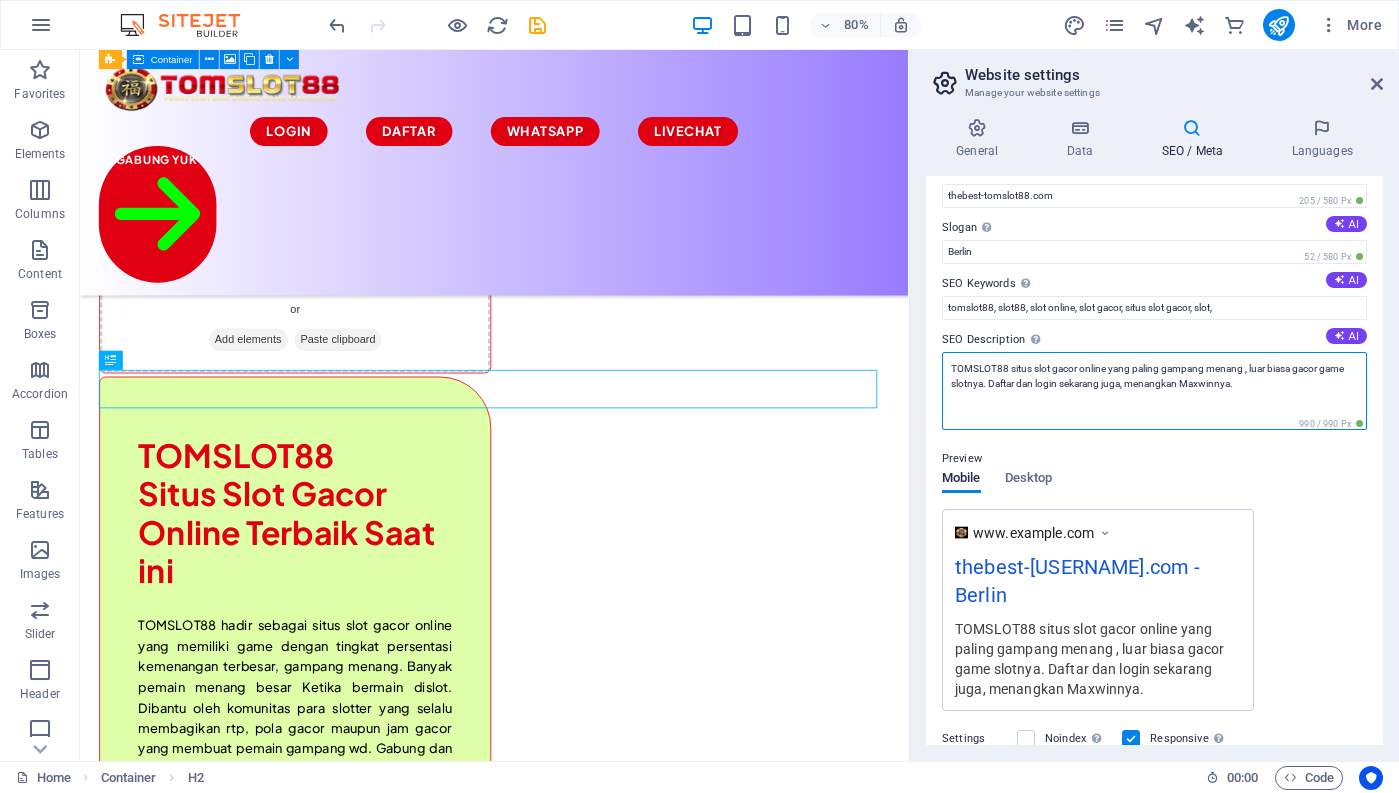 scroll, scrollTop: 0, scrollLeft: 0, axis: both 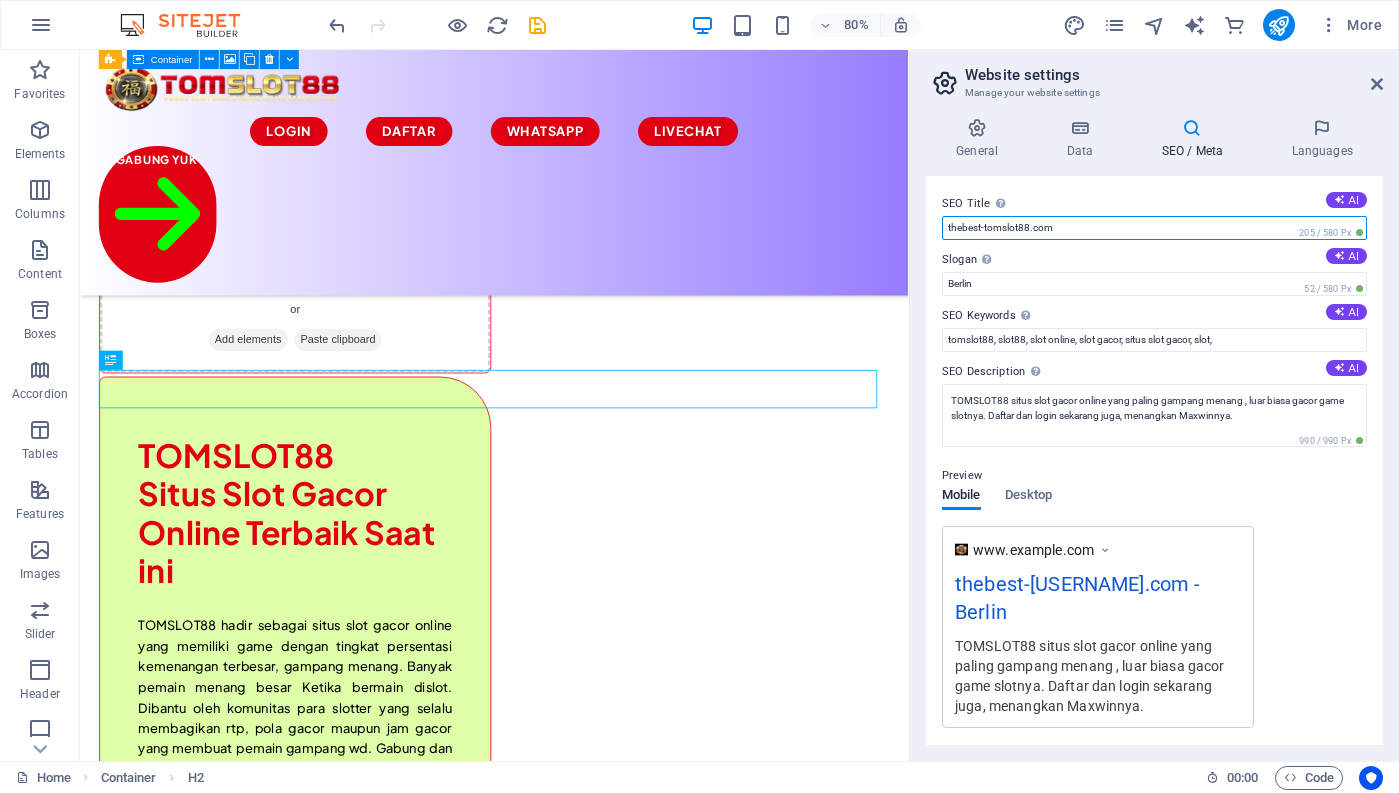 drag, startPoint x: 985, startPoint y: 226, endPoint x: 948, endPoint y: 225, distance: 37.01351 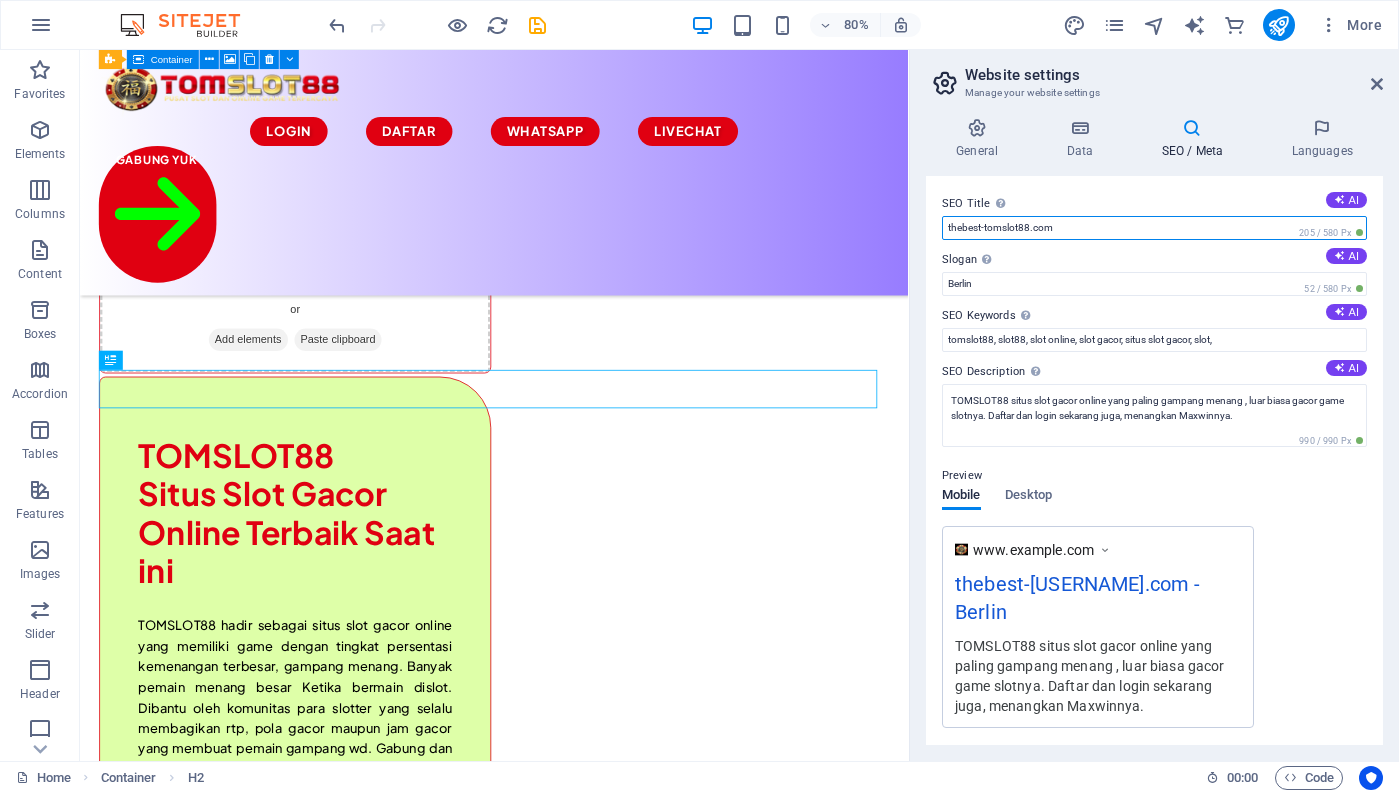 click on "thebest-tomslot88.com" at bounding box center (1154, 228) 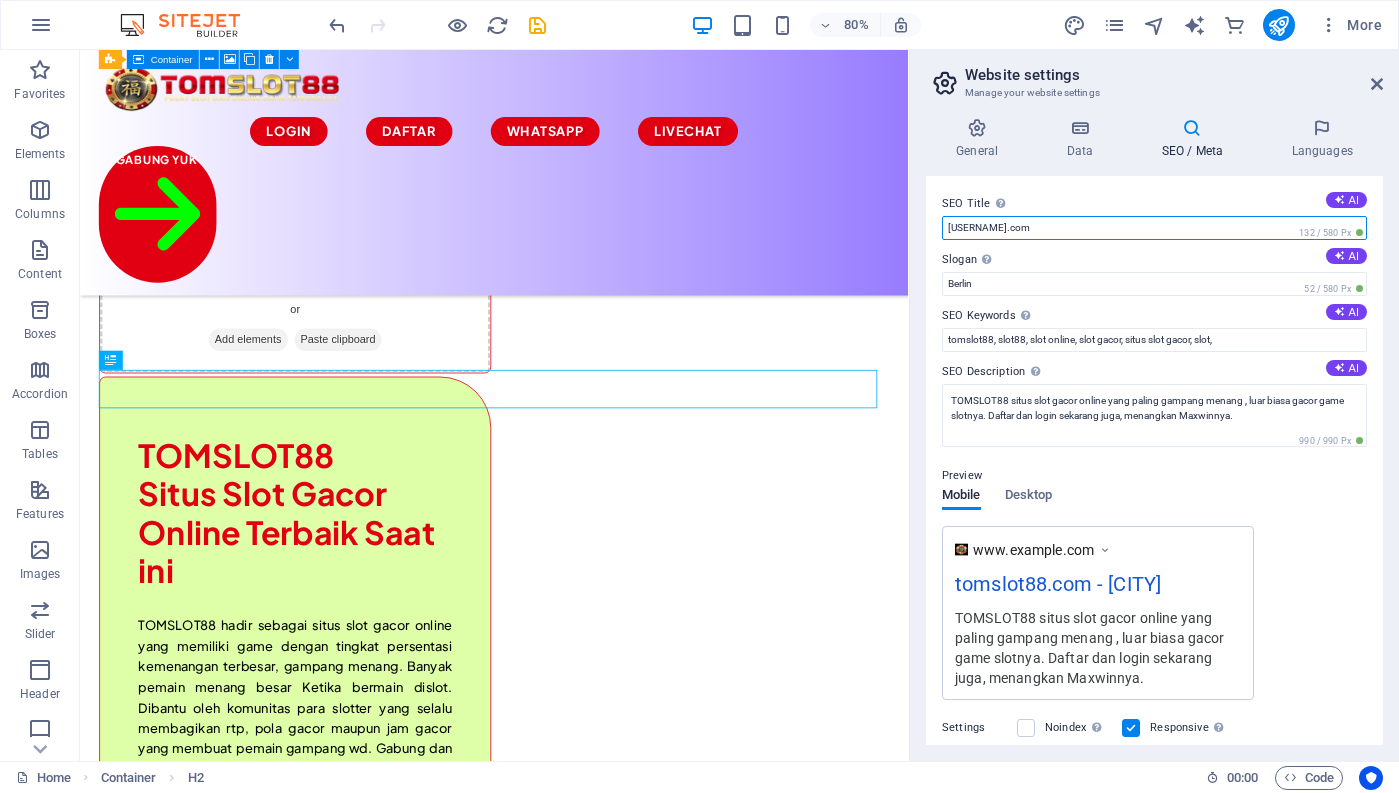click on "tomslot88.com" at bounding box center [1154, 228] 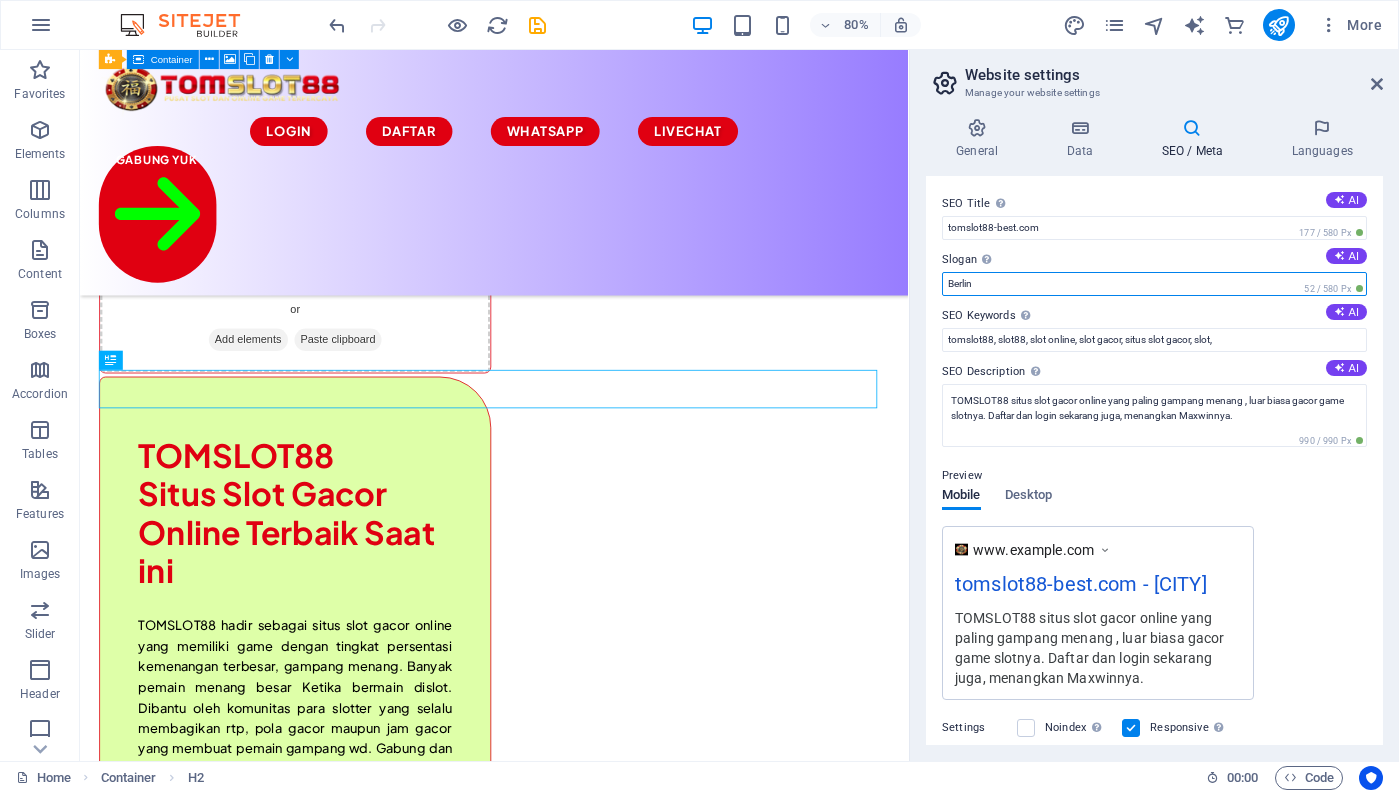 drag, startPoint x: 978, startPoint y: 281, endPoint x: 949, endPoint y: 283, distance: 29.068884 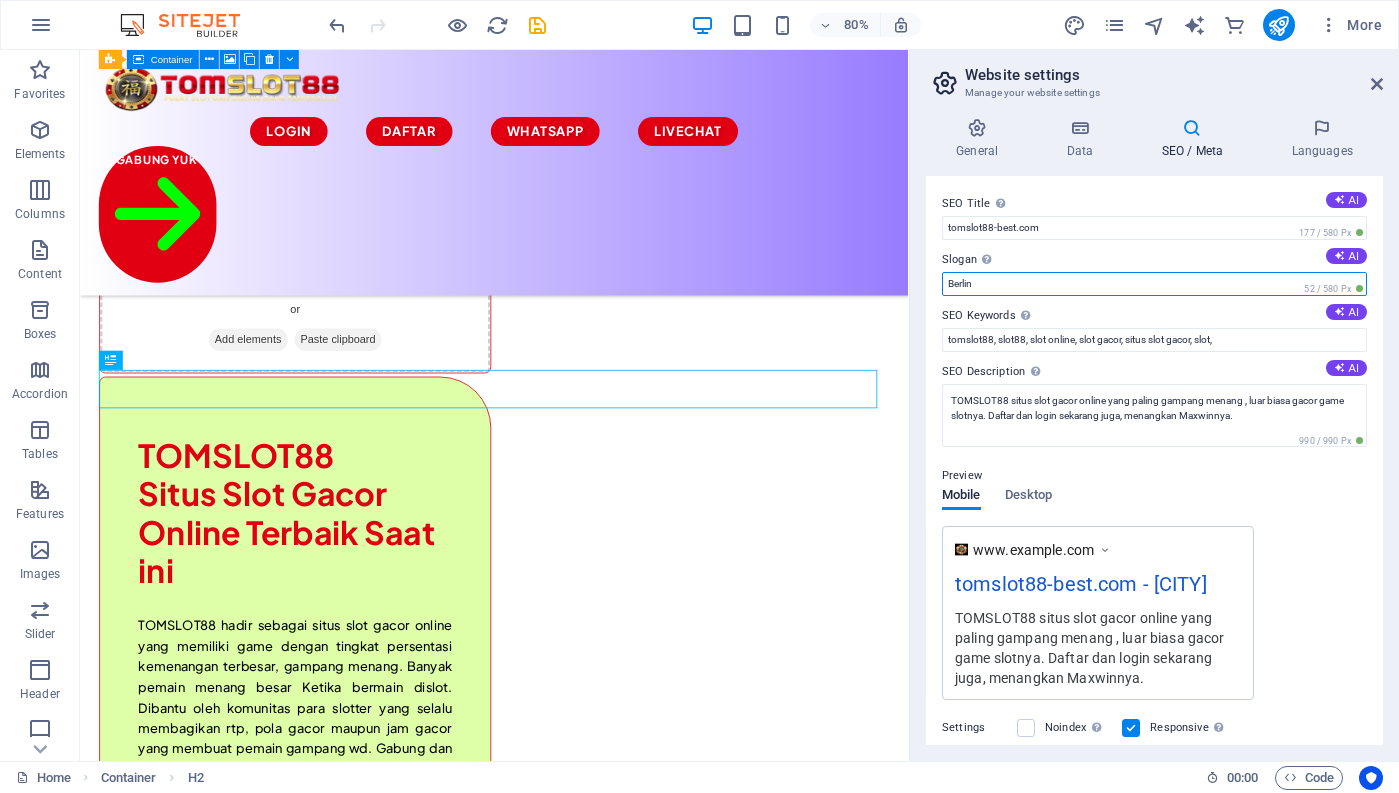 click on "Berlin" at bounding box center (1154, 284) 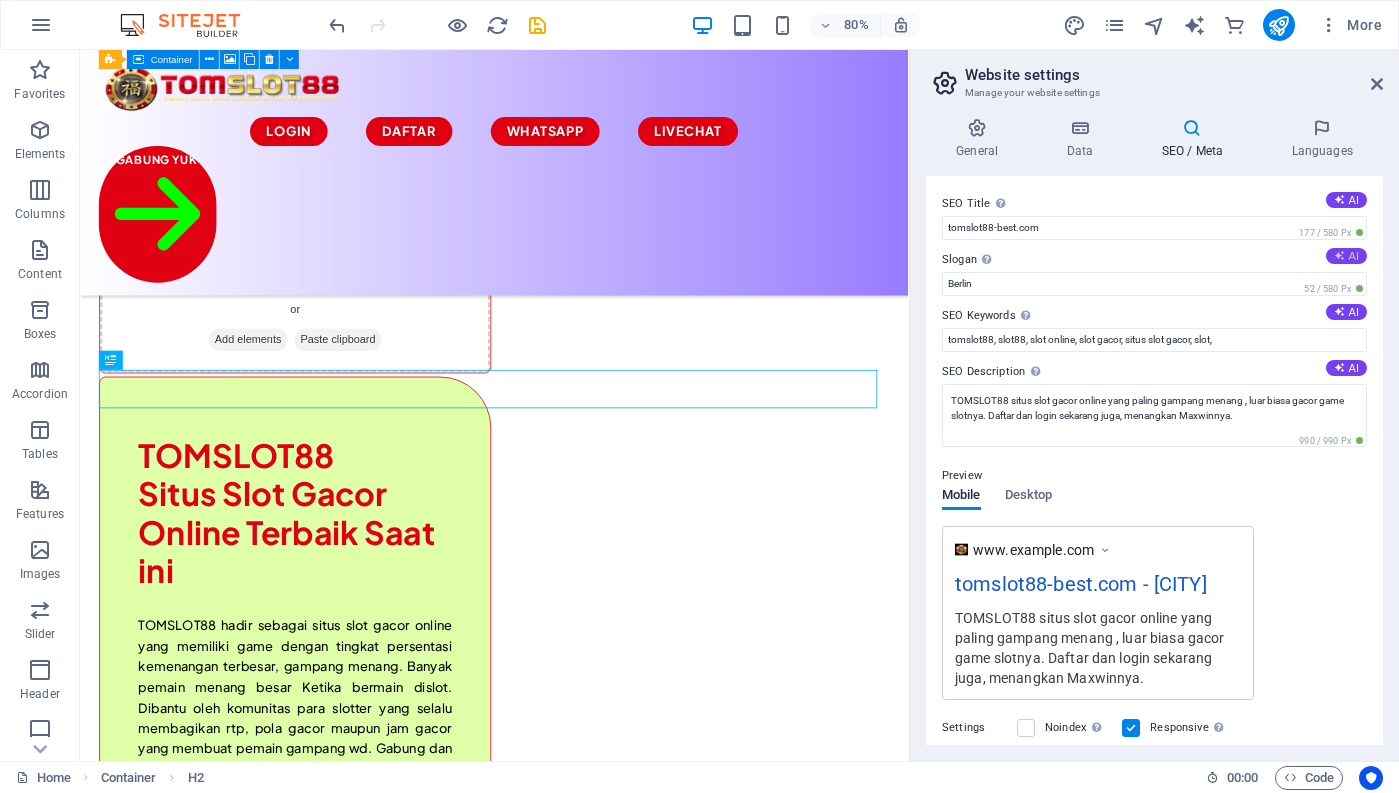 click on "AI" at bounding box center [1346, 256] 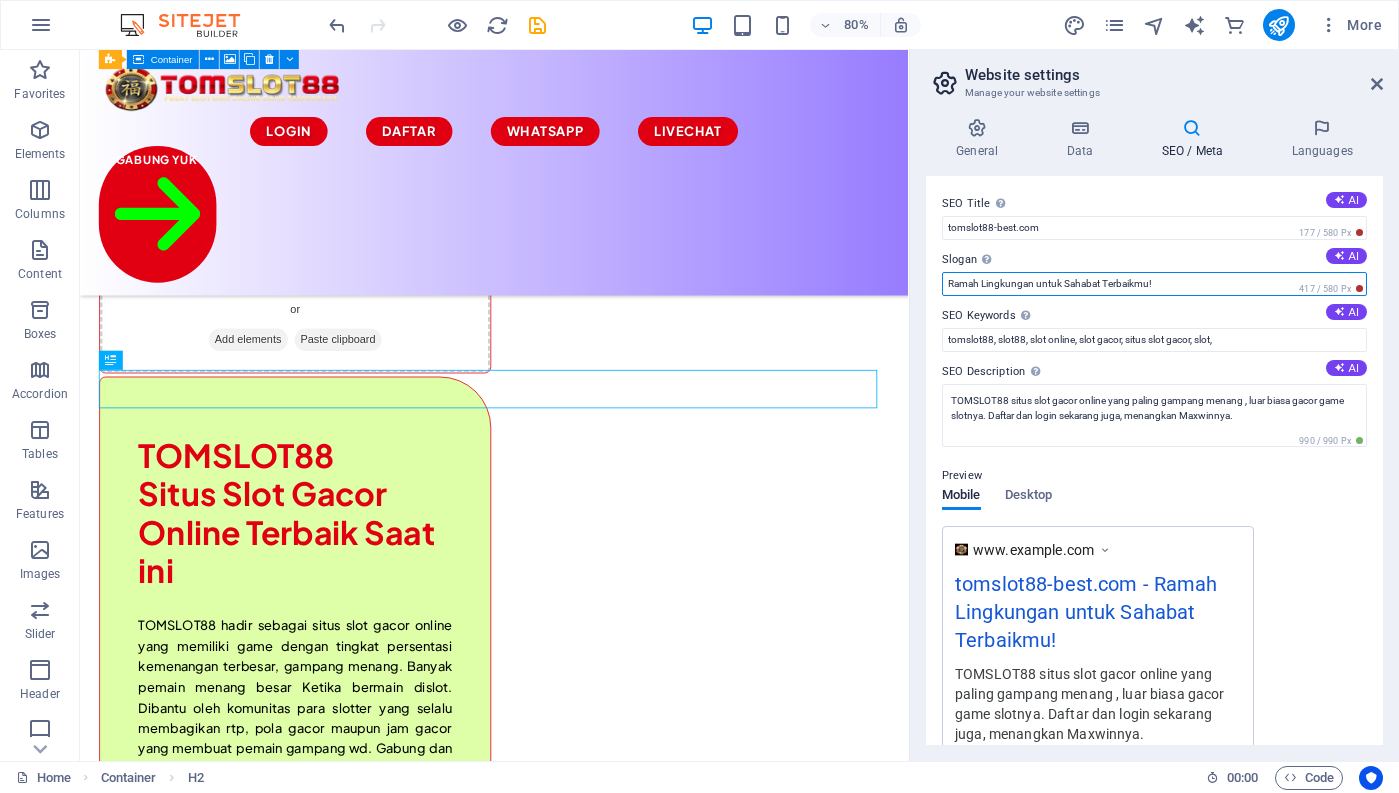 click on "Ramah Lingkungan untuk Sahabat Terbaikmu!" at bounding box center (1154, 284) 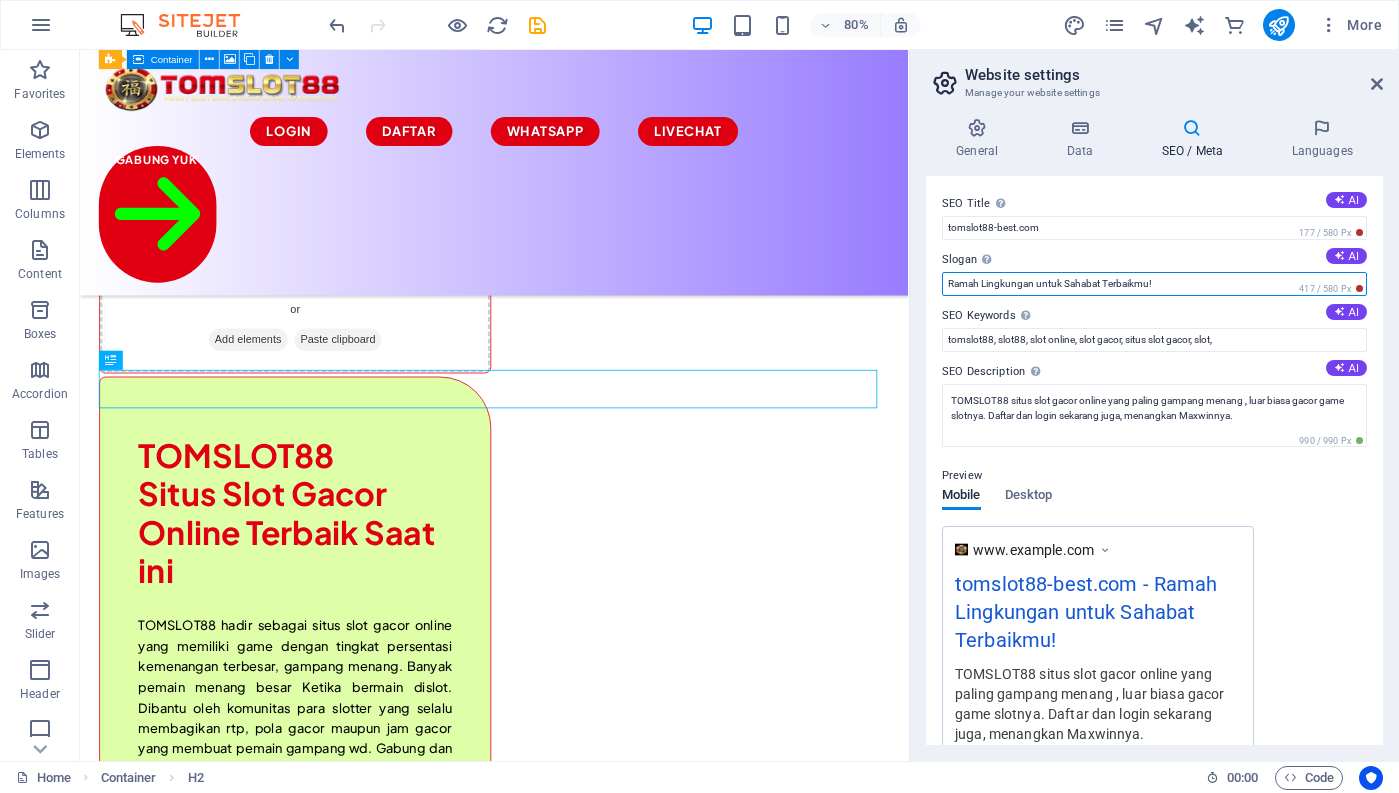 drag, startPoint x: 1166, startPoint y: 282, endPoint x: 939, endPoint y: 279, distance: 227.01982 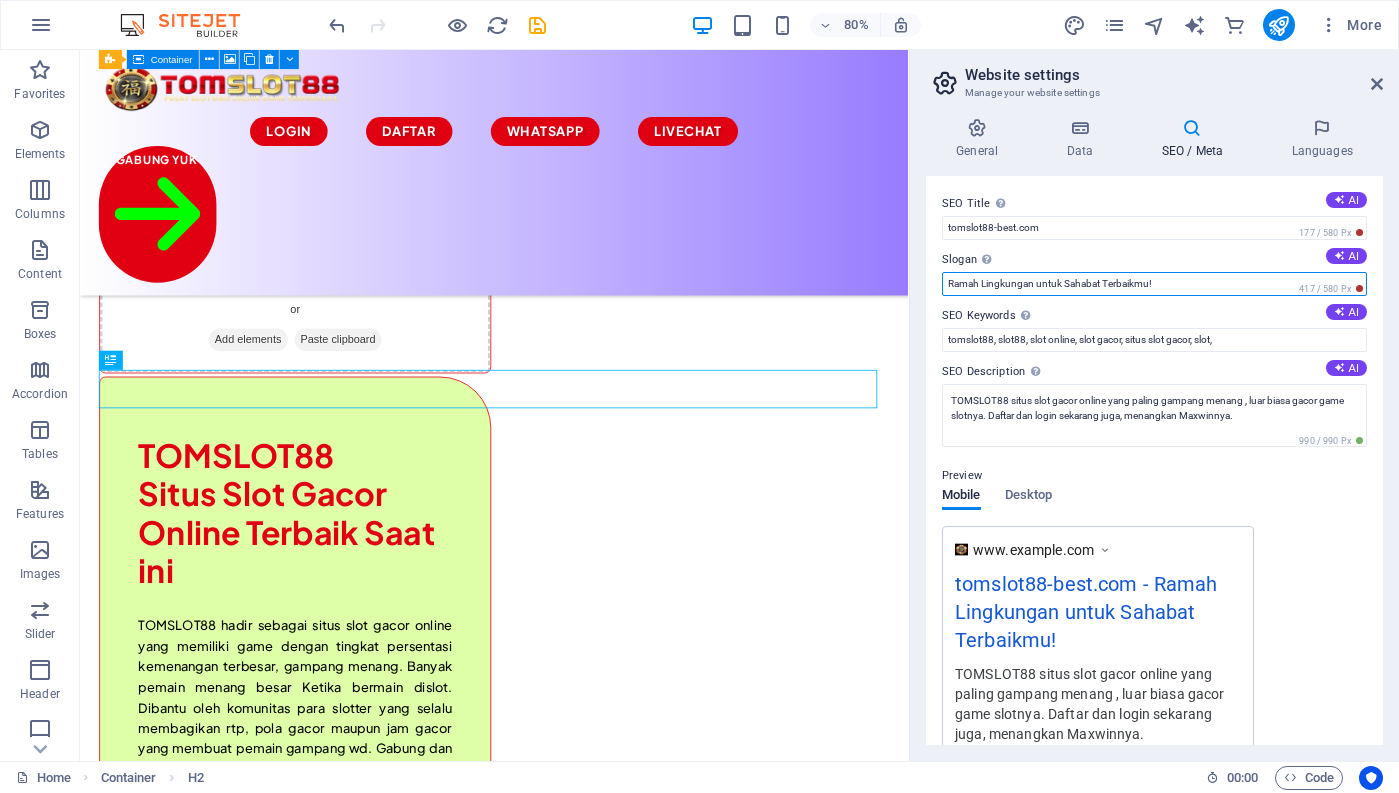 click on "SEO Title The title of your website - make it something that stands out in search engine results. AI tomslot88-best.com 177 / 580 Px Slogan The slogan of your website. AI Ramah Lingkungan untuk Sahabat Terbaikmu! 417 / 580 Px SEO Keywords Comma-separated list of keywords representing your website. AI tomslot88, slot88, slot online, slot gacor, situs slot gacor, slot, SEO Description Describe the contents of your website - this is crucial for search engines and SEO! AI TOMSLOT88 situs slot gacor online yang paling gampang menang , luar biasa gacor game slotnya. Daftar dan login sekarang juga, menangkan Maxwinnya. 990 / 990 Px Preview Mobile Desktop www.example.com tomslot88-best.com - Ramah Lingkungan untuk Sahabat Terbaikmu! TOMSLOT88 situs slot gacor online yang paling gampang menang , luar biasa gacor game slotnya. Daftar dan login sekarang juga, menangkan Maxwinnya. Settings Noindex Instruct search engines to exclude this website from search results. Responsive Meta tags TOMSLOT88 Google Analytics ID" at bounding box center [1154, 460] 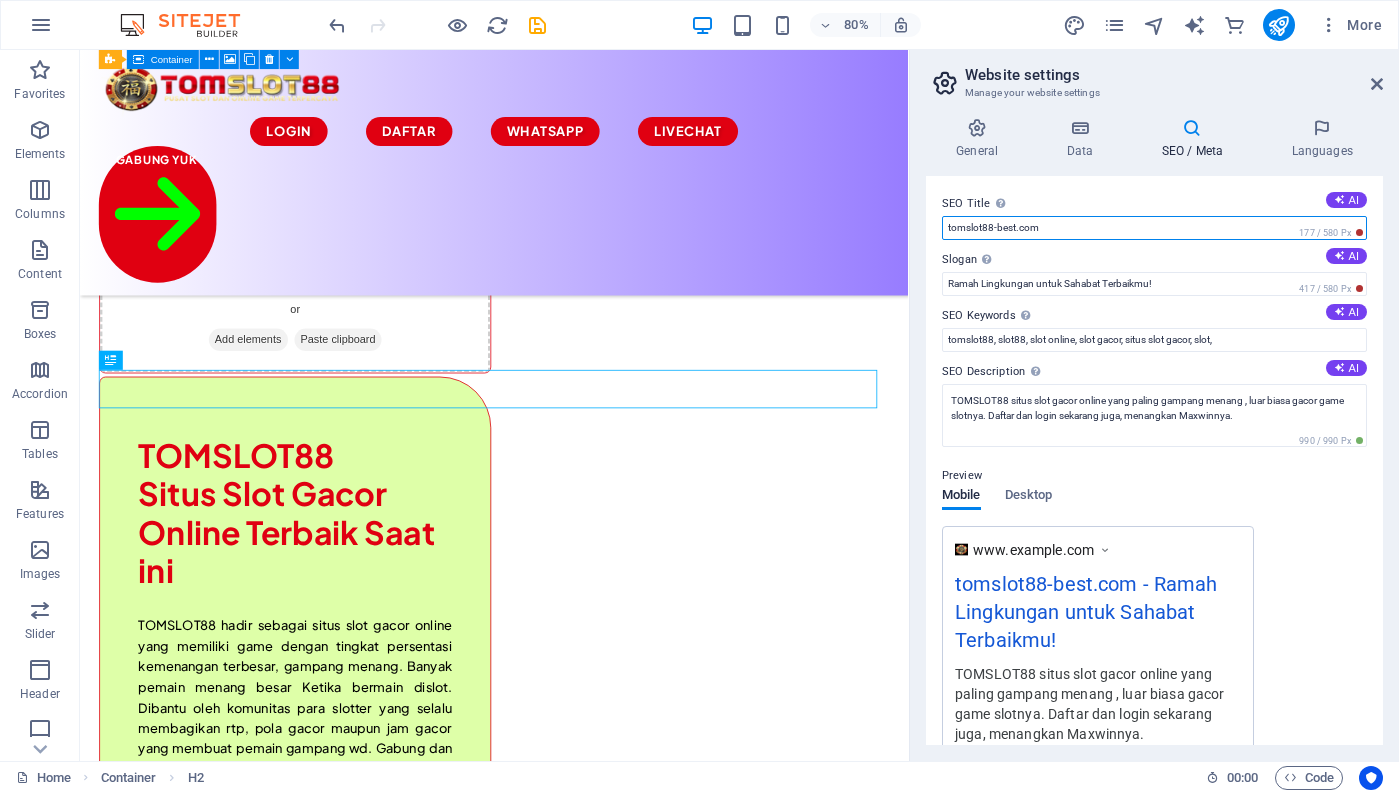 drag, startPoint x: 1043, startPoint y: 226, endPoint x: 943, endPoint y: 226, distance: 100 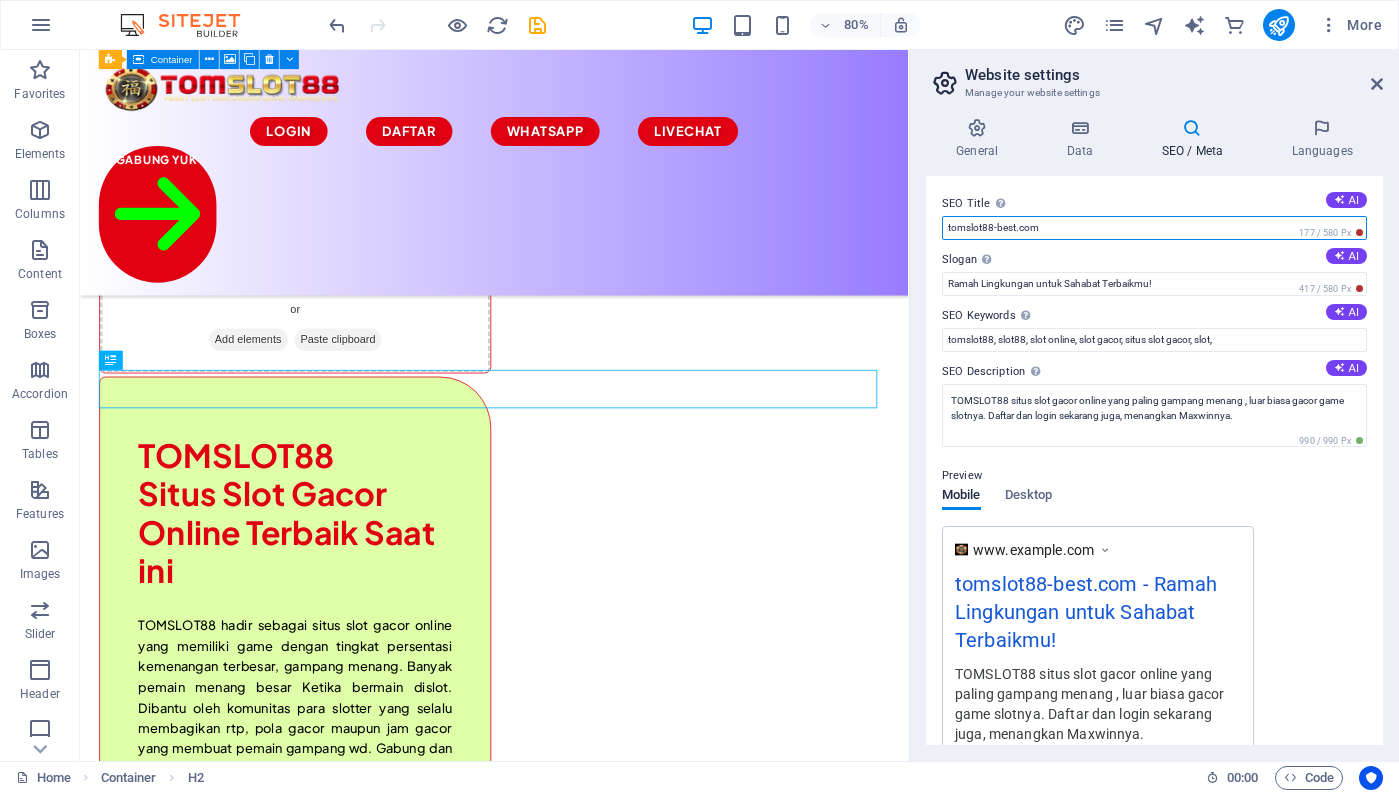 click on "tomslot88-best.com" at bounding box center (1154, 228) 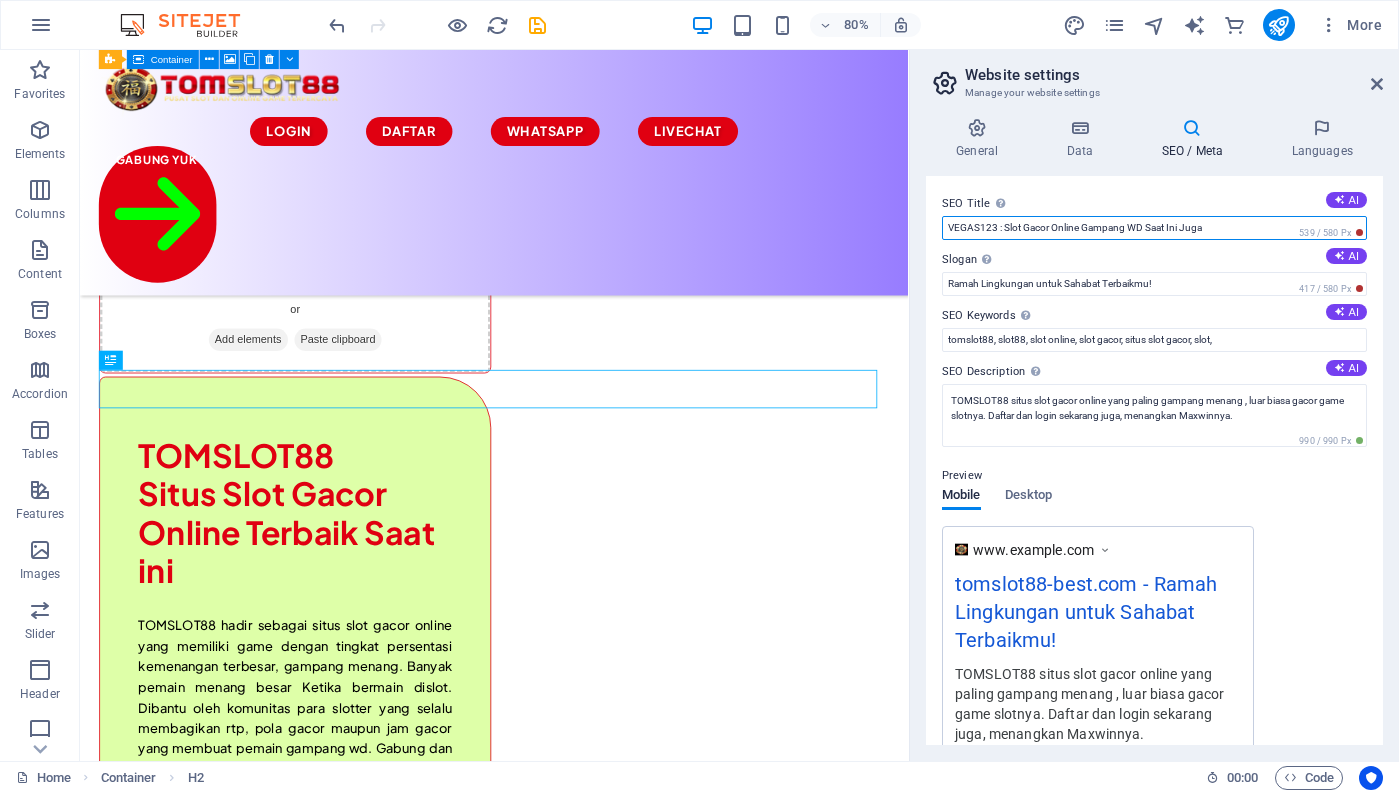 click on "VEGAS123 : Slot Gacor Online Gampang WD Saat Ini Juga" at bounding box center [1154, 228] 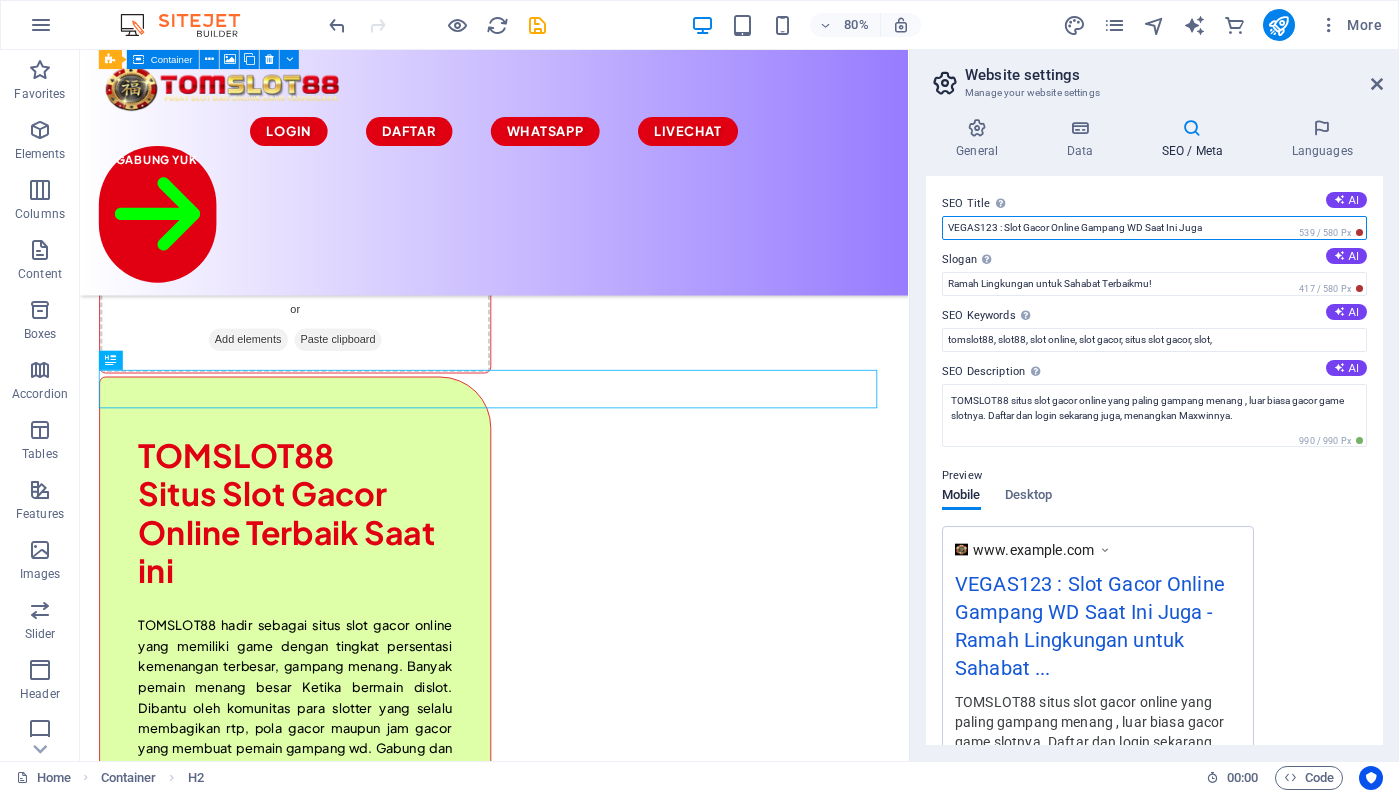 drag, startPoint x: 995, startPoint y: 226, endPoint x: 948, endPoint y: 226, distance: 47 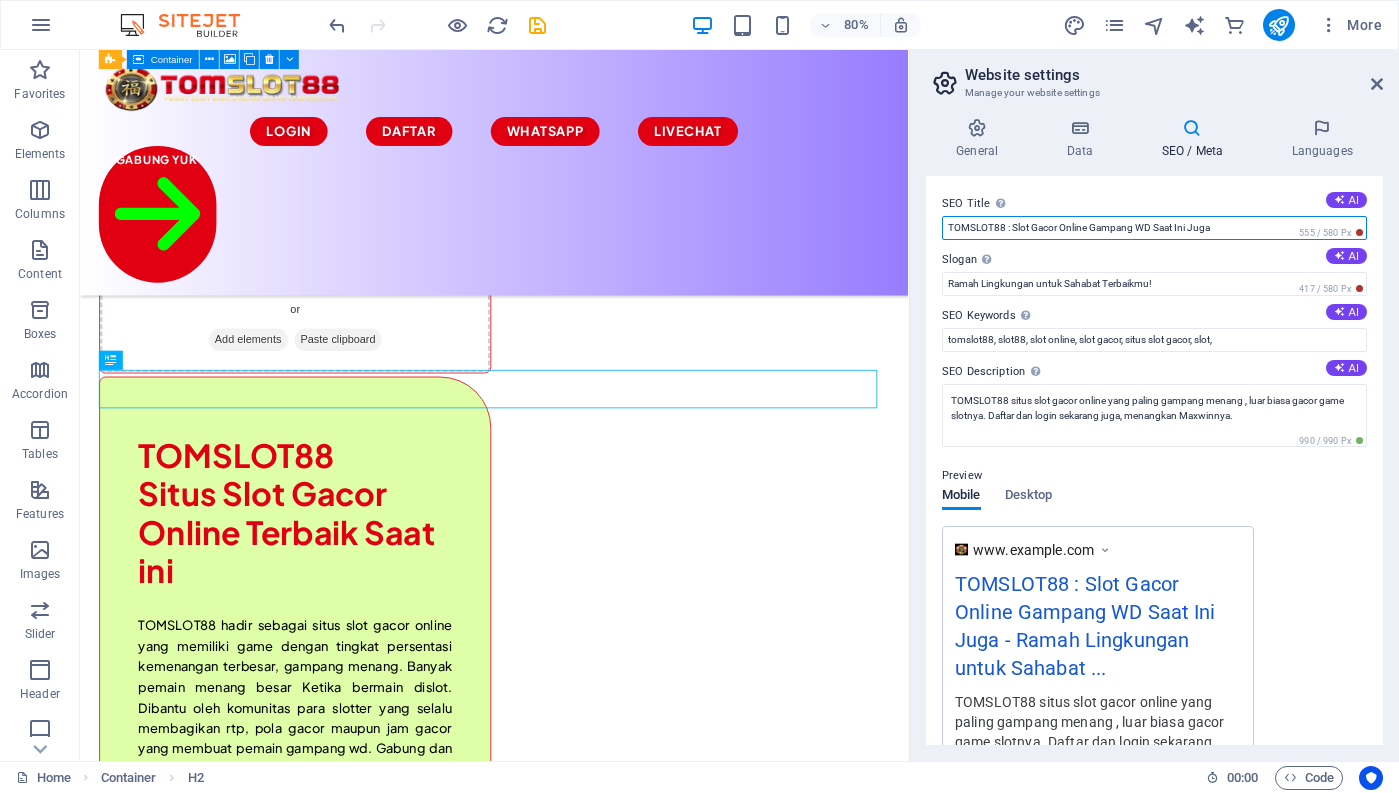 drag, startPoint x: 1138, startPoint y: 226, endPoint x: 1151, endPoint y: 226, distance: 13 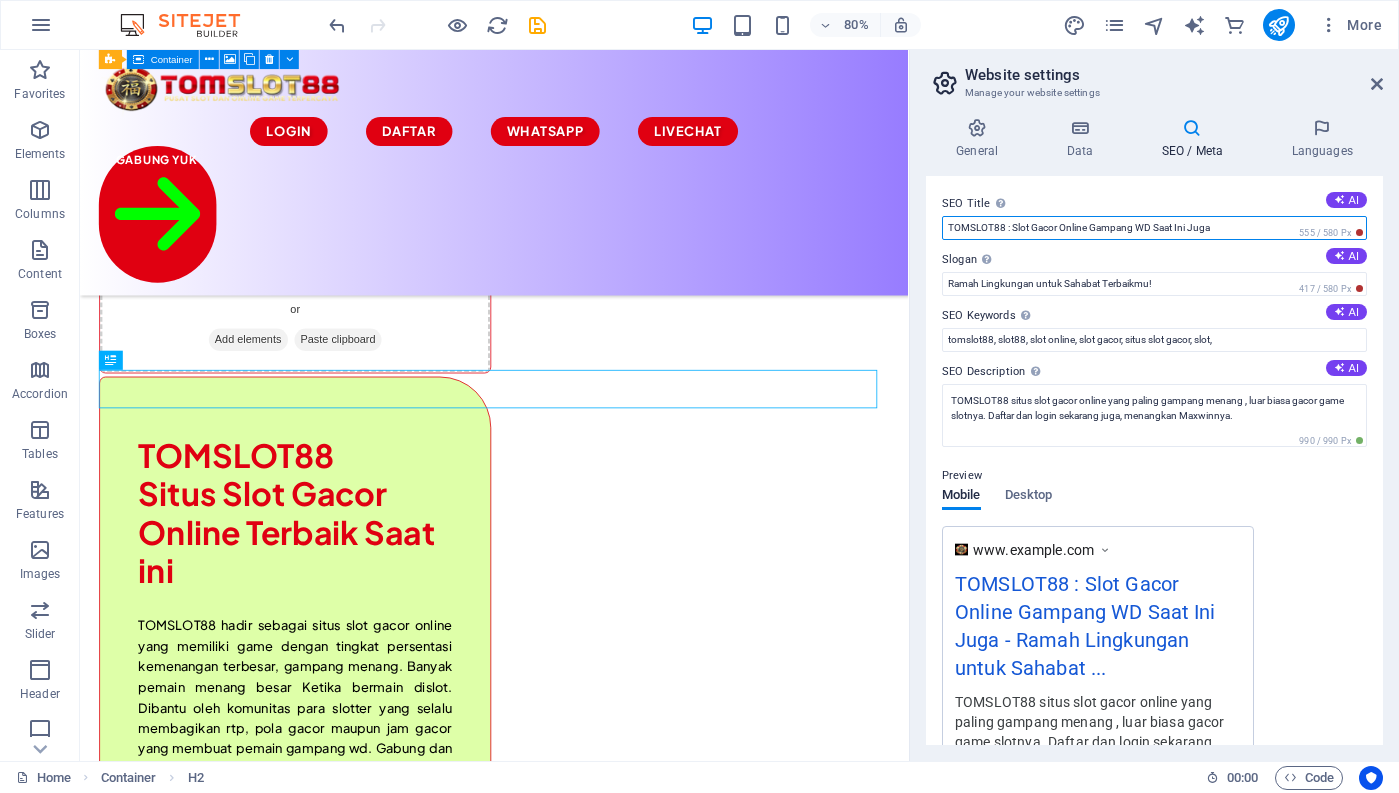 click on "TOMSLOT88 : Slot Gacor Online Gampang WD Saat Ini Juga" at bounding box center (1154, 228) 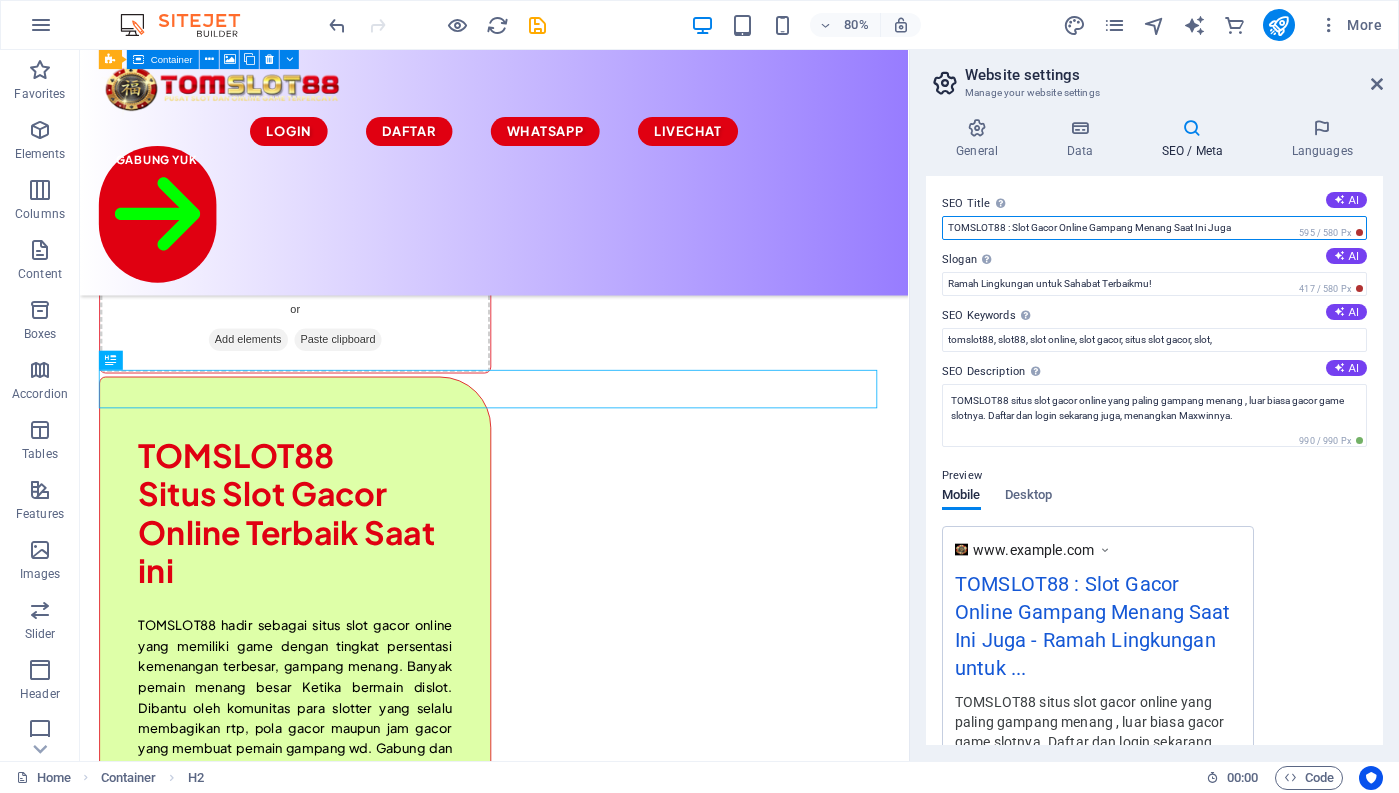 click on "TOMSLOT88 : Slot Gacor Online Gampang Menang Saat Ini Juga" at bounding box center [1154, 228] 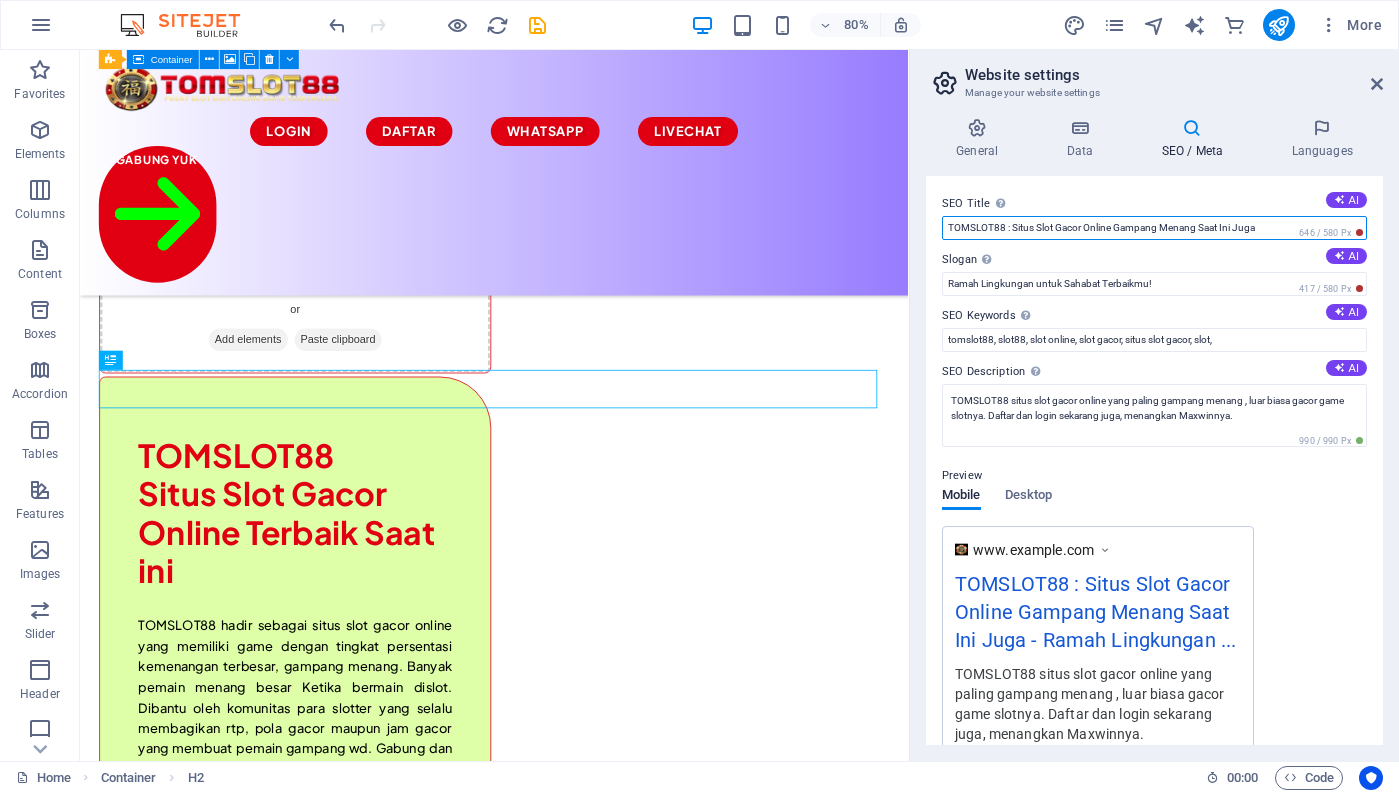 drag, startPoint x: 1267, startPoint y: 228, endPoint x: 1234, endPoint y: 225, distance: 33.13608 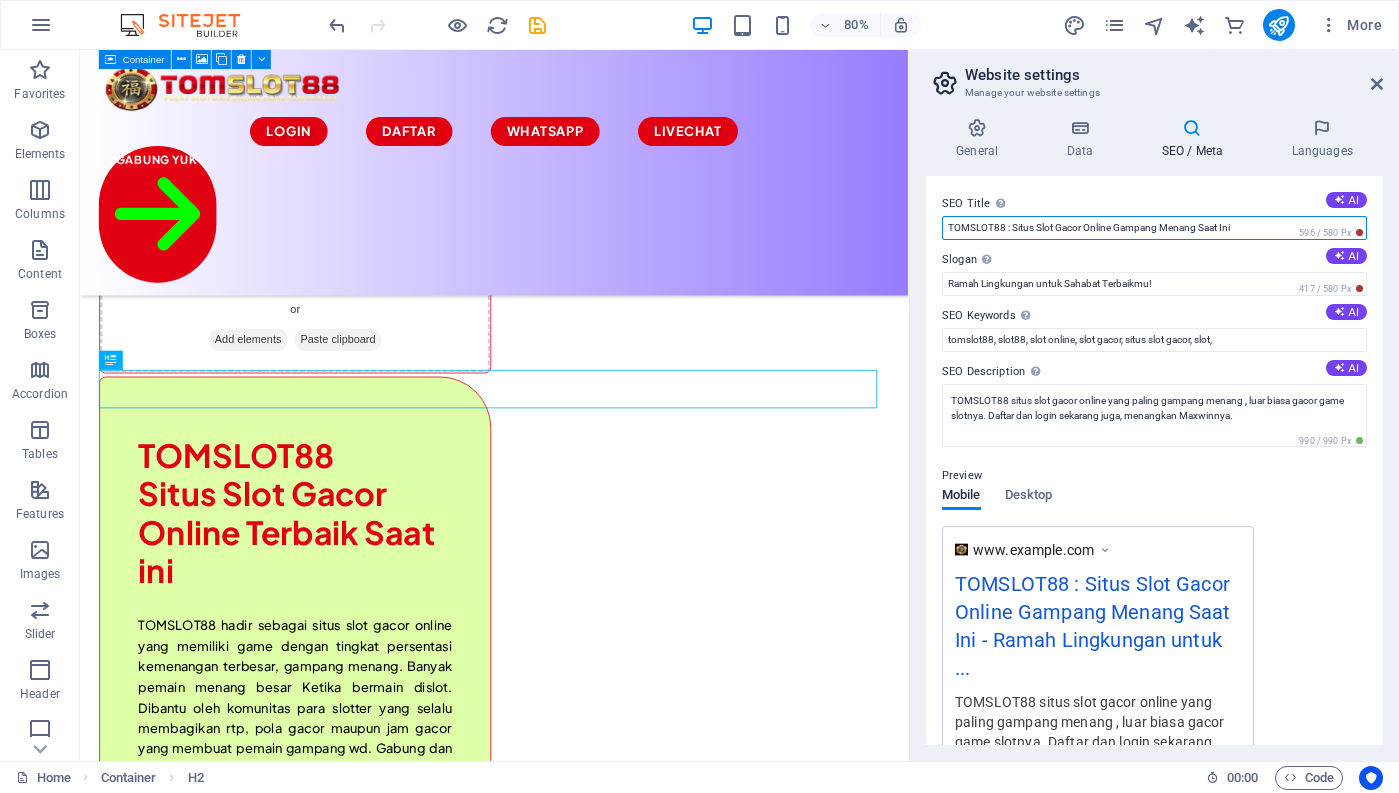 click on "TOMSLOT88 : Situs Slot Gacor Online Gampang Menang Saat Ini" at bounding box center [1154, 228] 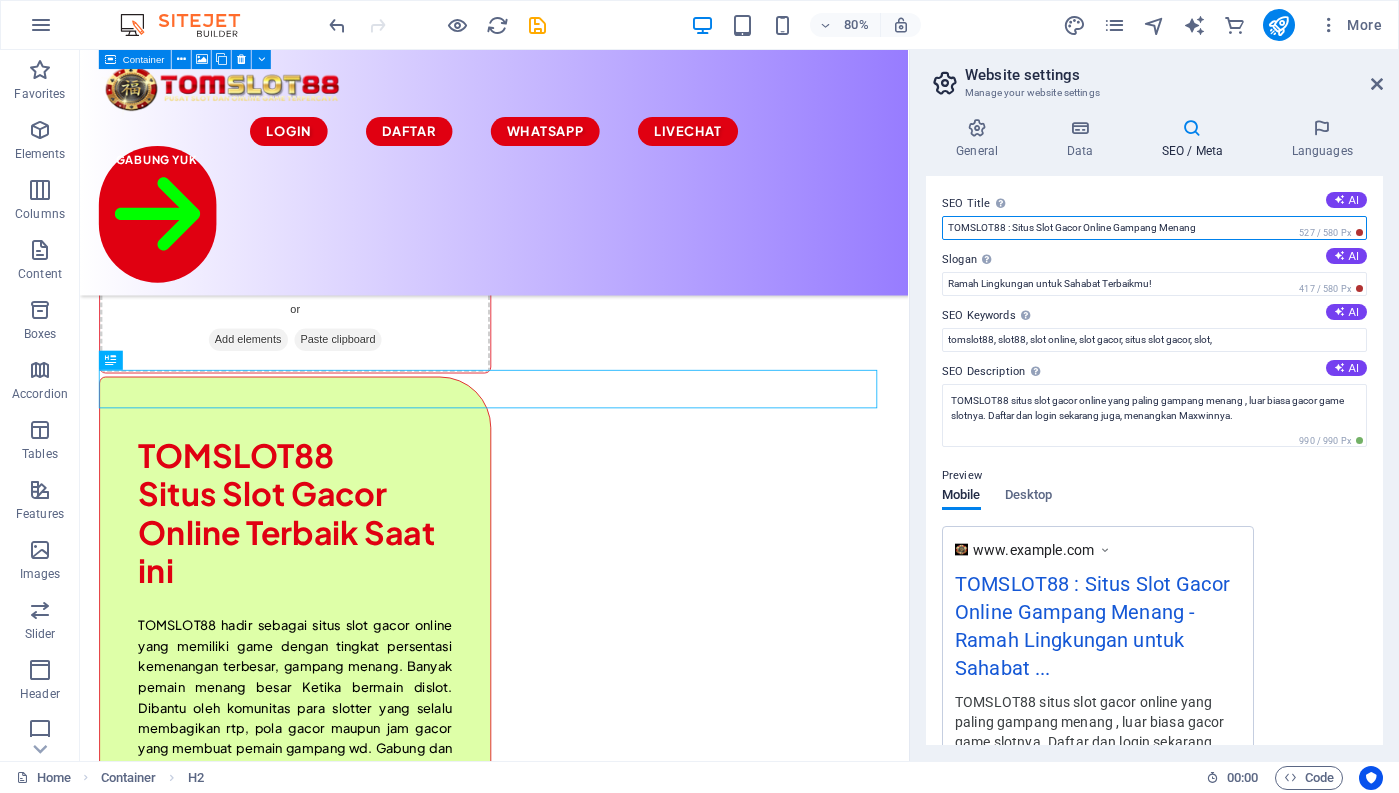 click on "TOMSLOT88 : Situs Slot Gacor Online Gampang Menang" at bounding box center (1154, 228) 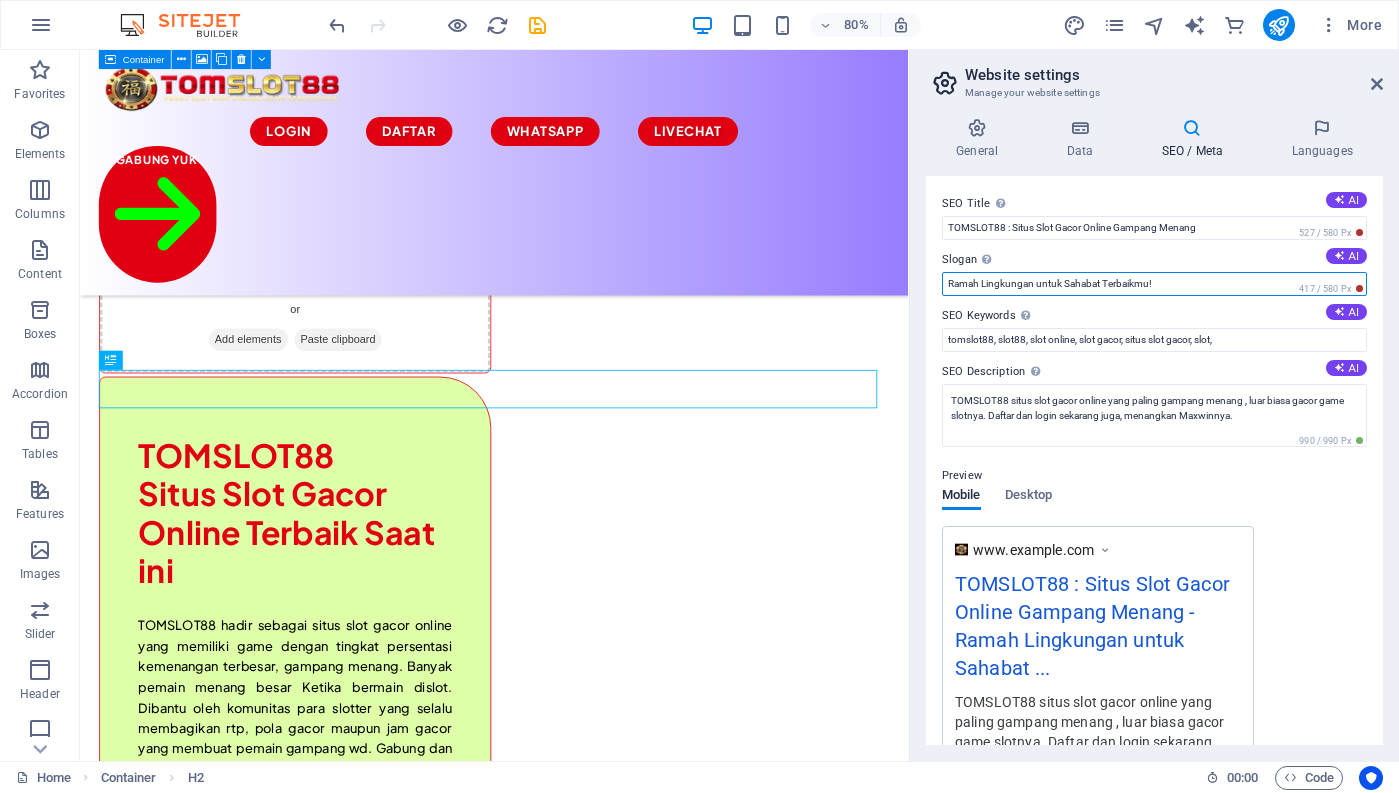 click on "Ramah Lingkungan untuk Sahabat Terbaikmu!" at bounding box center [1154, 284] 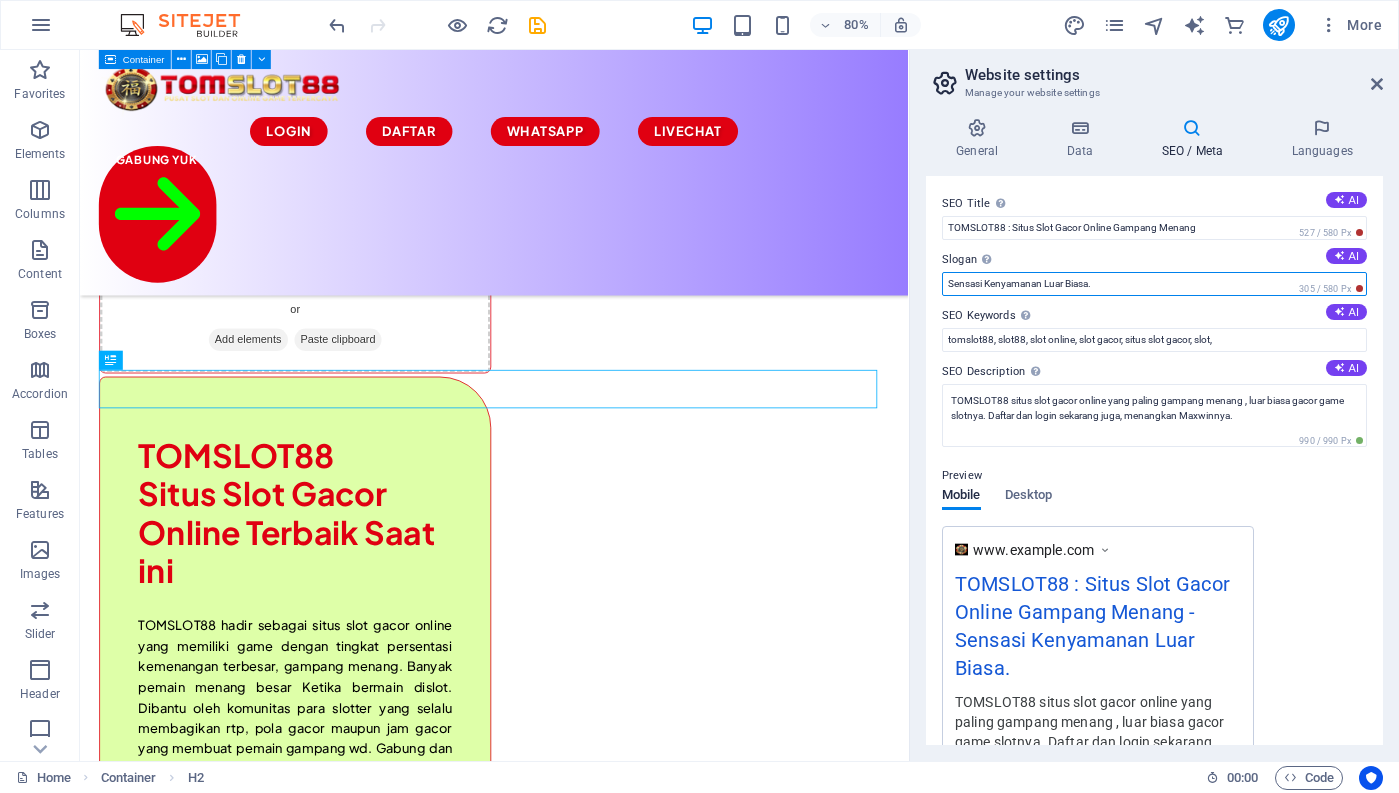 click on "Sensasi Kenyamanan Luar Biasa." at bounding box center (1154, 284) 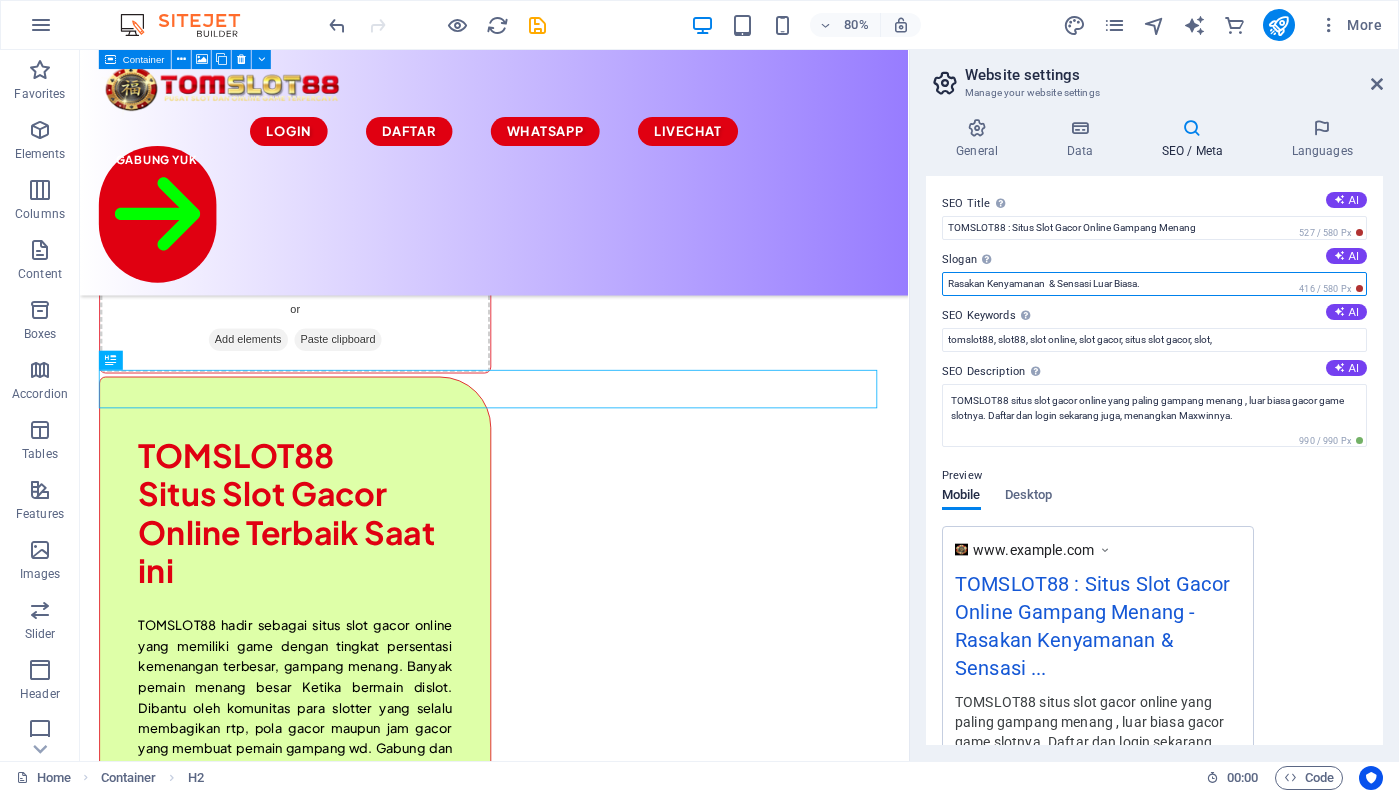 click on "Rasakan Kenyamanan  & Sensasi Luar Biasa." at bounding box center [1154, 284] 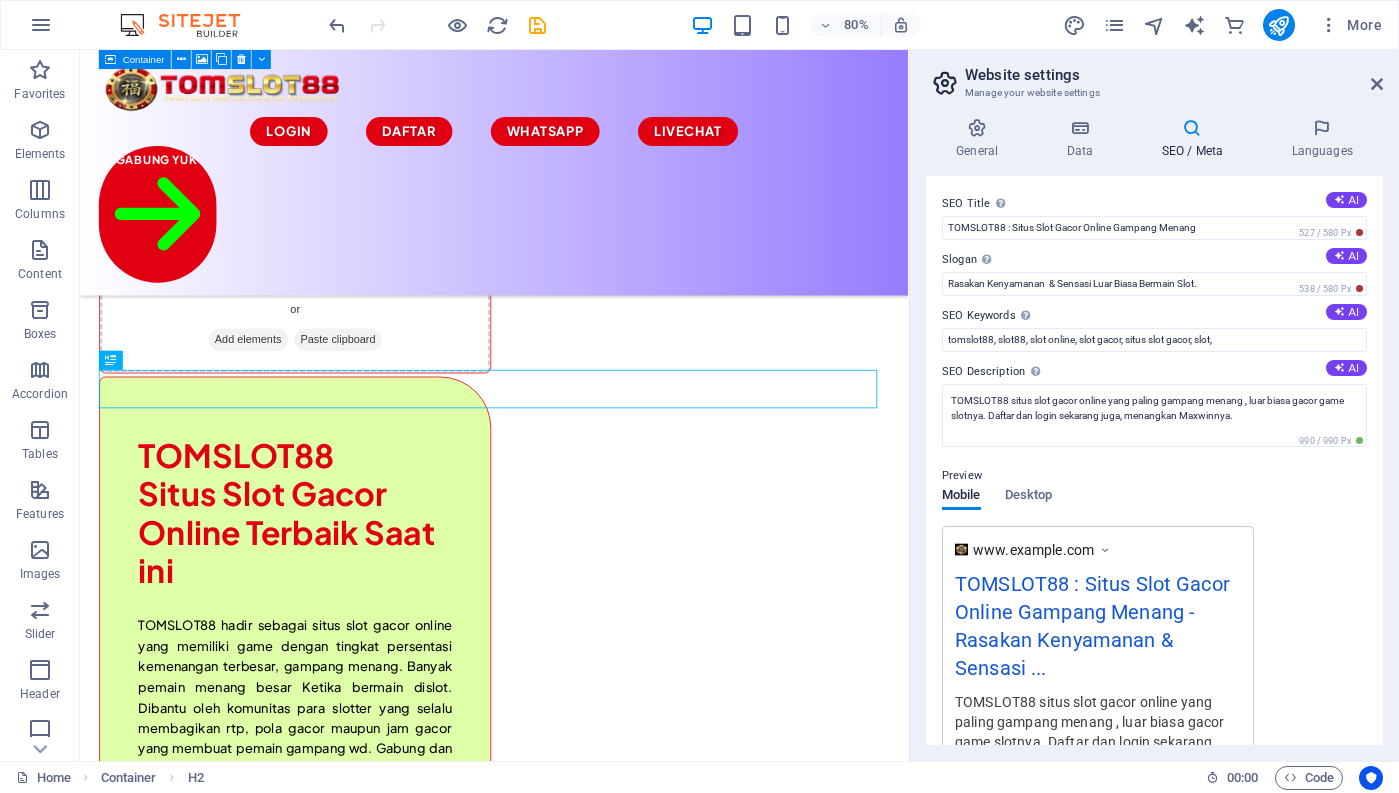 click on "www.example.com TOMSLOT88 : Situs Slot Gacor Online Gampang Menang  - Rasakan Kenyamanan  & Sensasi ... TOMSLOT88 situs slot gacor online yang paling gampang menang , luar biasa gacor game slotnya. Daftar dan login sekarang juga, menangkan Maxwinnya." at bounding box center [1154, 655] 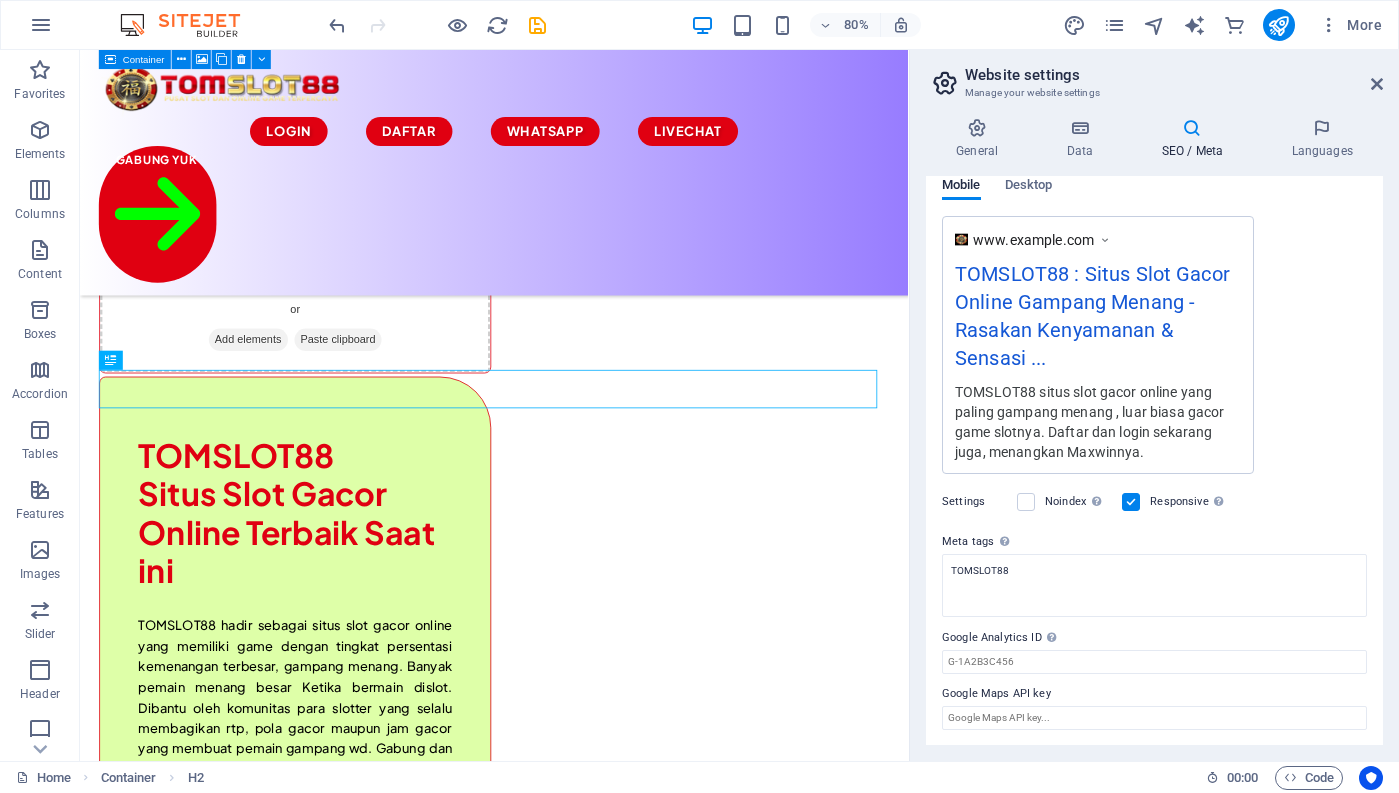 scroll, scrollTop: 311, scrollLeft: 0, axis: vertical 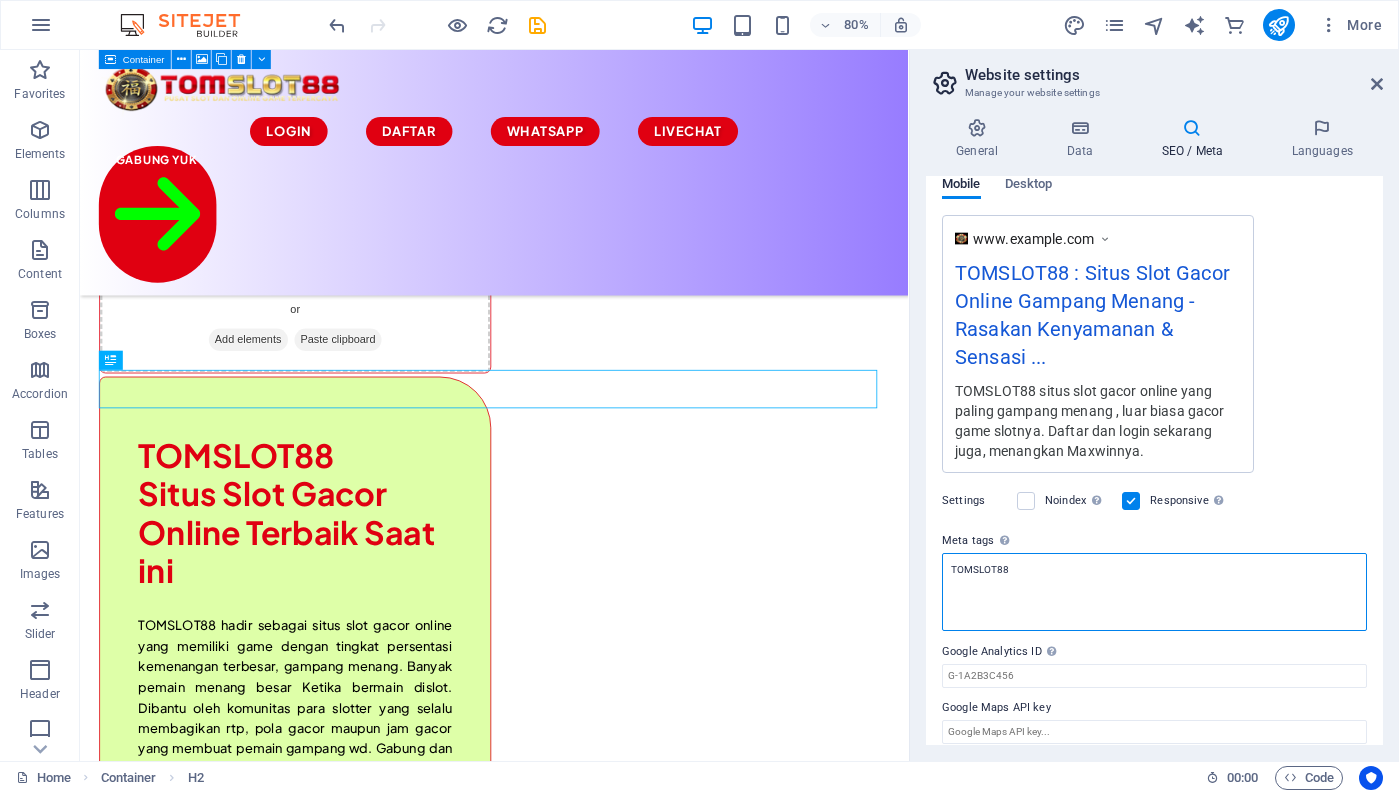 drag, startPoint x: 1043, startPoint y: 568, endPoint x: 943, endPoint y: 570, distance: 100.02 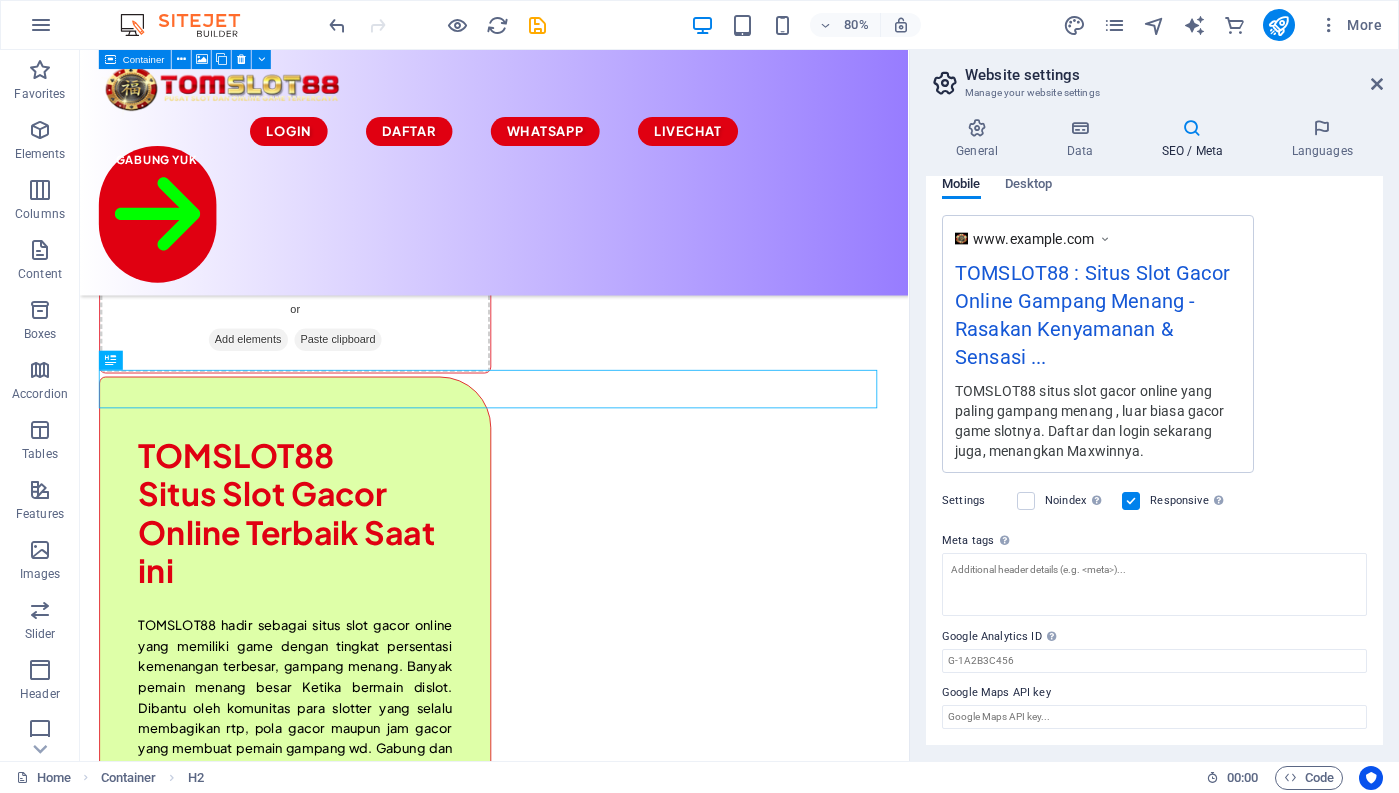 click on "Meta tags Enter HTML code here that will be placed inside the  tags of your website. Please note that your website may not function if you include code with errors." at bounding box center (1154, 541) 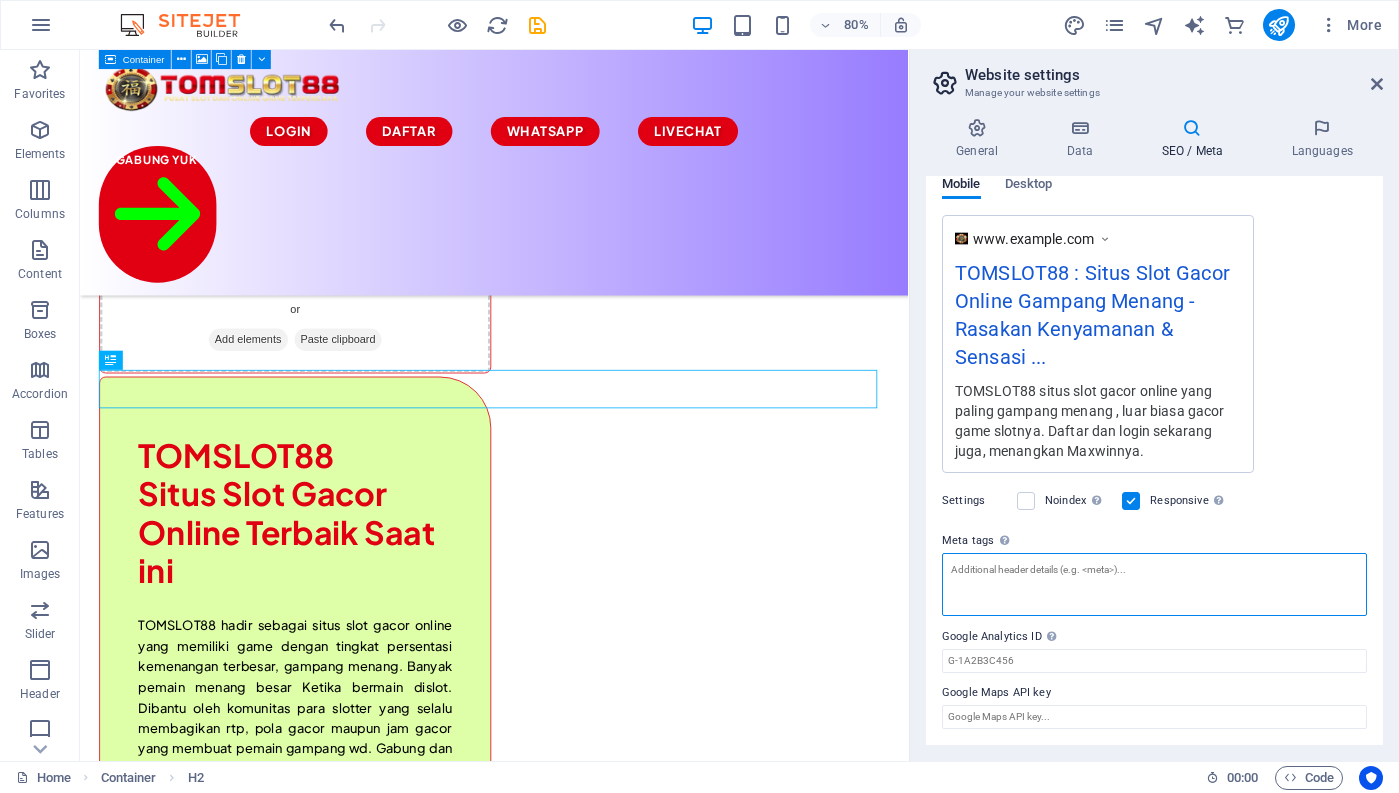 click on "Meta tags Enter HTML code here that will be placed inside the  tags of your website. Please note that your website may not function if you include code with errors." at bounding box center [1154, 584] 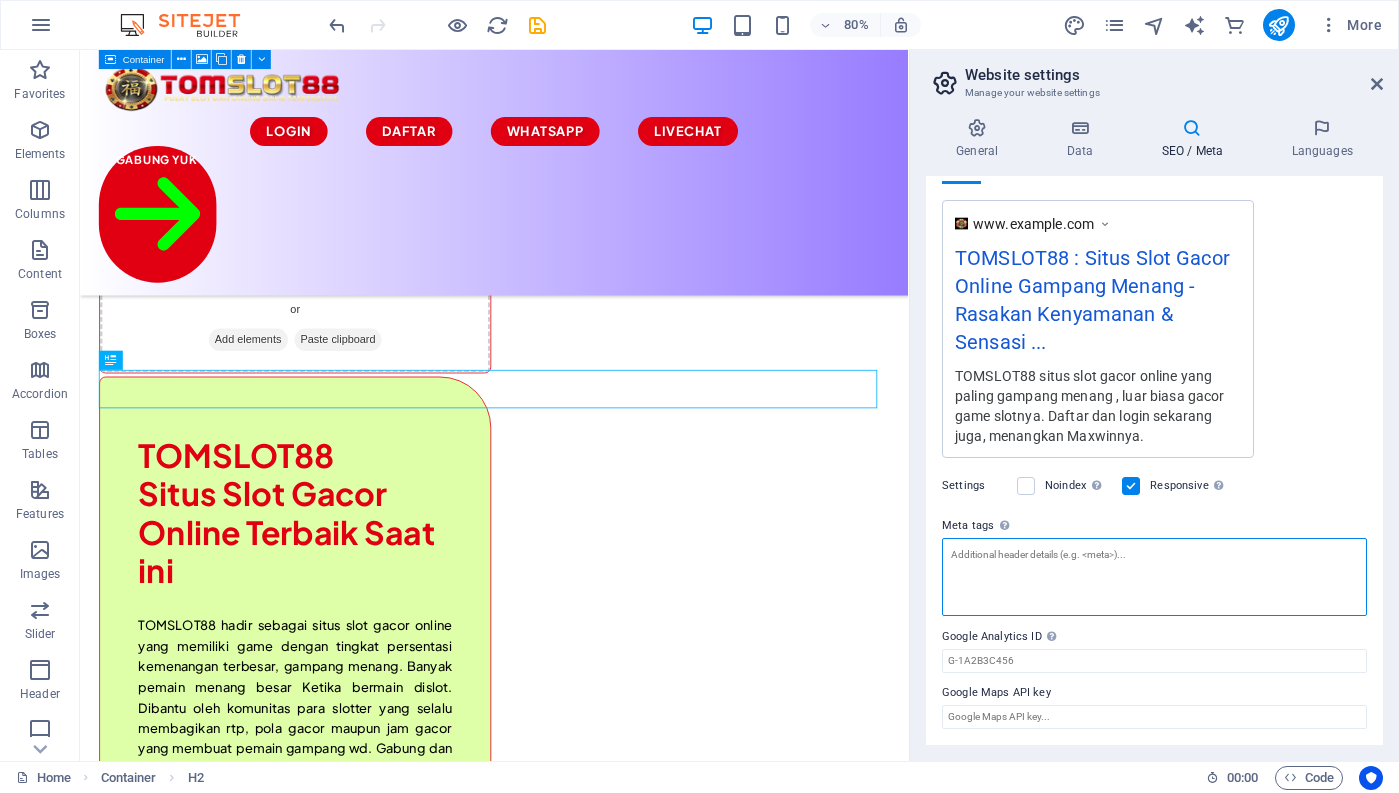 scroll, scrollTop: 0, scrollLeft: 0, axis: both 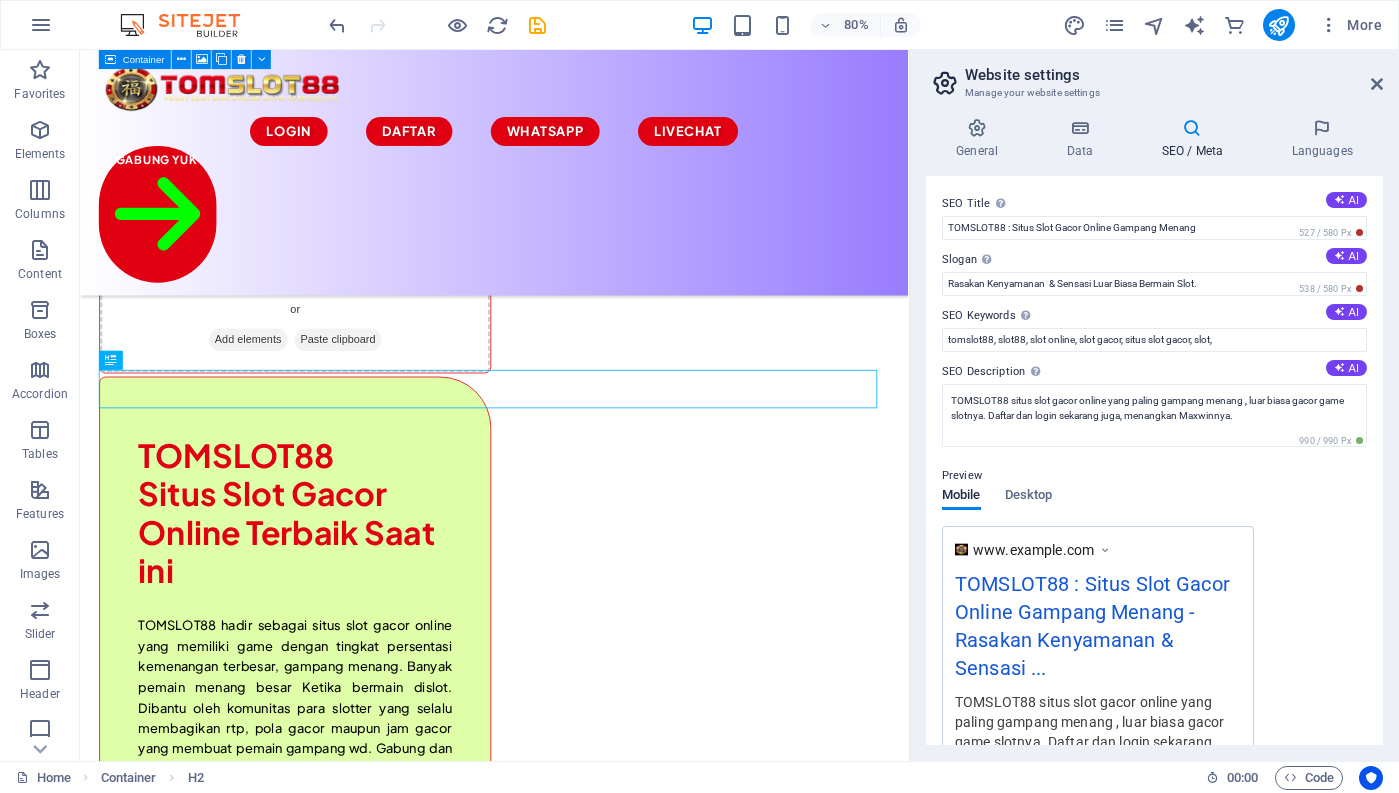 click on "Preview Mobile Desktop www.example.com TOMSLOT88 : Situs Slot Gacor Online Gampang Menang  - Rasakan Kenyamanan  & Sensasi ... TOMSLOT88 situs slot gacor online yang paling gampang menang , luar biasa gacor game slotnya. Daftar dan login sekarang juga, menangkan Maxwinnya." at bounding box center (1154, 616) 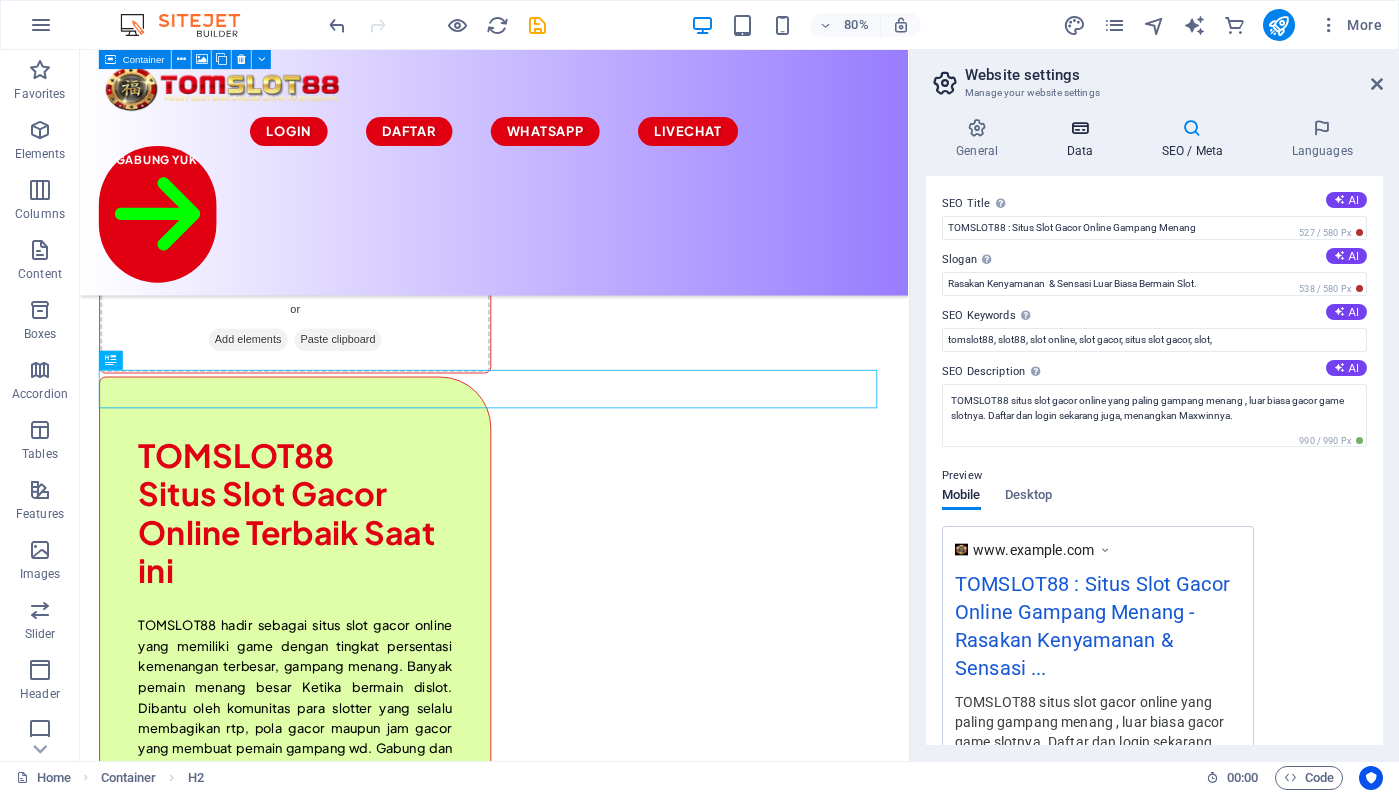 click at bounding box center [1079, 128] 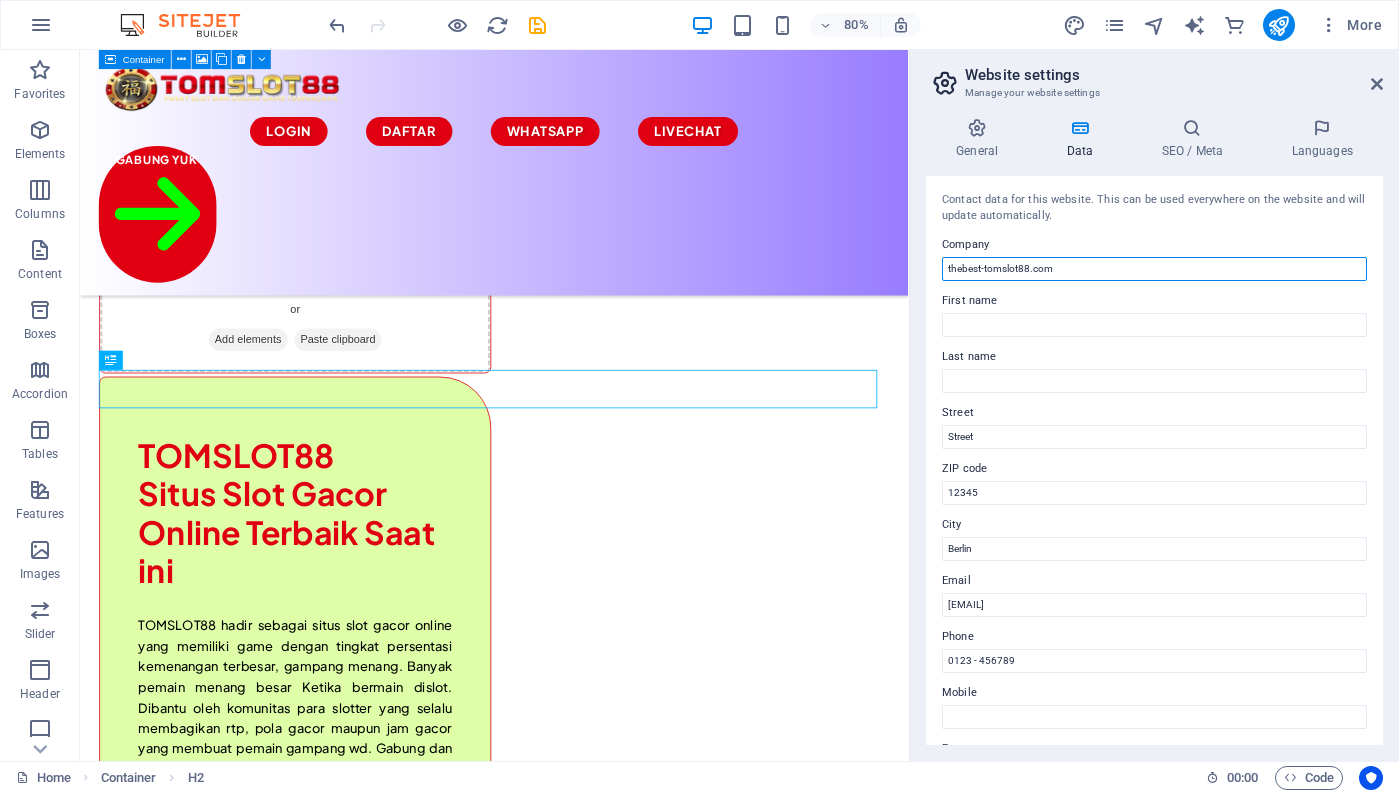 drag, startPoint x: 984, startPoint y: 269, endPoint x: 944, endPoint y: 274, distance: 40.311287 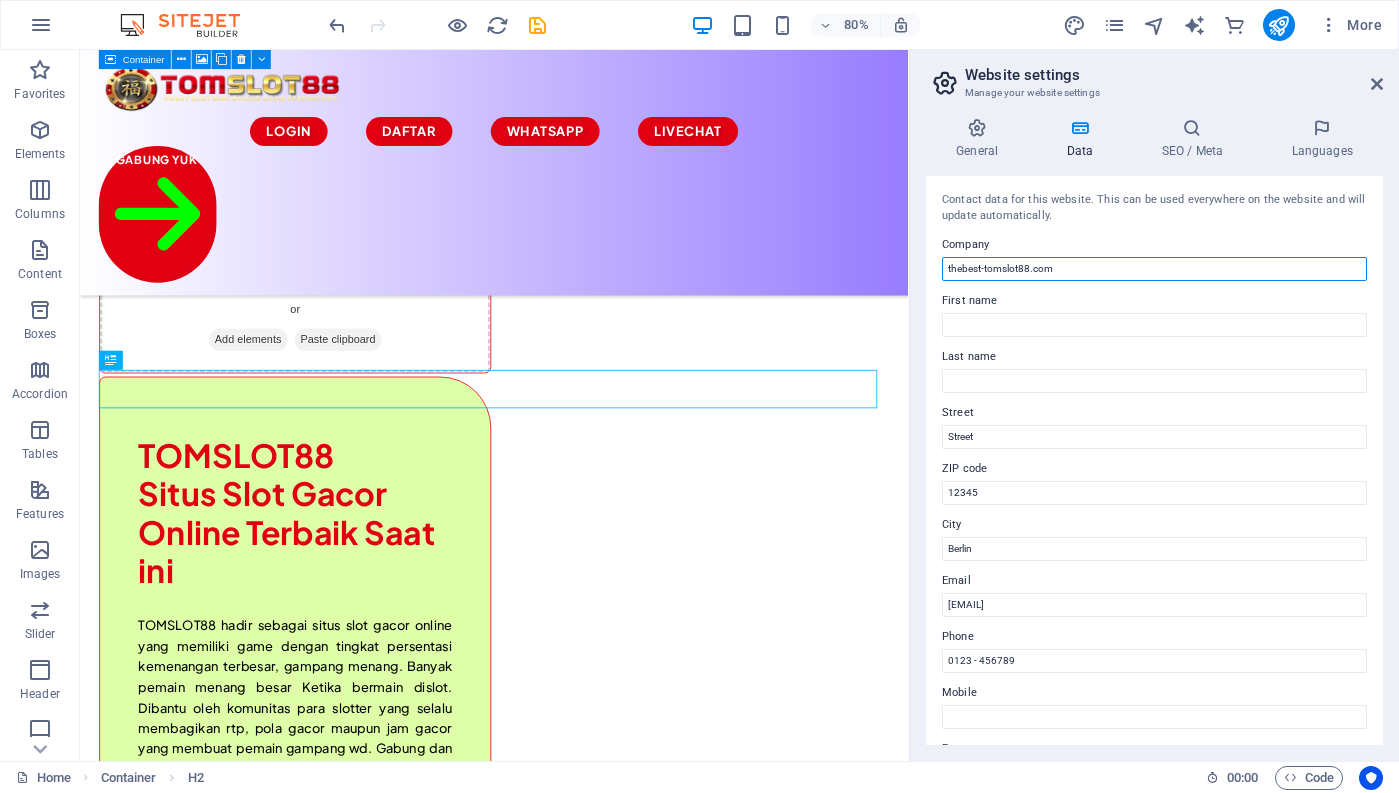 click on "thebest-tomslot88.com" at bounding box center (1154, 269) 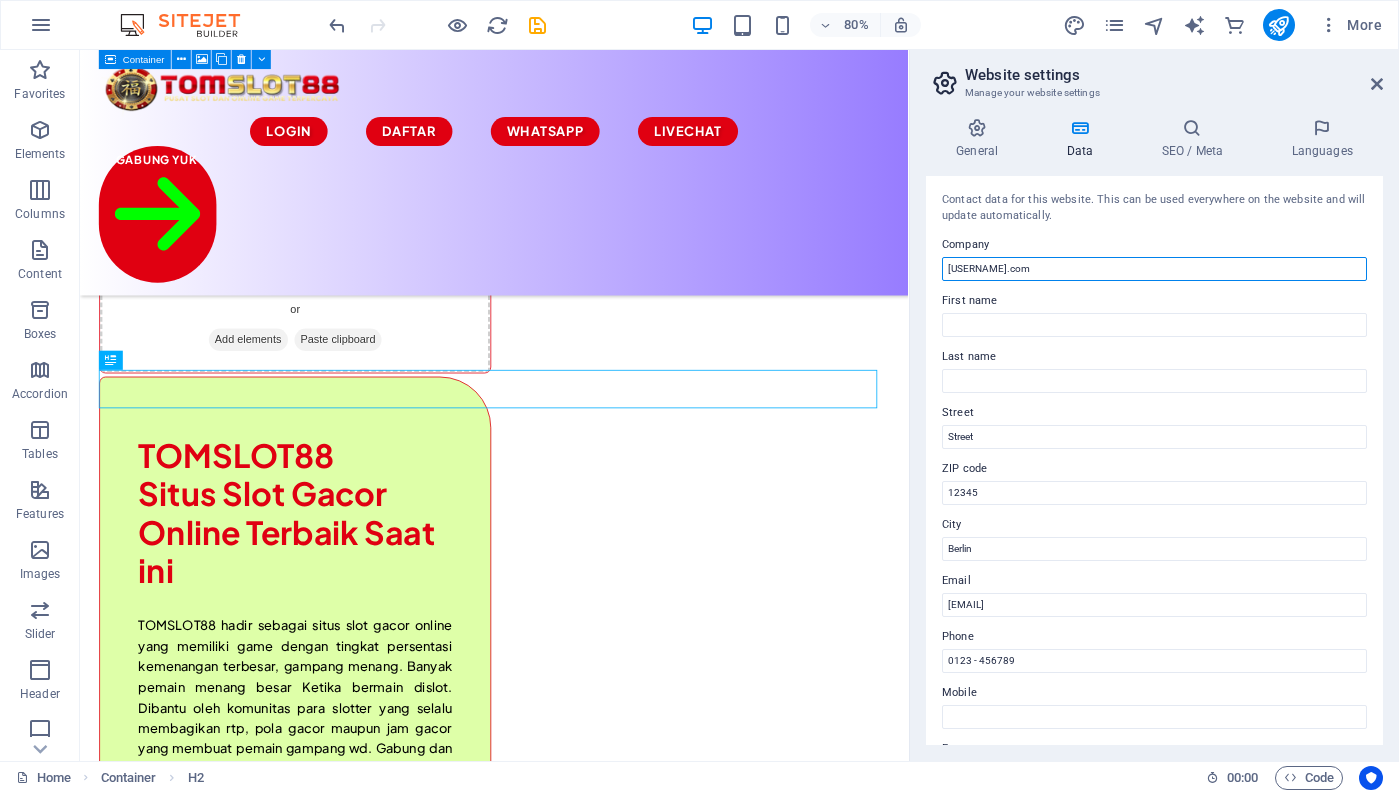 click on "tomslot88.com" at bounding box center (1154, 269) 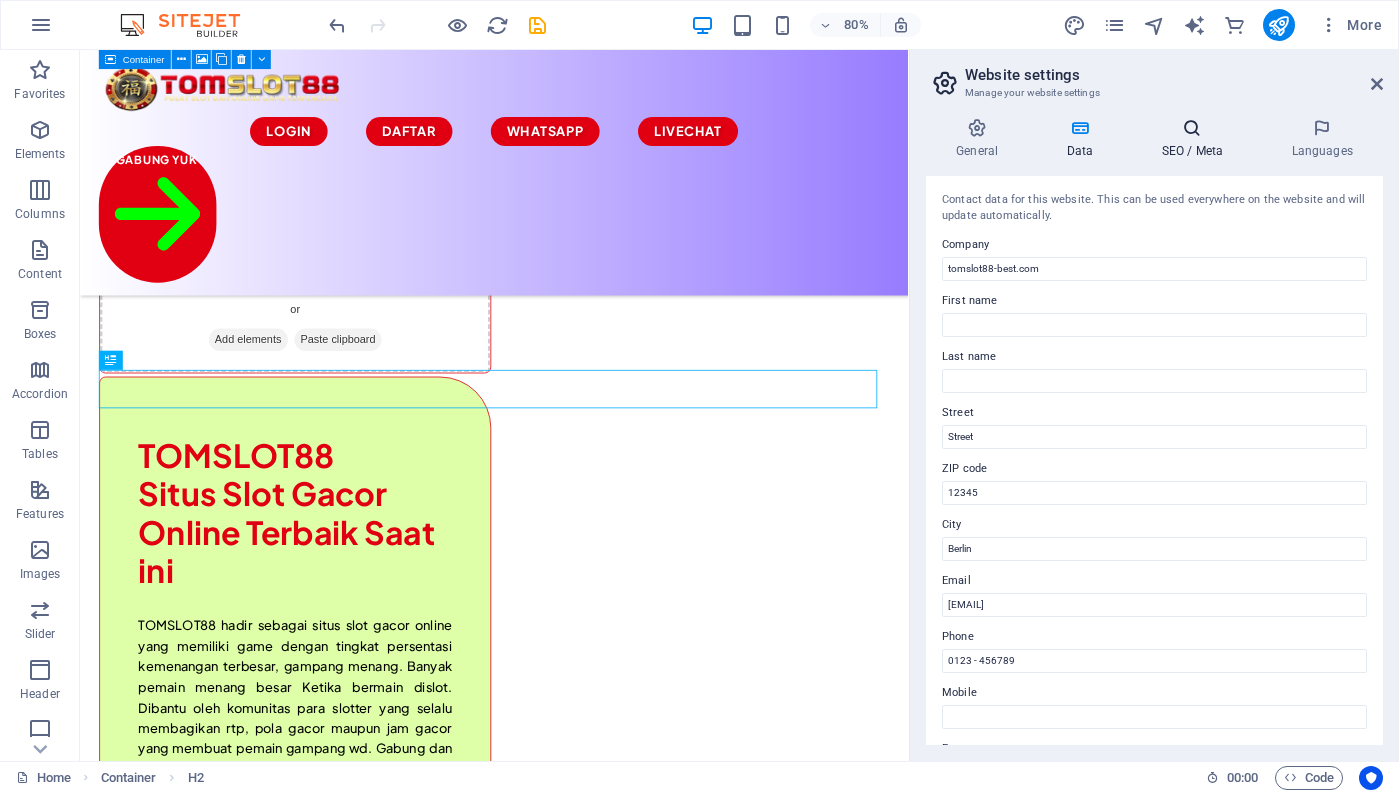 click on "SEO / Meta" at bounding box center (1196, 139) 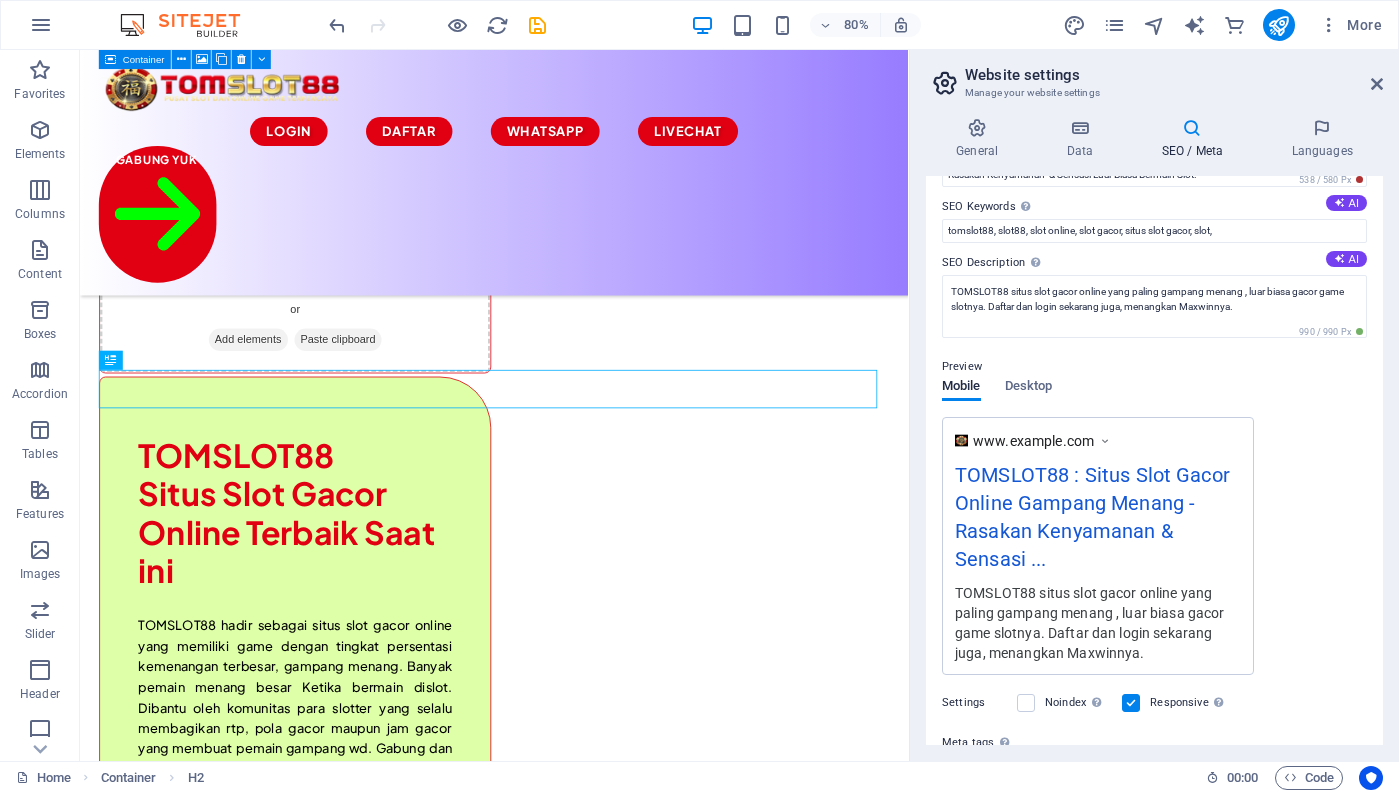 scroll, scrollTop: 0, scrollLeft: 0, axis: both 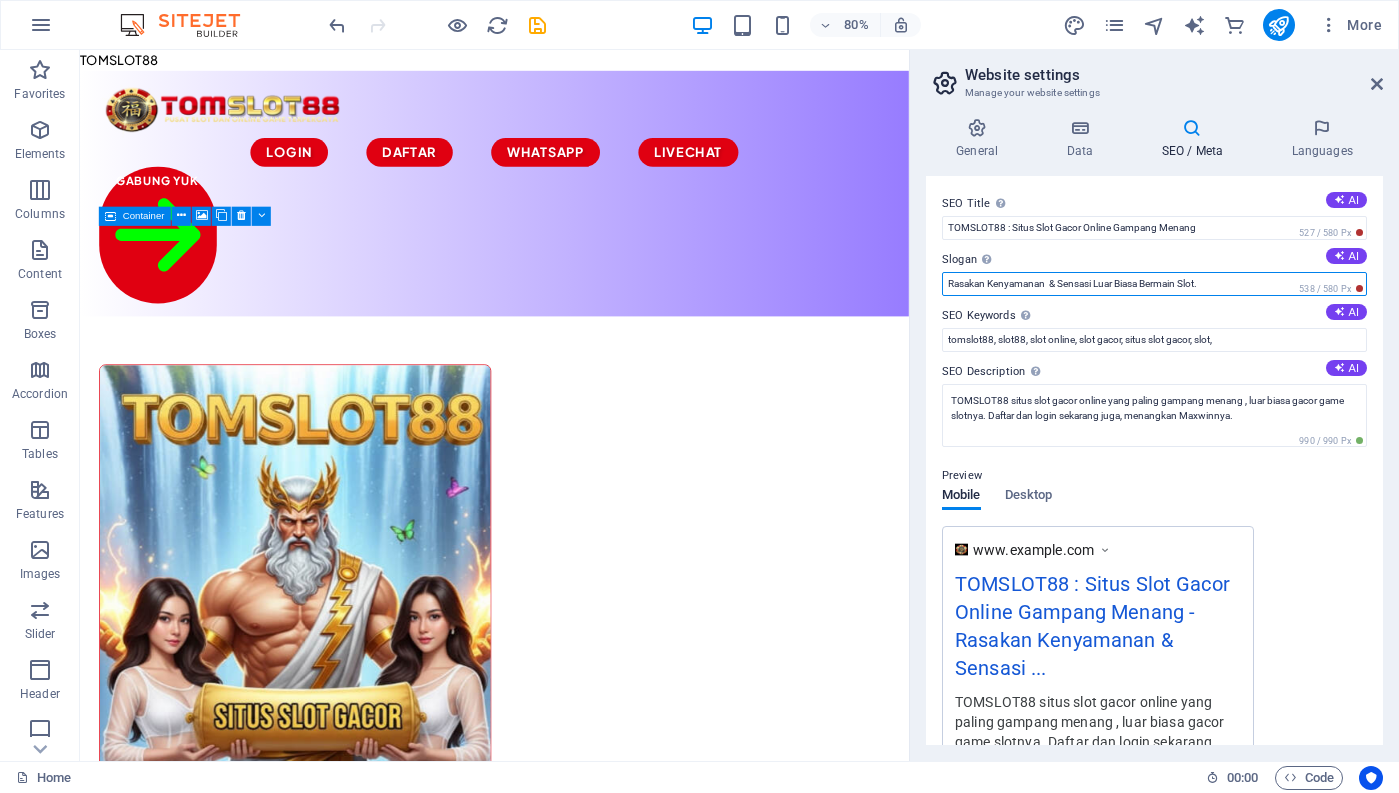click on "Rasakan Kenyamanan  & Sensasi Luar Biasa Bermain Slot." at bounding box center (1154, 284) 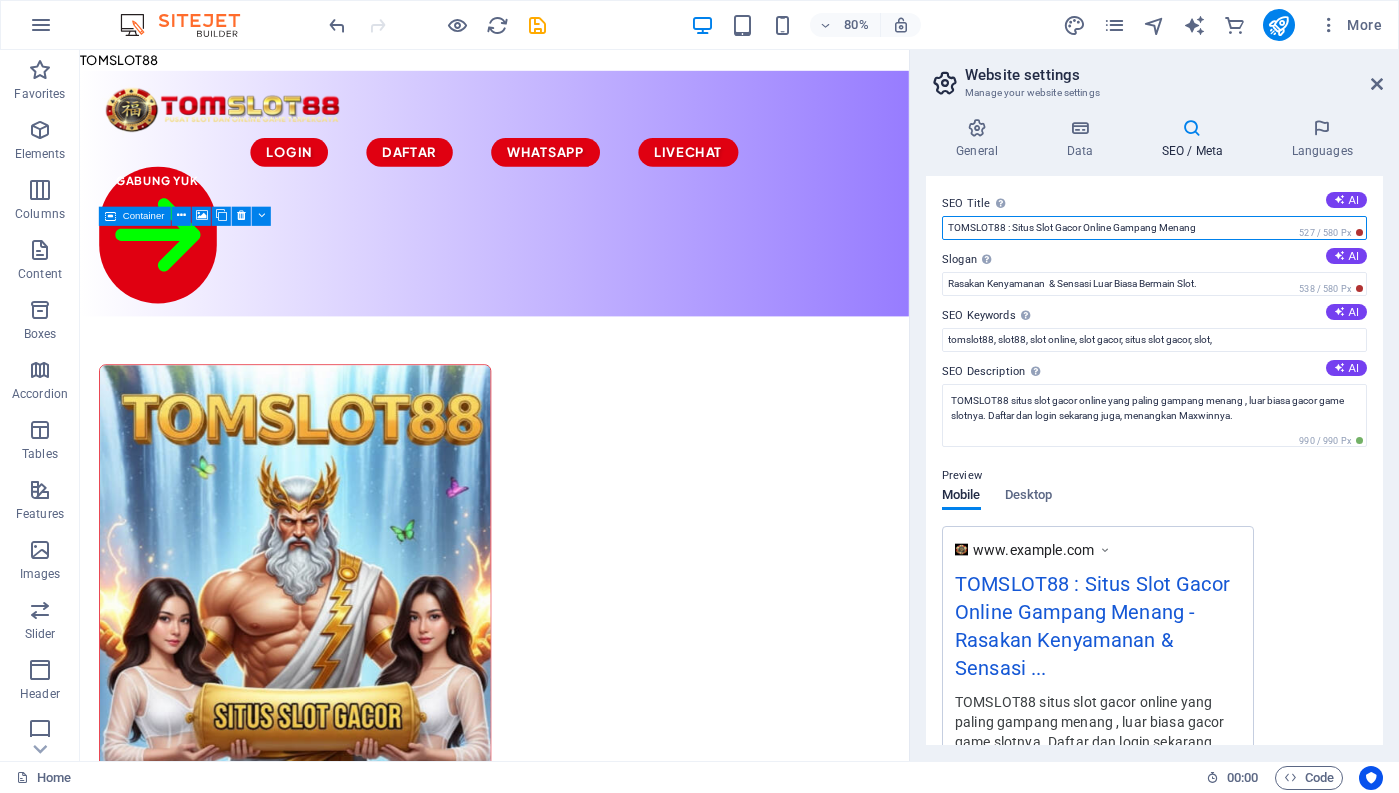 click on "TOMSLOT88 : Situs Slot Gacor Online Gampang Menang" at bounding box center [1154, 228] 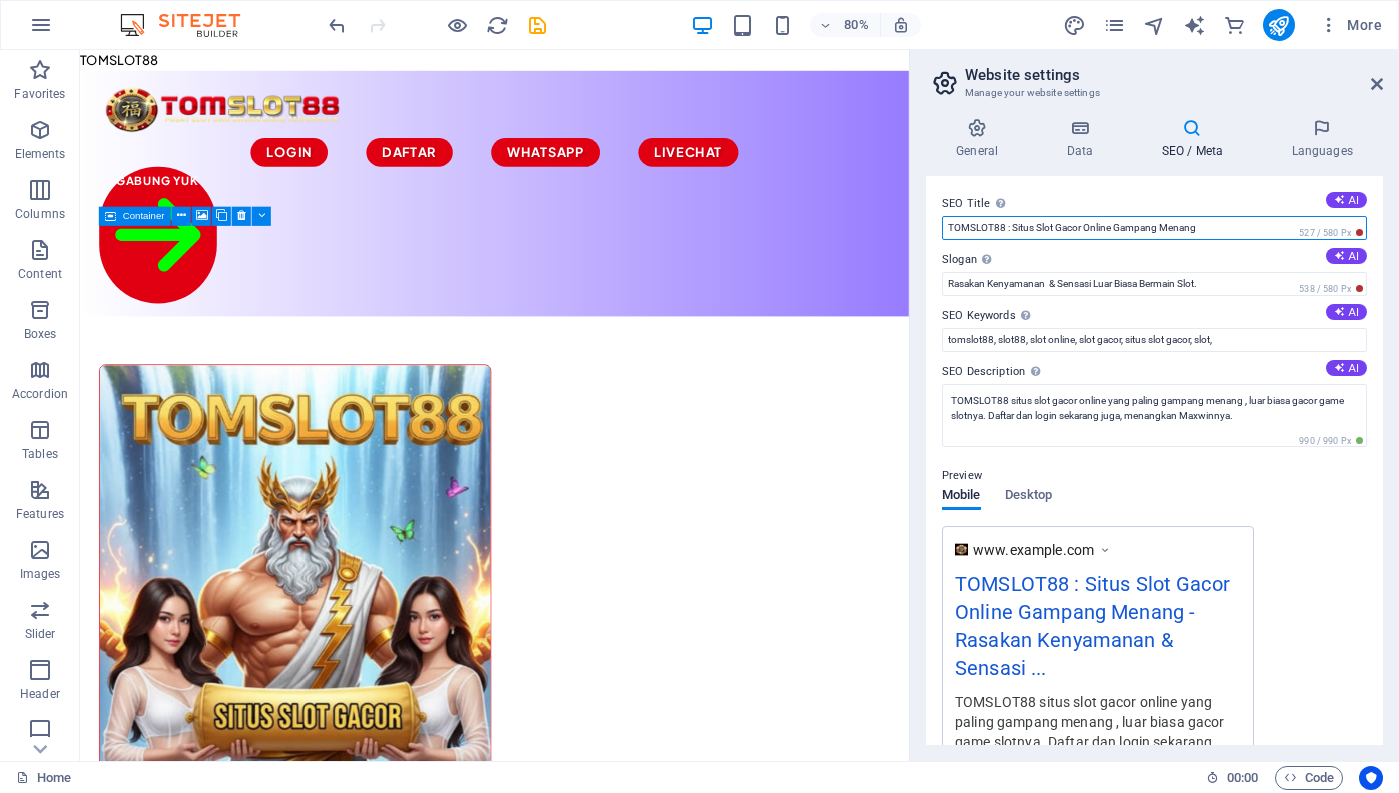drag, startPoint x: 1113, startPoint y: 228, endPoint x: 1087, endPoint y: 232, distance: 26.305893 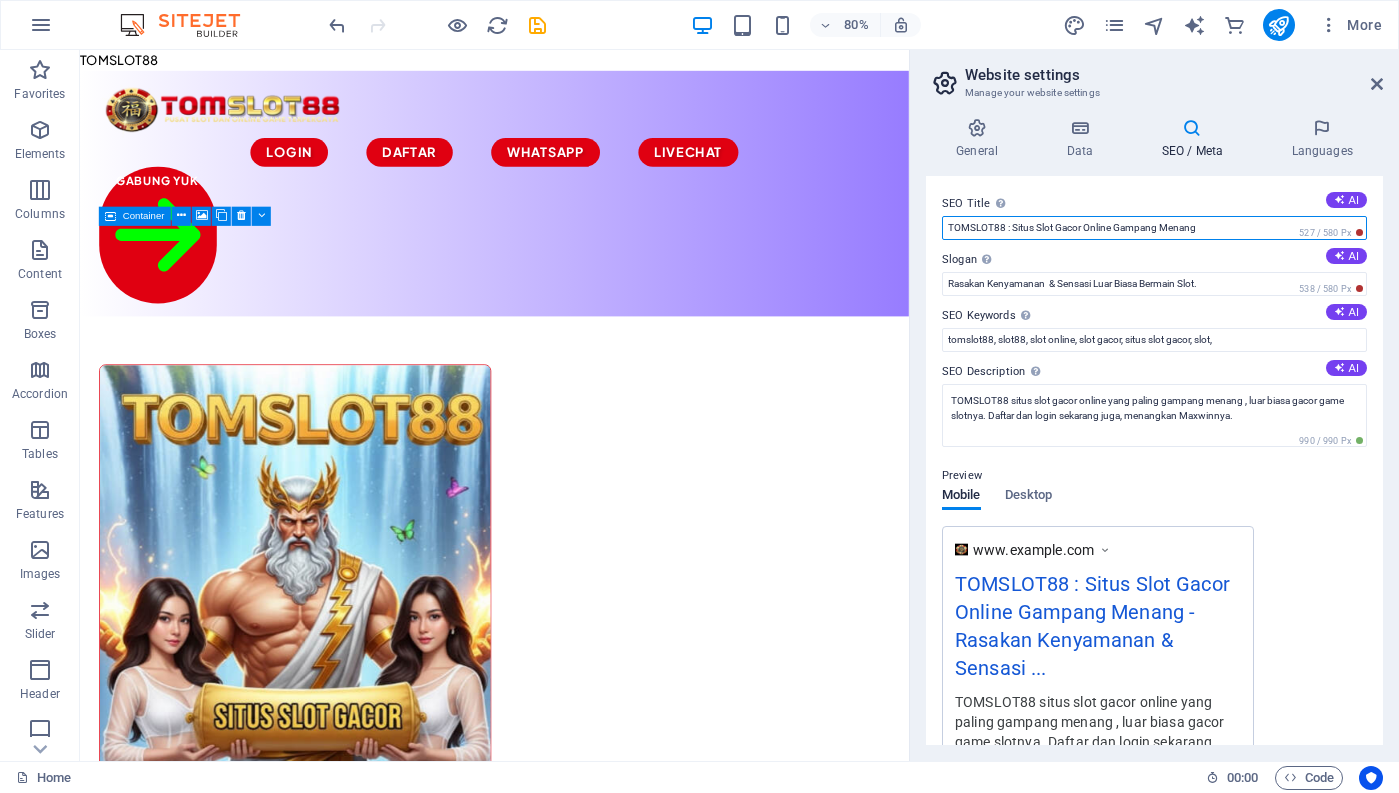click on "TOMSLOT88 : Situs Slot Gacor Online Gampang Menang" at bounding box center (1154, 228) 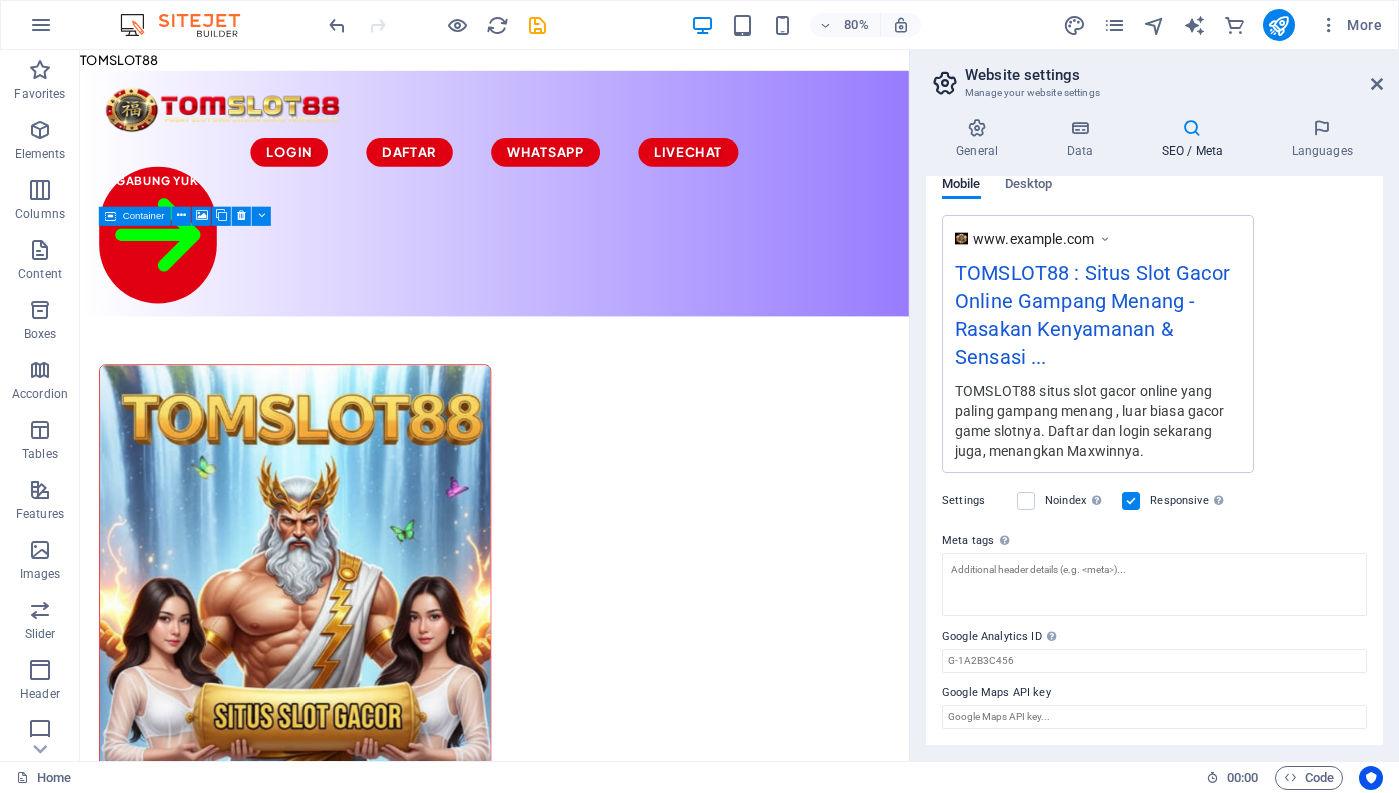 scroll, scrollTop: 0, scrollLeft: 0, axis: both 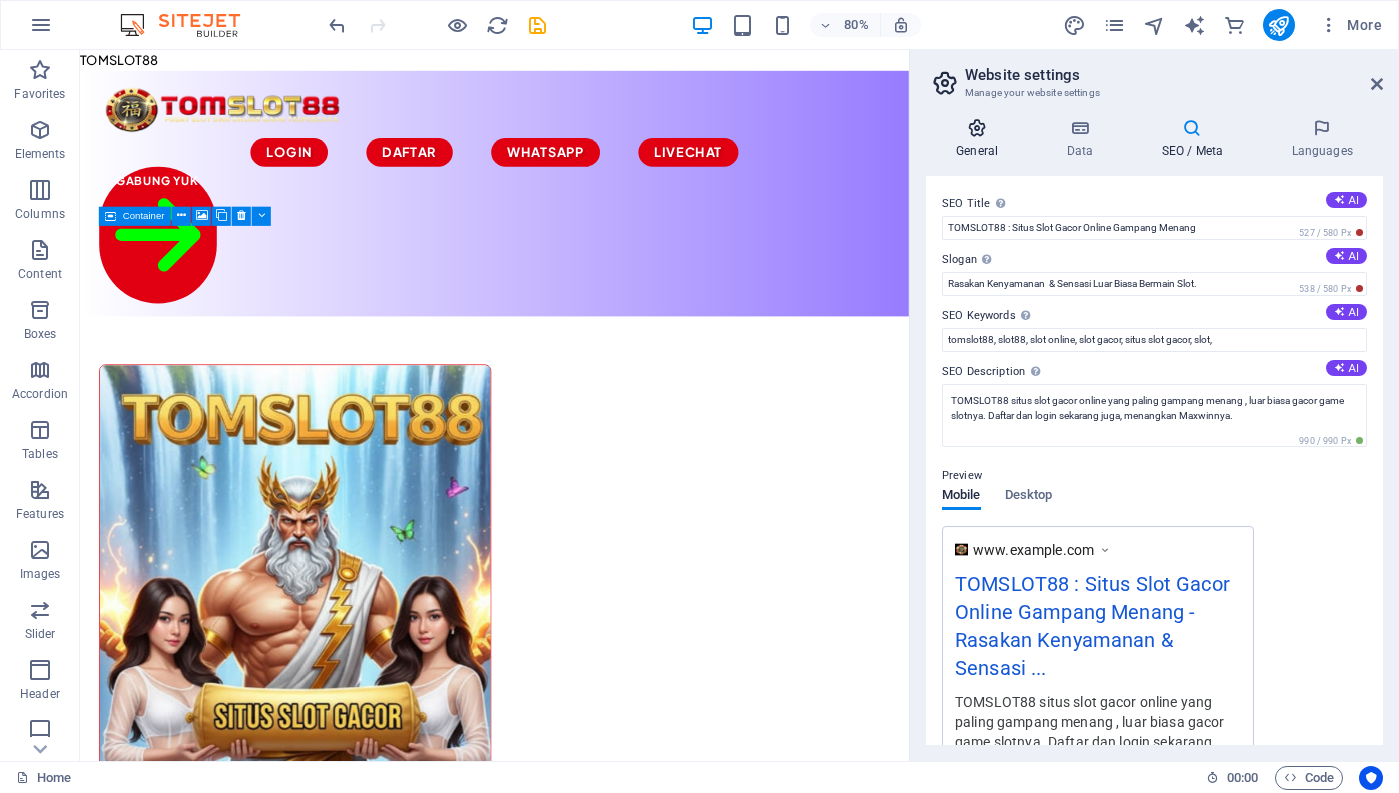 click at bounding box center [977, 128] 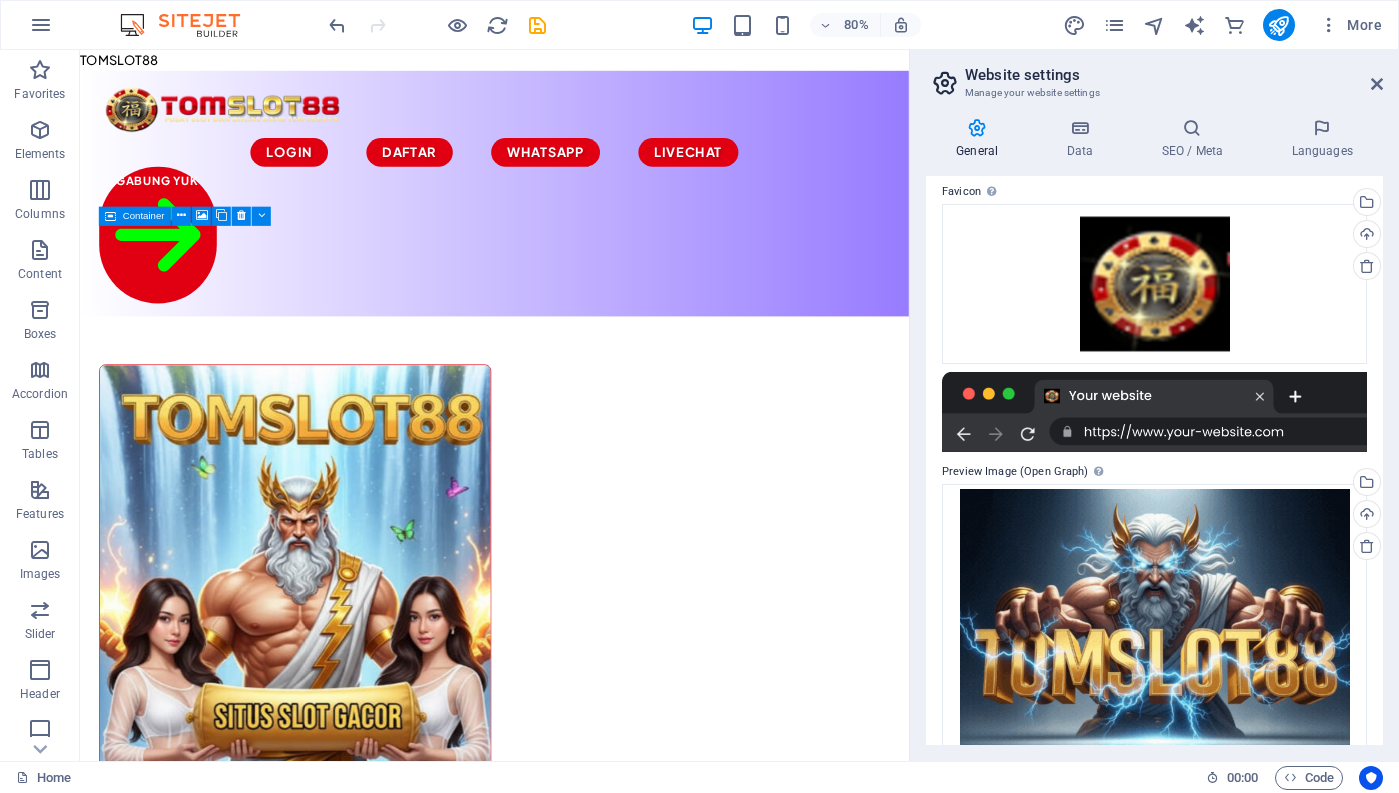 scroll, scrollTop: 0, scrollLeft: 0, axis: both 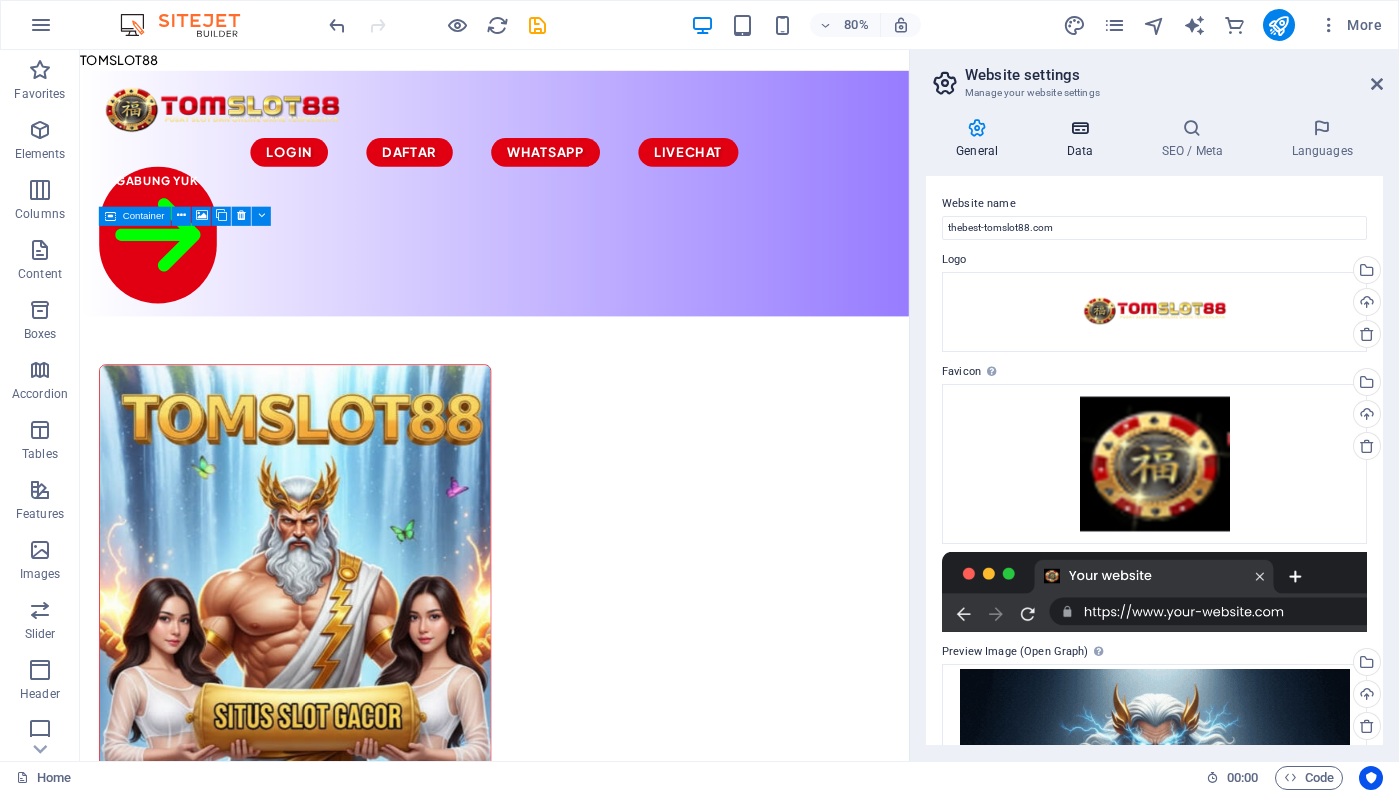 drag, startPoint x: 1059, startPoint y: 129, endPoint x: 1109, endPoint y: 127, distance: 50.039986 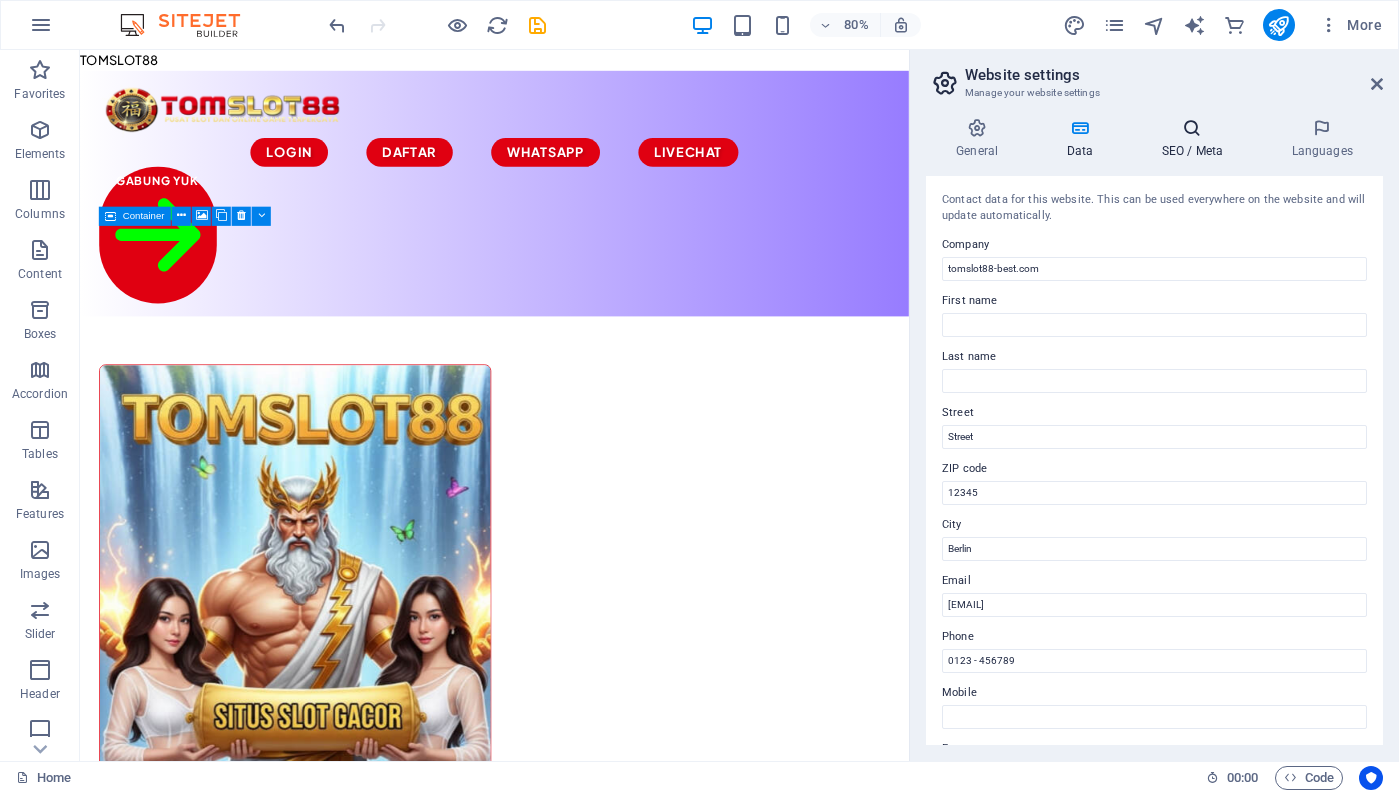 click at bounding box center (1192, 128) 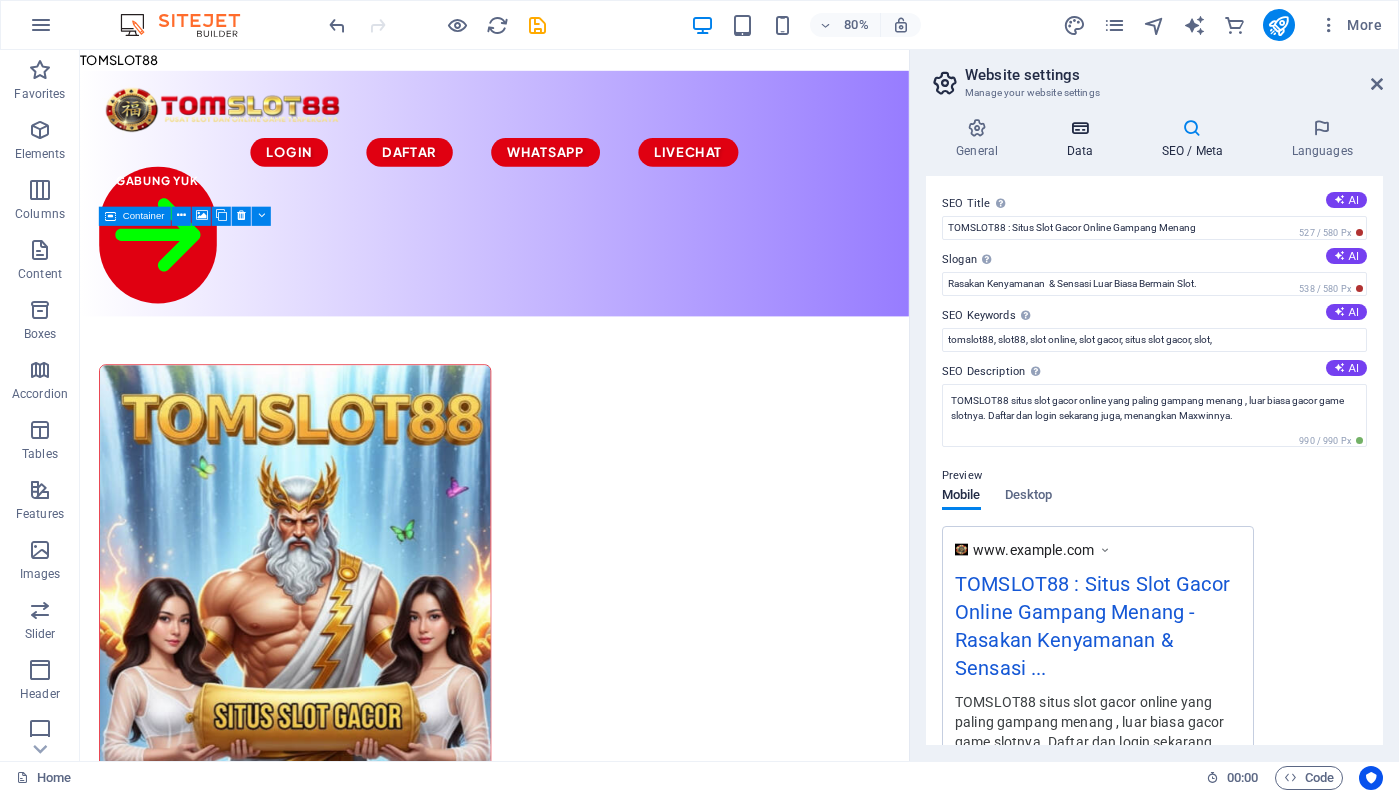 click at bounding box center (1079, 128) 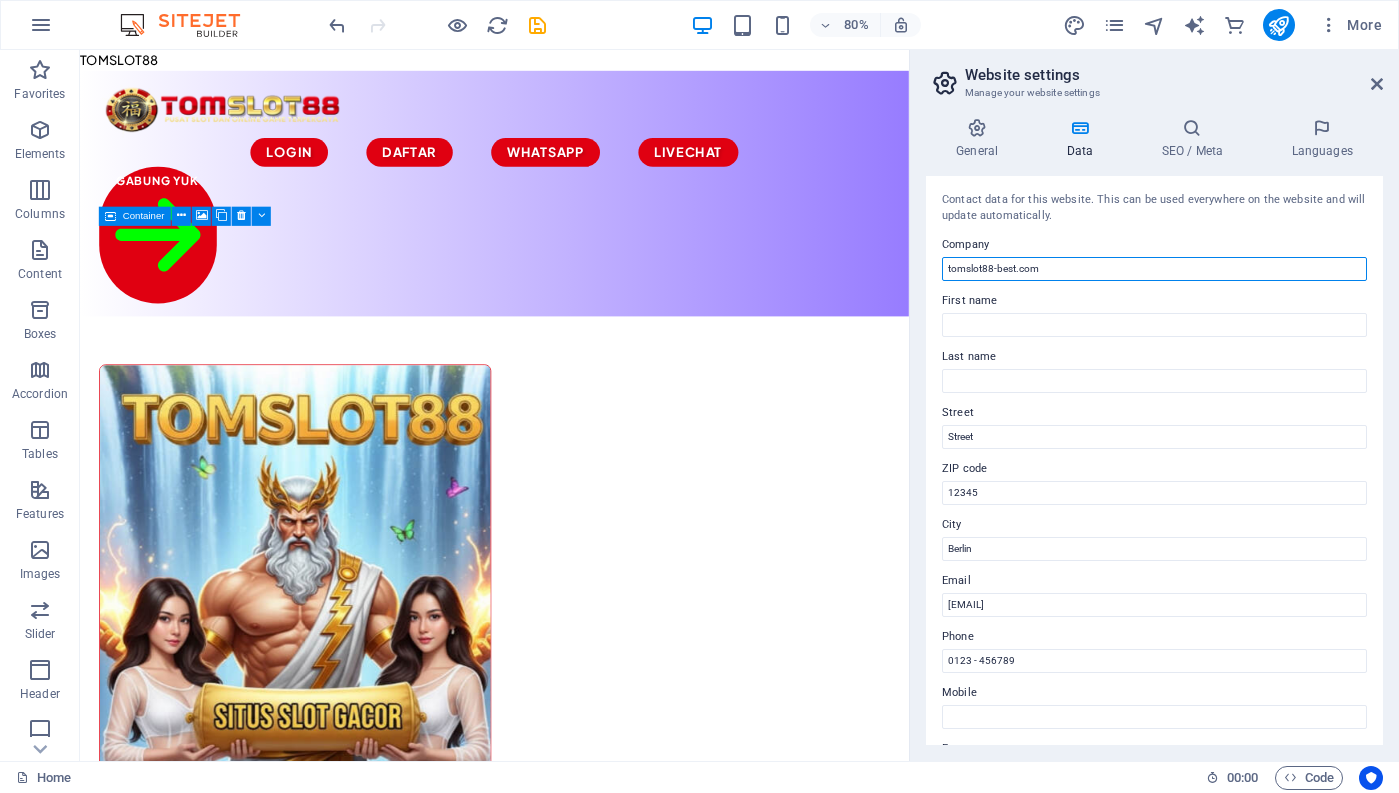click on "tomslot88-best.com" at bounding box center (1154, 269) 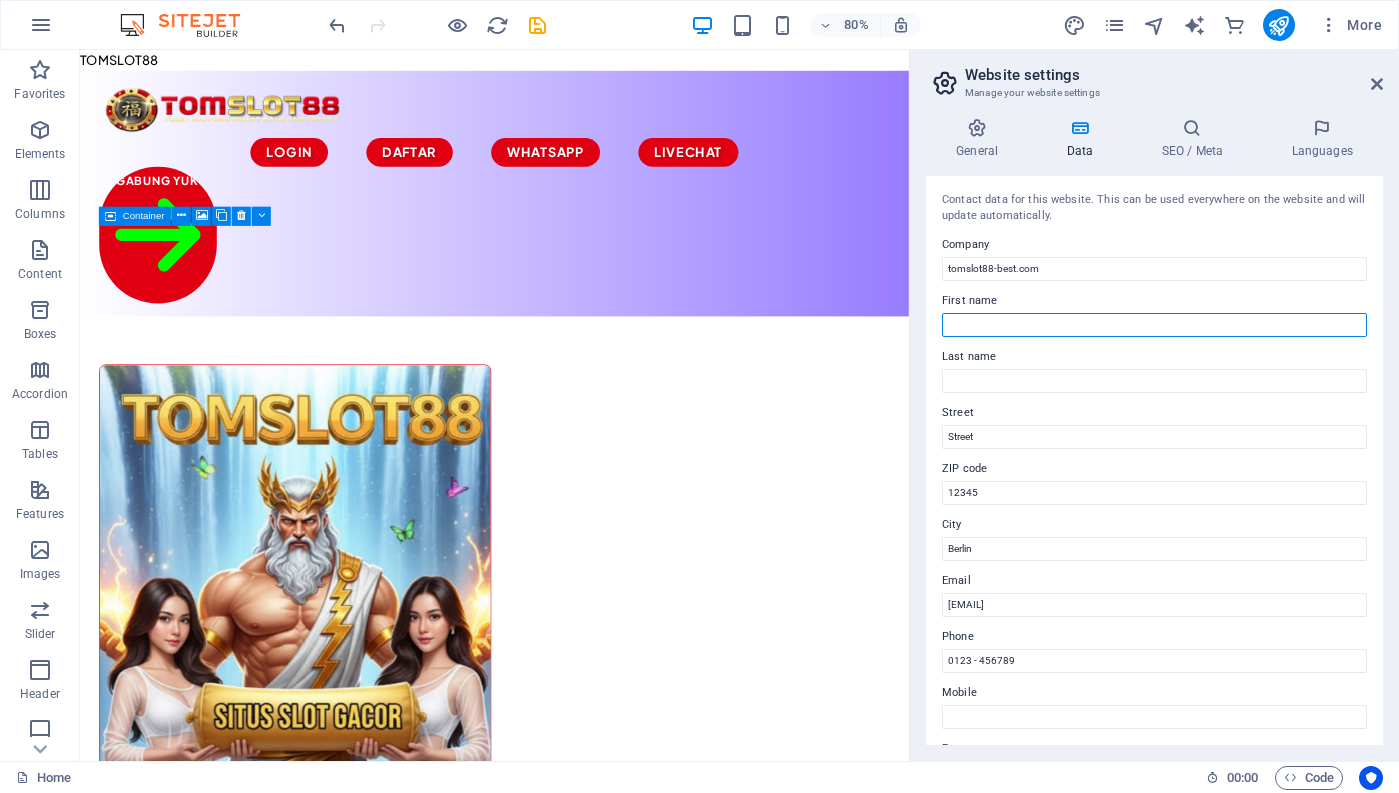 click on "First name" at bounding box center (1154, 325) 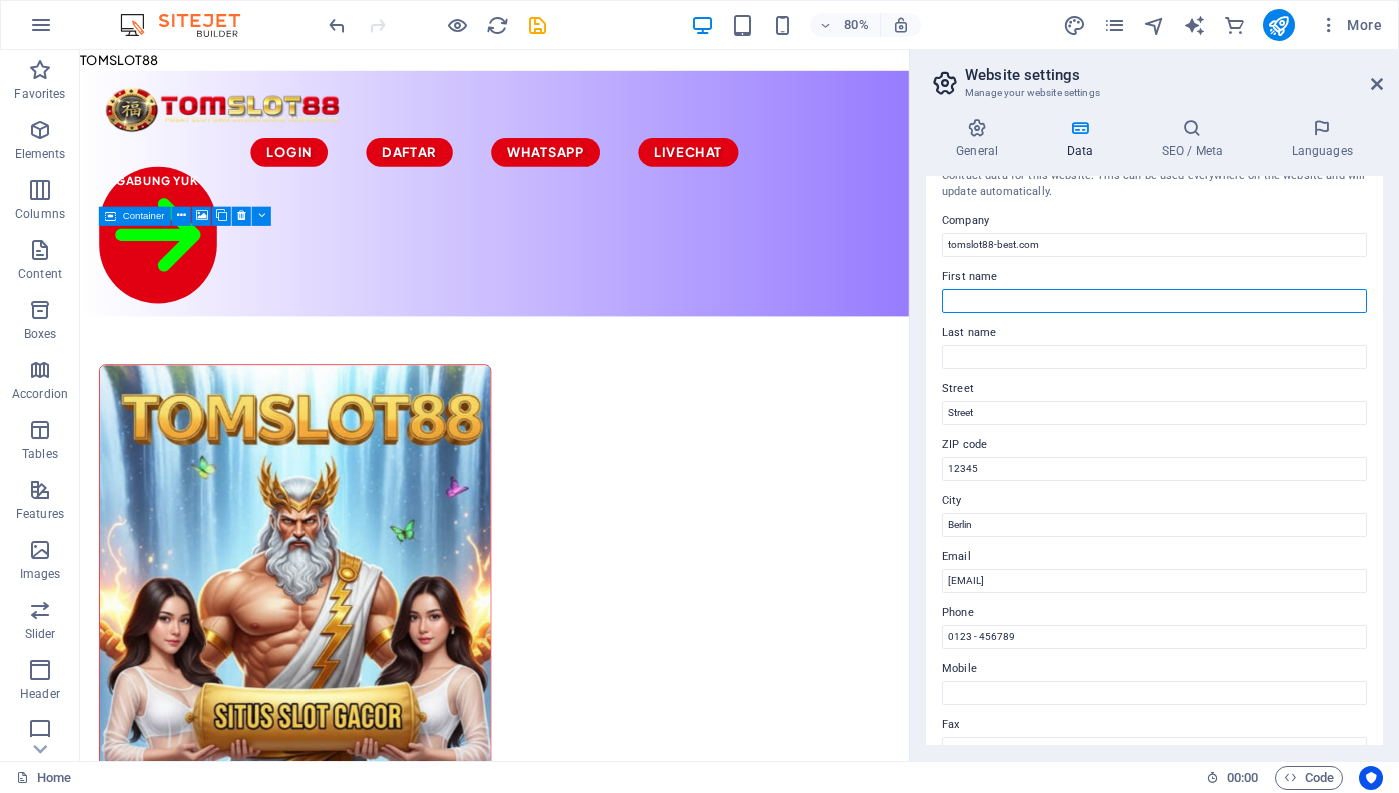 scroll, scrollTop: 0, scrollLeft: 0, axis: both 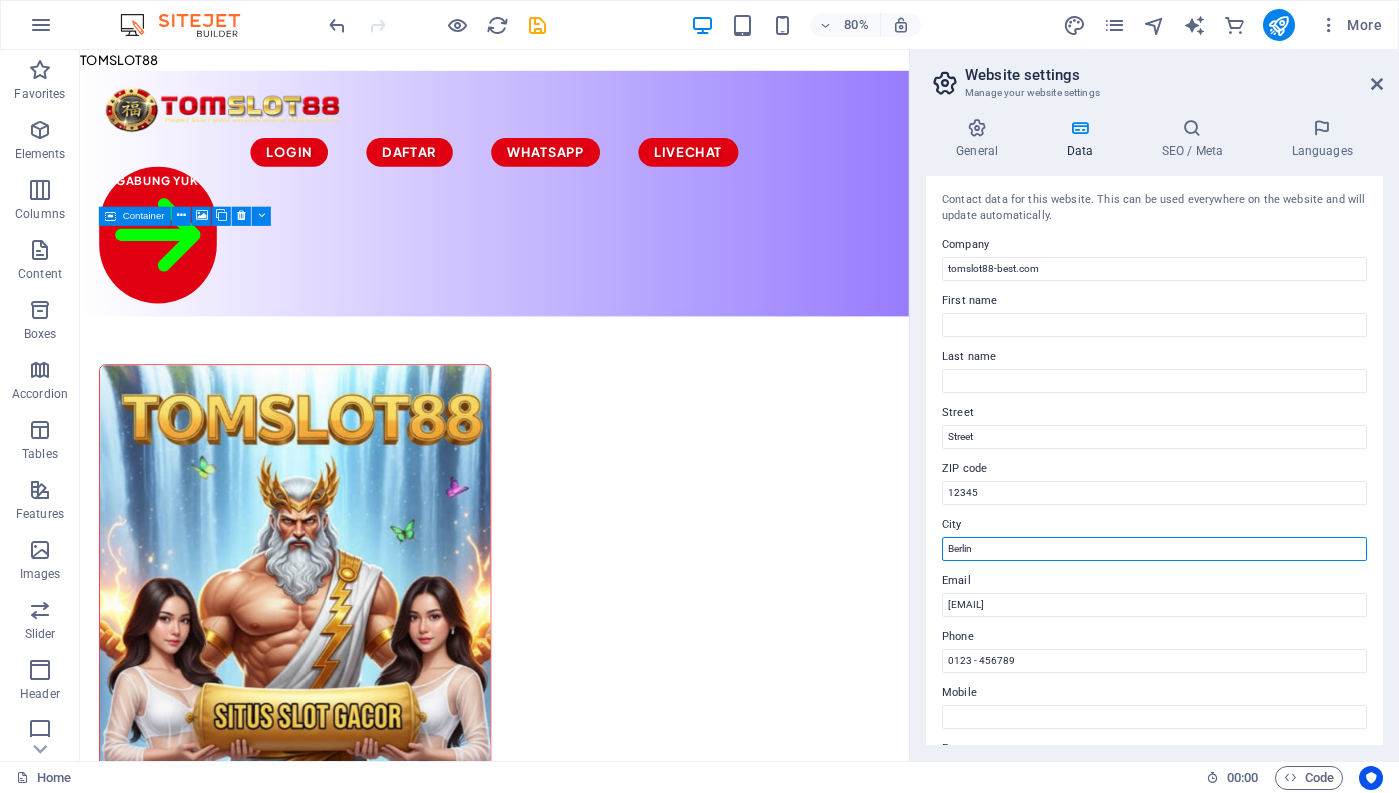 drag, startPoint x: 981, startPoint y: 547, endPoint x: 916, endPoint y: 549, distance: 65.03076 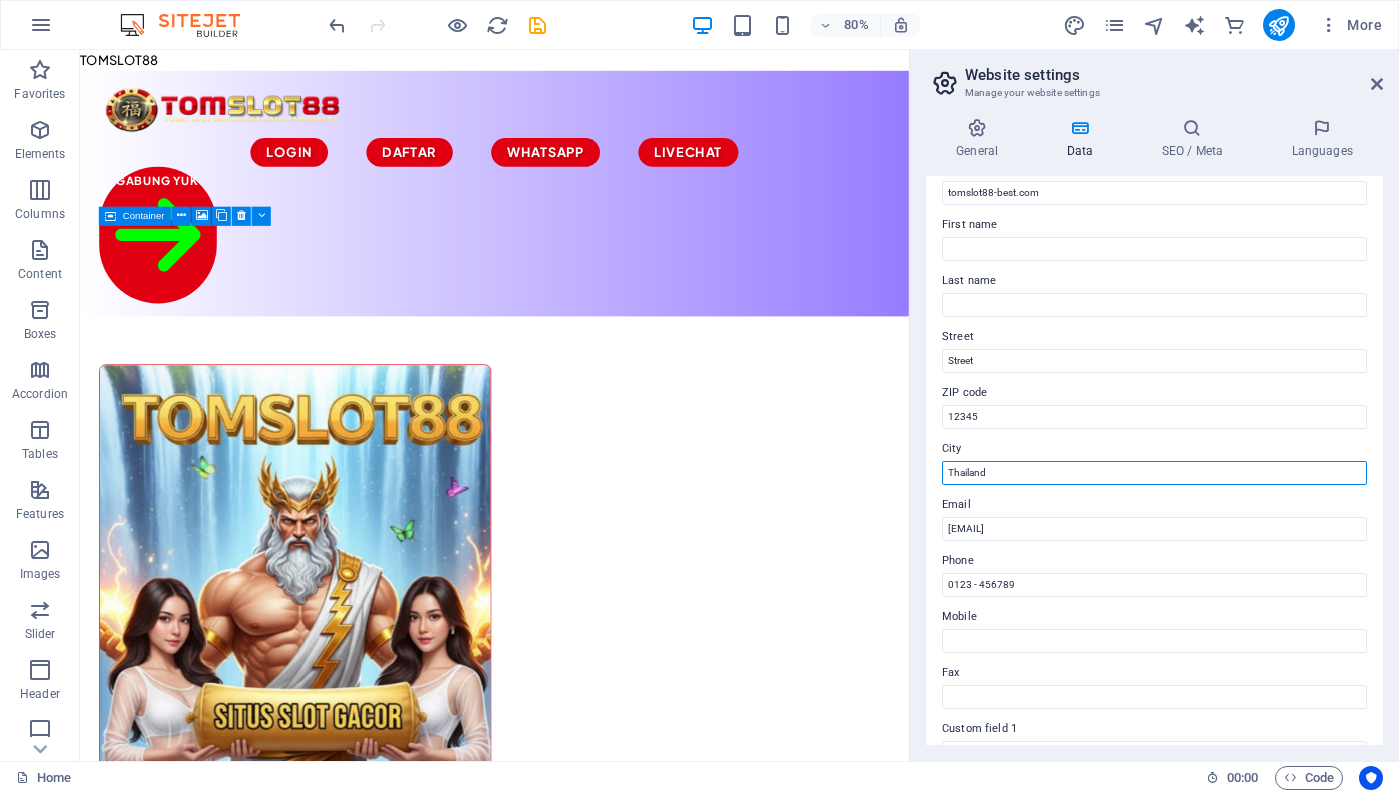 scroll, scrollTop: 100, scrollLeft: 0, axis: vertical 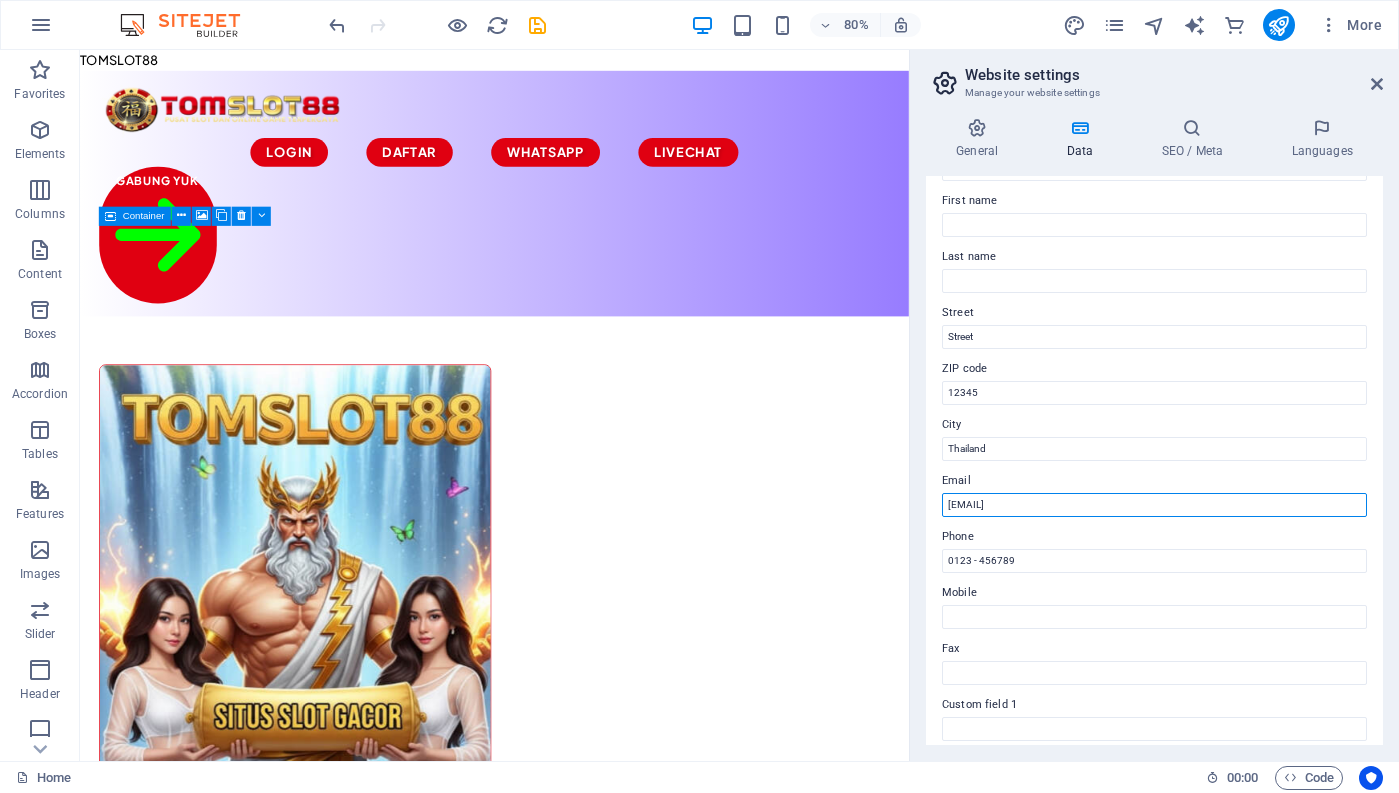 click on "[EMAIL]" at bounding box center (1154, 505) 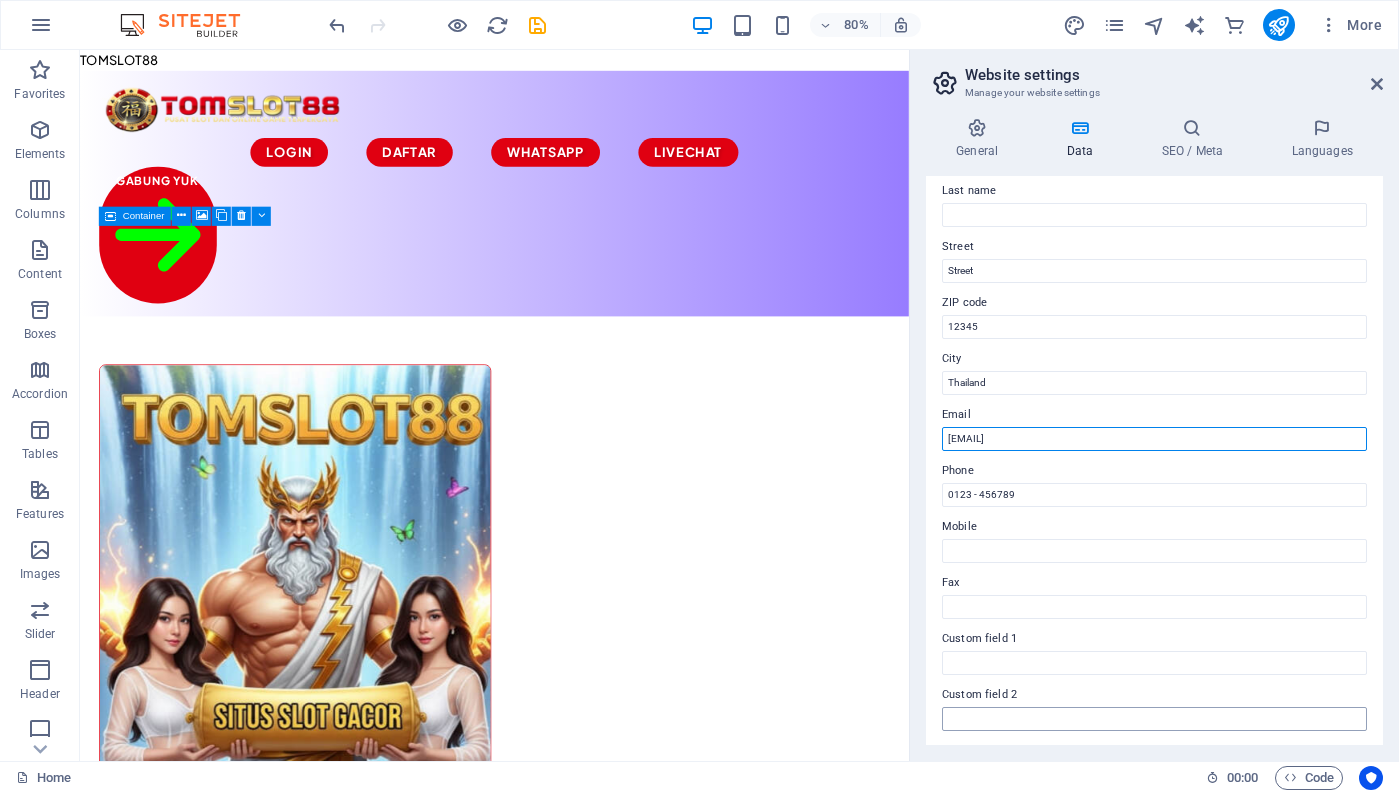 scroll, scrollTop: 0, scrollLeft: 0, axis: both 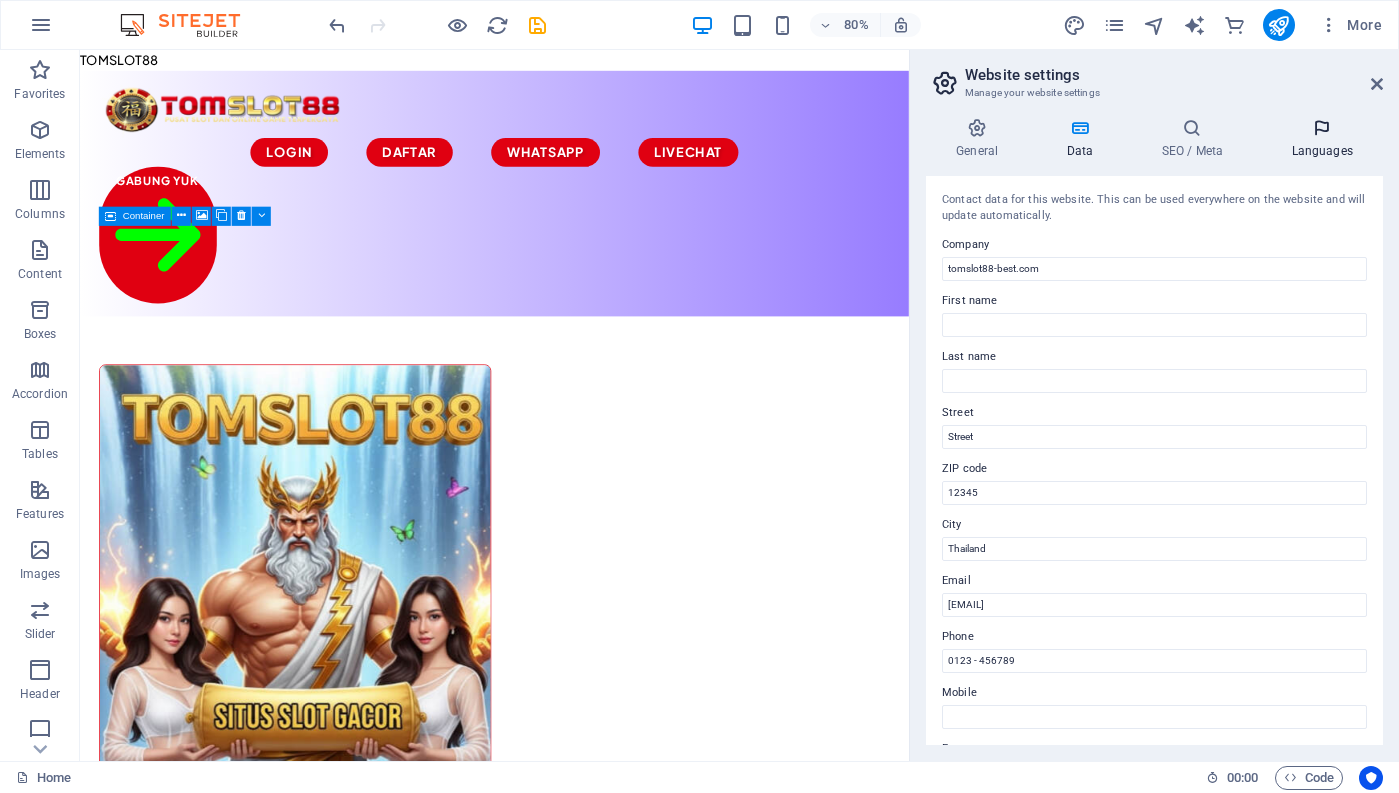 click on "Languages" at bounding box center (1322, 139) 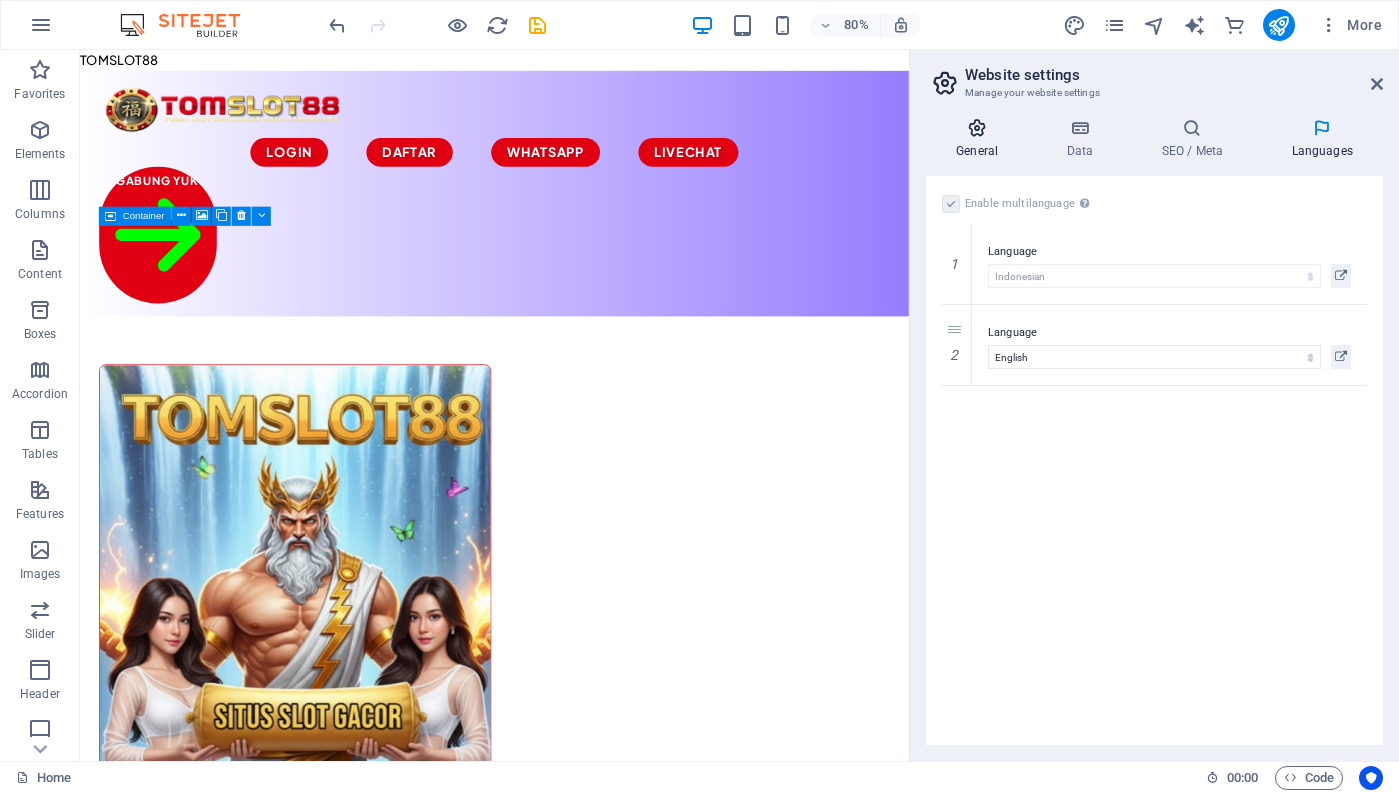 click on "General" at bounding box center (981, 139) 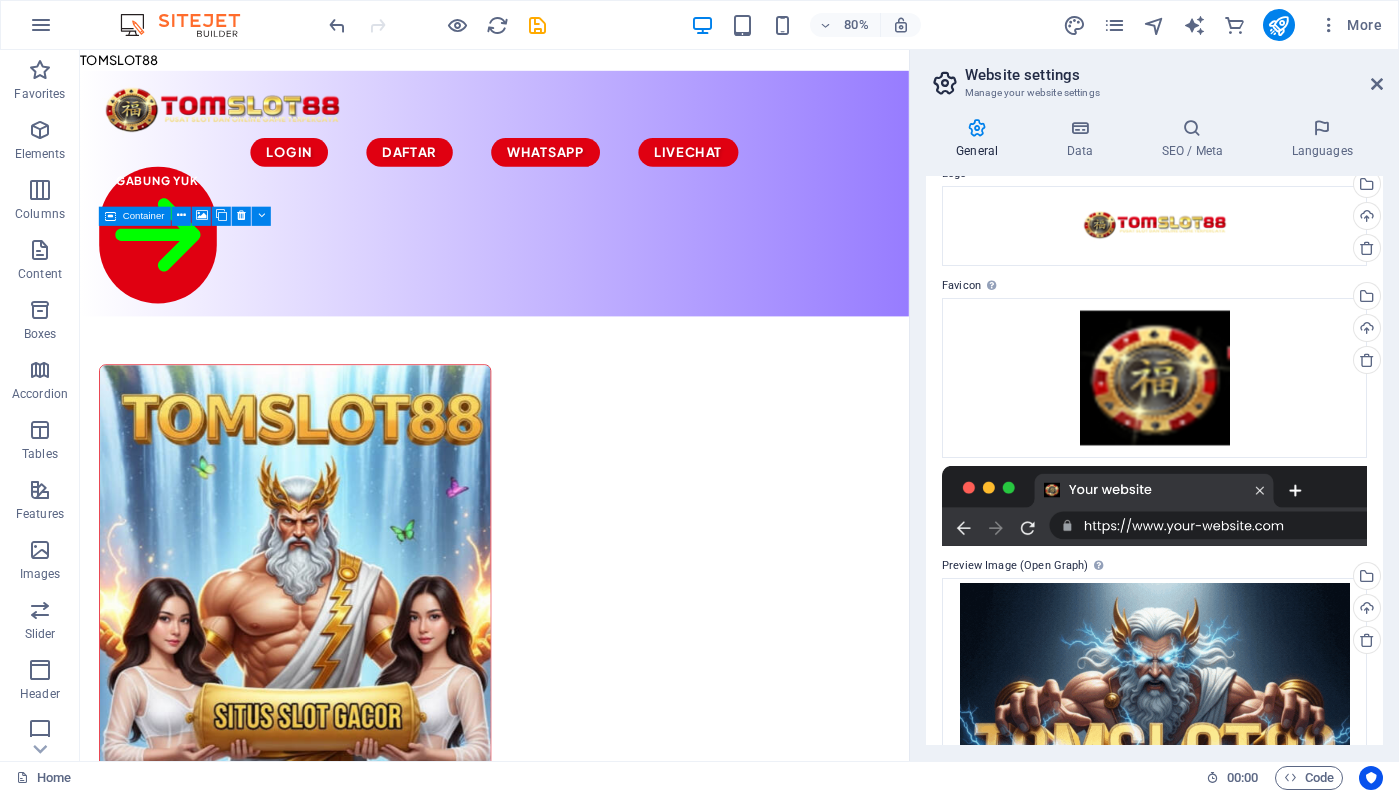 scroll, scrollTop: 0, scrollLeft: 0, axis: both 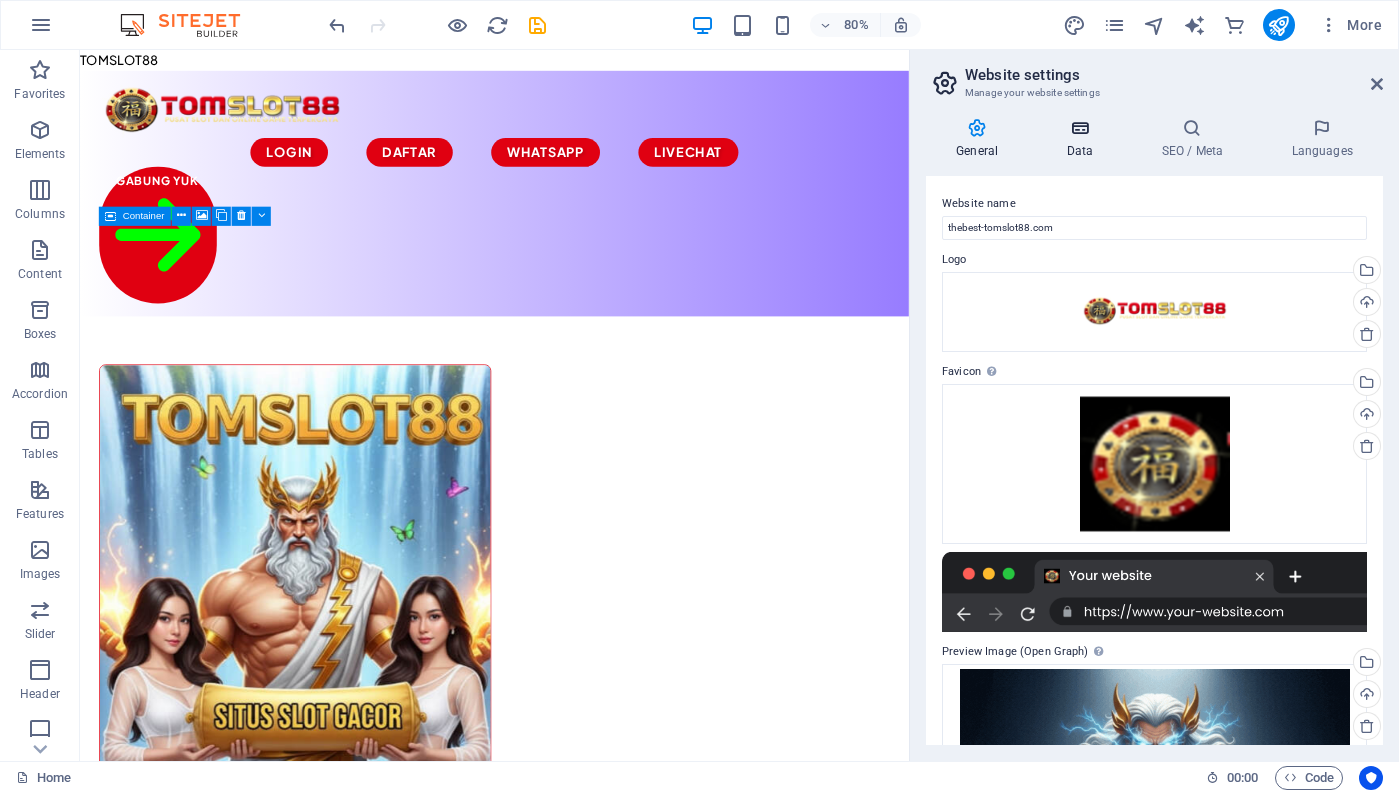 click at bounding box center [1079, 128] 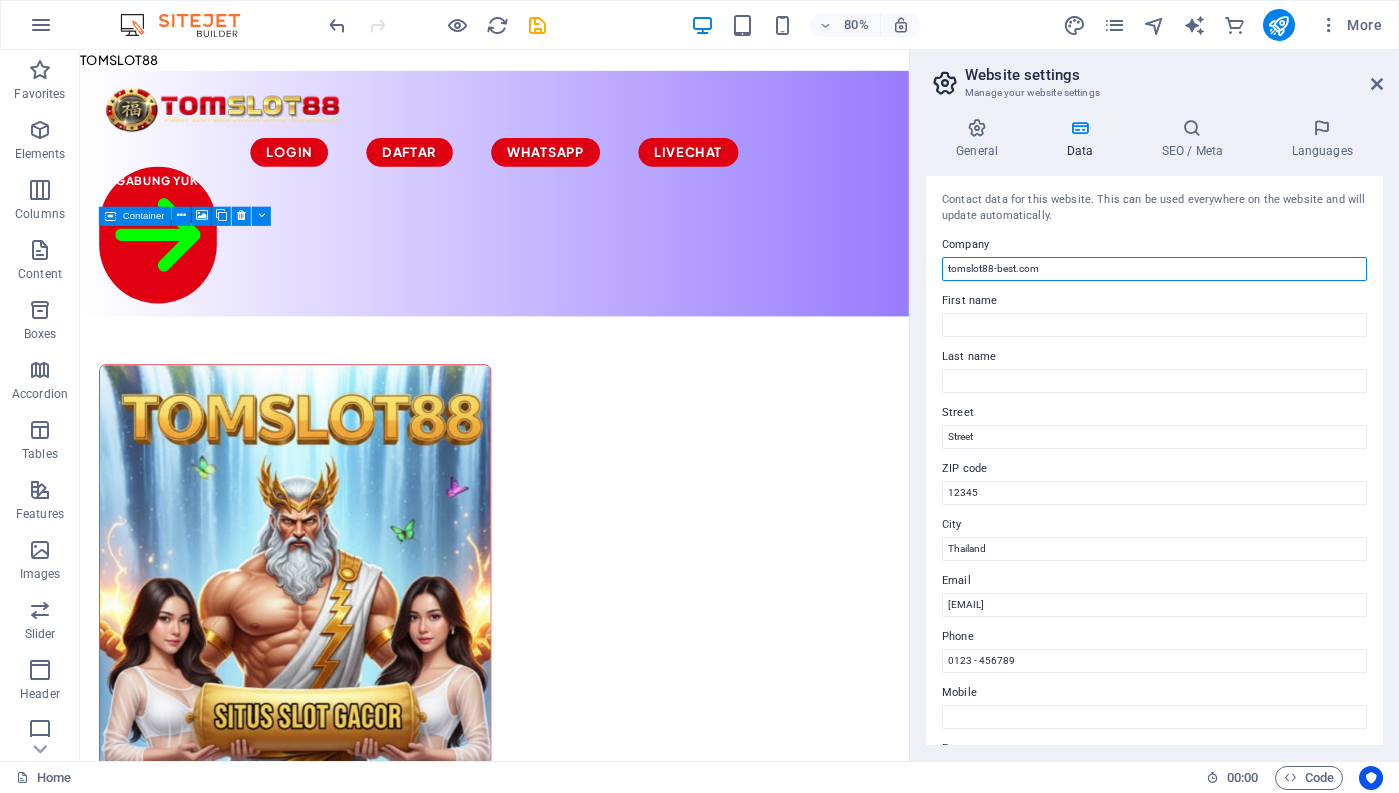click on "tomslot88-best.com" at bounding box center (1154, 269) 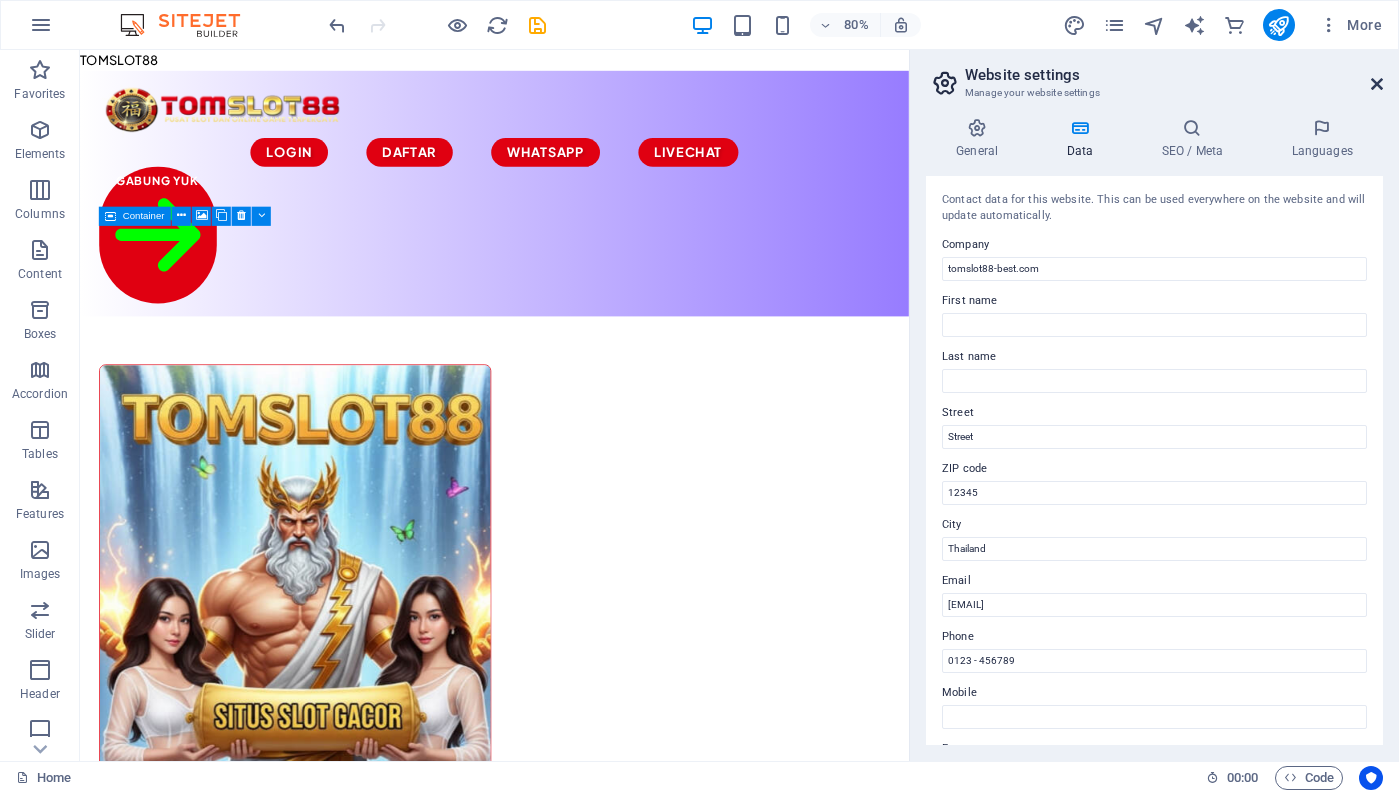 click at bounding box center (1377, 84) 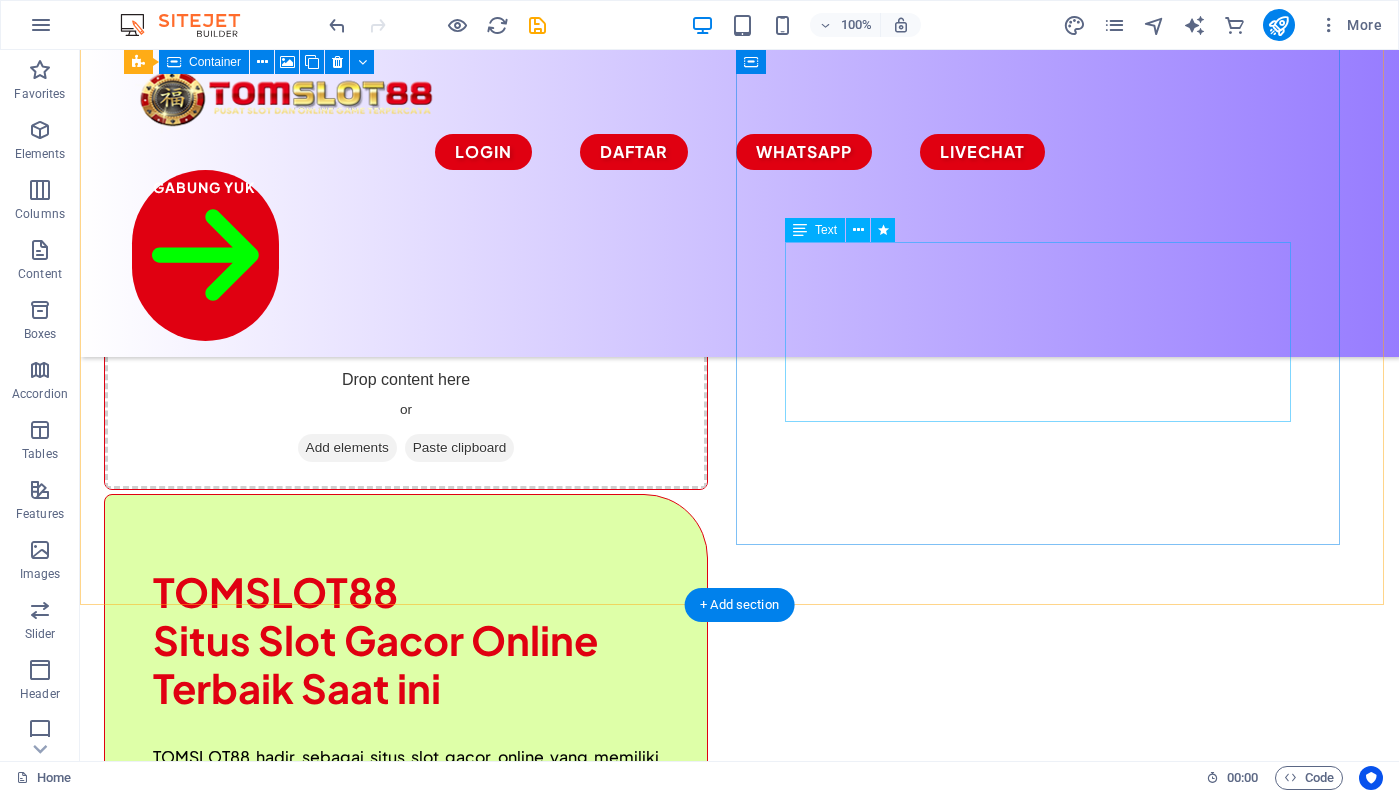 scroll, scrollTop: 700, scrollLeft: 0, axis: vertical 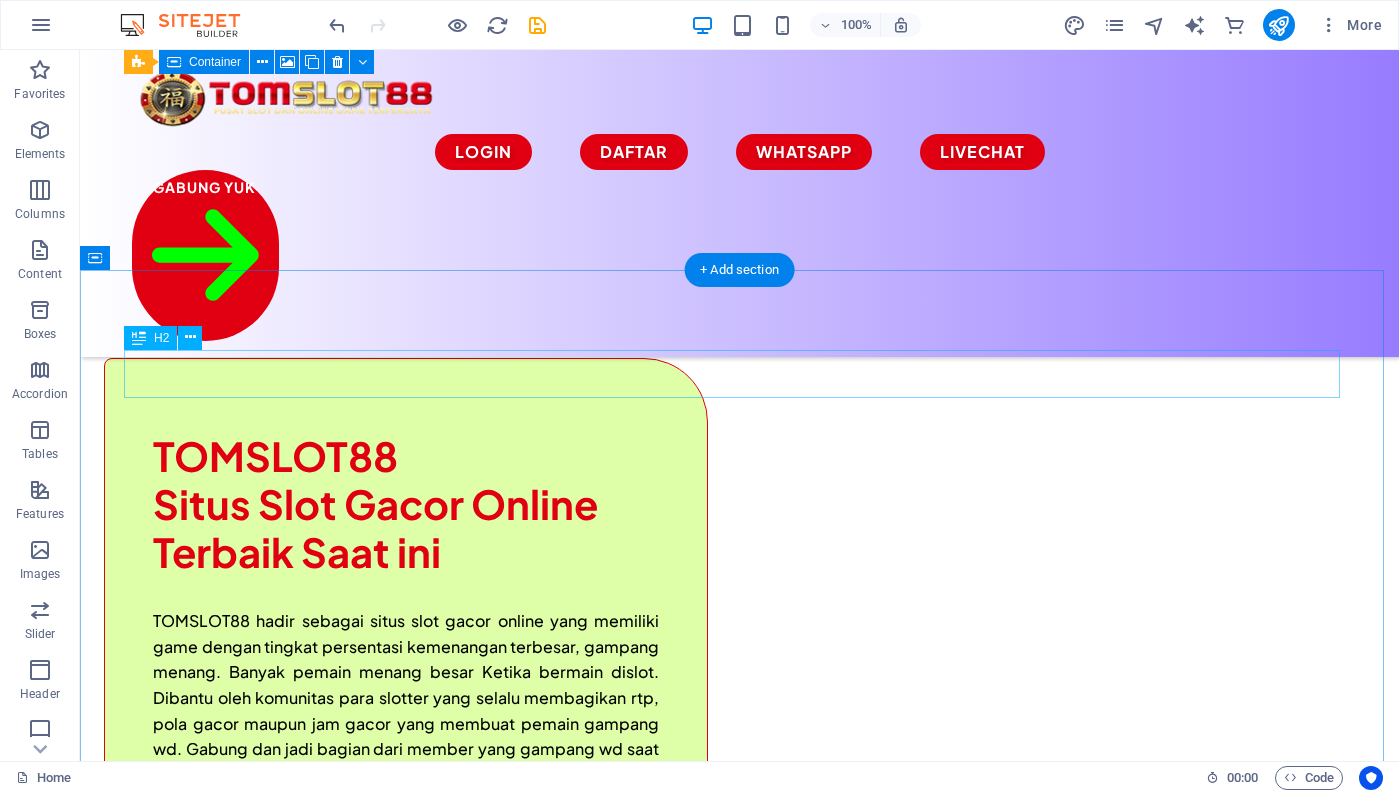 click on "Shop the look" at bounding box center [740, 1220] 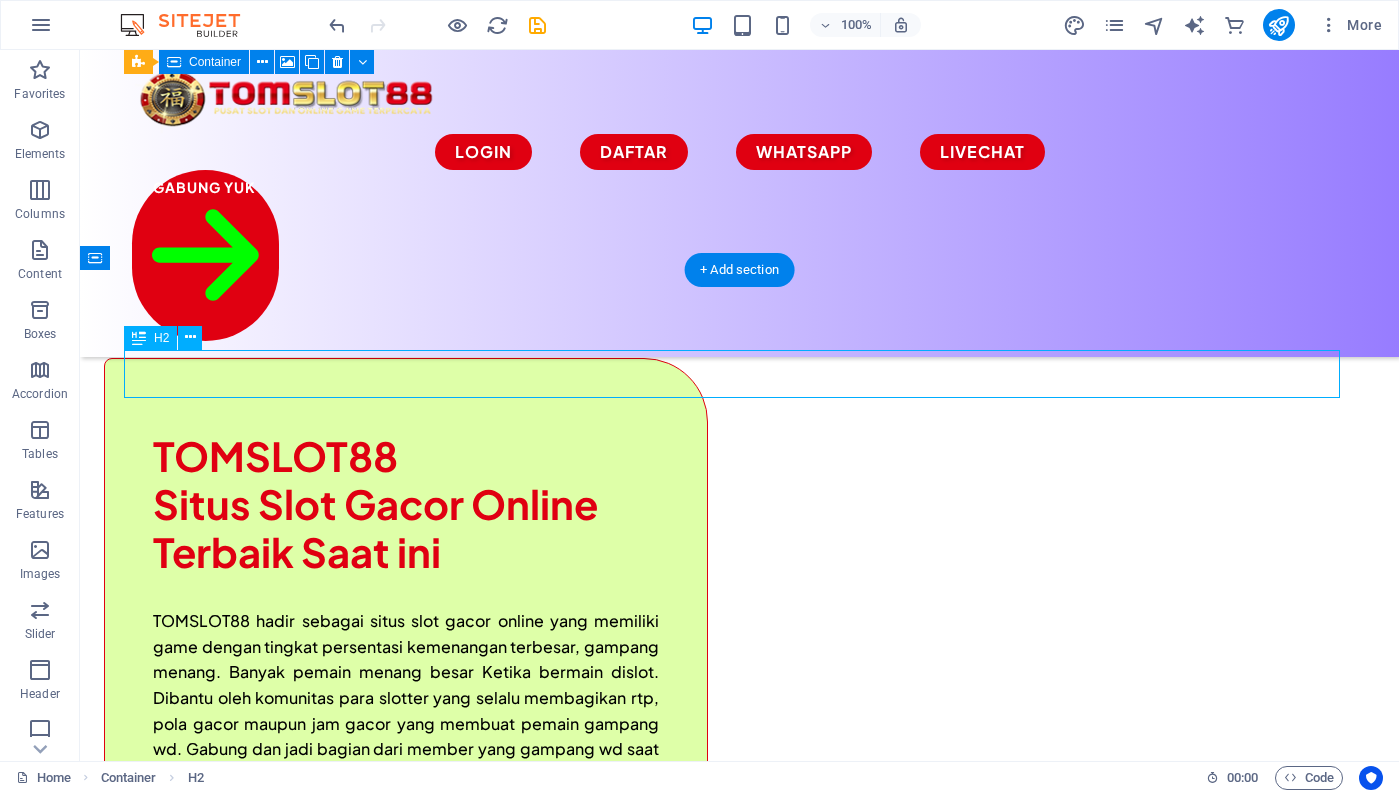 click on "Shop the look" at bounding box center [740, 1220] 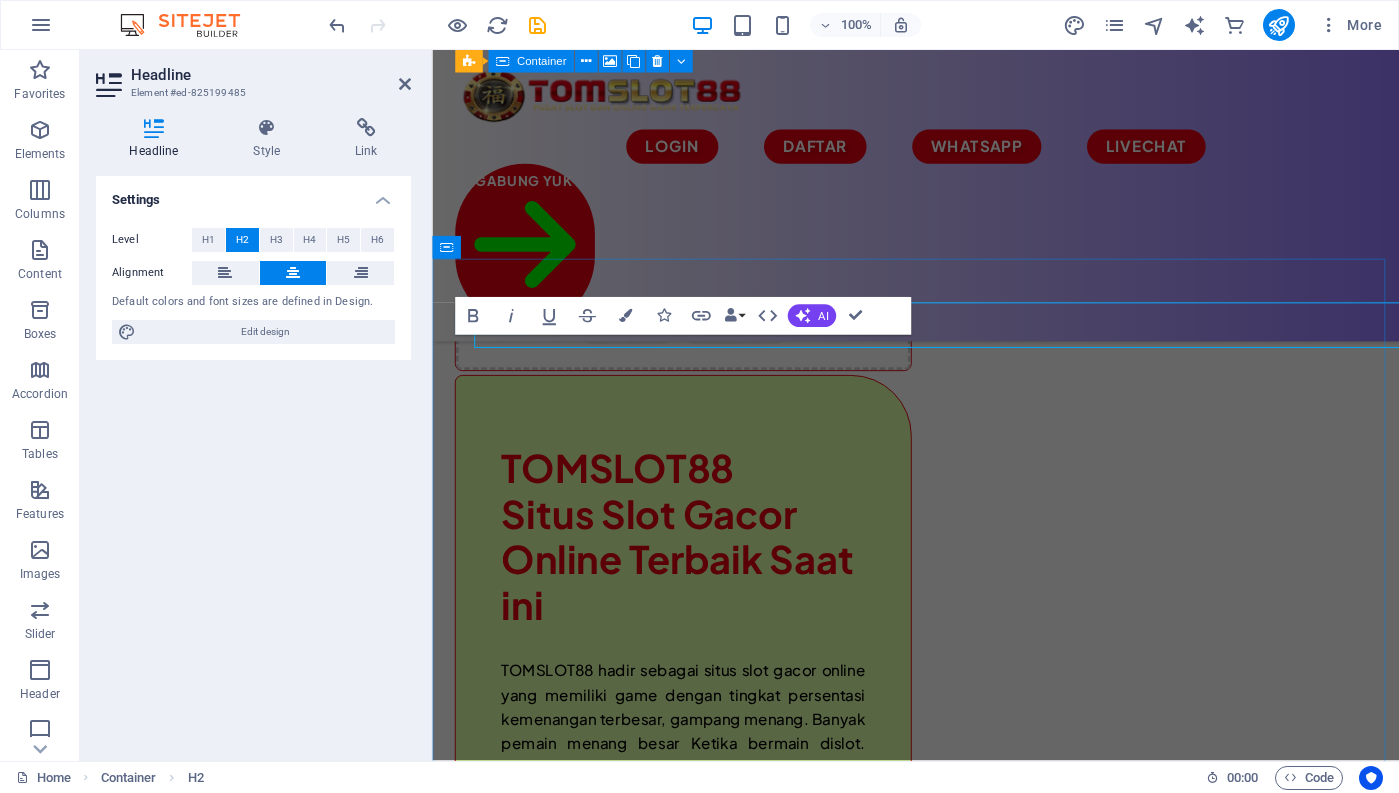 scroll, scrollTop: 734, scrollLeft: 0, axis: vertical 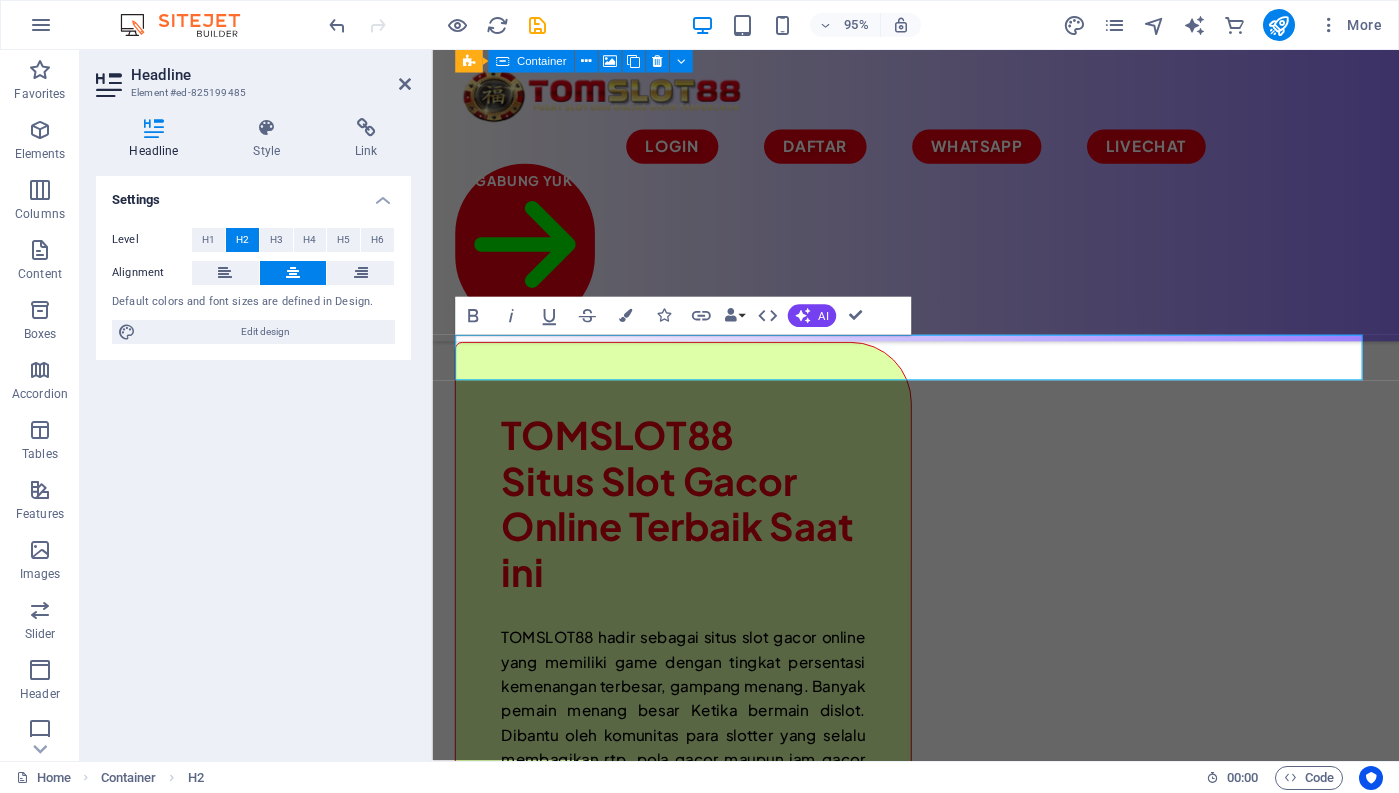 click on "Settings Level H1 H2 H3 H4 H5 H6 Alignment Default colors and font sizes are defined in Design. Edit design" at bounding box center [253, 460] 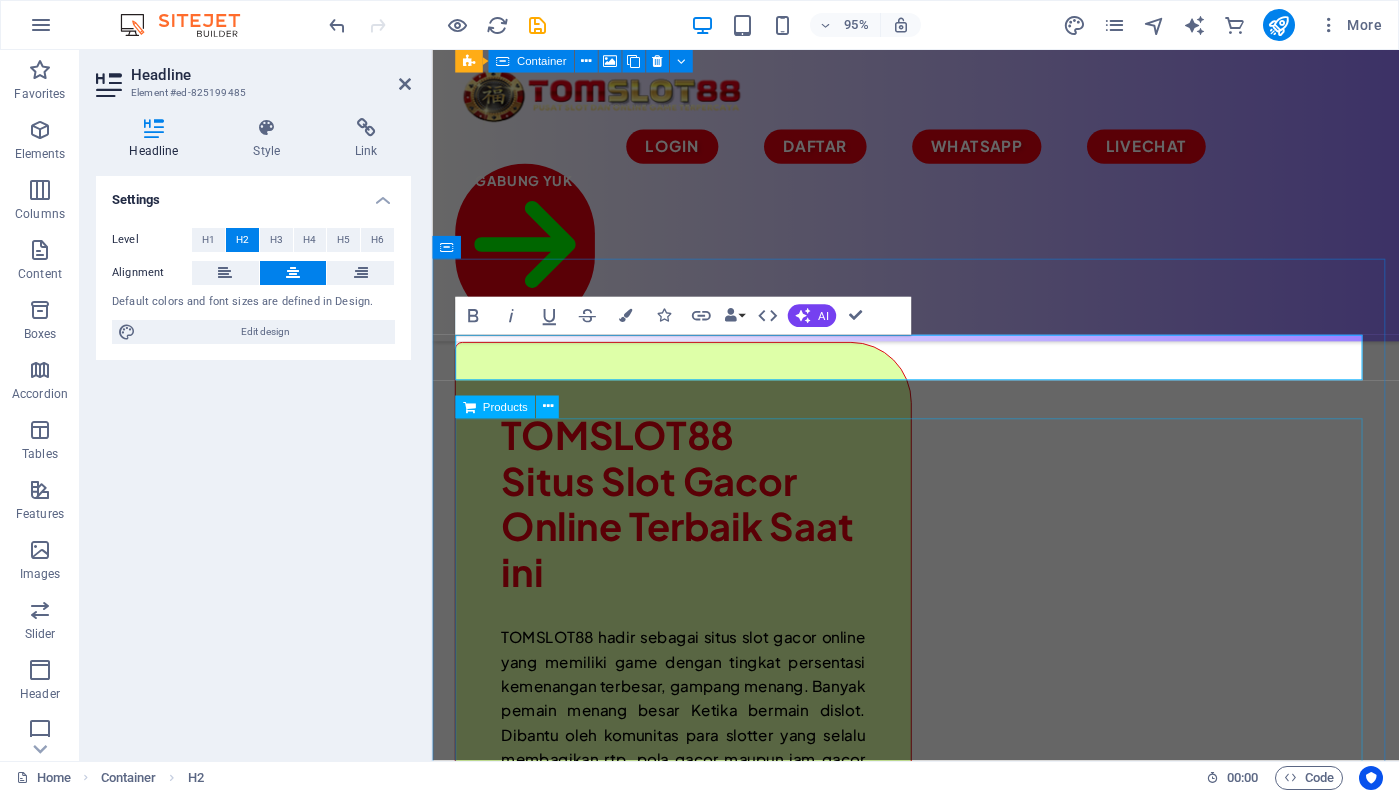 click at bounding box center (941, 1583) 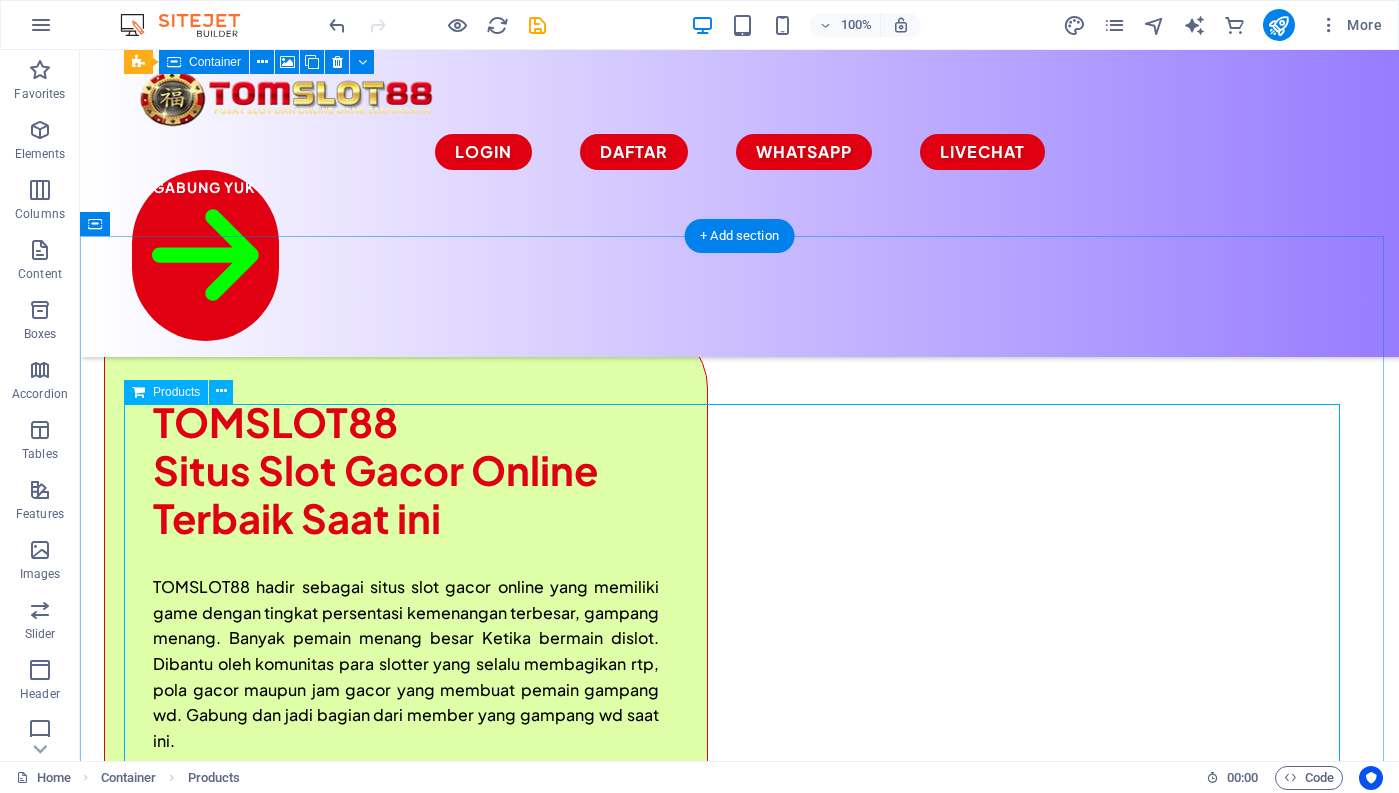 click at bounding box center [740, 1450] 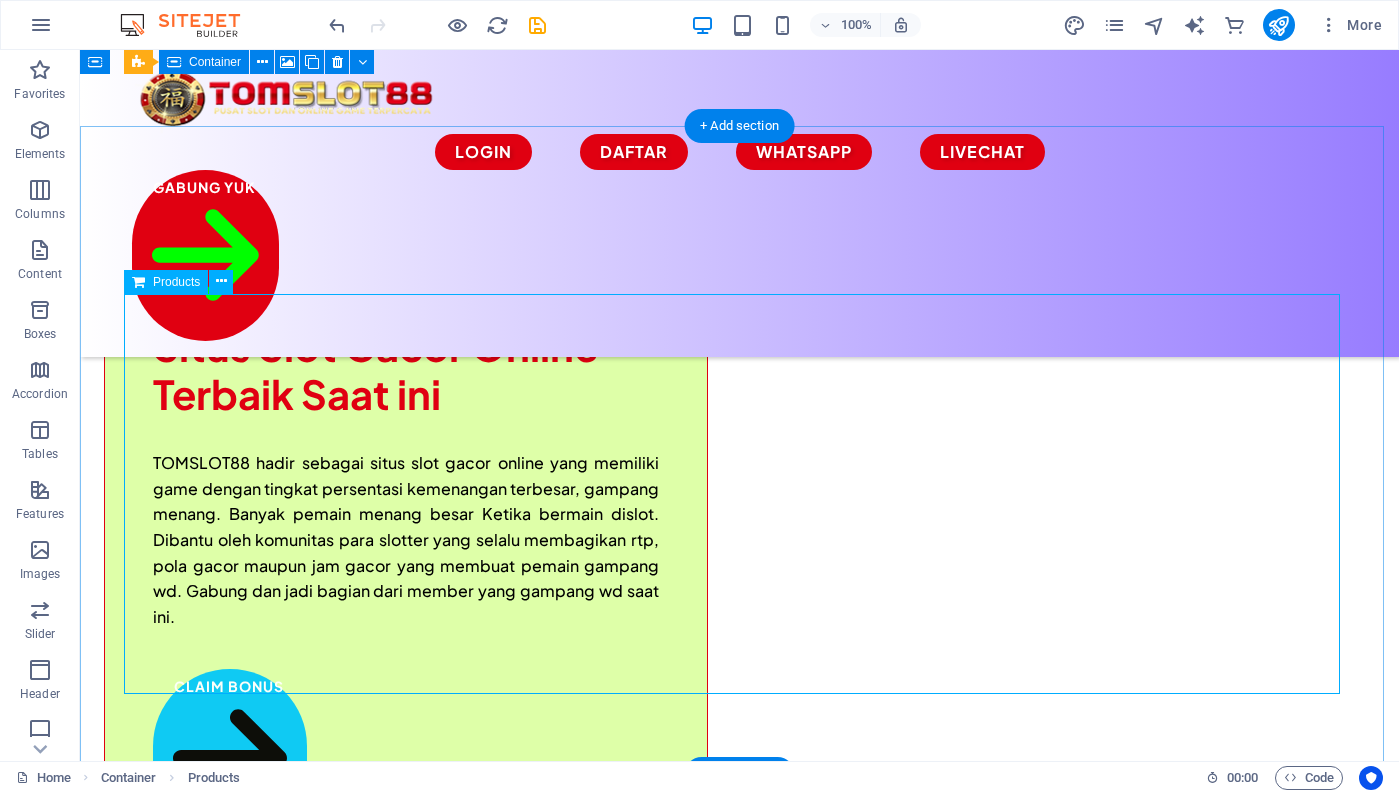 scroll, scrollTop: 834, scrollLeft: 0, axis: vertical 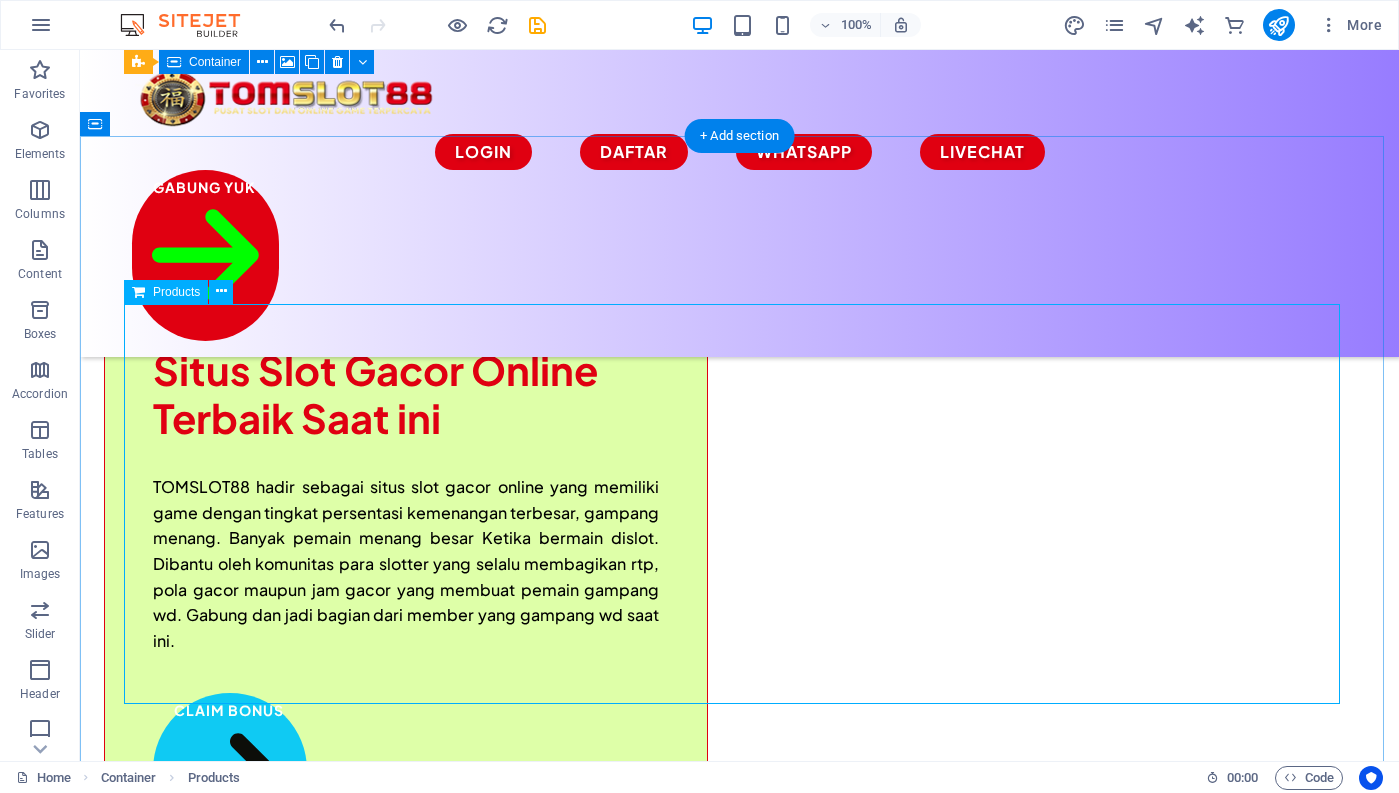 click at bounding box center [740, 1350] 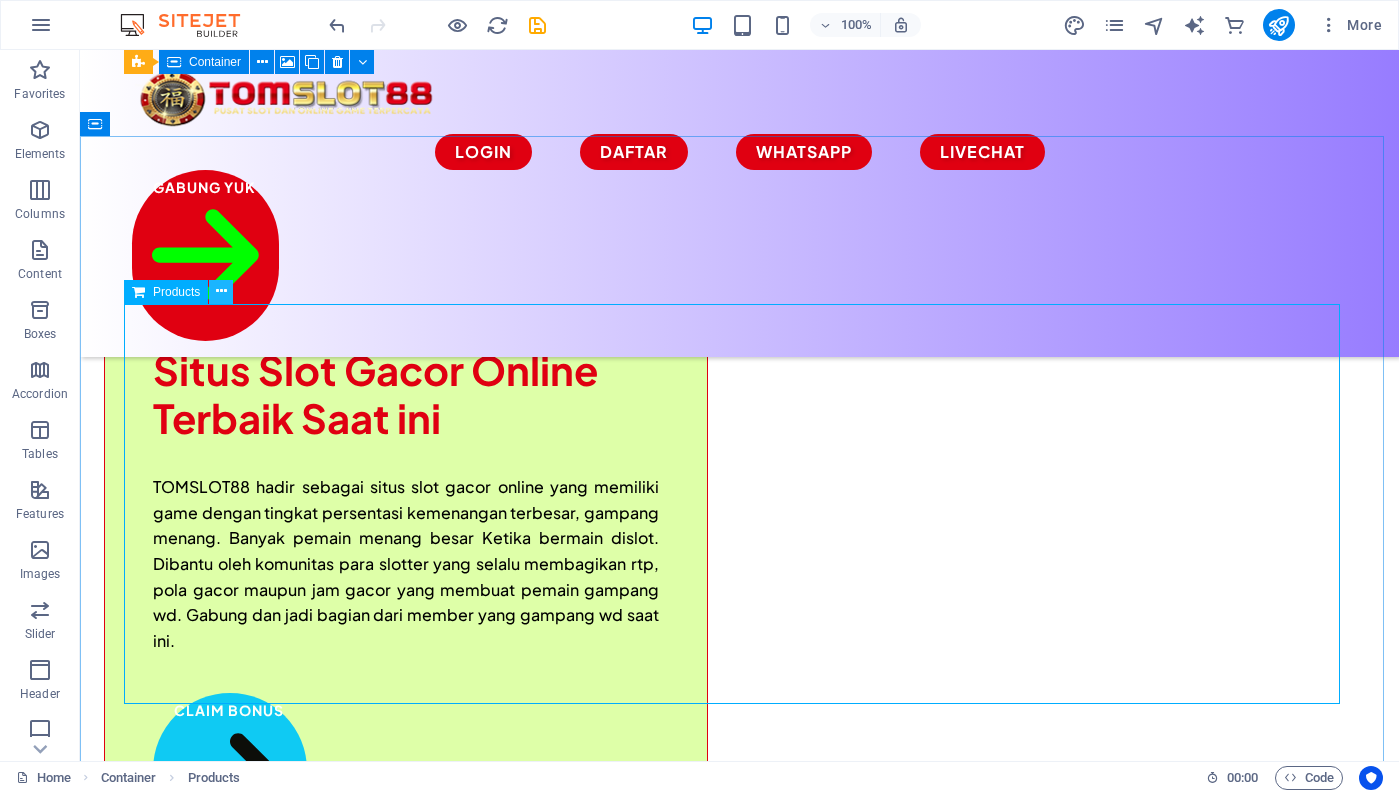 click at bounding box center [221, 291] 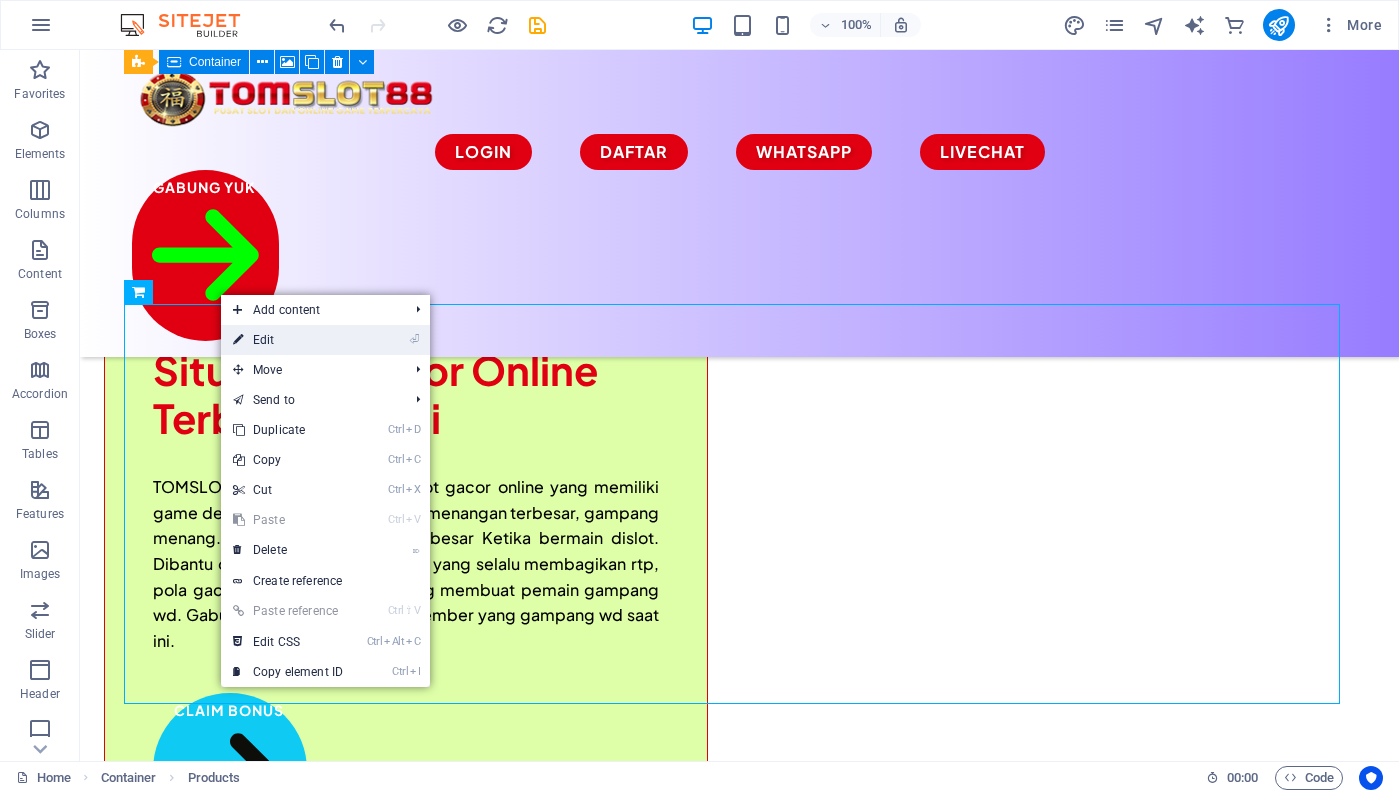 click on "⏎  Edit" at bounding box center (288, 340) 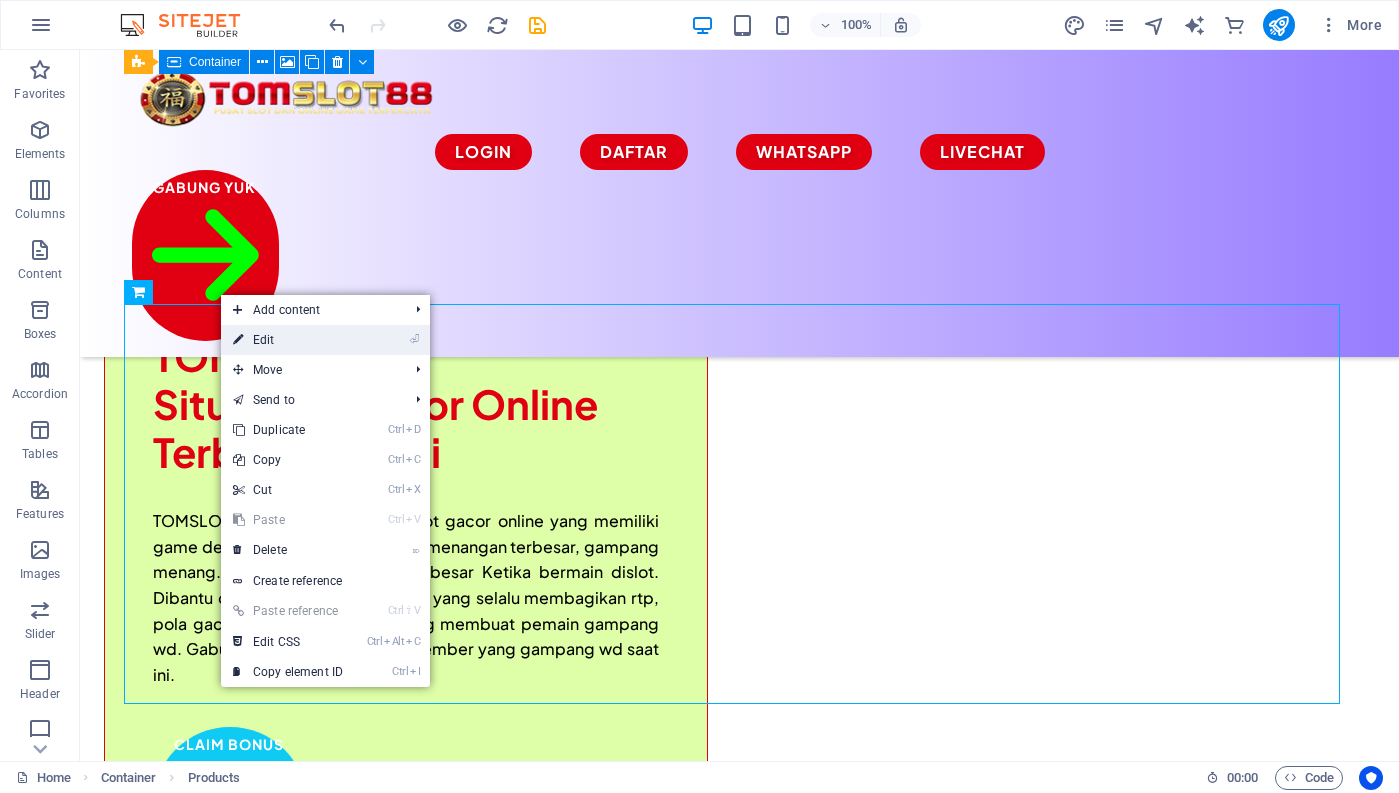 scroll, scrollTop: 868, scrollLeft: 0, axis: vertical 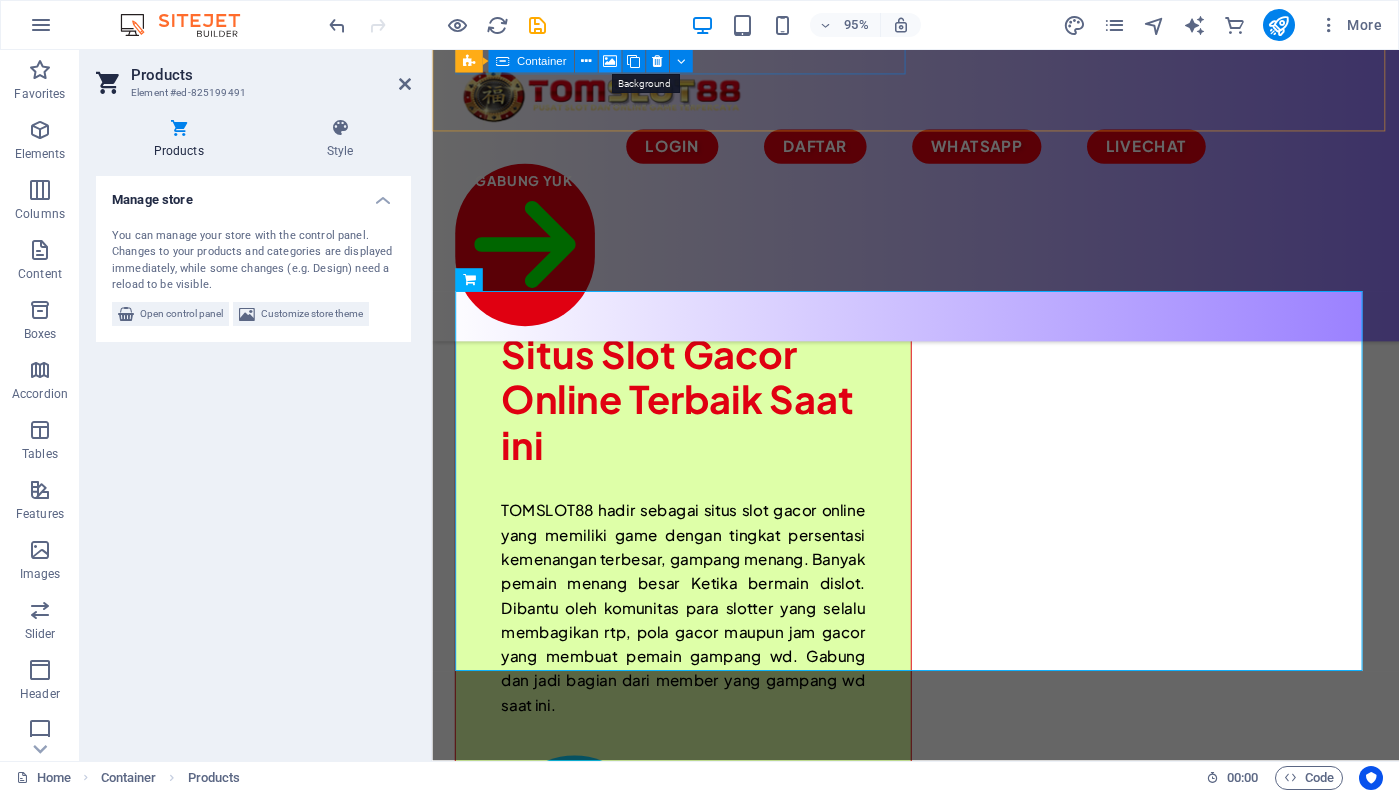 click at bounding box center [610, 61] 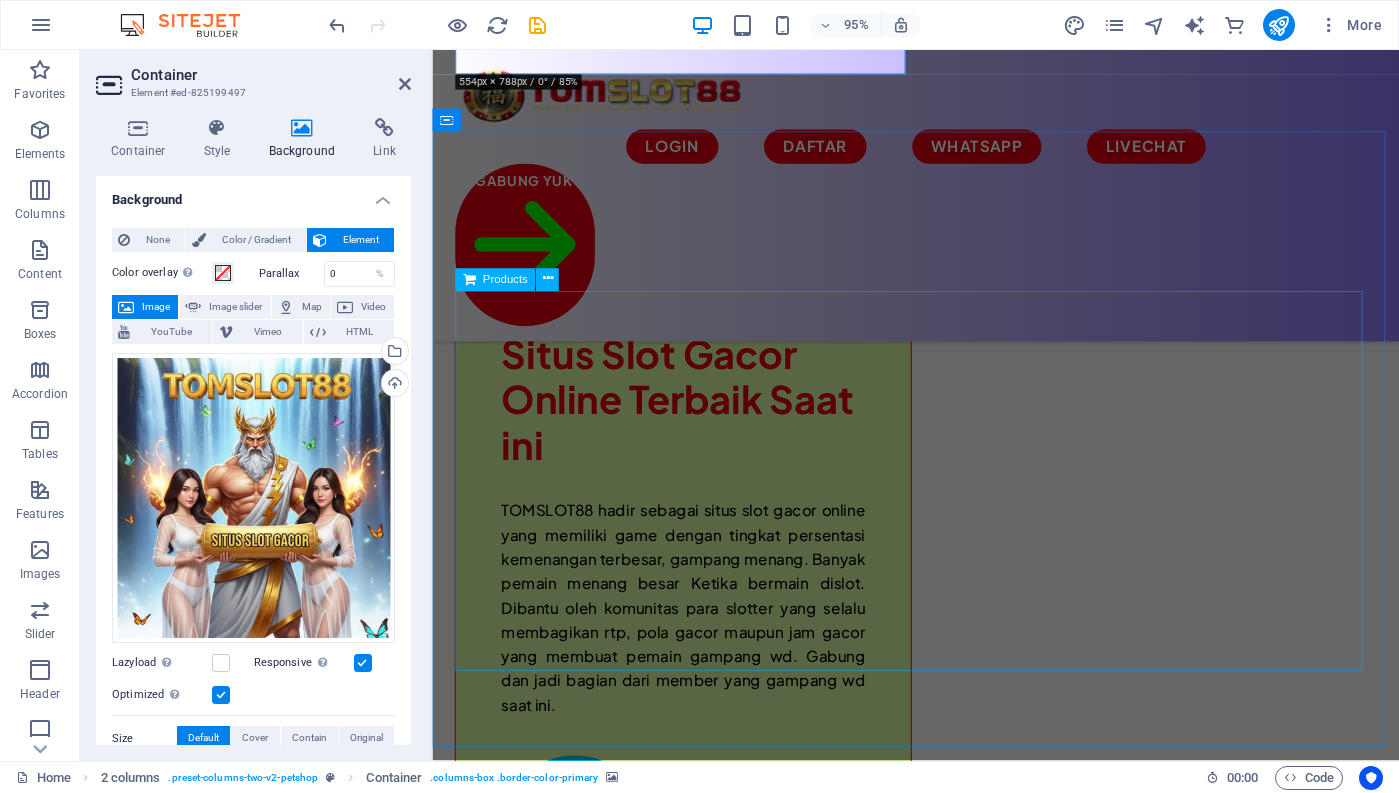 click at bounding box center [941, 1449] 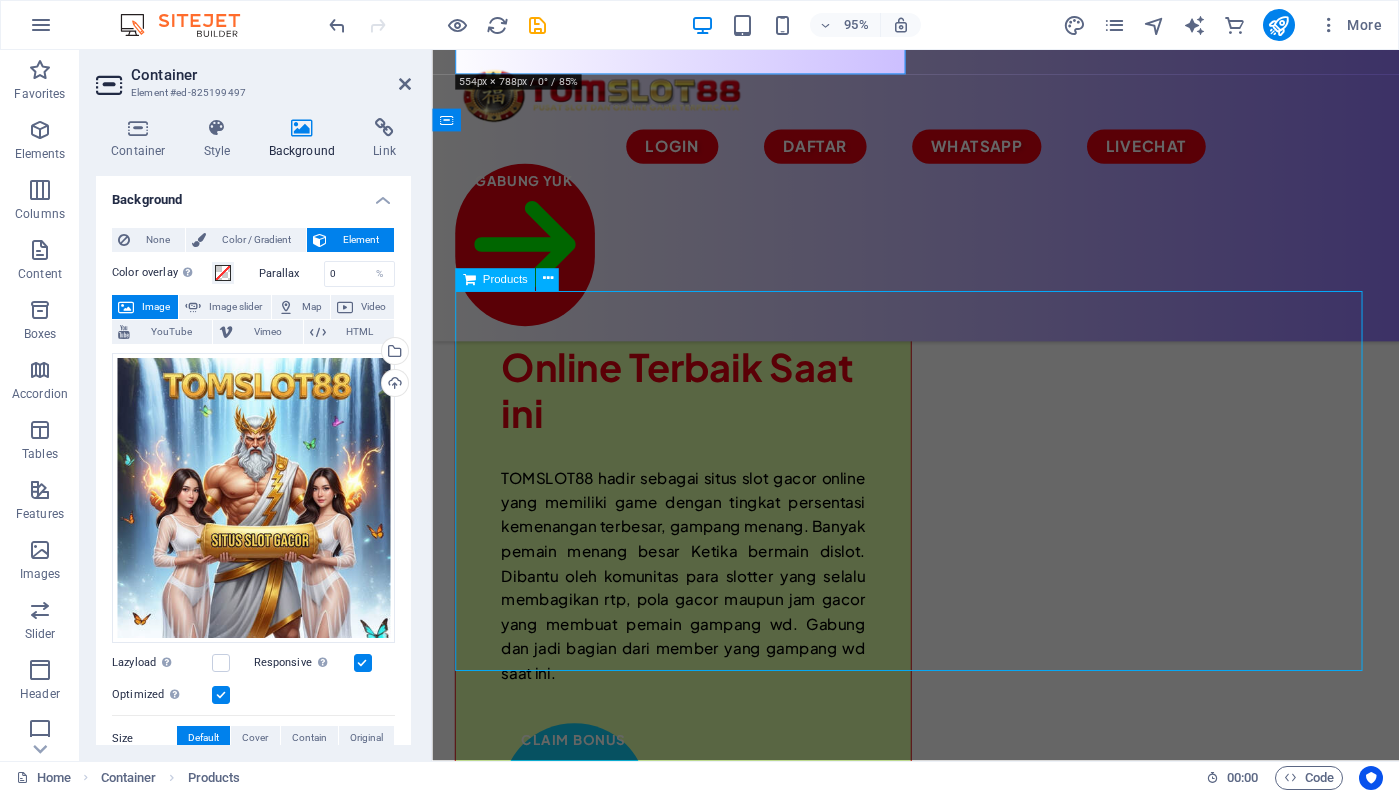 scroll, scrollTop: 834, scrollLeft: 0, axis: vertical 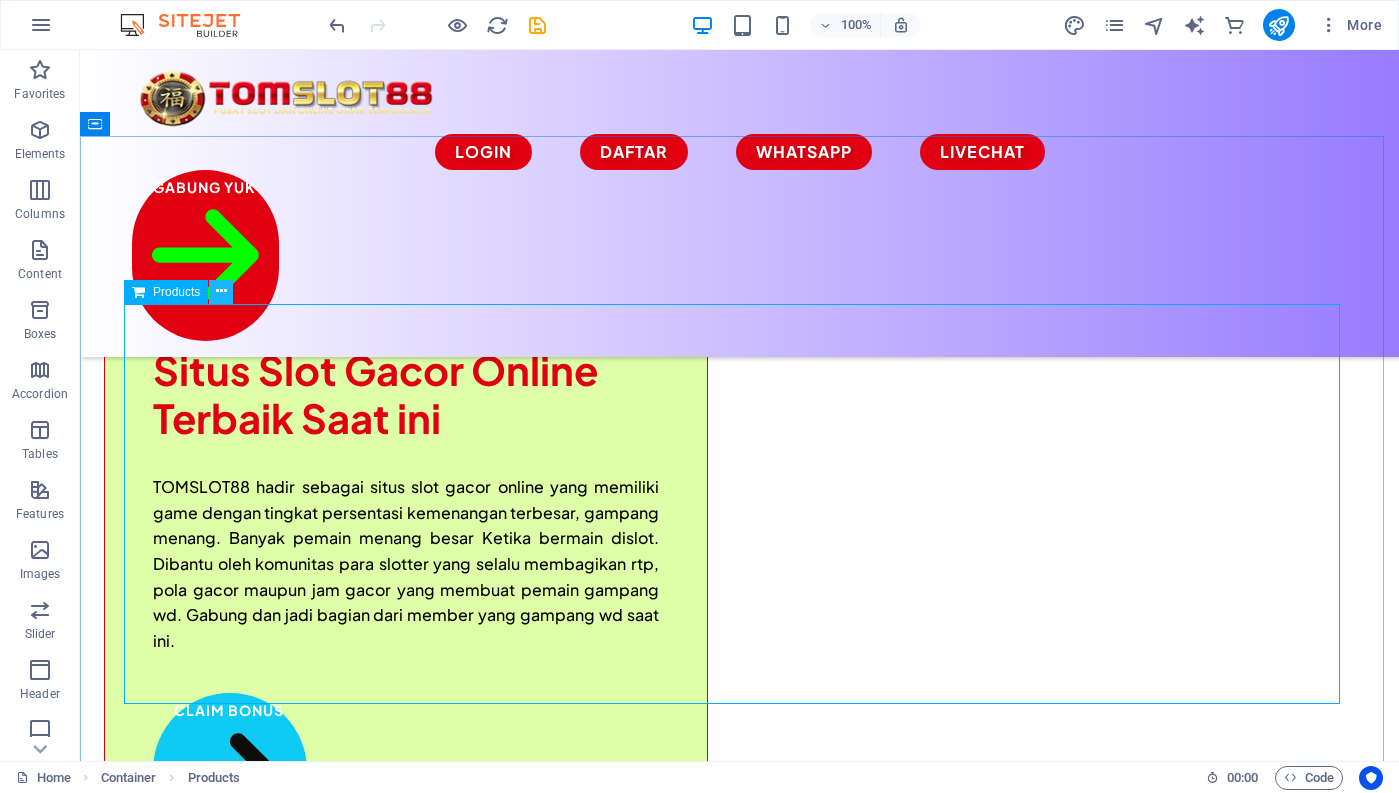 click at bounding box center (221, 291) 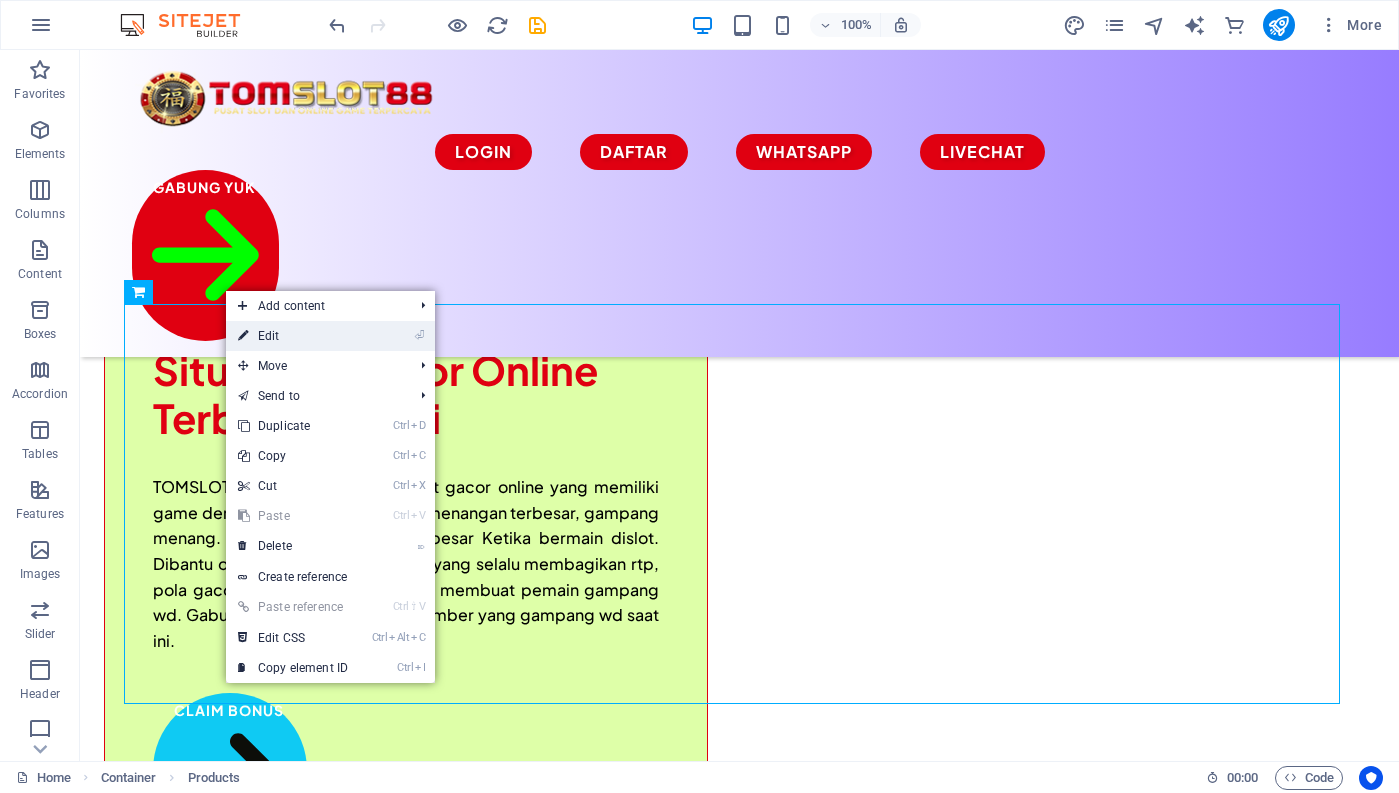 click on "⏎  Edit" at bounding box center (293, 336) 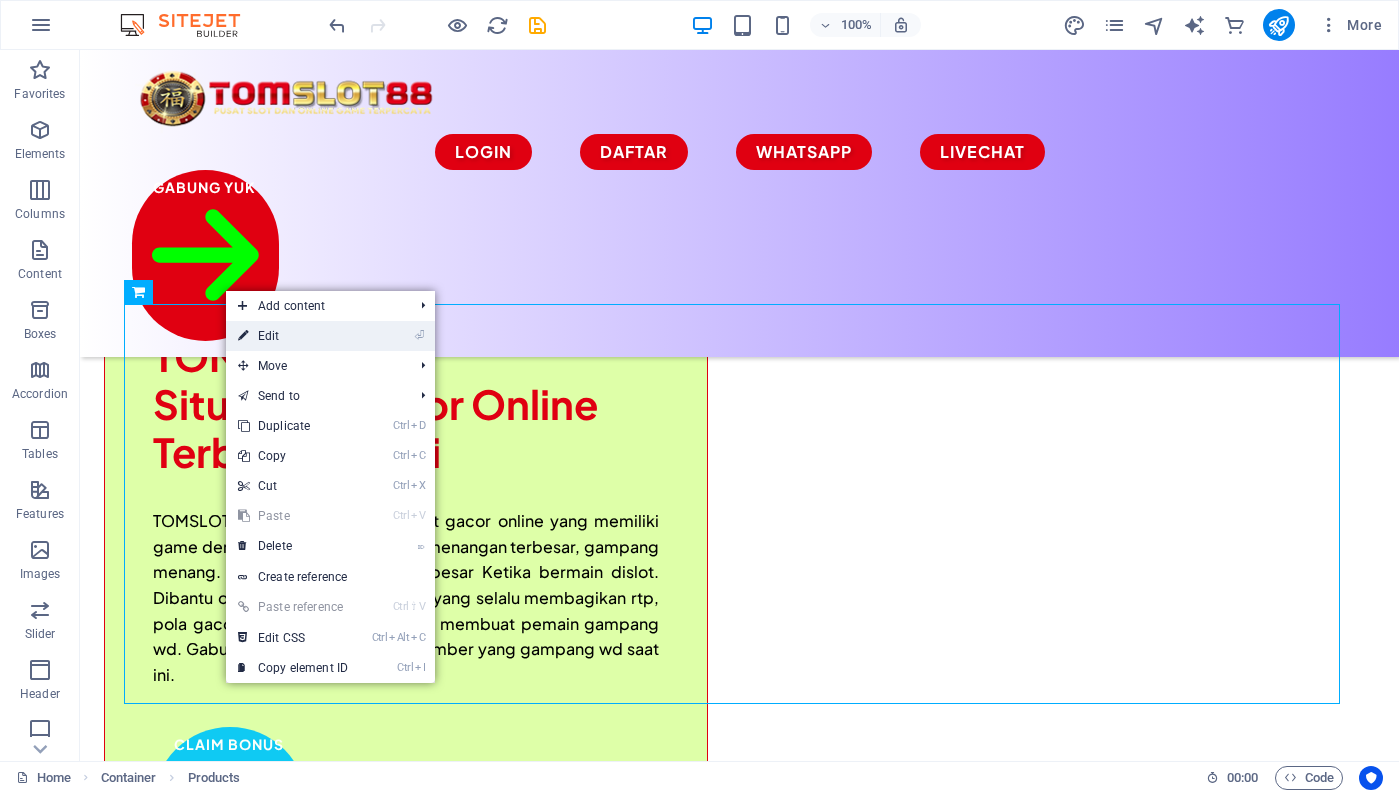 scroll, scrollTop: 868, scrollLeft: 0, axis: vertical 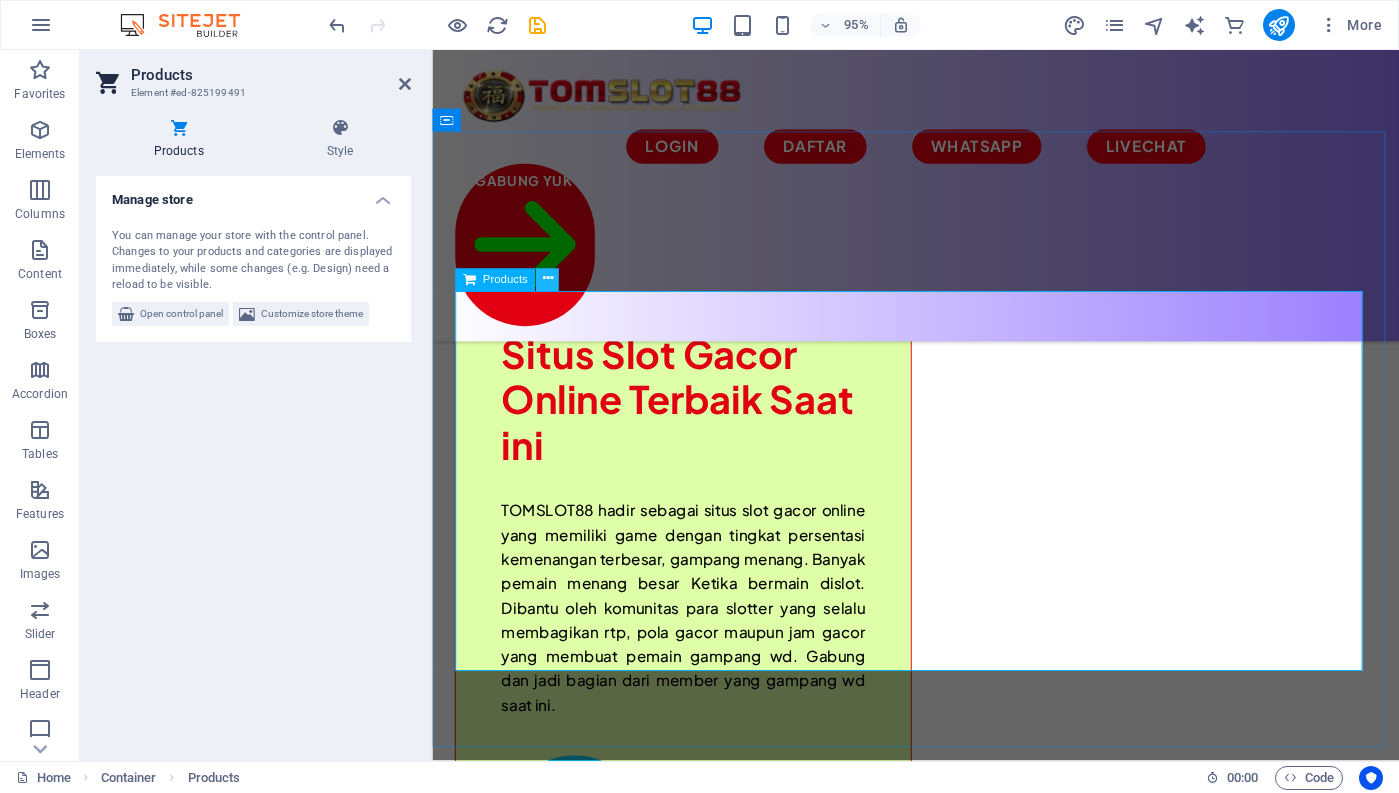 click at bounding box center (547, 280) 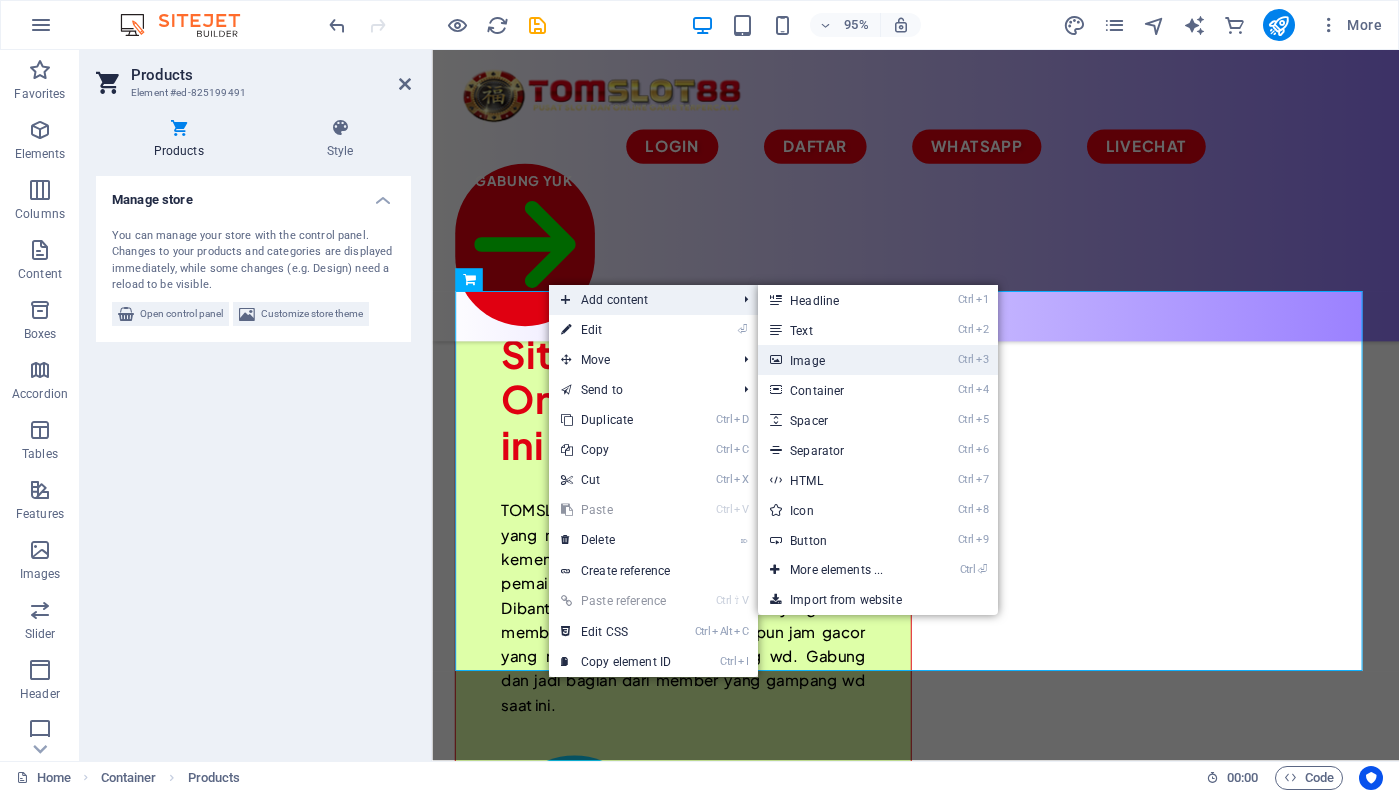 click on "Ctrl 3  Image" at bounding box center (840, 360) 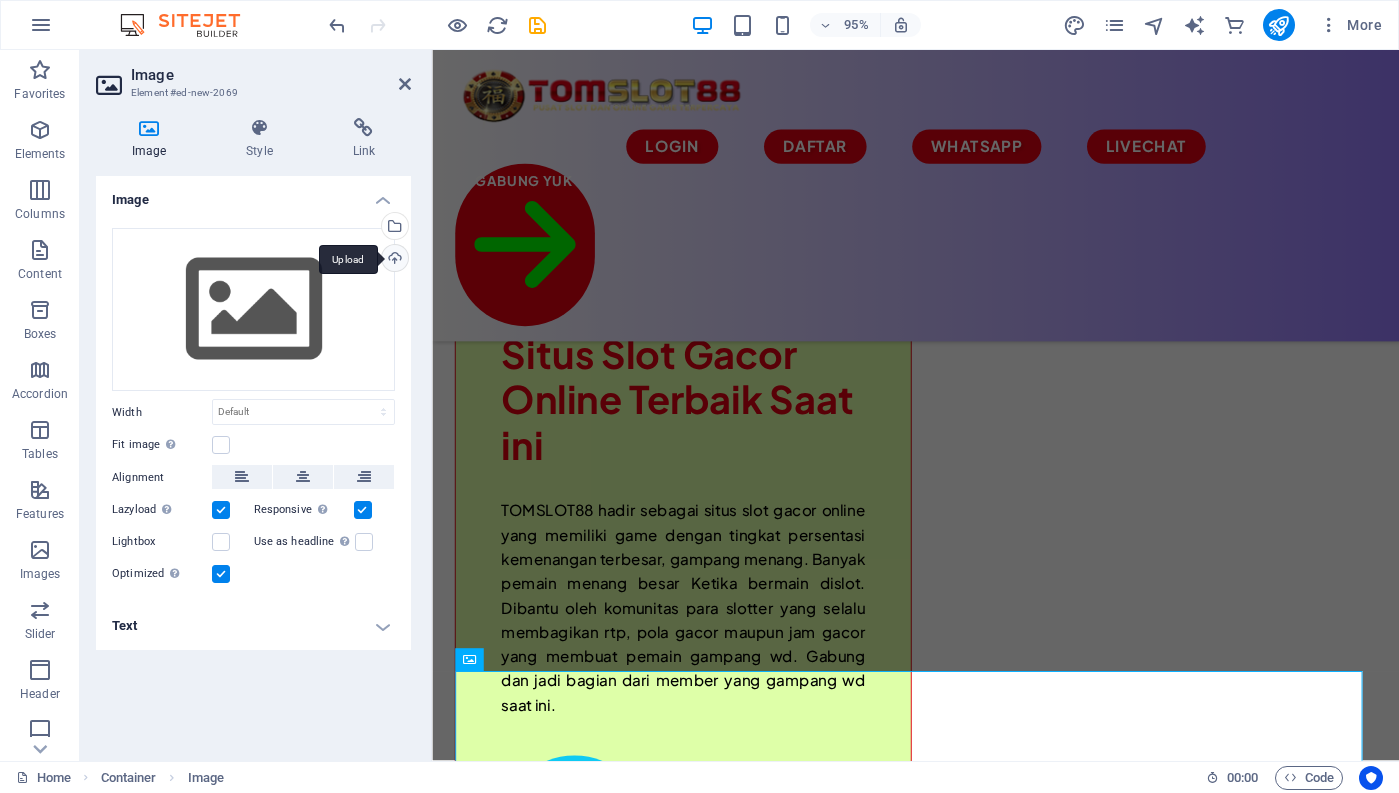 click on "Upload" at bounding box center [393, 260] 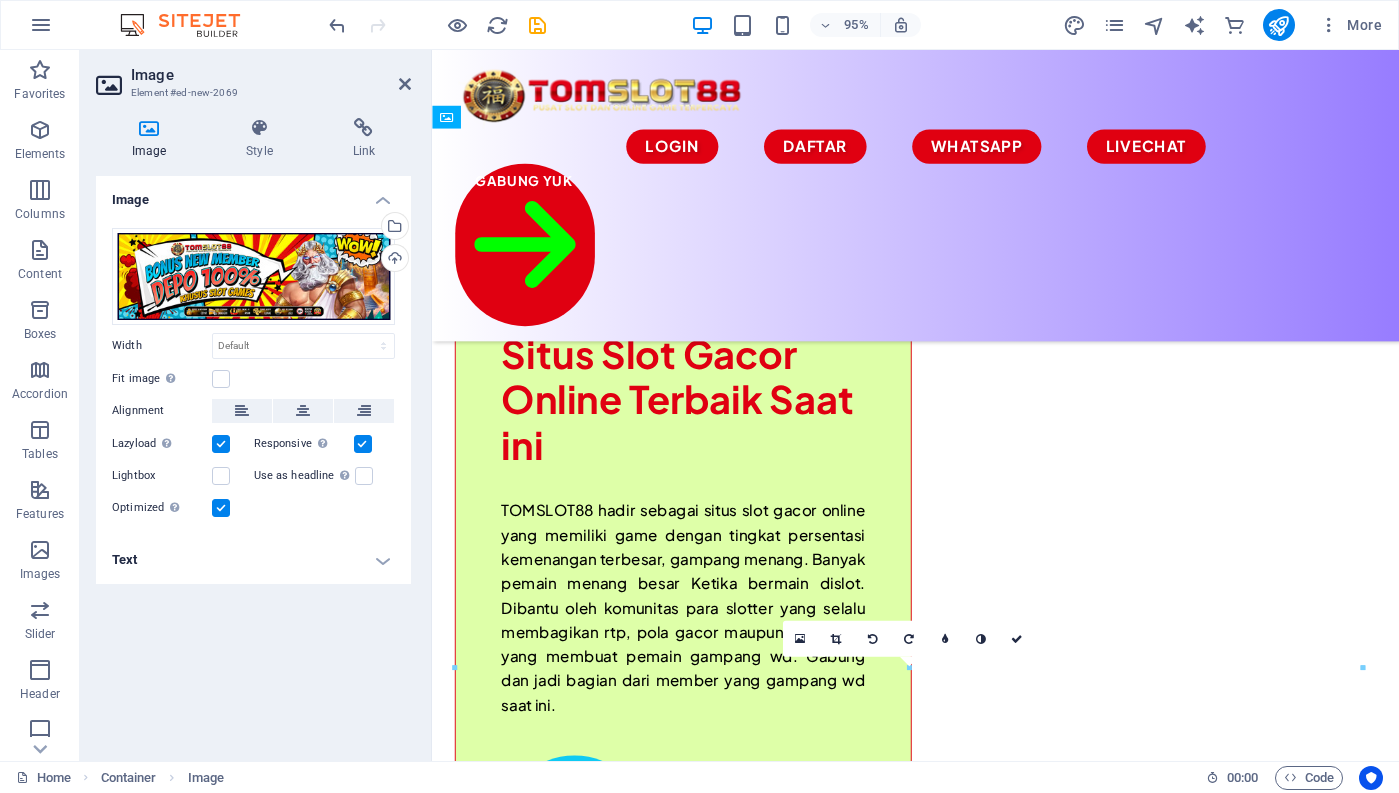 scroll, scrollTop: 871, scrollLeft: 0, axis: vertical 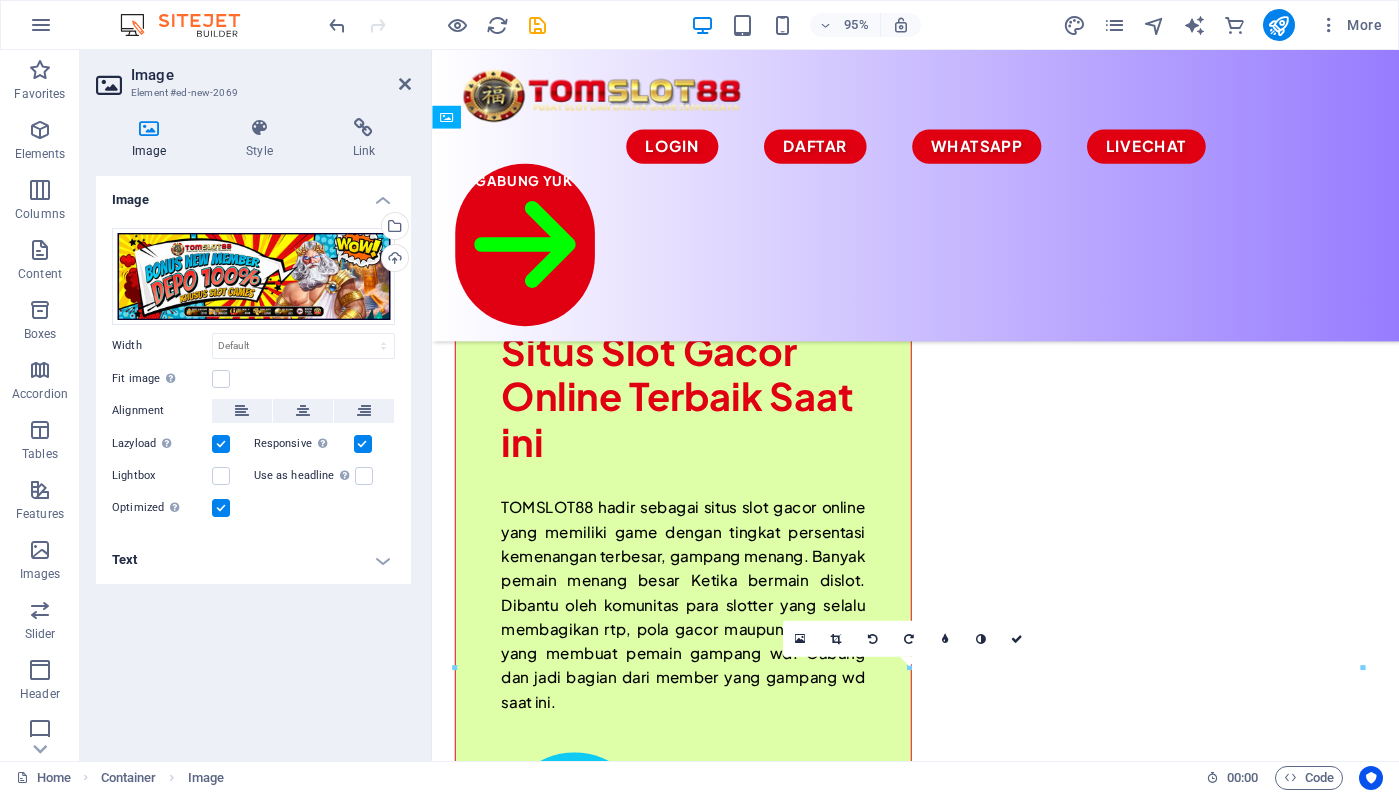 drag, startPoint x: 706, startPoint y: 745, endPoint x: 706, endPoint y: 655, distance: 90 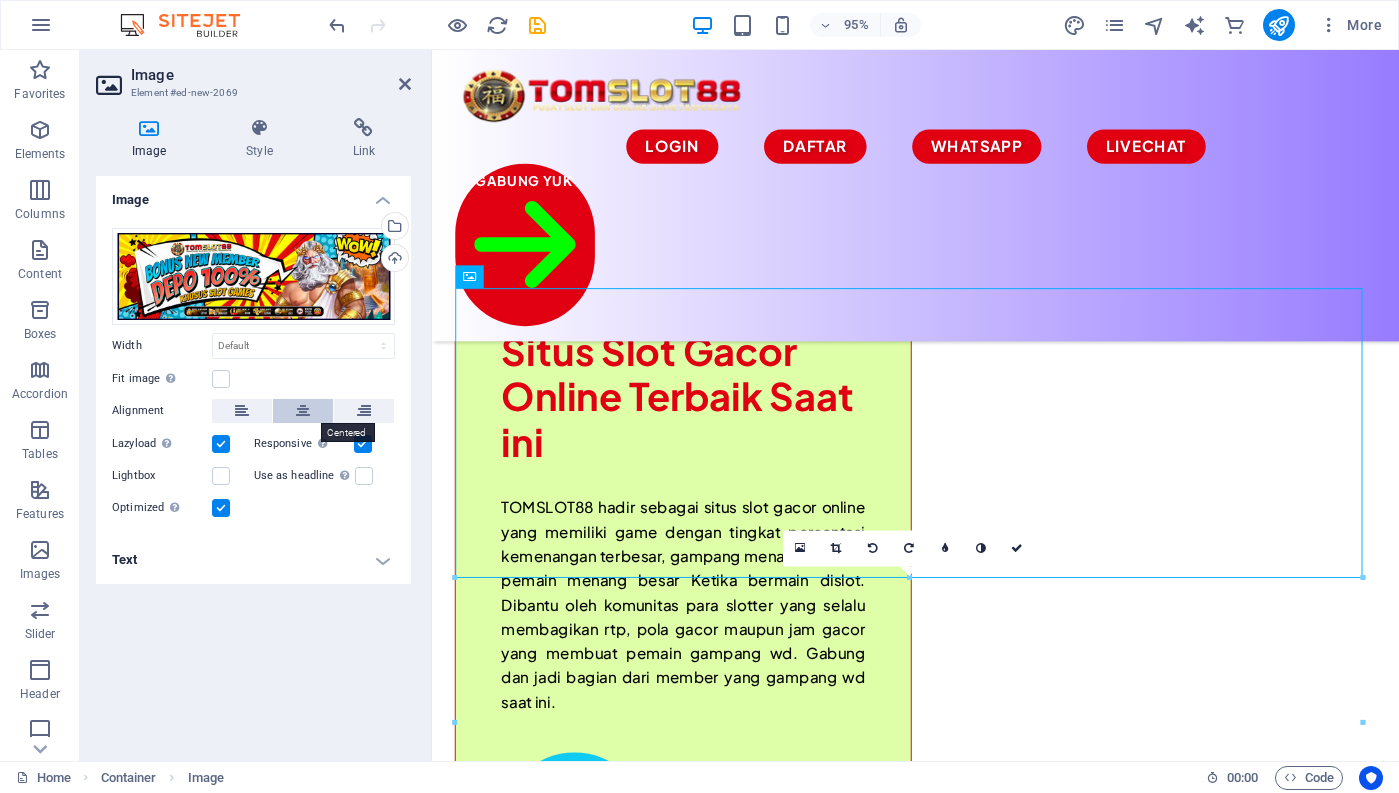 click at bounding box center (303, 411) 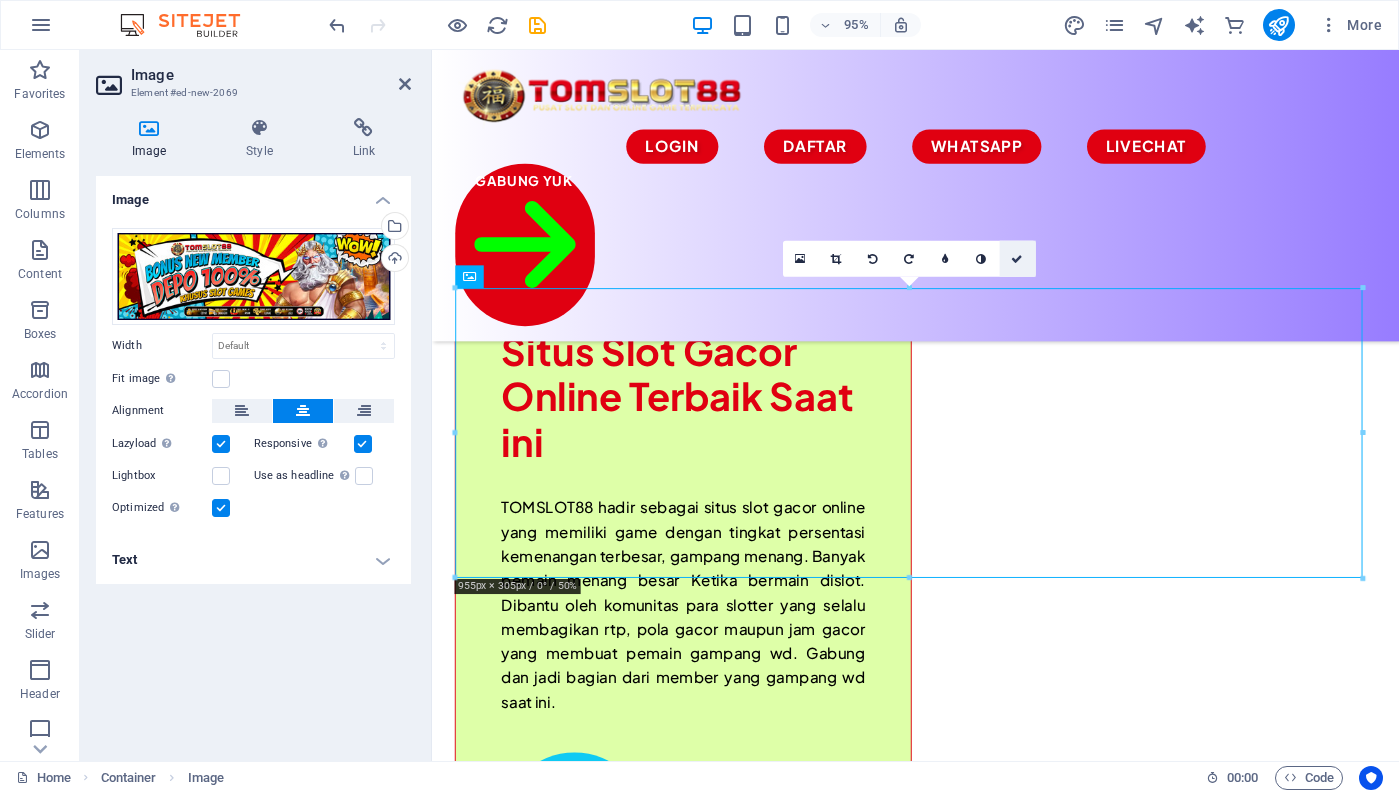 click at bounding box center [1017, 258] 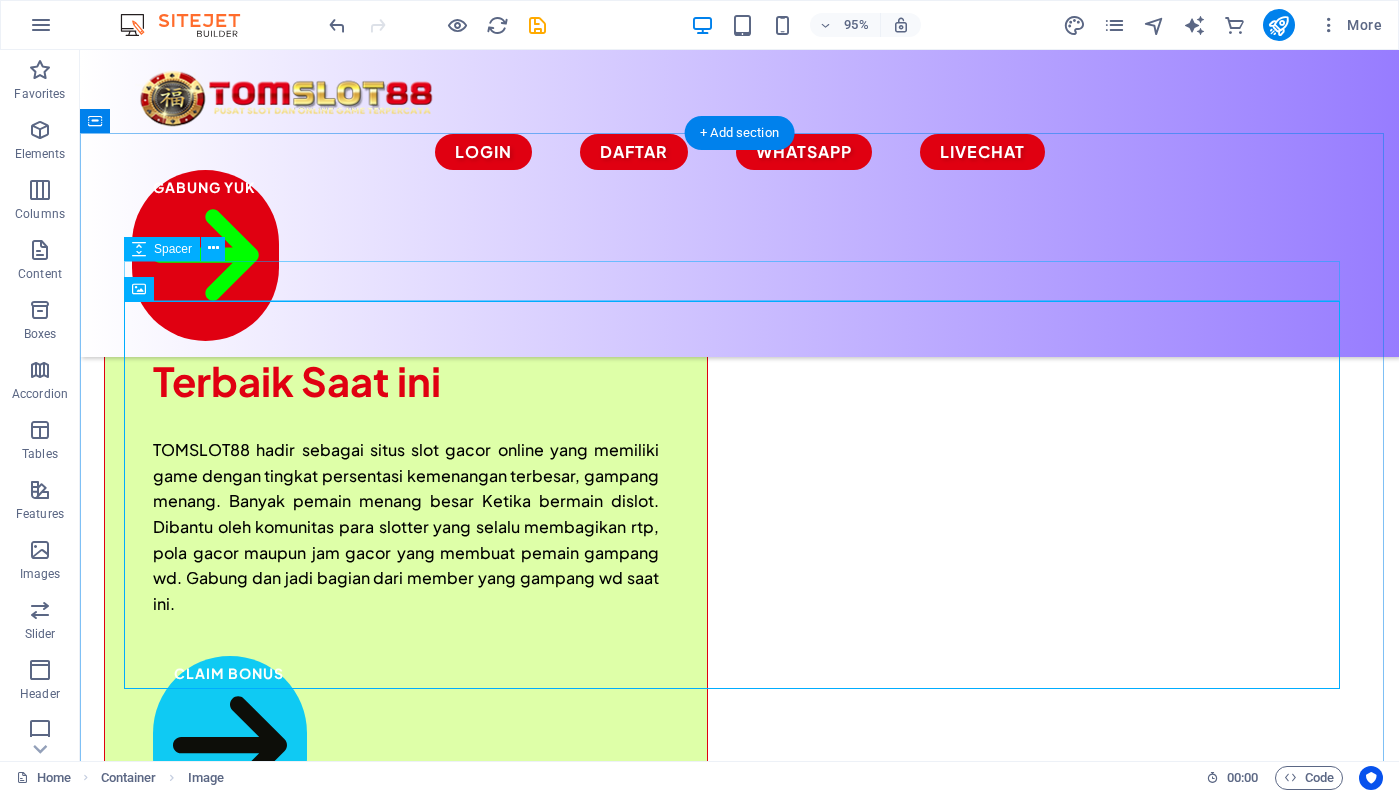 scroll, scrollTop: 837, scrollLeft: 0, axis: vertical 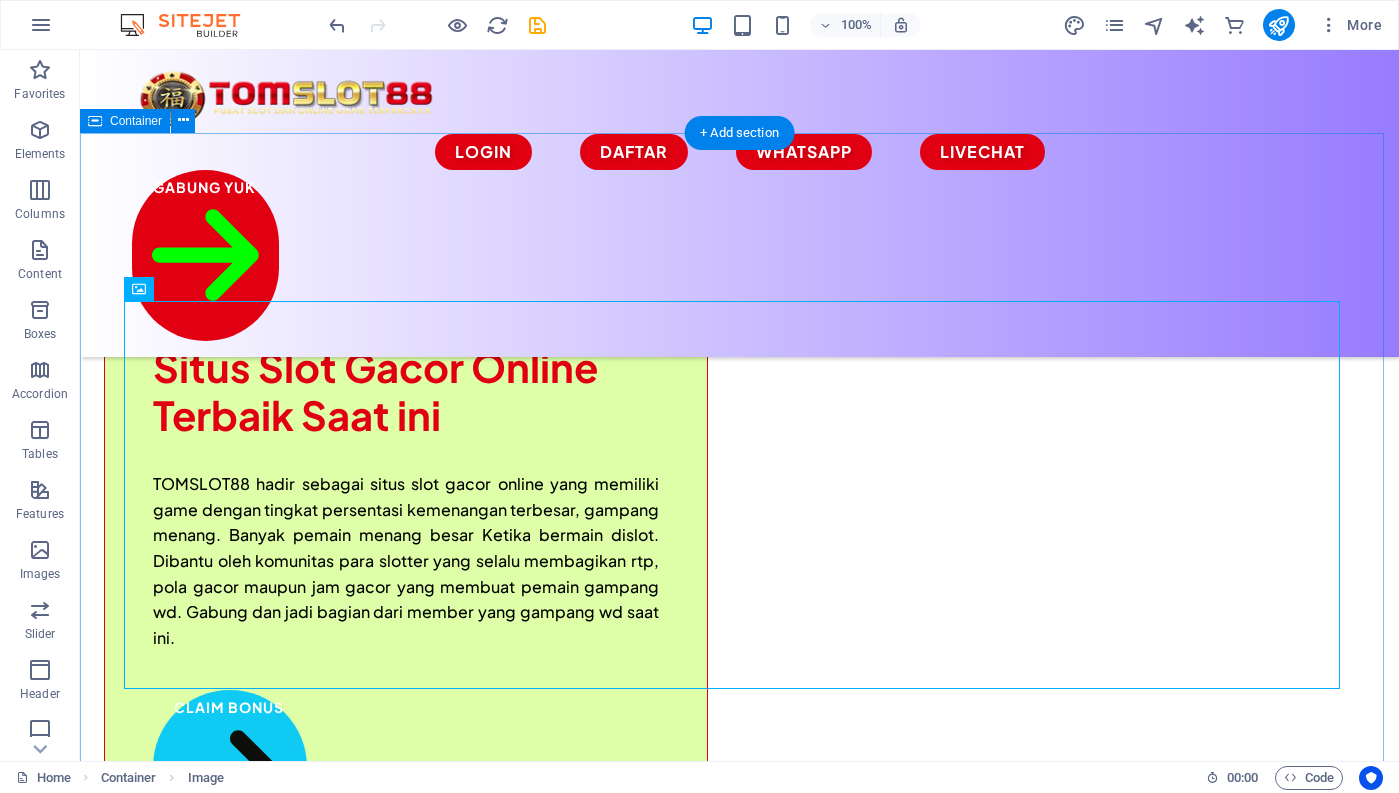 click on "GAME POPULER TERBAIK" at bounding box center [739, 1513] 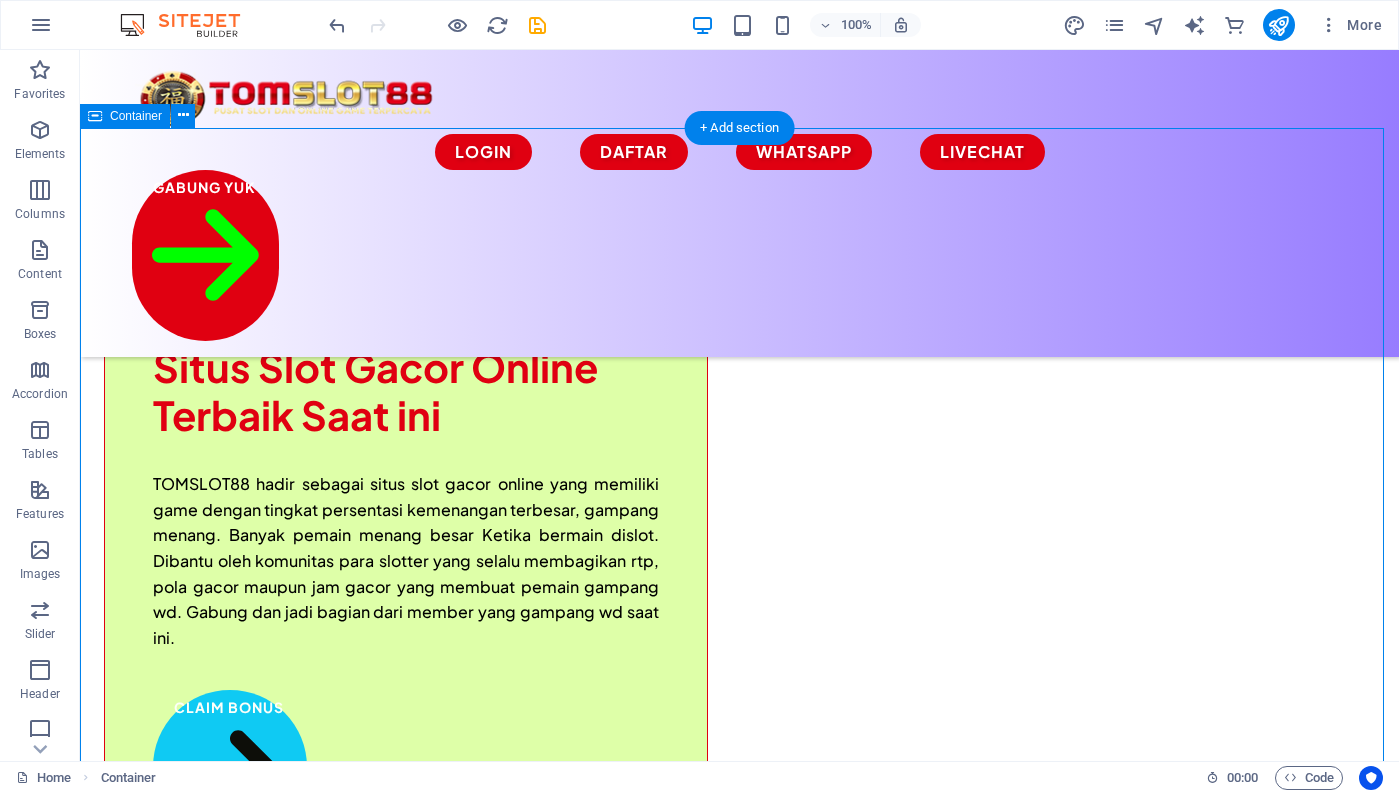 scroll, scrollTop: 1137, scrollLeft: 0, axis: vertical 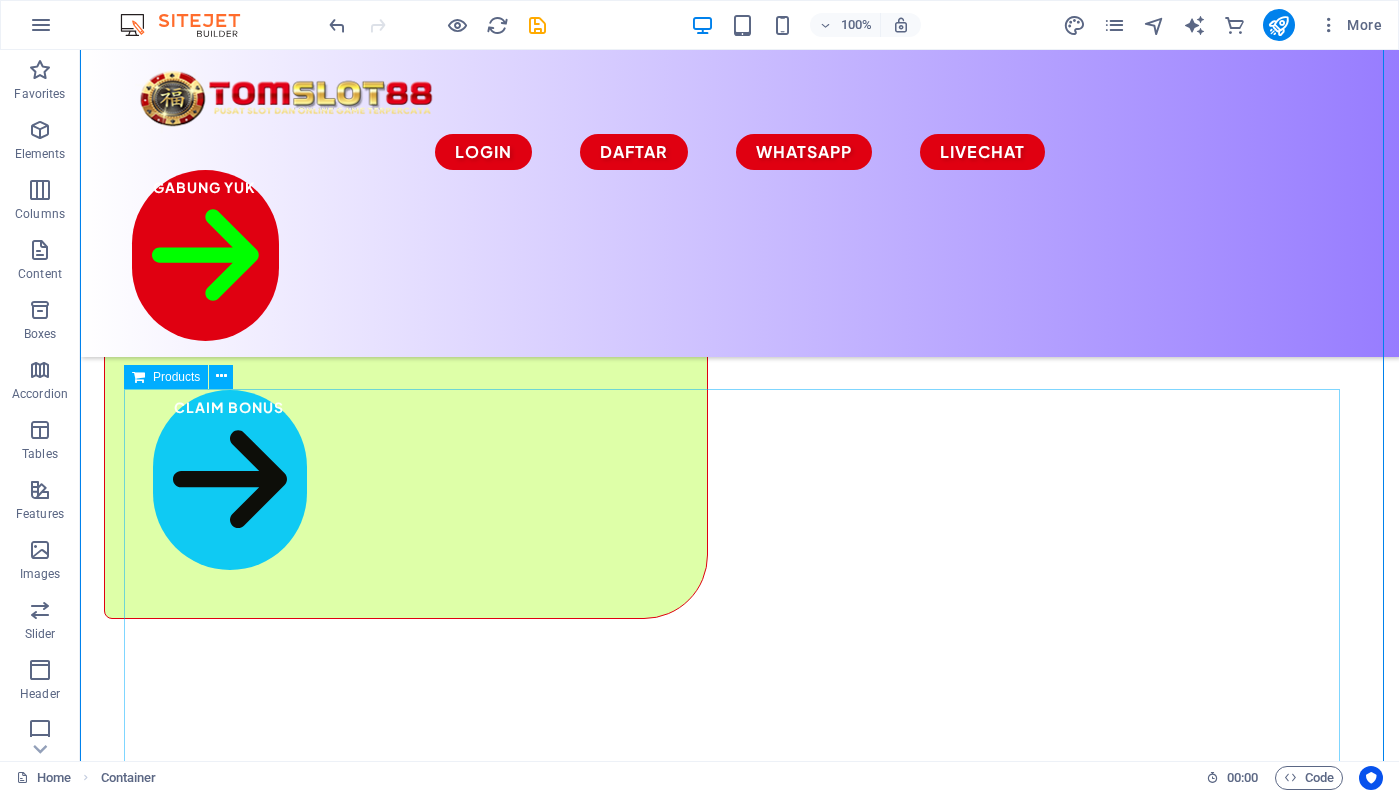 click at bounding box center [740, 1468] 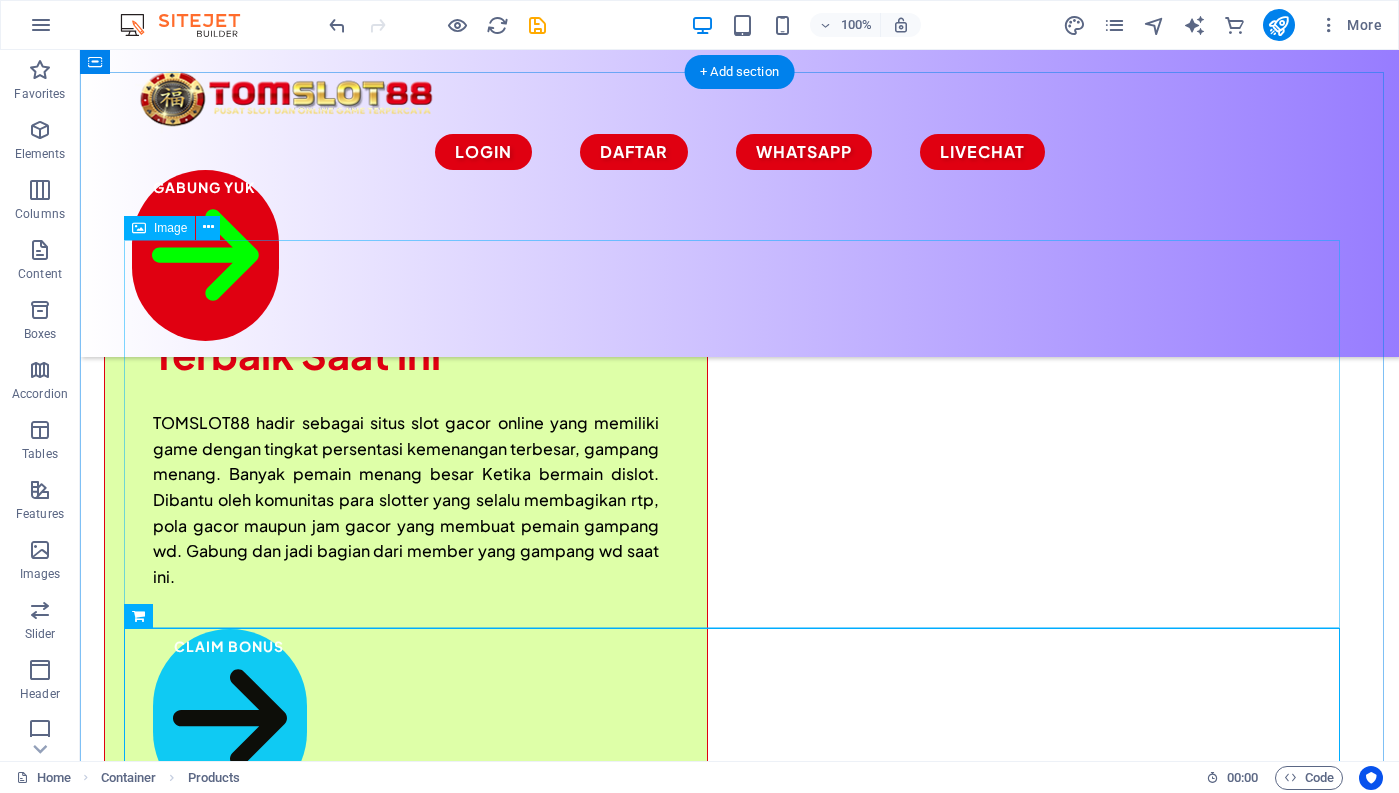 scroll, scrollTop: 737, scrollLeft: 0, axis: vertical 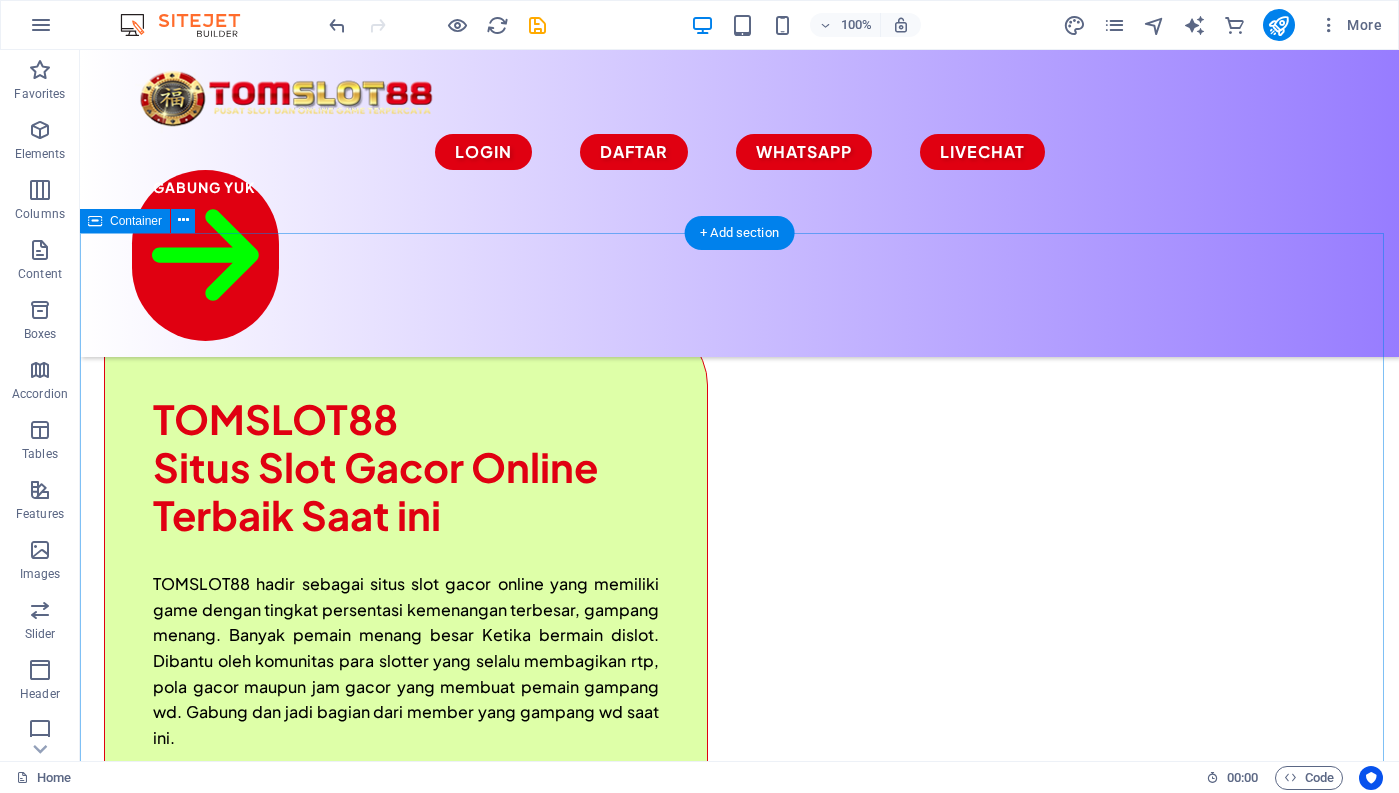 click on "GAME POPULER TERBAIK" at bounding box center (739, 1613) 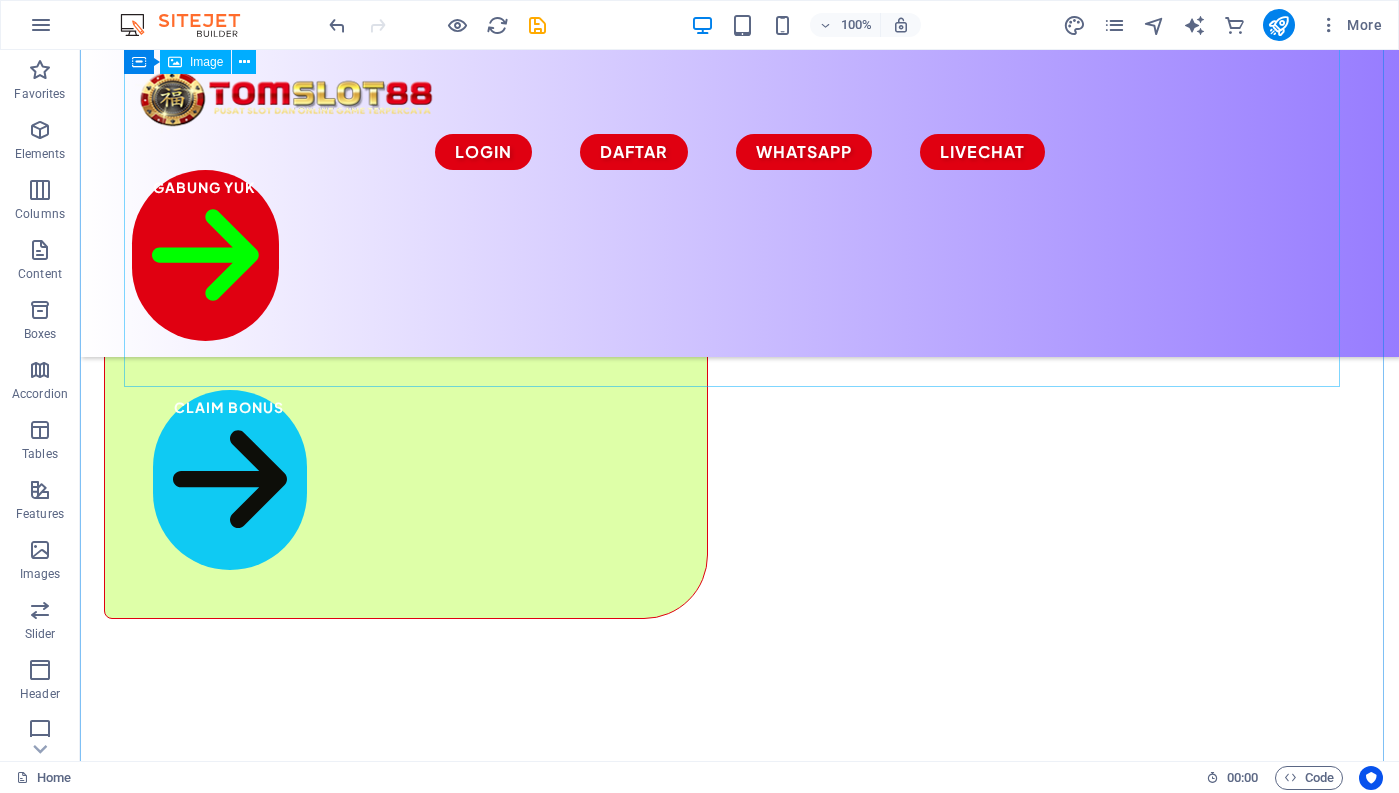 scroll, scrollTop: 1337, scrollLeft: 0, axis: vertical 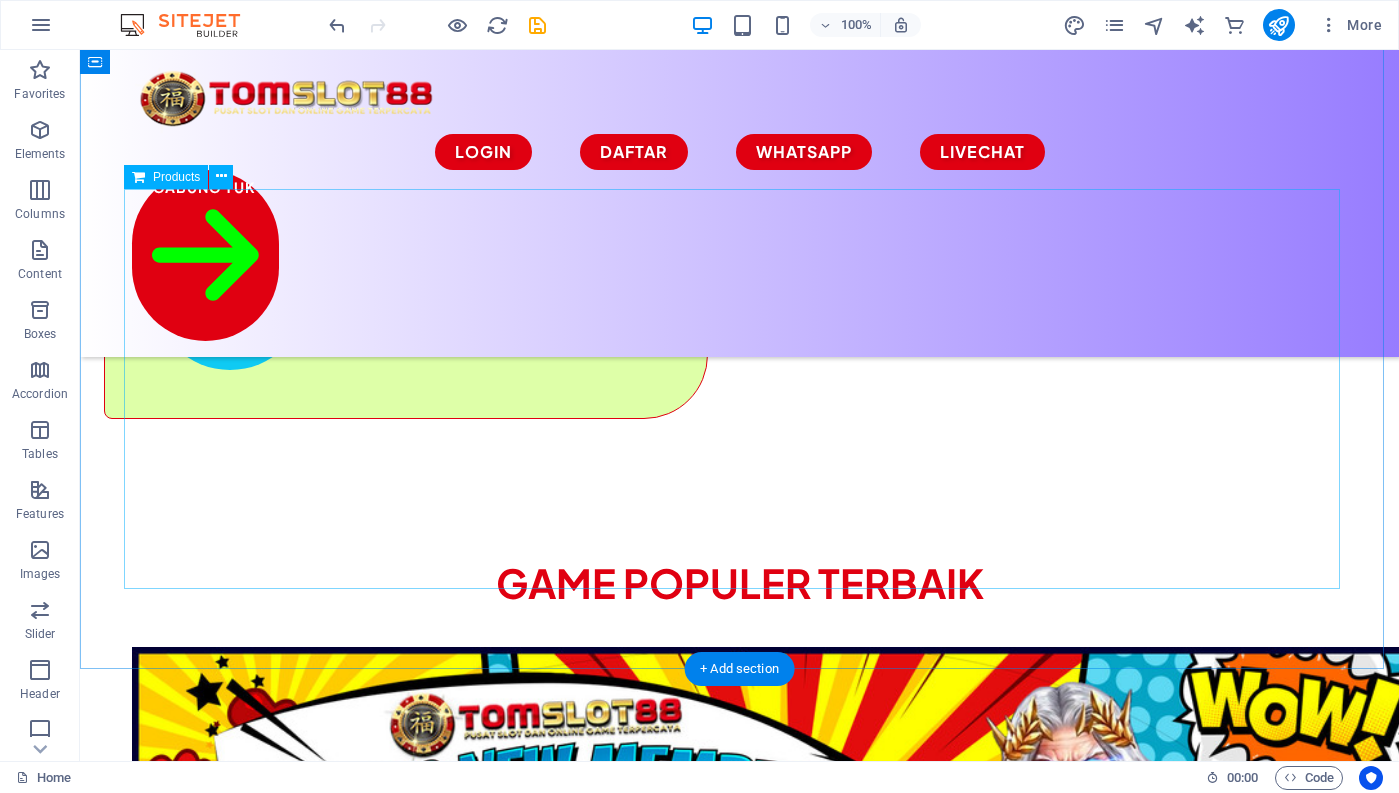 click at bounding box center [740, 1268] 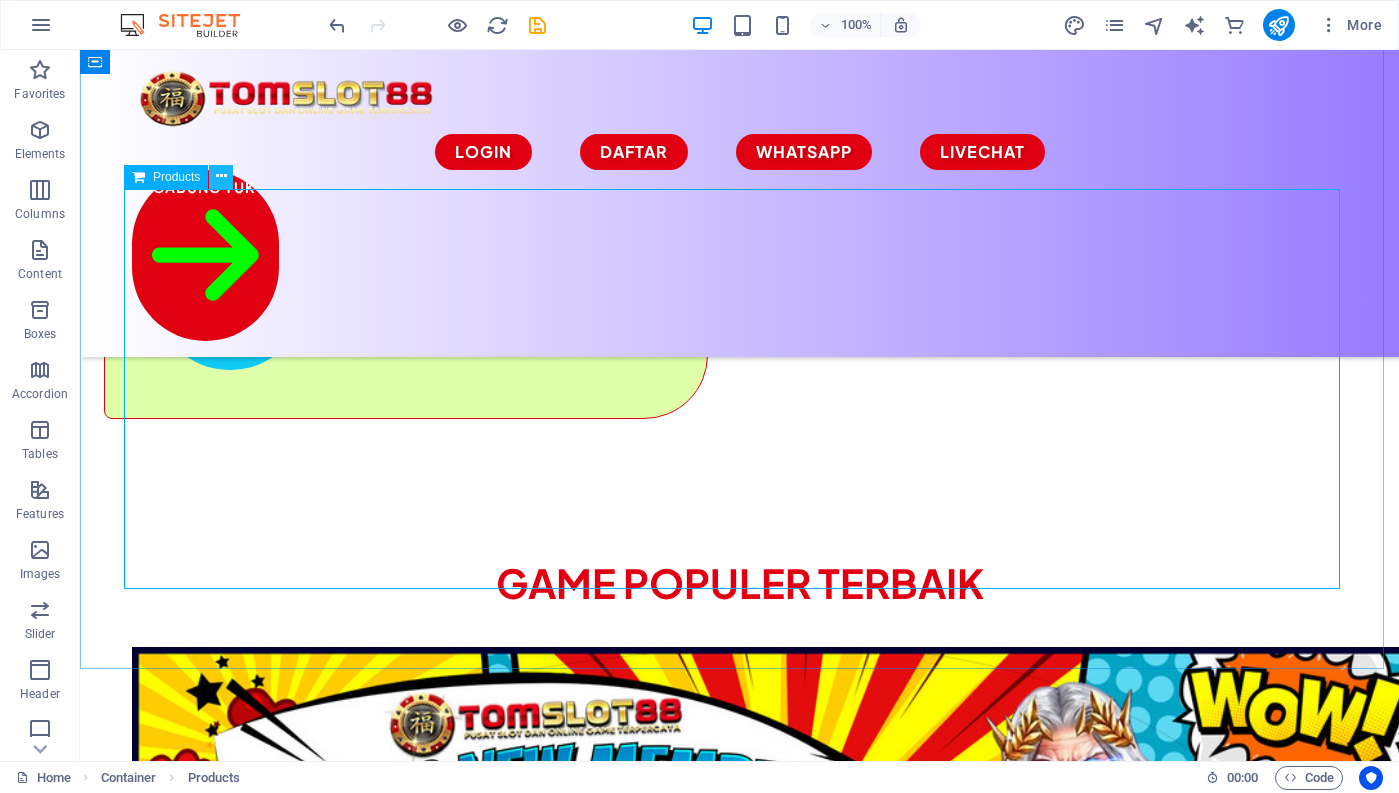 click at bounding box center (221, 176) 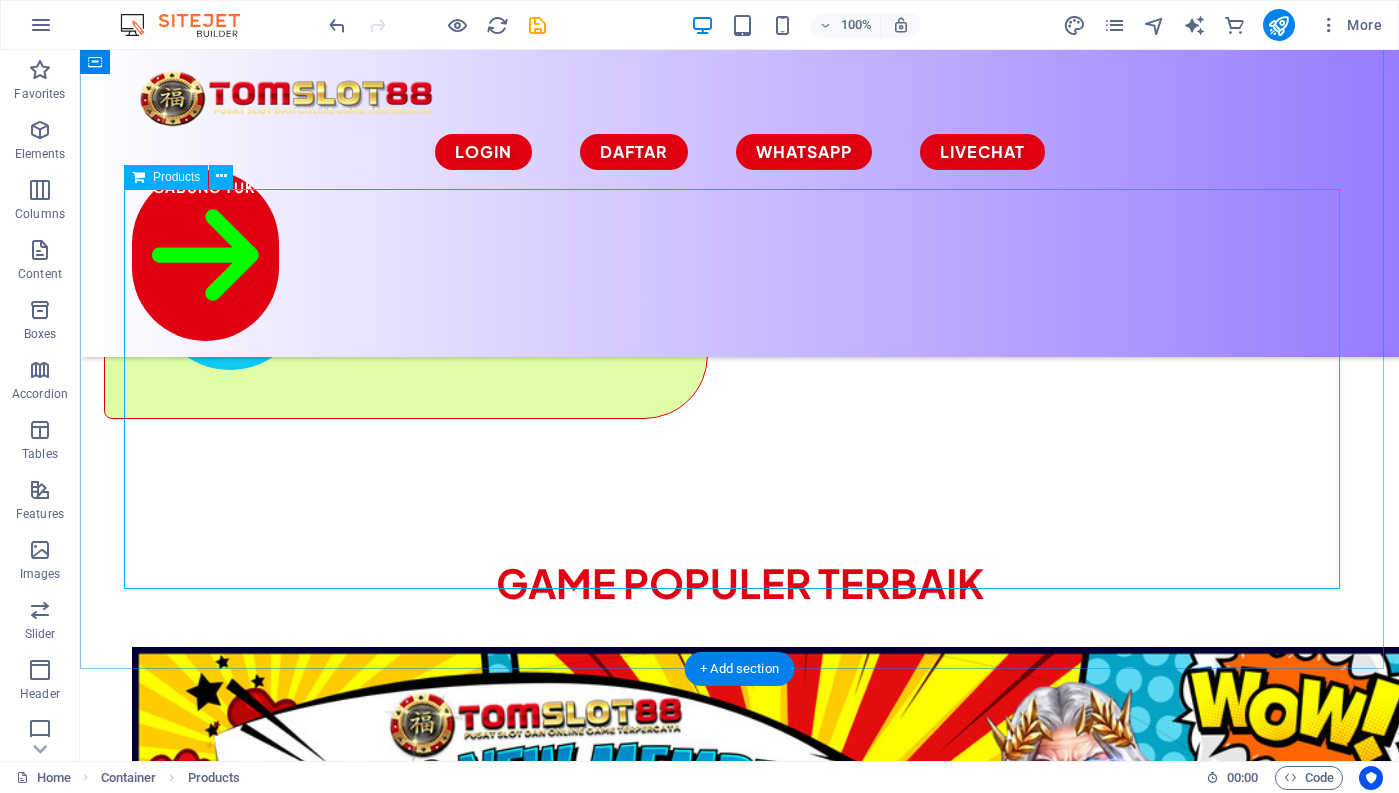 click at bounding box center (740, 1268) 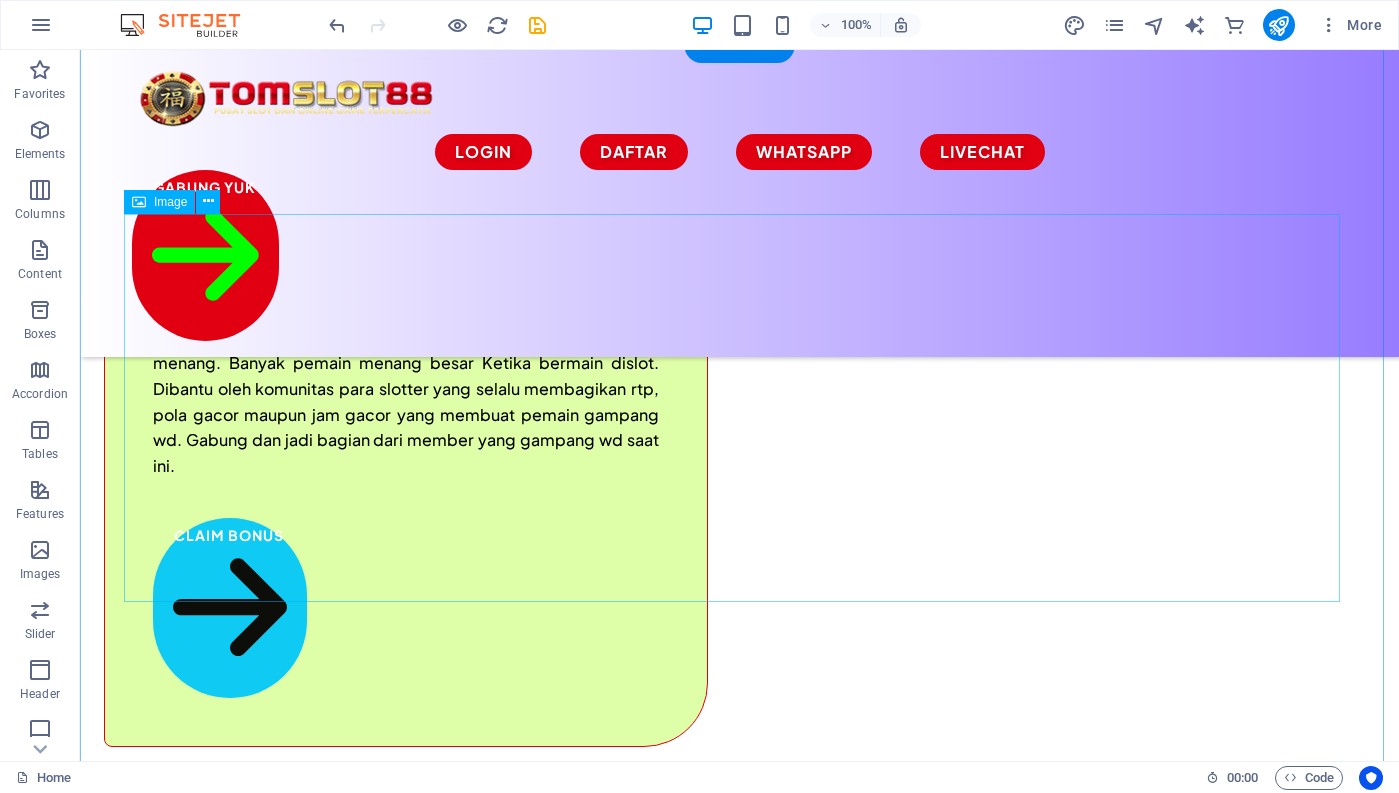 scroll, scrollTop: 1100, scrollLeft: 0, axis: vertical 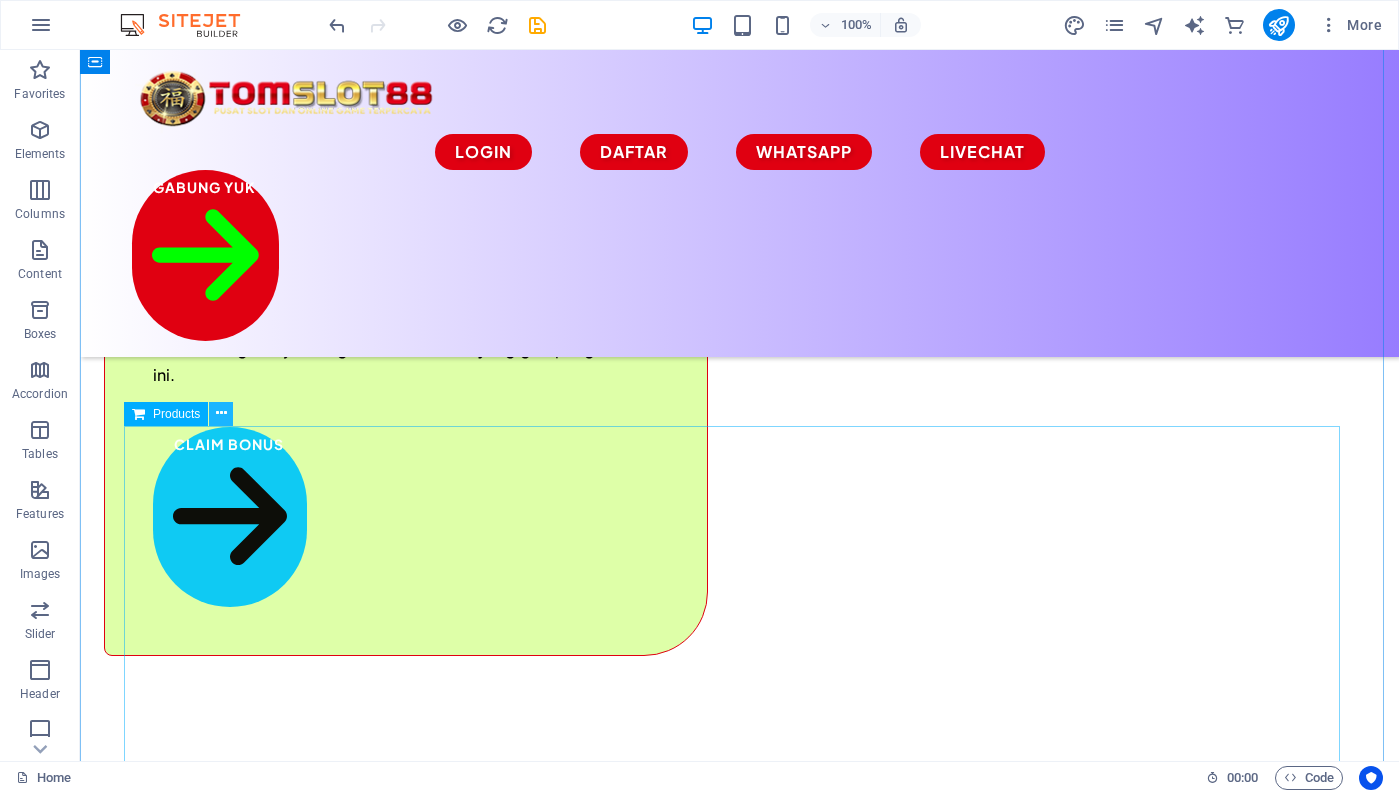 click at bounding box center (221, 413) 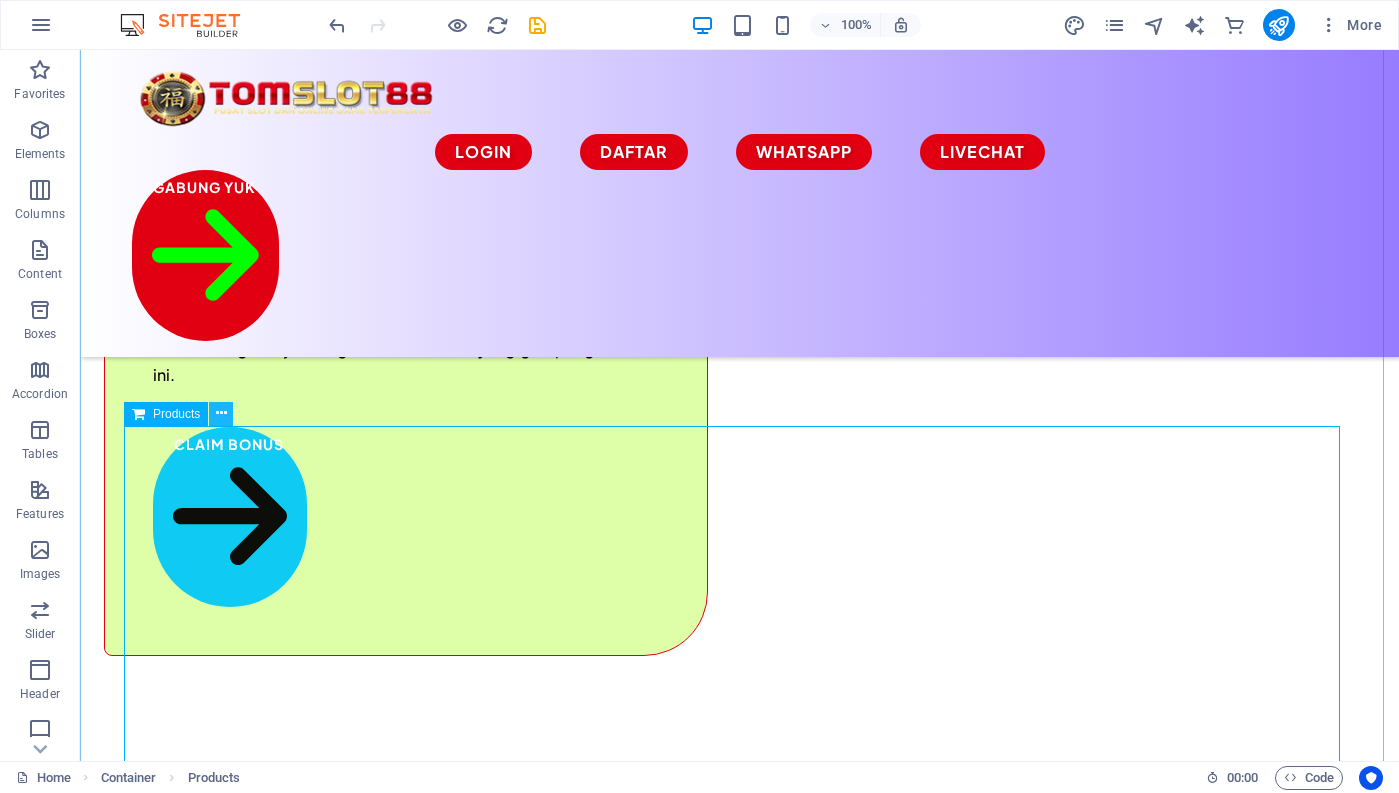 click at bounding box center (221, 413) 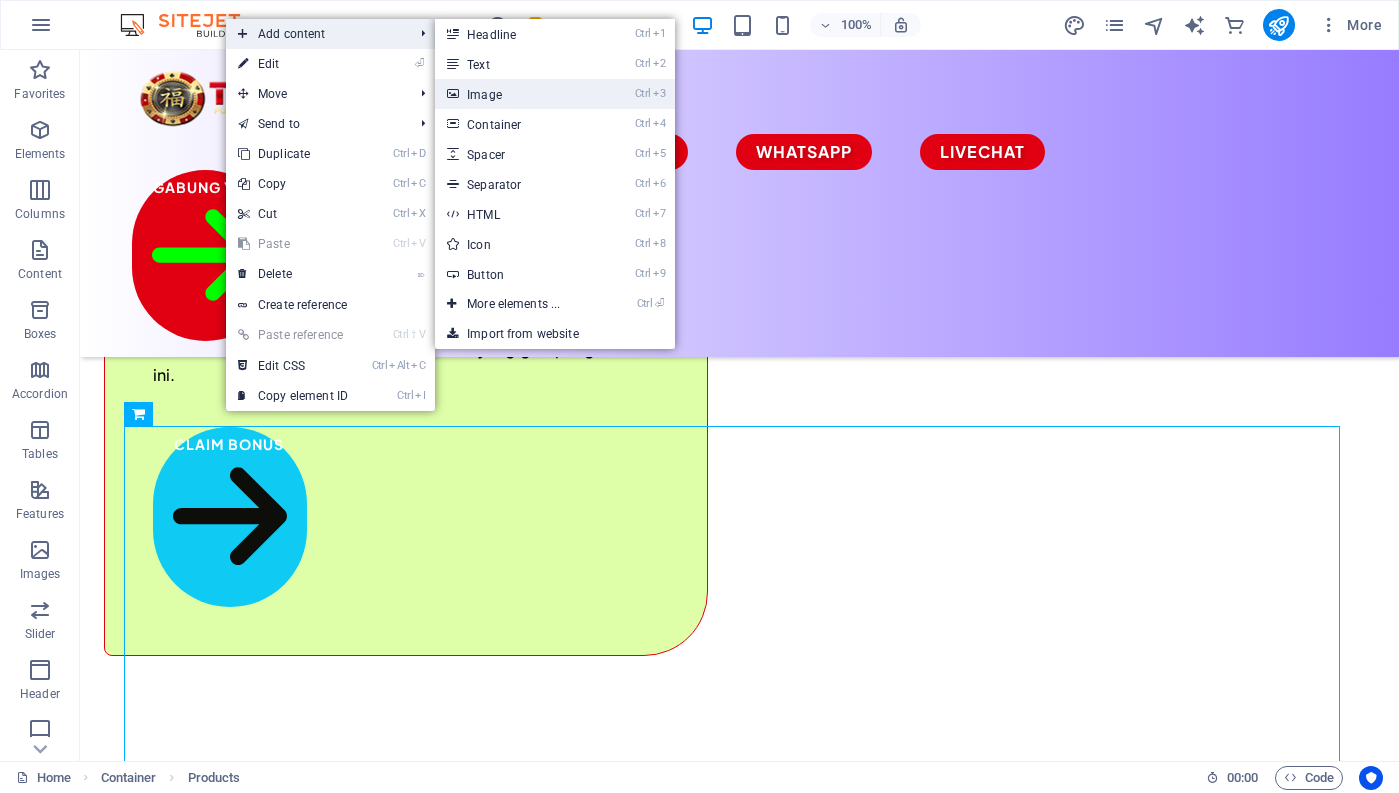 click on "Ctrl 3  Image" at bounding box center [517, 94] 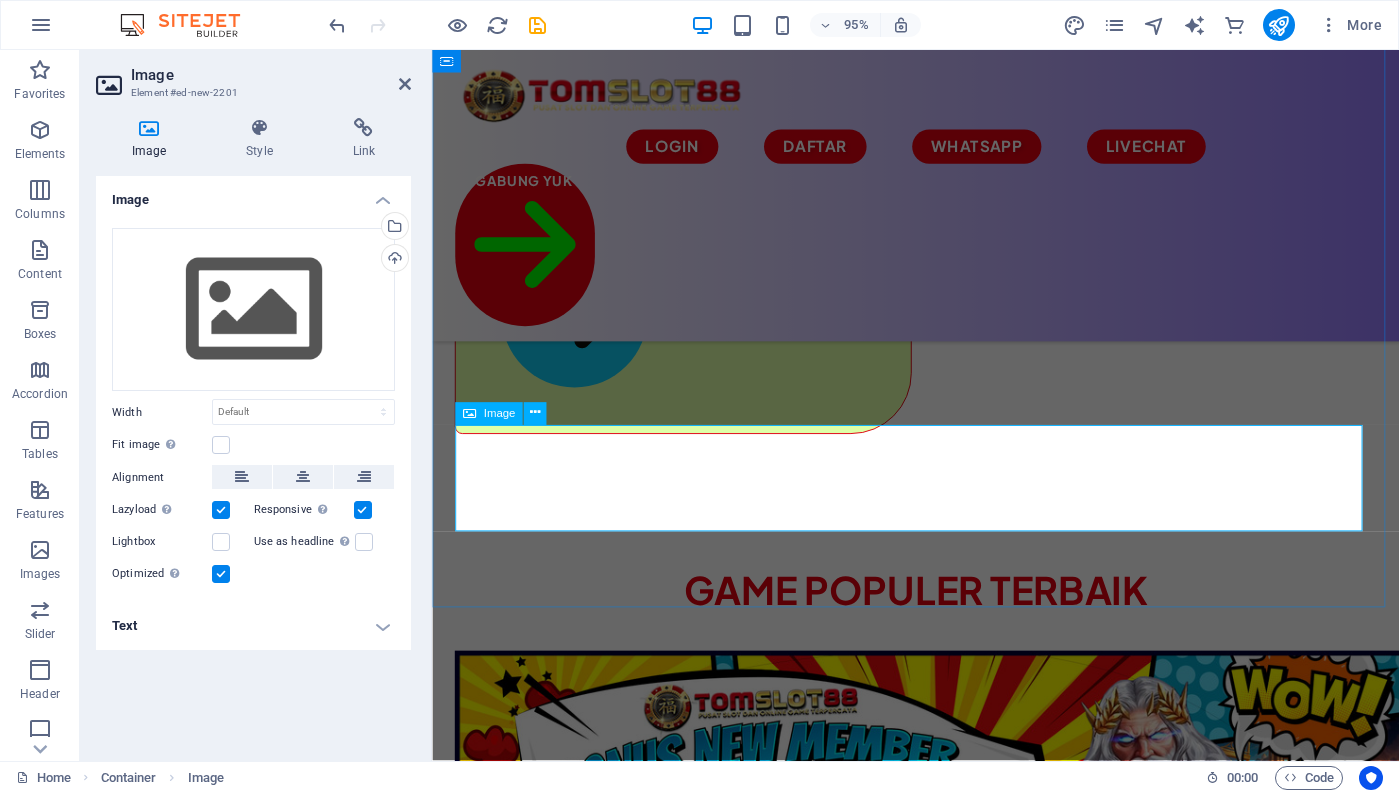 scroll, scrollTop: 1234, scrollLeft: 0, axis: vertical 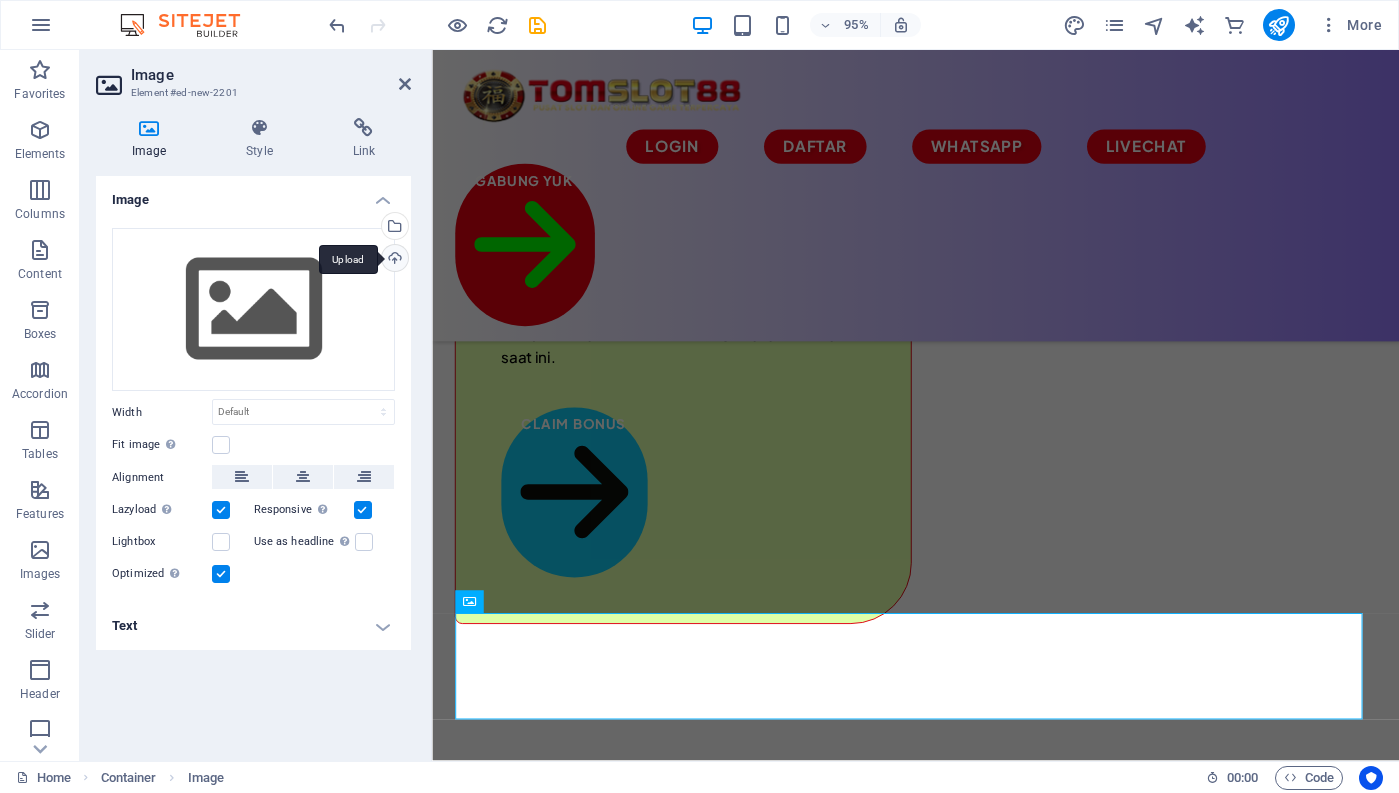 click on "Upload" at bounding box center [393, 260] 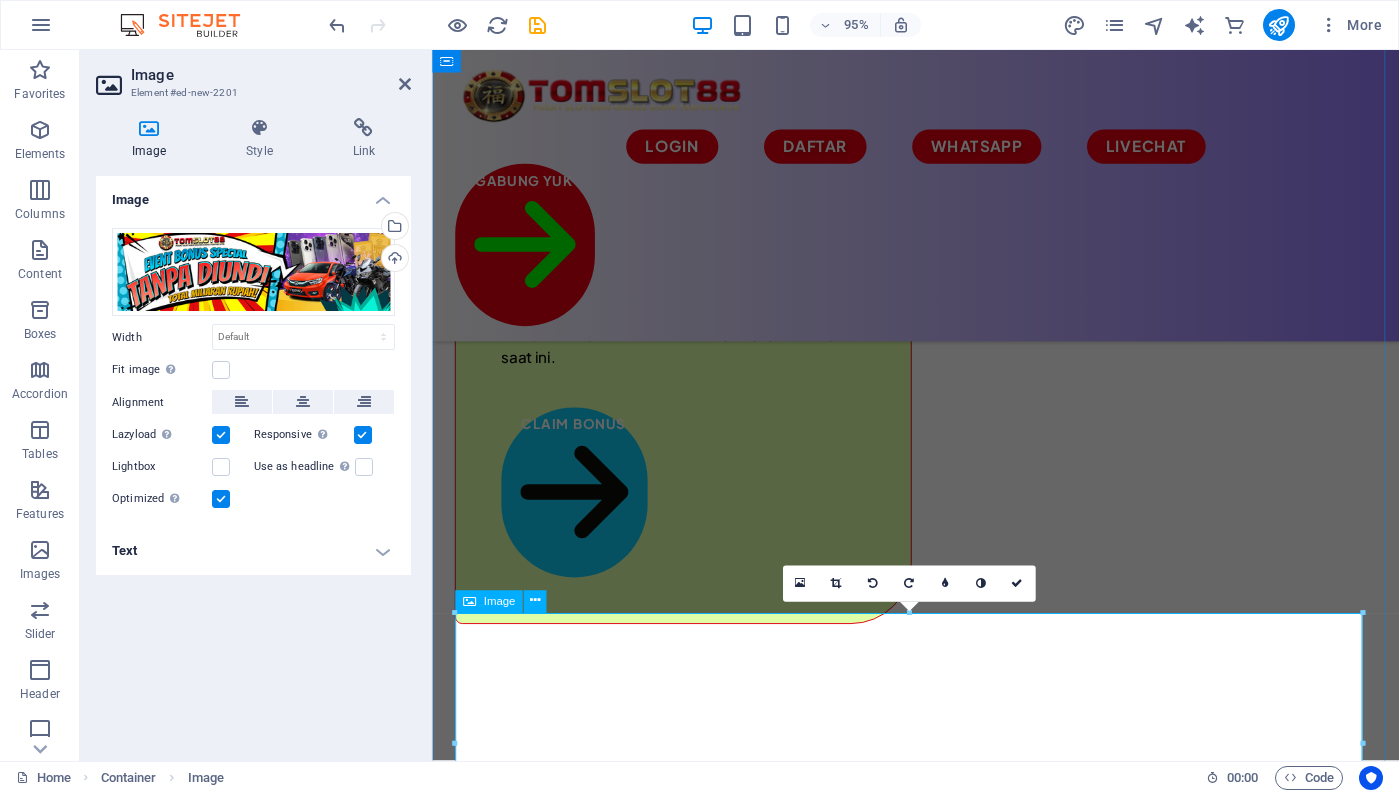 scroll, scrollTop: 1258, scrollLeft: 0, axis: vertical 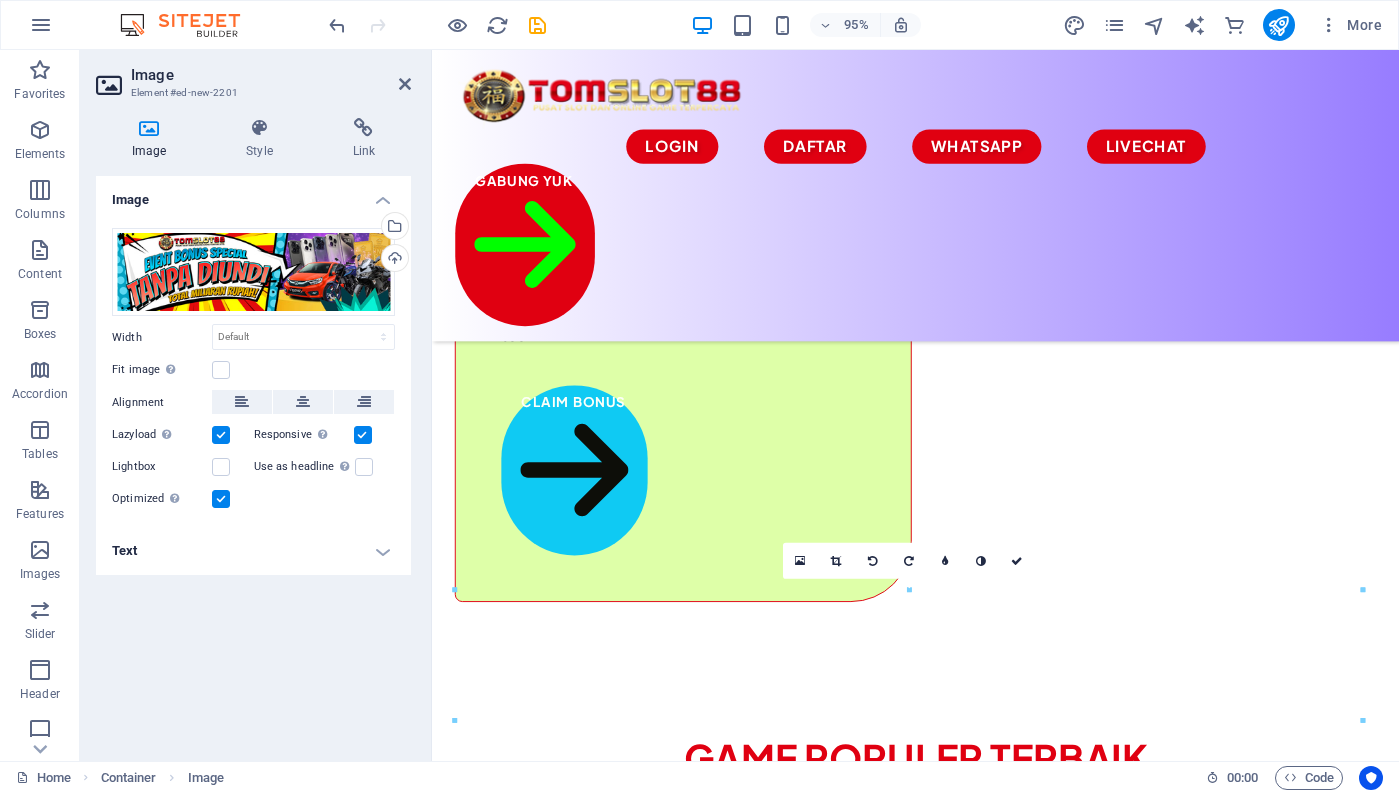 drag, startPoint x: 997, startPoint y: 733, endPoint x: 1380, endPoint y: 478, distance: 460.1239 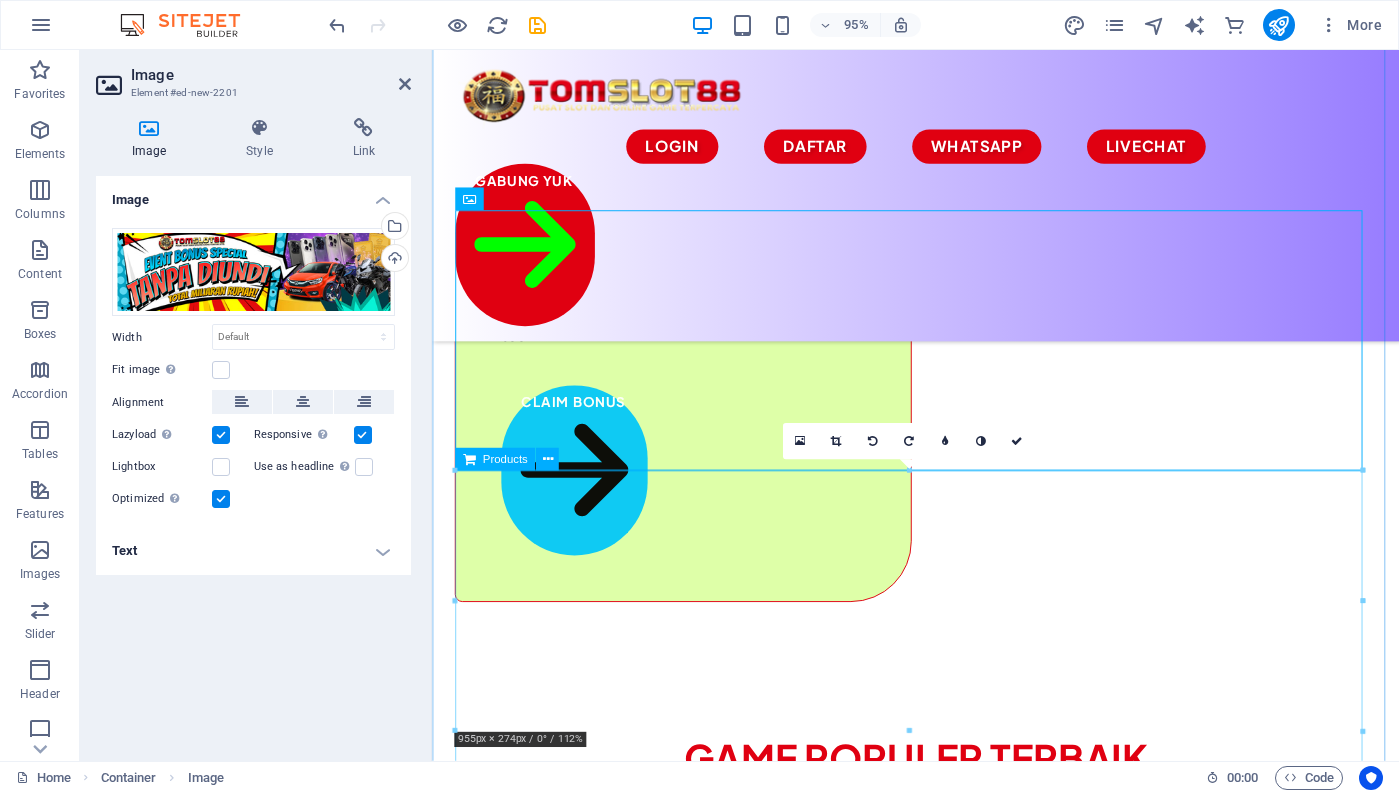 click at bounding box center (941, 1676) 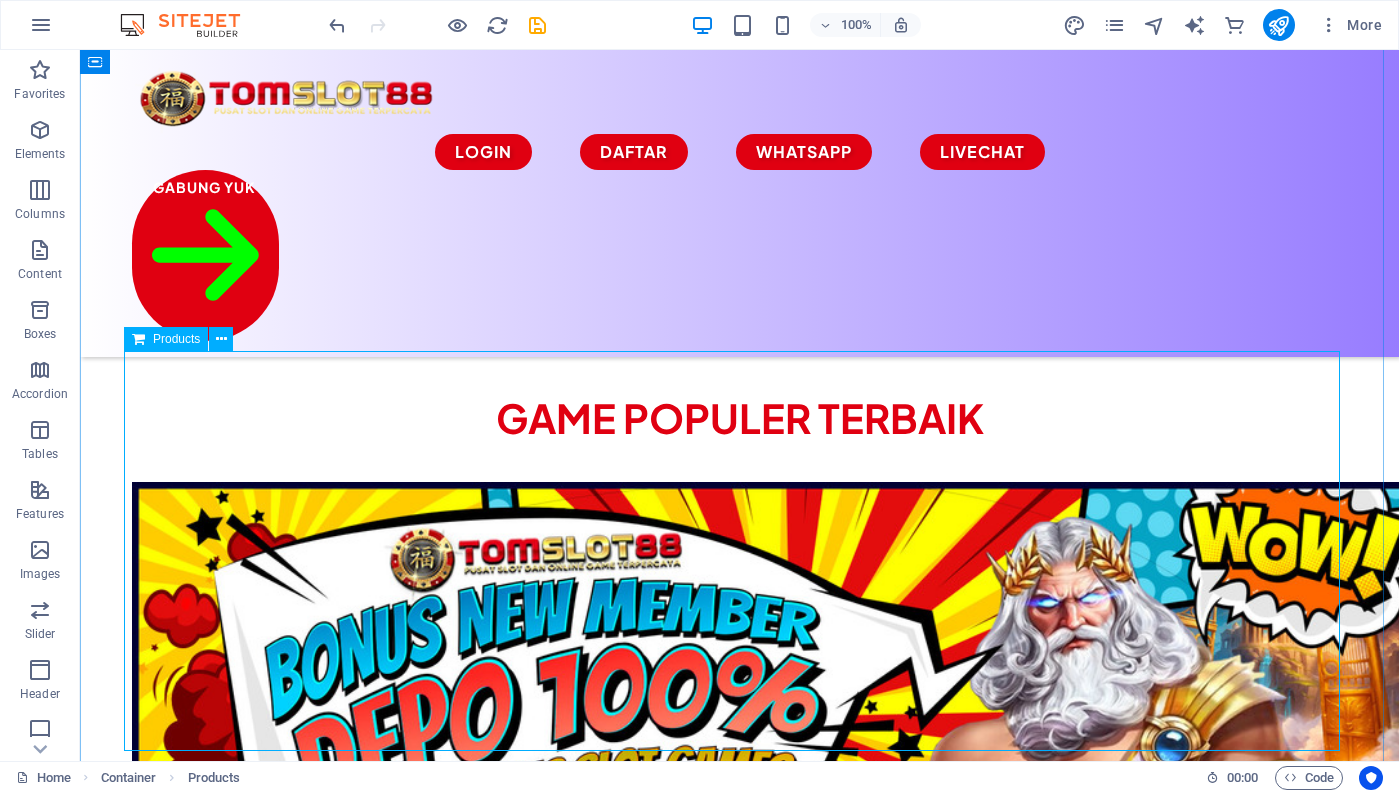 scroll, scrollTop: 1524, scrollLeft: 0, axis: vertical 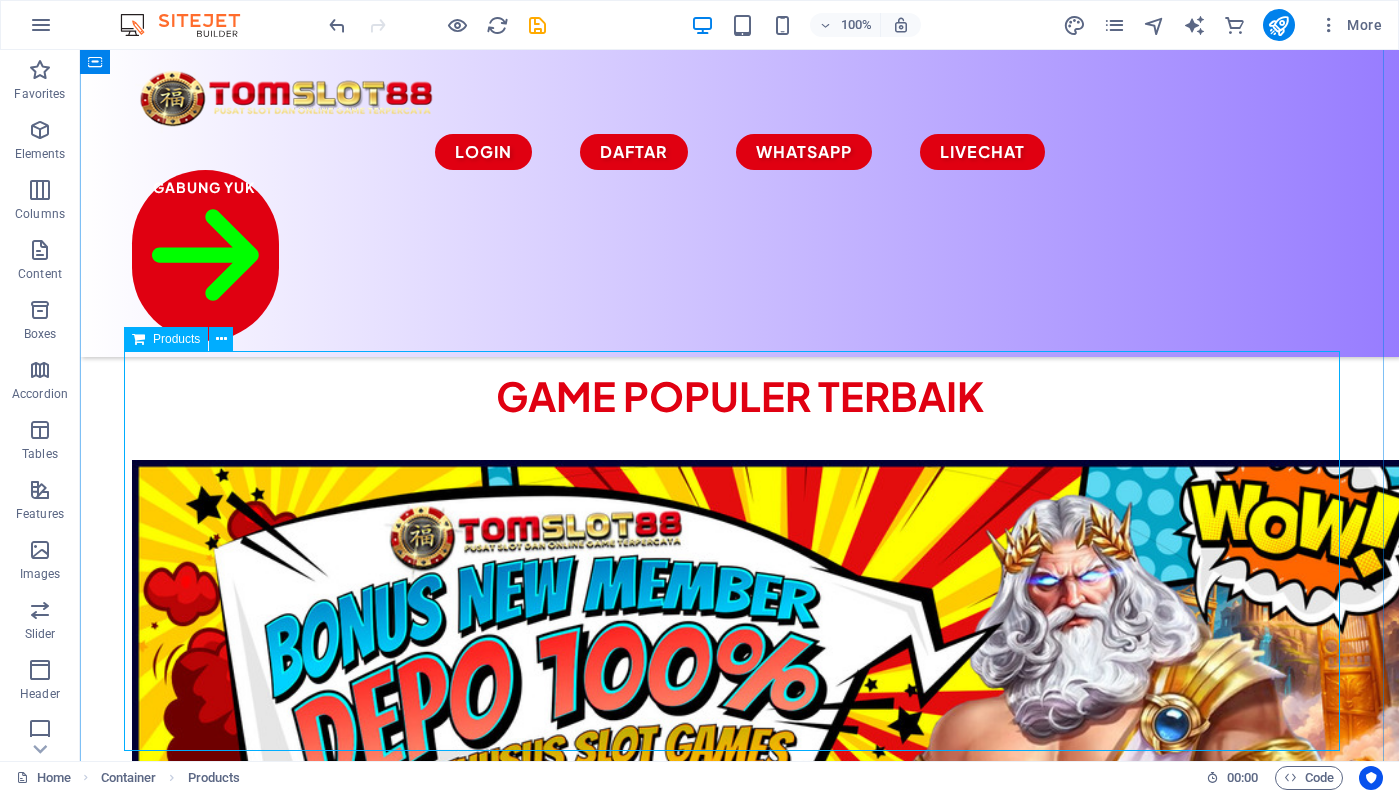 click at bounding box center (740, 1460) 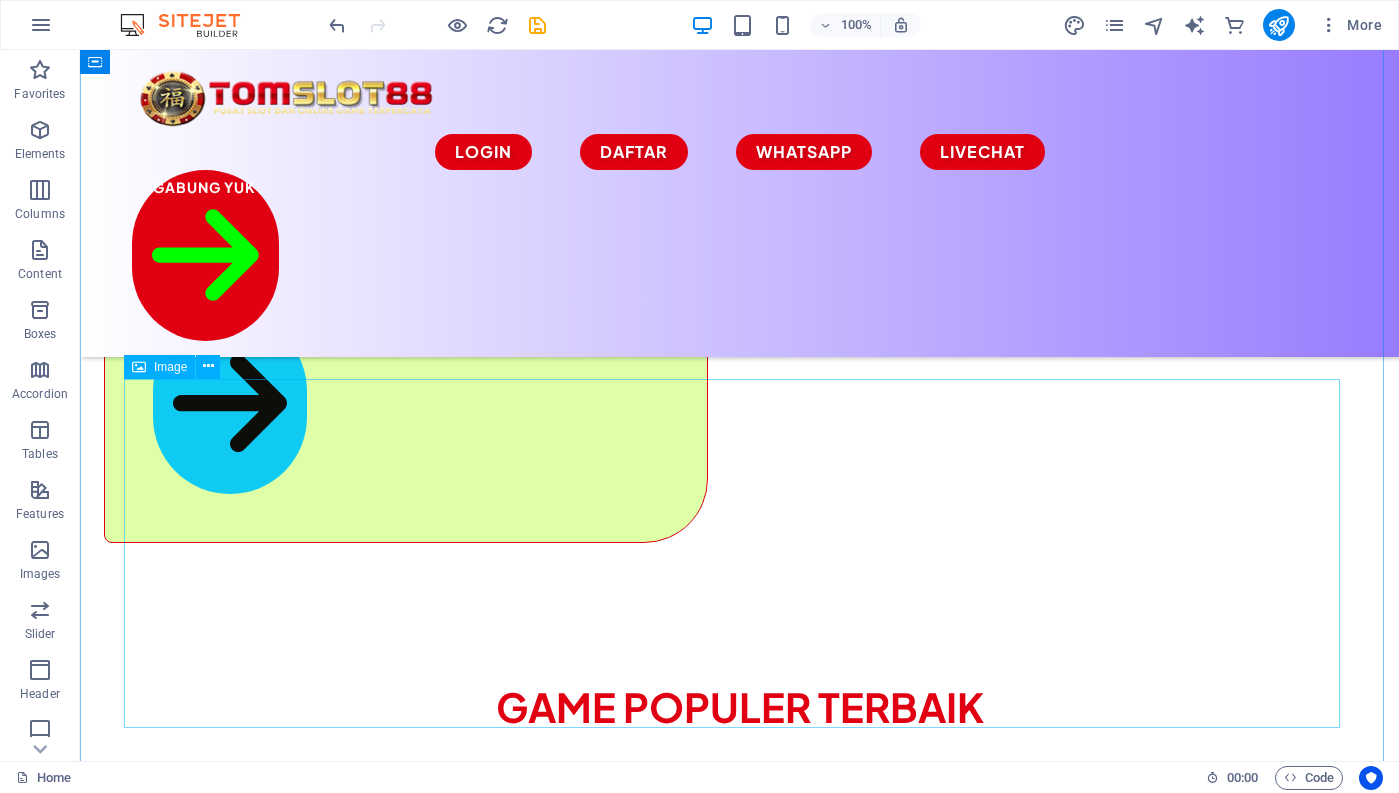 scroll, scrollTop: 1224, scrollLeft: 0, axis: vertical 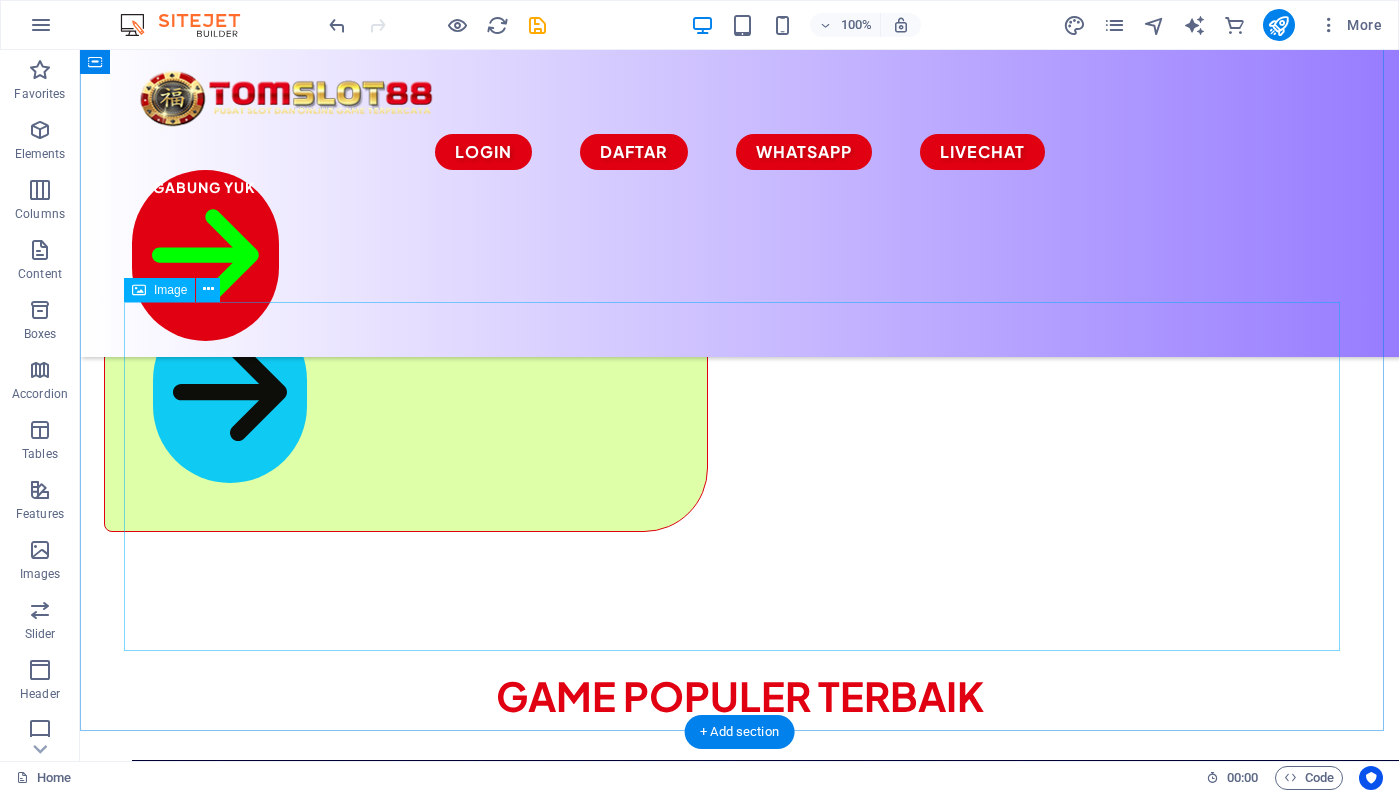 click at bounding box center [740, 1370] 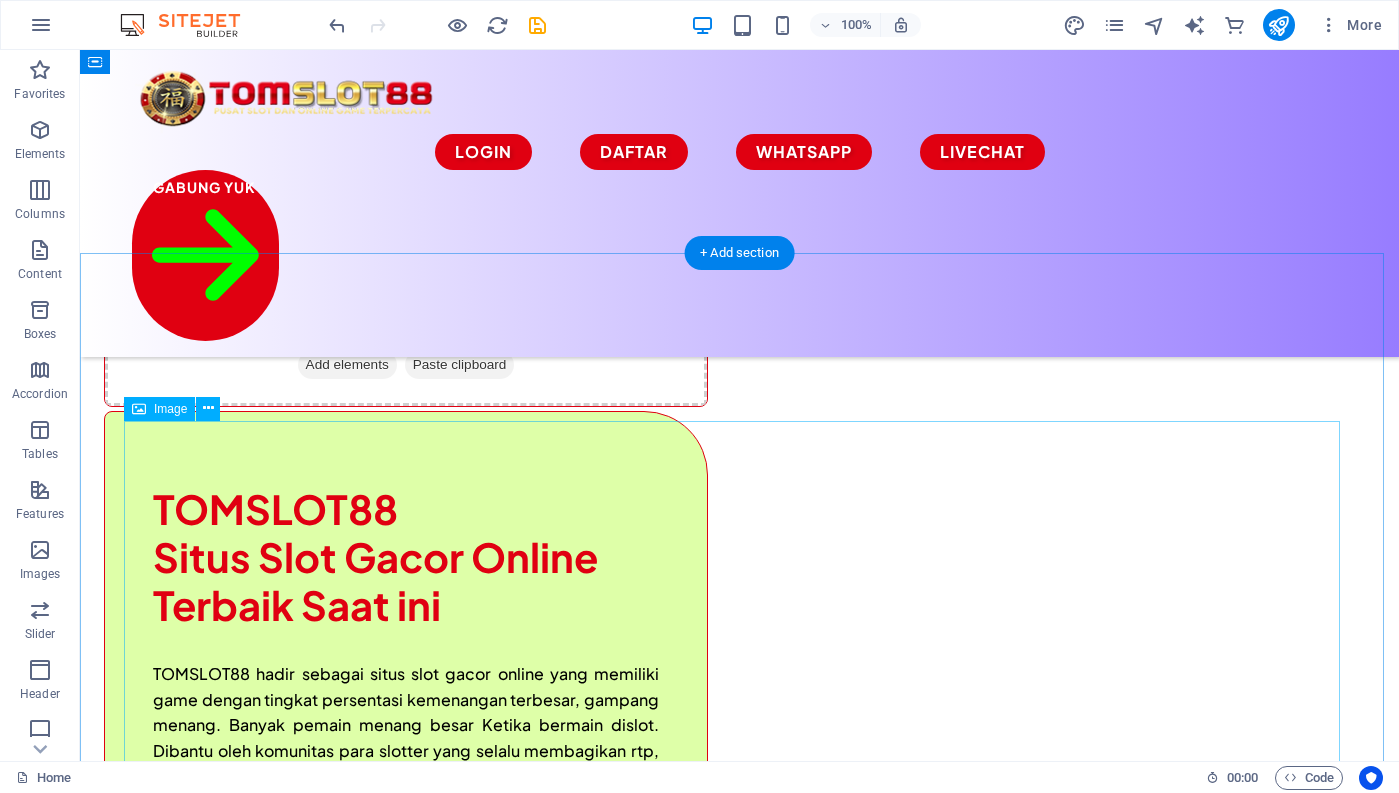 scroll, scrollTop: 624, scrollLeft: 0, axis: vertical 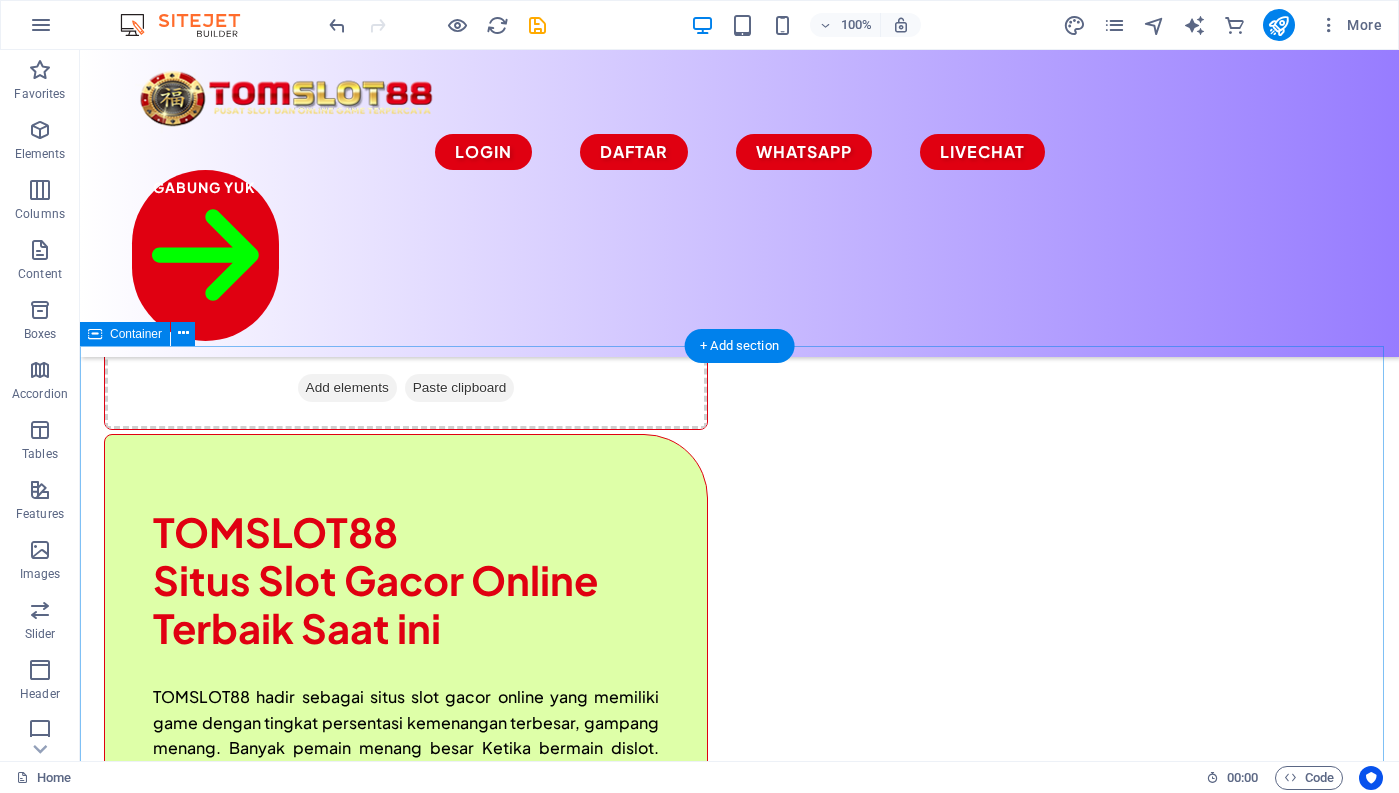 click on "GAME POPULER TERBAIK" at bounding box center [739, 1526] 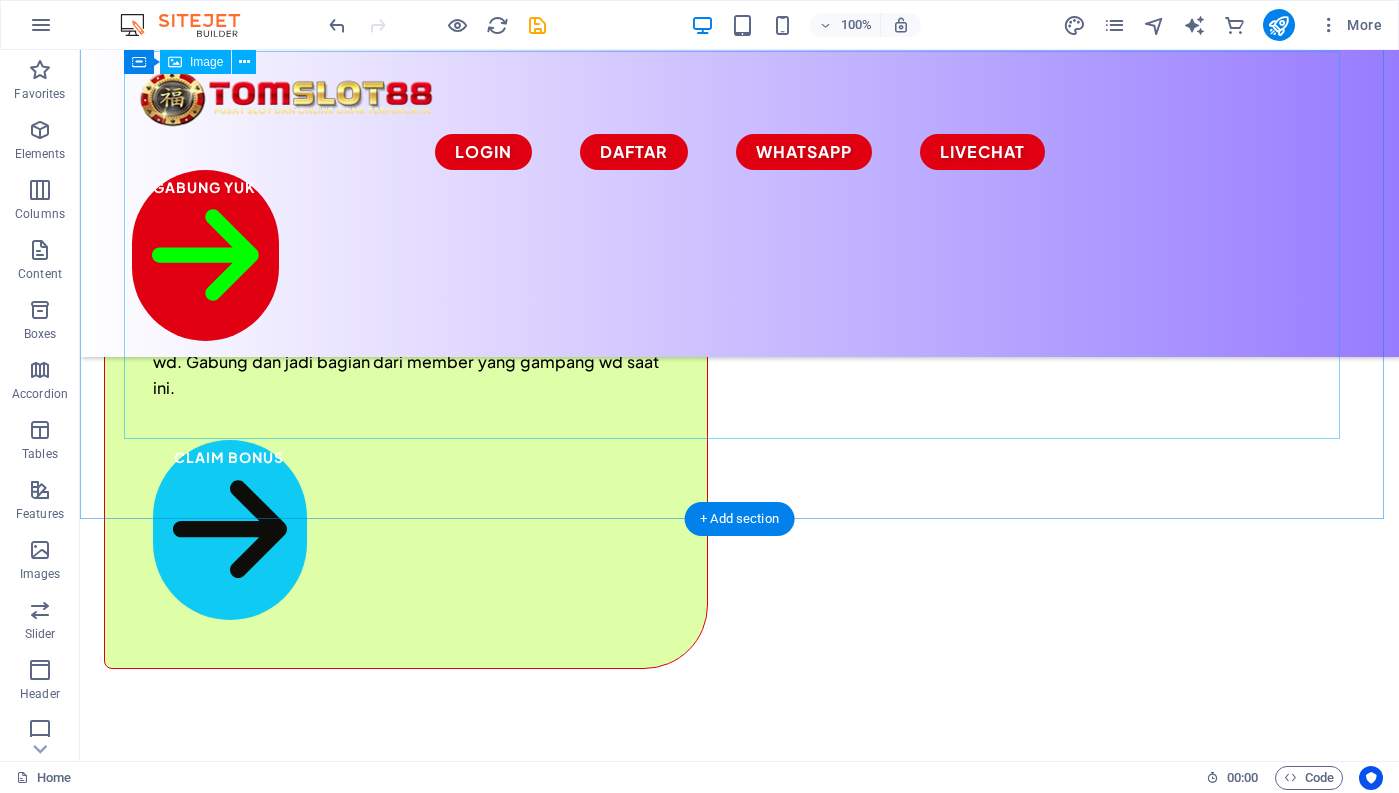 scroll, scrollTop: 824, scrollLeft: 0, axis: vertical 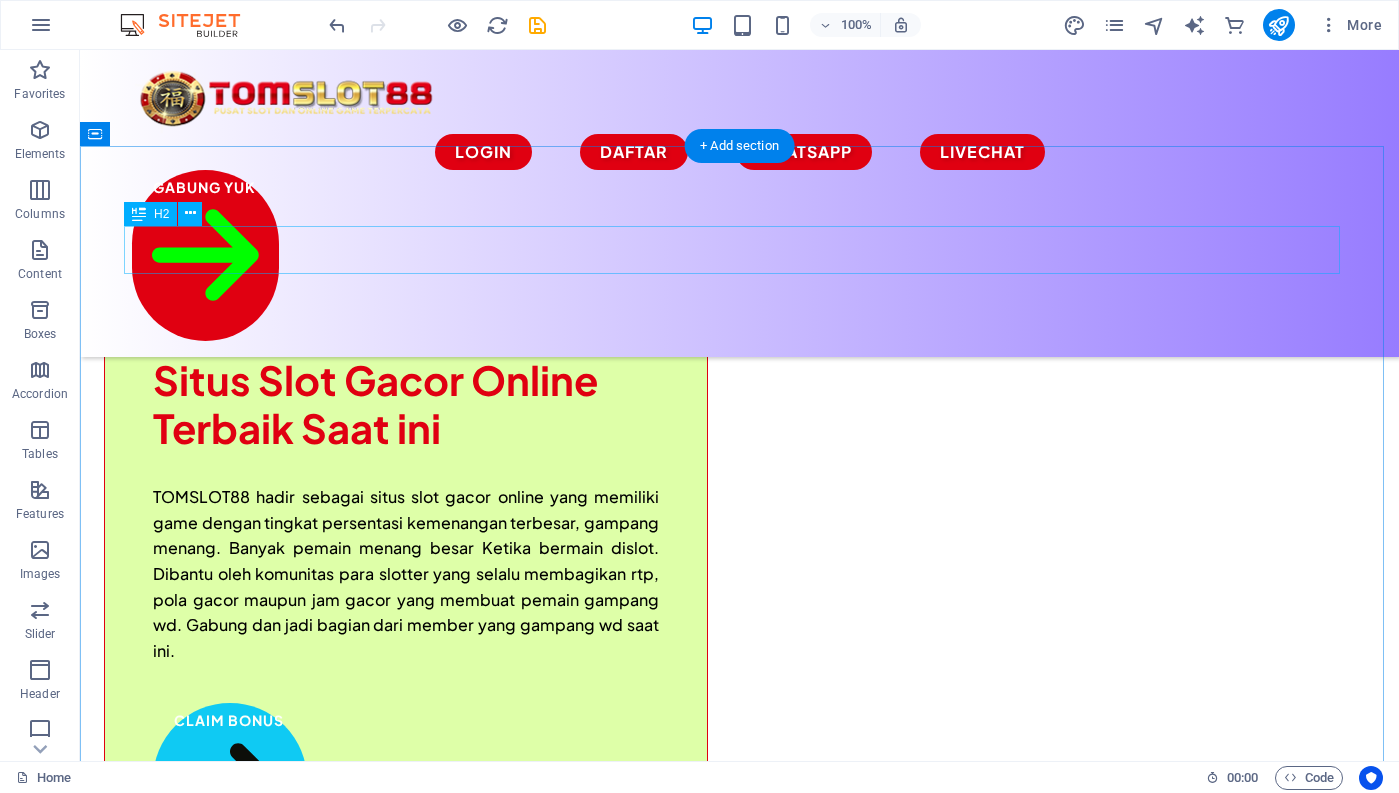 click on "GAME POPULER TERBAIK" at bounding box center (740, 1096) 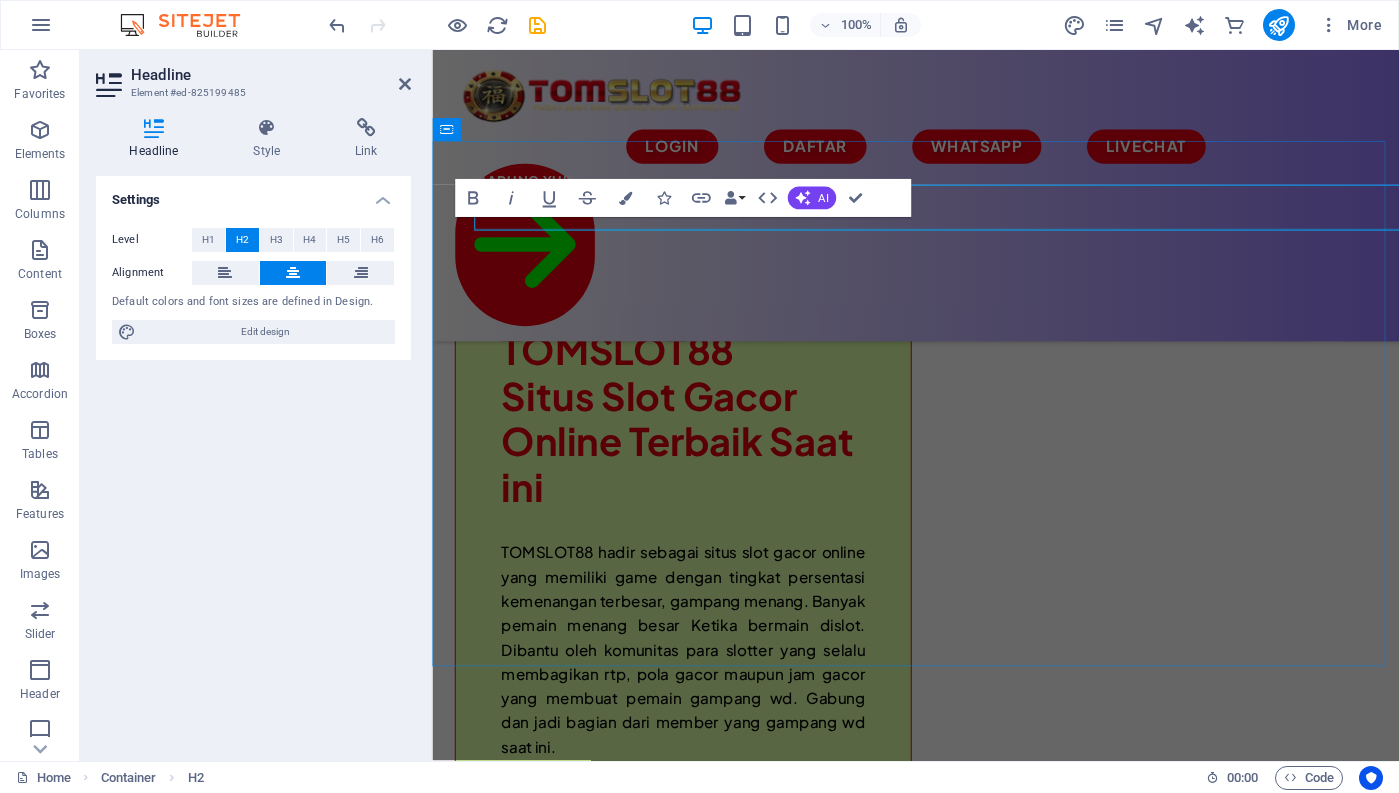 scroll, scrollTop: 858, scrollLeft: 0, axis: vertical 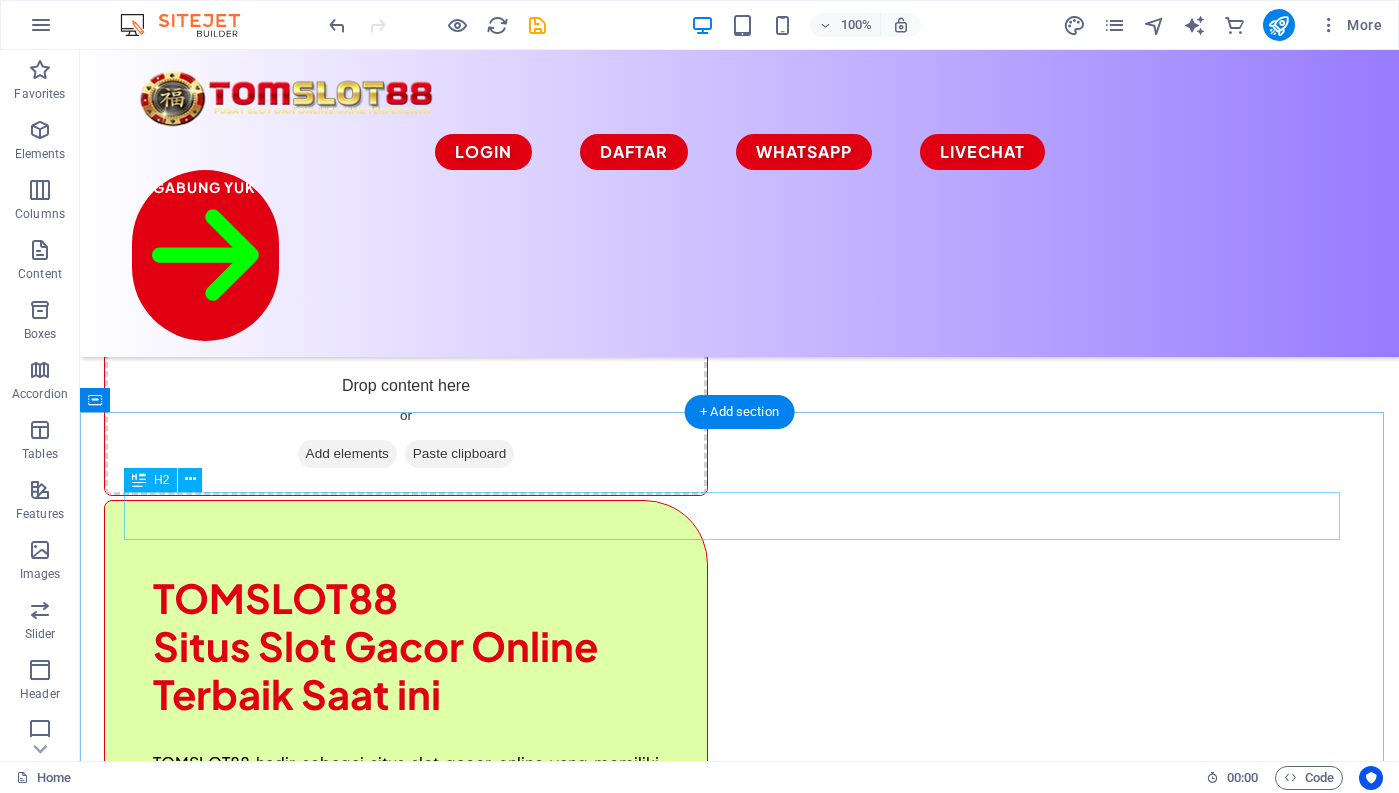 click on "KHUSUS NEW MEMBER !!!" at bounding box center [740, 1362] 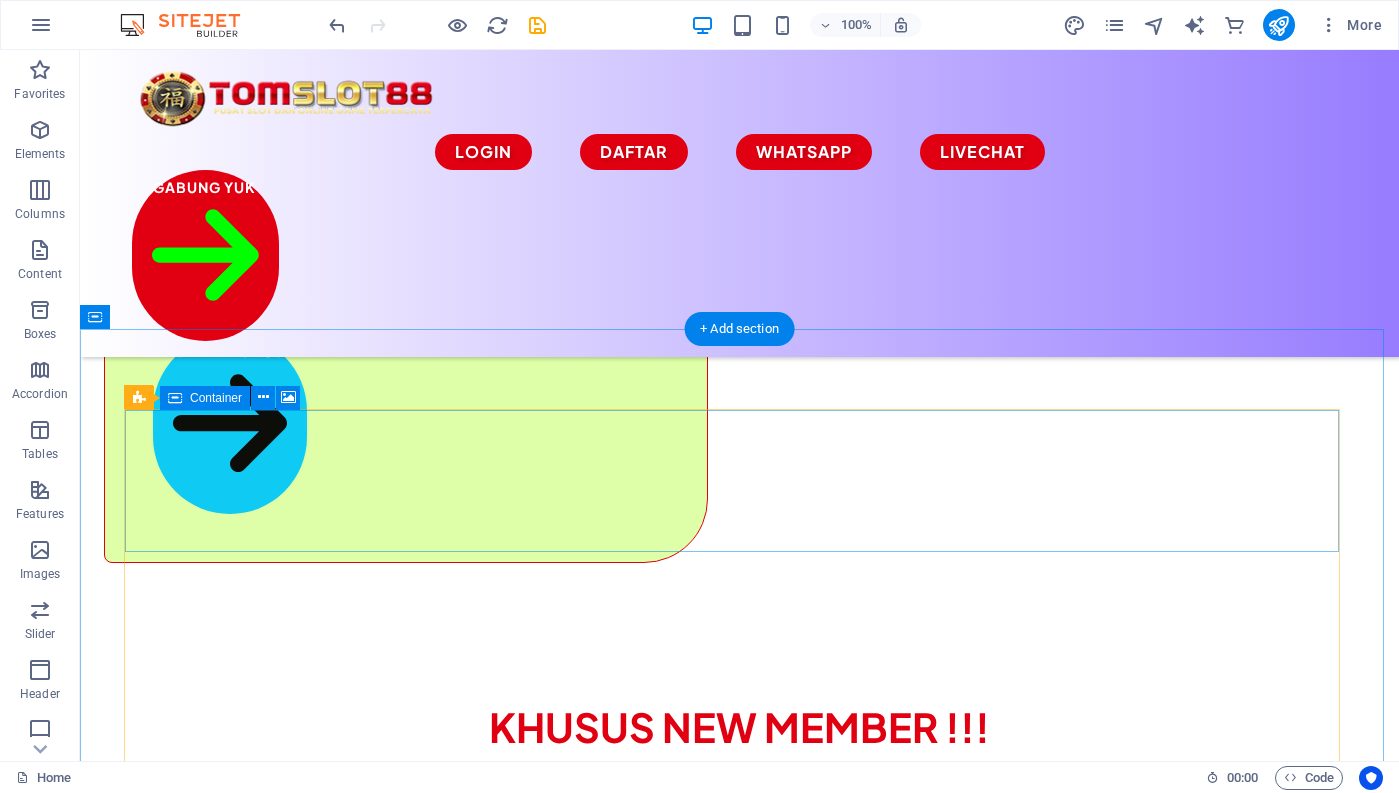 scroll, scrollTop: 1400, scrollLeft: 0, axis: vertical 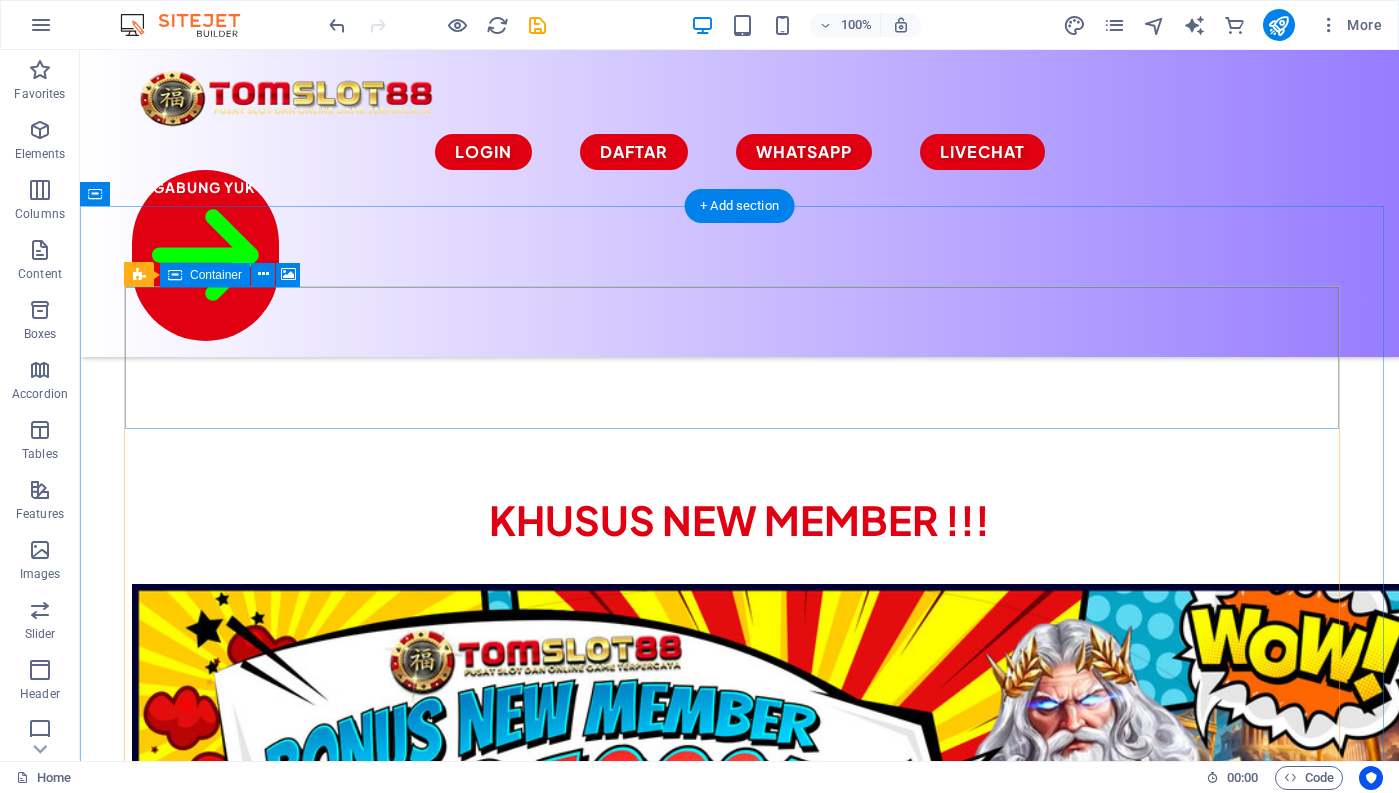 click on "Drop content here or  Add elements  Paste clipboard" at bounding box center [740, 2145] 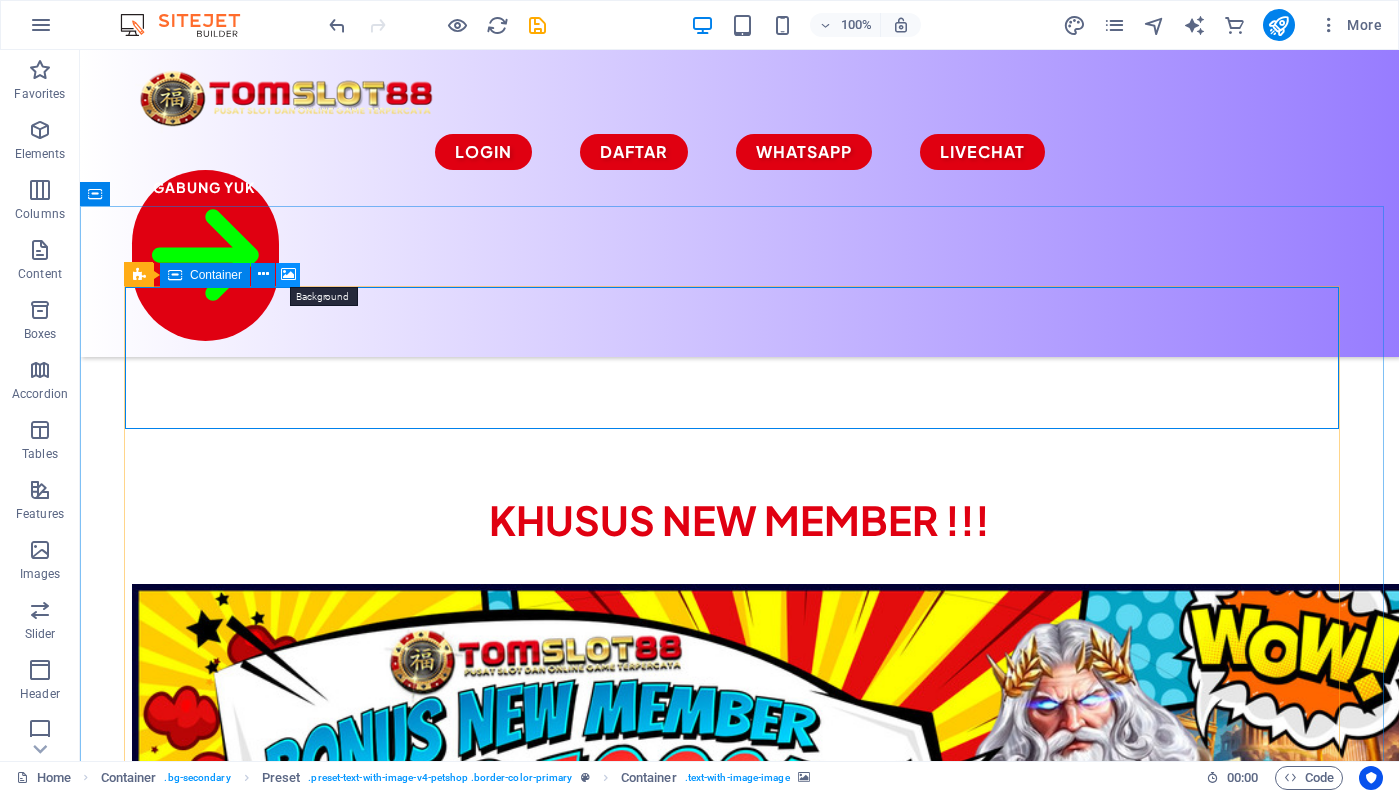 click at bounding box center [288, 274] 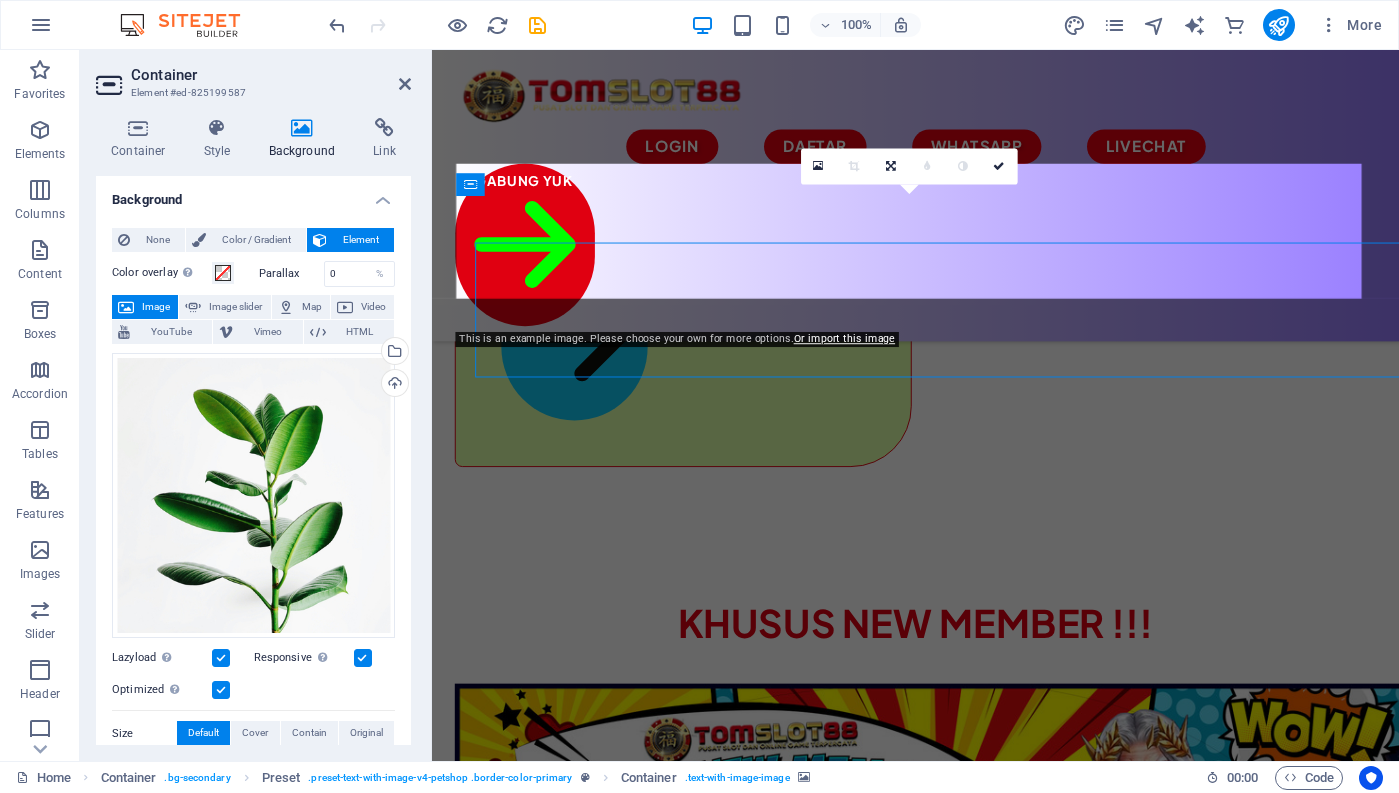 scroll, scrollTop: 1434, scrollLeft: 0, axis: vertical 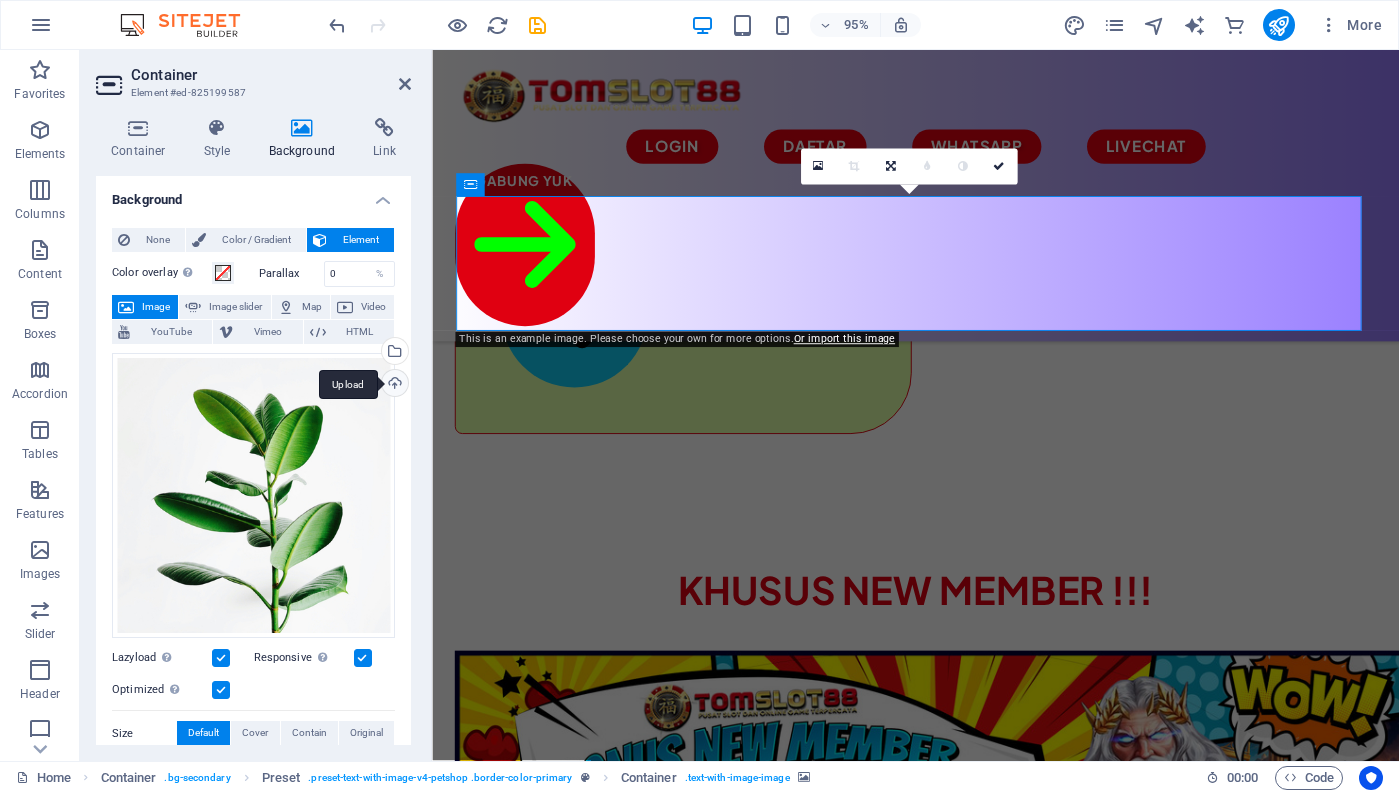 click on "Upload" at bounding box center (393, 385) 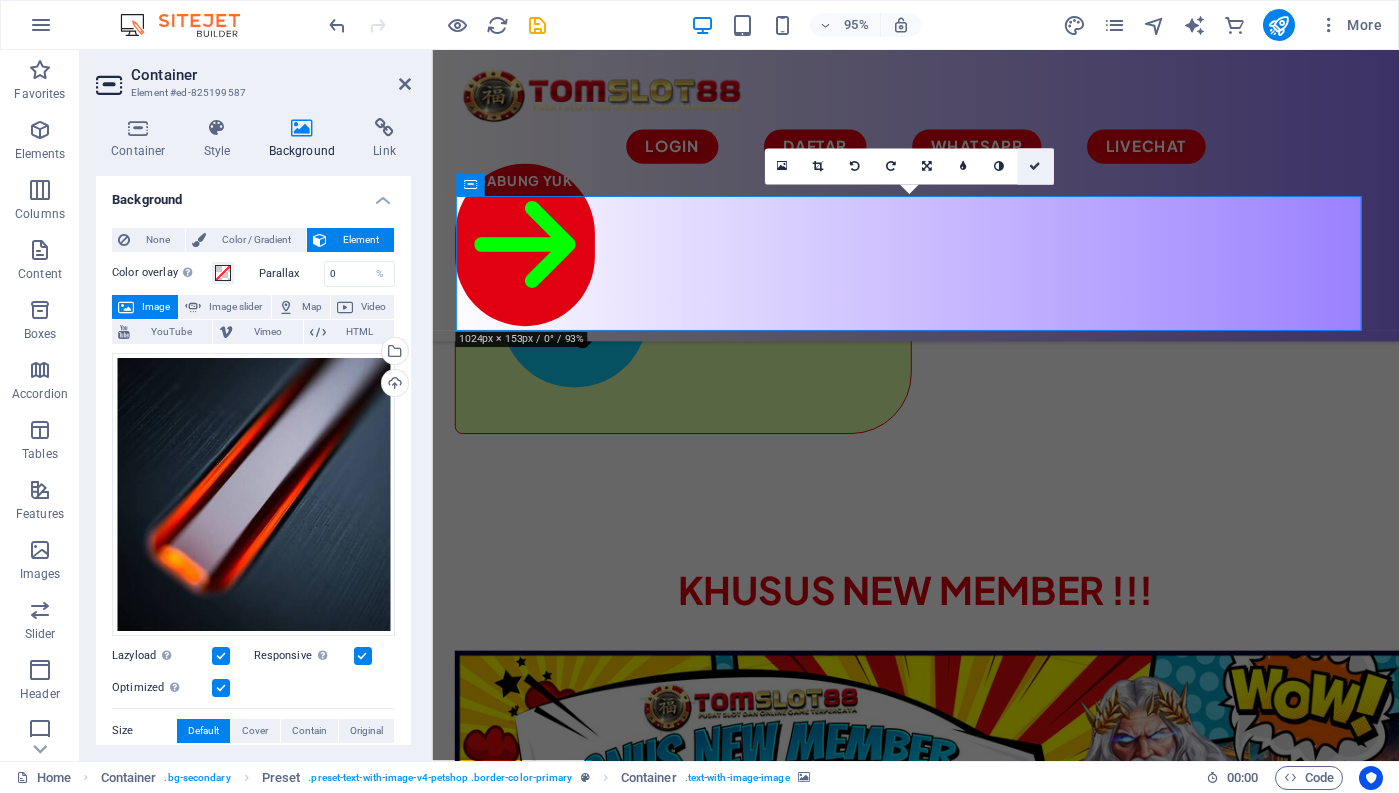 click at bounding box center (1035, 166) 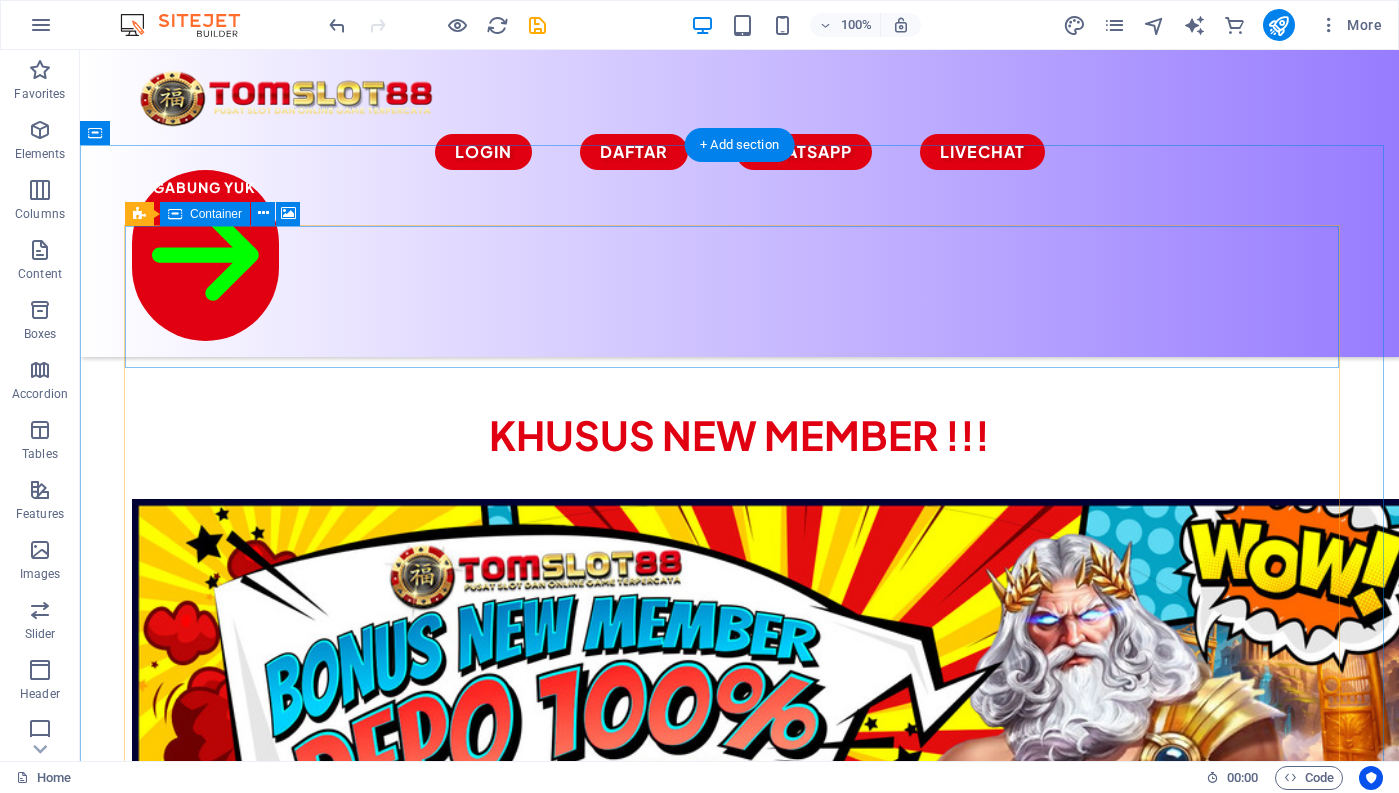 scroll, scrollTop: 1500, scrollLeft: 0, axis: vertical 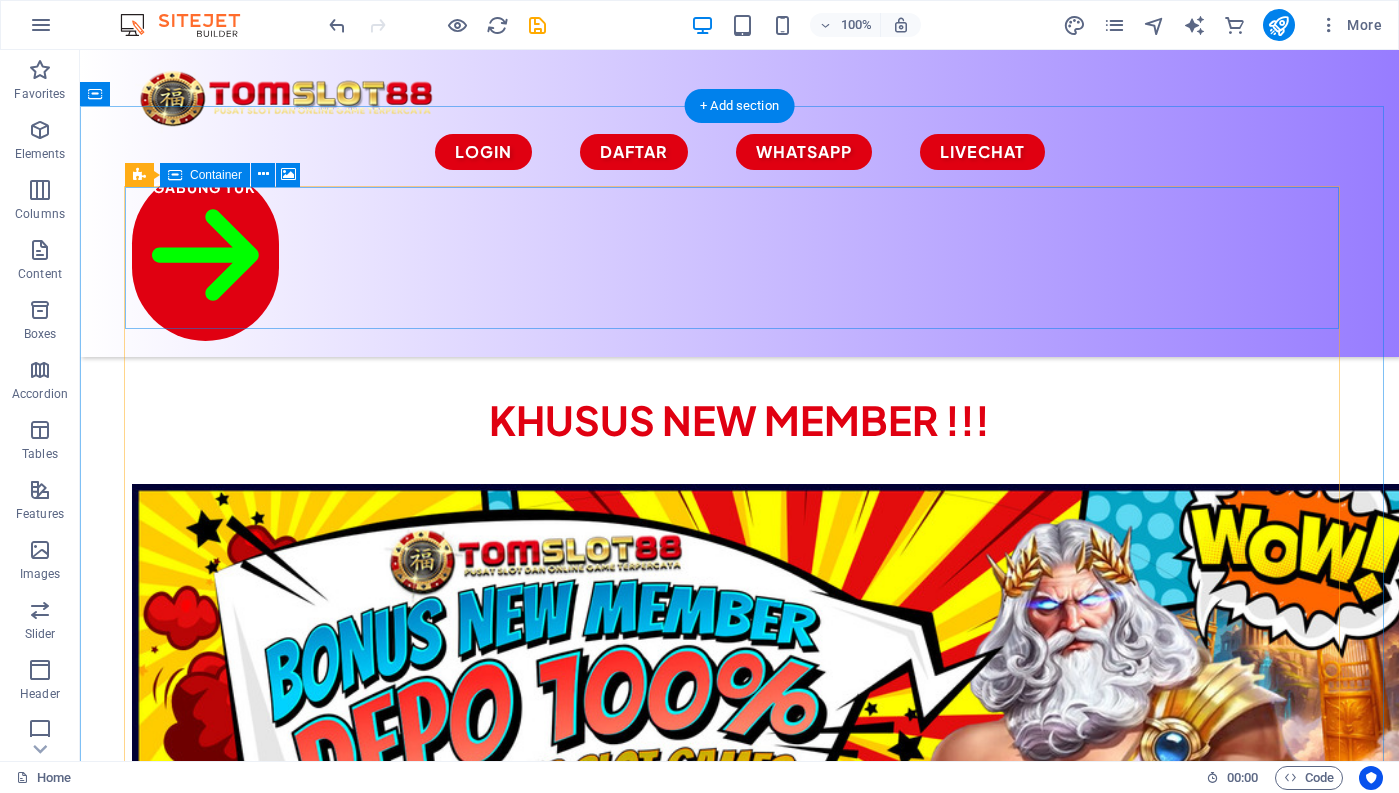 click on "Drop content here or  Add elements  Paste clipboard" at bounding box center [740, 2045] 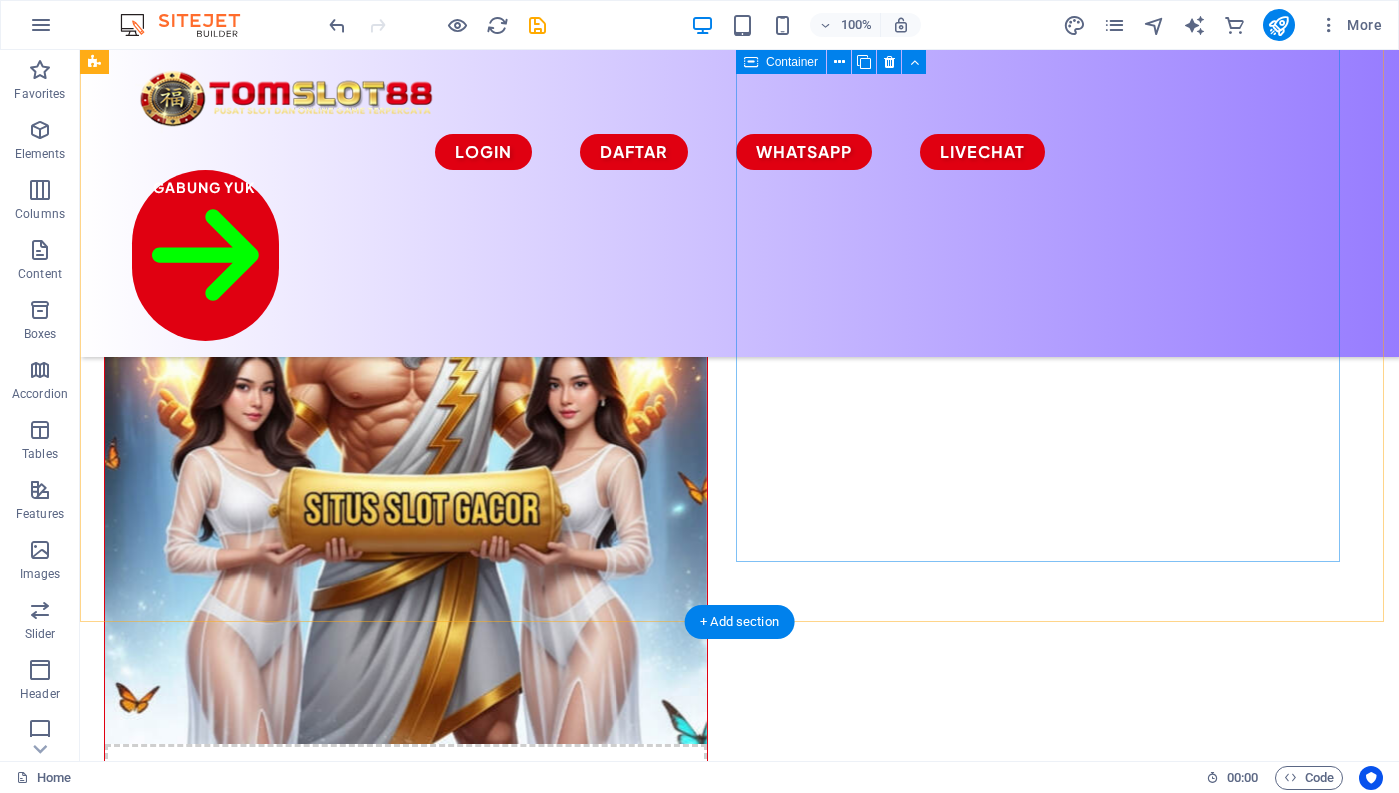 scroll, scrollTop: 0, scrollLeft: 0, axis: both 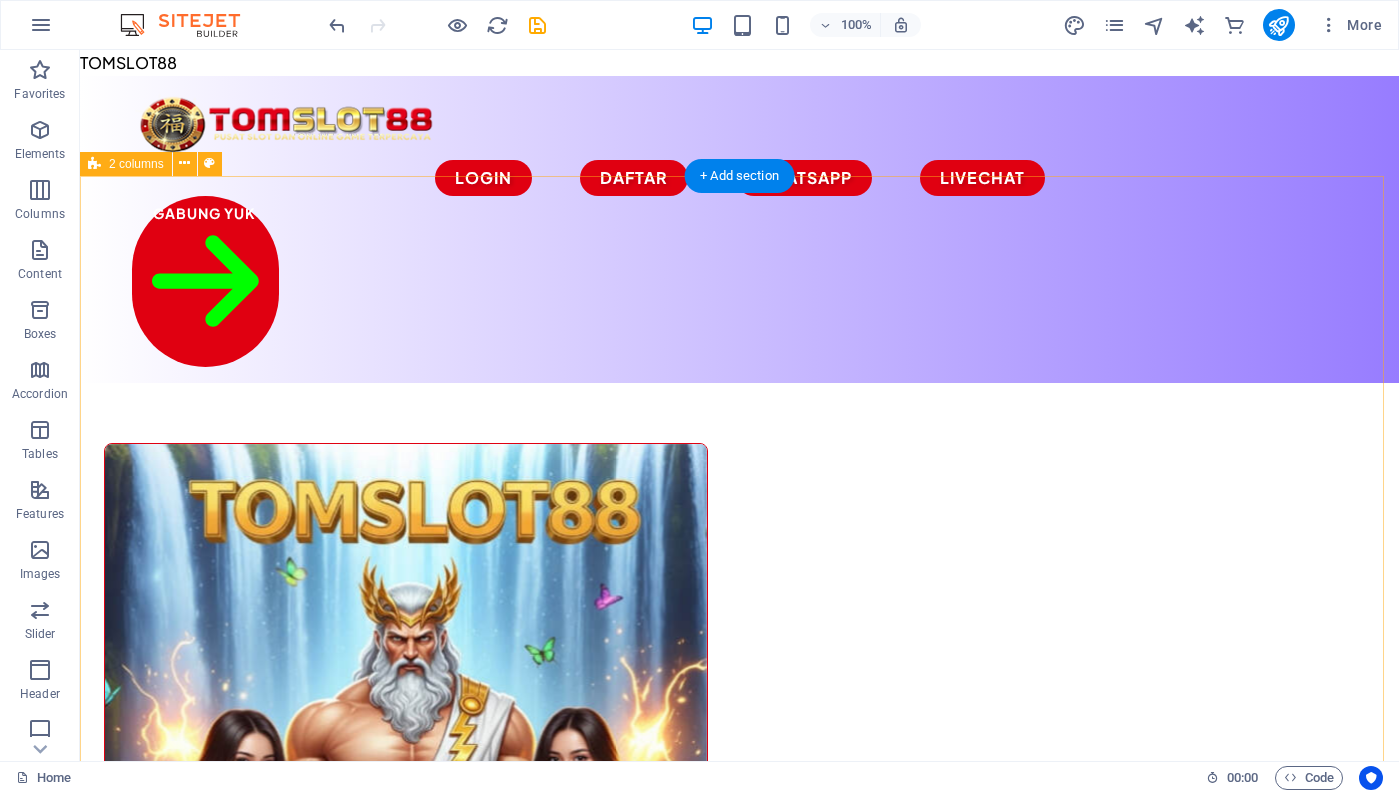 click on "Drop content here or  Add elements  Paste clipboard ​ TOMSLOT88 Situs Slot Gacor Online Terbaik Saat ini TOMSLOT88 hadir sebagai situs slot gacor online yang memiliki game dengan tingkat persentasi kemenangan terbesar, gampang menang. Banyak pemain menang besar Ketika bermain dislot. Dibantu oleh komunitas para slotter yang selalu membagikan rtp, pola gacor maupun jam gacor yang membuat pemain gampang wd. Gabung dan jadi bagian dari member yang gampang wd saat ini. CLAIM BONUS" at bounding box center (739, 1203) 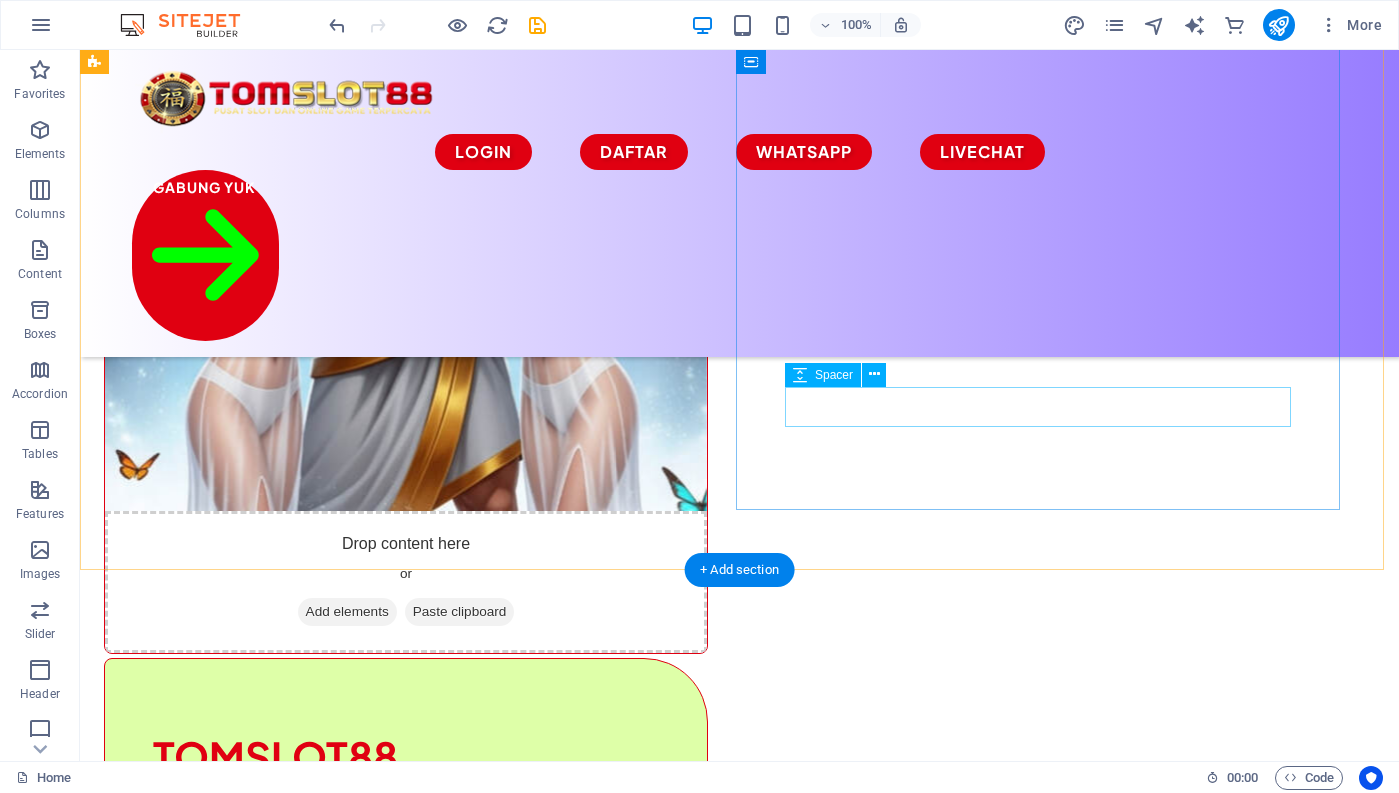 scroll, scrollTop: 0, scrollLeft: 0, axis: both 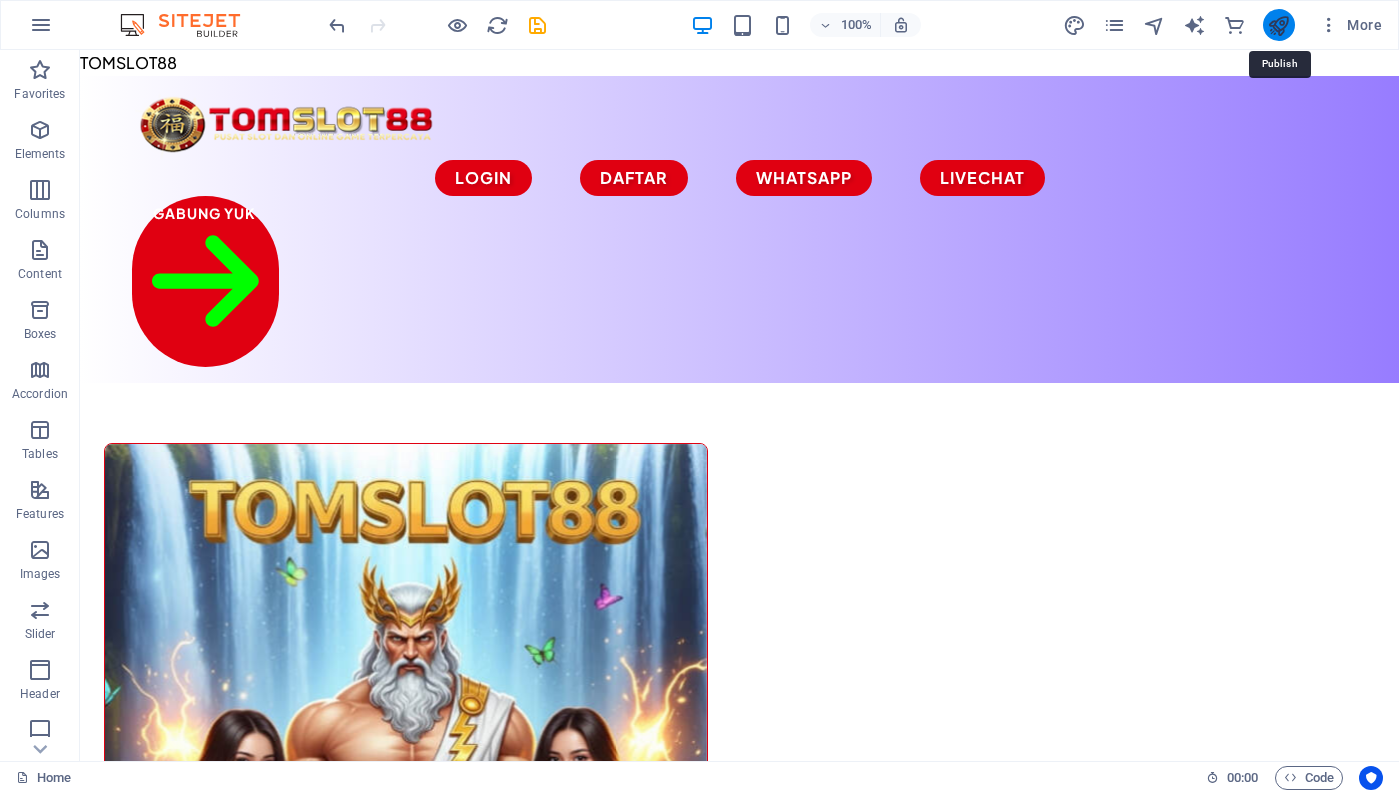 click at bounding box center [1278, 25] 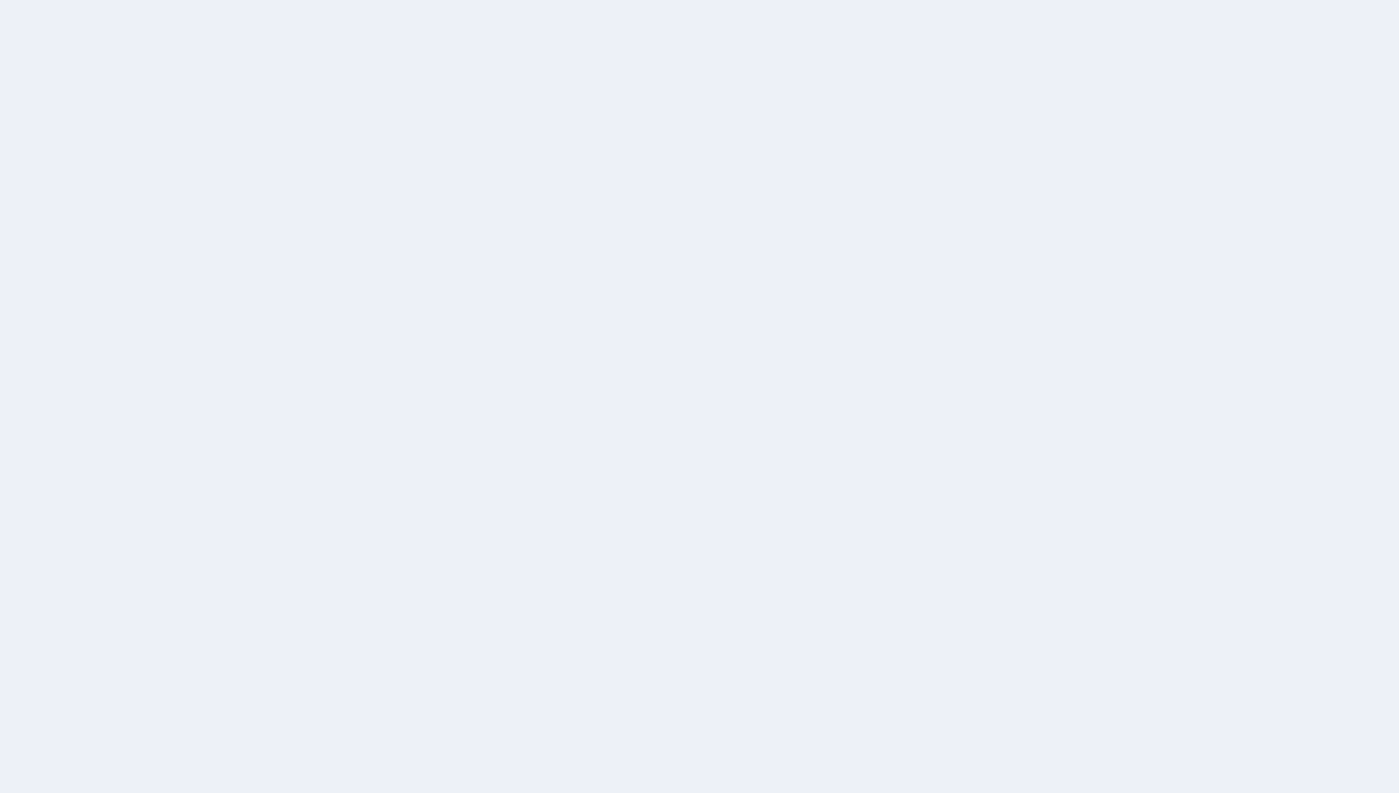 scroll, scrollTop: 0, scrollLeft: 0, axis: both 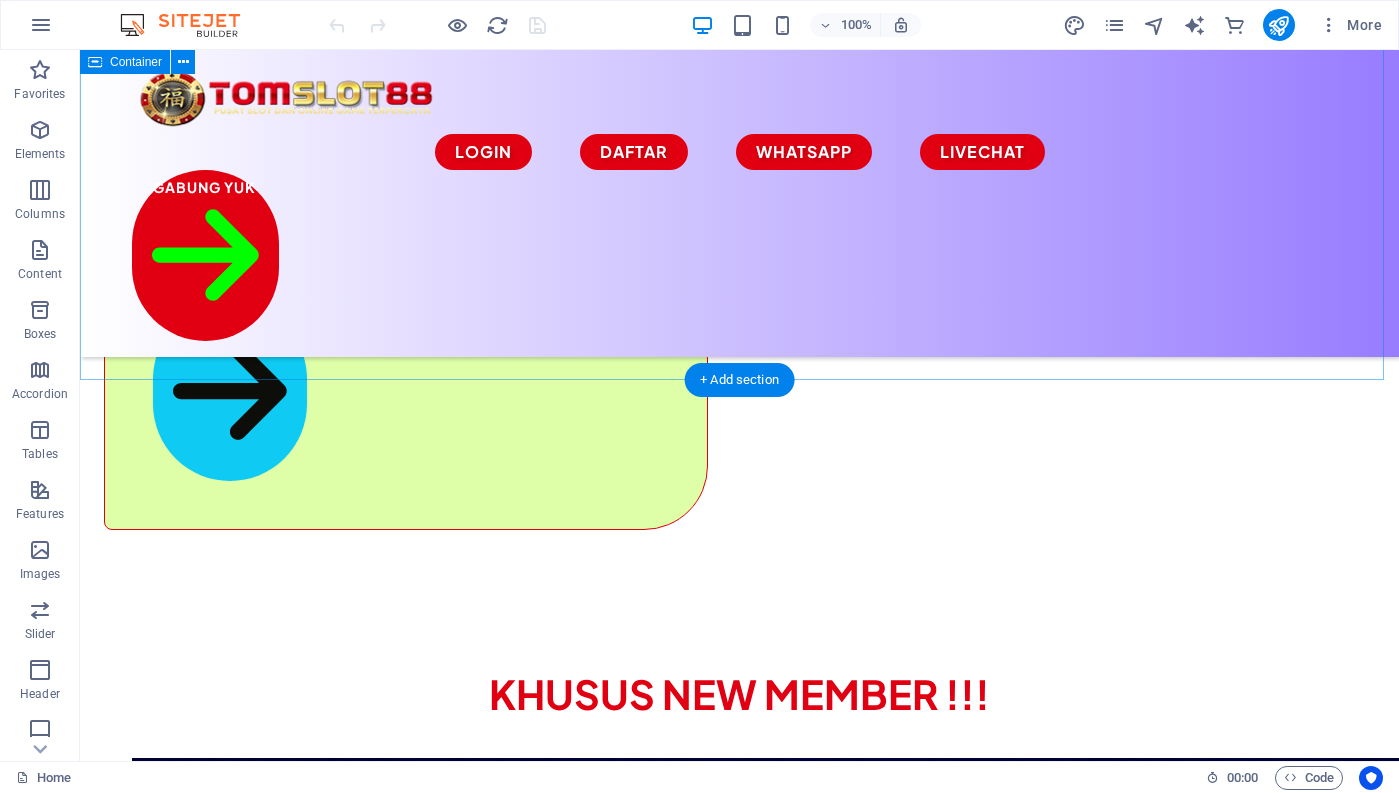 click on "KHUSUS NEW MEMBER !!!" at bounding box center (739, 924) 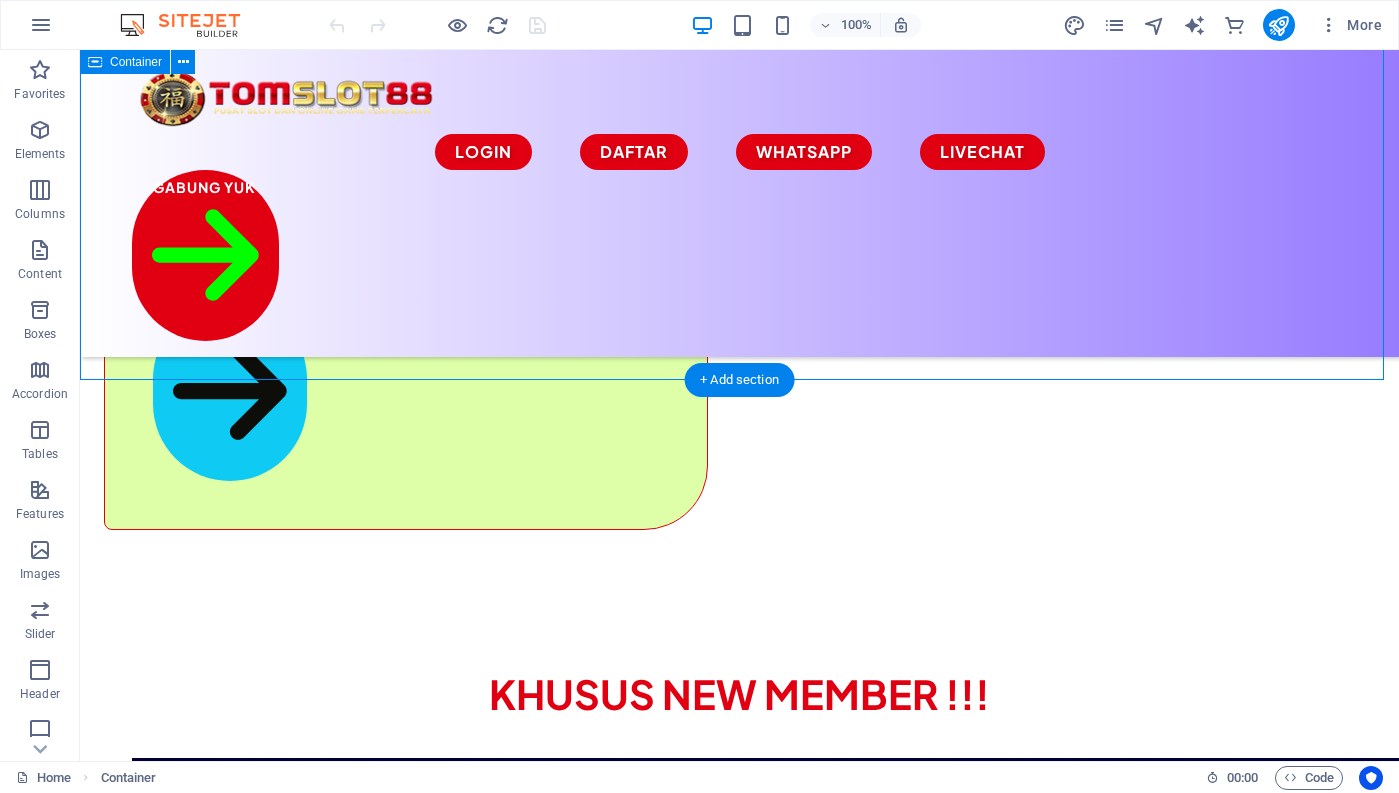 scroll, scrollTop: 1400, scrollLeft: 0, axis: vertical 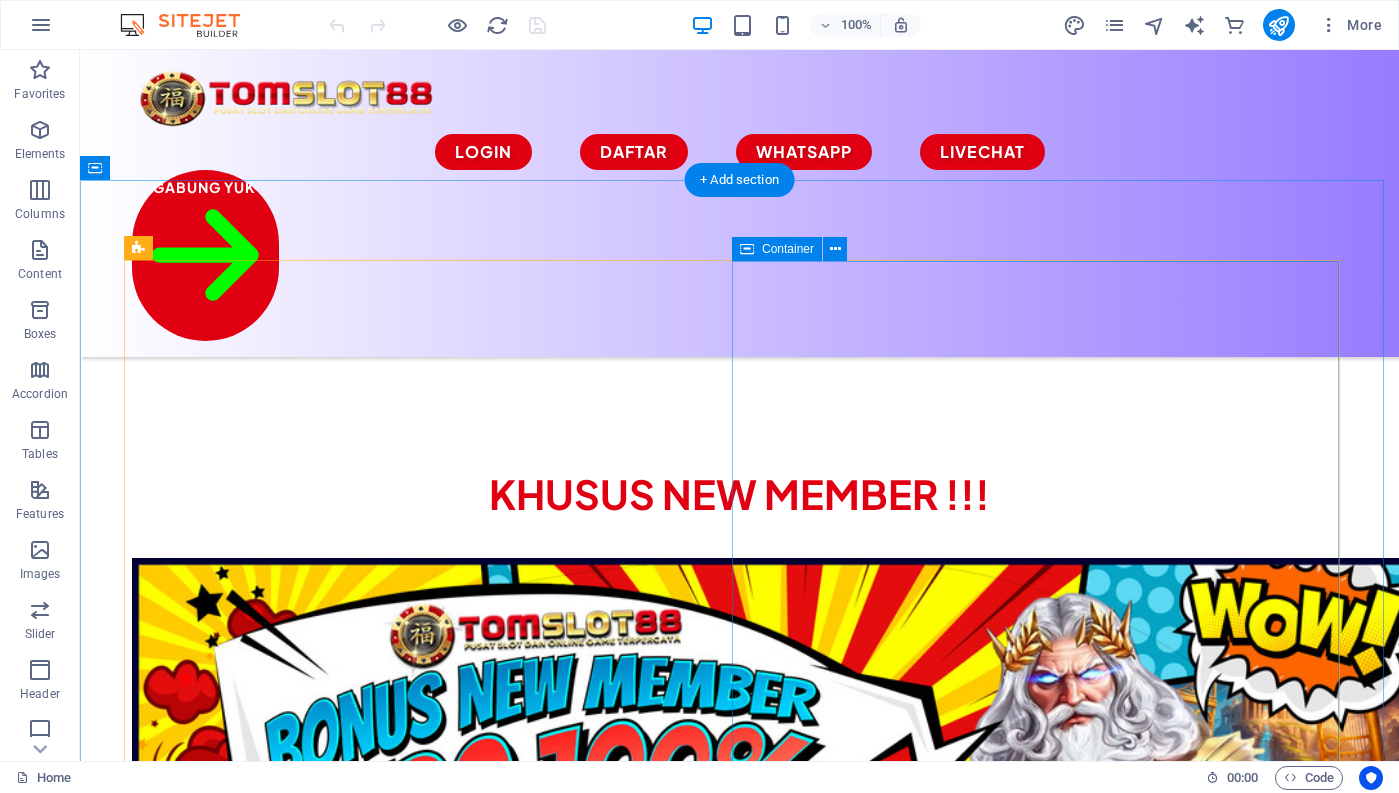 click on "Eco-friendly products Lorem ipsum dolor sit amet, consectetur adipiscing elit, sed do eiusmod tempor incididunt ut labore et dolore magna aliqua. Ut enim ad minim veniam, quis nostrud exercitation ullamco laboris. Eco-Conscious Products Vegan ingredients with a low carbon footprint Allergen Tested Free by 3 independent parties Vegan ingredients with a low carbon footprint Shop Now" at bounding box center [740, 1523] 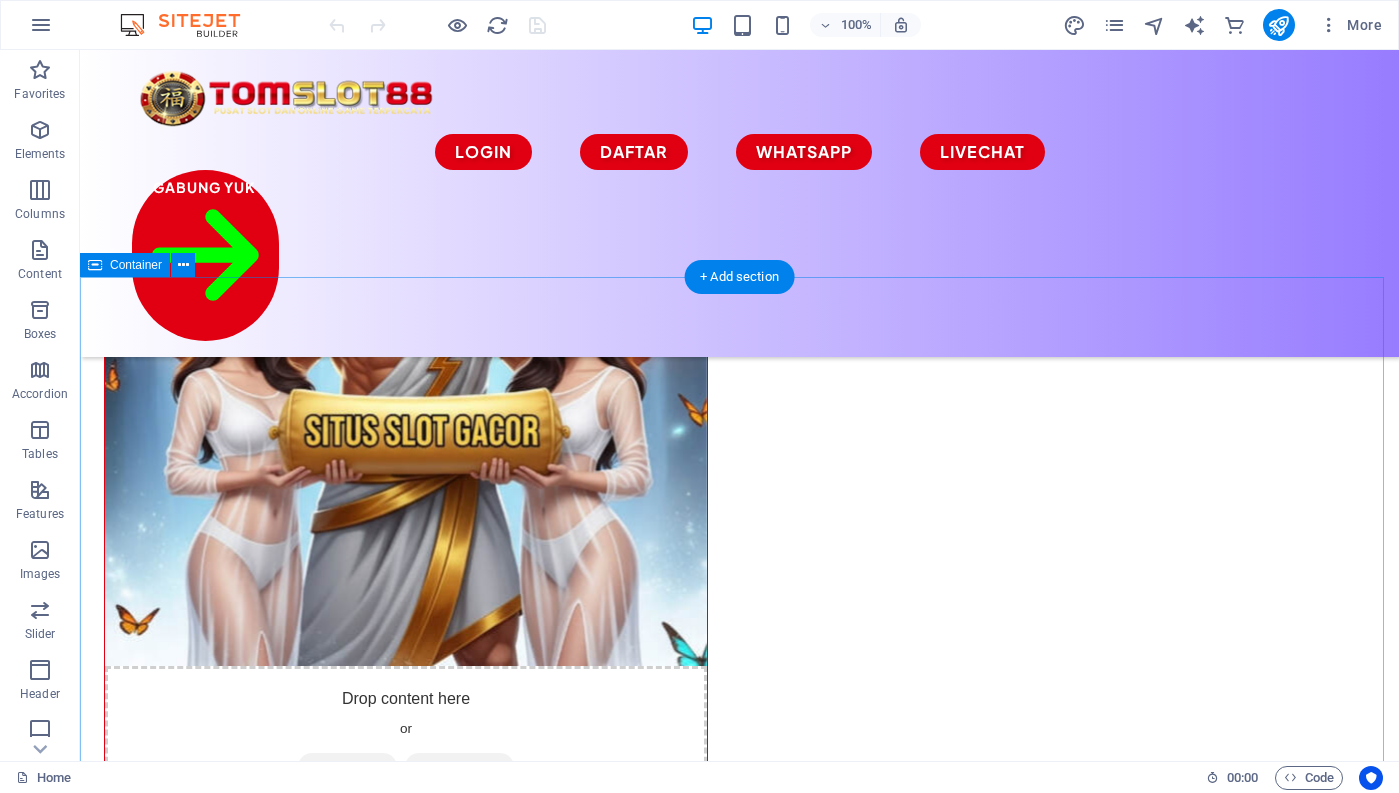 scroll, scrollTop: 0, scrollLeft: 0, axis: both 